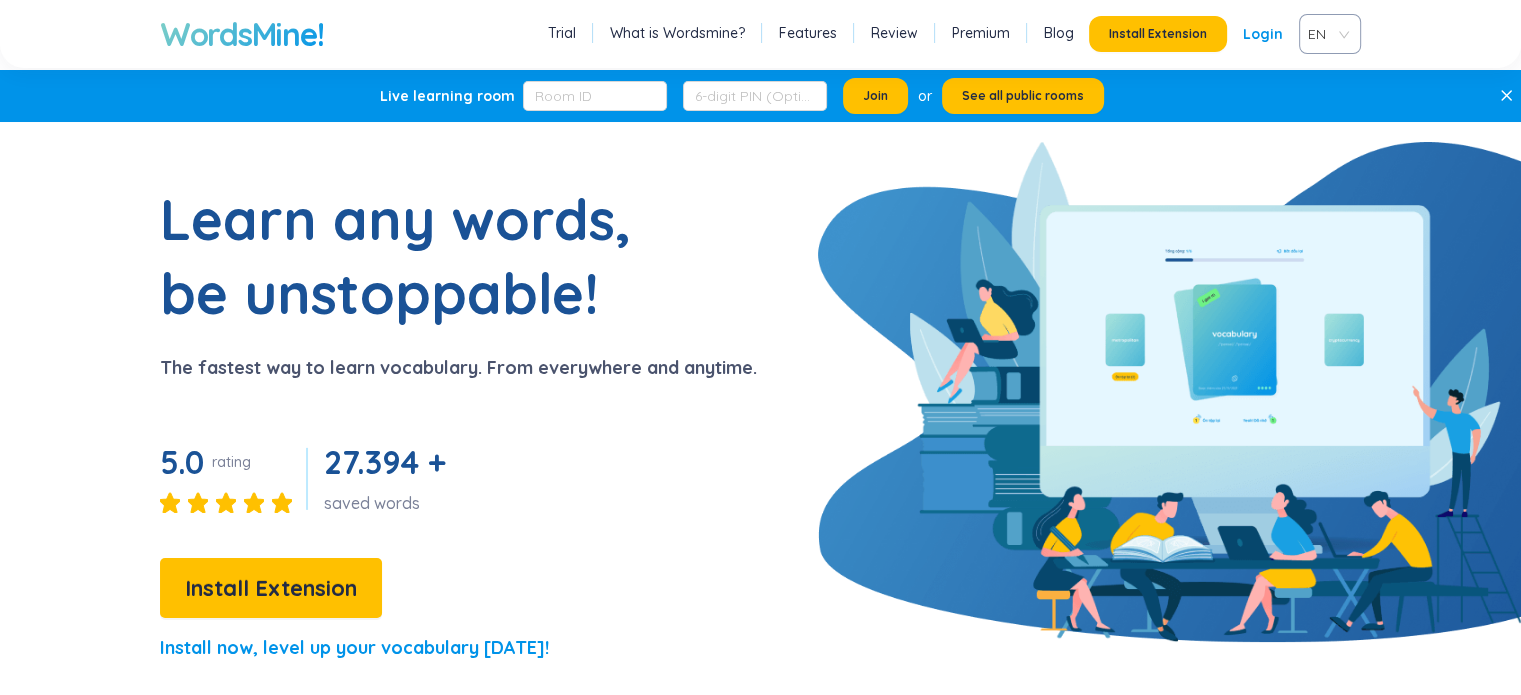 scroll, scrollTop: 0, scrollLeft: 0, axis: both 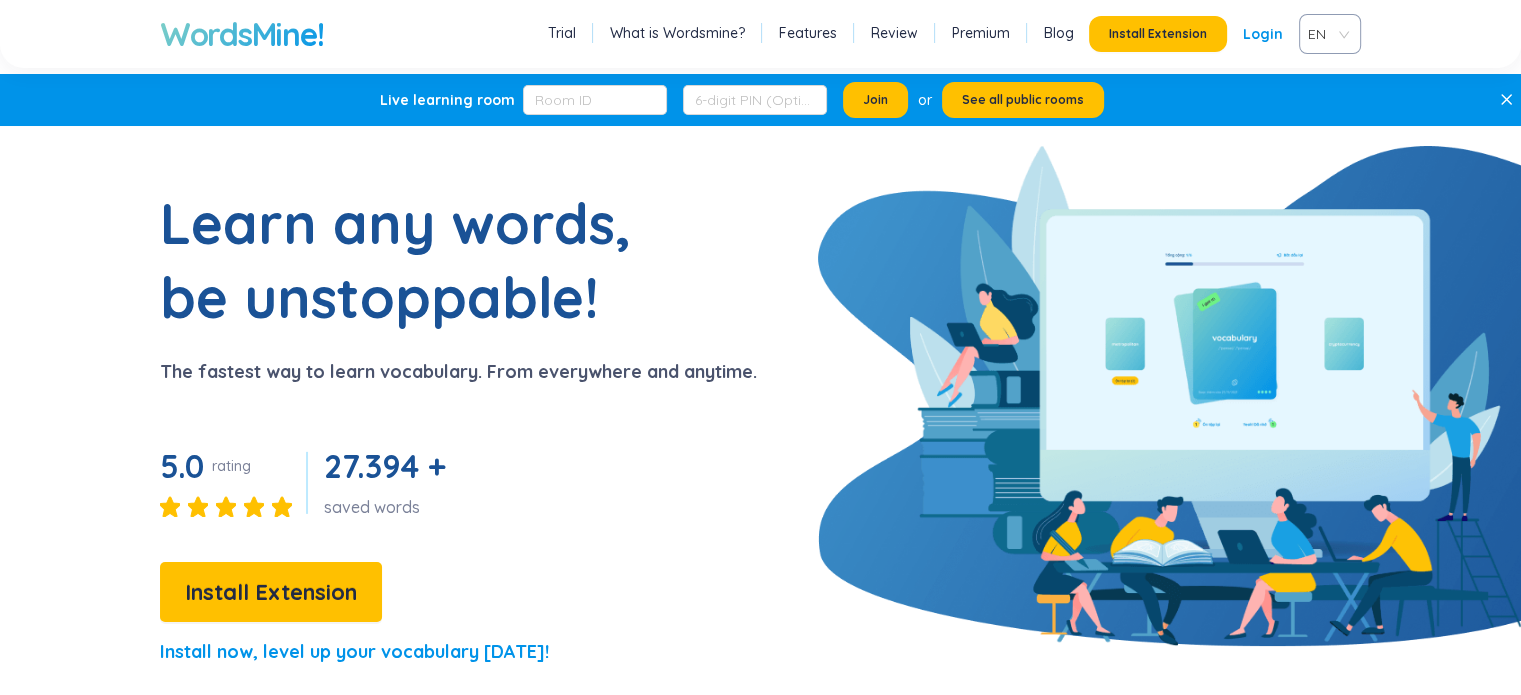 click on "What is Wordsmine?" at bounding box center (677, 33) 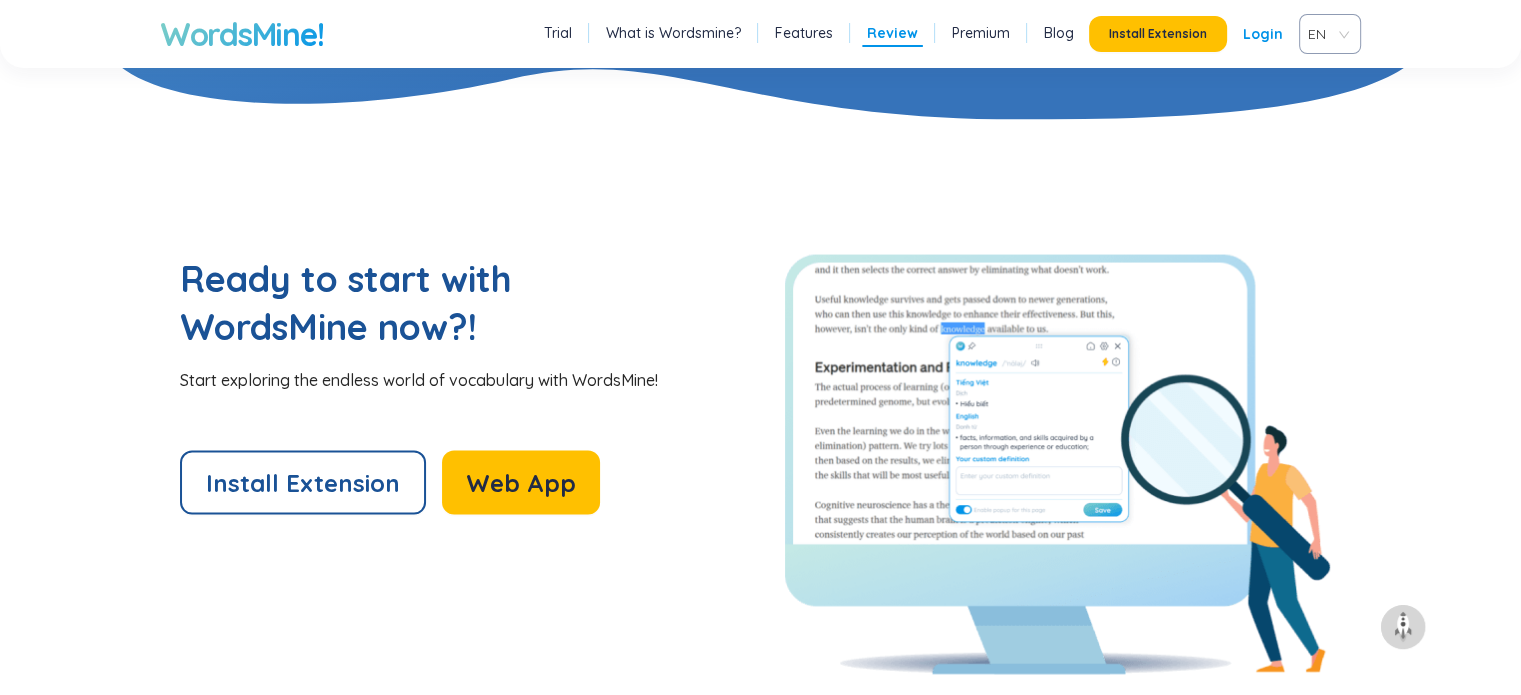 scroll, scrollTop: 4120, scrollLeft: 0, axis: vertical 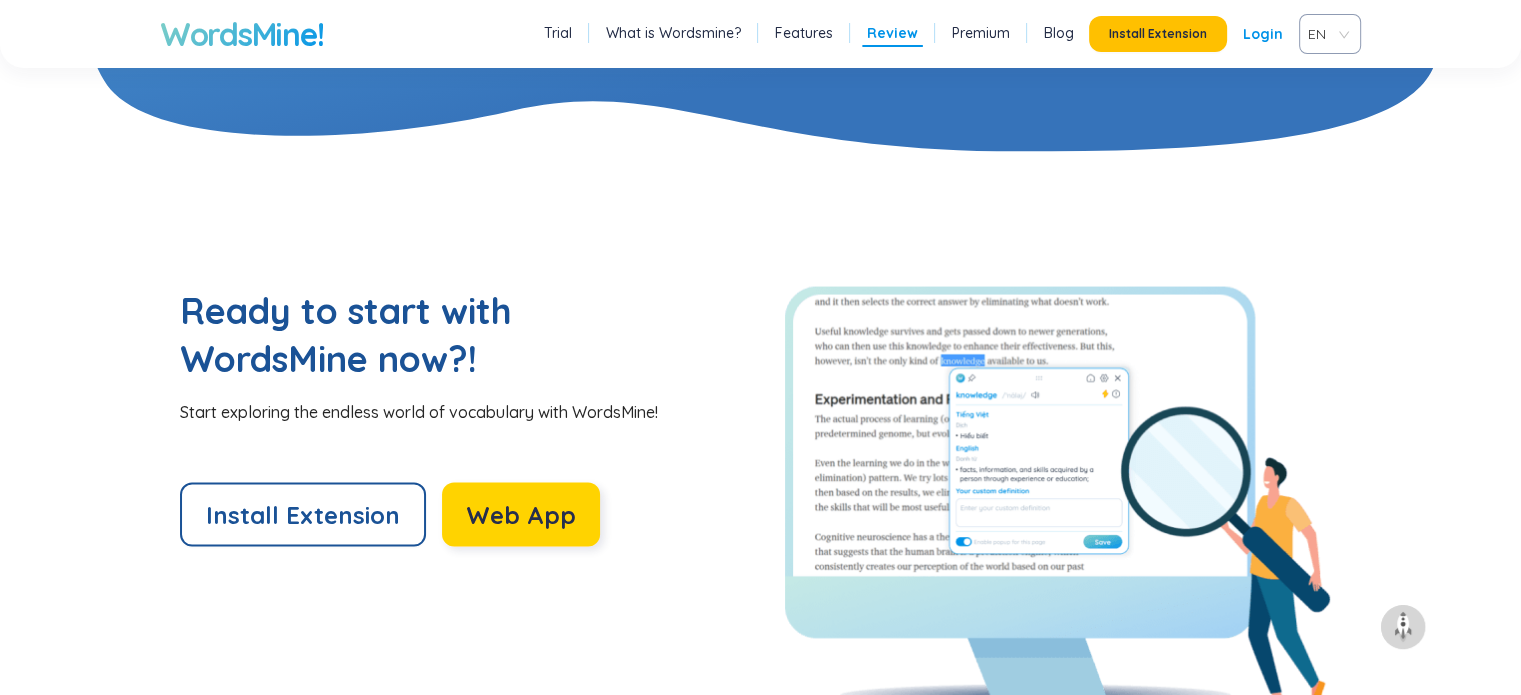 click on "Web App" at bounding box center [521, 515] 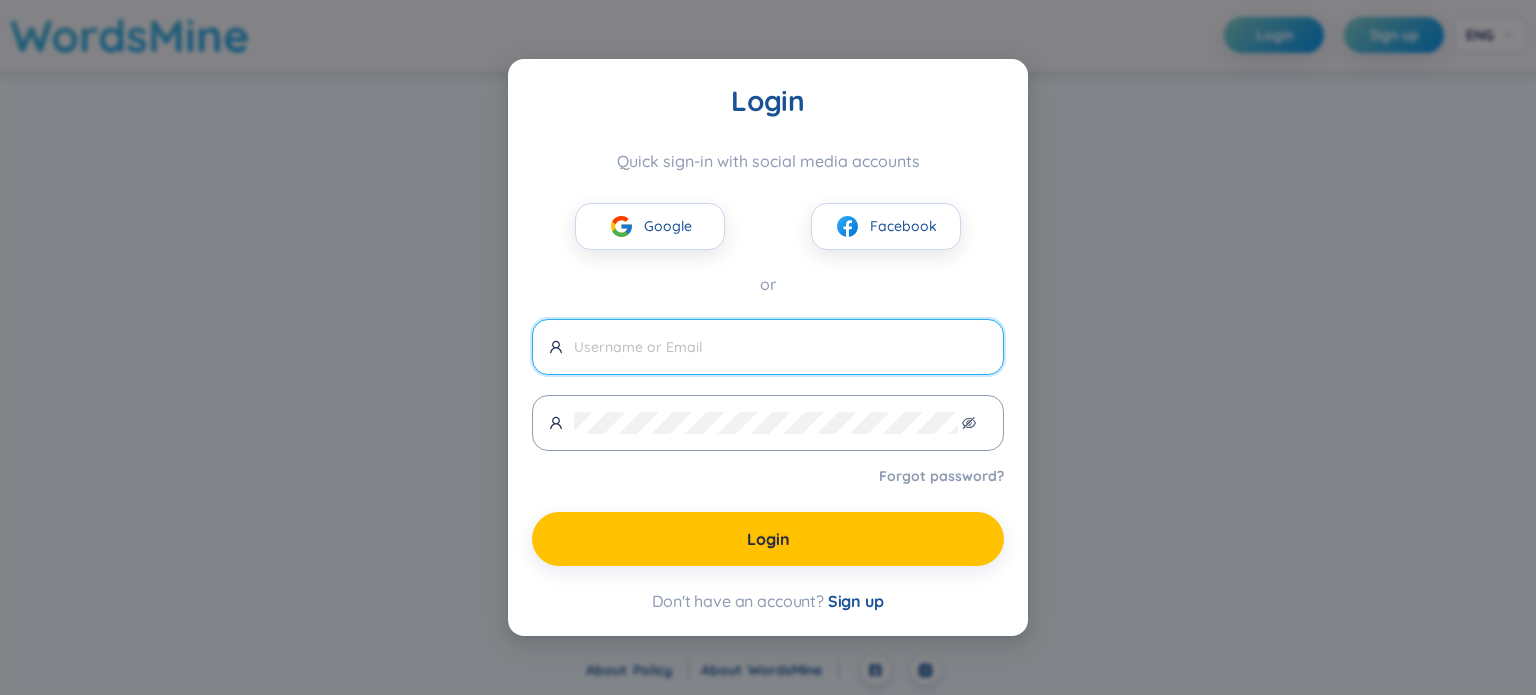 scroll, scrollTop: 0, scrollLeft: 0, axis: both 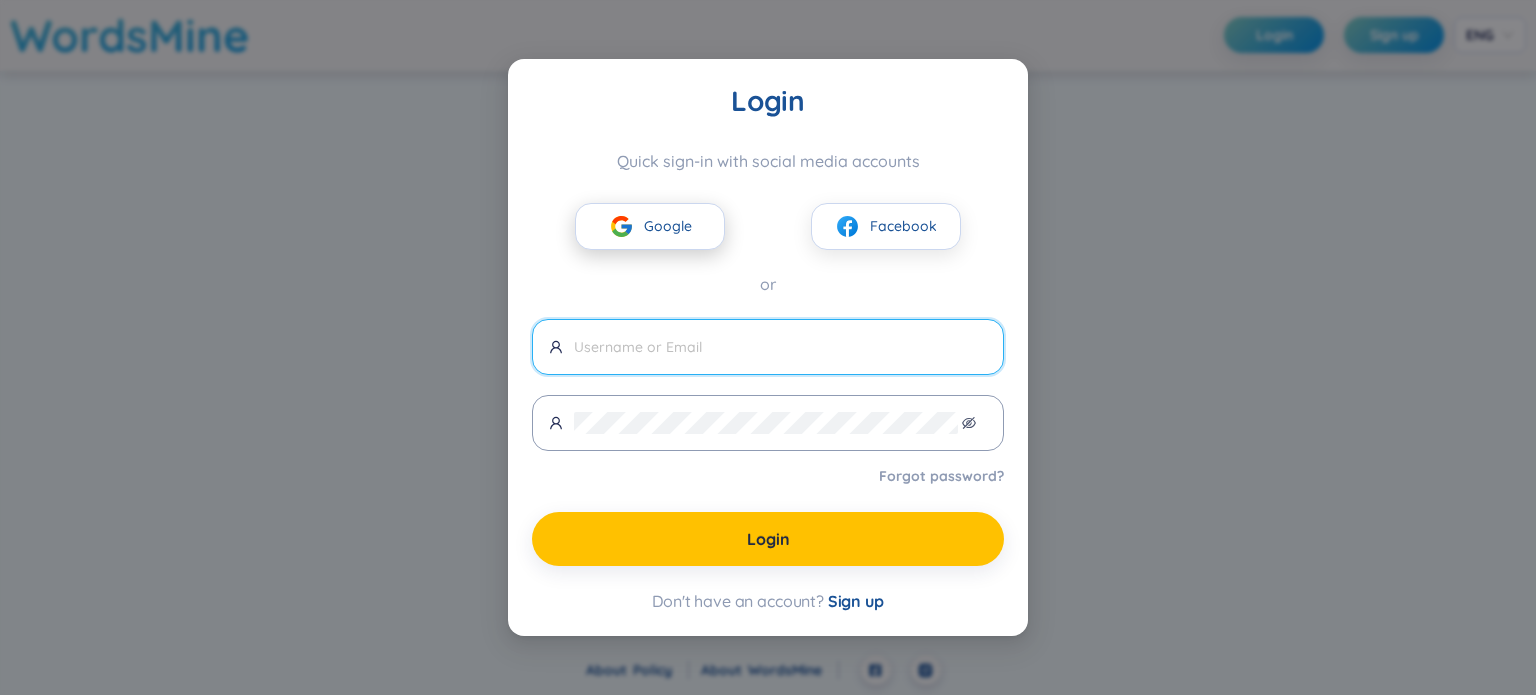 click on "Google" at bounding box center (668, 226) 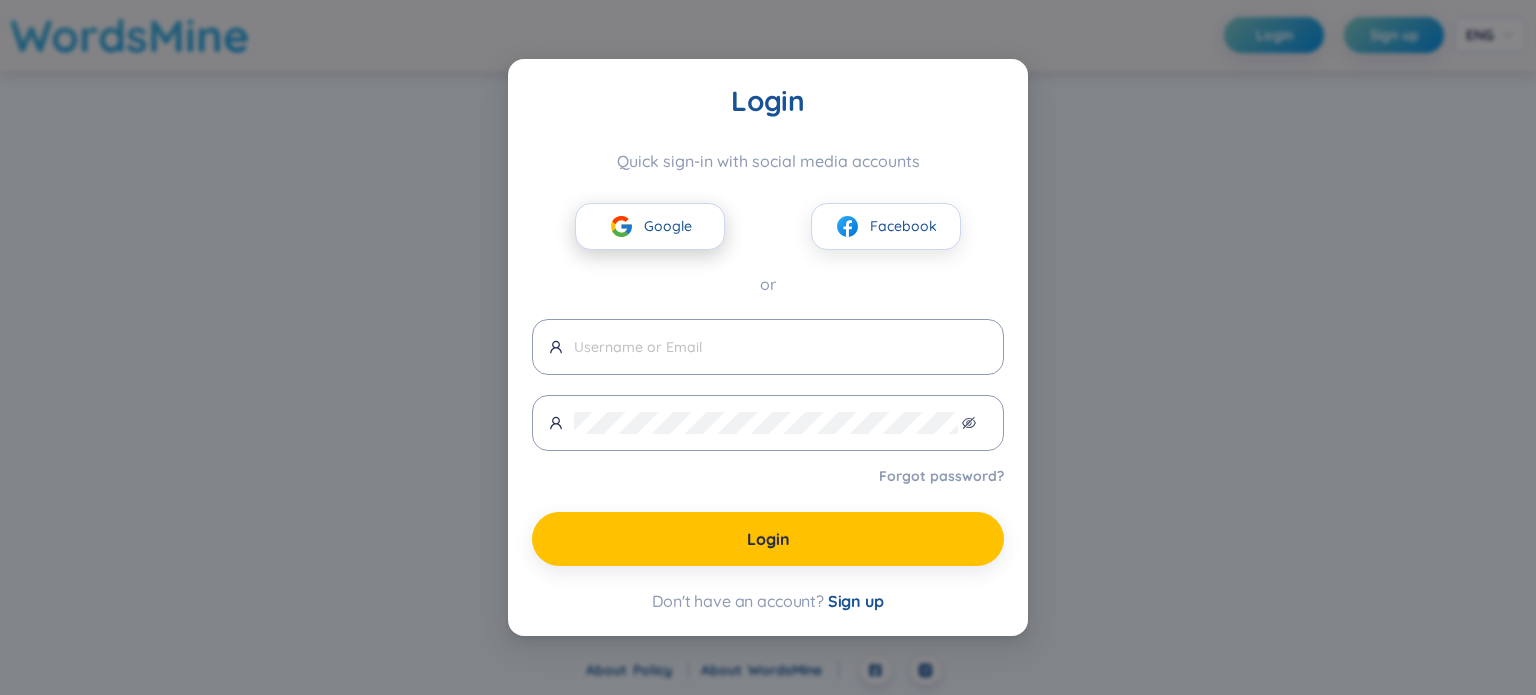 click on "Google" at bounding box center (650, 226) 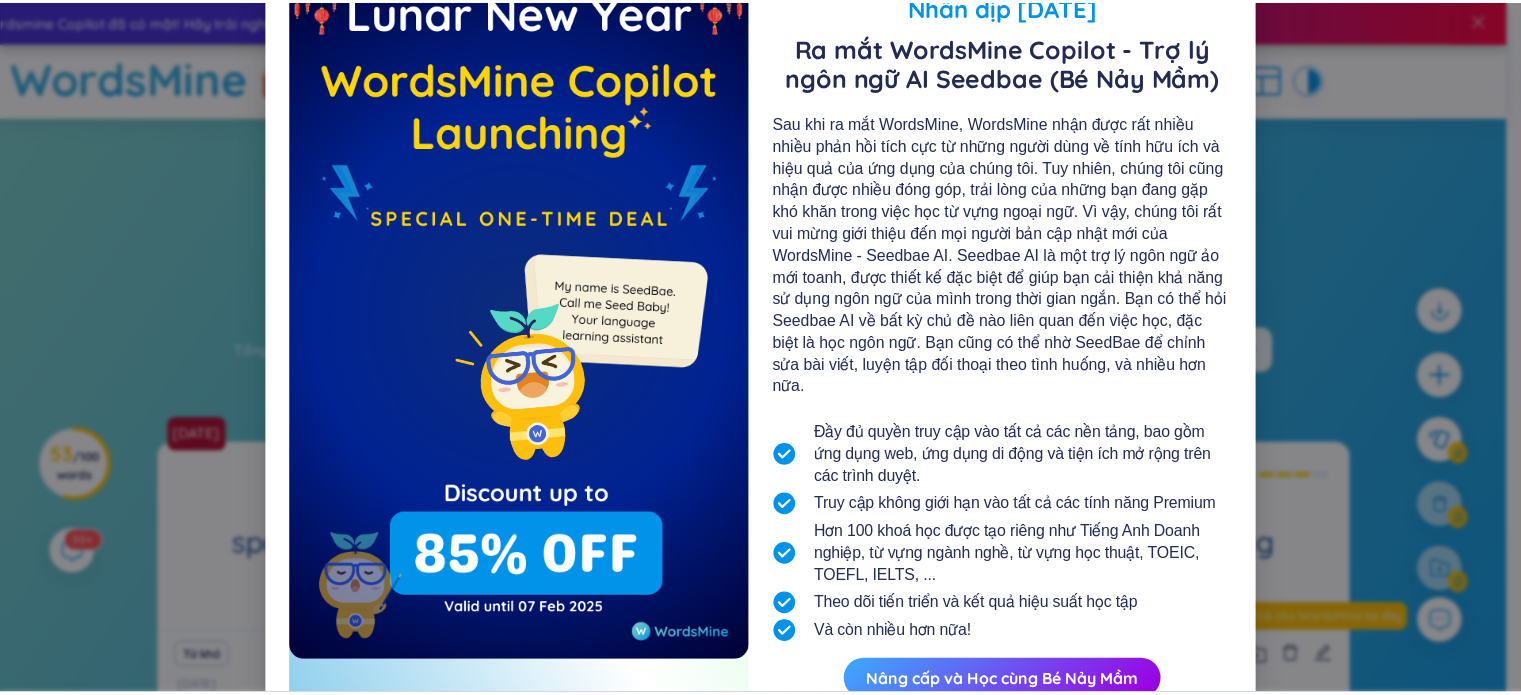 scroll, scrollTop: 0, scrollLeft: 0, axis: both 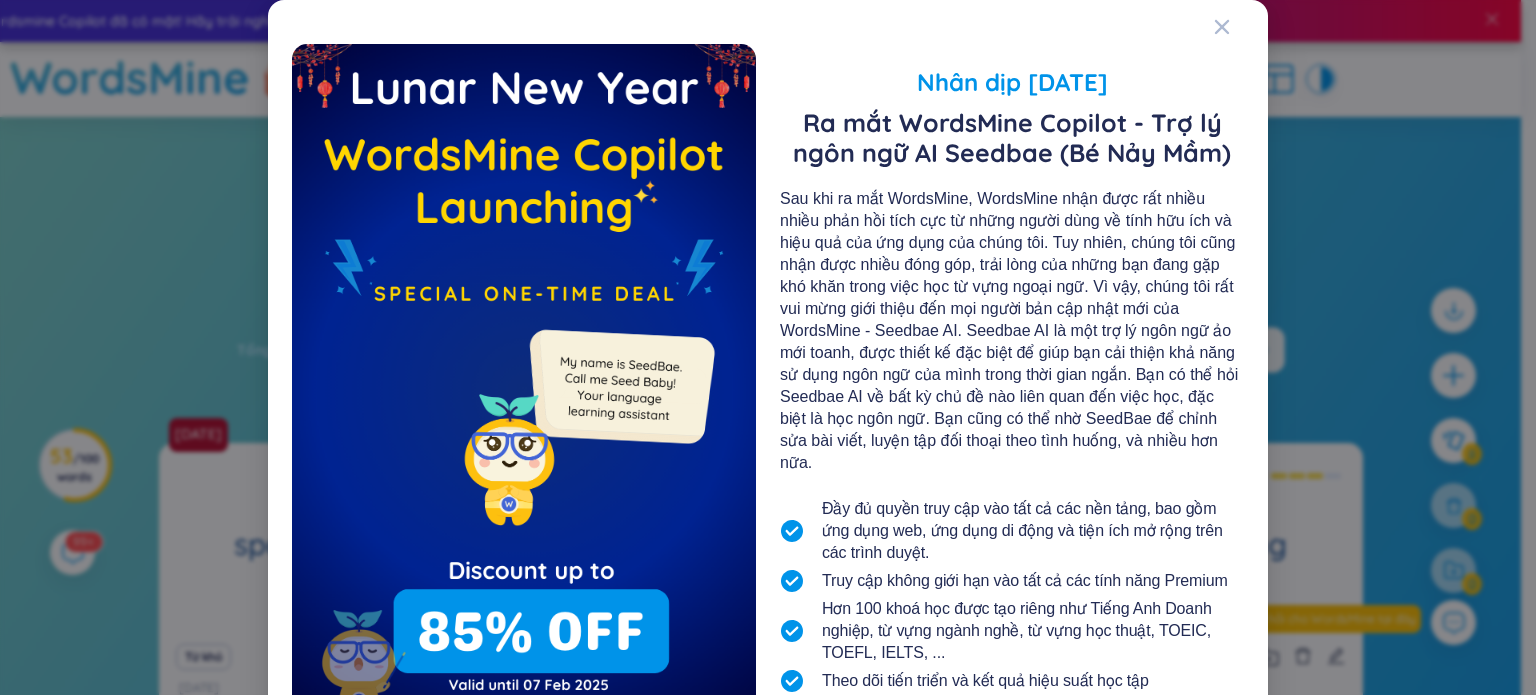 drag, startPoint x: 928, startPoint y: 114, endPoint x: 1016, endPoint y: 166, distance: 102.21546 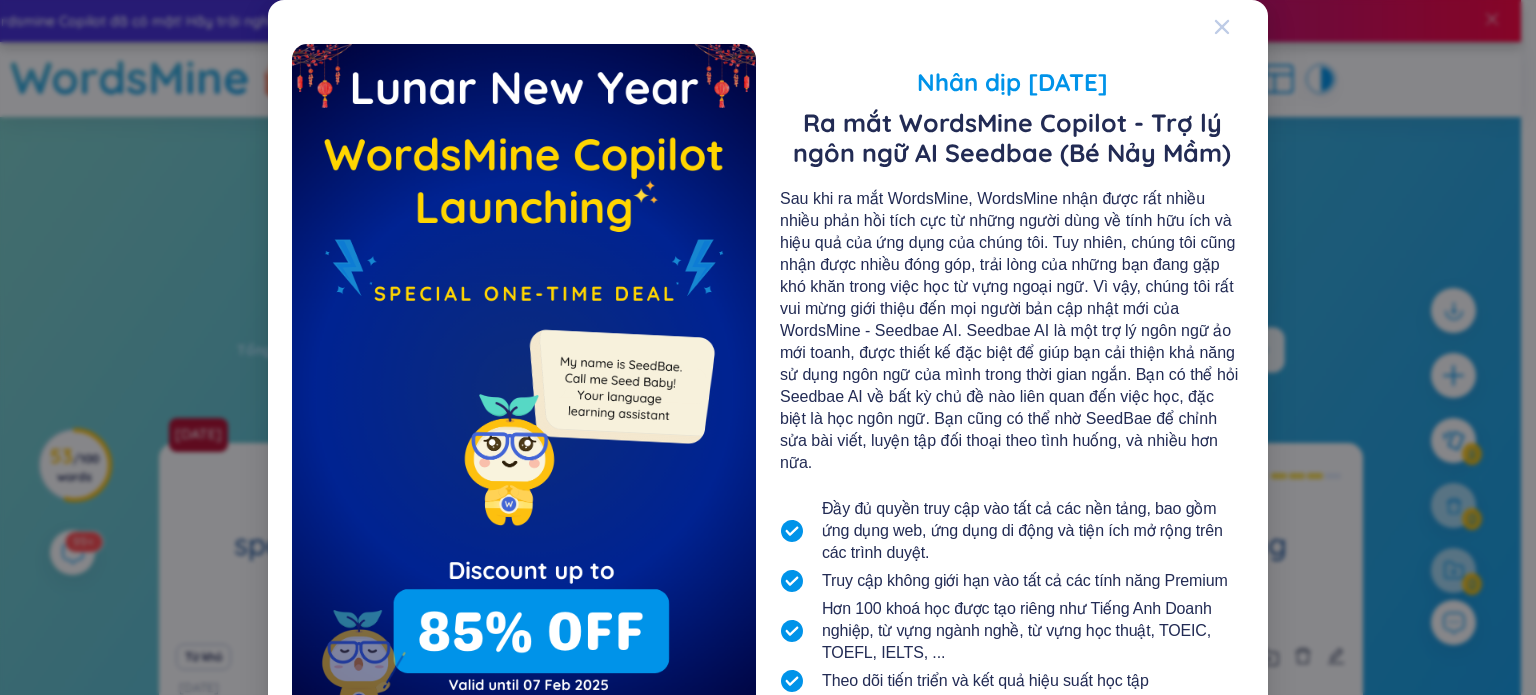 click 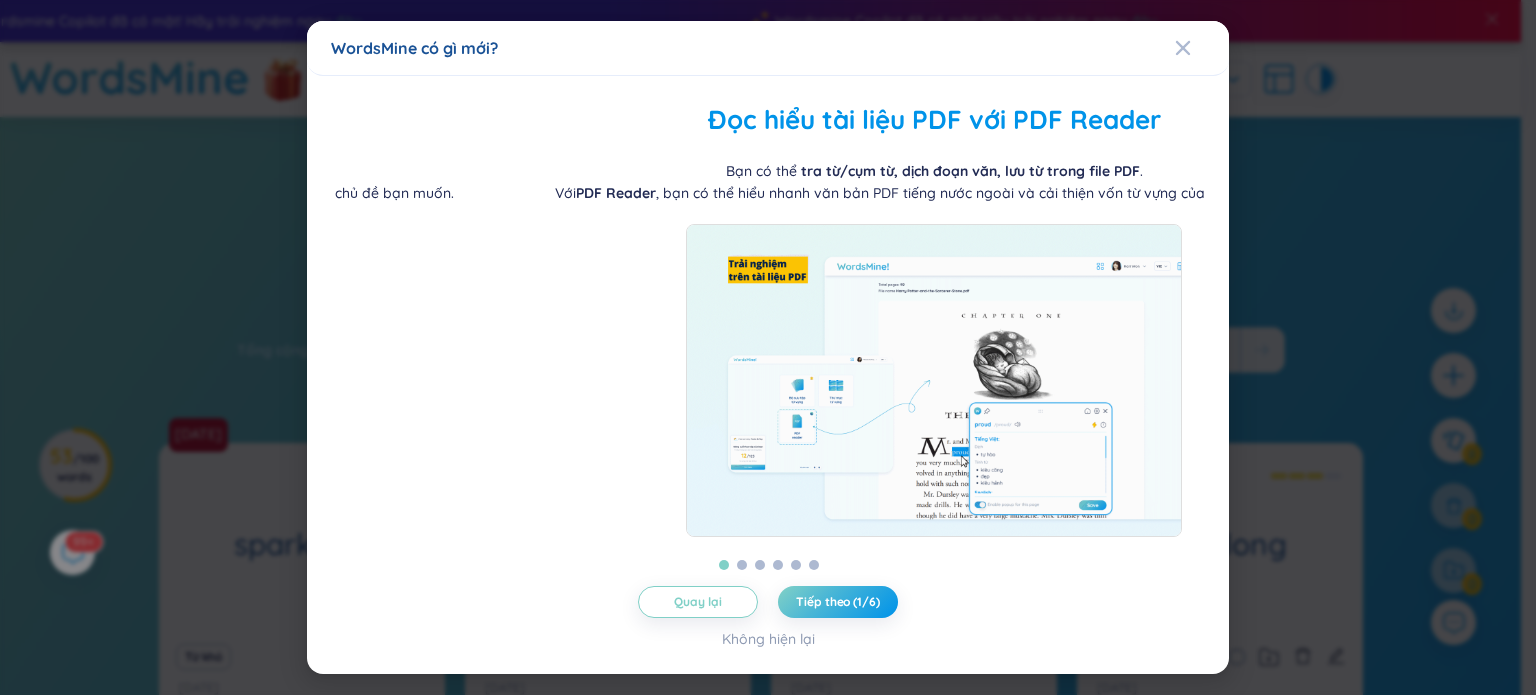 drag, startPoint x: 618, startPoint y: 155, endPoint x: 786, endPoint y: 172, distance: 168.85793 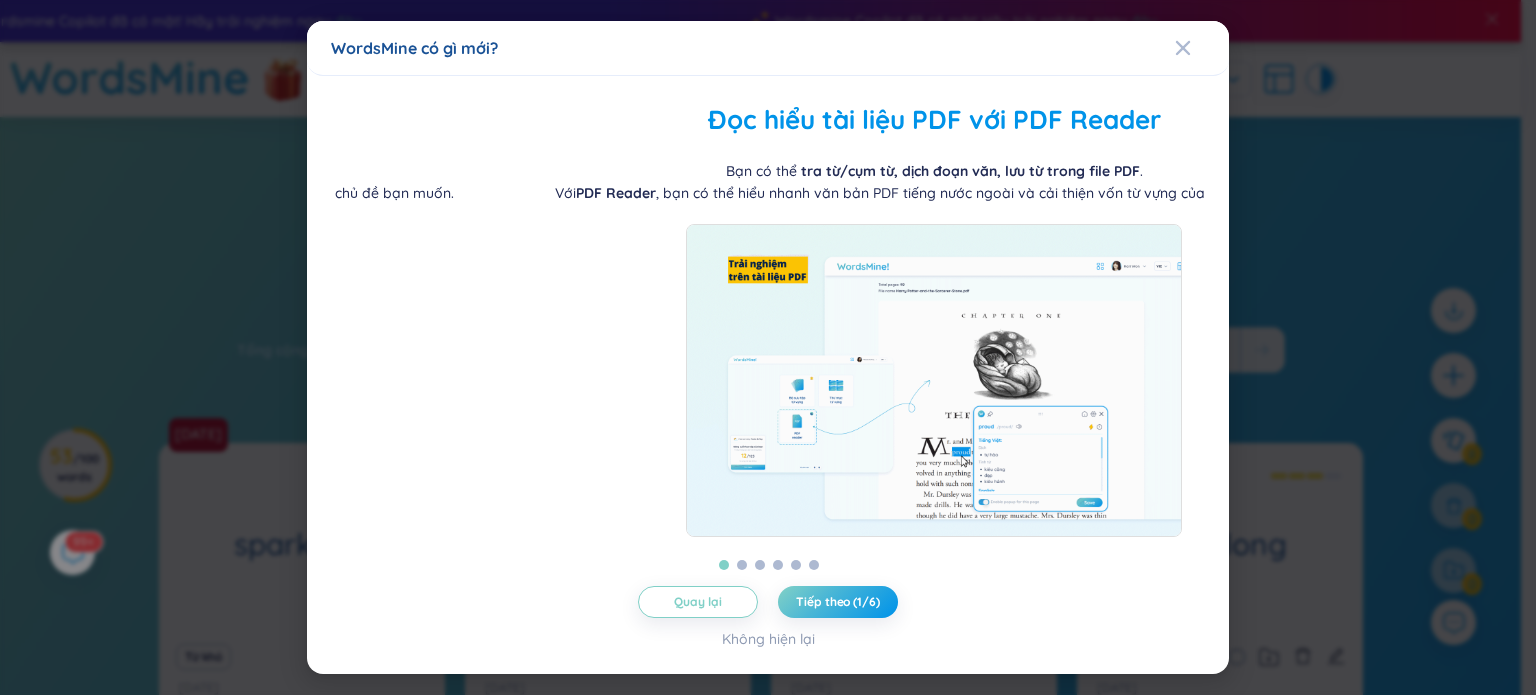 click on "Bạn có thể   tra từ/cụm từ, dịch đoạn văn, lưu từ trong file PDF . Với  PDF Reader , bạn có thể hiểu nhanh văn bản PDF tiếng nước ngoài và cải thiện vốn từ vựng của bạn hàng ngày." at bounding box center (934, 182) 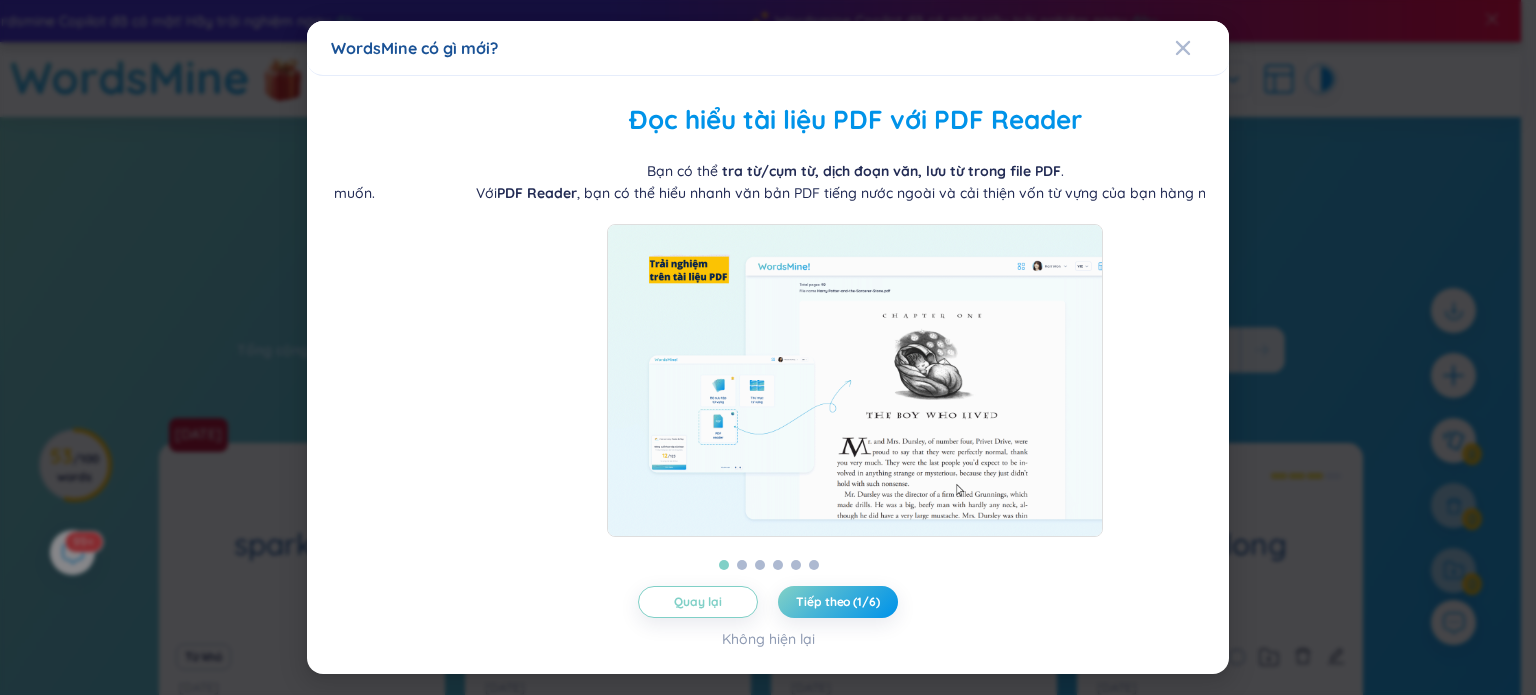 click at bounding box center (855, 380) 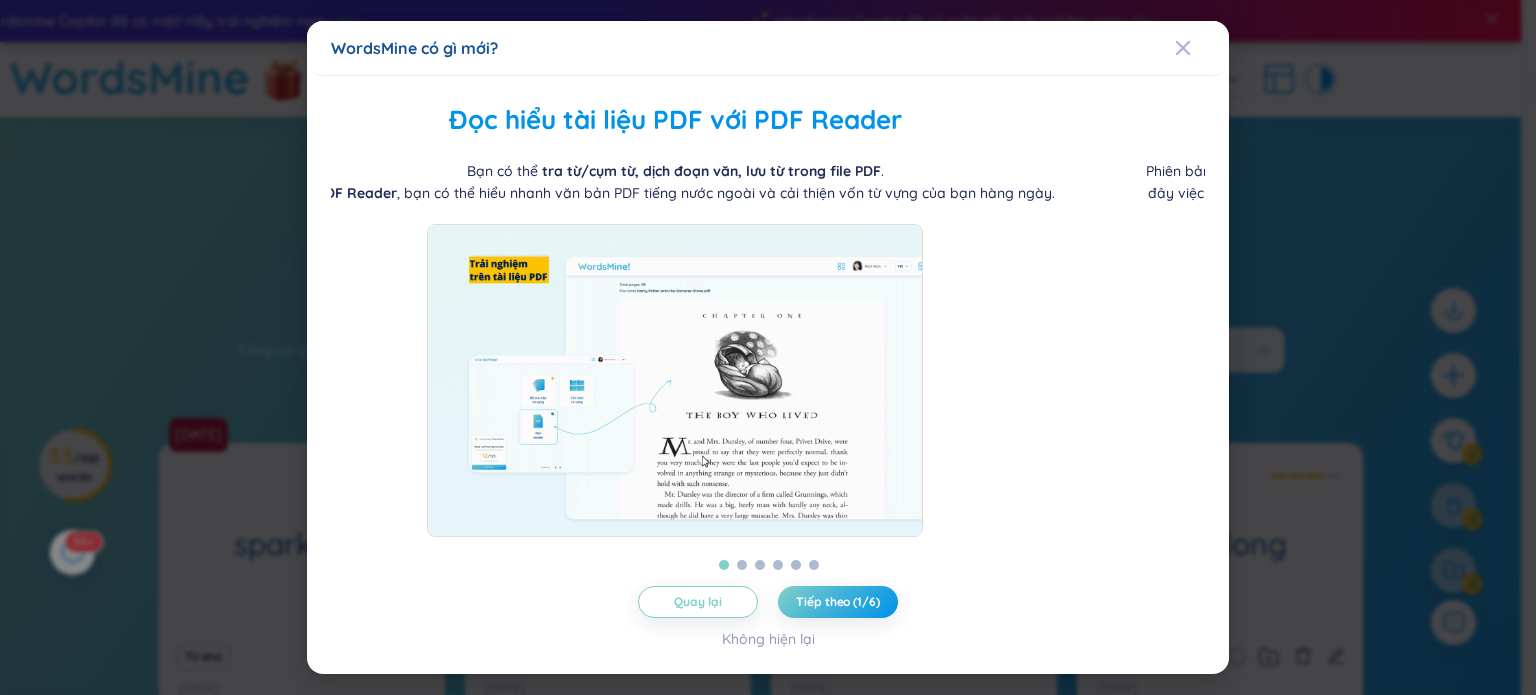 drag, startPoint x: 1087, startPoint y: 398, endPoint x: 1013, endPoint y: 398, distance: 74 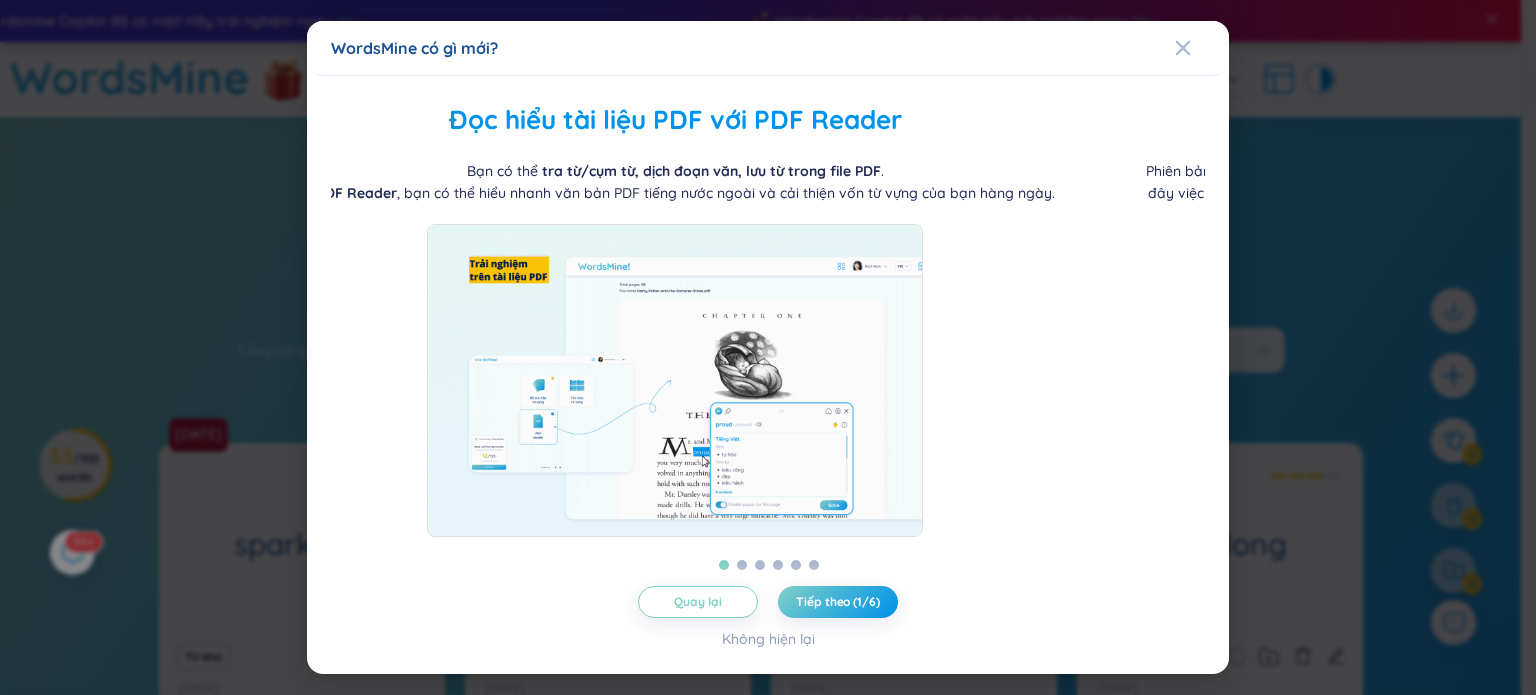 click at bounding box center (675, 380) 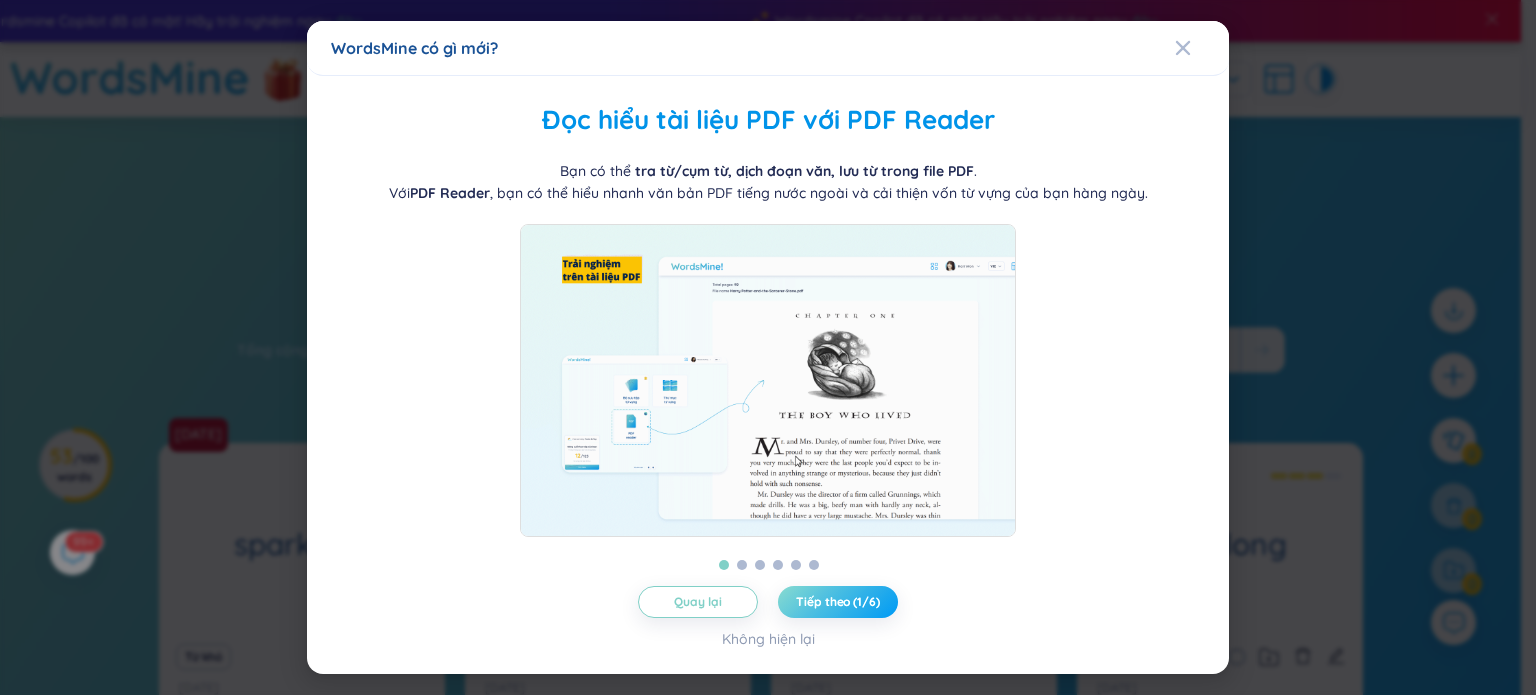 click on "Tiếp theo (1/6)" at bounding box center (838, 602) 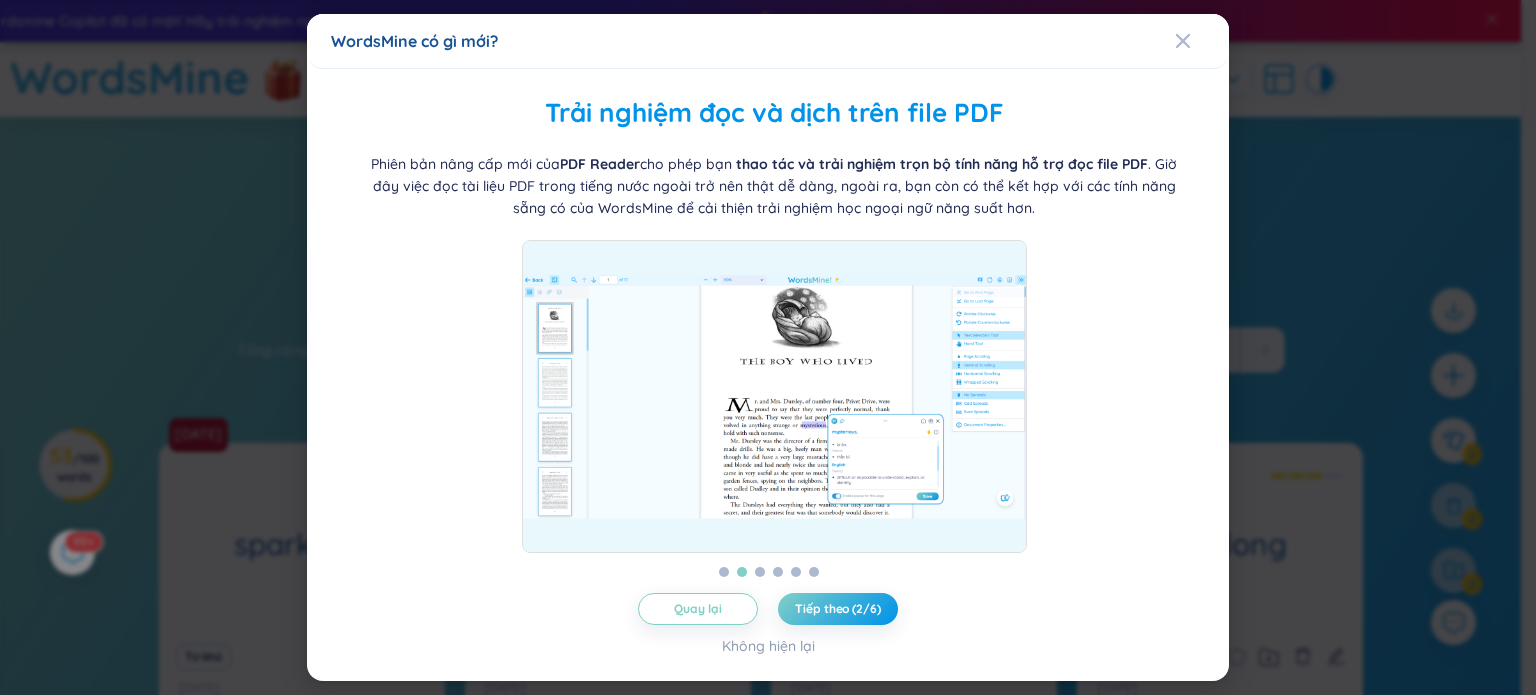 drag, startPoint x: 806, startPoint y: 163, endPoint x: 814, endPoint y: 188, distance: 26.24881 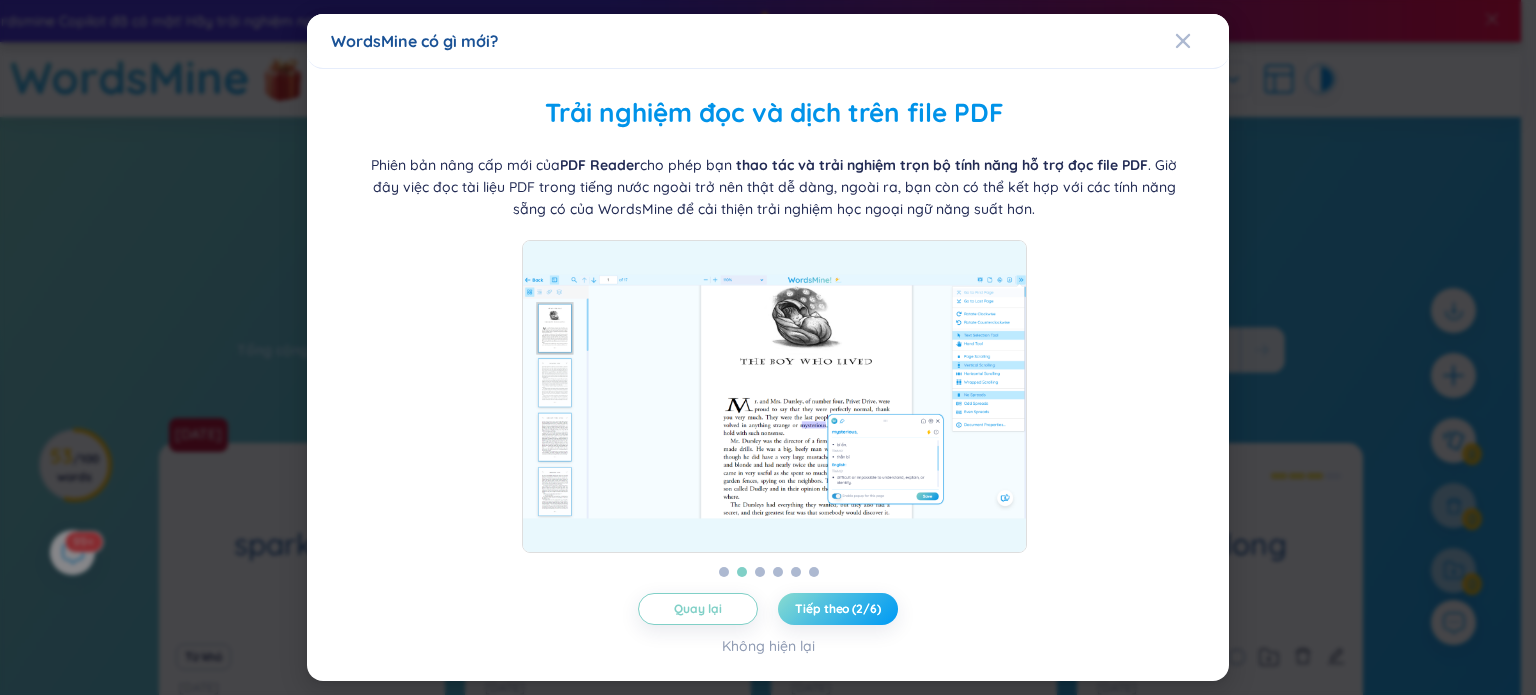 click on "Tiếp theo (2/6)" at bounding box center [838, 609] 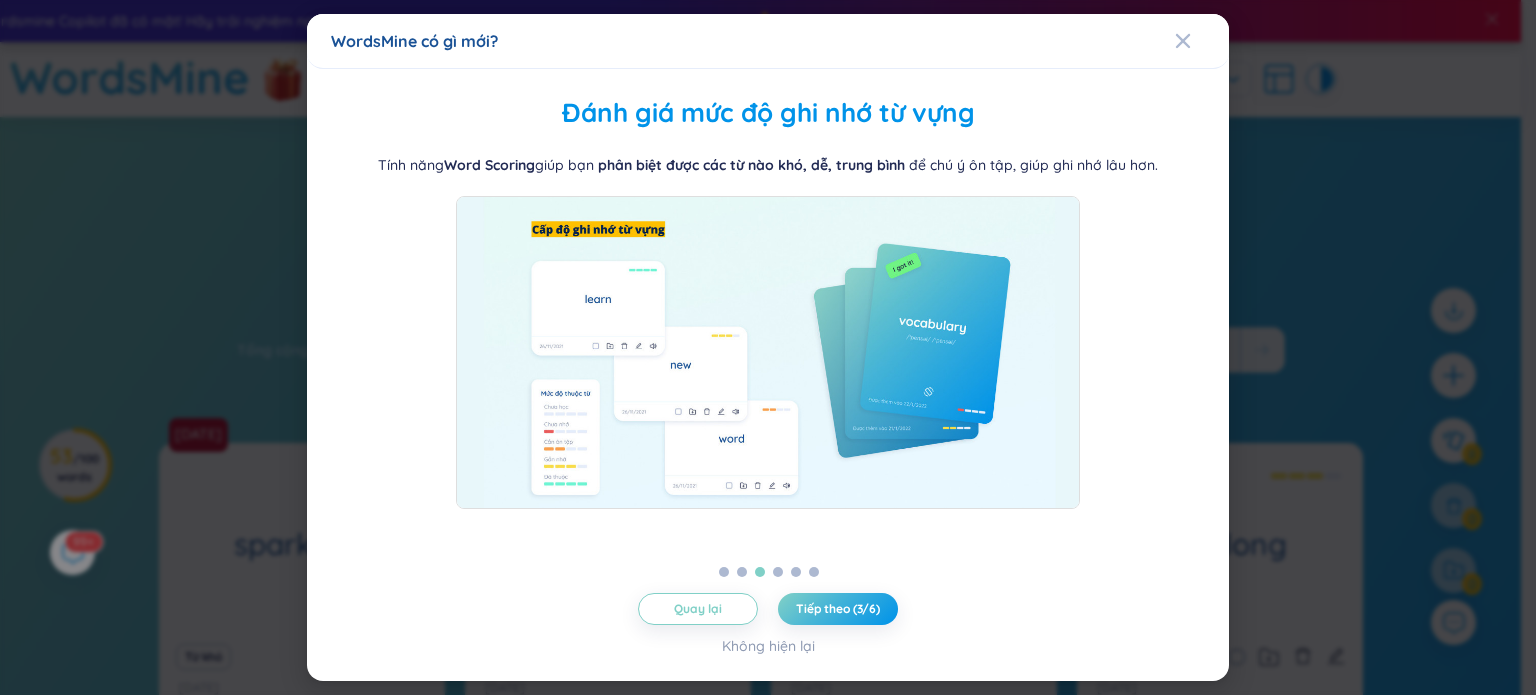 click on "Quản lý từ theo thư mục WordsMine cho bạn   tự do quản lý thư mục theo nhu cầu học  của bạn. Bạn có thể thao tác chuyển nhiều từ vựng qua thư mục khác cùng một lúc hoặc đổi tên thư mục theo chủ đề bạn muốn. Đọc hiểu tài liệu  PDF với PDF Reader Bạn có thể   tra từ/cụm từ, dịch đoạn văn, lưu từ trong file PDF . Với  PDF Reader , bạn có thể hiểu nhanh văn bản PDF tiếng nước ngoài và cải thiện vốn từ vựng của bạn hàng ngày. Trải nghiệm đọc và dịch trên file PDF Phiên bản nâng cấp mới của  PDF Reader  cho phép bạn   thao tác và trải nghiệm trọn bộ tính năng hỗ trợ đọc file PDF Đánh giá mức độ ghi nhớ từ vựng Tính năng  Word Scoring  giúp bạn   phân biệt được các từ nào khó, dễ, trung bình   để chú ý ôn tập, giúp ghi nhớ lâu hơn. Tăng cường khả năng ghi nhớ từ vựng Những          )." at bounding box center [768, 375] 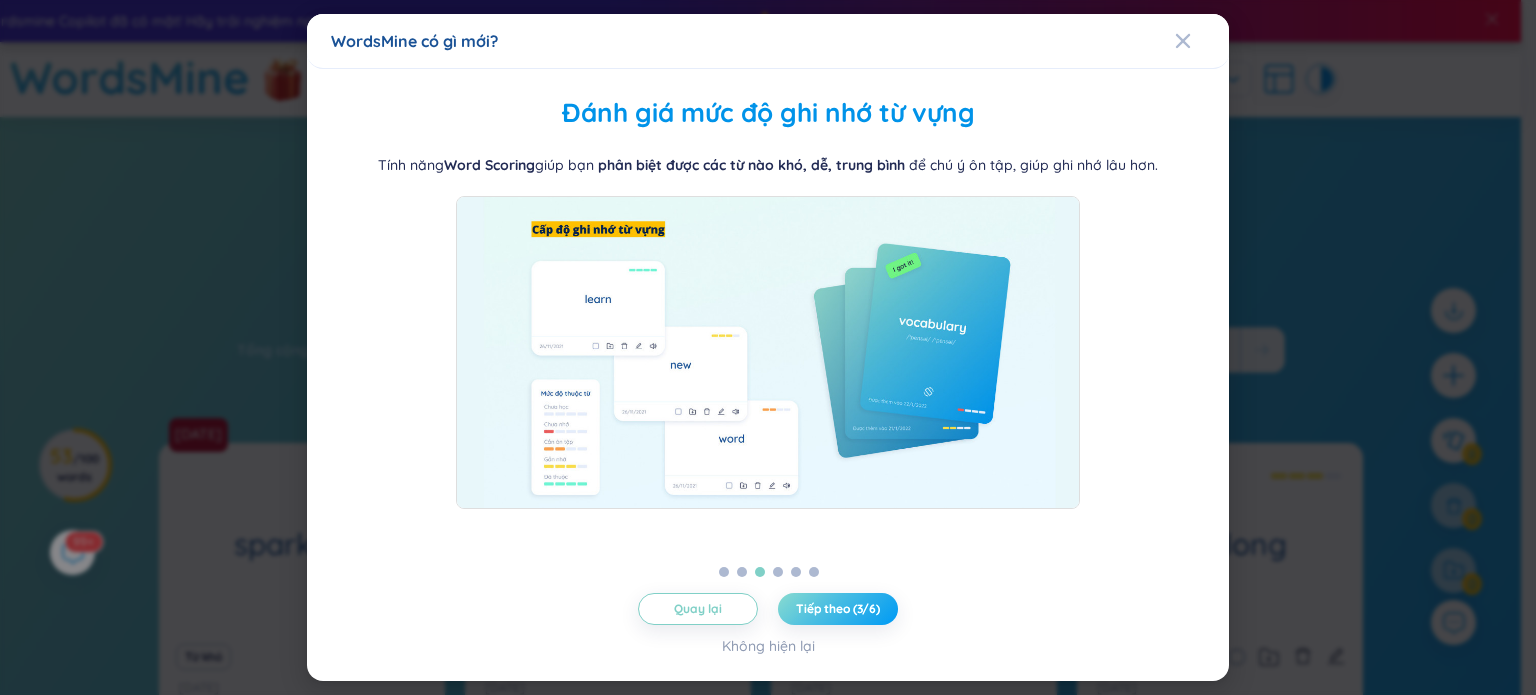 click on "Tiếp theo (3/6)" at bounding box center [838, 609] 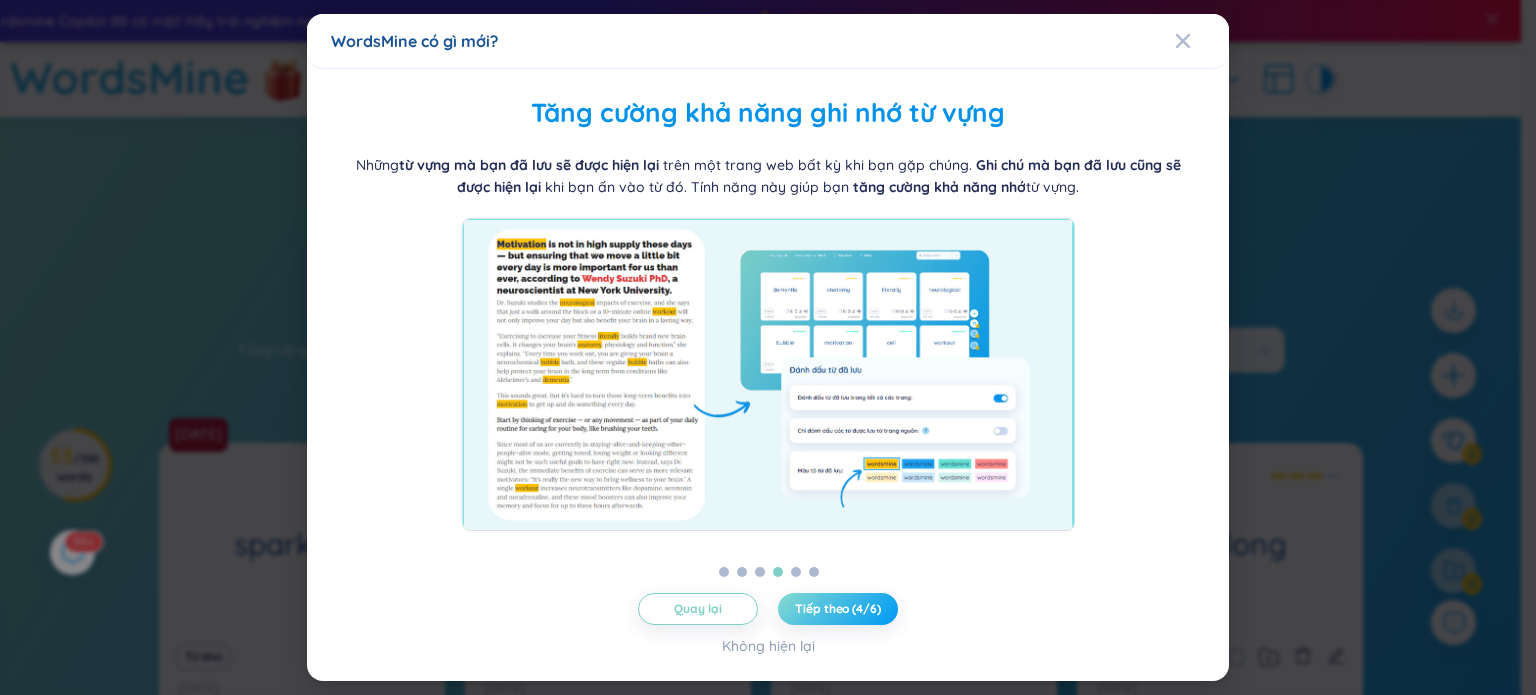 click on "Tiếp theo (4/6)" at bounding box center (837, 609) 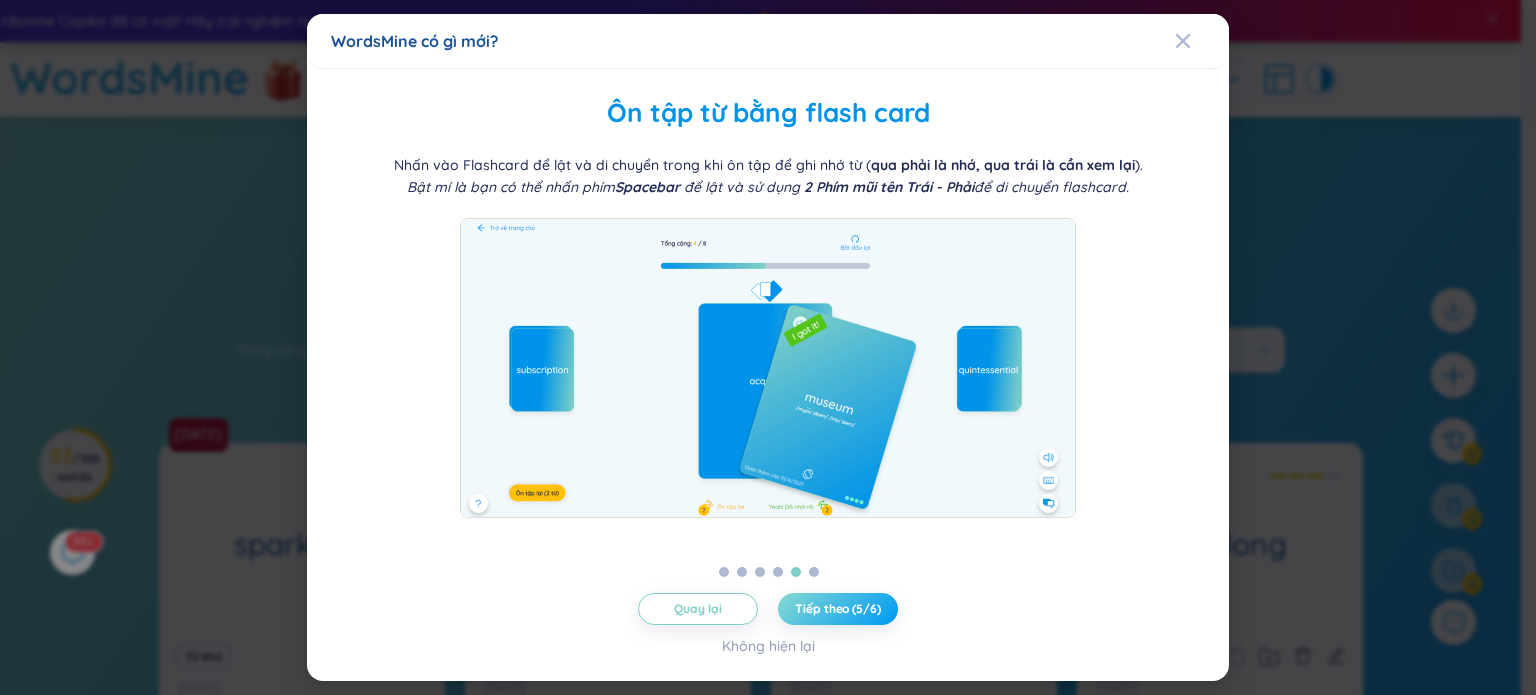 click on "Tiếp theo (5/6)" at bounding box center (838, 609) 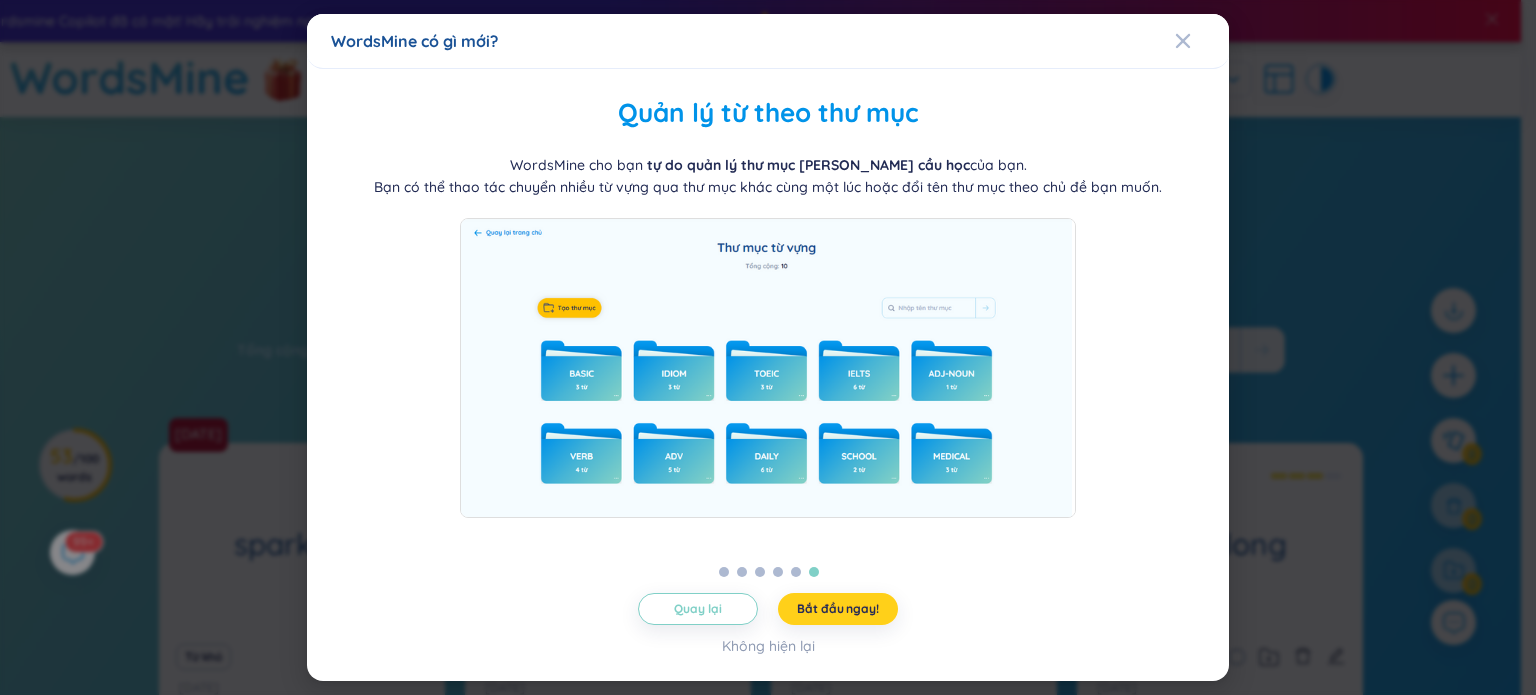 click on "Bắt đầu ngay!" at bounding box center [837, 609] 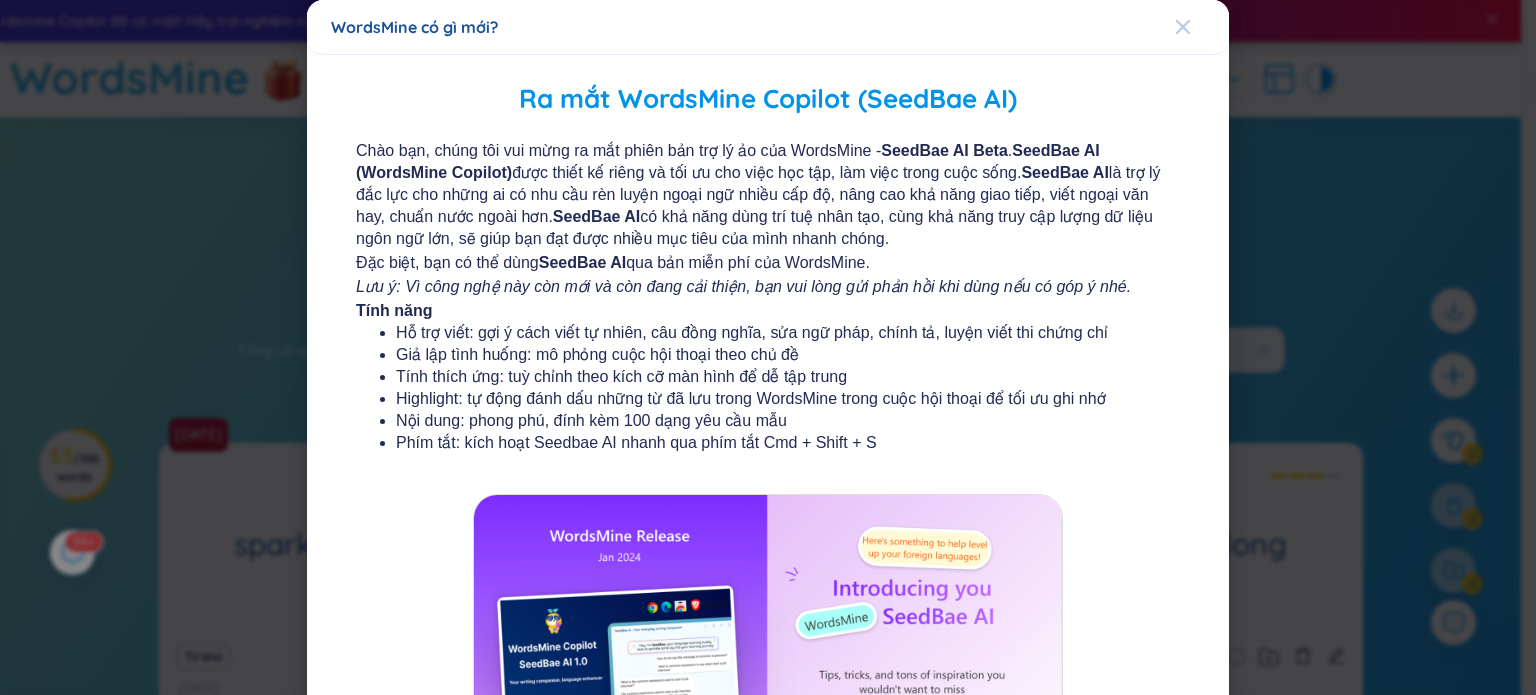 click at bounding box center [1202, 27] 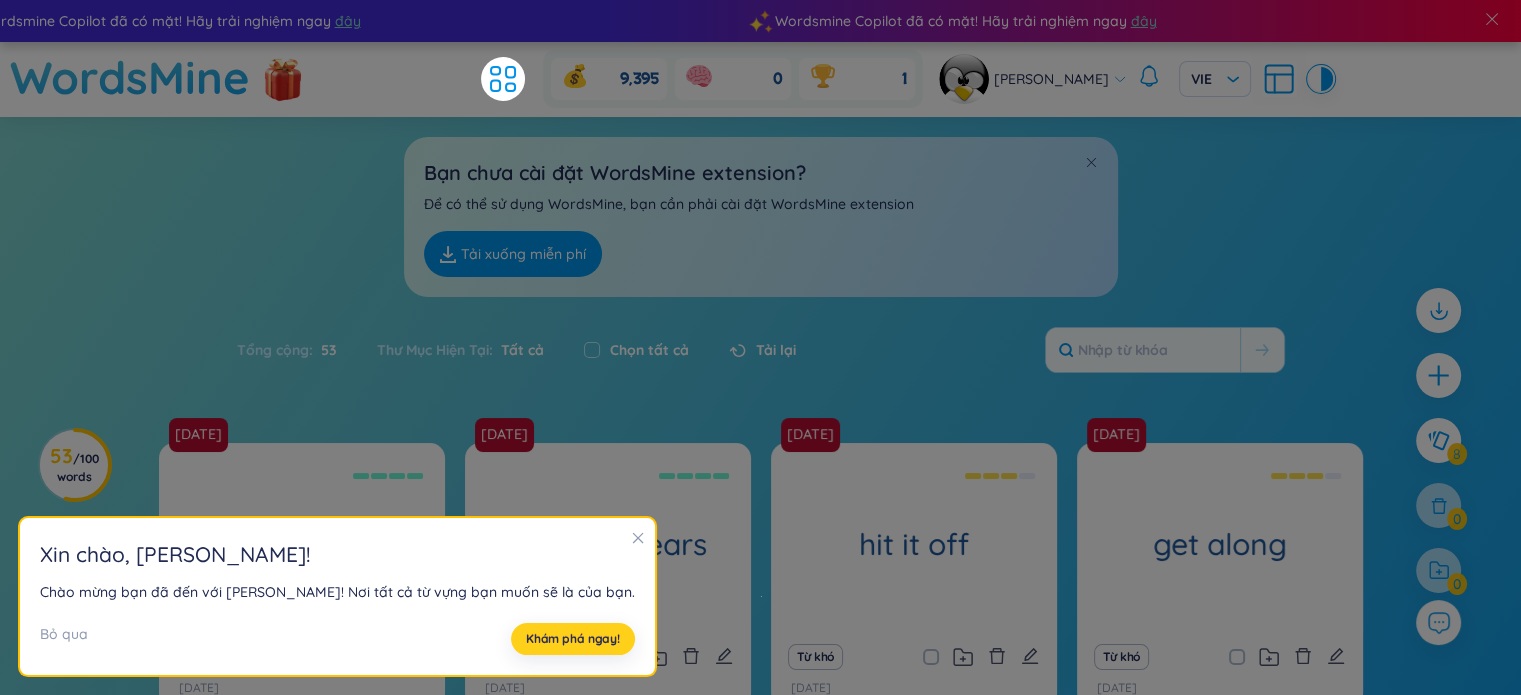click on "Khám phá ngay!" at bounding box center (573, 639) 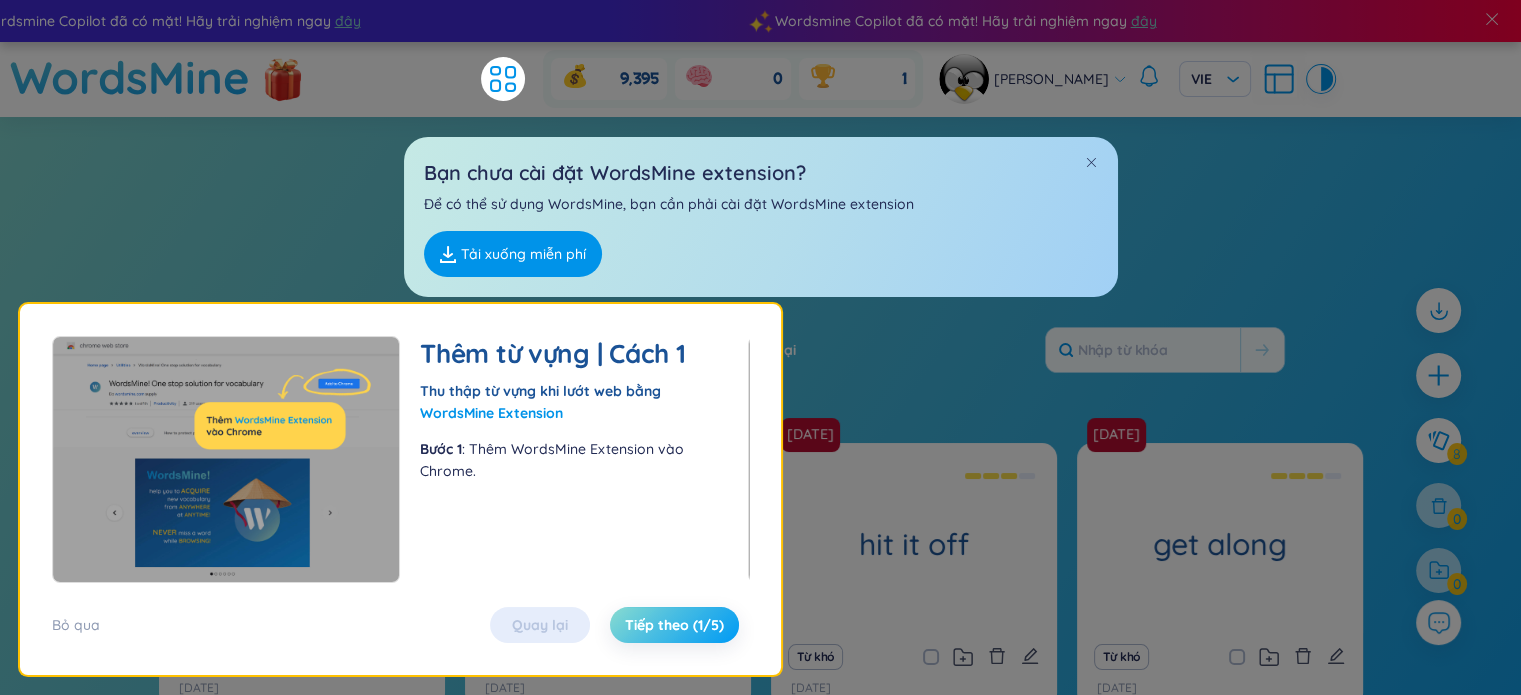 click on "Tiếp theo (1/5)" at bounding box center [674, 625] 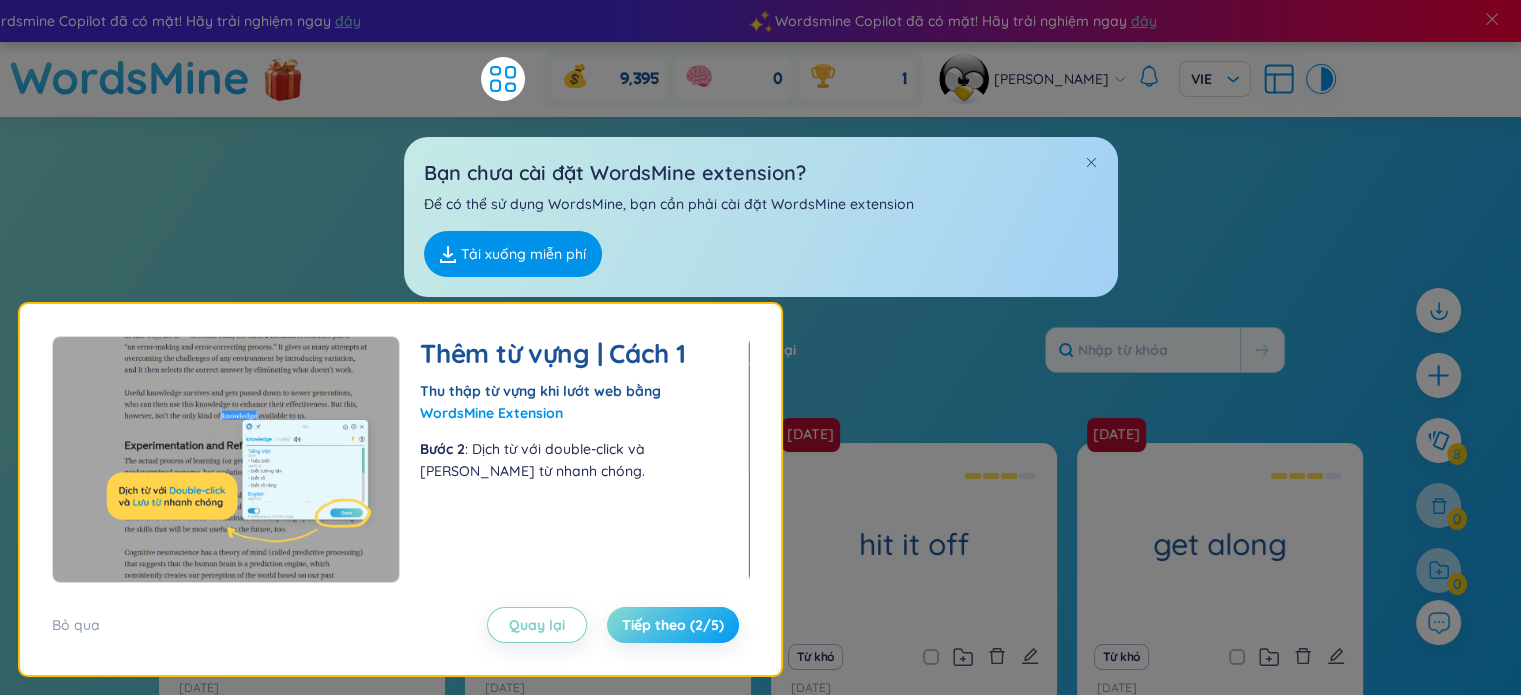 click on "Tiếp theo (2/5)" at bounding box center [673, 625] 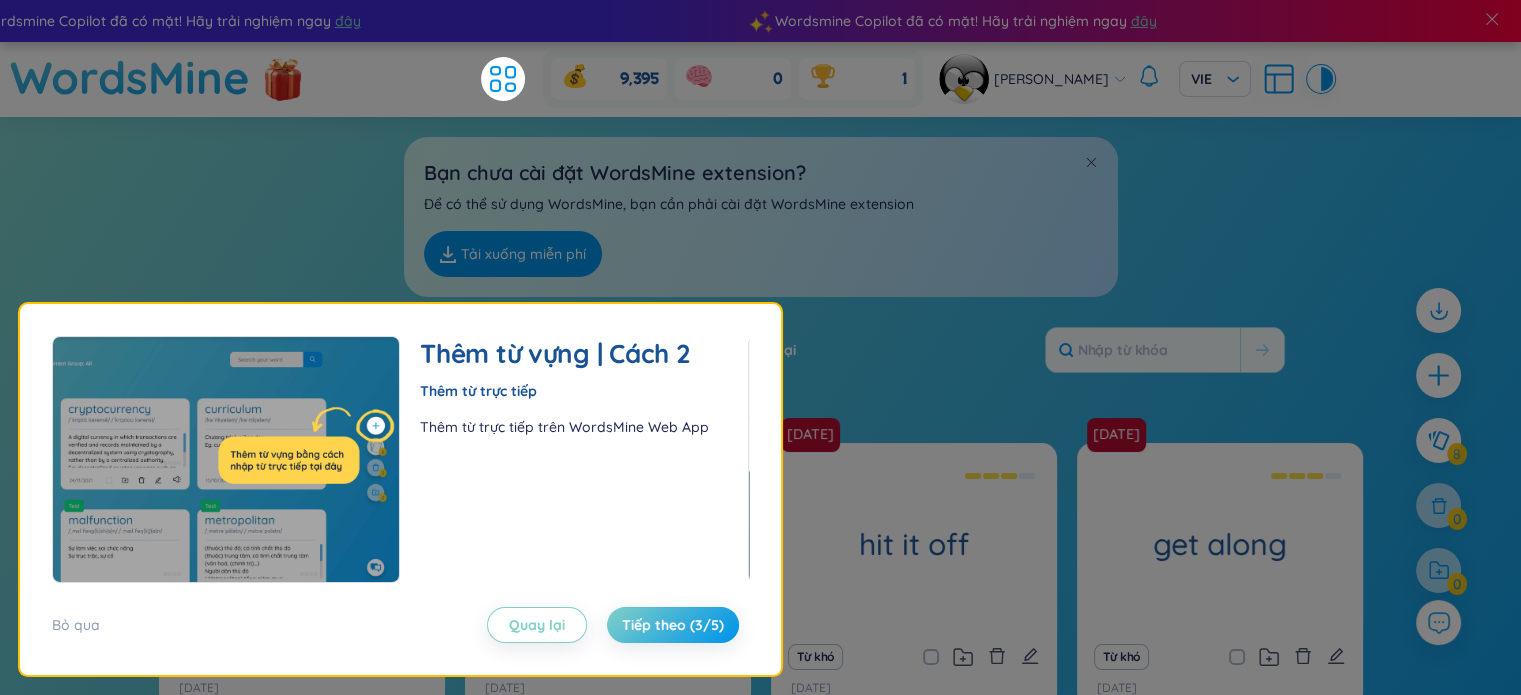 click on "Bỏ qua Quay lại Tiếp theo (3/5)" at bounding box center [400, 613] 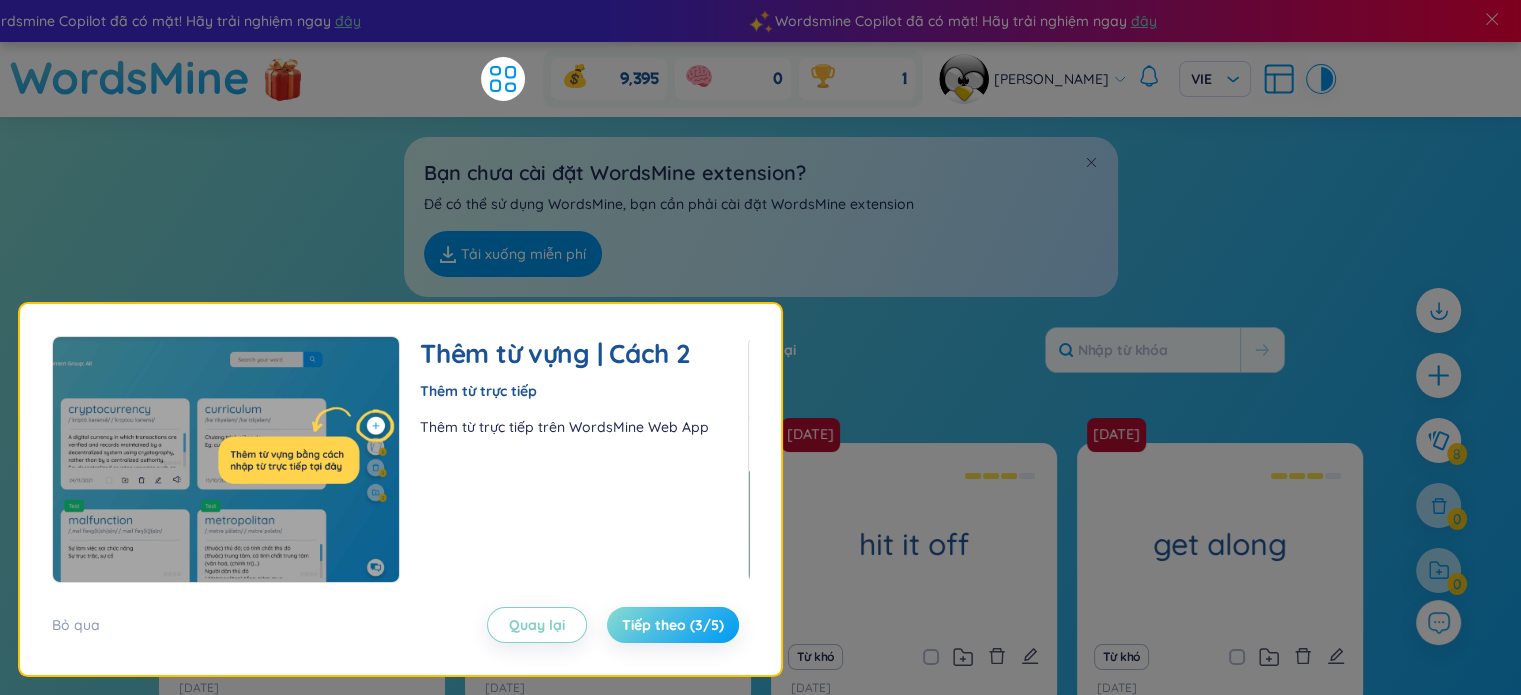click on "Tiếp theo (3/5)" at bounding box center (673, 625) 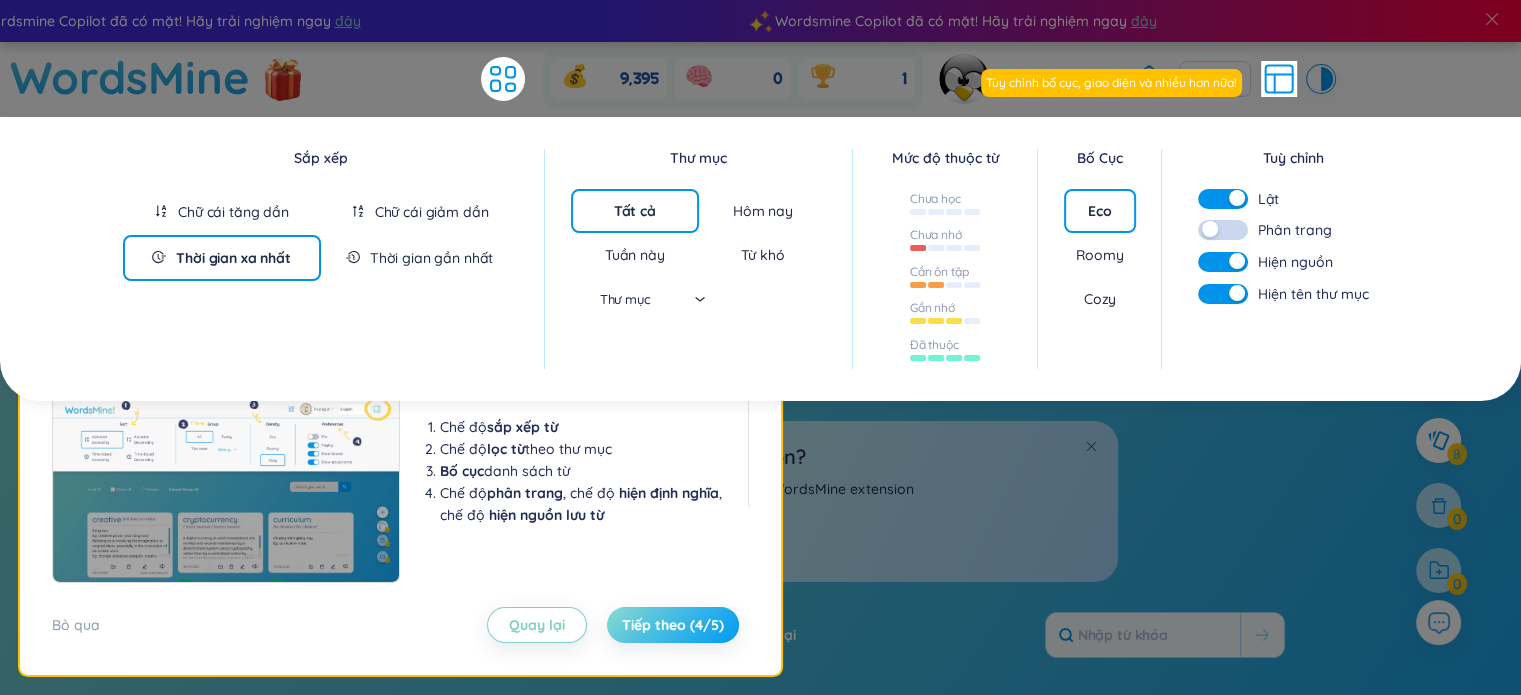 click on "Tiếp theo (4/5)" at bounding box center (673, 625) 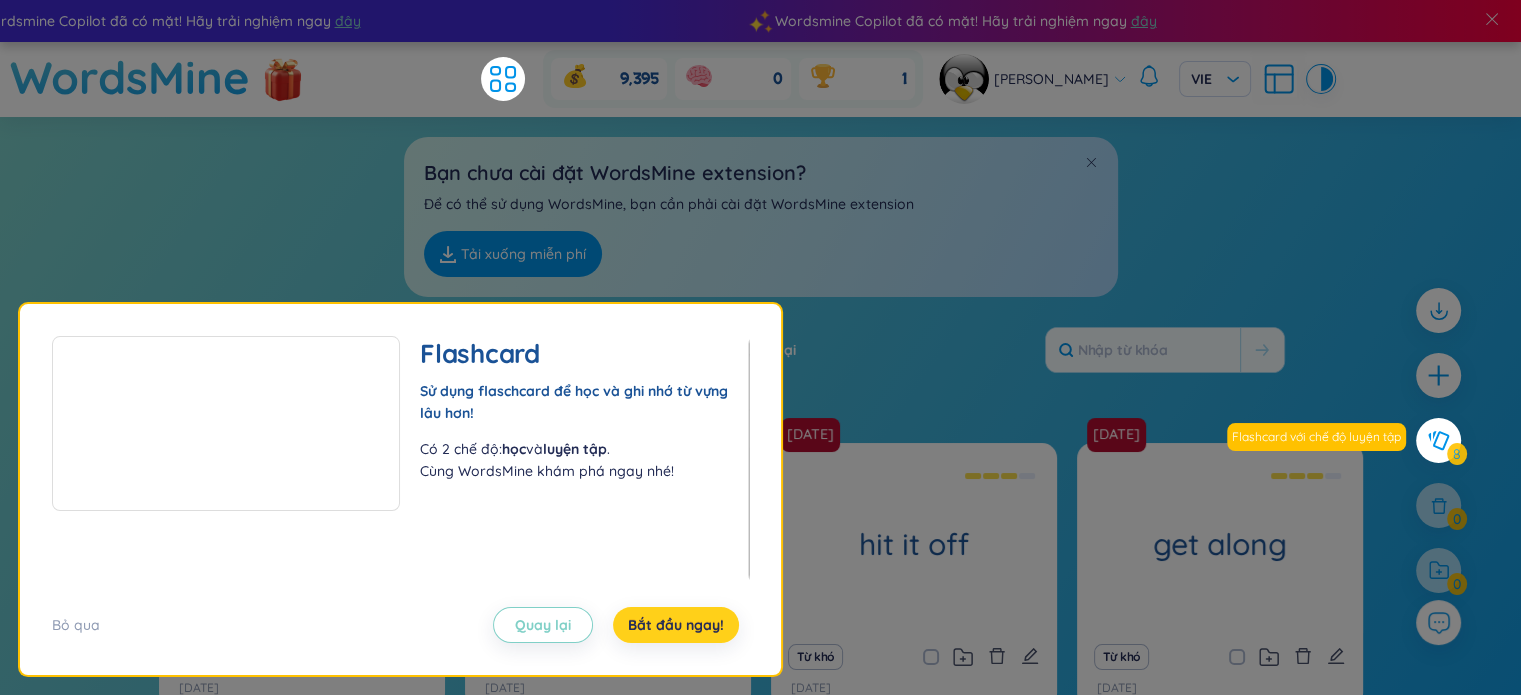 click on "Bắt đầu ngay!" at bounding box center (676, 625) 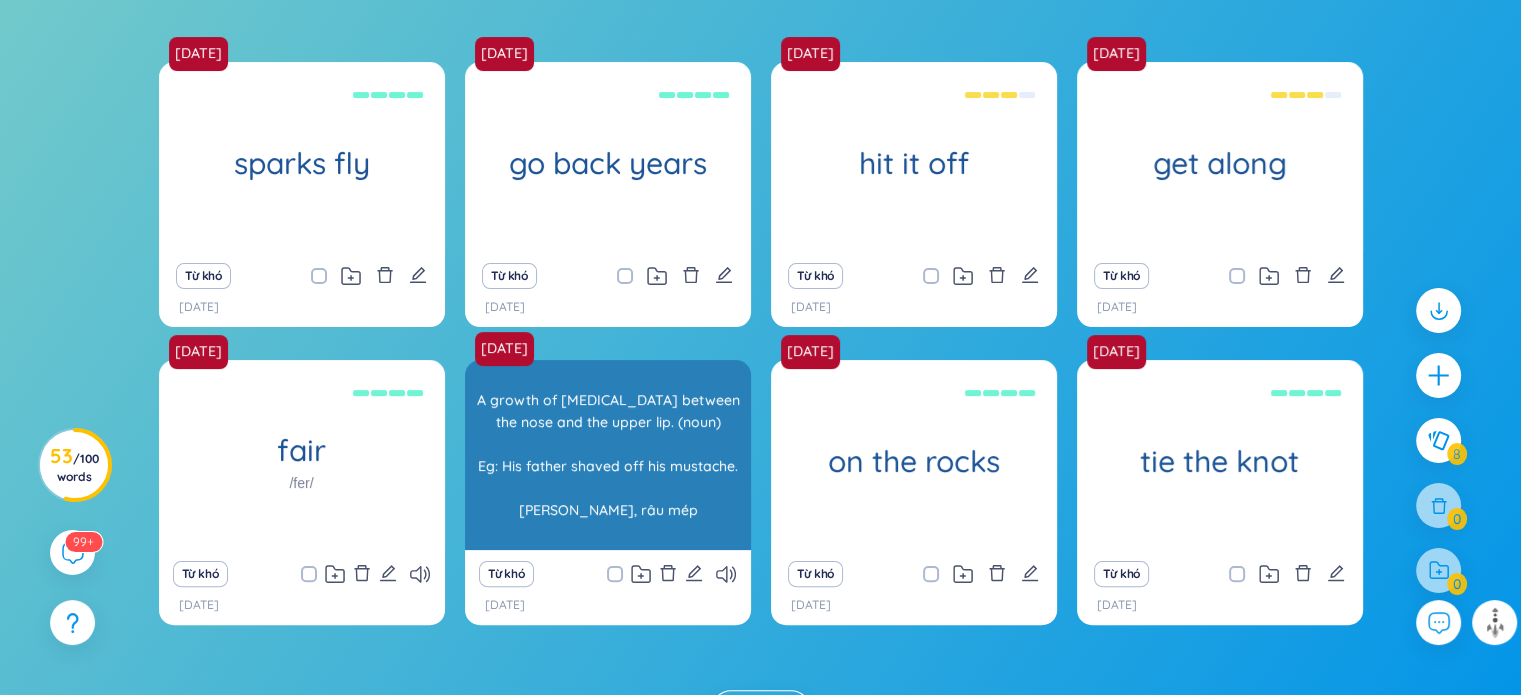 scroll, scrollTop: 0, scrollLeft: 0, axis: both 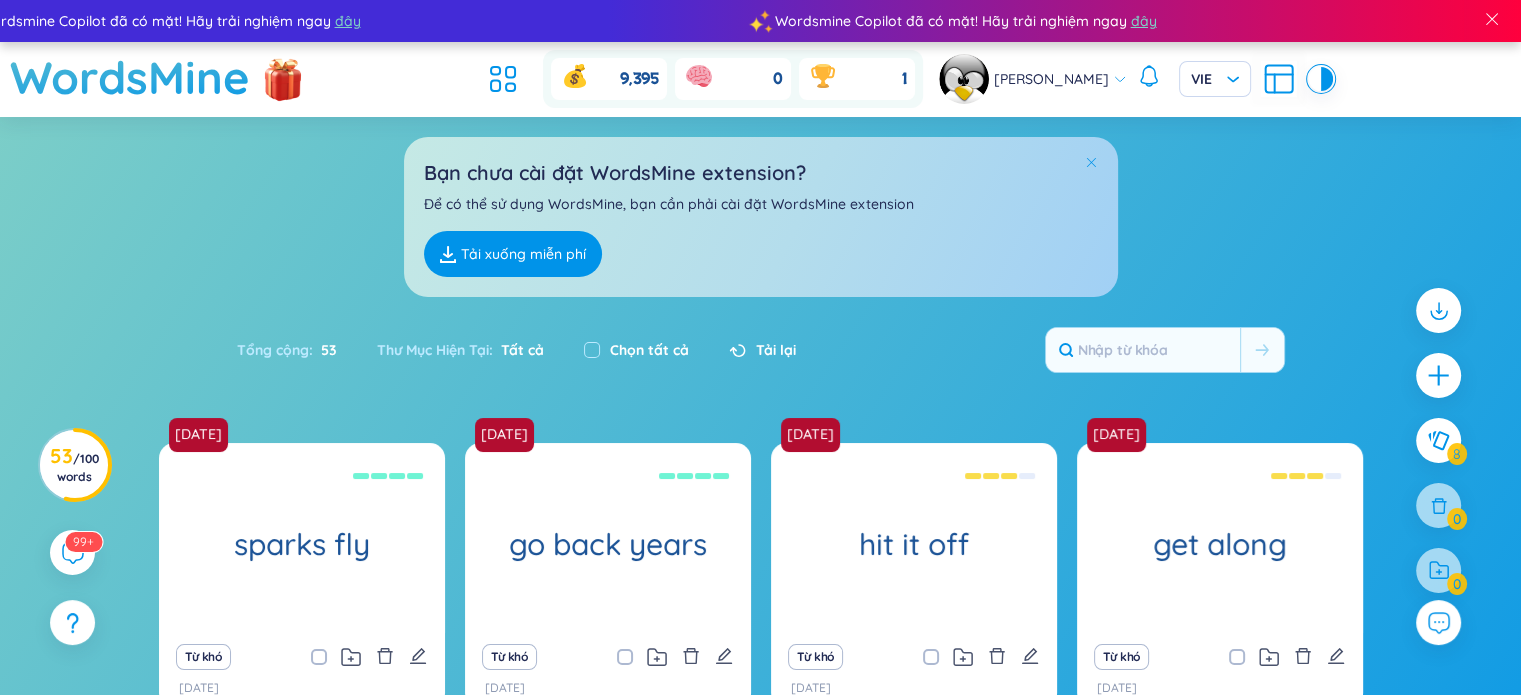 click at bounding box center (1091, 162) 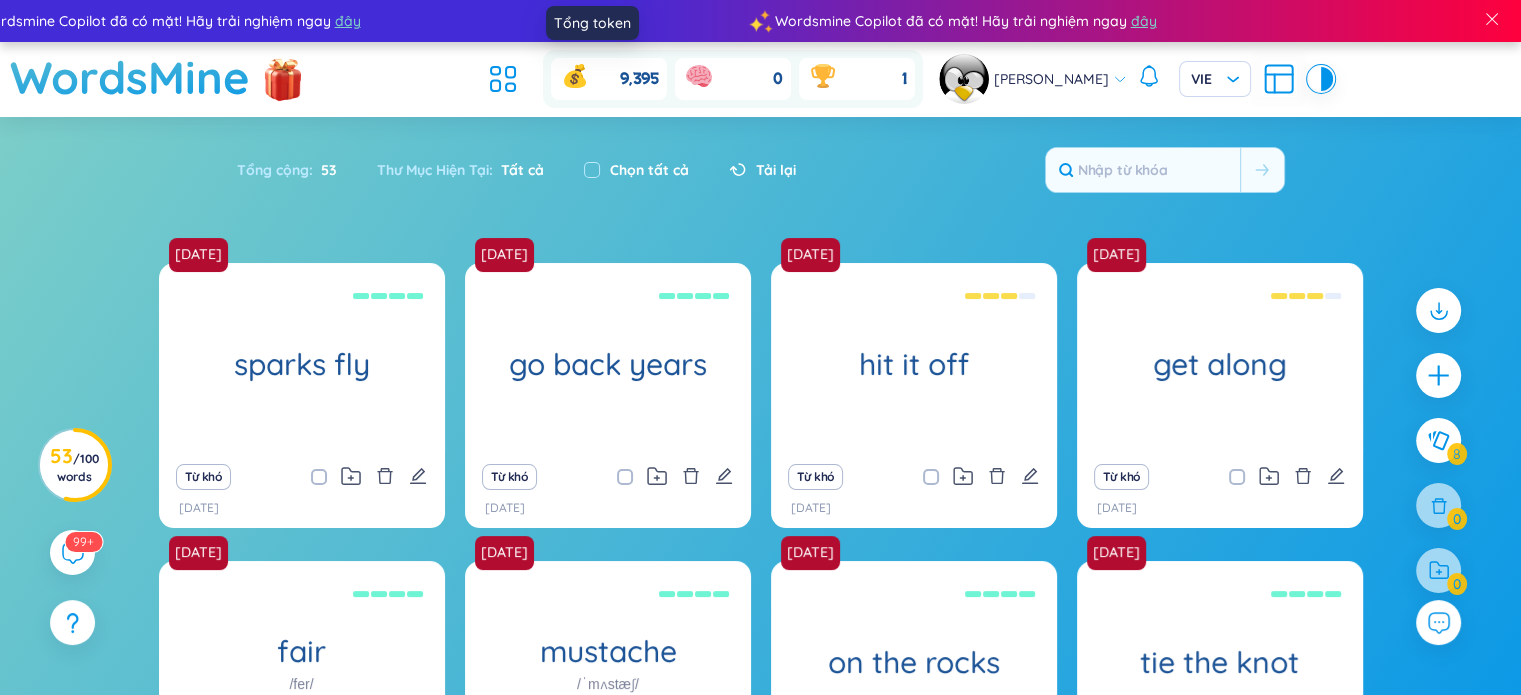 click on "9,395" at bounding box center [609, 79] 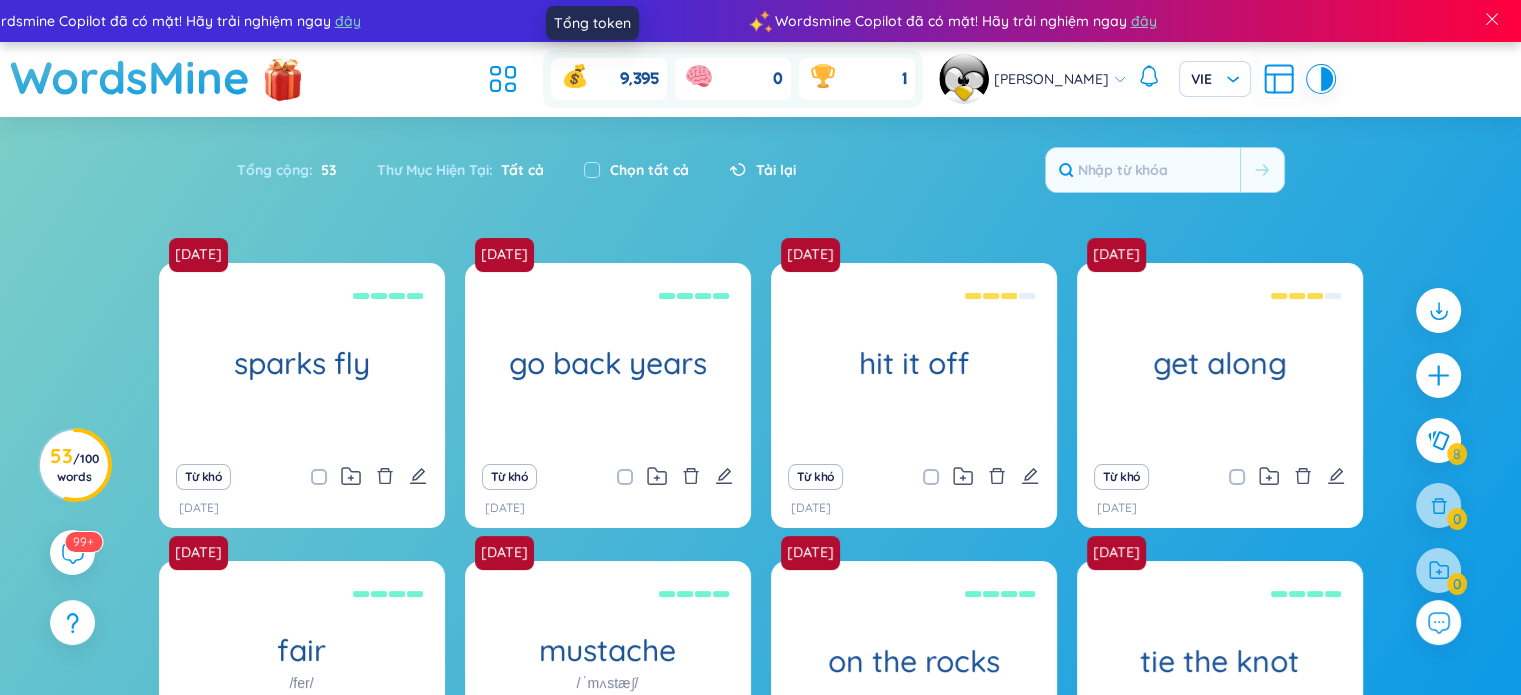 click 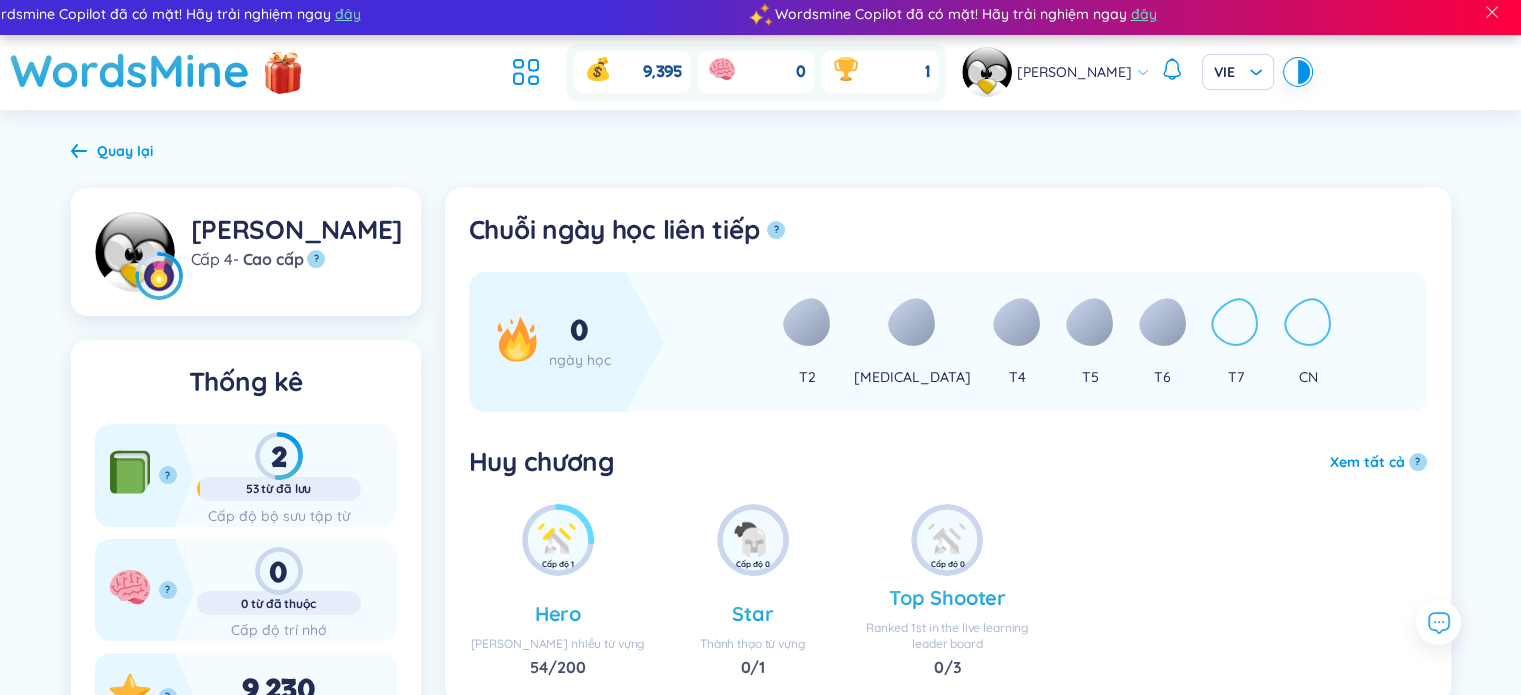 scroll, scrollTop: 0, scrollLeft: 0, axis: both 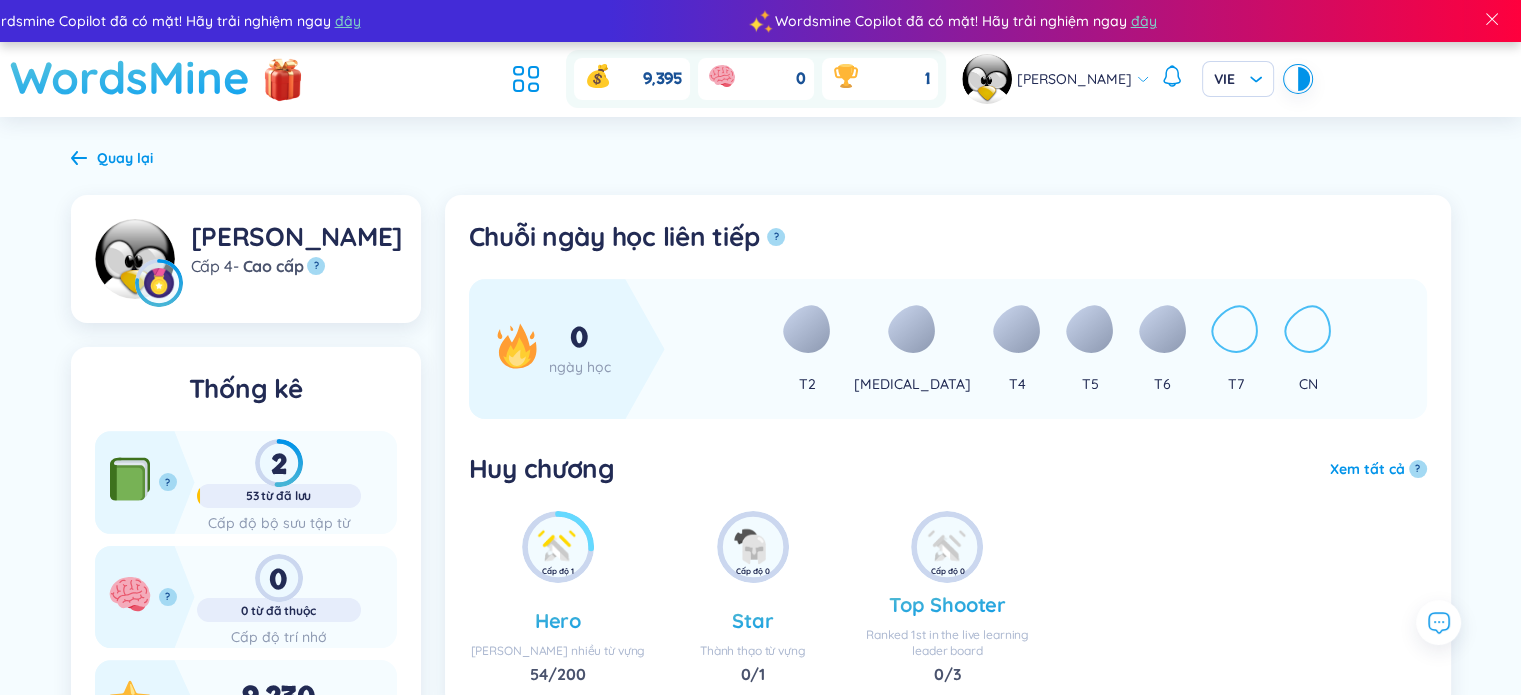 click on "WordsMine" at bounding box center (130, 77) 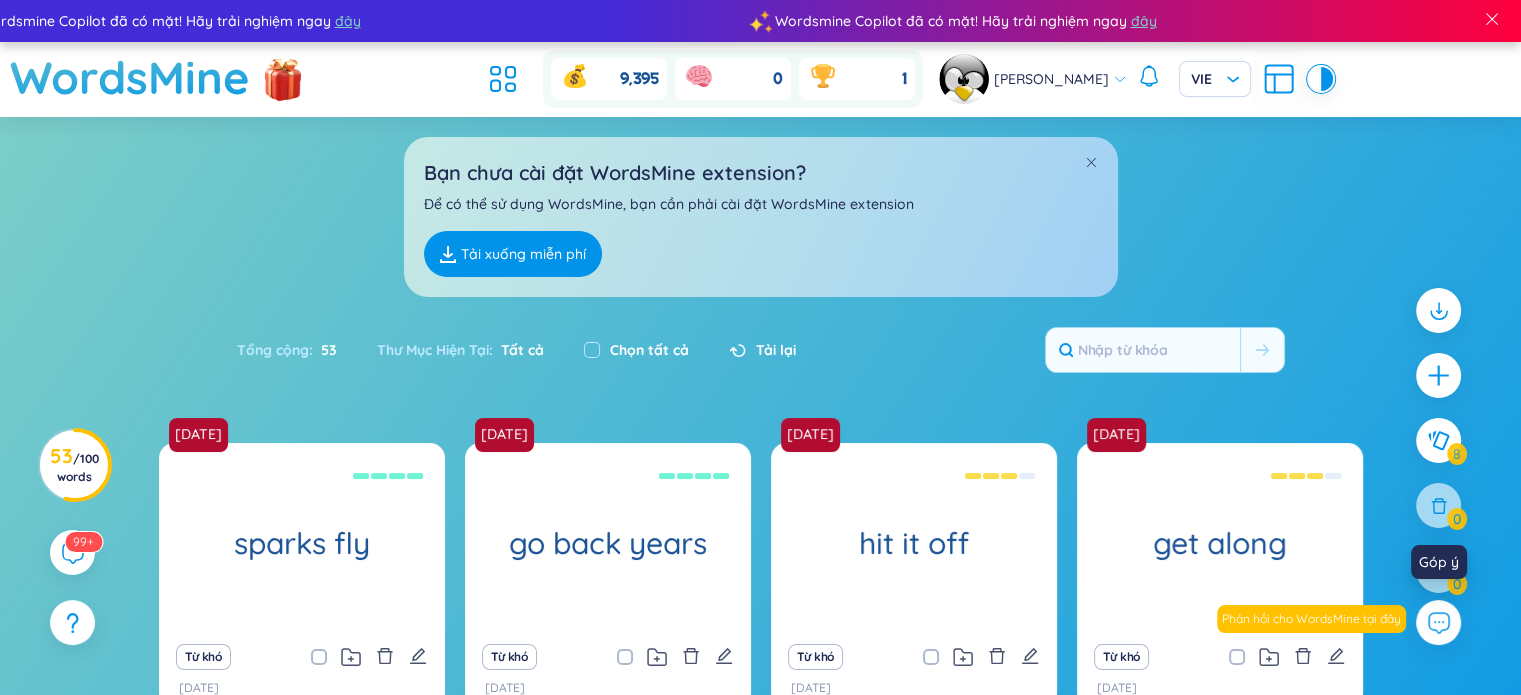 click on "Góp ý" at bounding box center (1439, 562) 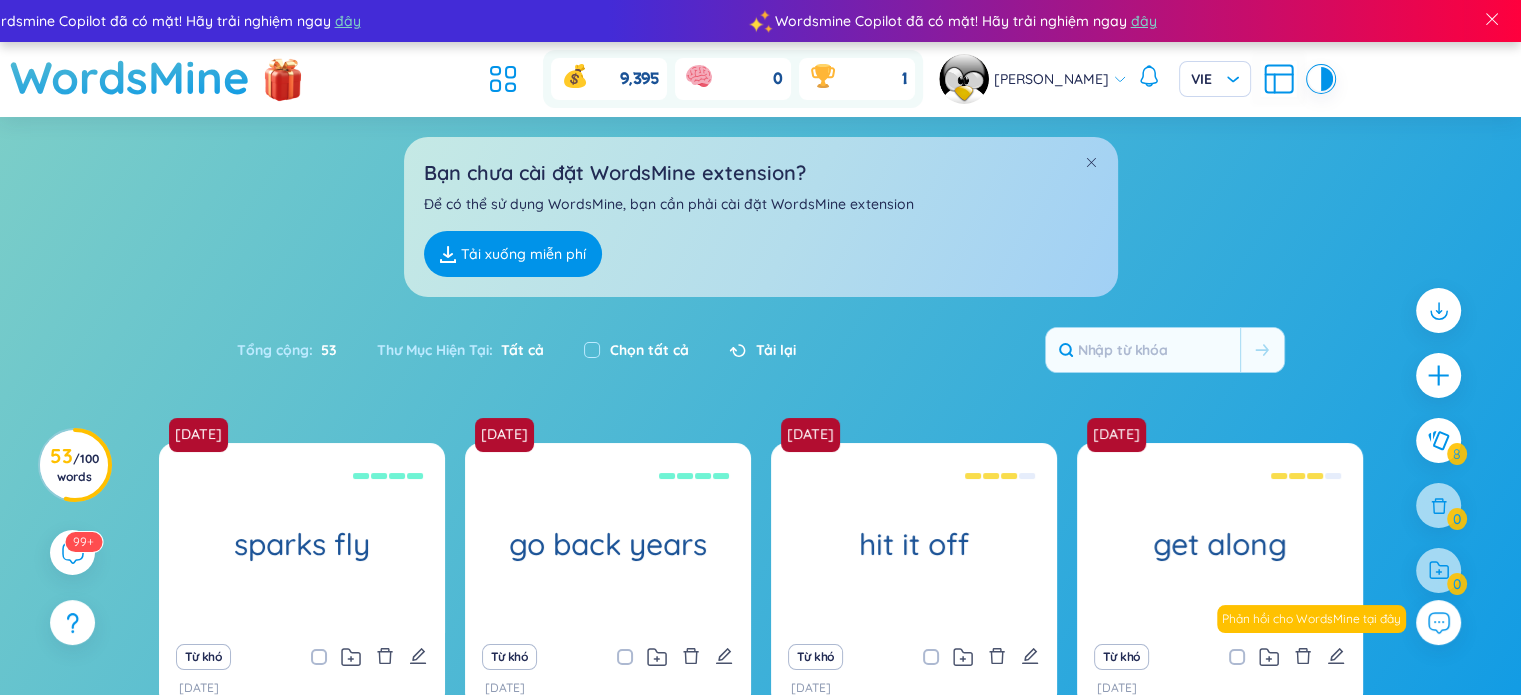 click at bounding box center (1438, 570) 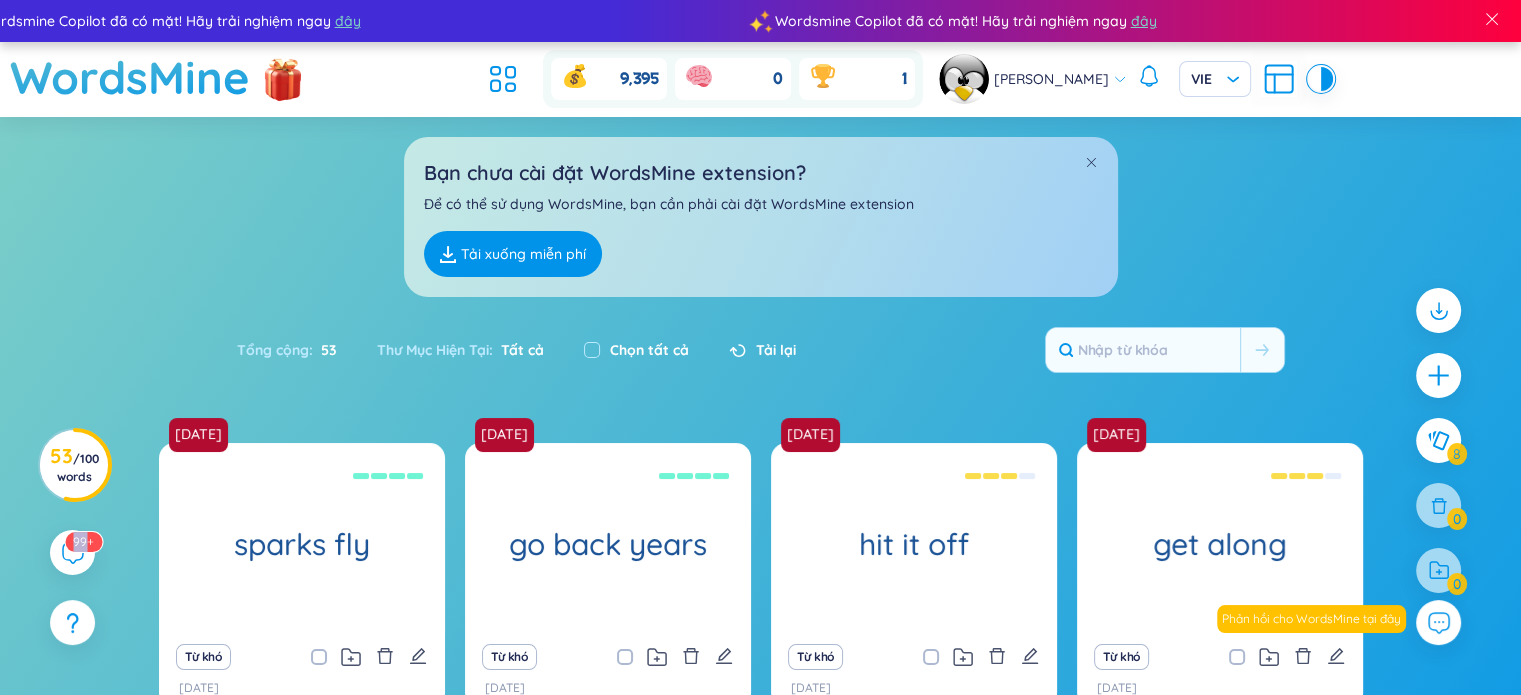 click at bounding box center (1438, 570) 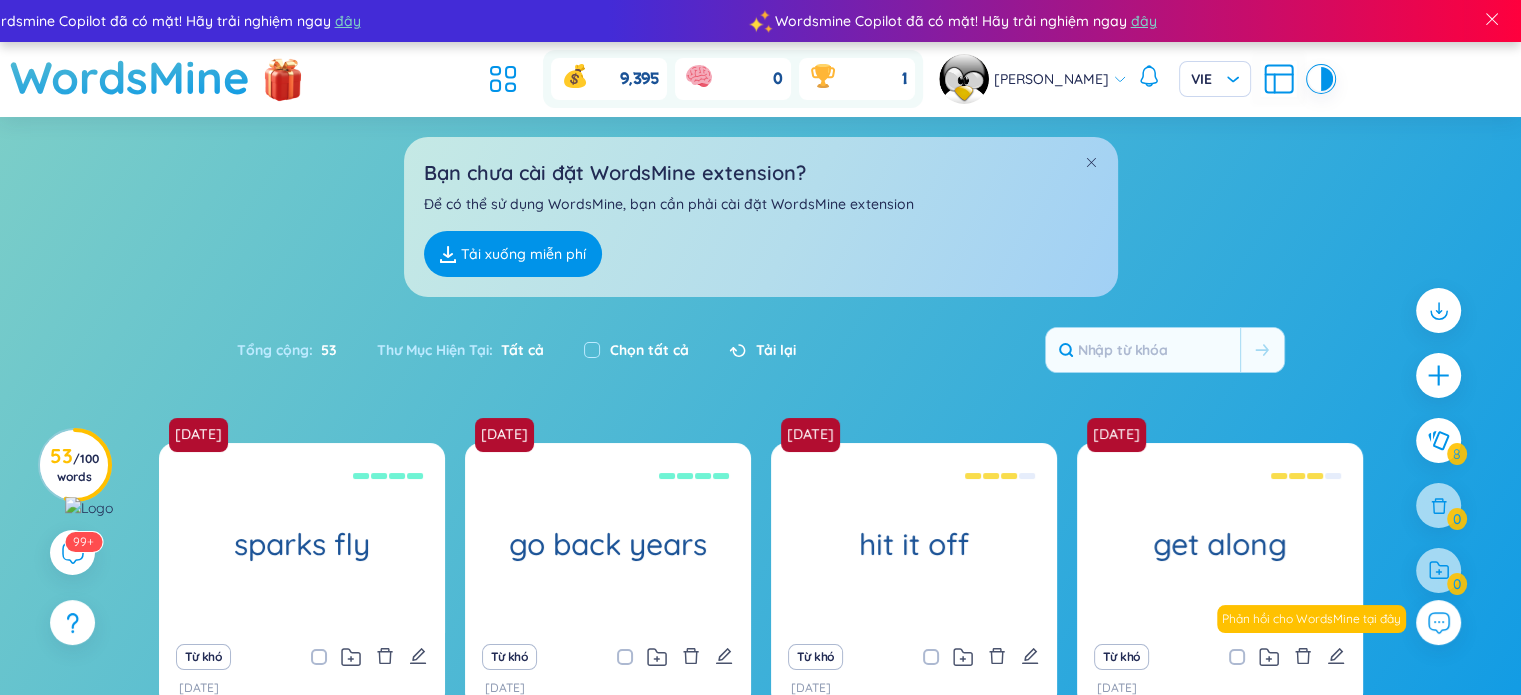 click on "Tất cả" at bounding box center (518, 350) 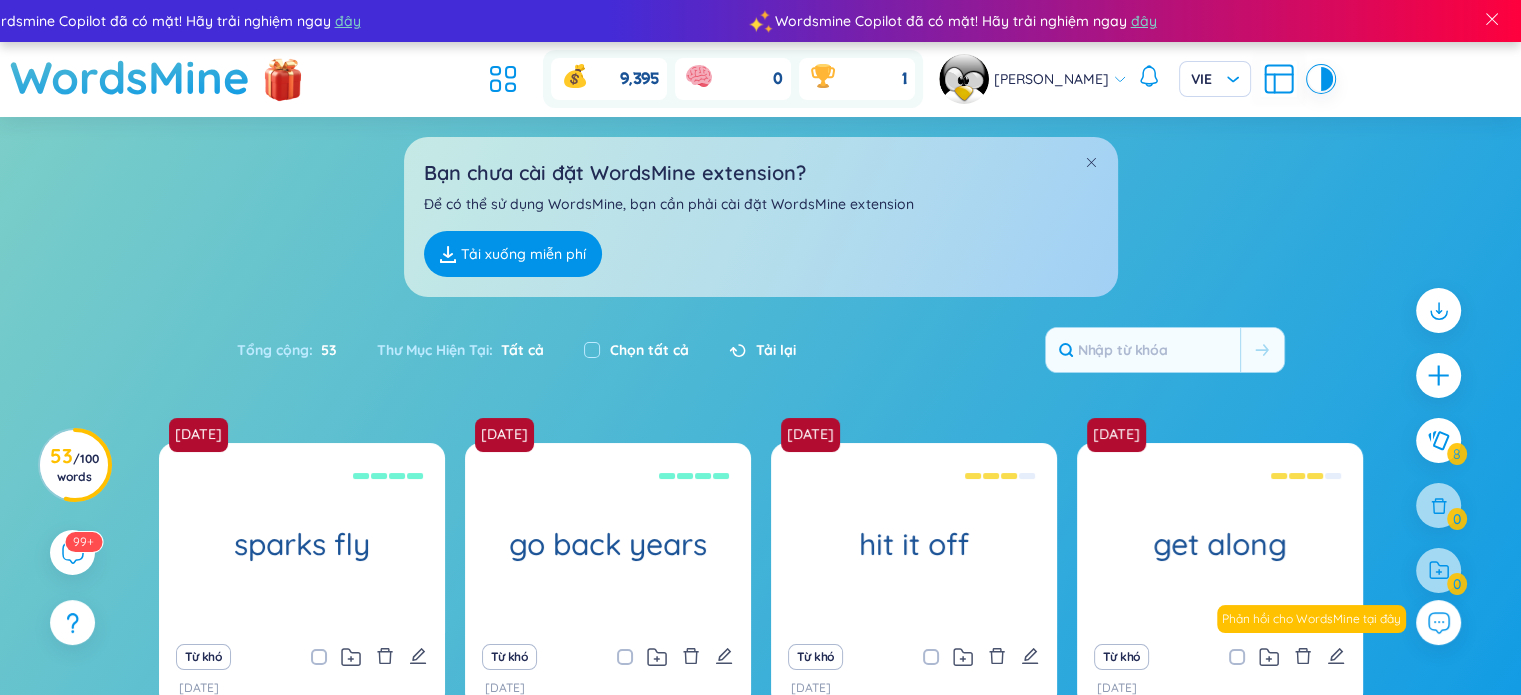 click on "Tất cả" at bounding box center (518, 350) 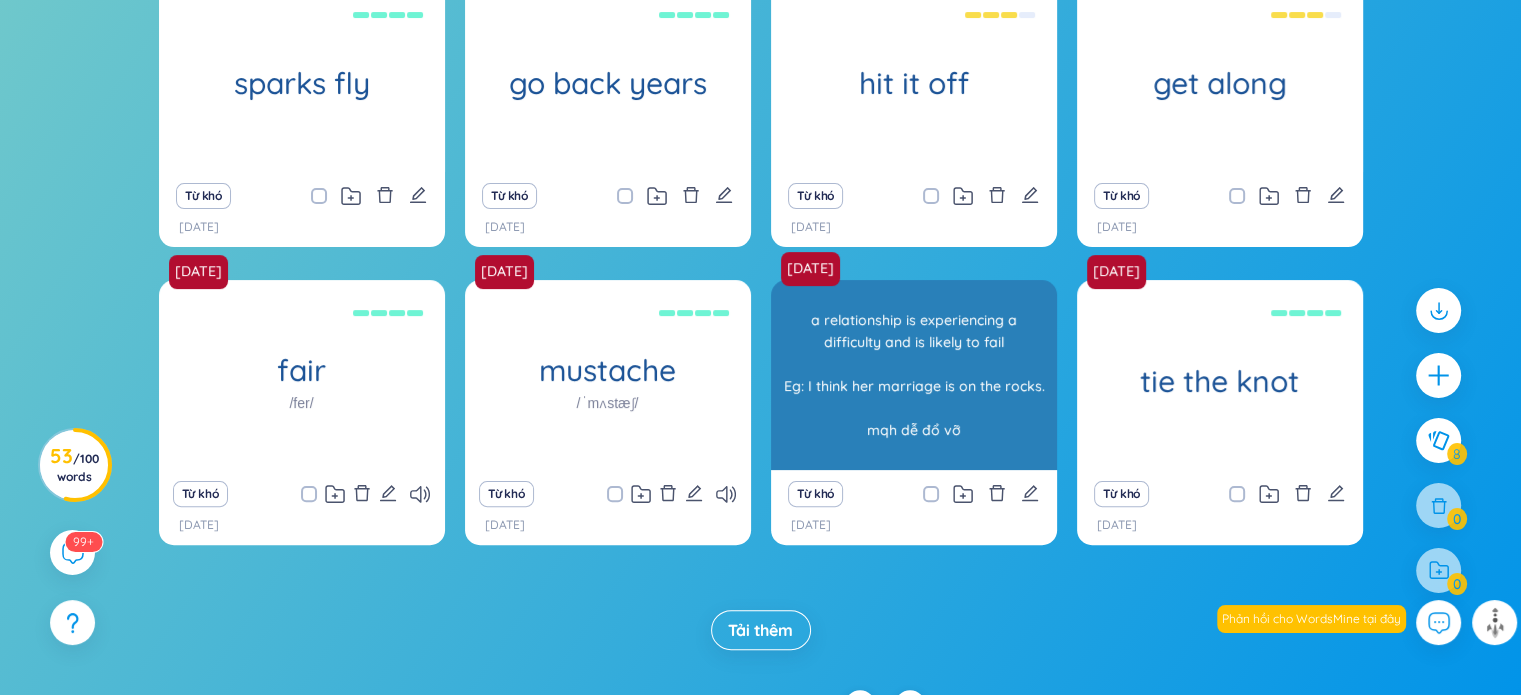 scroll, scrollTop: 495, scrollLeft: 0, axis: vertical 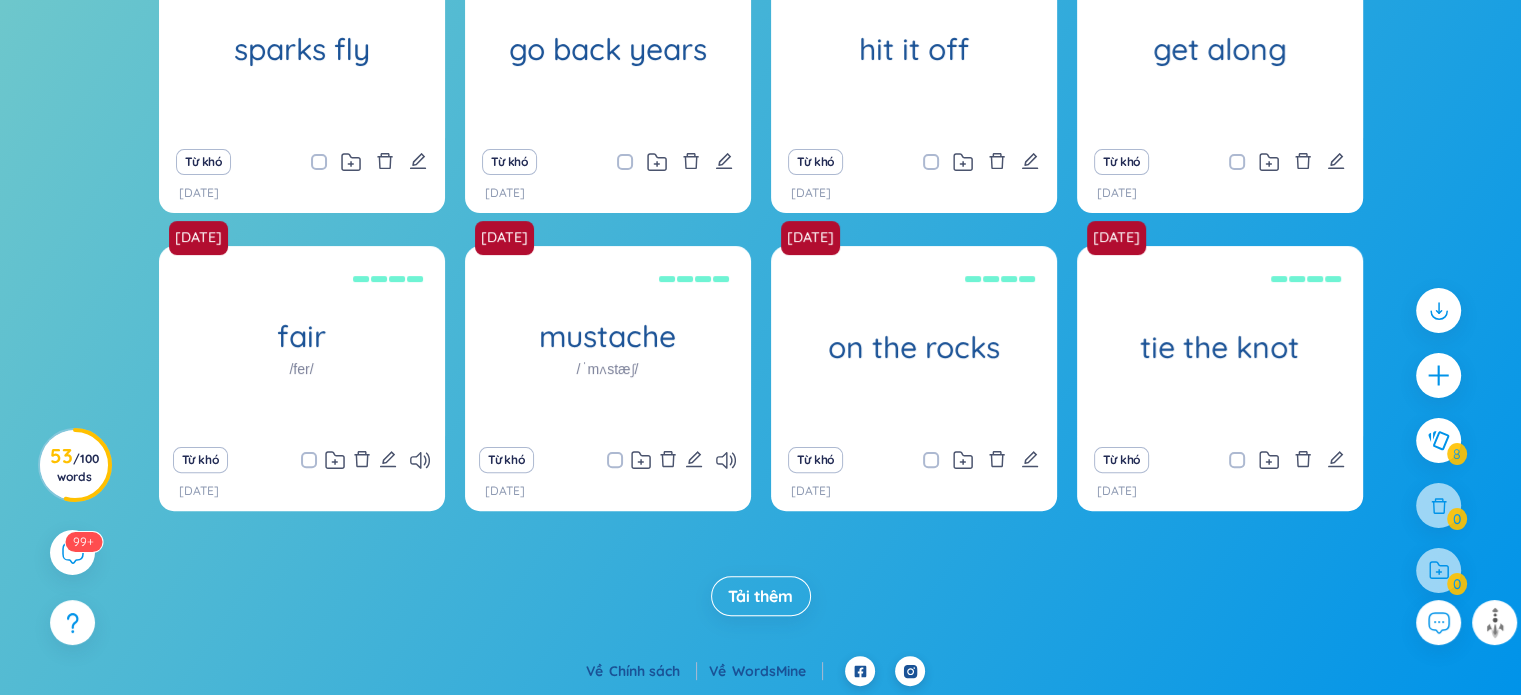 click on "Tải thêm" at bounding box center (760, 596) 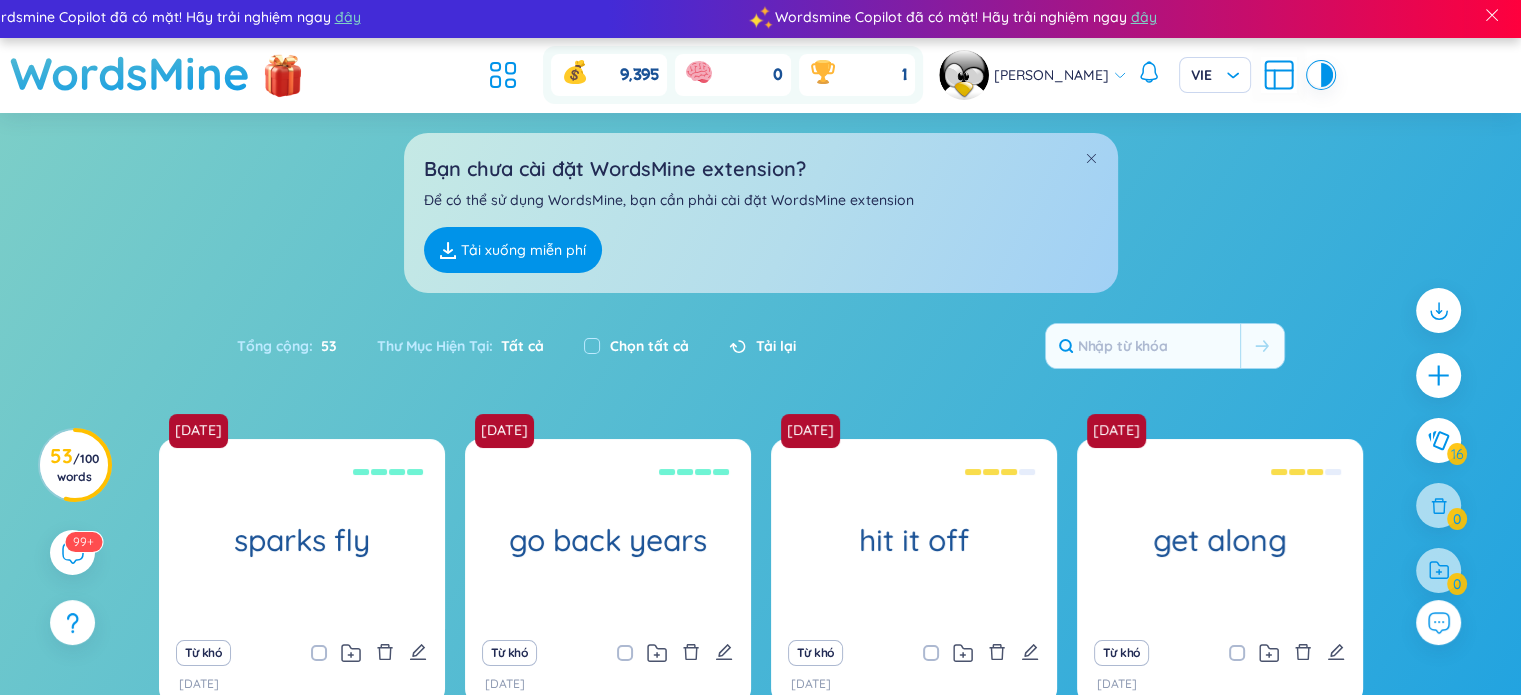 scroll, scrollTop: 0, scrollLeft: 0, axis: both 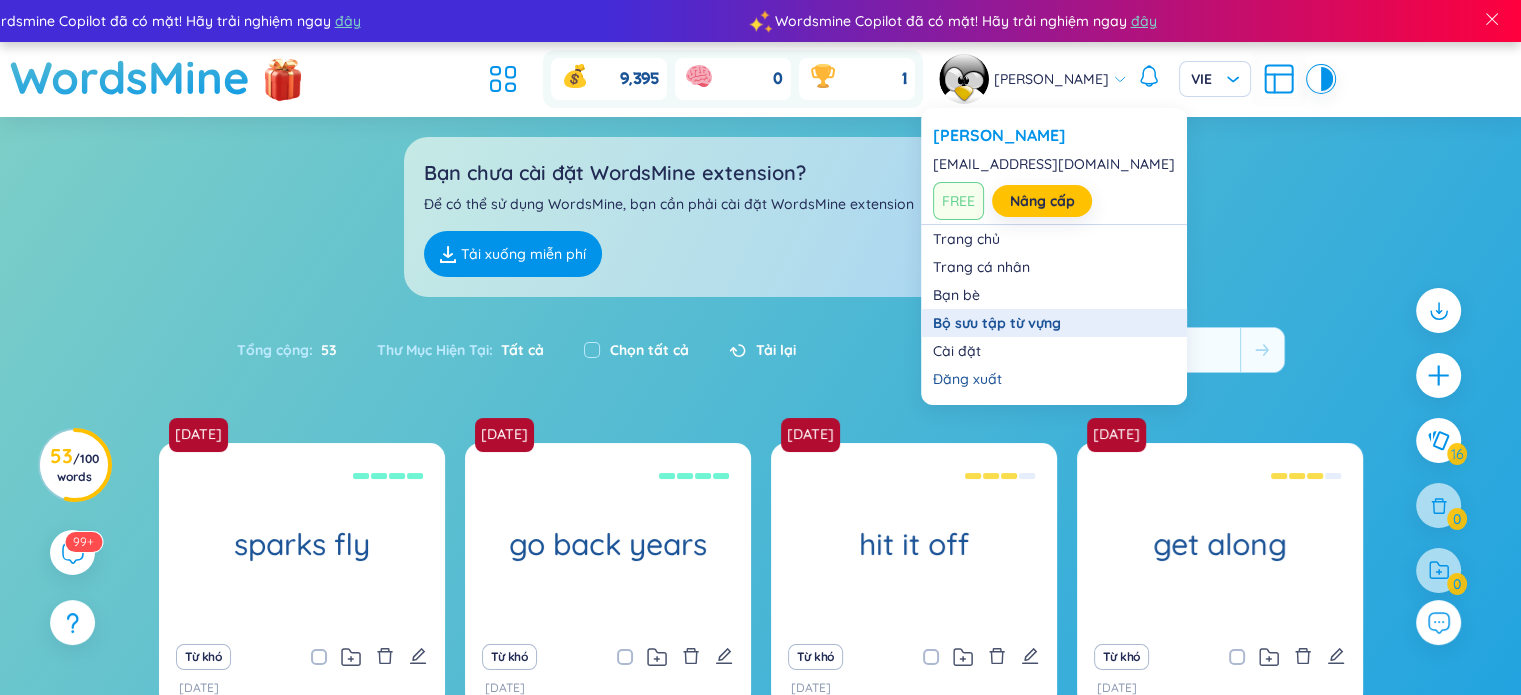 click on "Bộ sưu tập từ vựng" at bounding box center (1054, 323) 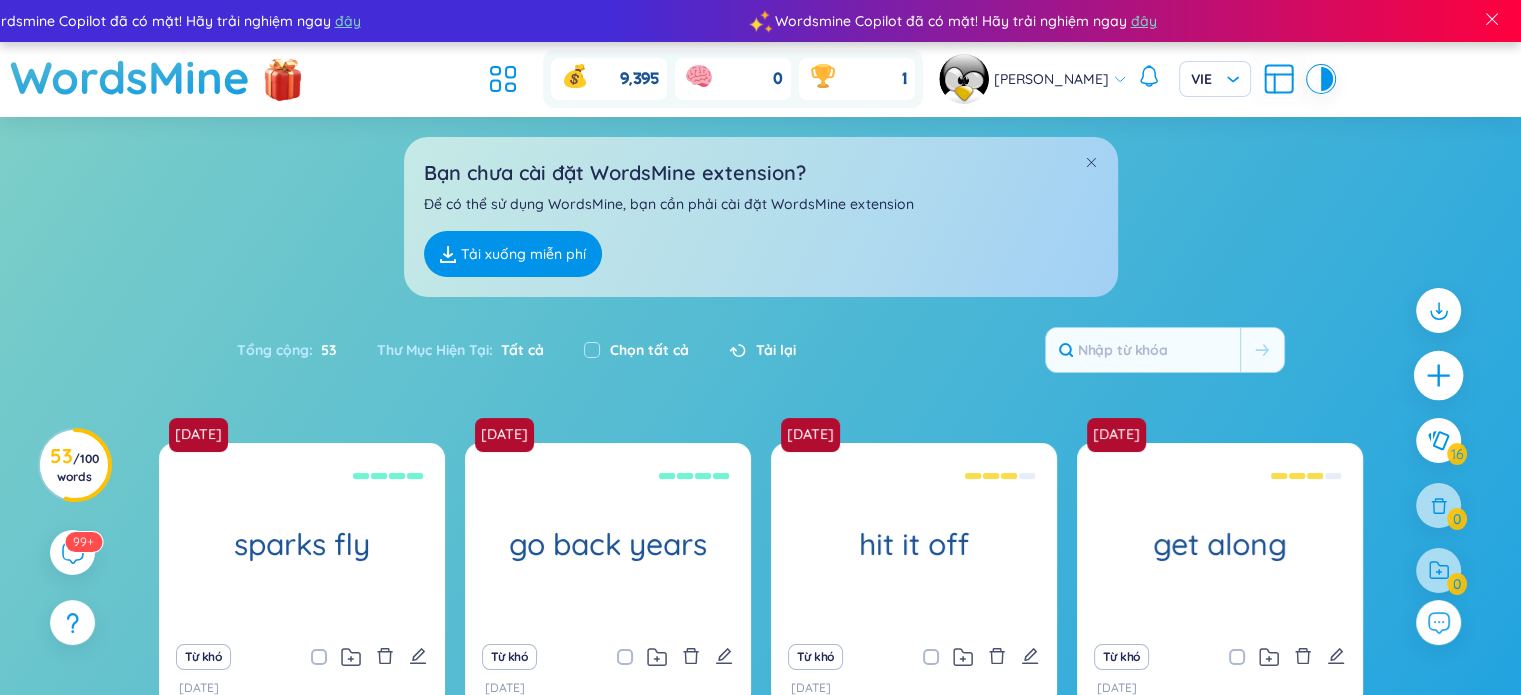 click 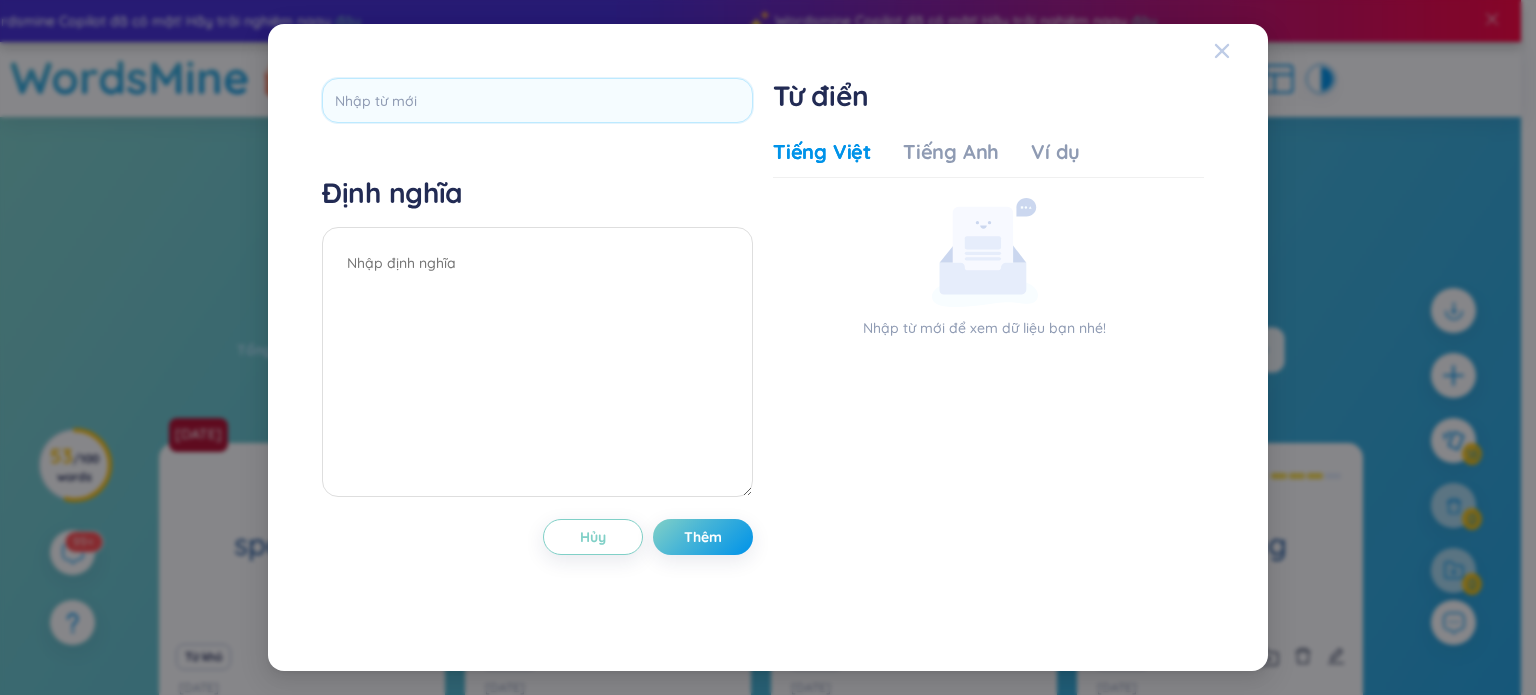 click 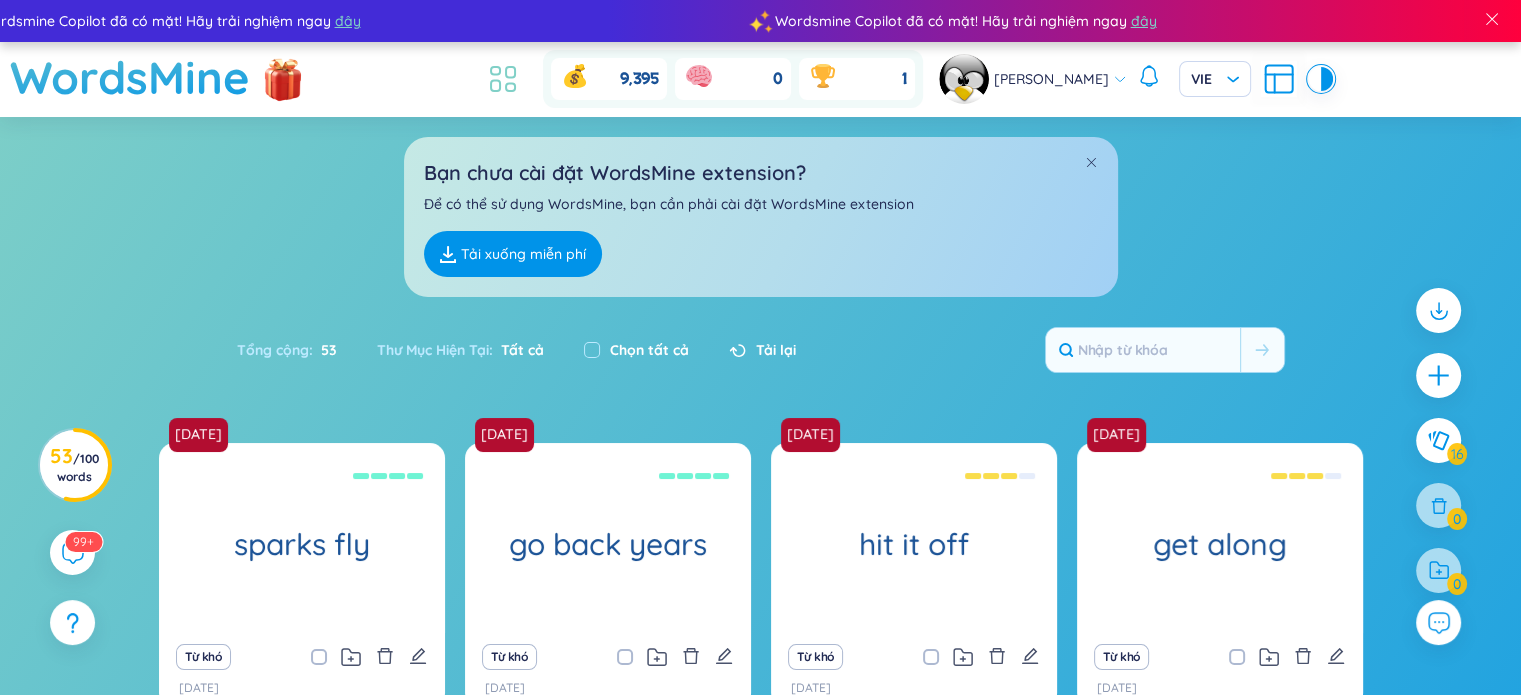 click 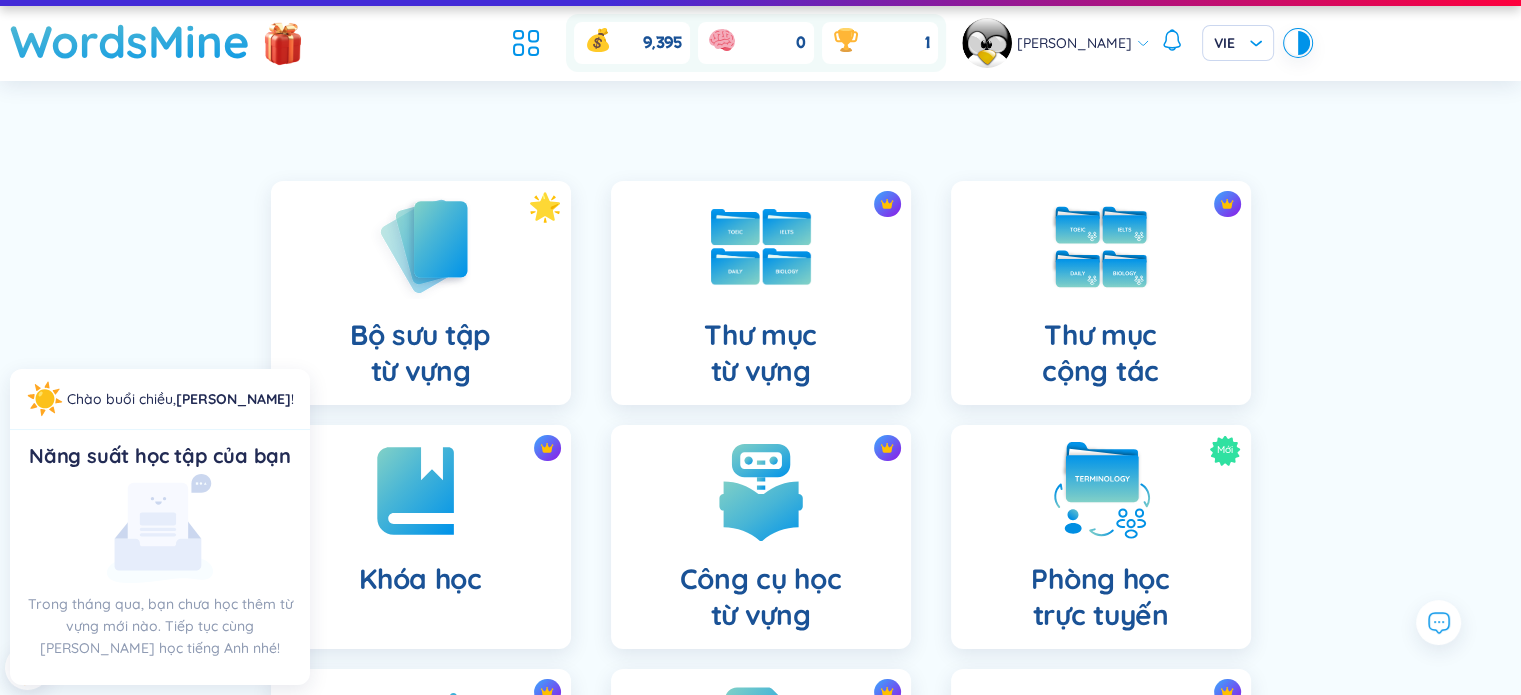 scroll, scrollTop: 100, scrollLeft: 0, axis: vertical 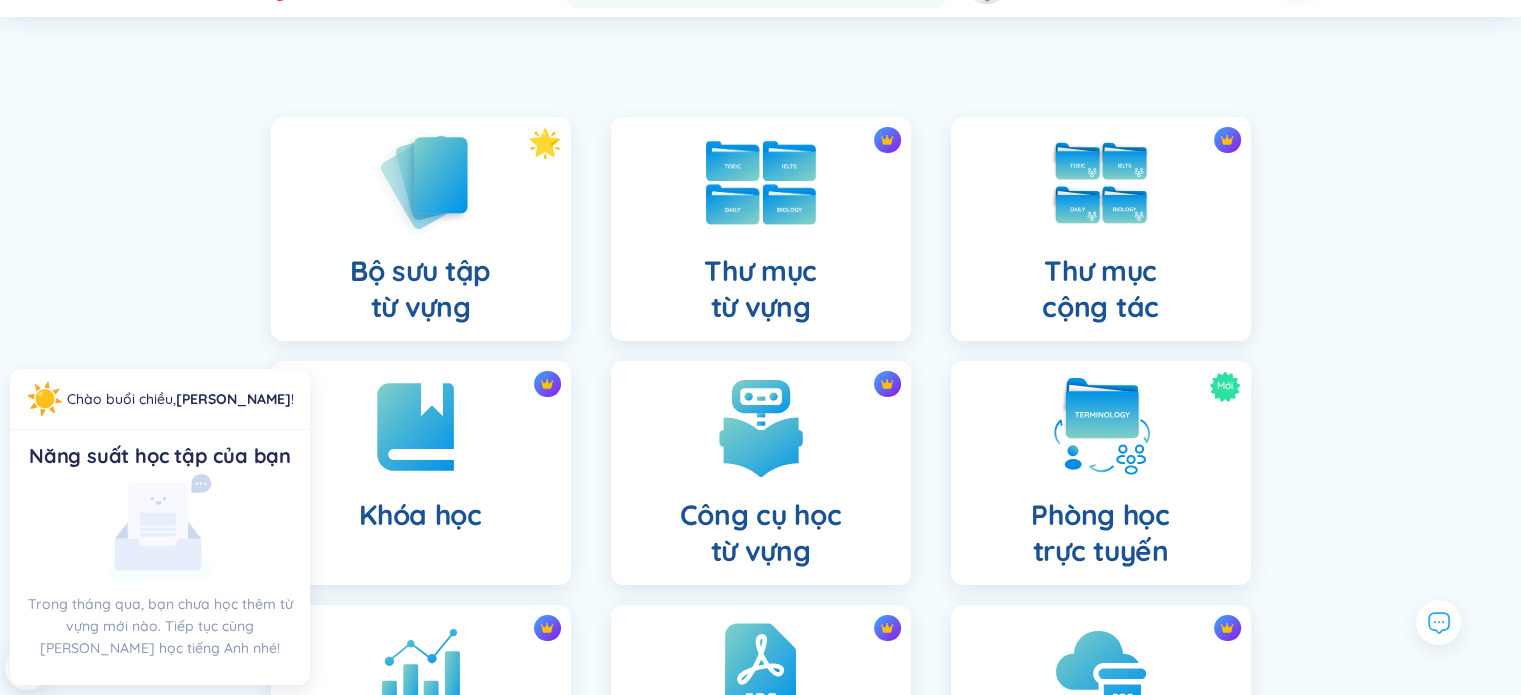 click on "Thư mục từ vựng" at bounding box center [761, 229] 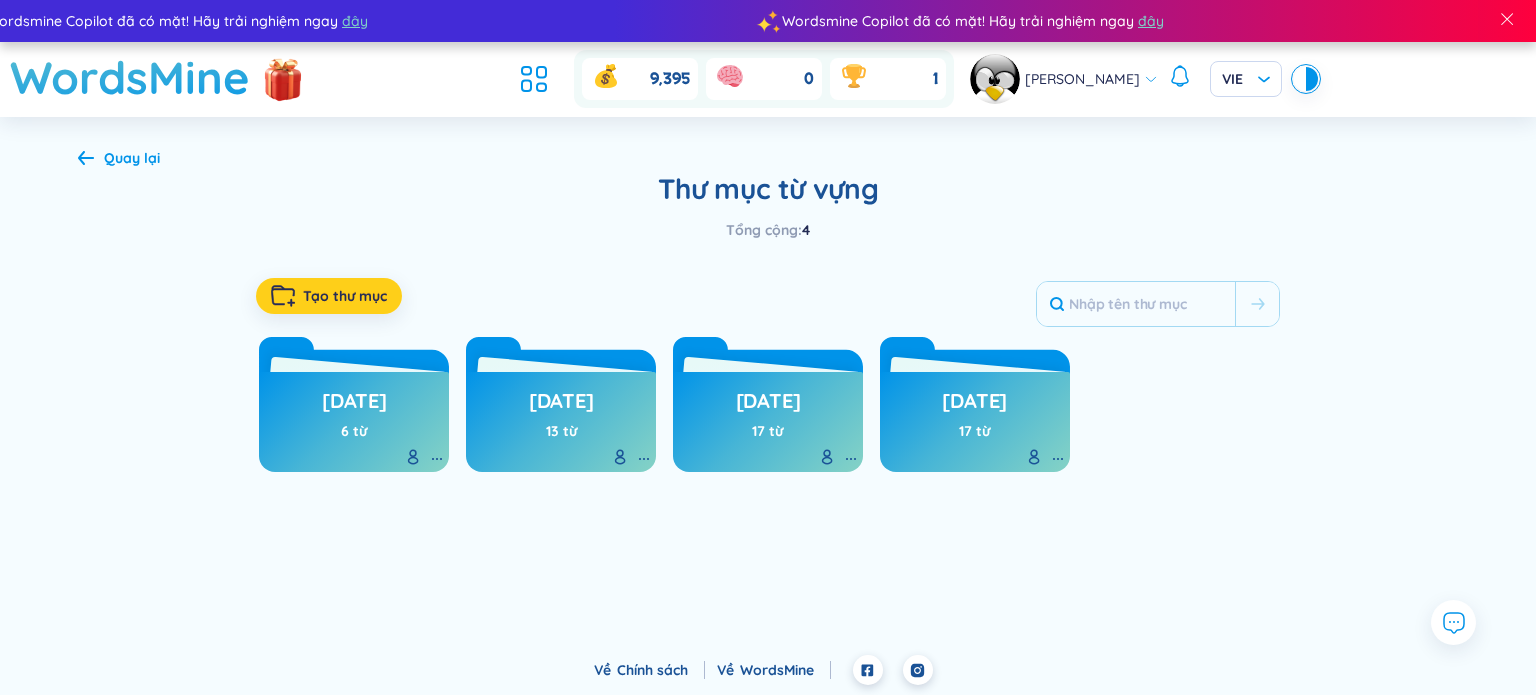click on "Tạo thư mục" at bounding box center [345, 296] 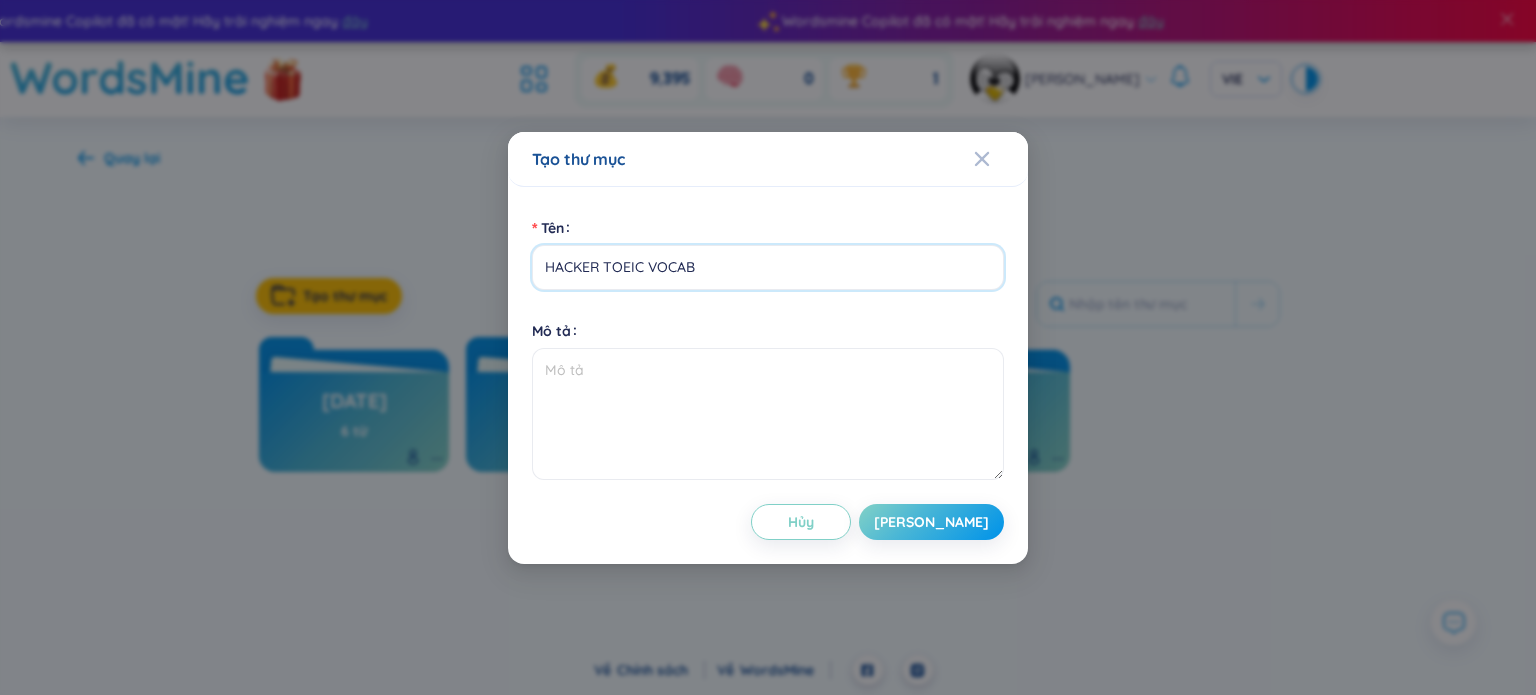 type on "HACKER TOEIC VOCAB" 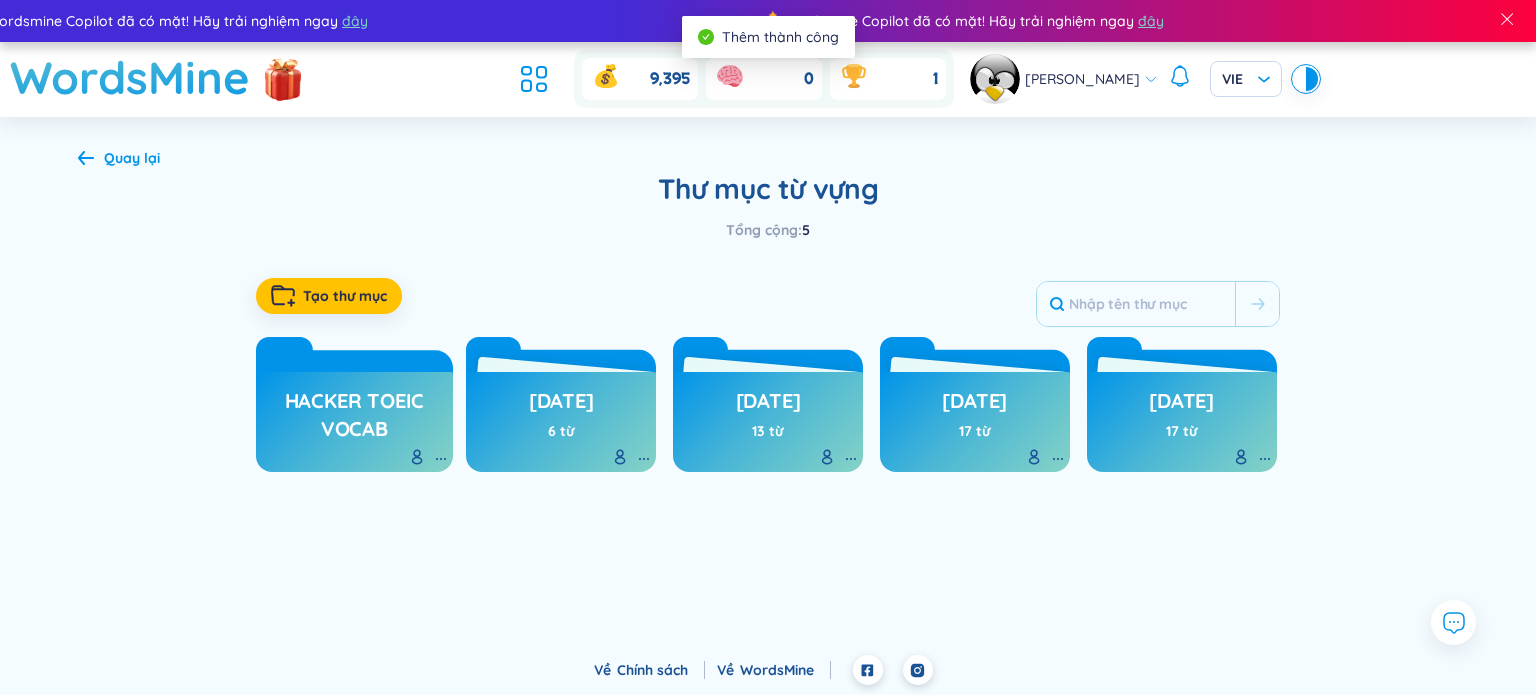 click on "HACKER TOEIC VOCAB" at bounding box center (354, 414) 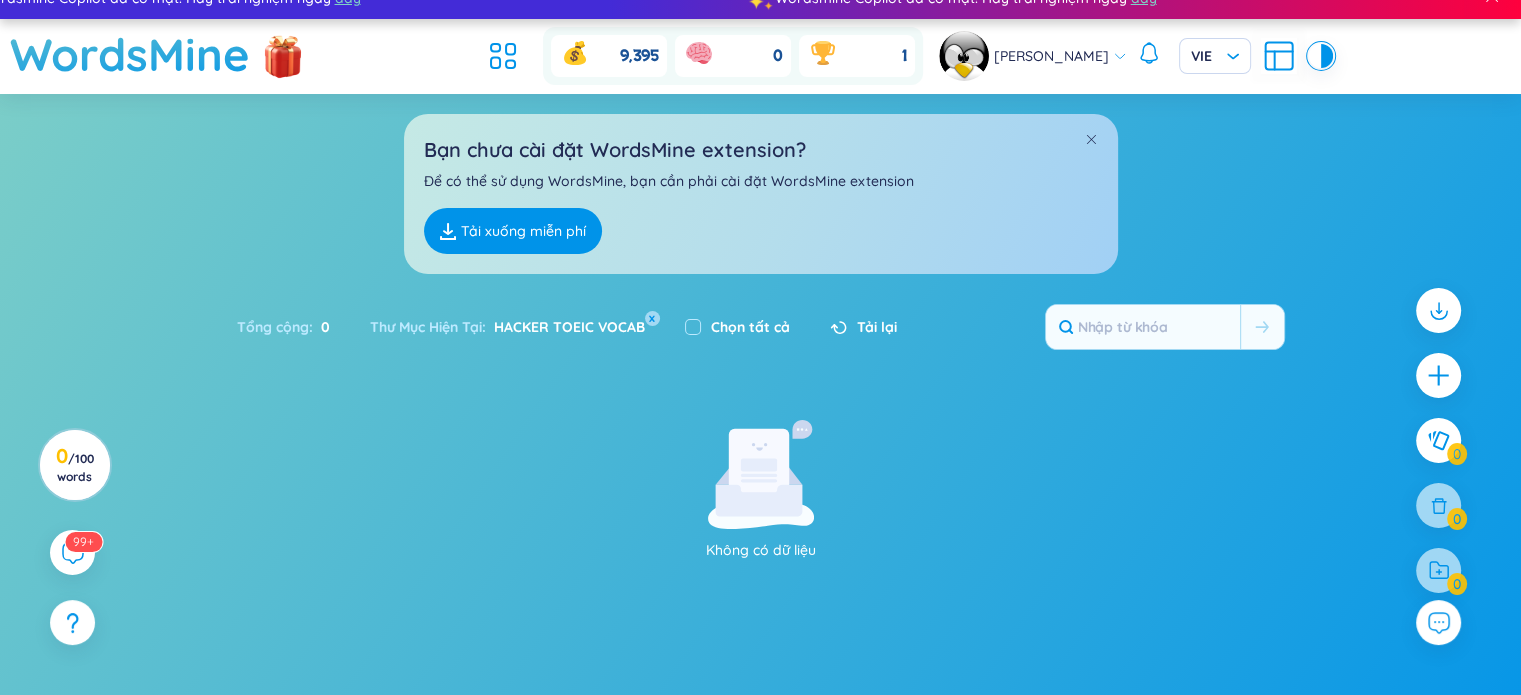 scroll, scrollTop: 24, scrollLeft: 0, axis: vertical 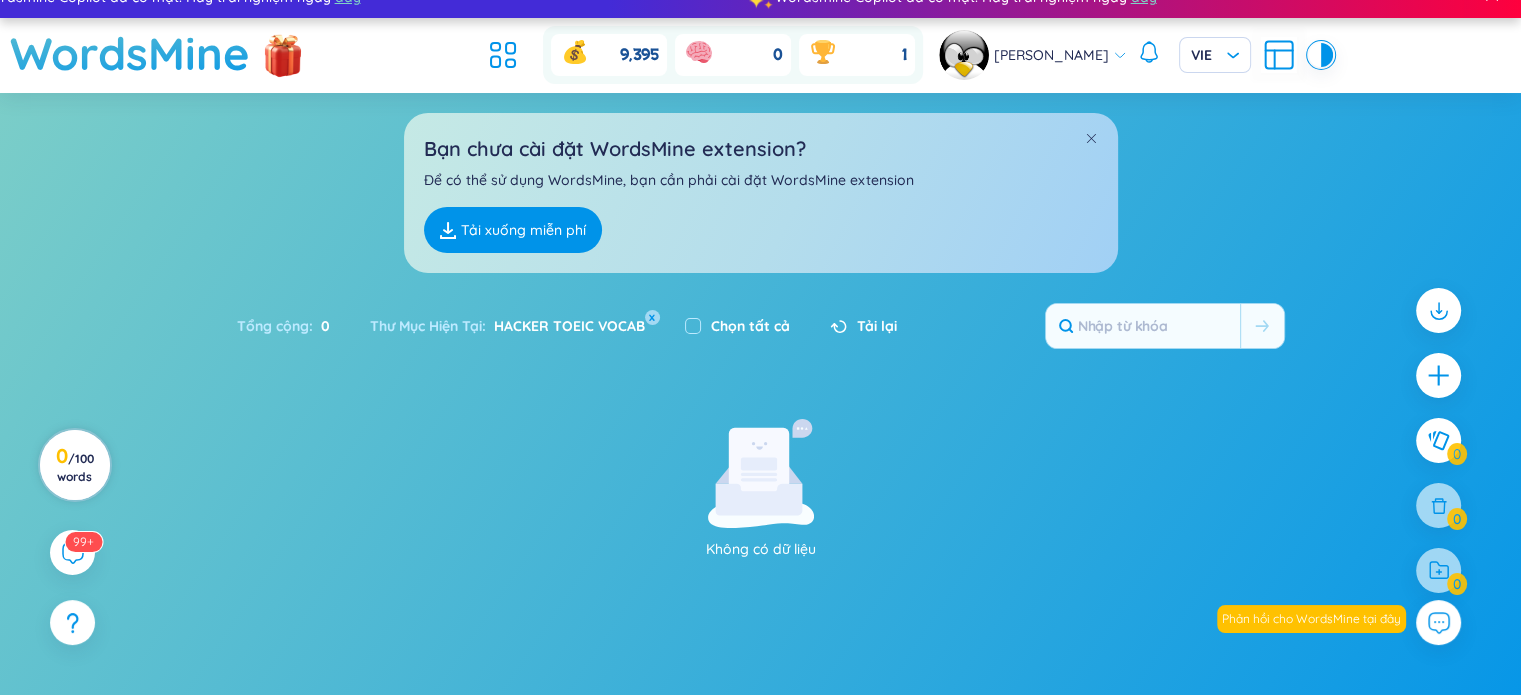 click 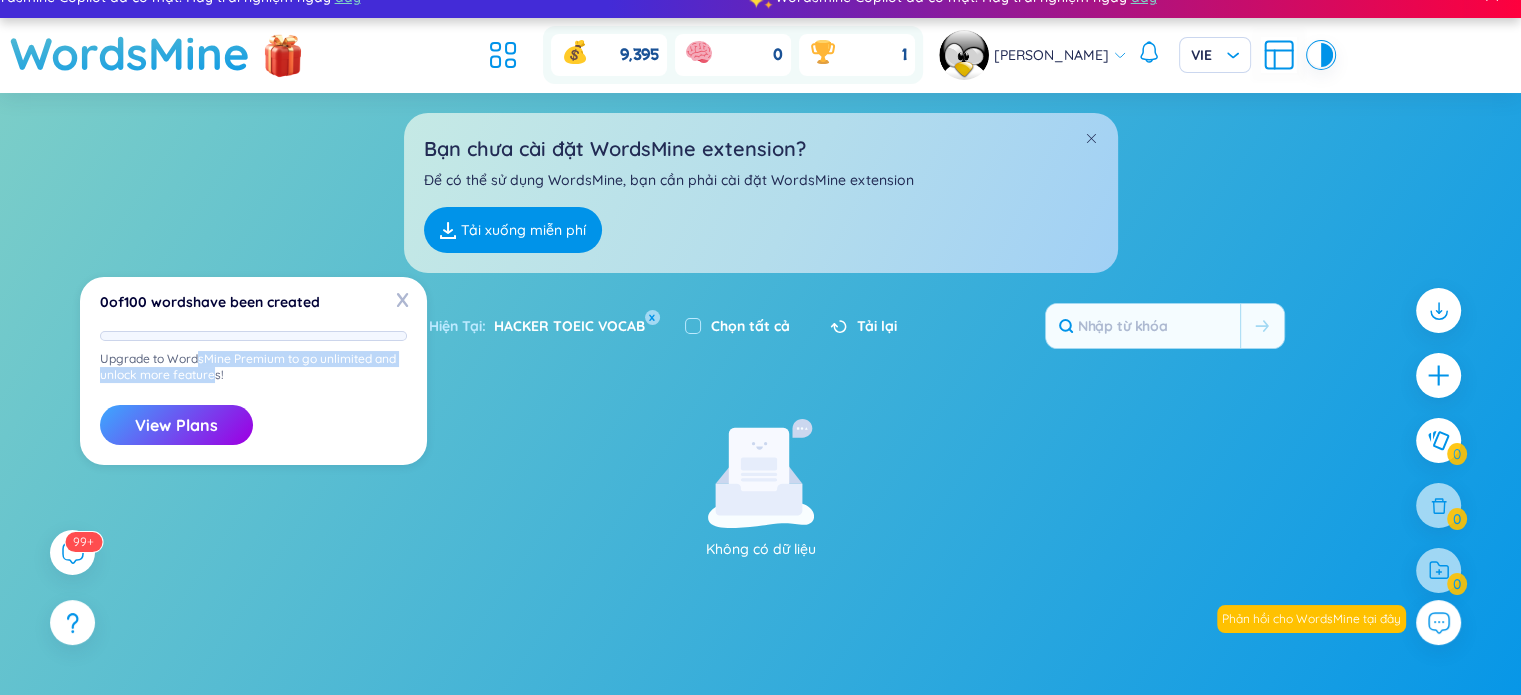 drag, startPoint x: 200, startPoint y: 366, endPoint x: 220, endPoint y: 376, distance: 22.36068 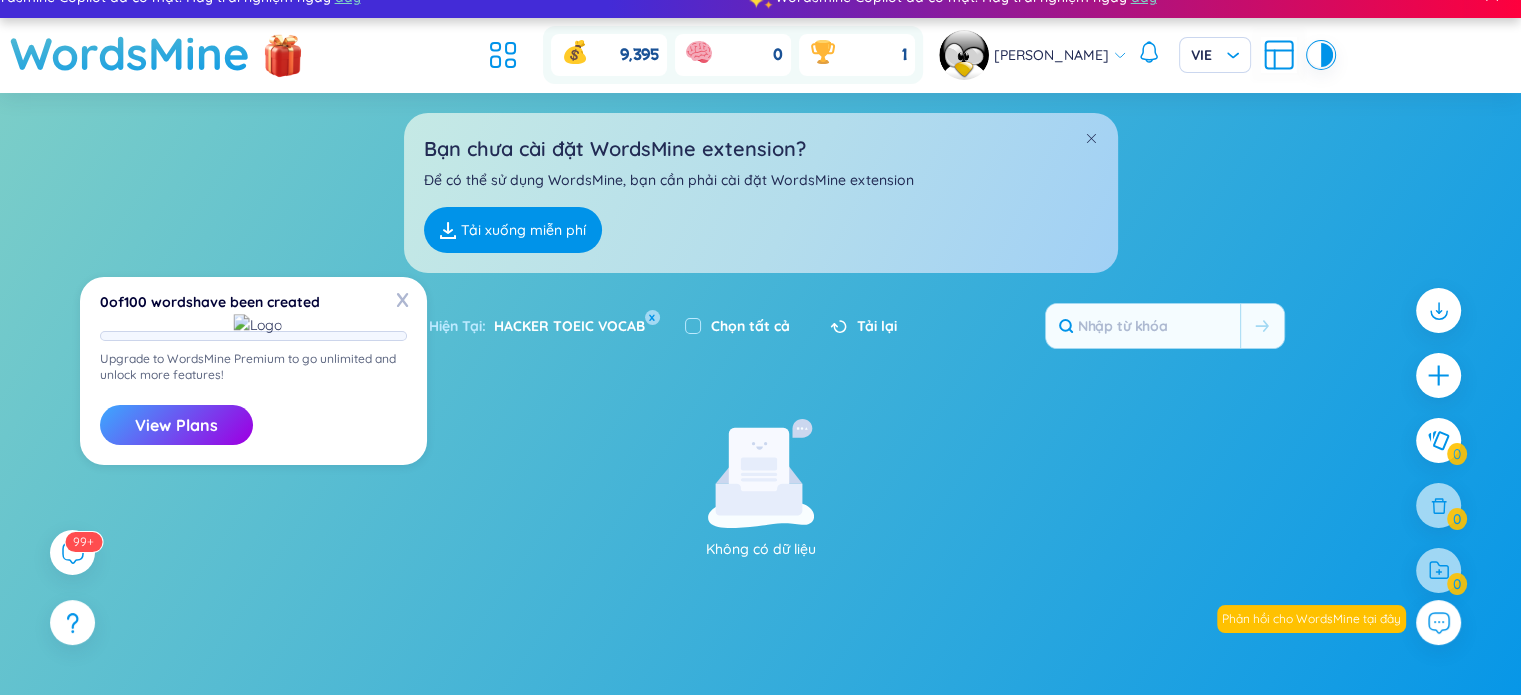 click on "Upgrade to WordsMine Premium to go unlimited and unlock more features!" at bounding box center (253, 373) 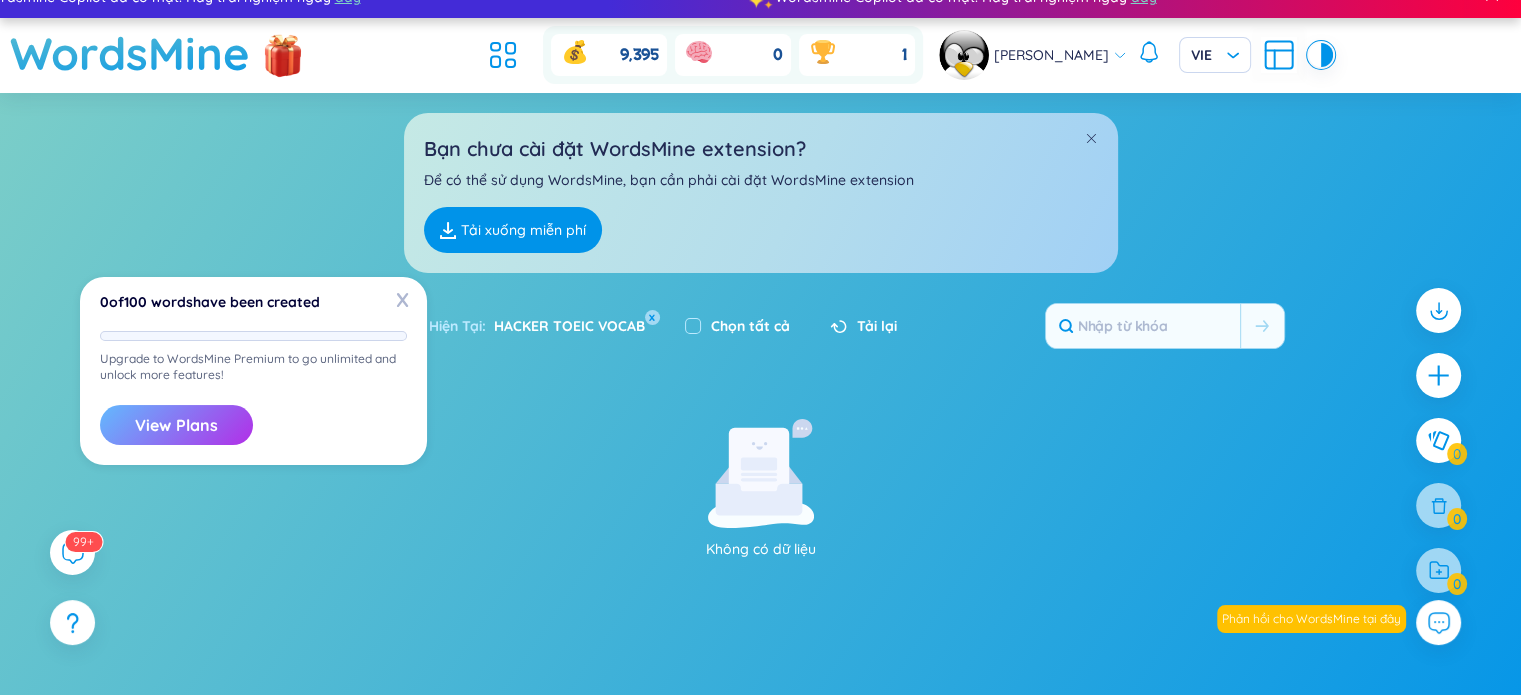 click on "View Plans" at bounding box center [176, 425] 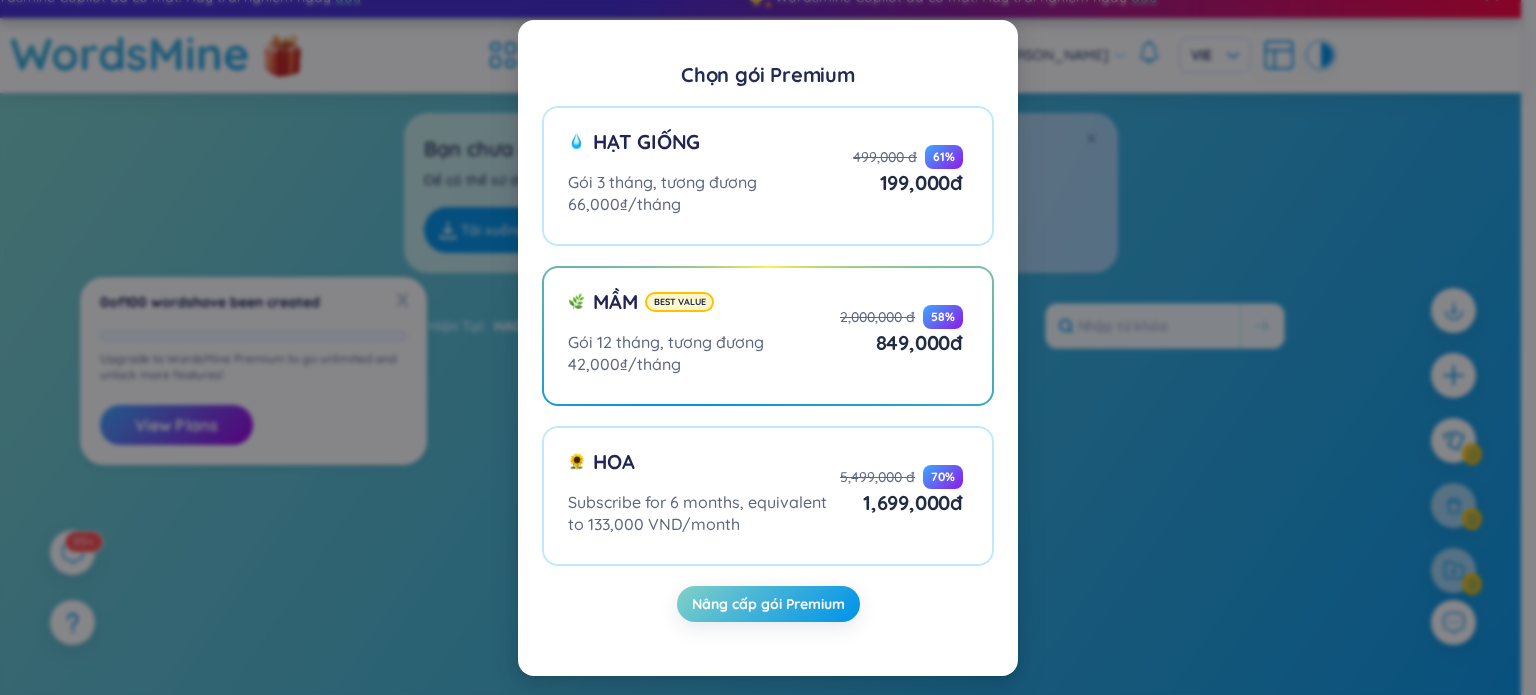 click on "Chọn gói Premium Hạt giống Gói 3 tháng, tương đương 66,000₫/tháng 499,000 đ 61 % 199,000 đ Mầm Best value Gói 12 tháng, tương đương 42,000₫/tháng 2,000,000 đ 58 % 849,000  đ Hoa Subscribe for 6 months, equivalent to 133,000 VND/month 5,499,000 đ 70 % 1,699,000  đ Nâng cấp gói Premium" at bounding box center [768, 347] 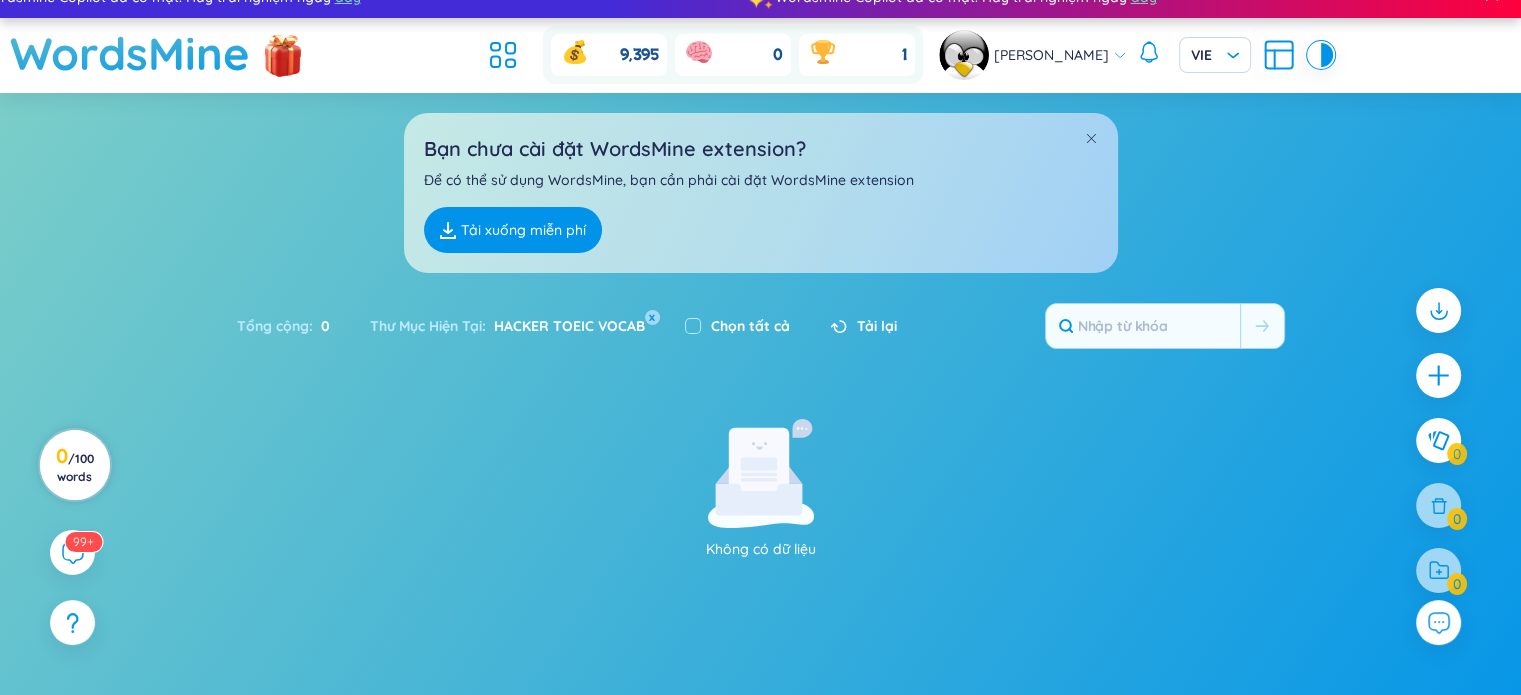 click on "/ 100   words" at bounding box center [75, 467] 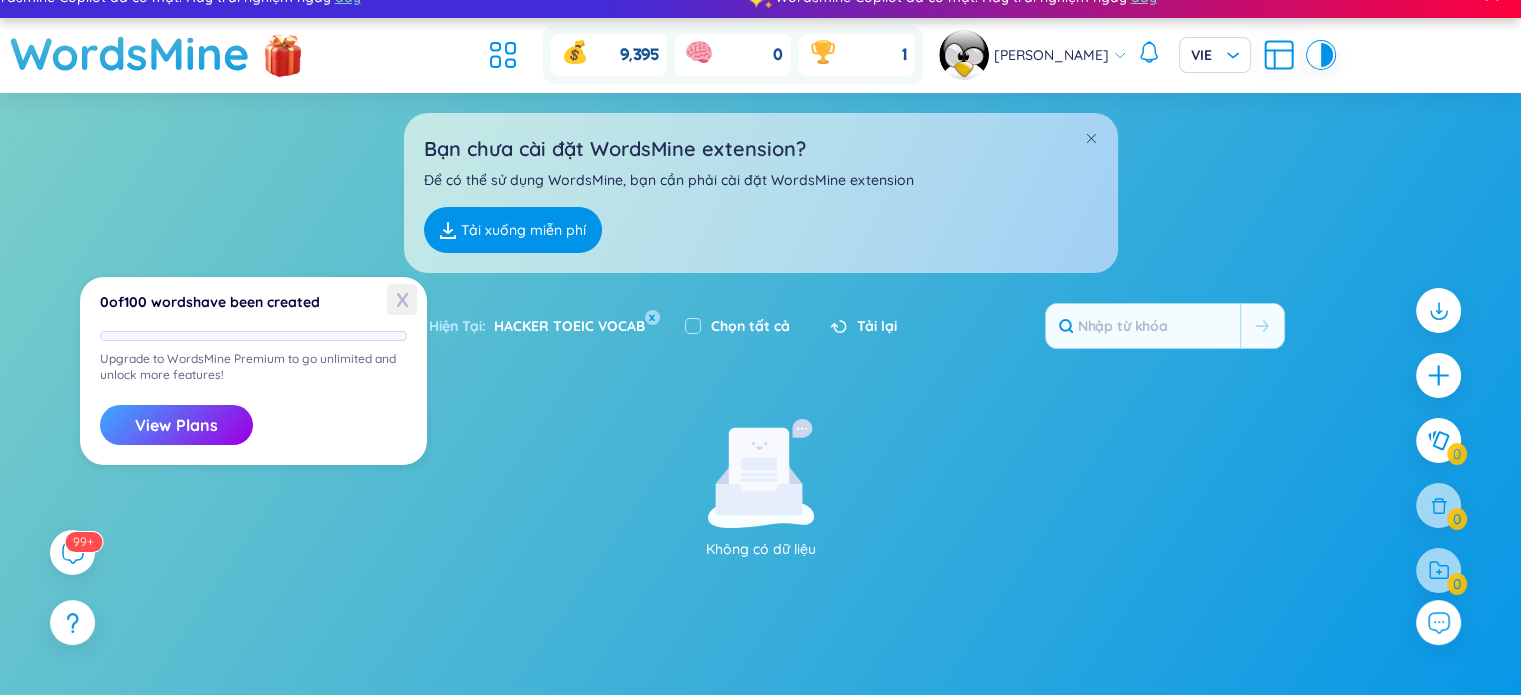 click on "X" at bounding box center (402, 299) 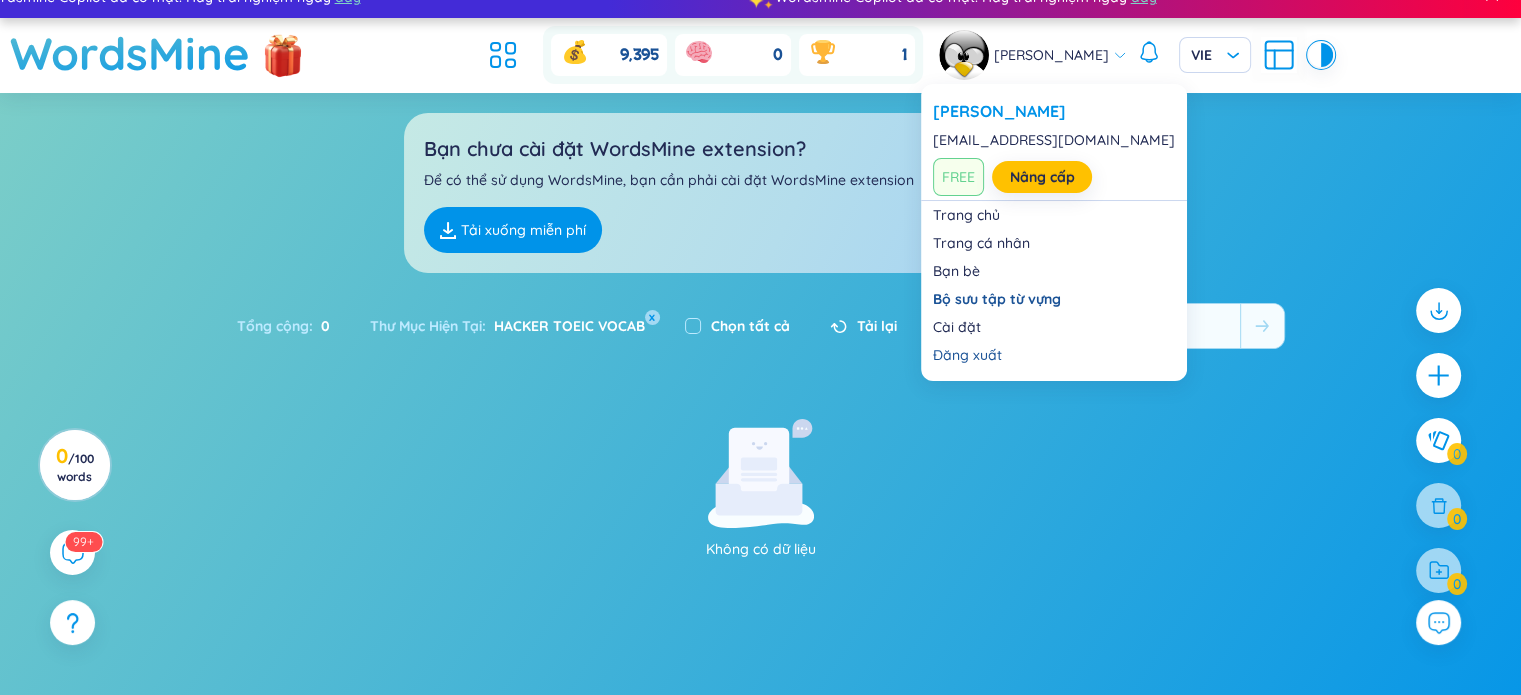 click at bounding box center [966, 55] 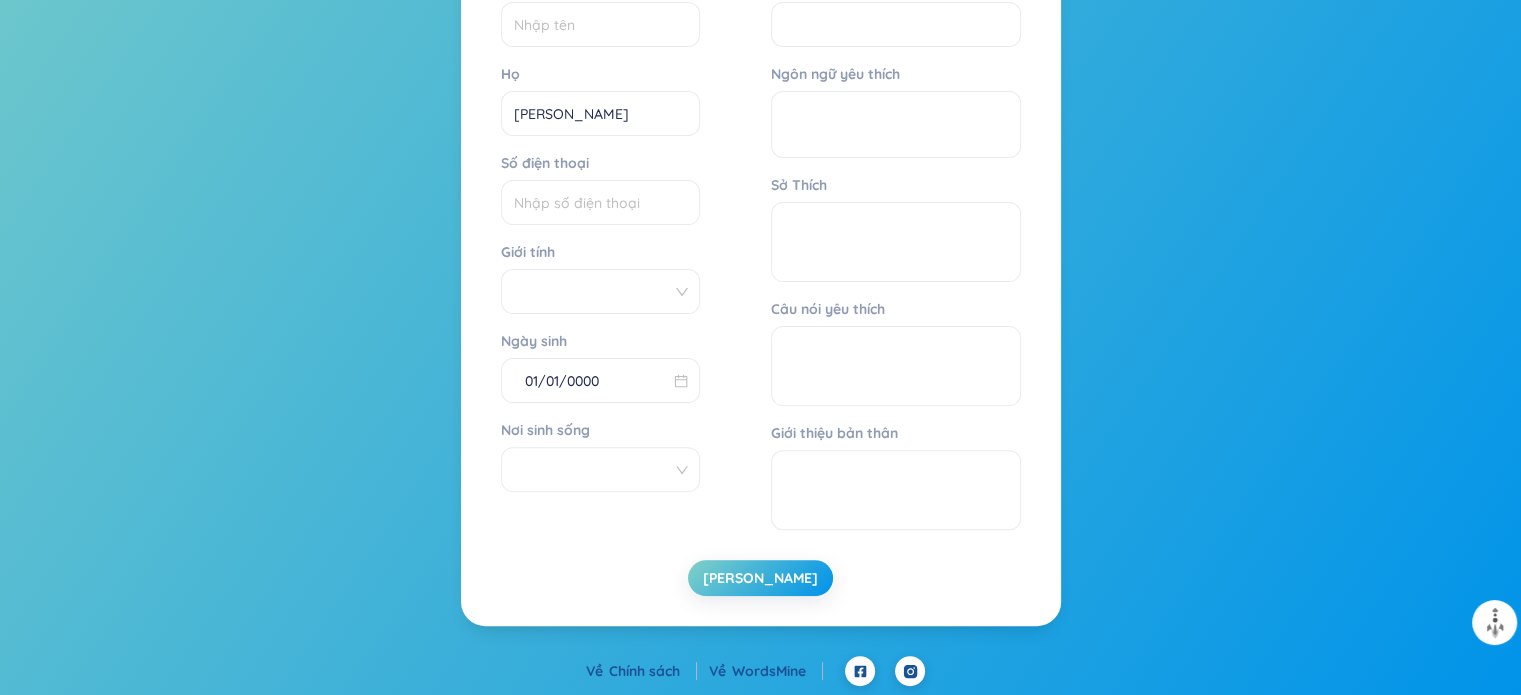 scroll, scrollTop: 0, scrollLeft: 0, axis: both 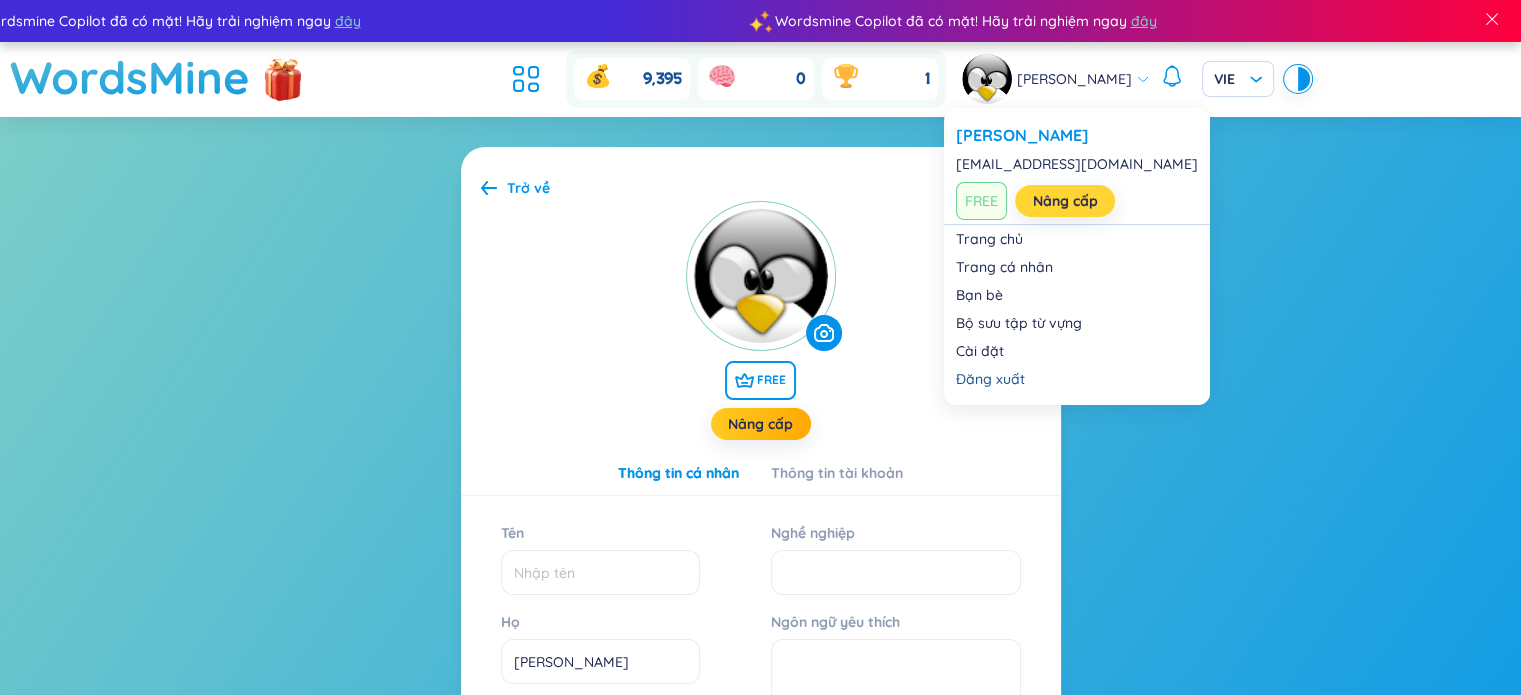 click on "Nâng cấp" at bounding box center (1065, 201) 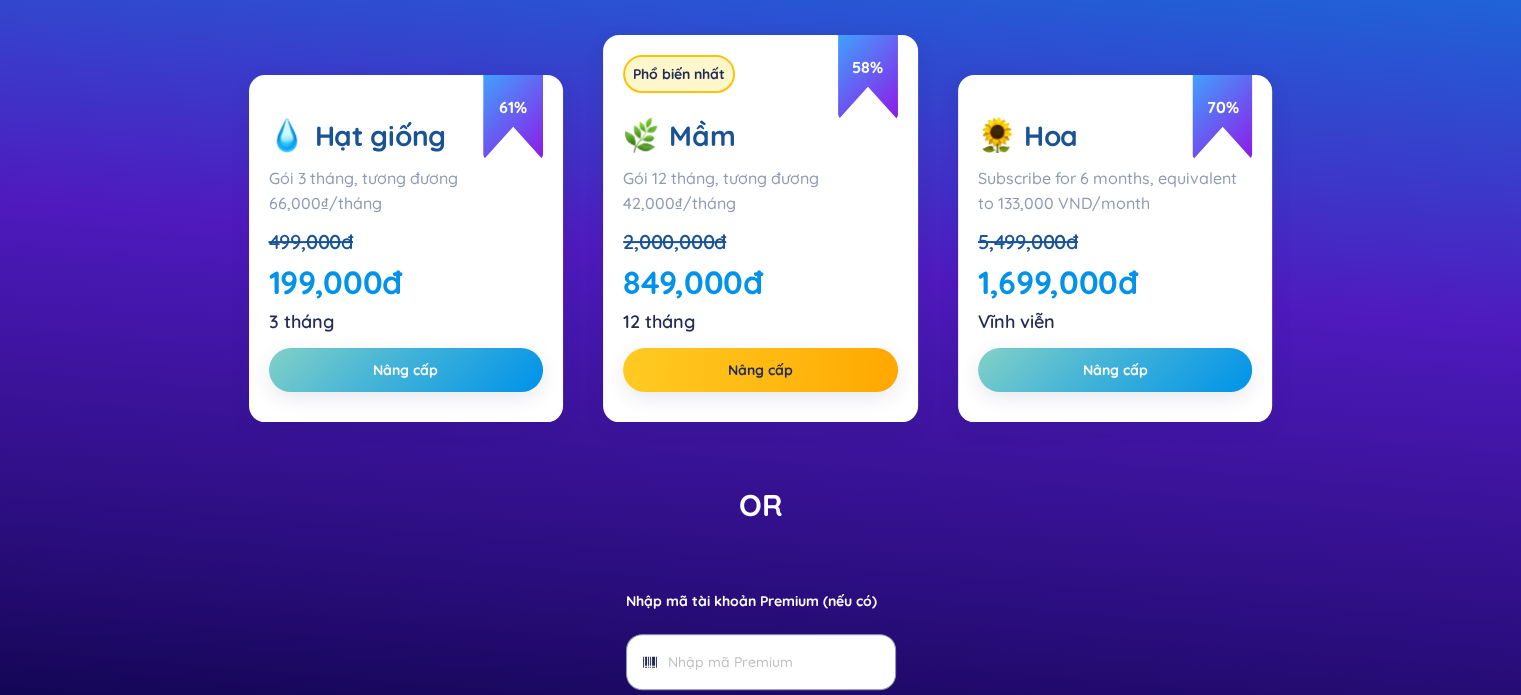 scroll, scrollTop: 400, scrollLeft: 0, axis: vertical 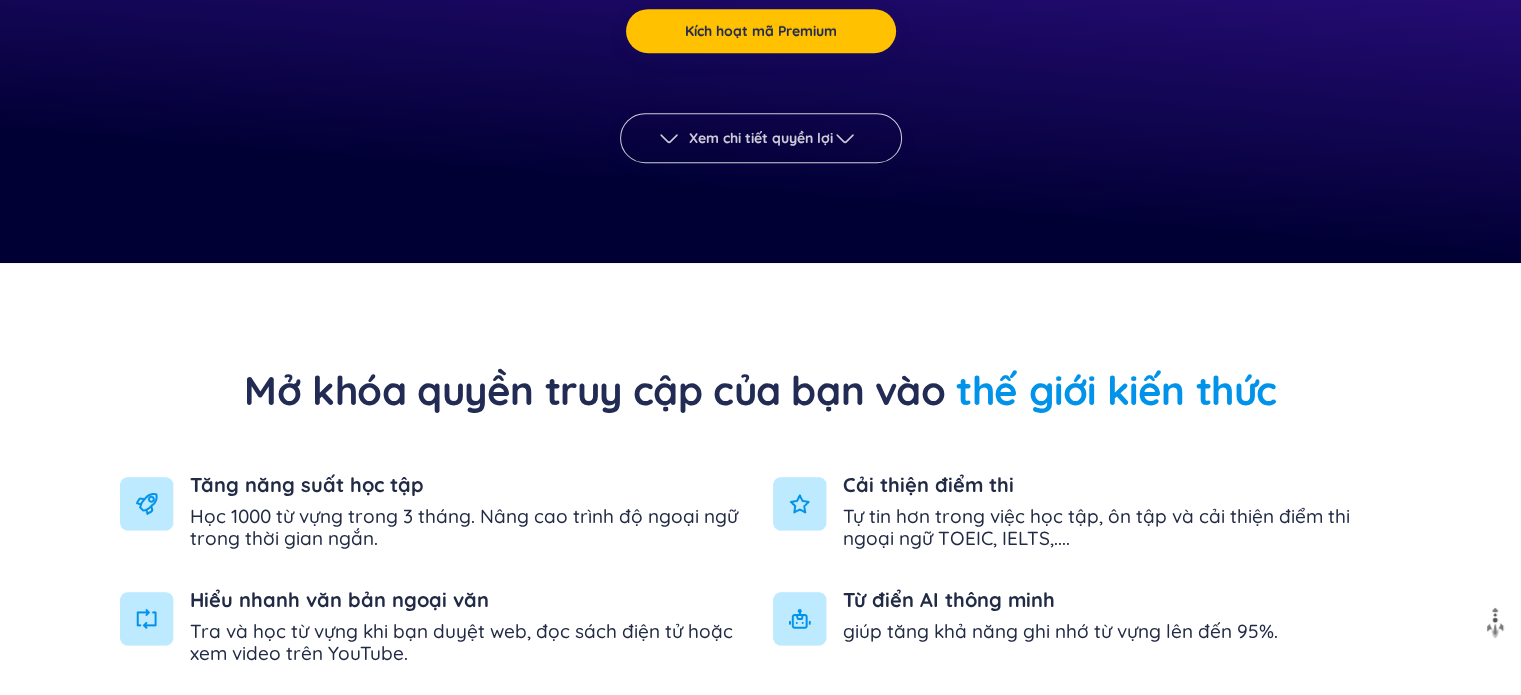 click on "Xem chi tiết quyền lợi" at bounding box center [761, 138] 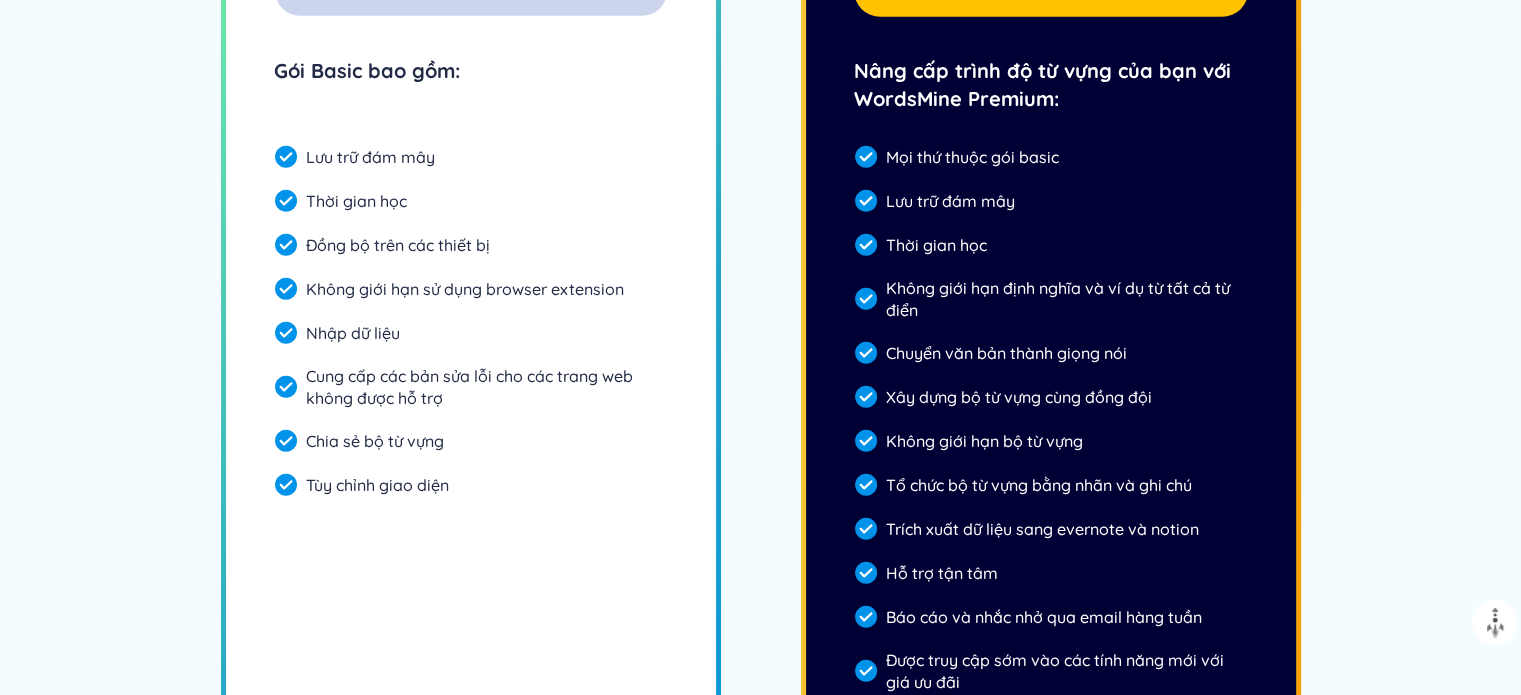 scroll, scrollTop: 5652, scrollLeft: 0, axis: vertical 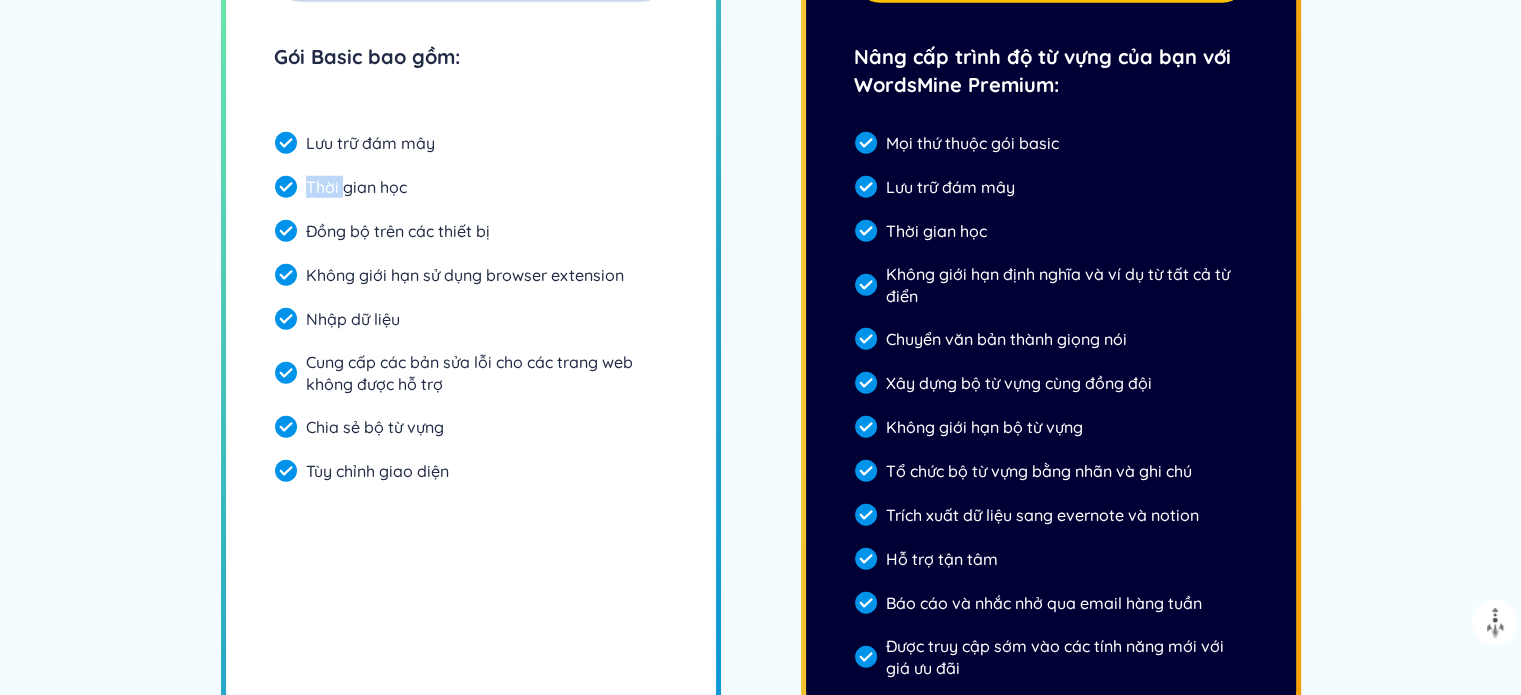 drag, startPoint x: 346, startPoint y: 185, endPoint x: 414, endPoint y: 189, distance: 68.117546 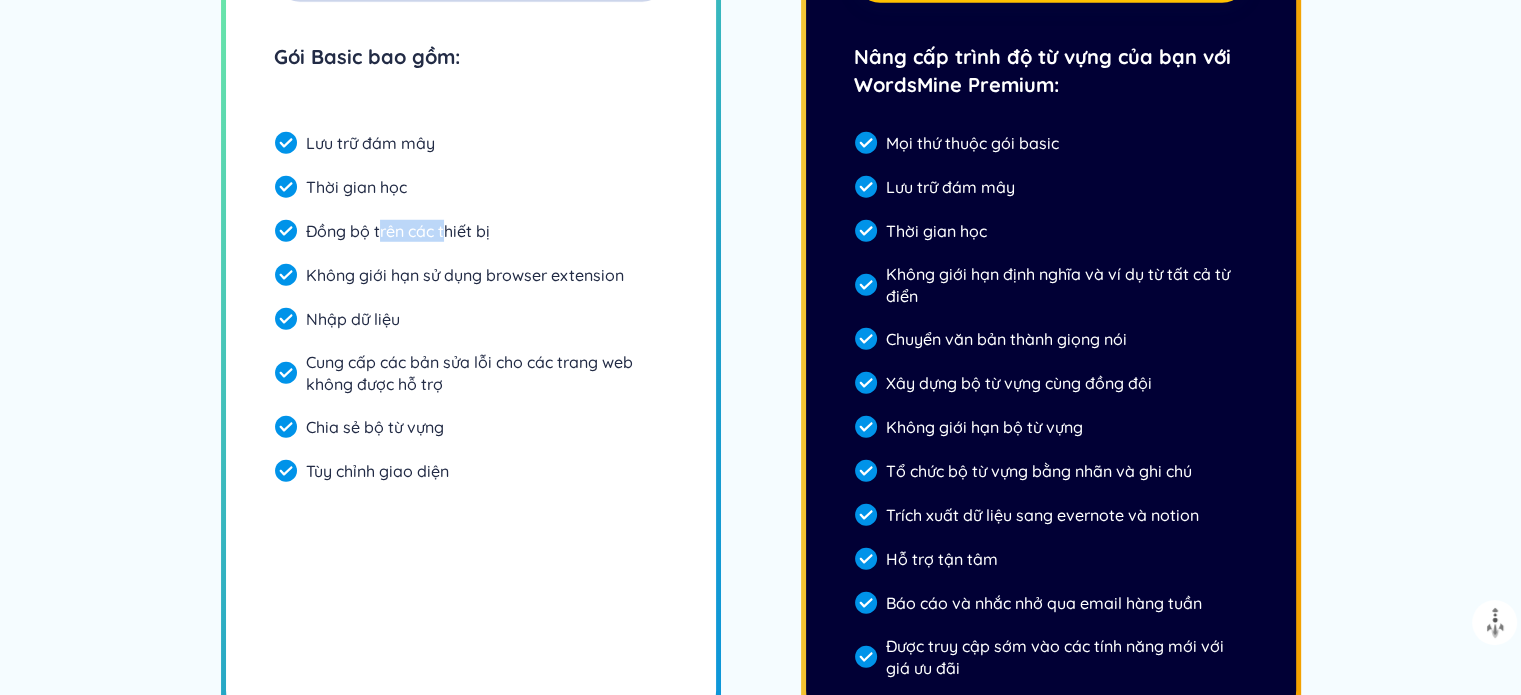 drag, startPoint x: 378, startPoint y: 239, endPoint x: 446, endPoint y: 237, distance: 68.0294 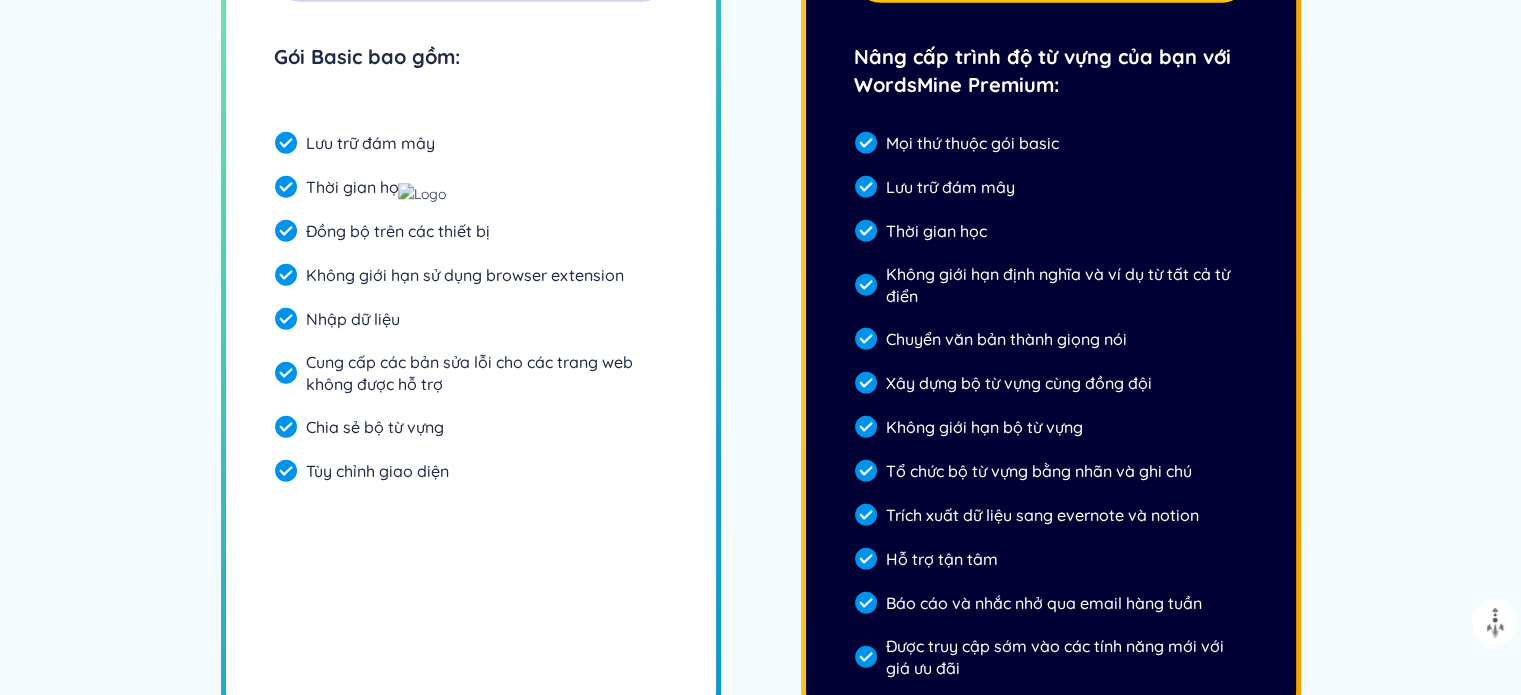 click on "Không giới hạn sử dụng browser extension" at bounding box center (471, 275) 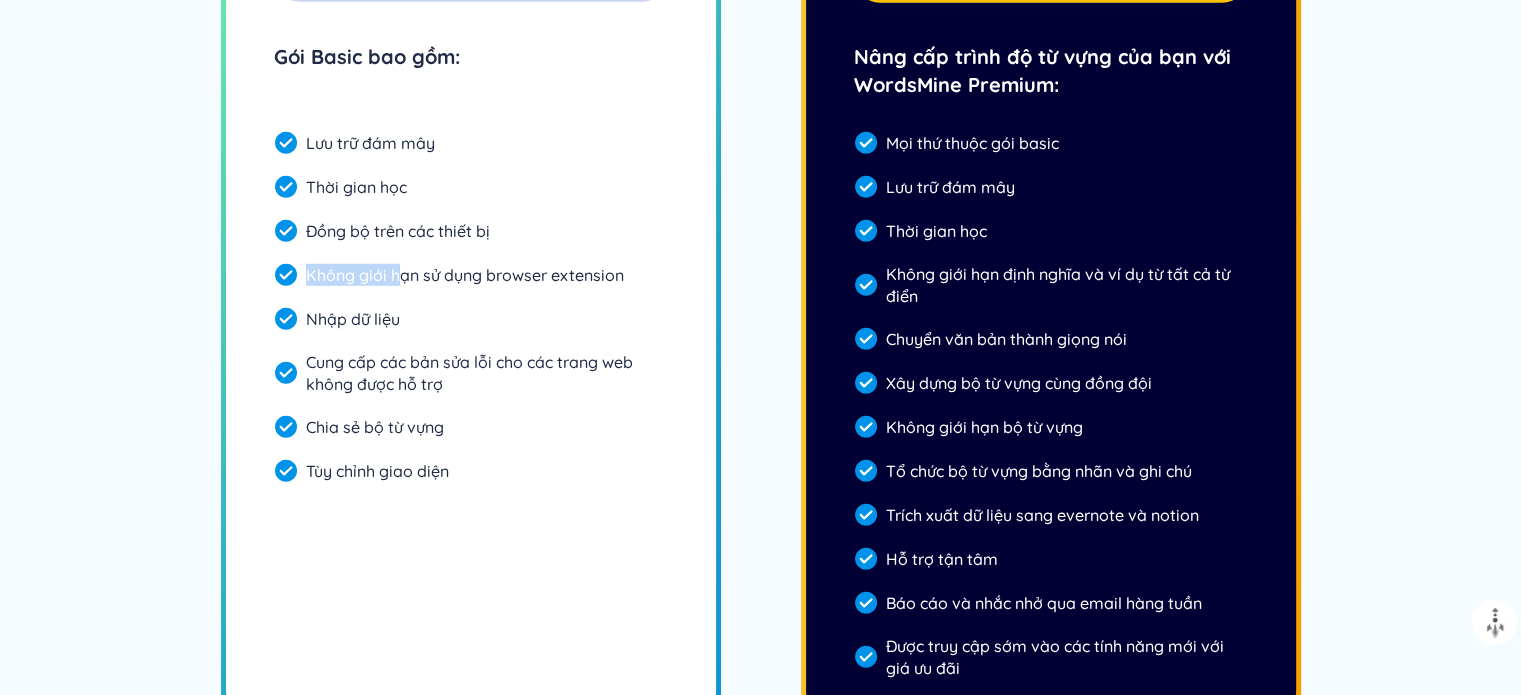 drag, startPoint x: 398, startPoint y: 267, endPoint x: 549, endPoint y: 259, distance: 151.21178 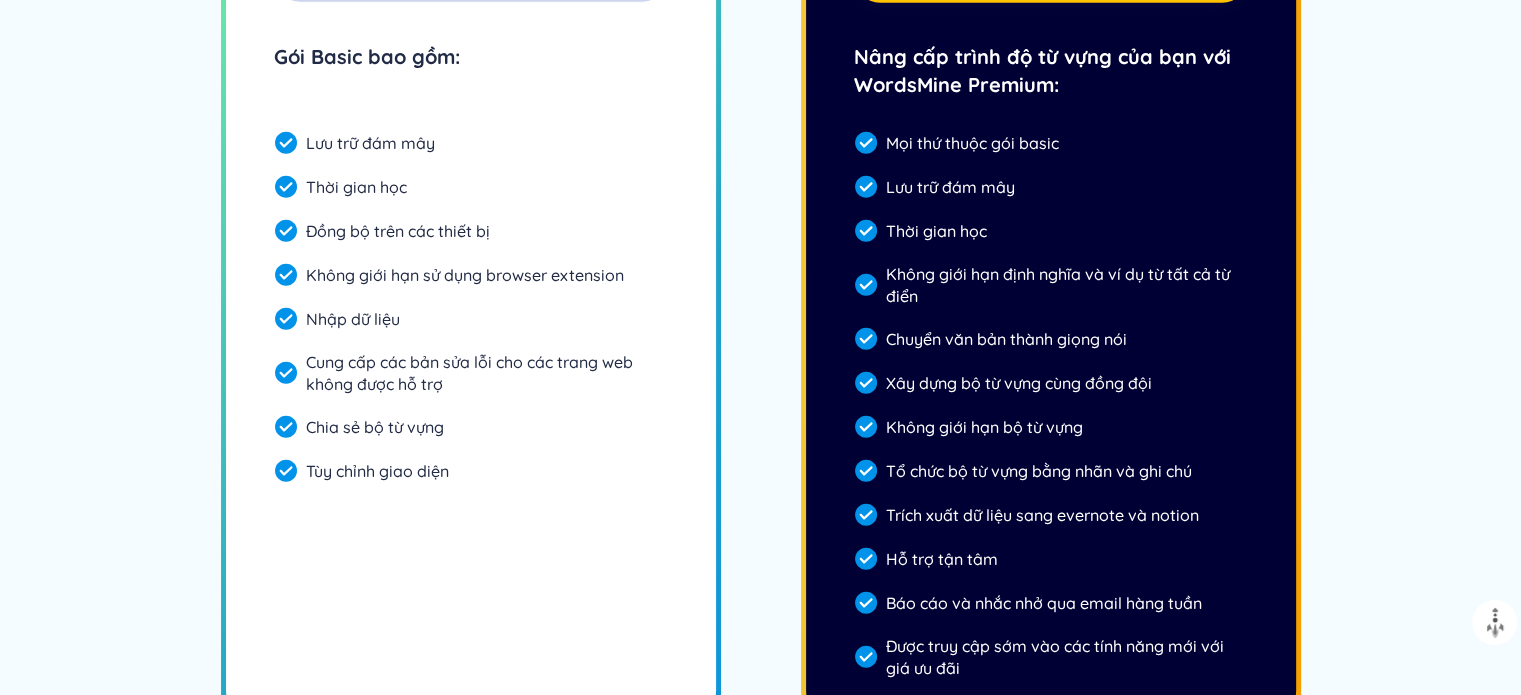 click on "Nhập dữ liệu" at bounding box center [471, 319] 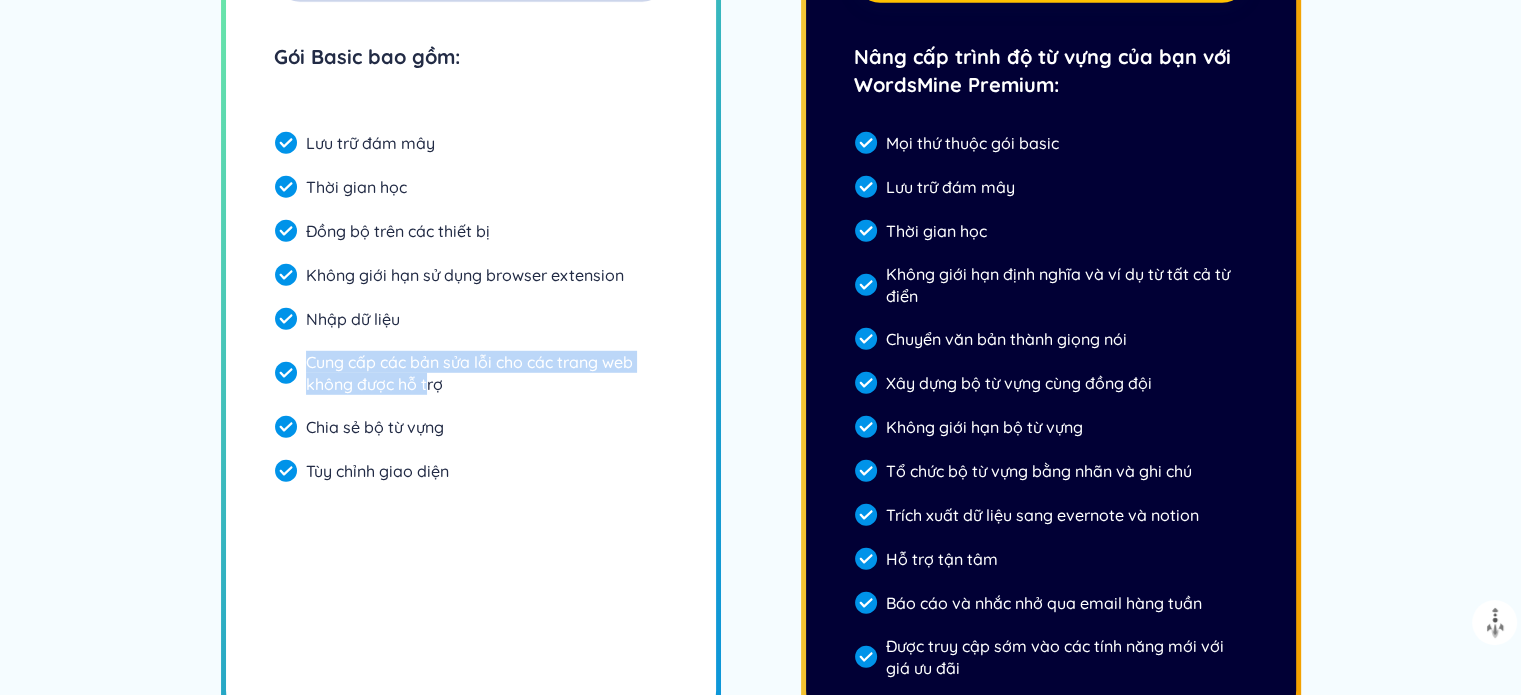 drag, startPoint x: 353, startPoint y: 347, endPoint x: 424, endPoint y: 376, distance: 76.6942 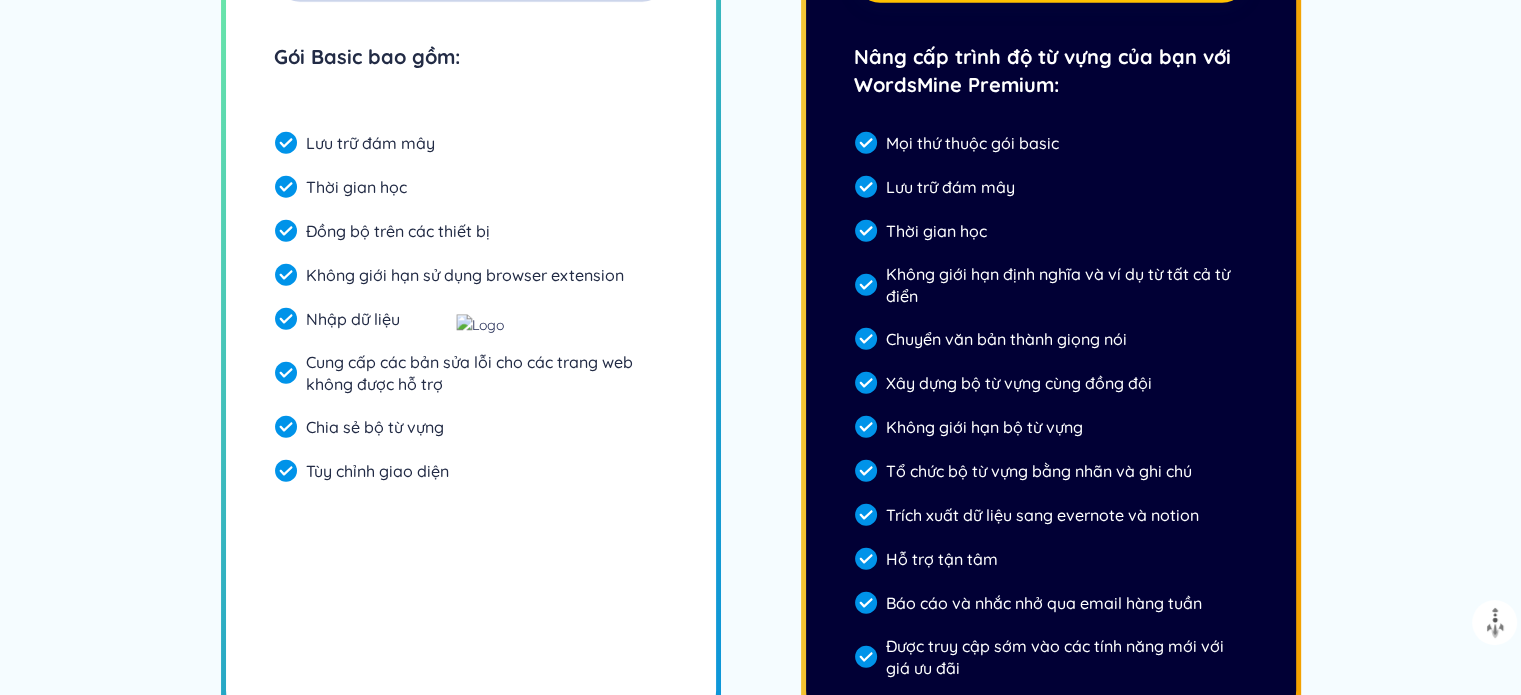 click on "Lưu trữ đám mây Thời gian học Đồng bộ trên các thiết bị Không giới hạn sử dụng browser extension Nhập dữ liệu Cung cấp các bản sửa lỗi cho các trang web không được hỗ trợ Chia sẻ bộ từ vựng Tùy chỉnh giao diện" at bounding box center [471, 307] 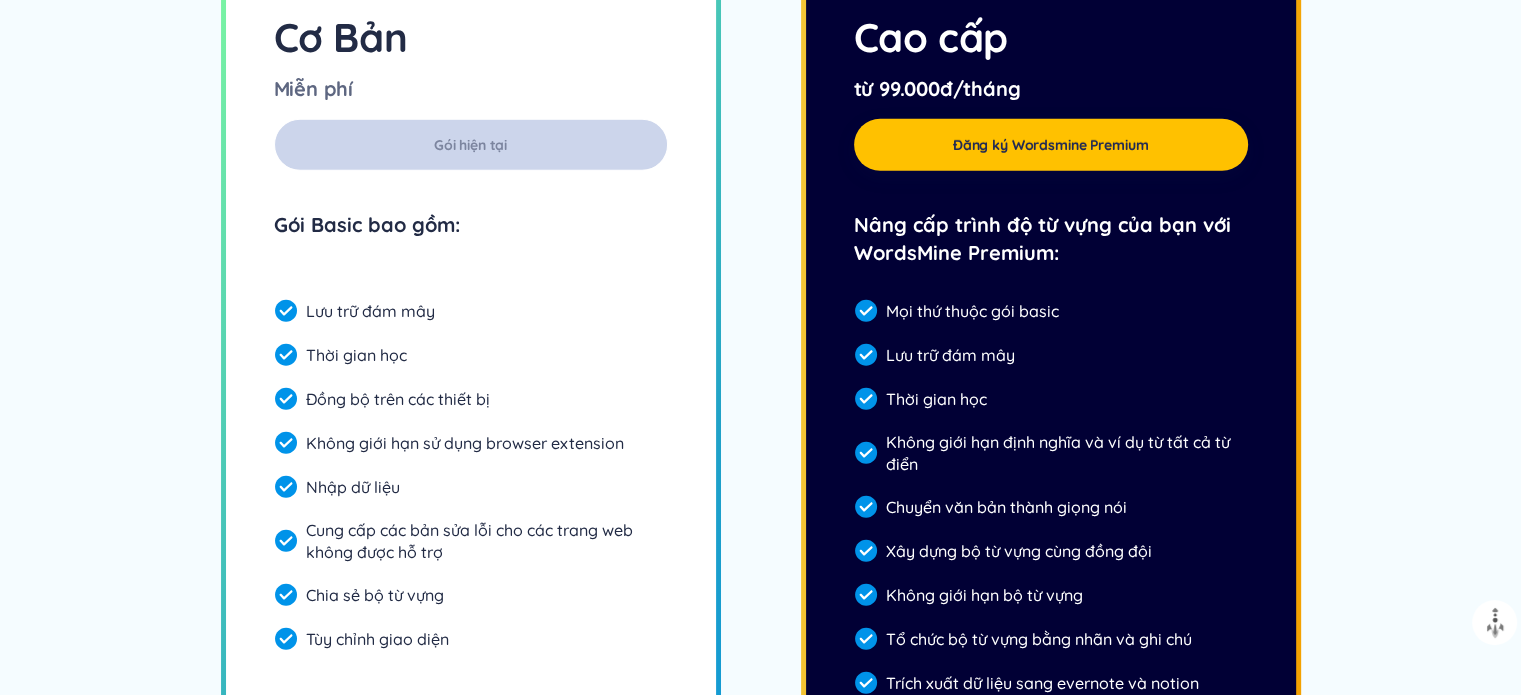 scroll, scrollTop: 5452, scrollLeft: 0, axis: vertical 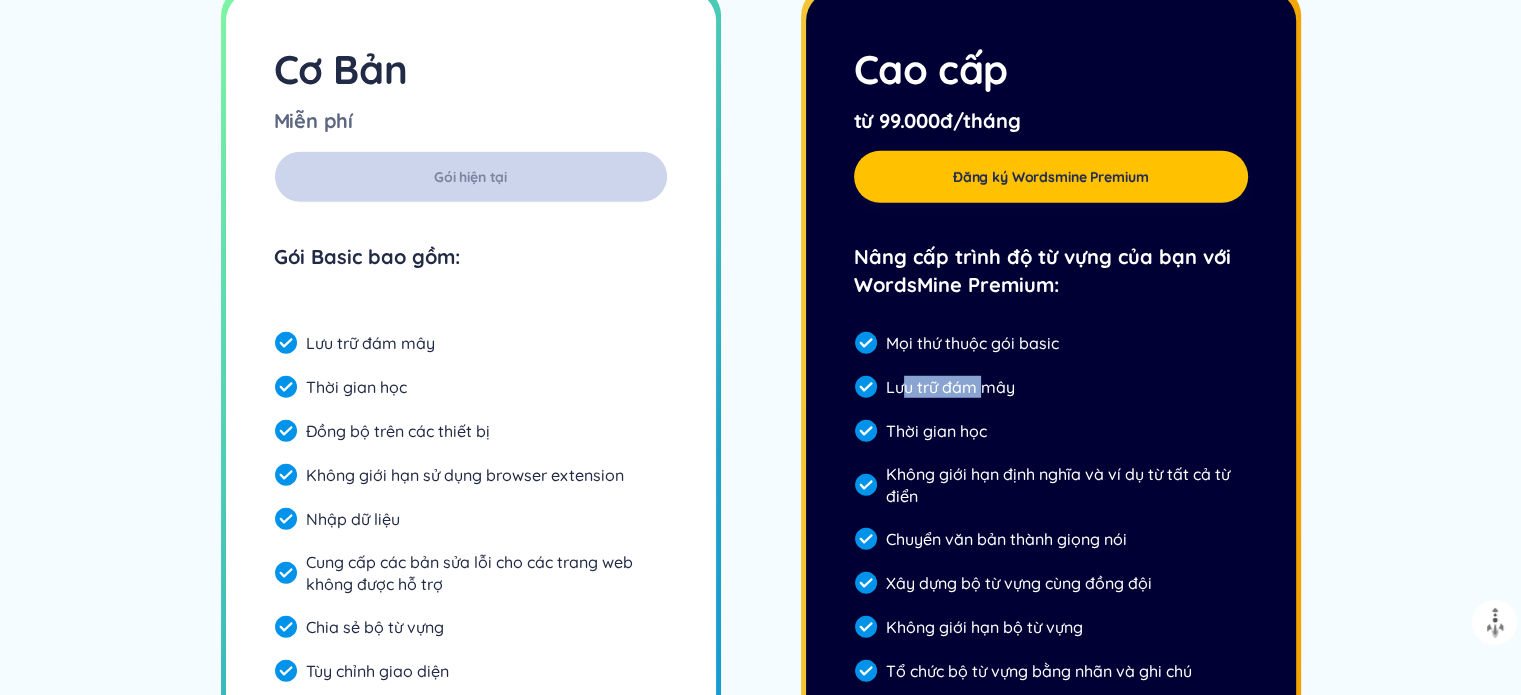 drag, startPoint x: 907, startPoint y: 378, endPoint x: 988, endPoint y: 382, distance: 81.09871 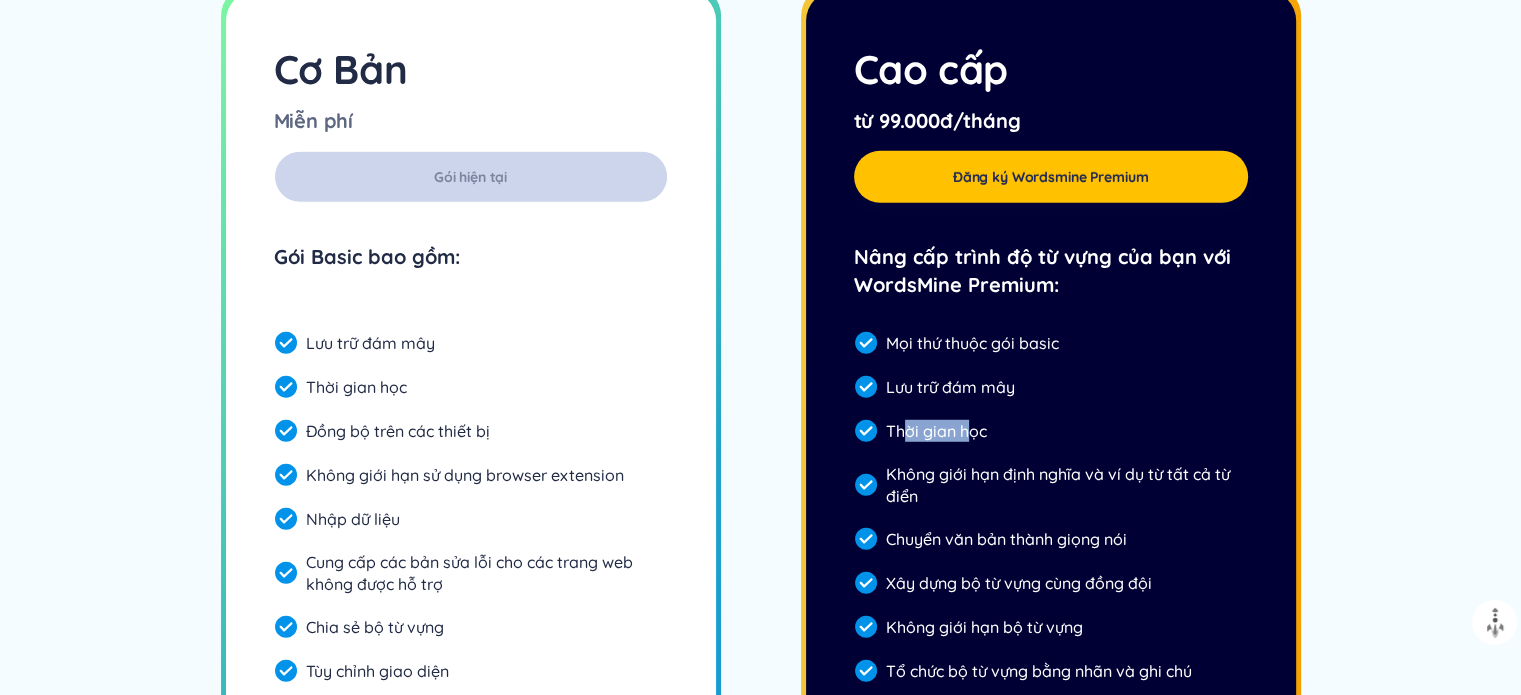 drag, startPoint x: 904, startPoint y: 436, endPoint x: 967, endPoint y: 438, distance: 63.03174 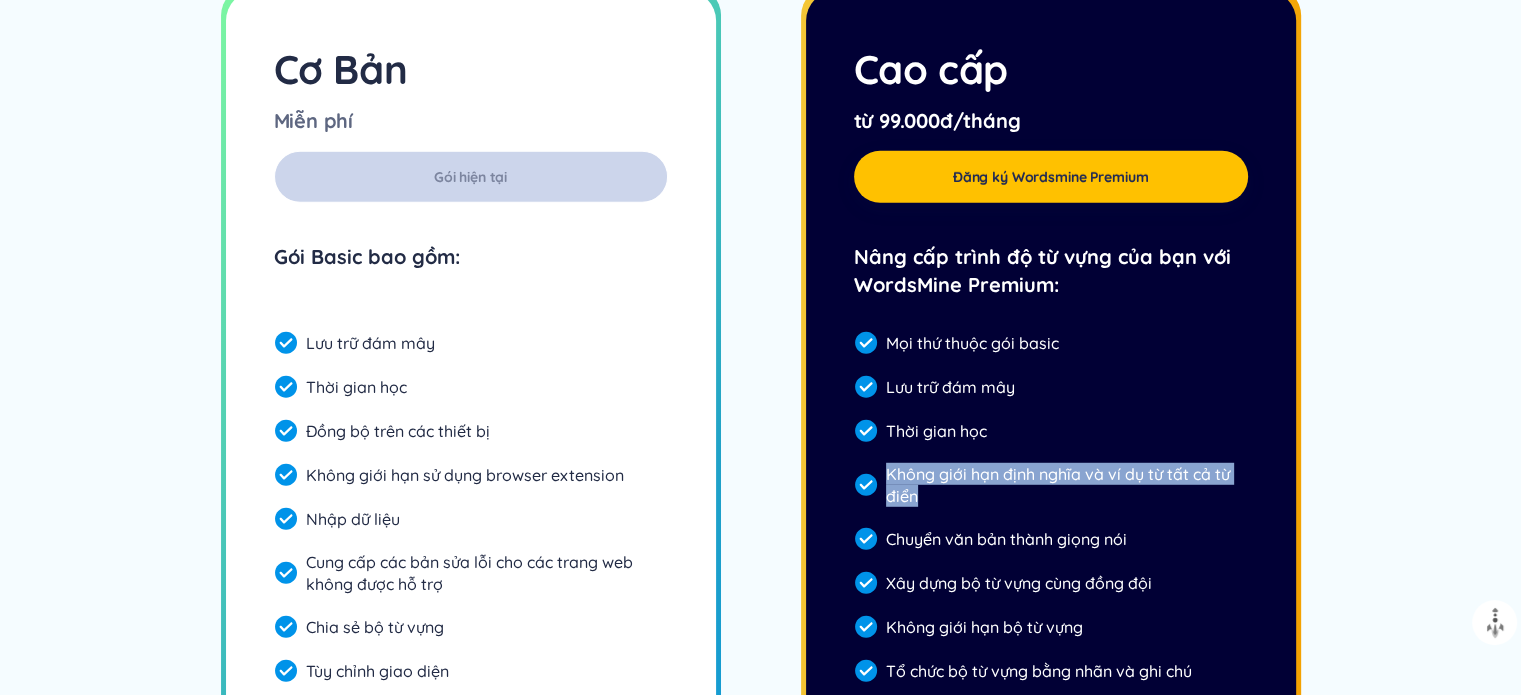 drag, startPoint x: 942, startPoint y: 486, endPoint x: 984, endPoint y: 497, distance: 43.416588 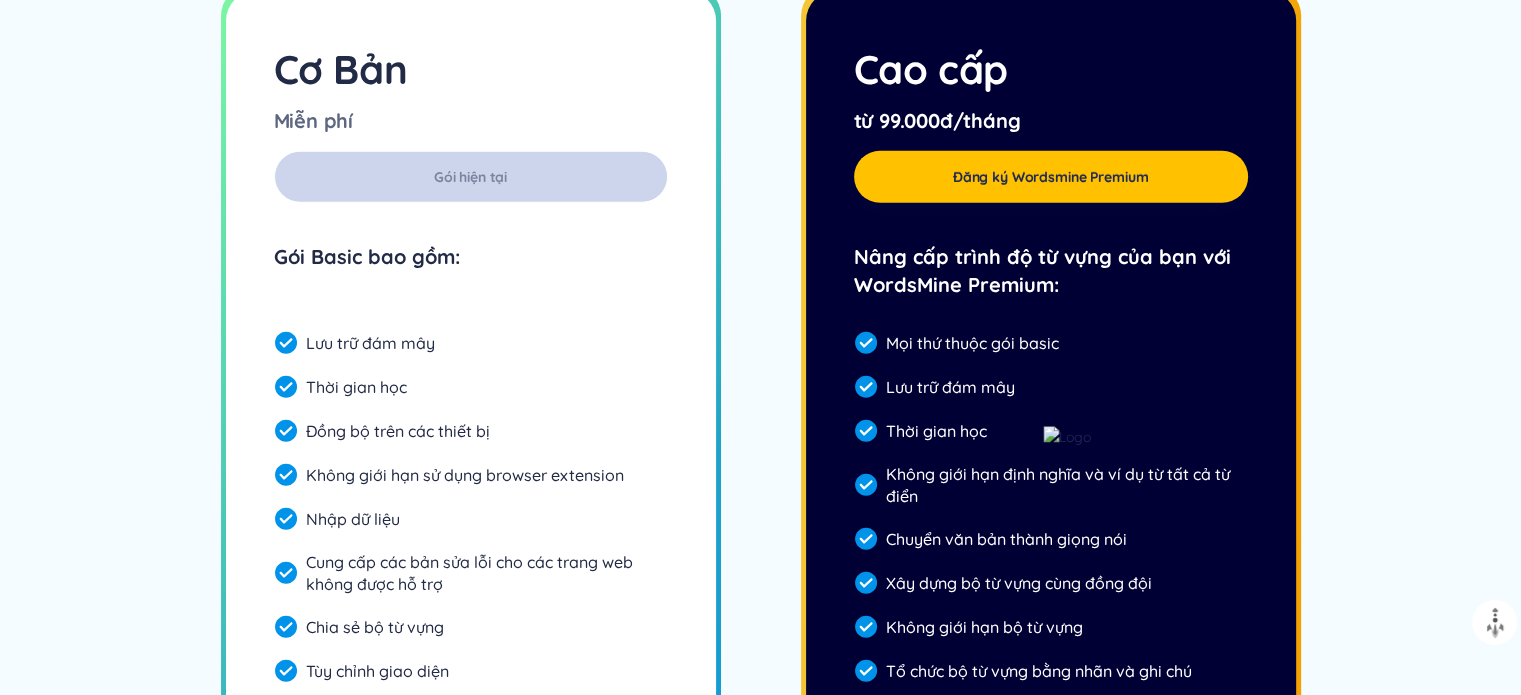 click on "Mọi thứ thuộc gói basic Lưu trữ đám mây Thời gian học Không giới hạn định nghĩa và ví dụ từ tất cả từ điển Chuyển văn bản thành giọng nói Xây dựng bộ từ vựng cùng đồng đội Không giới hạn bộ từ vựng Tổ chức bộ từ vựng bằng nhãn và ghi chú Trích xuất dữ liệu sang evernote và notion Hỗ trợ tận tâm Báo cáo và nhắc nhở qua email hàng tuần Được truy cập sớm vào các tính năng mới với giá ưu đãi" at bounding box center (1051, 605) 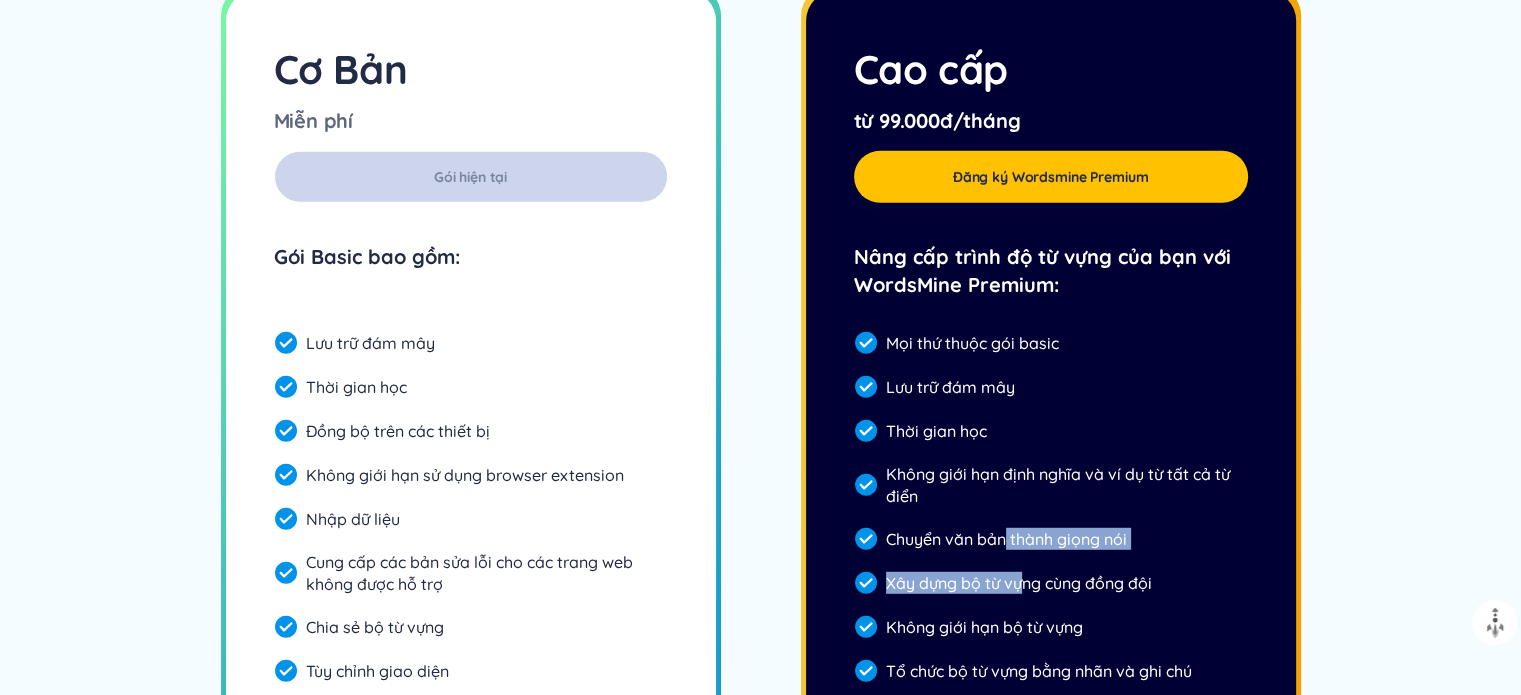 drag, startPoint x: 1004, startPoint y: 556, endPoint x: 1019, endPoint y: 587, distance: 34.43835 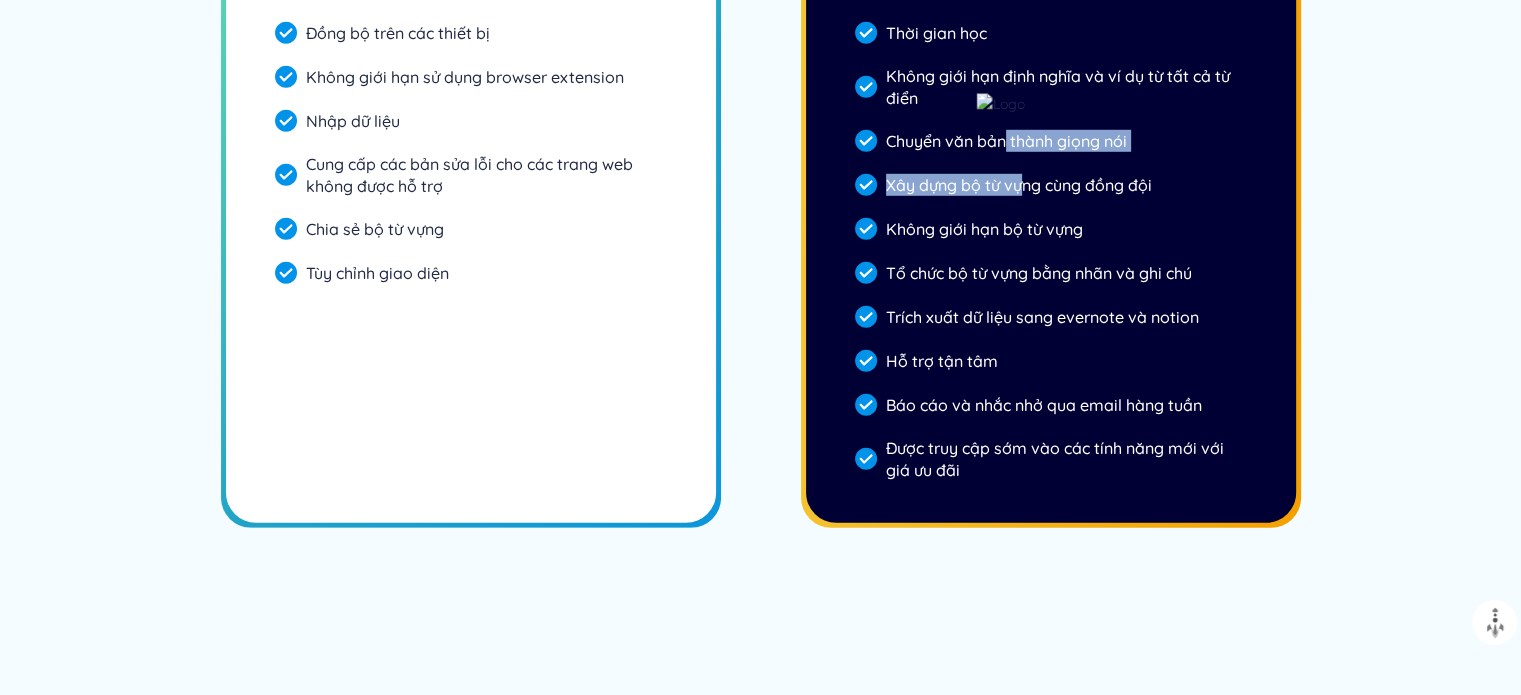 scroll, scrollTop: 5852, scrollLeft: 0, axis: vertical 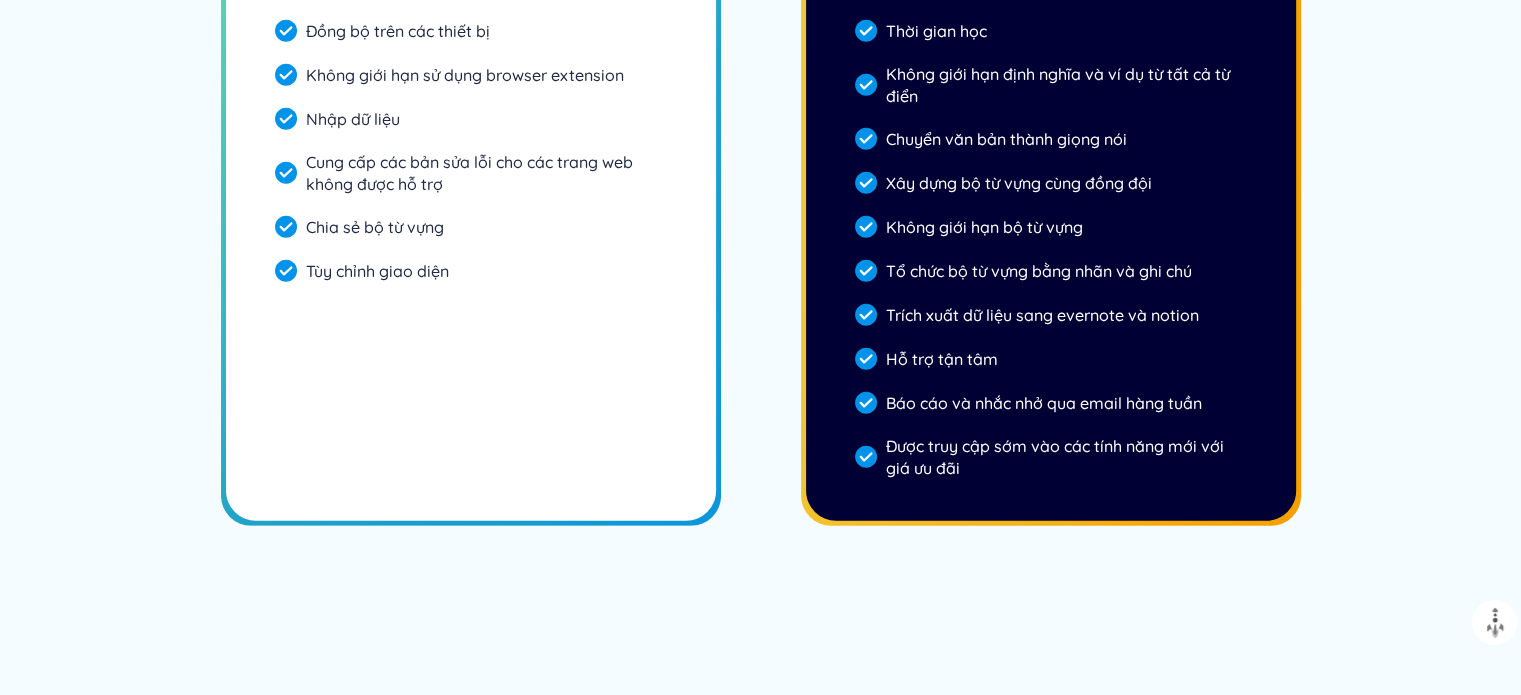 drag, startPoint x: 1056, startPoint y: 326, endPoint x: 1064, endPoint y: 347, distance: 22.472204 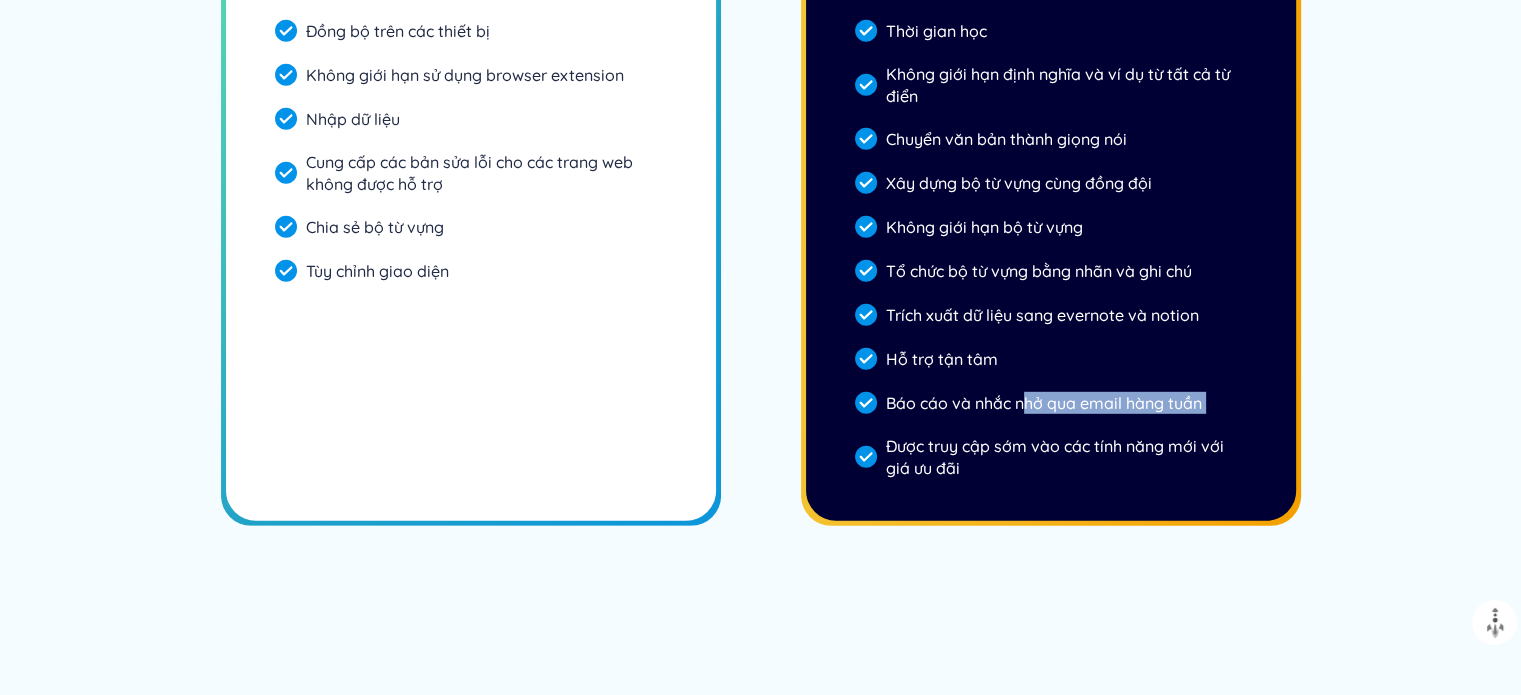 drag, startPoint x: 1026, startPoint y: 395, endPoint x: 1032, endPoint y: 428, distance: 33.54102 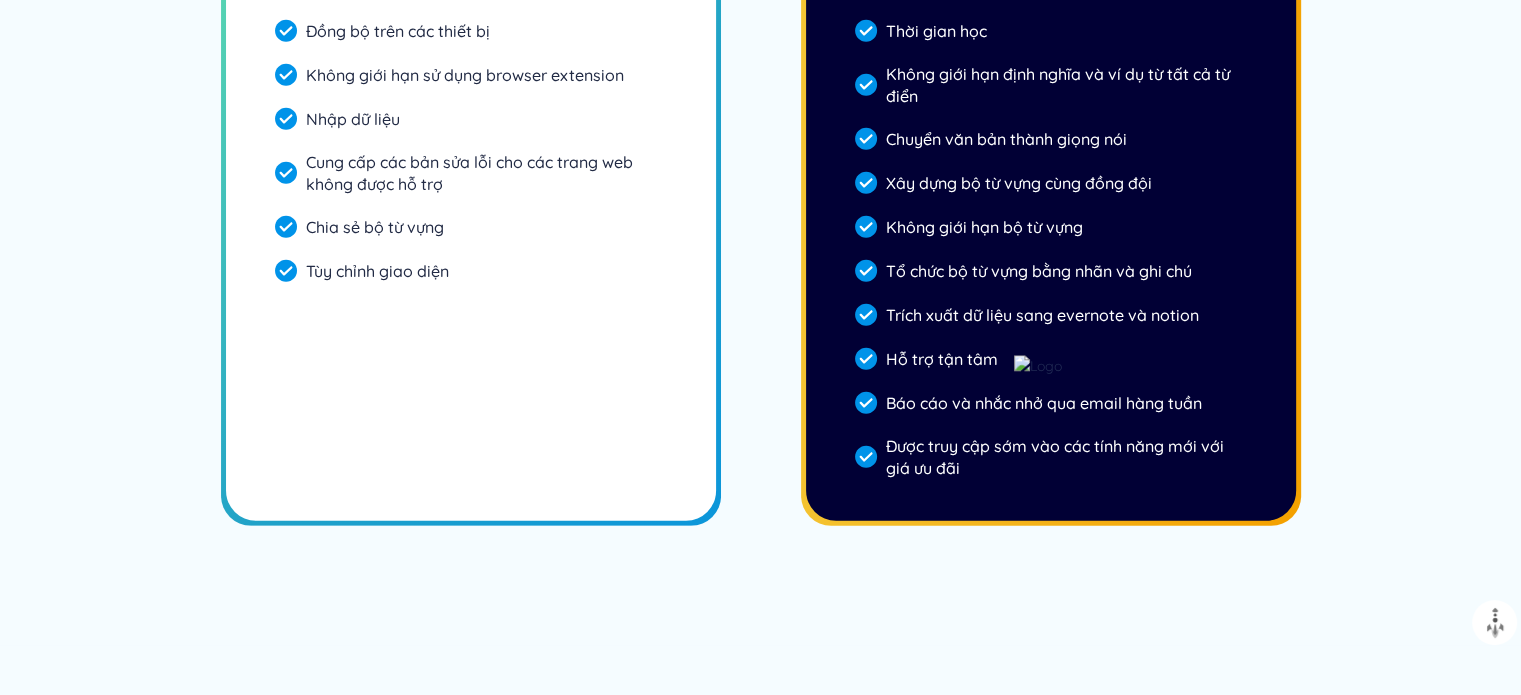 click on "Được truy cập sớm vào các tính năng mới với giá ưu đãi" at bounding box center (1051, 457) 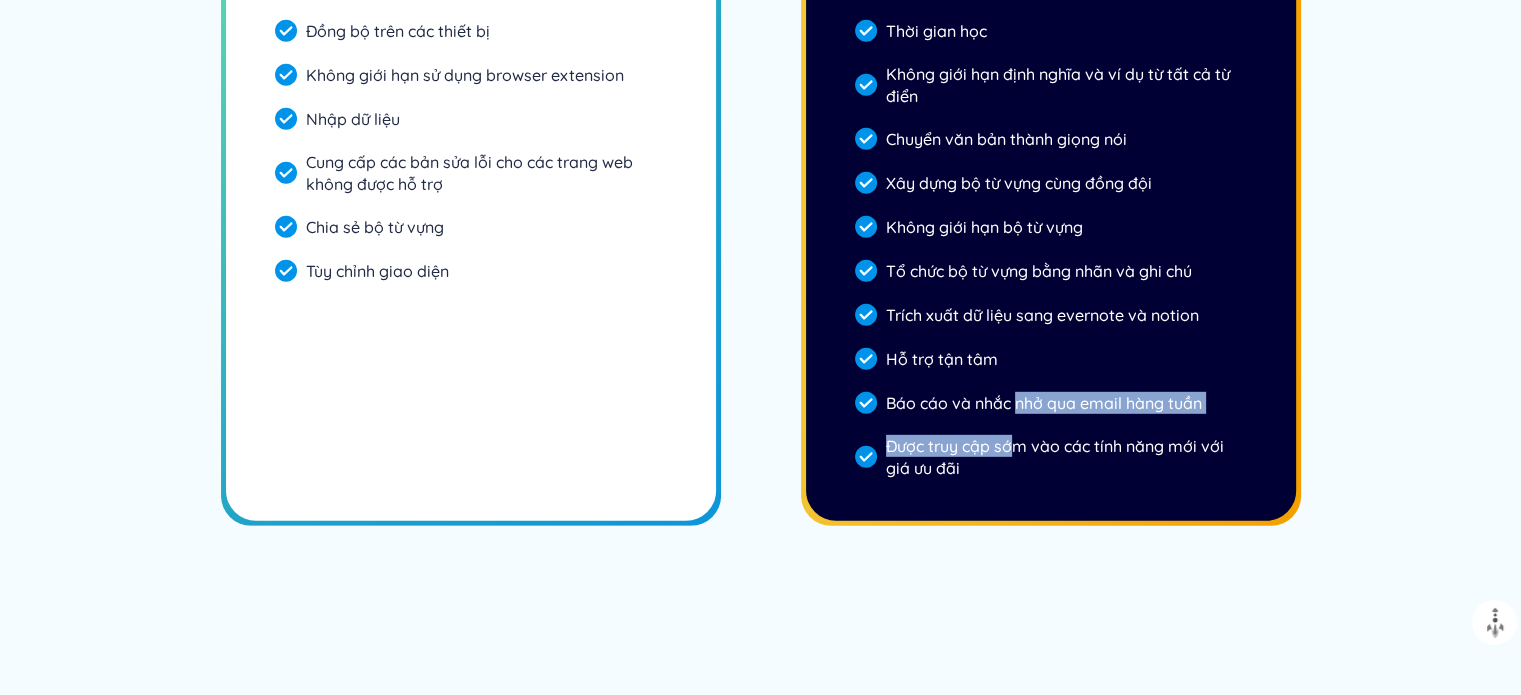 drag, startPoint x: 1015, startPoint y: 415, endPoint x: 1015, endPoint y: 453, distance: 38 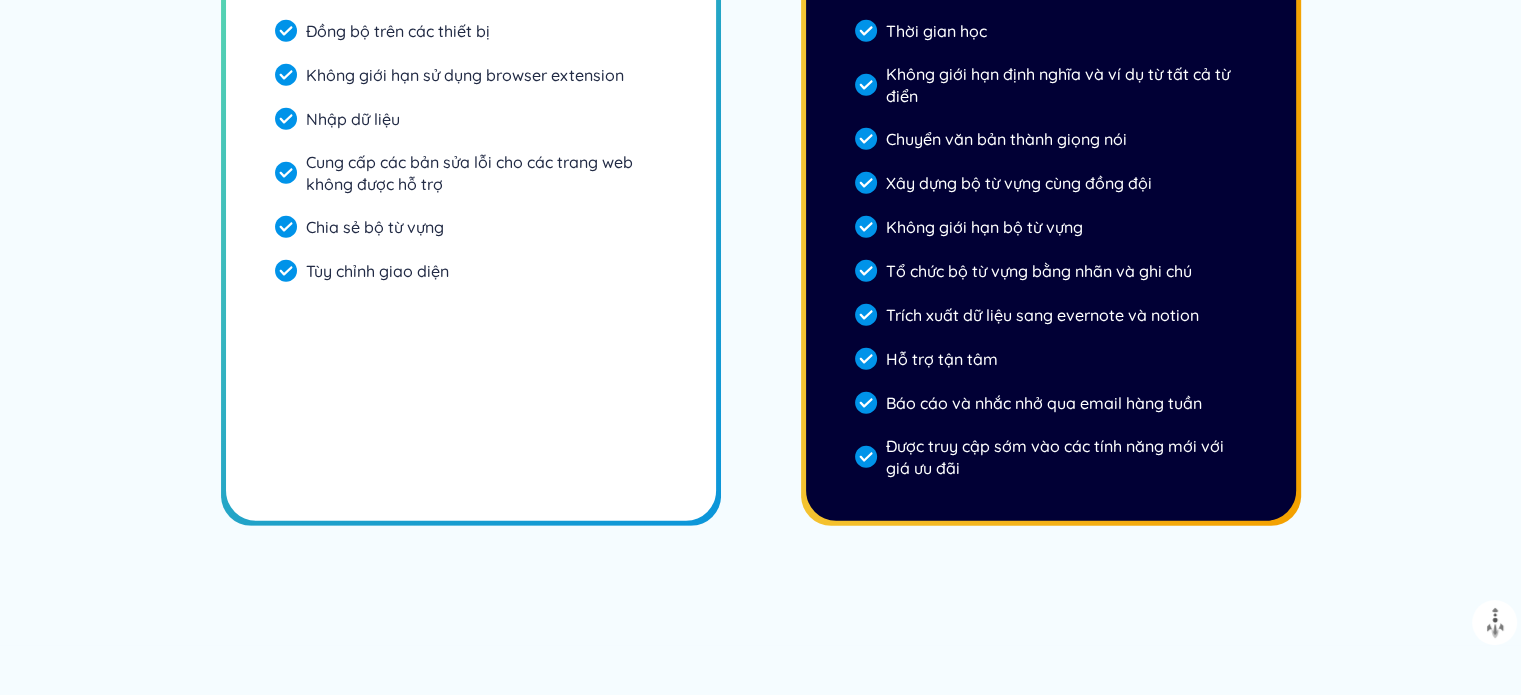 click on "Được truy cập sớm vào các tính năng mới với giá ưu đãi" at bounding box center [1051, 457] 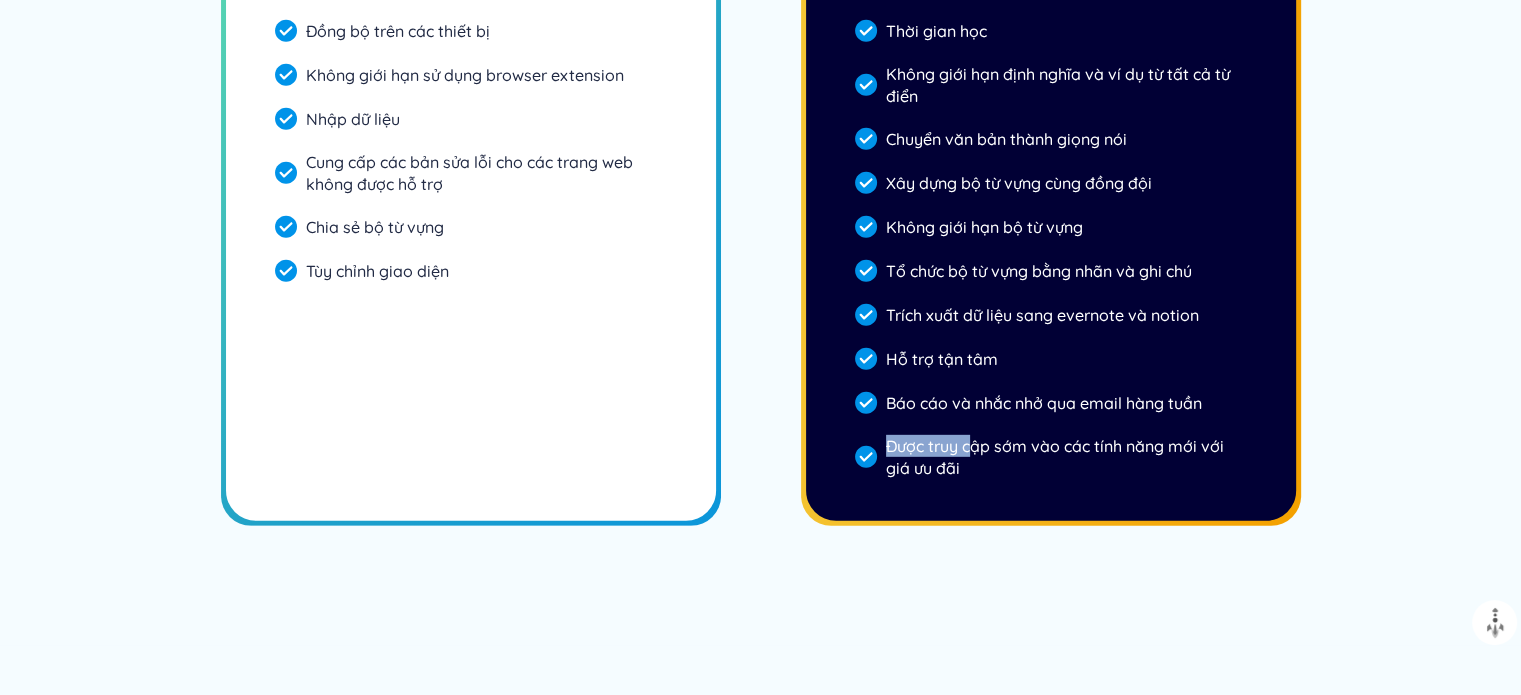 drag, startPoint x: 976, startPoint y: 445, endPoint x: 980, endPoint y: 459, distance: 14.56022 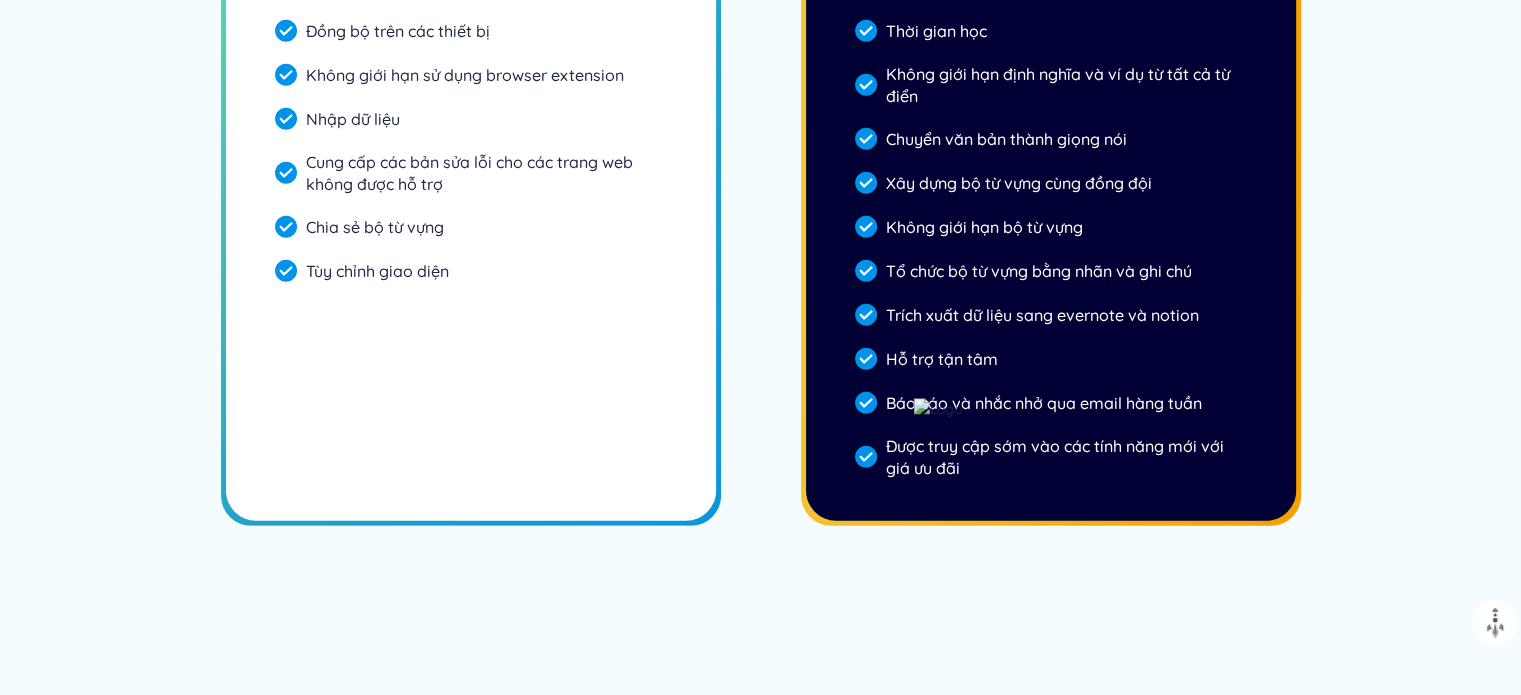 click on "Được truy cập sớm vào các tính năng mới với giá ưu đãi" at bounding box center (1051, 457) 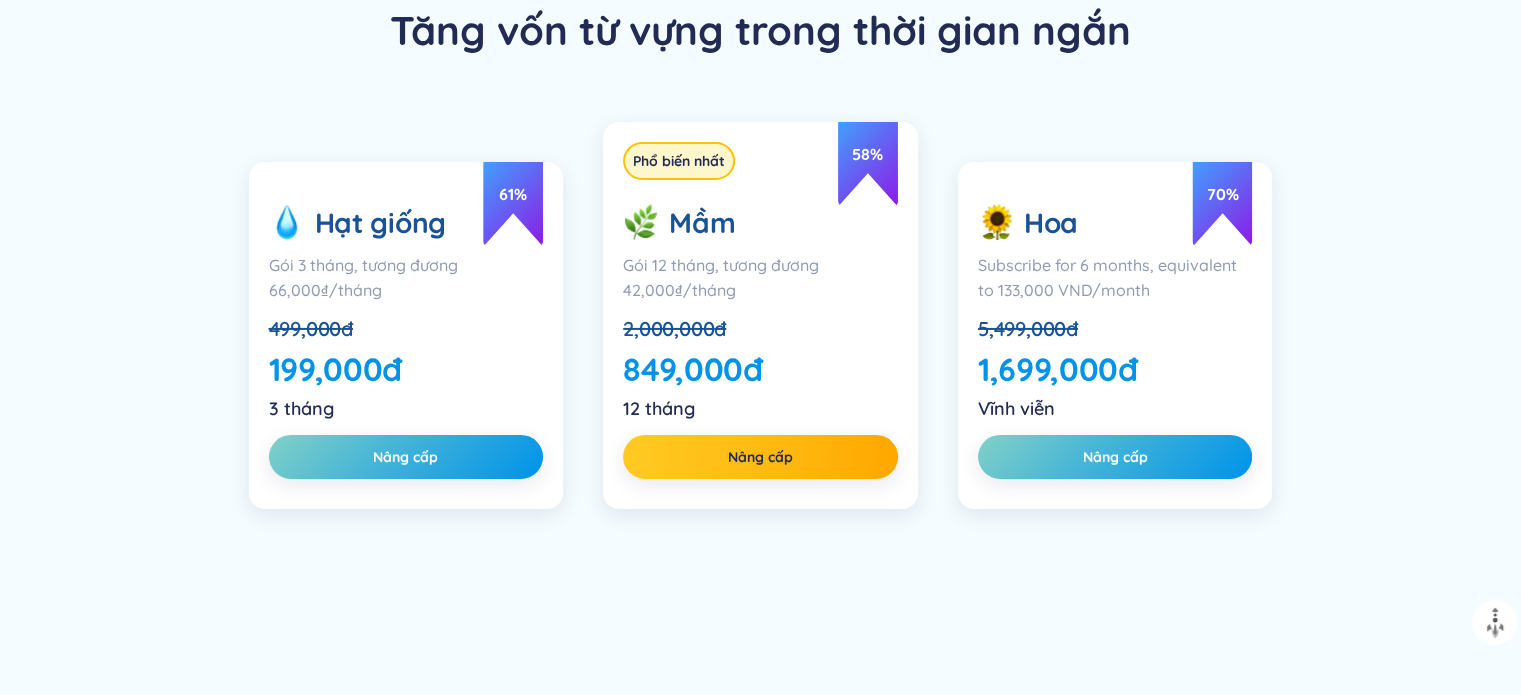 scroll, scrollTop: 6952, scrollLeft: 0, axis: vertical 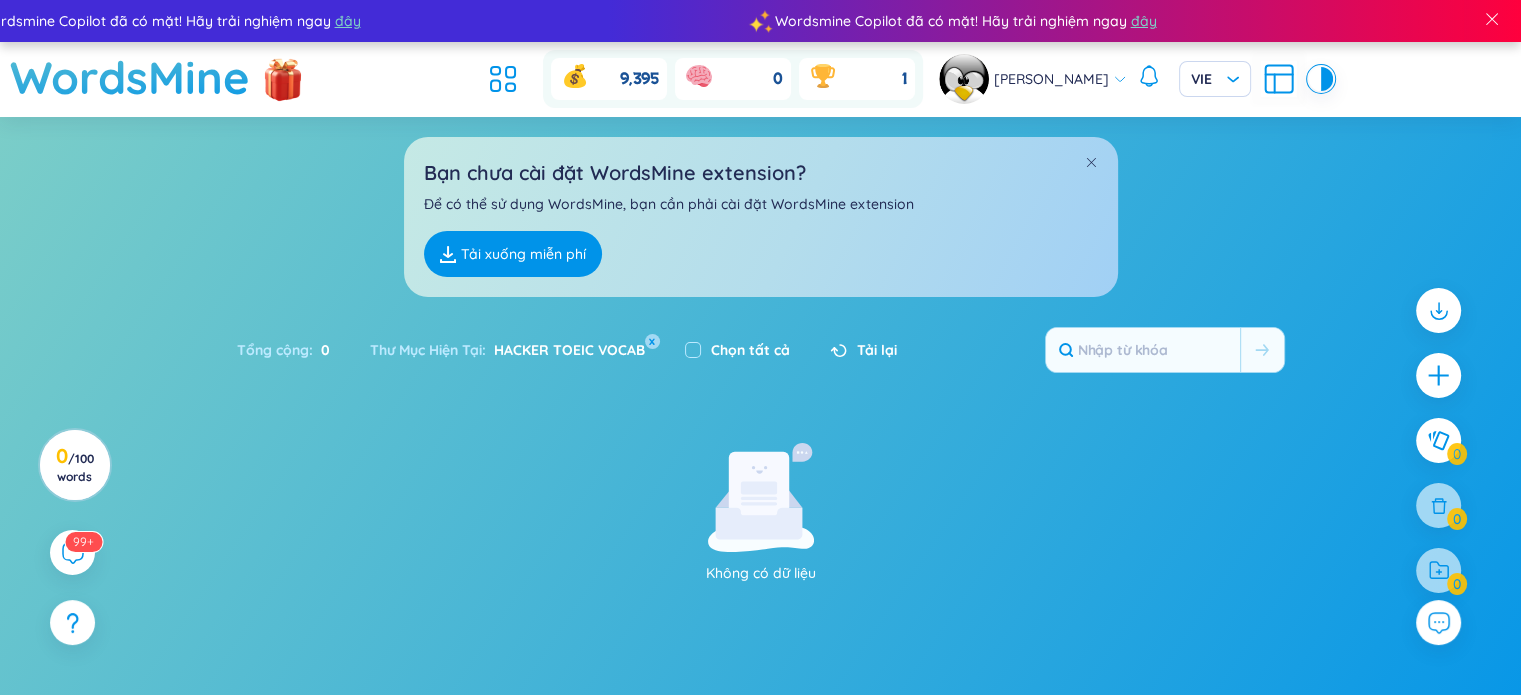 click on "HACKER TOEIC VOCAB" at bounding box center [565, 350] 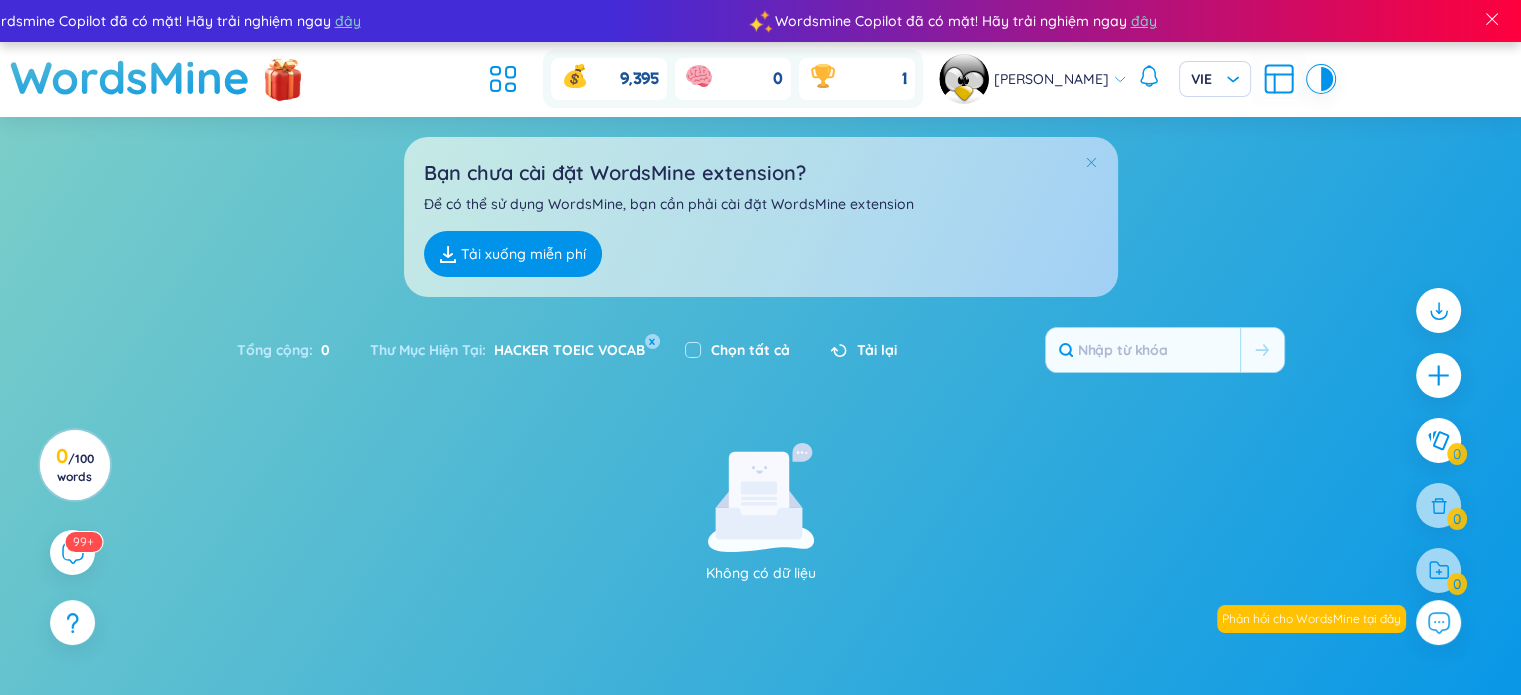 click at bounding box center (1091, 162) 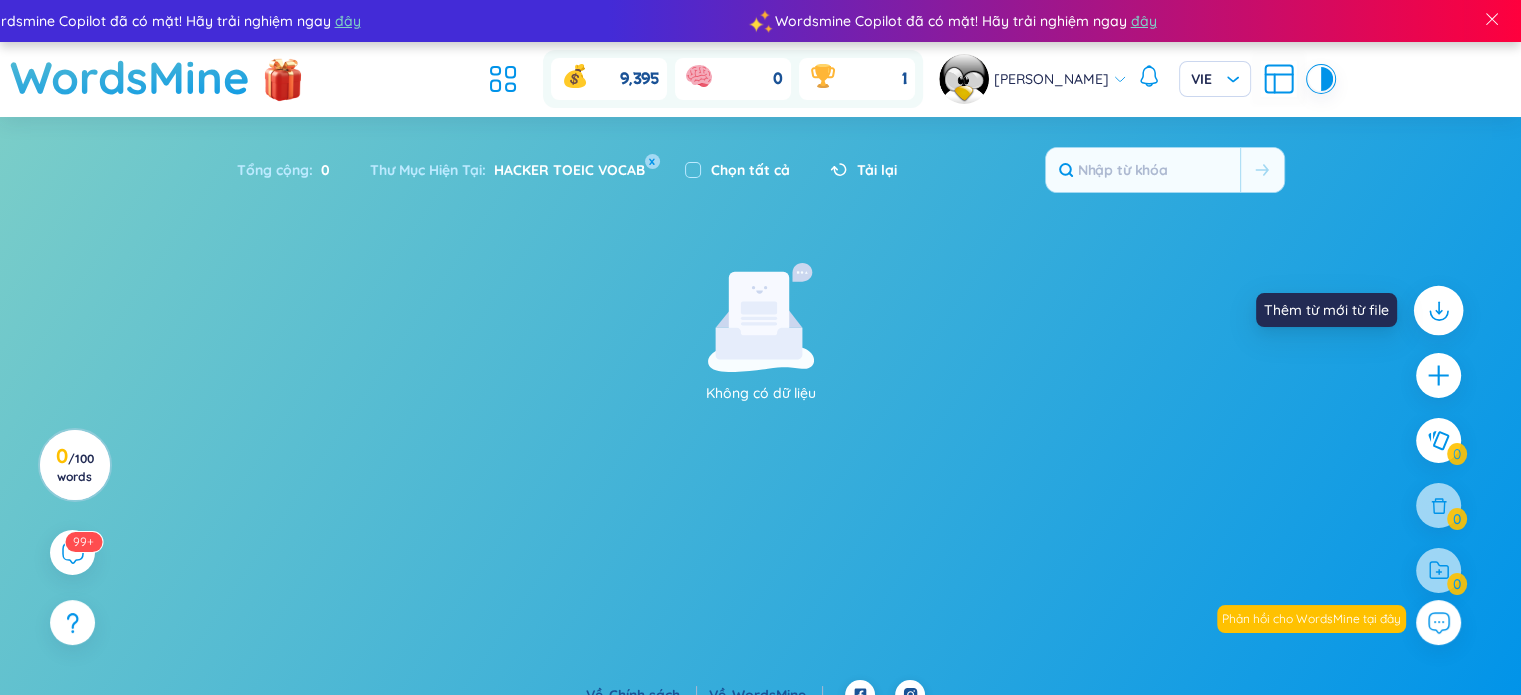 click 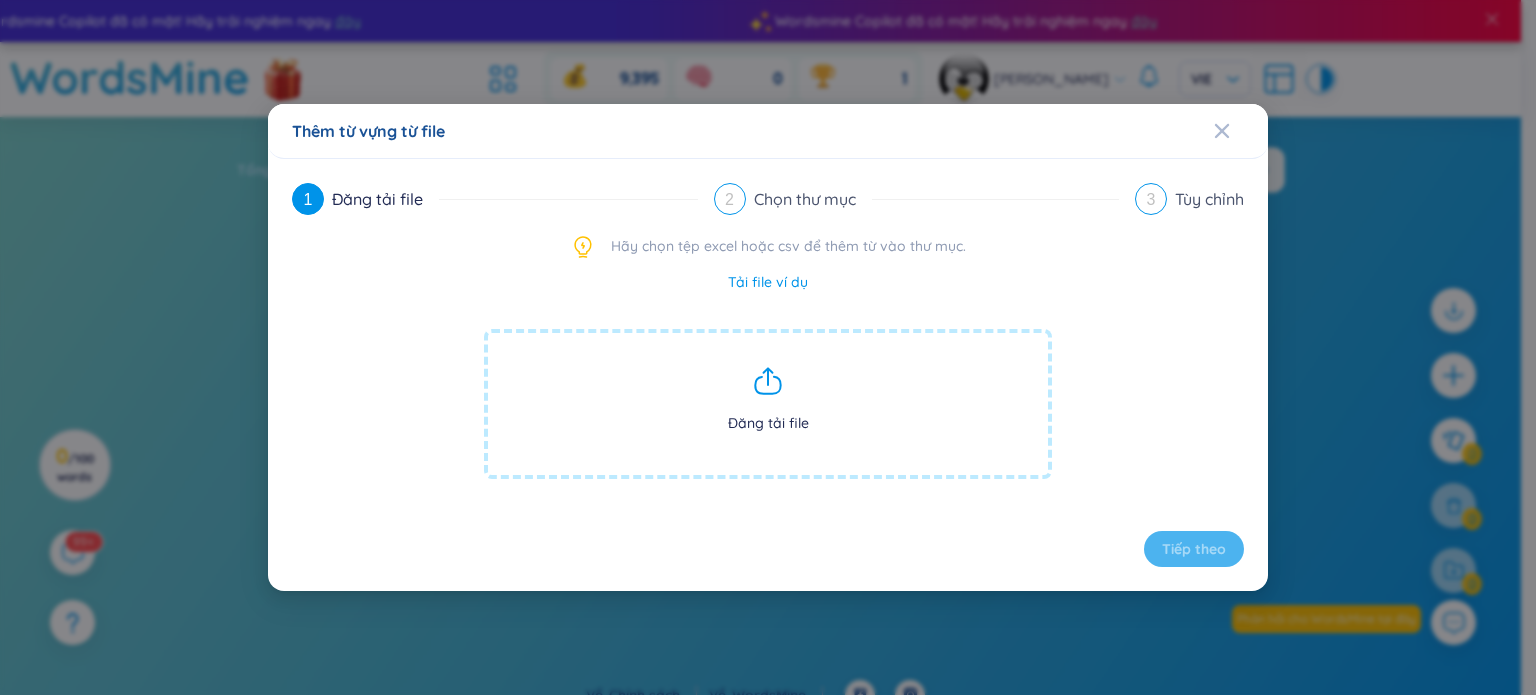 click on "Đăng tải file" at bounding box center [768, 404] 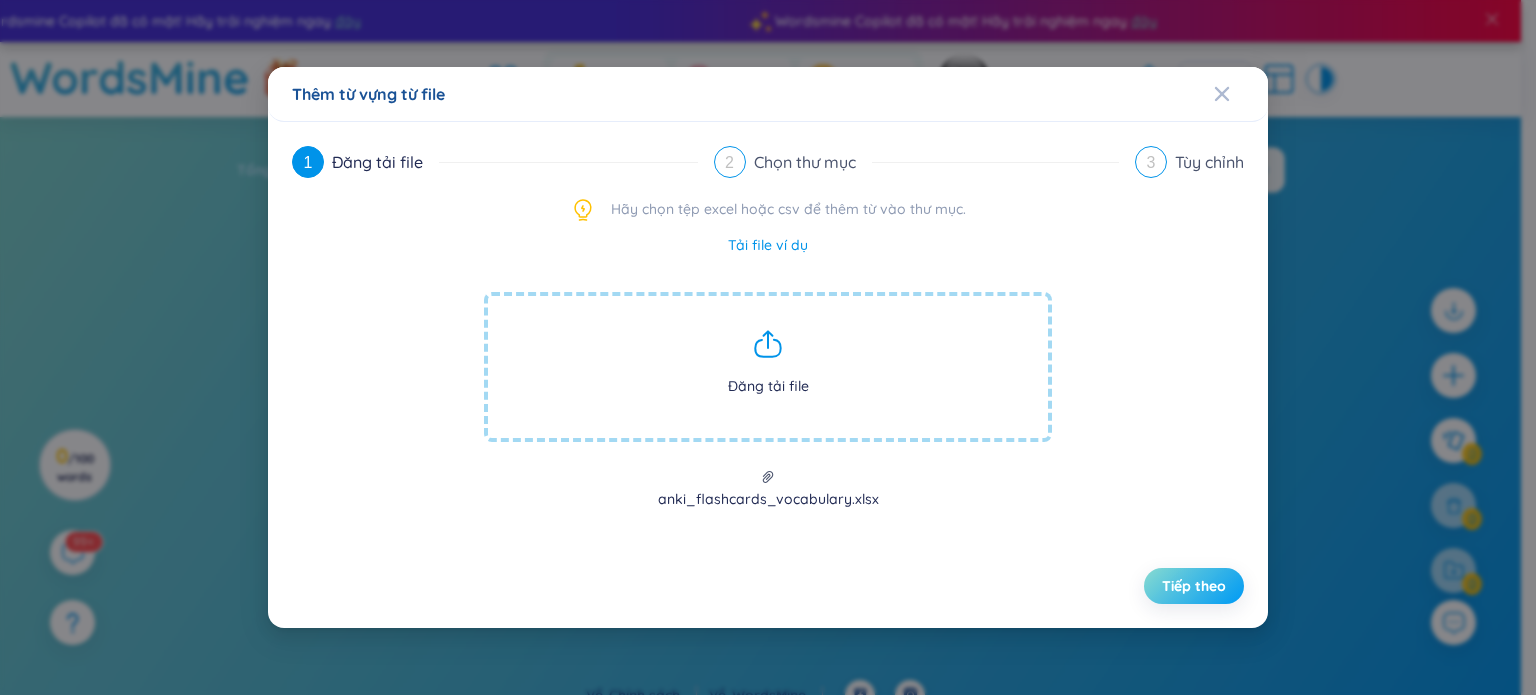 click on "Tiếp theo" at bounding box center [1194, 586] 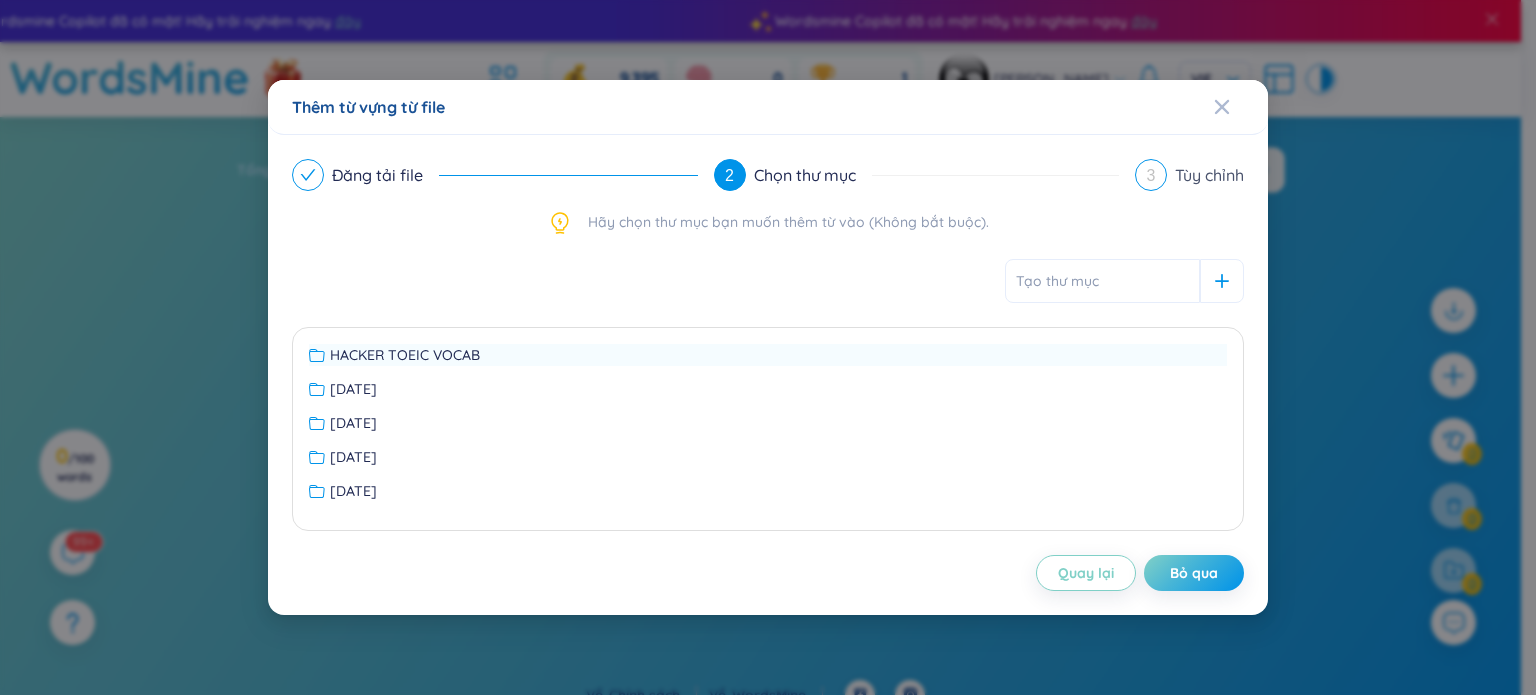 click on "HACKER TOEIC VOCAB" at bounding box center [405, 355] 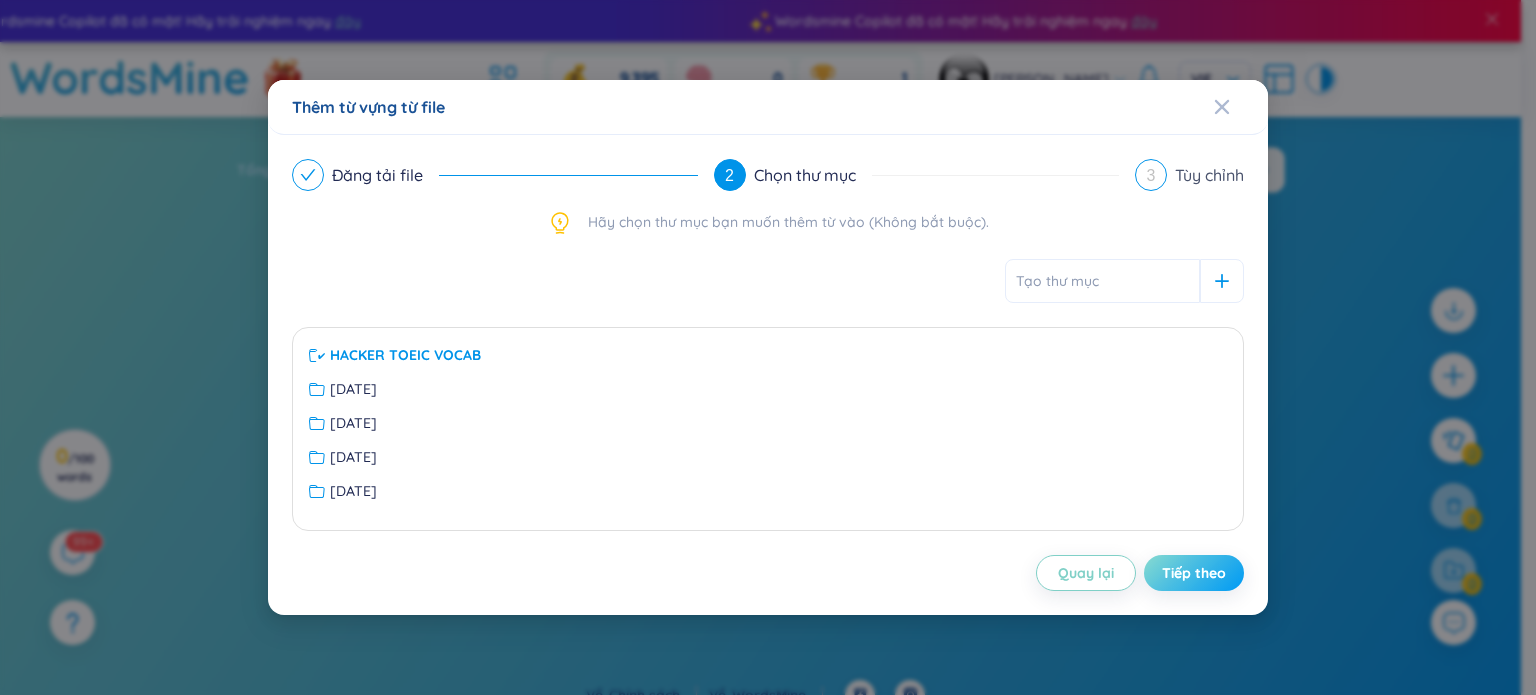 click on "Tiếp theo" at bounding box center [1194, 573] 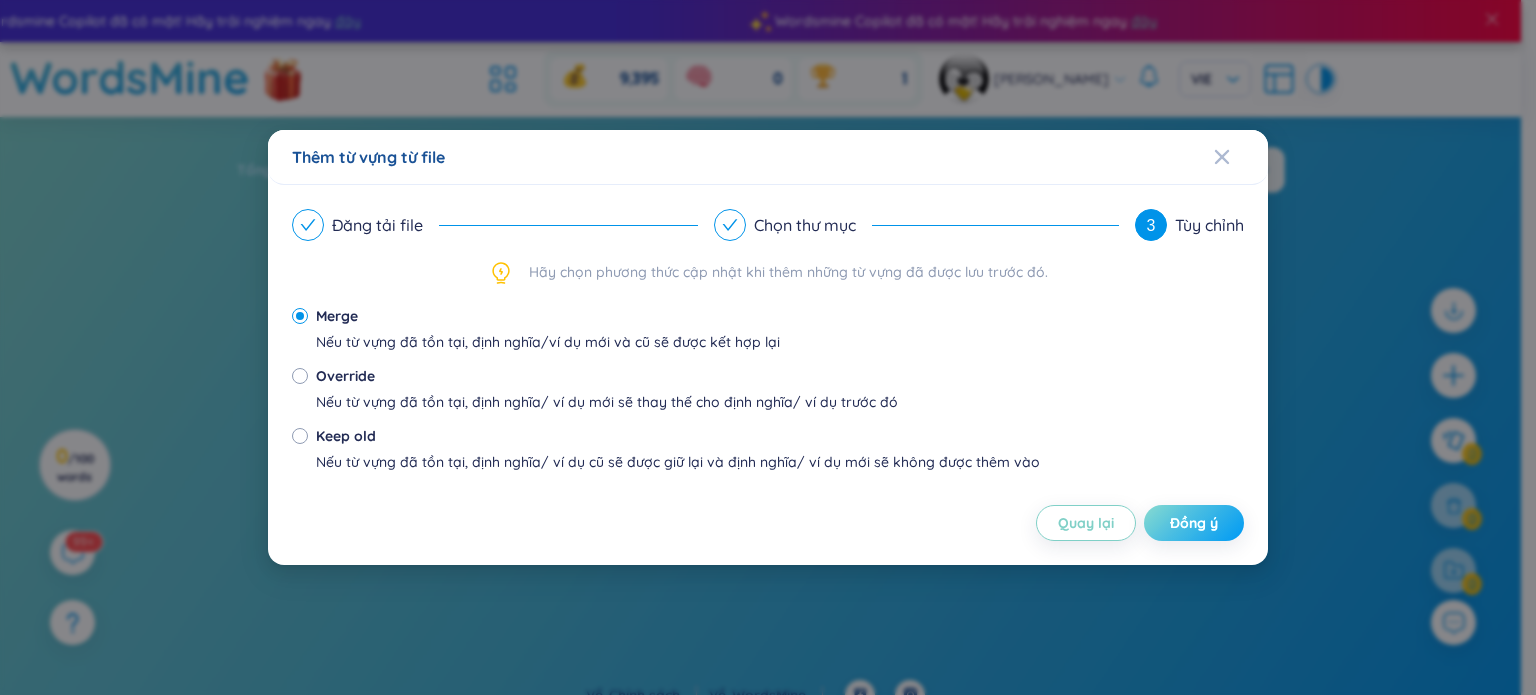 click on "Đồng ý" at bounding box center [1194, 523] 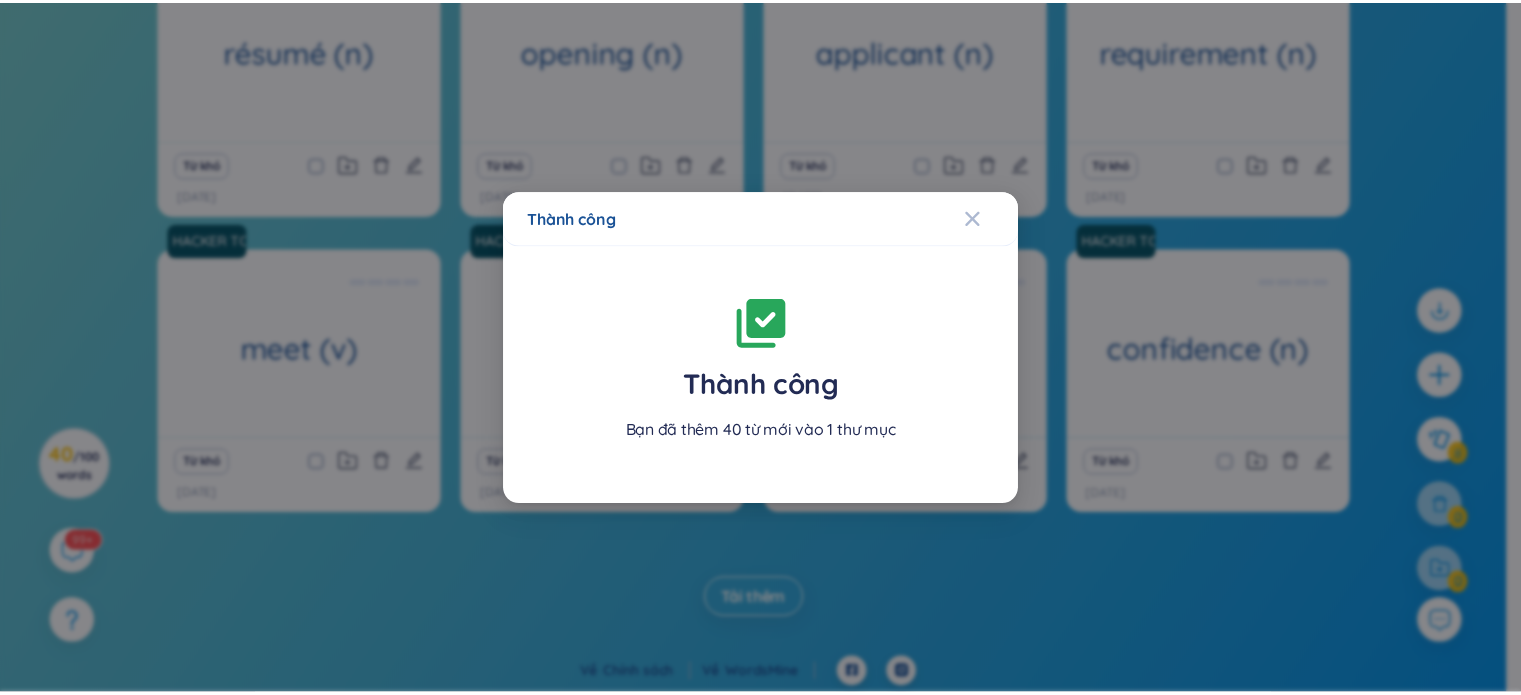 scroll, scrollTop: 315, scrollLeft: 0, axis: vertical 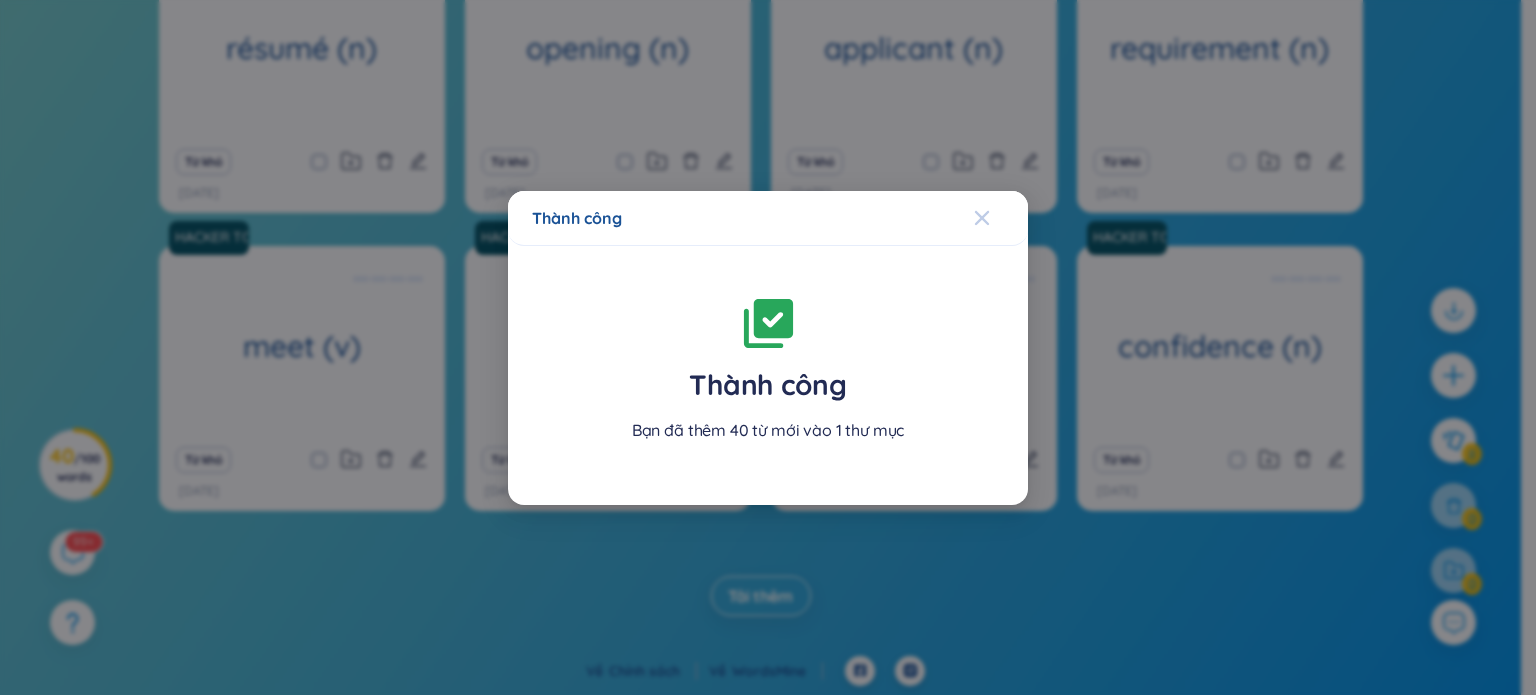 click 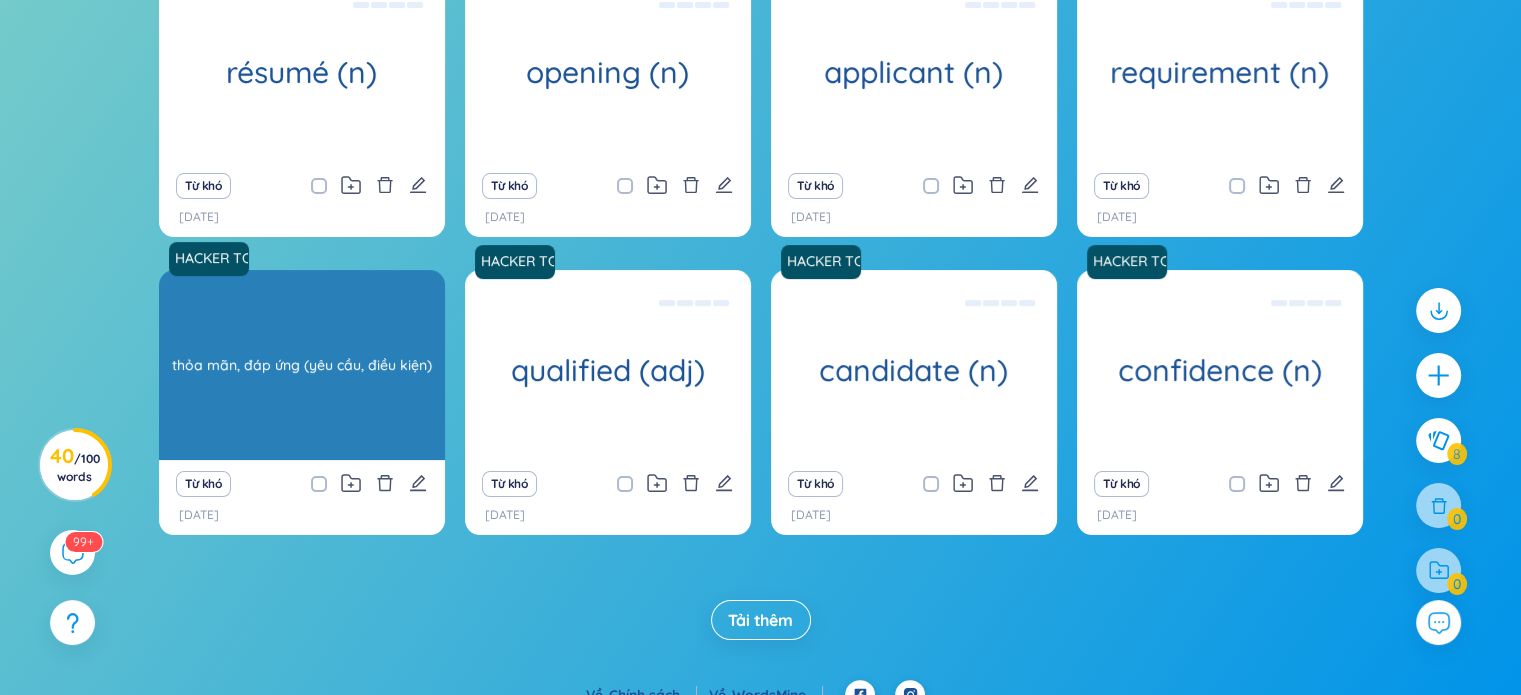 scroll, scrollTop: 315, scrollLeft: 0, axis: vertical 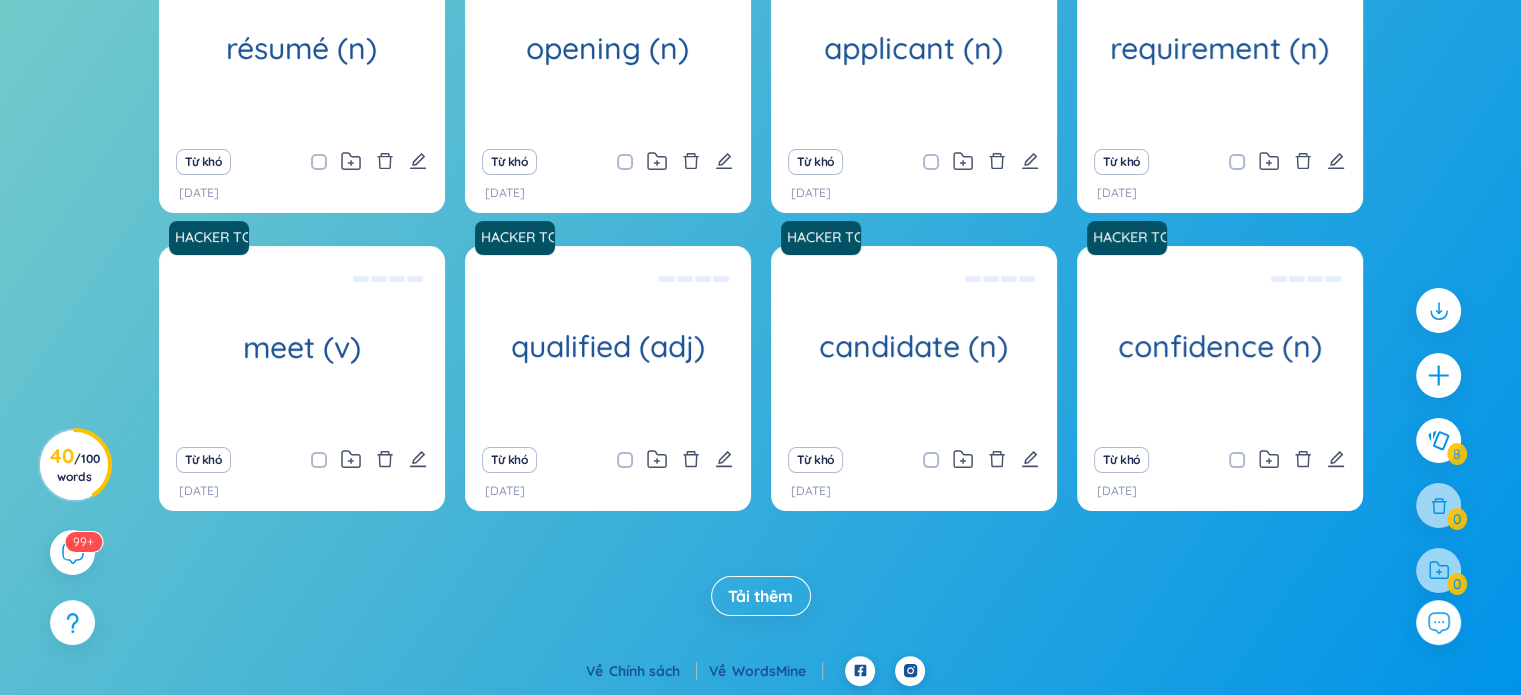click on "Tải thêm" at bounding box center [760, 596] 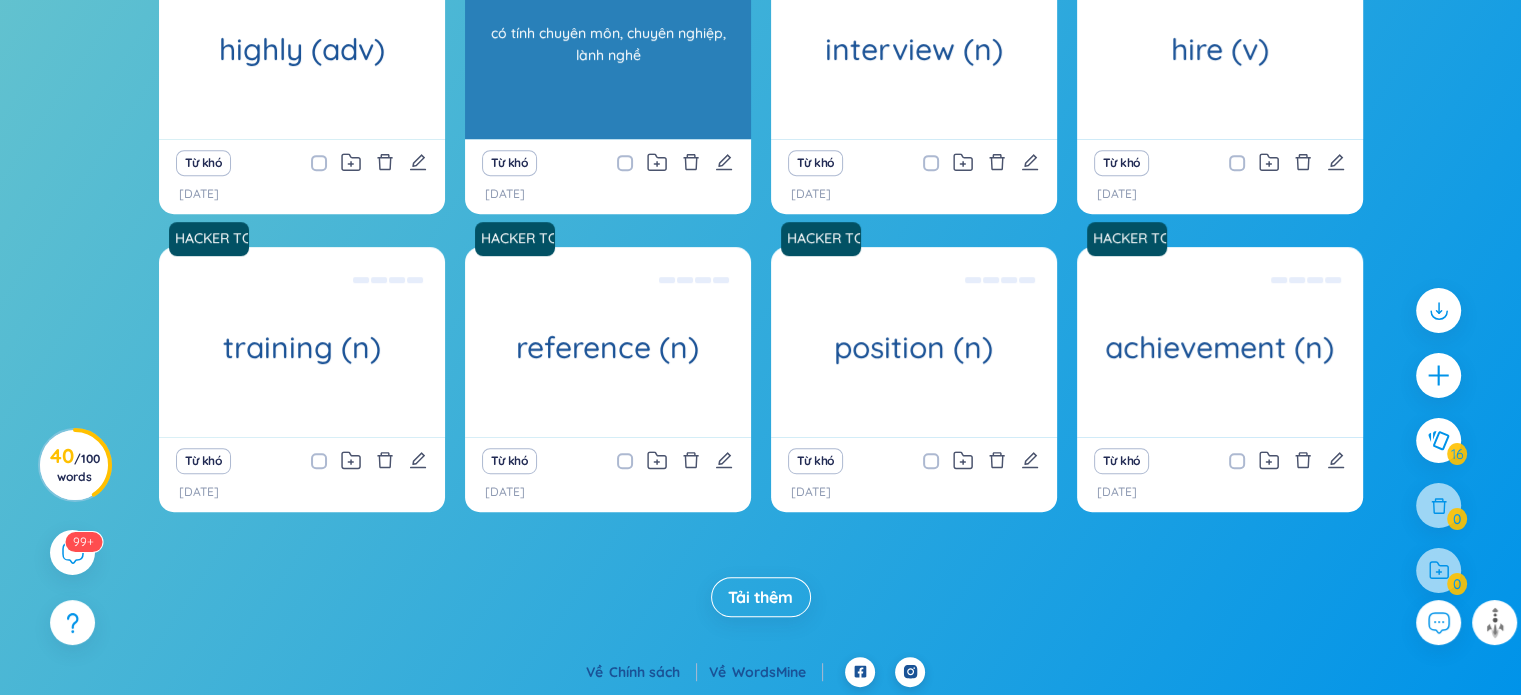 scroll, scrollTop: 911, scrollLeft: 0, axis: vertical 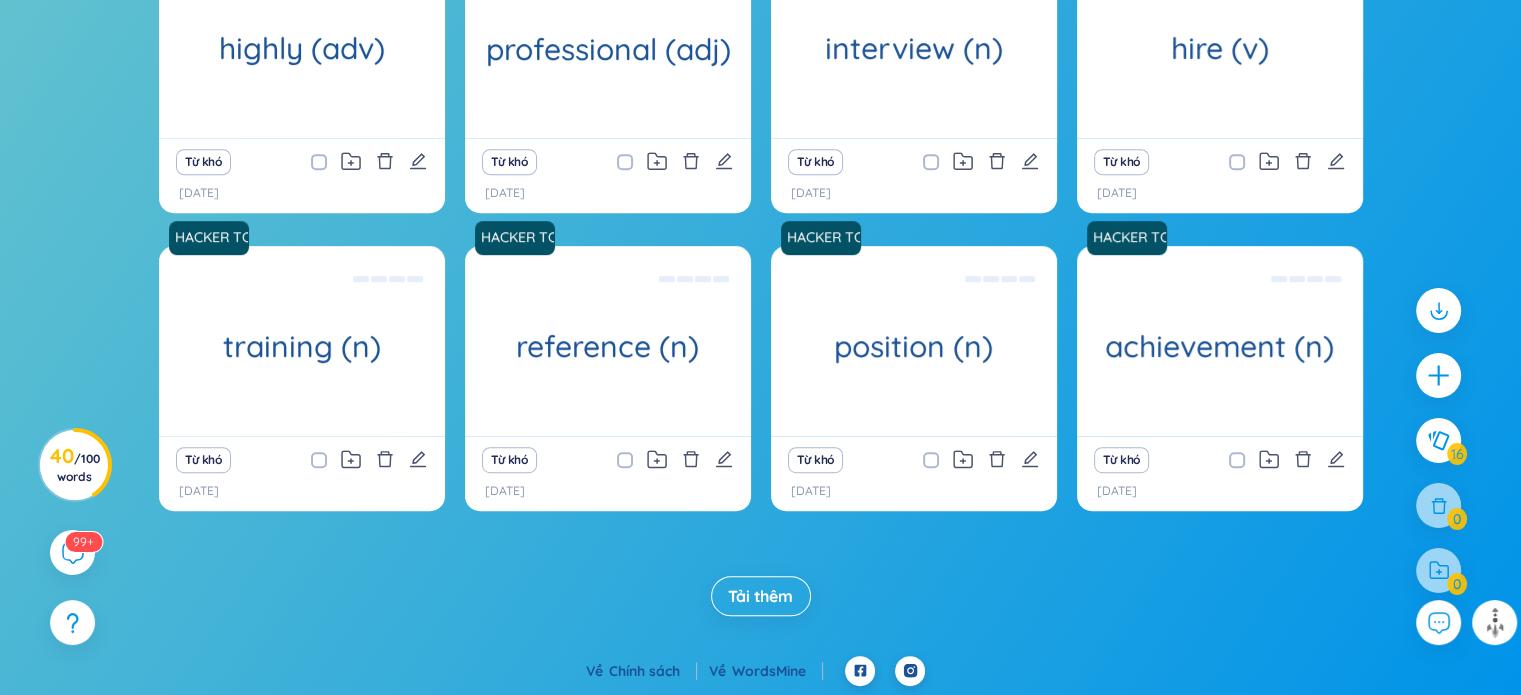 click on "Tải thêm" at bounding box center [760, 596] 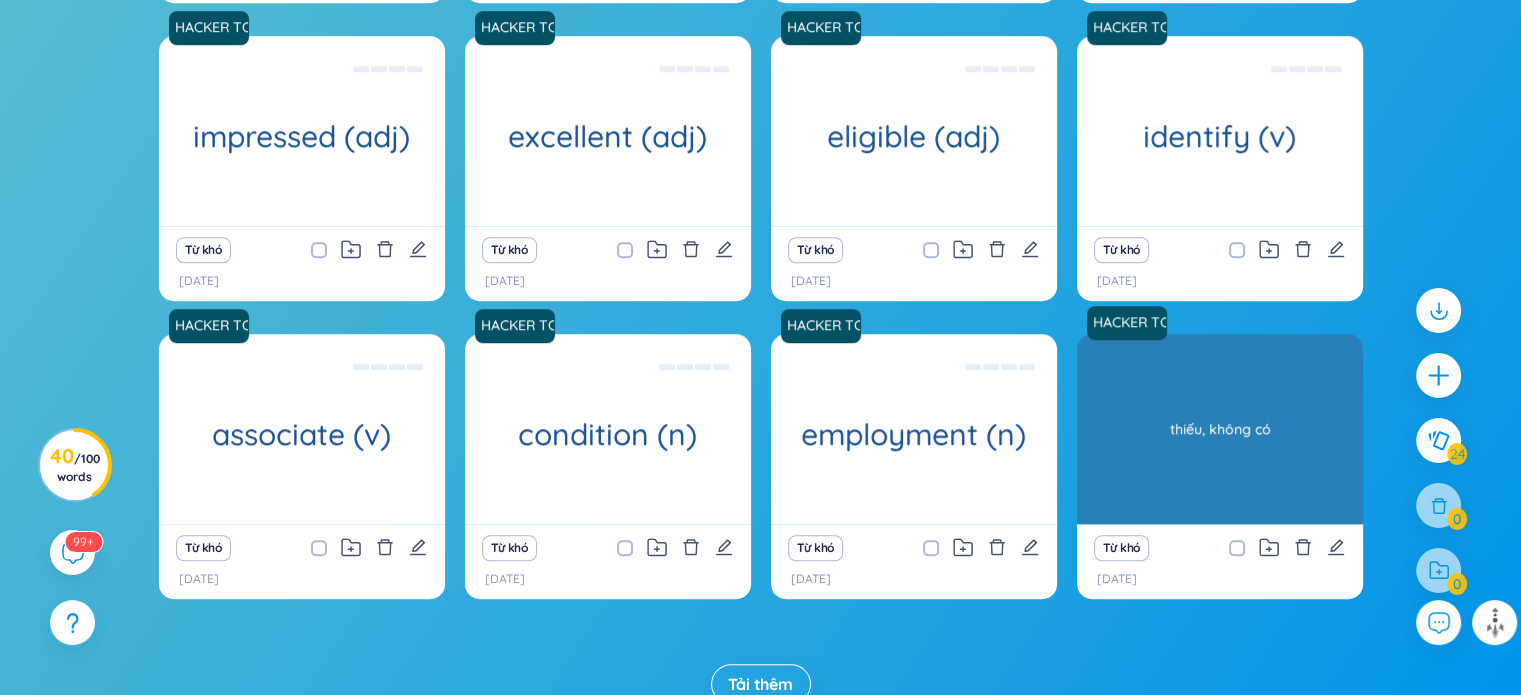 scroll, scrollTop: 1507, scrollLeft: 0, axis: vertical 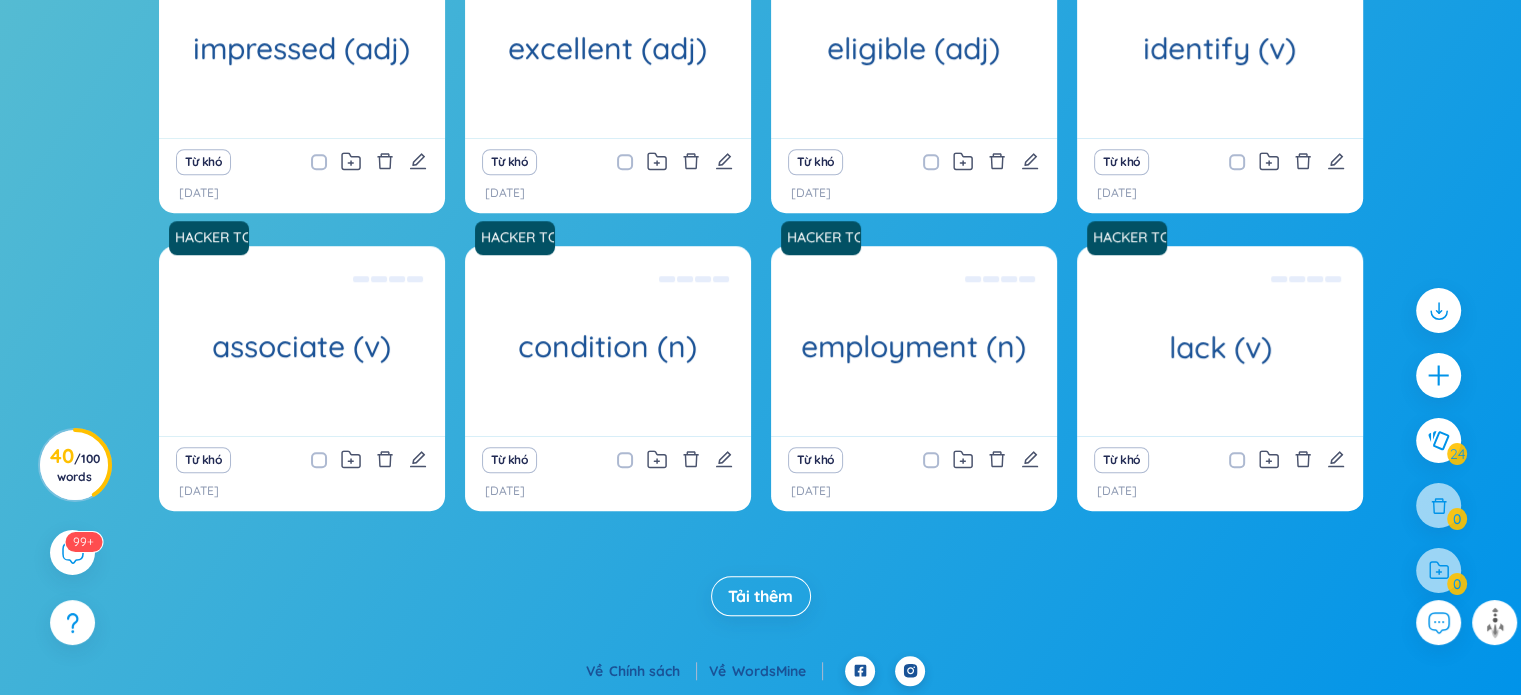 click on "Tải thêm" at bounding box center (760, 596) 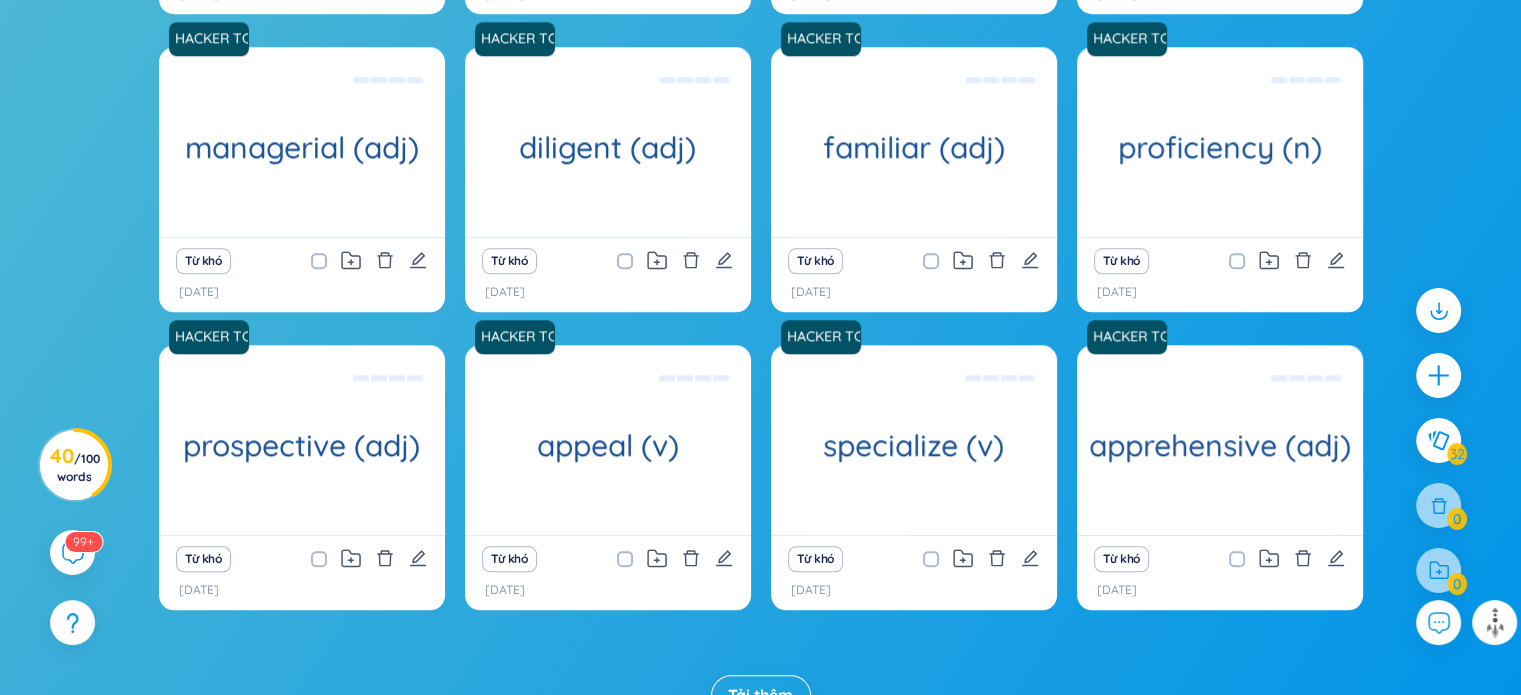 scroll, scrollTop: 2103, scrollLeft: 0, axis: vertical 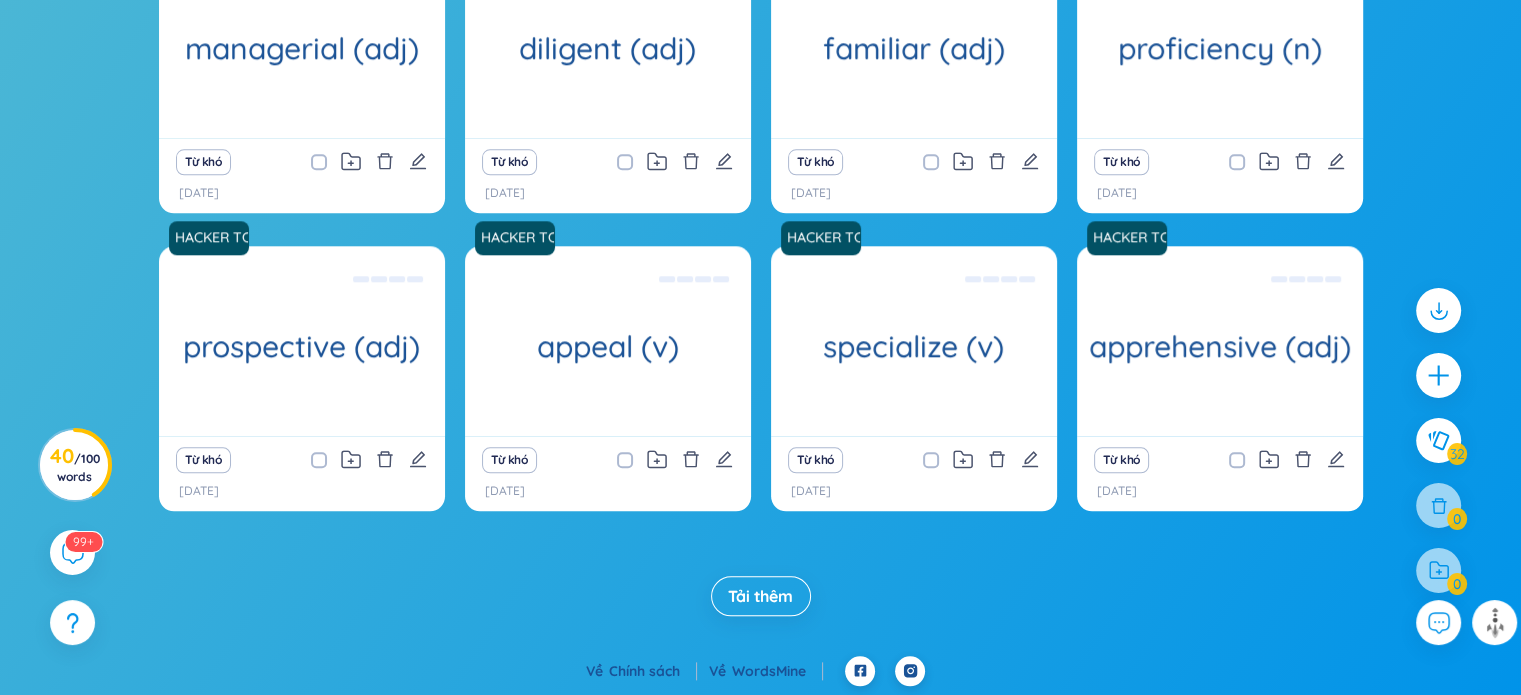 click on "Tải thêm" at bounding box center [761, 596] 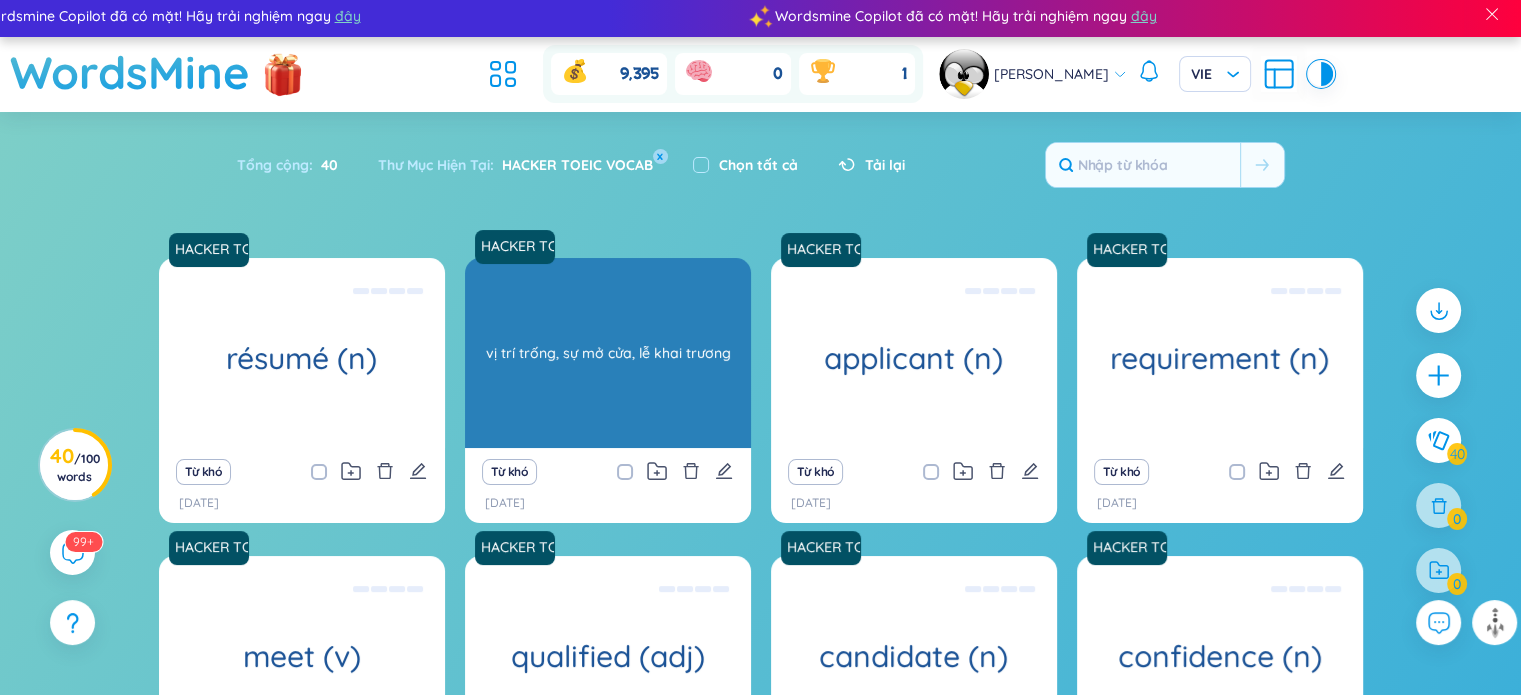 scroll, scrollTop: 0, scrollLeft: 0, axis: both 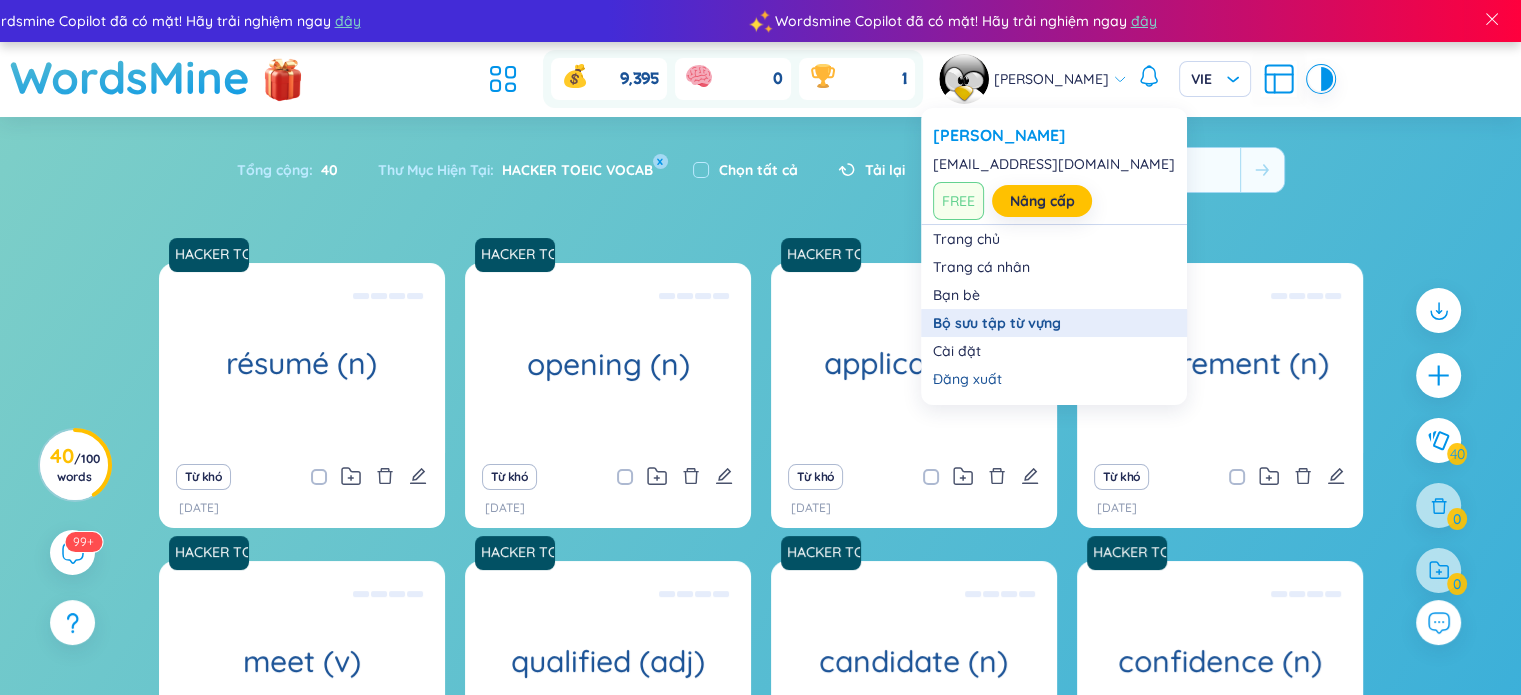 click on "Bộ sưu tập từ vựng" at bounding box center [1054, 323] 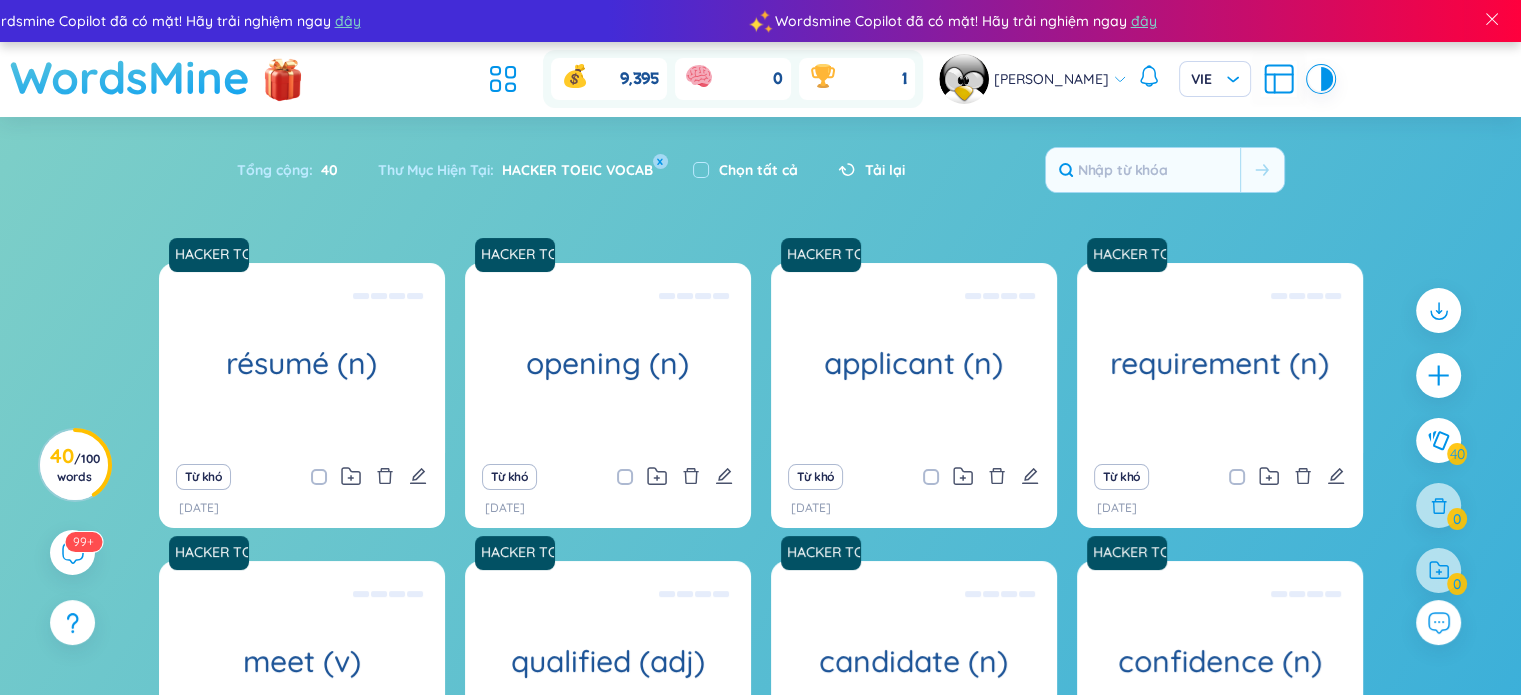 click on "WordsMine" at bounding box center [130, 77] 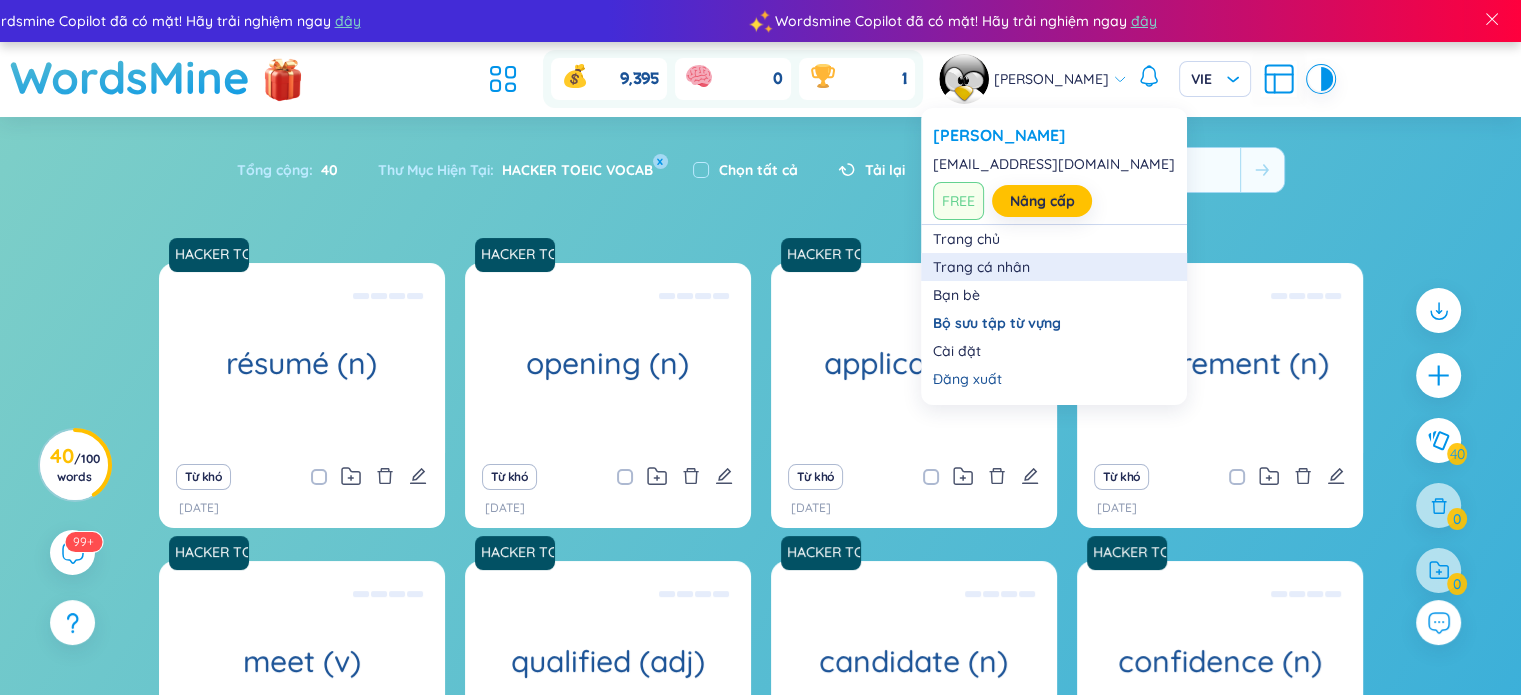 click on "Trang cá nhân" at bounding box center (1054, 267) 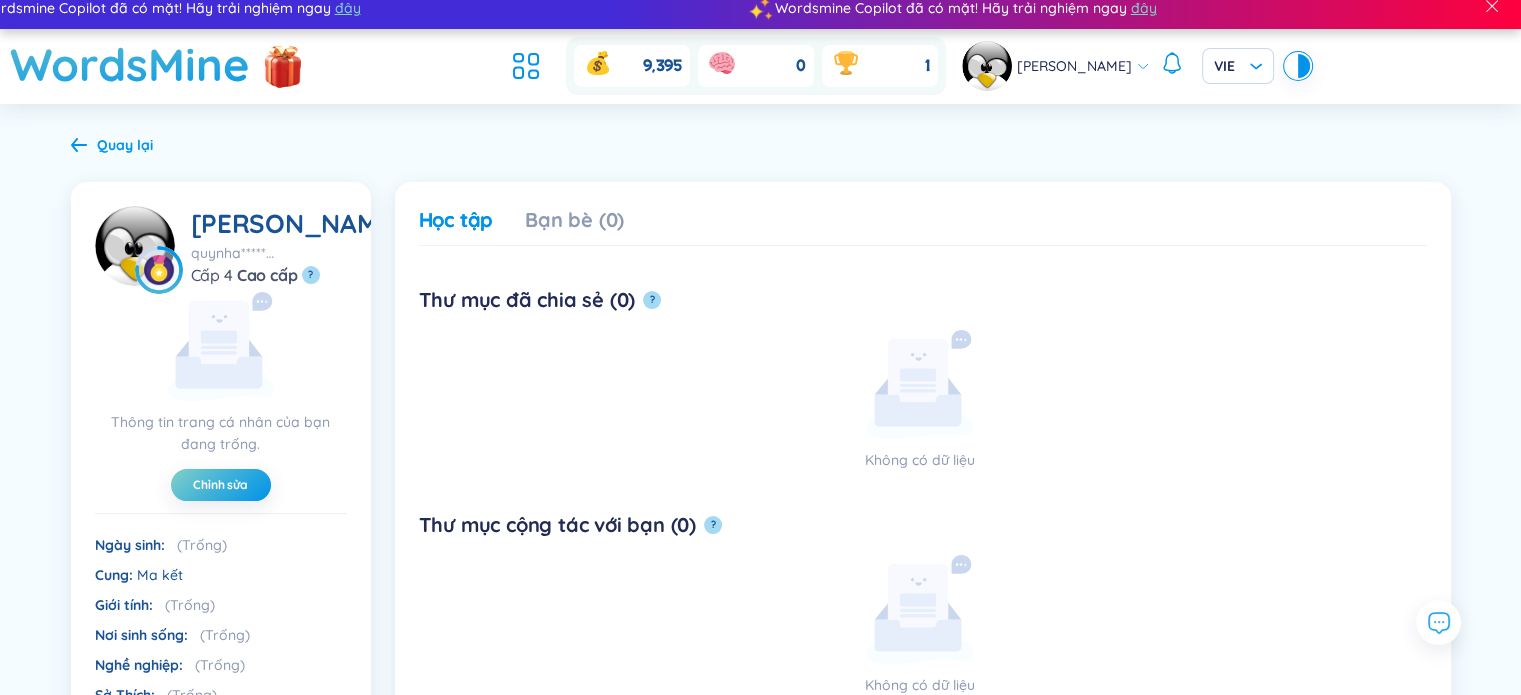 scroll, scrollTop: 0, scrollLeft: 0, axis: both 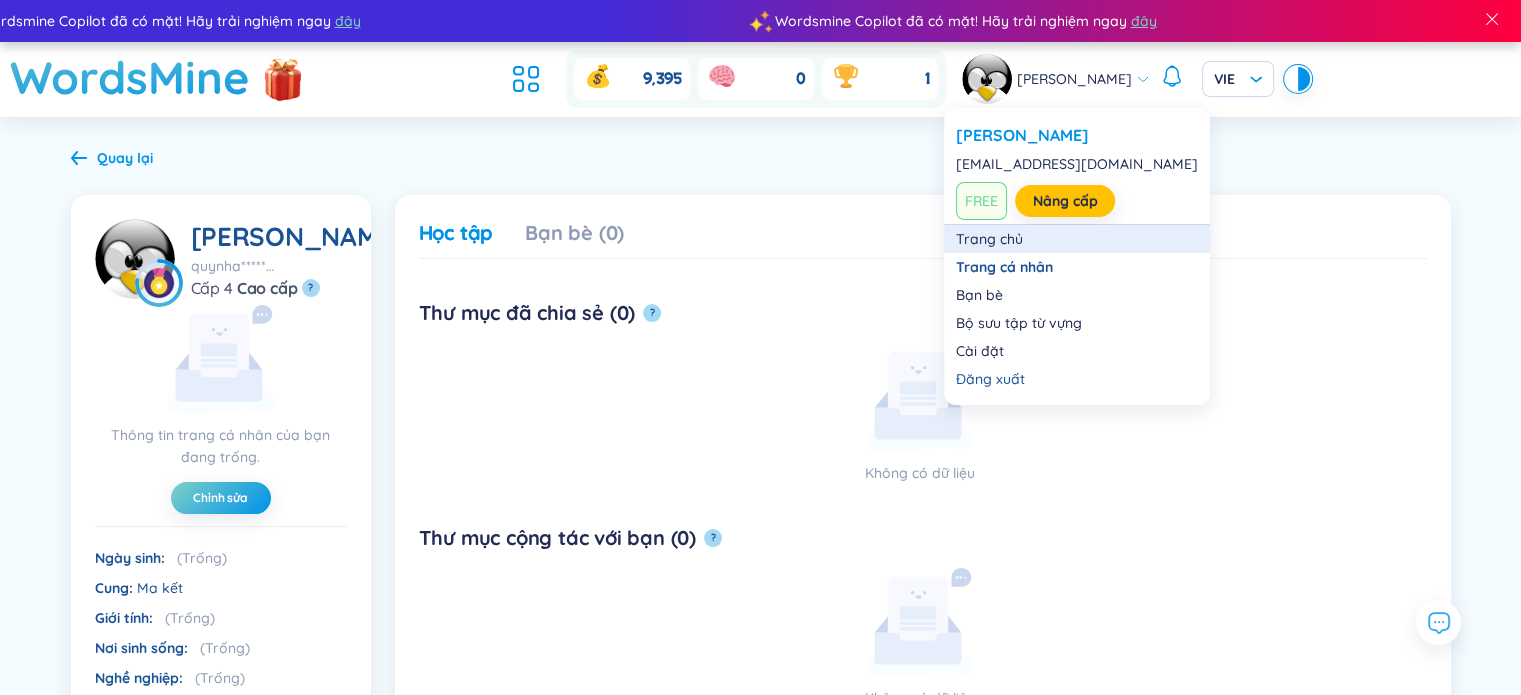 click on "Trang chủ" at bounding box center (1077, 239) 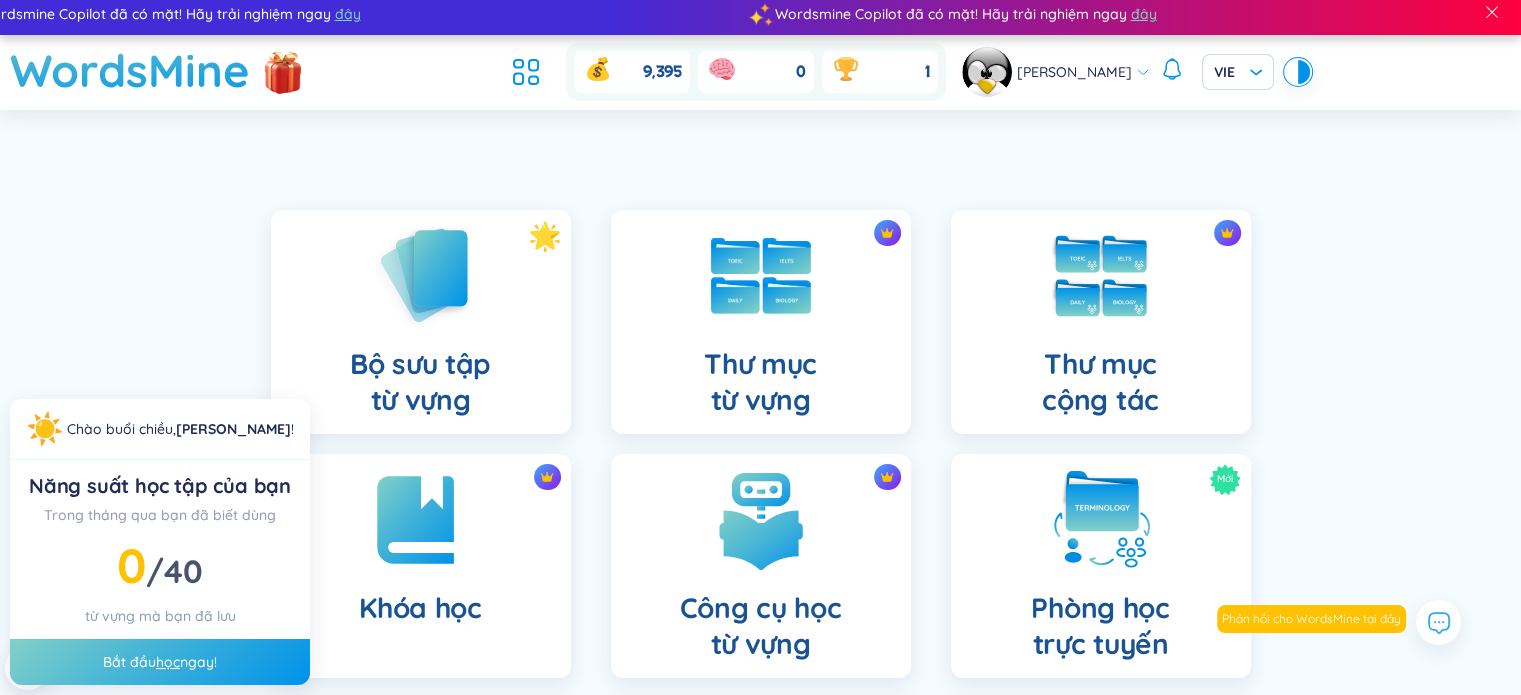 scroll, scrollTop: 0, scrollLeft: 0, axis: both 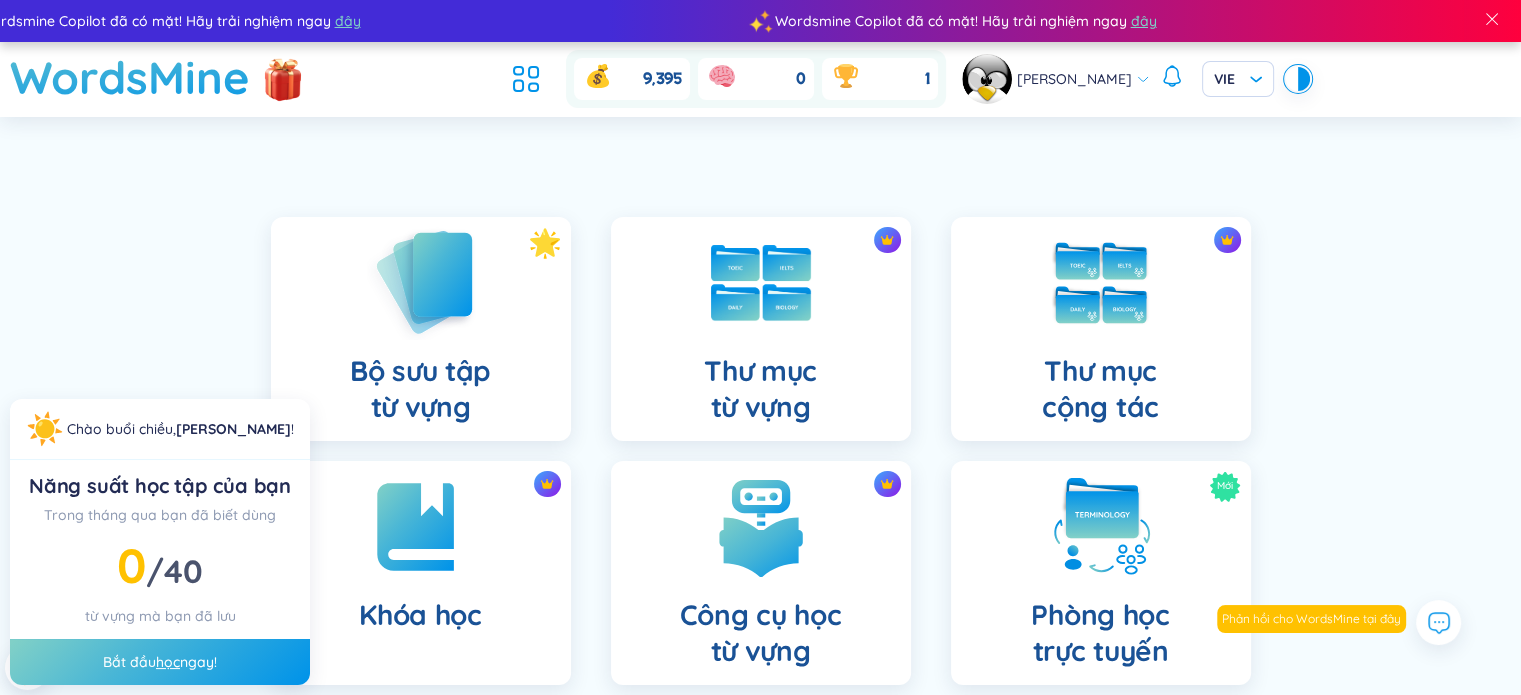 click on "Bộ sưu tập từ vựng" at bounding box center [421, 329] 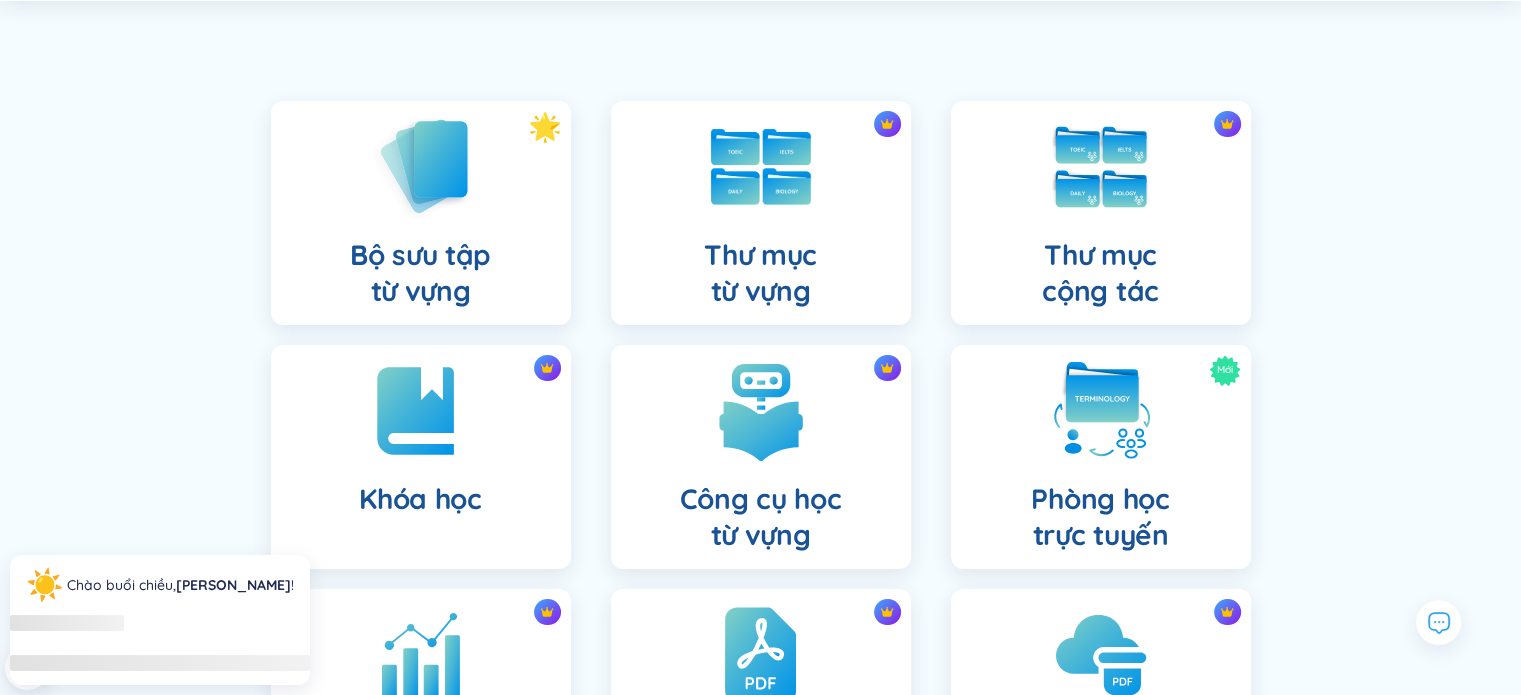 scroll, scrollTop: 0, scrollLeft: 0, axis: both 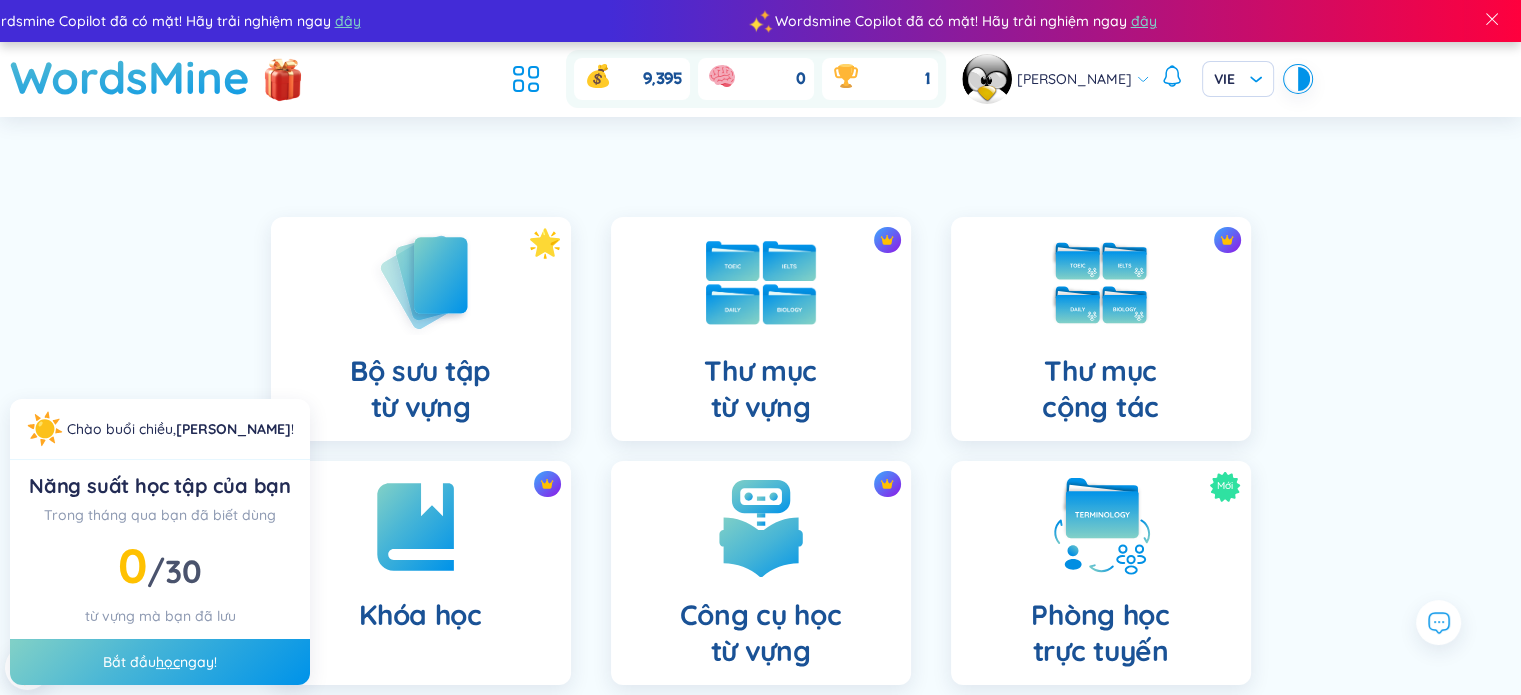 click on "Thư mục từ vựng" at bounding box center [760, 389] 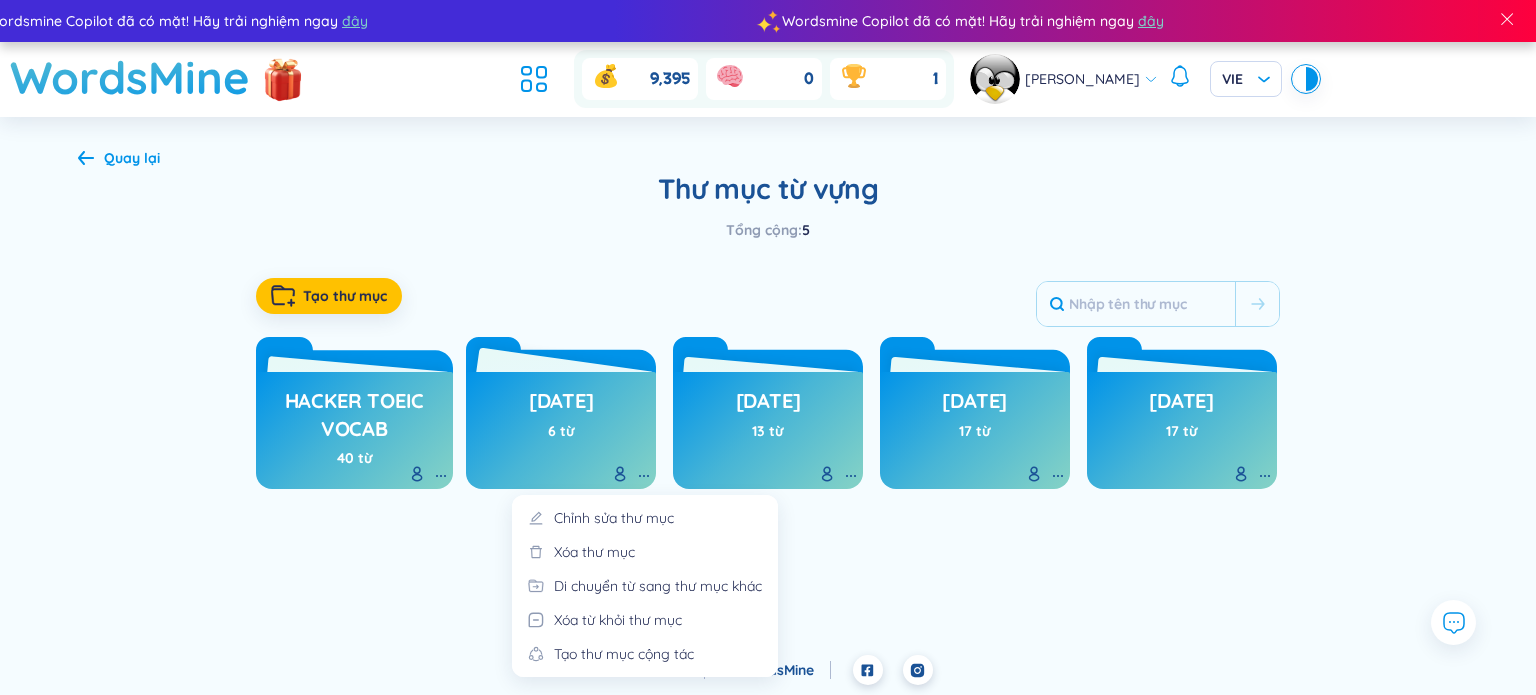 click 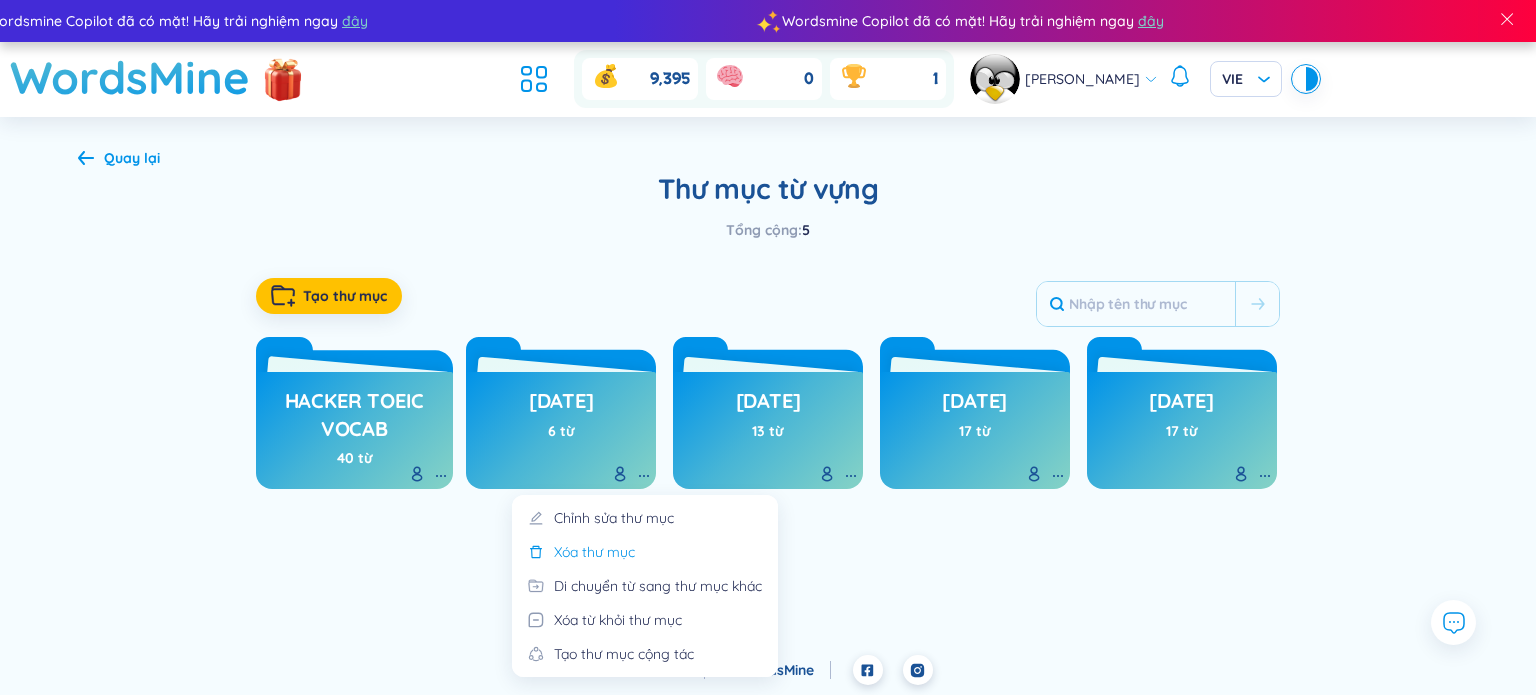 click on "Xóa thư mục" at bounding box center (594, 552) 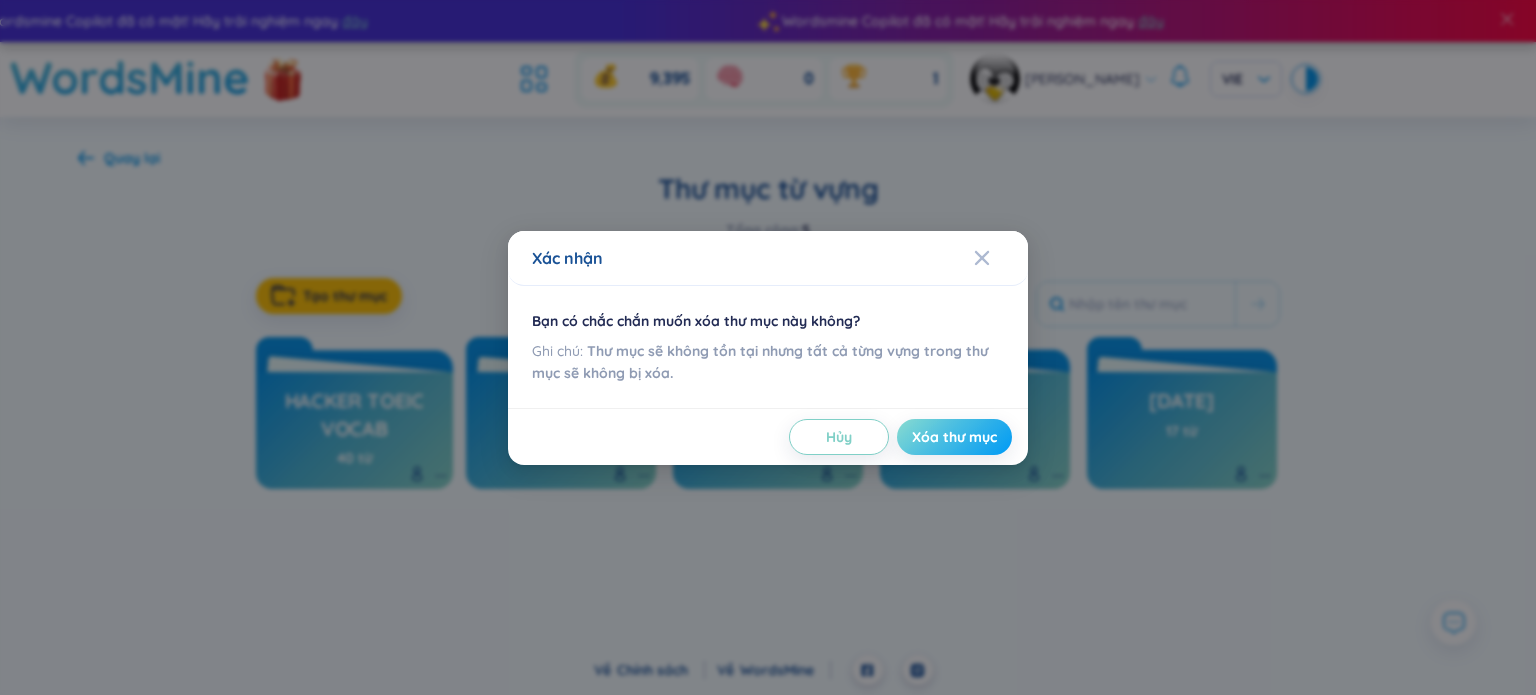 click on "Xóa thư mục" at bounding box center [954, 437] 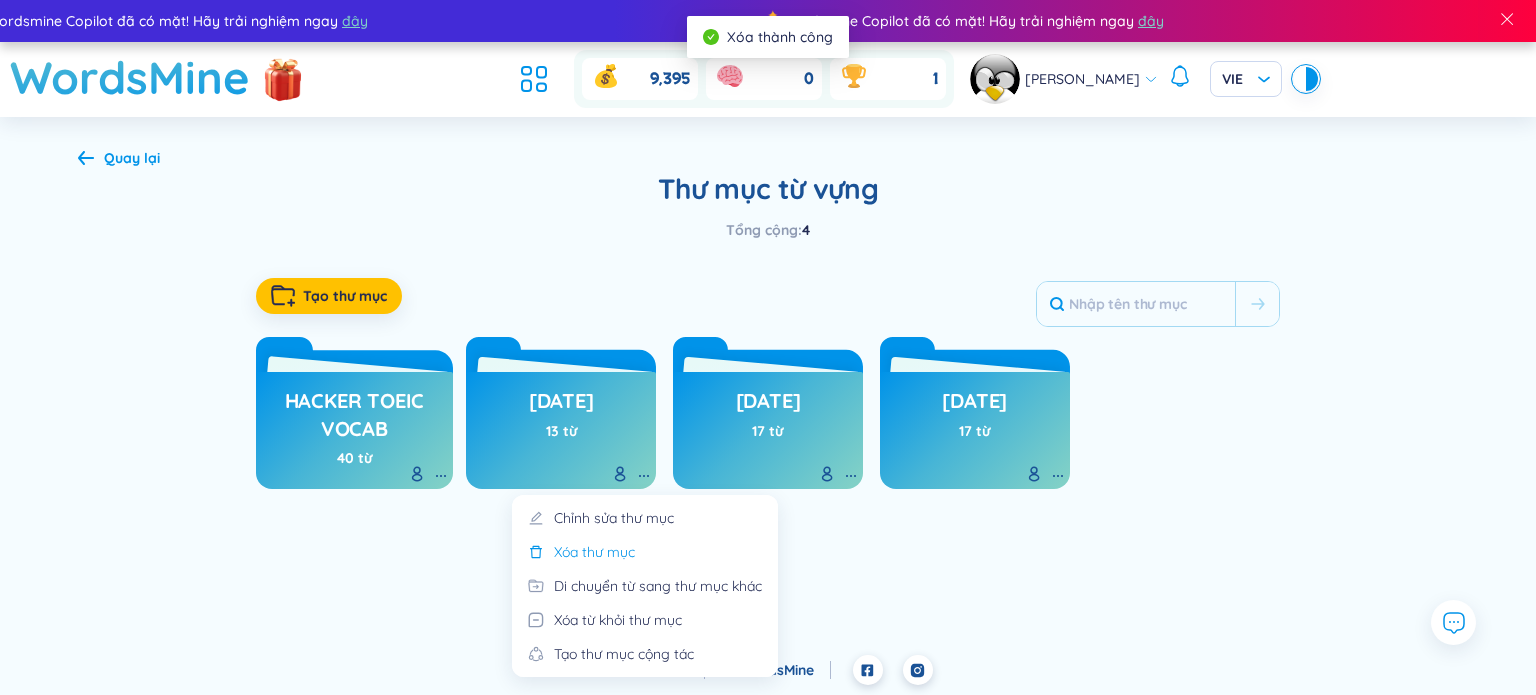 click on "Xóa thư mục" at bounding box center [645, 558] 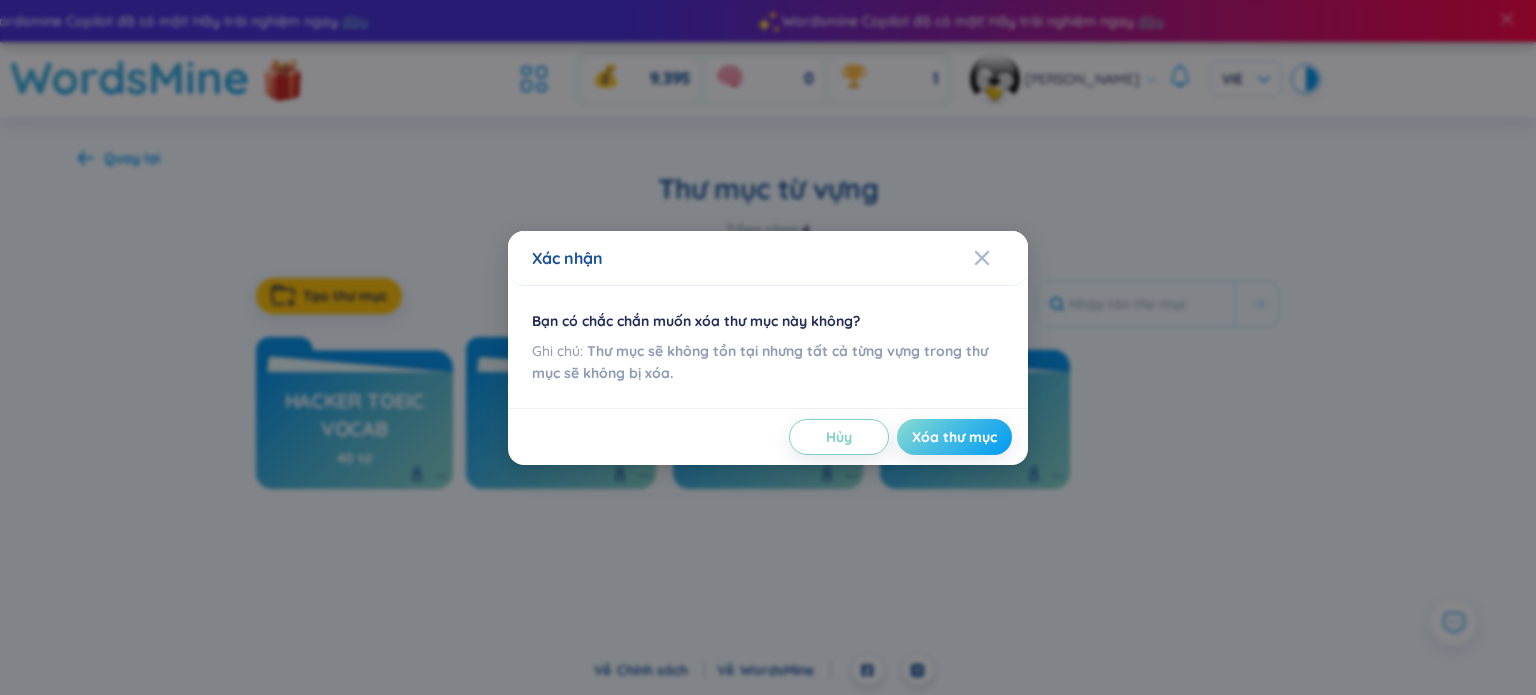 click on "Xóa thư mục" at bounding box center (954, 437) 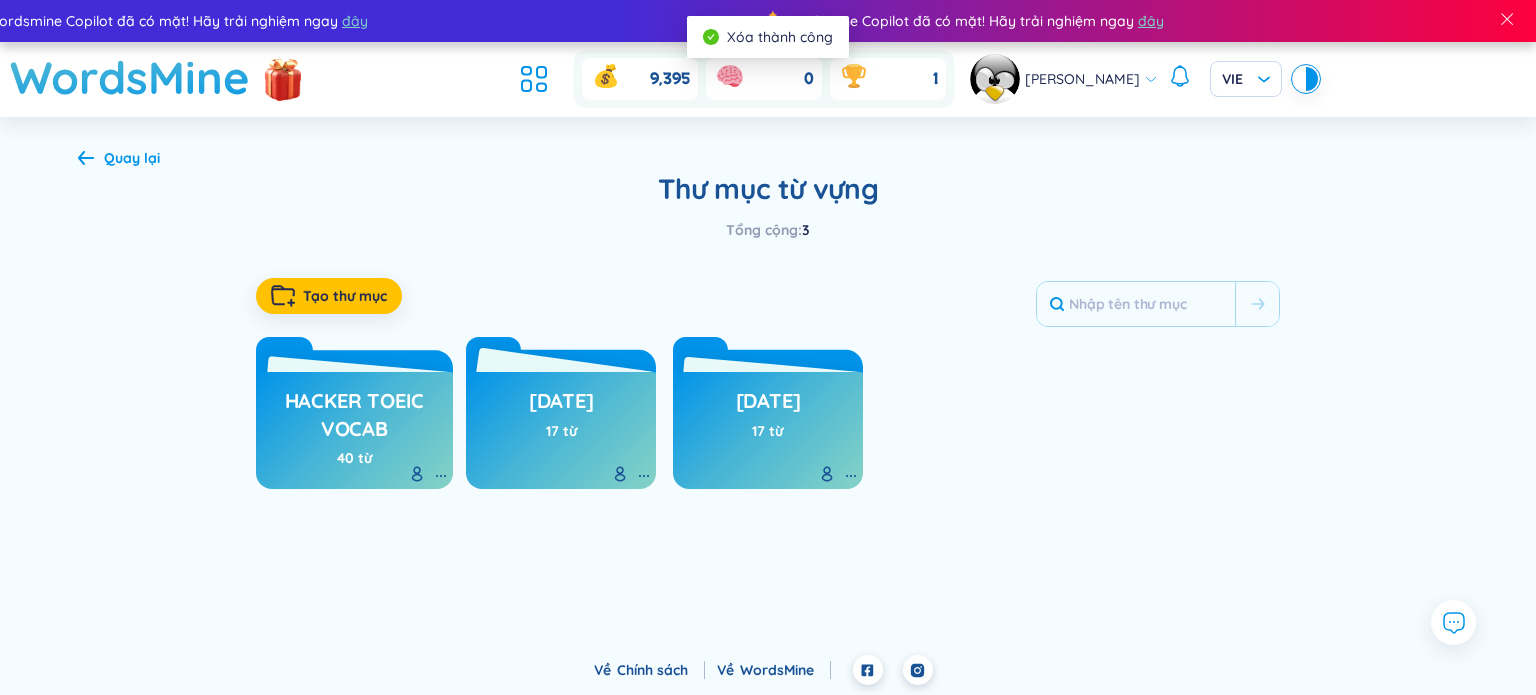 click 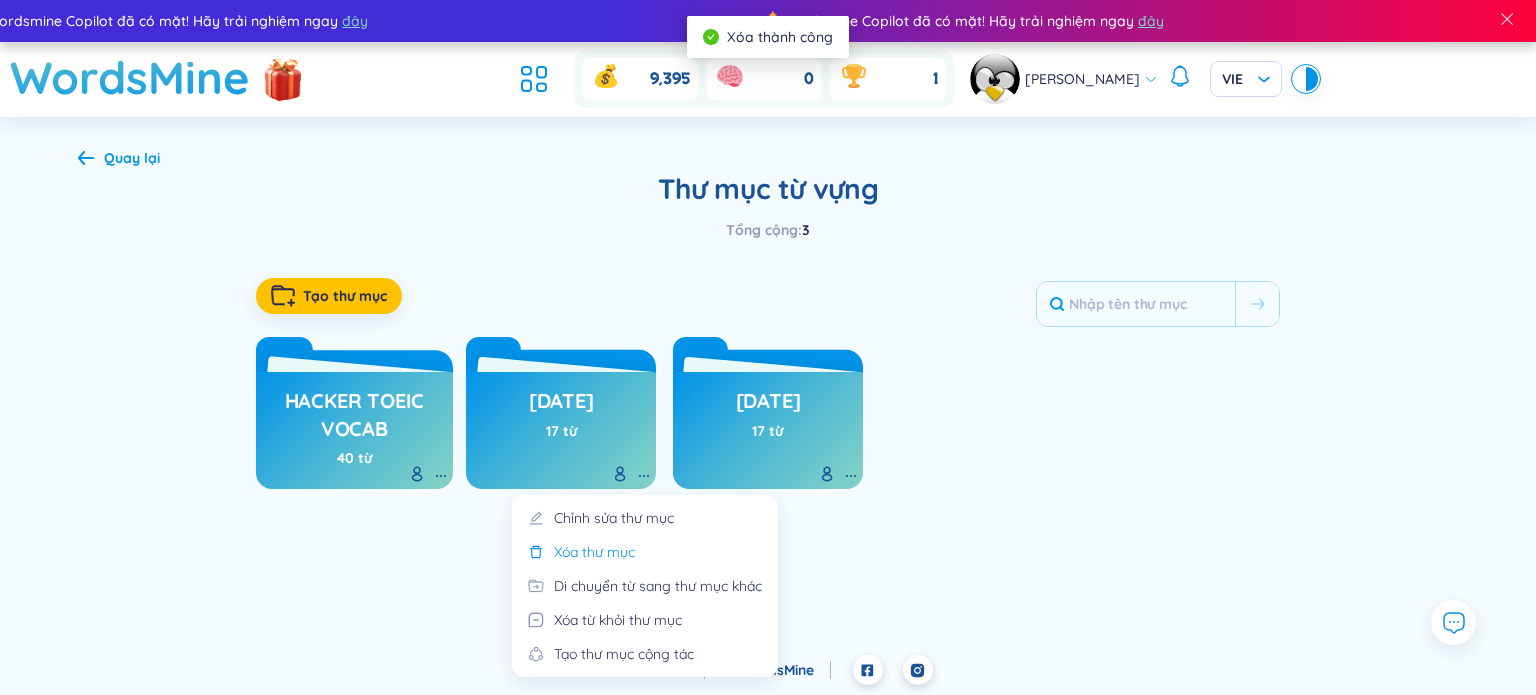 click on "Xóa thư mục" at bounding box center [645, 558] 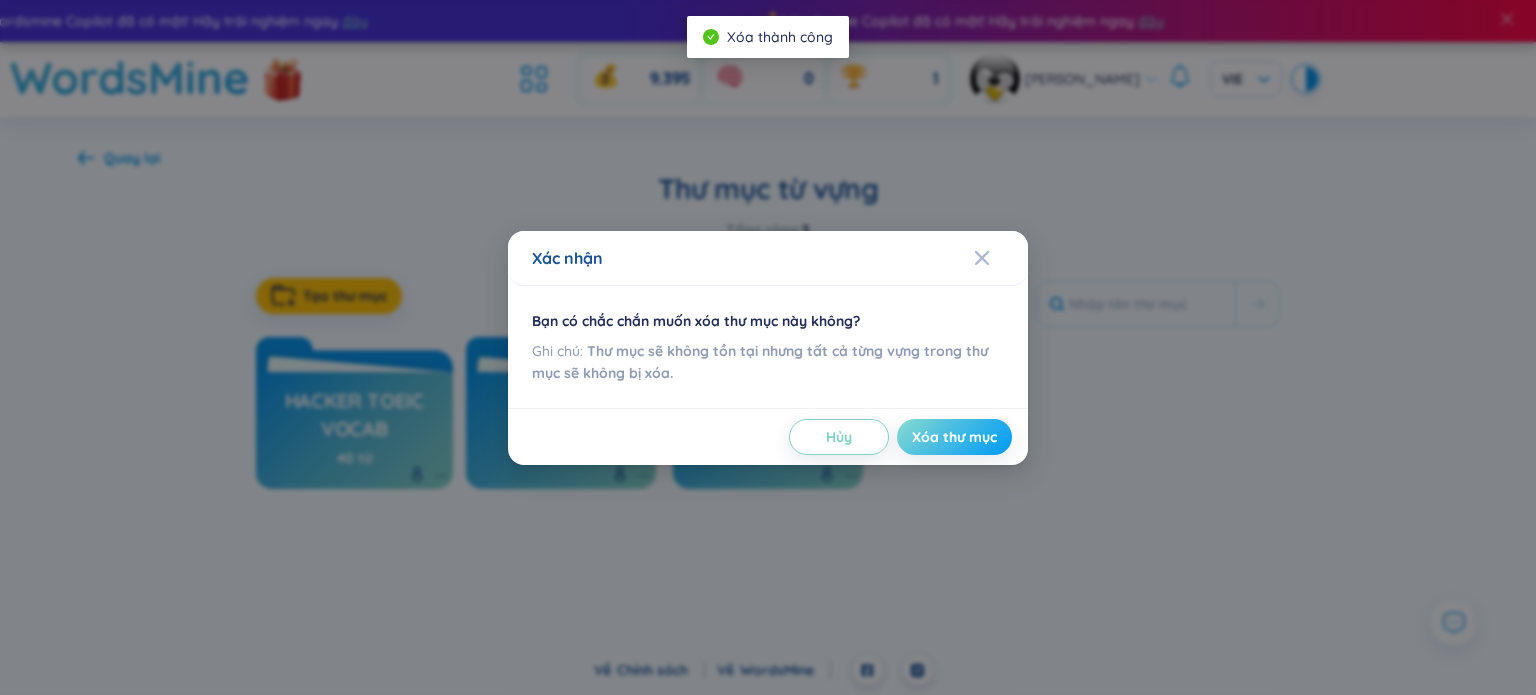 click on "Xóa thư mục" at bounding box center [954, 437] 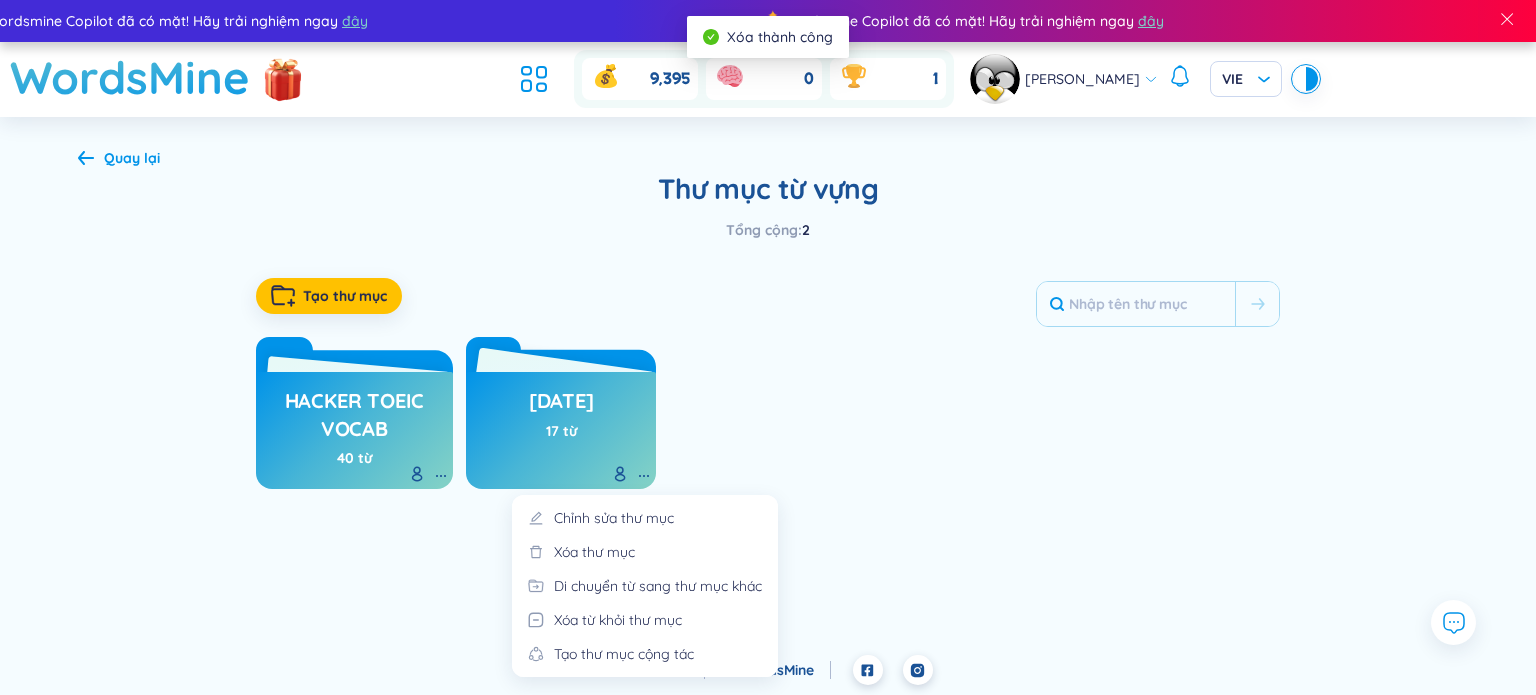 click 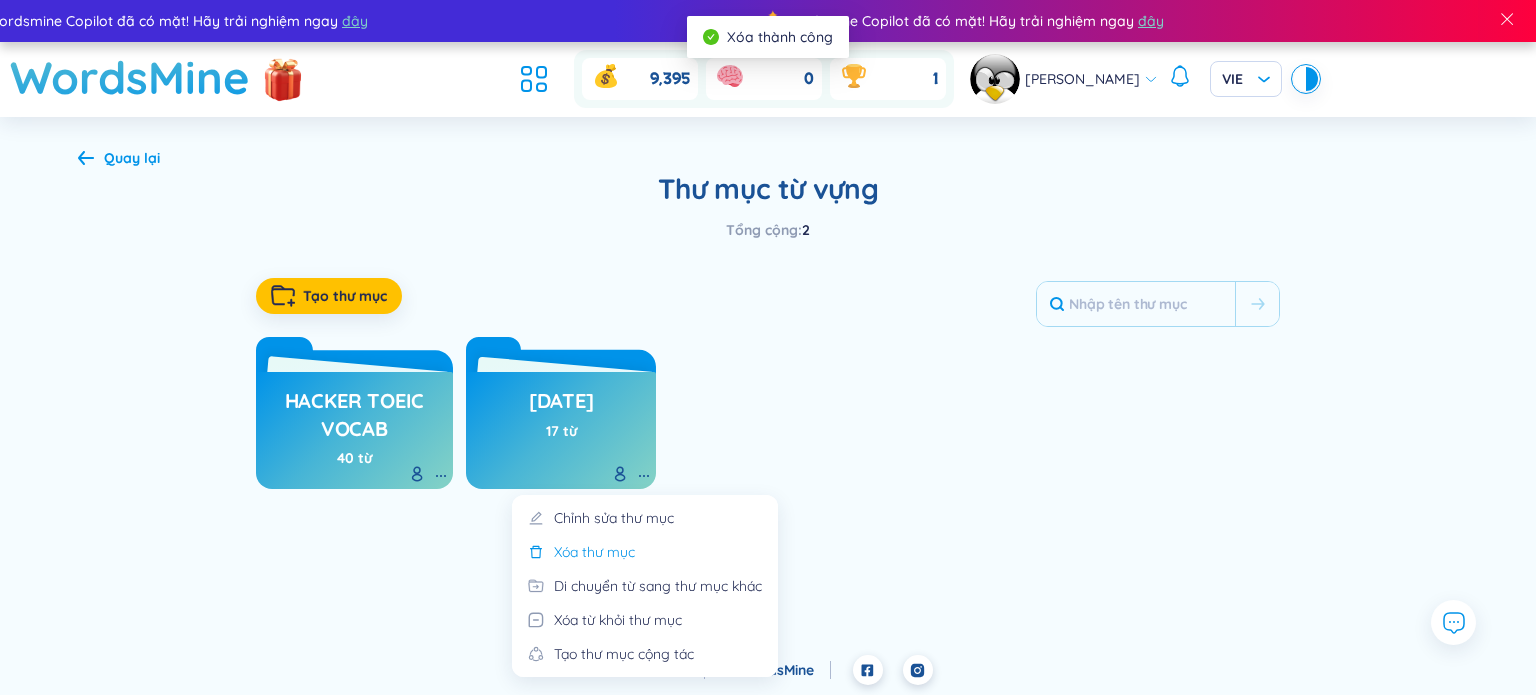 click on "Xóa thư mục" at bounding box center (645, 558) 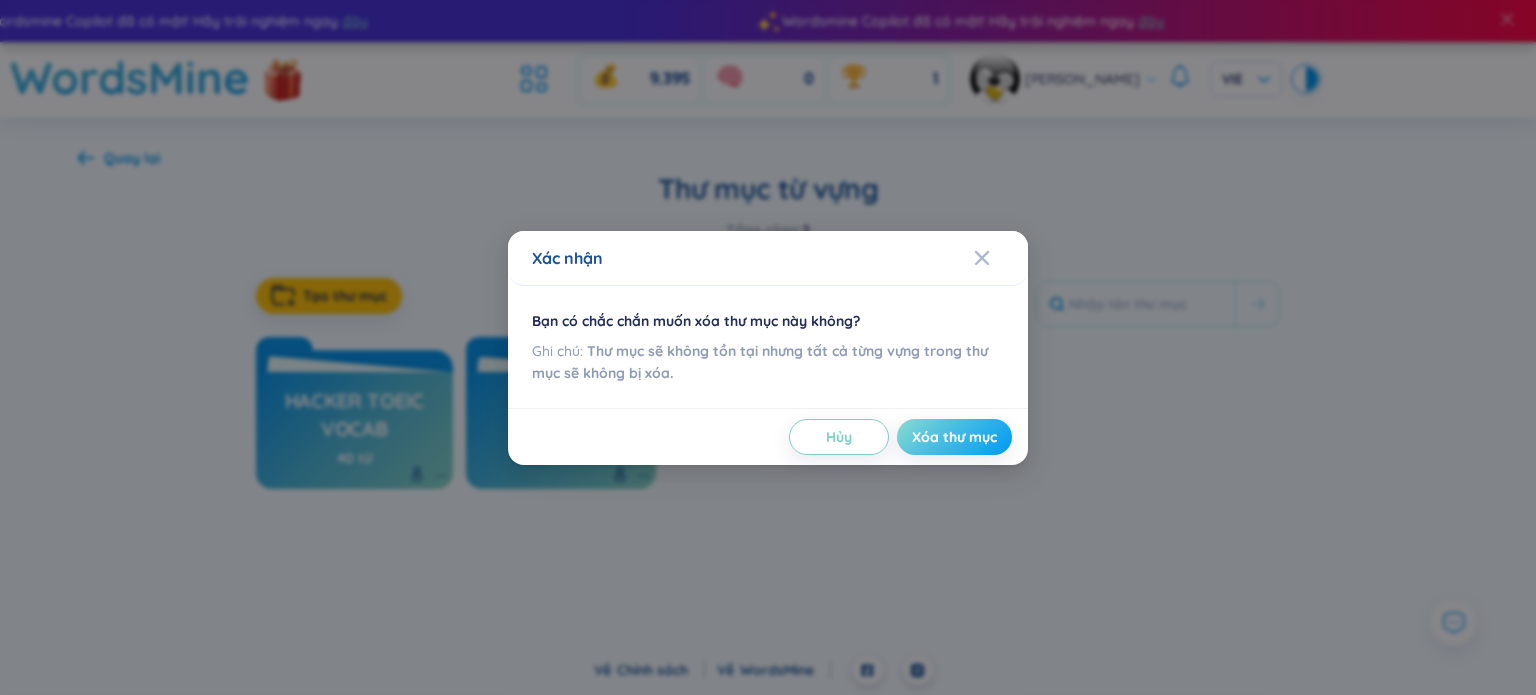 click on "Xóa thư mục" at bounding box center [954, 437] 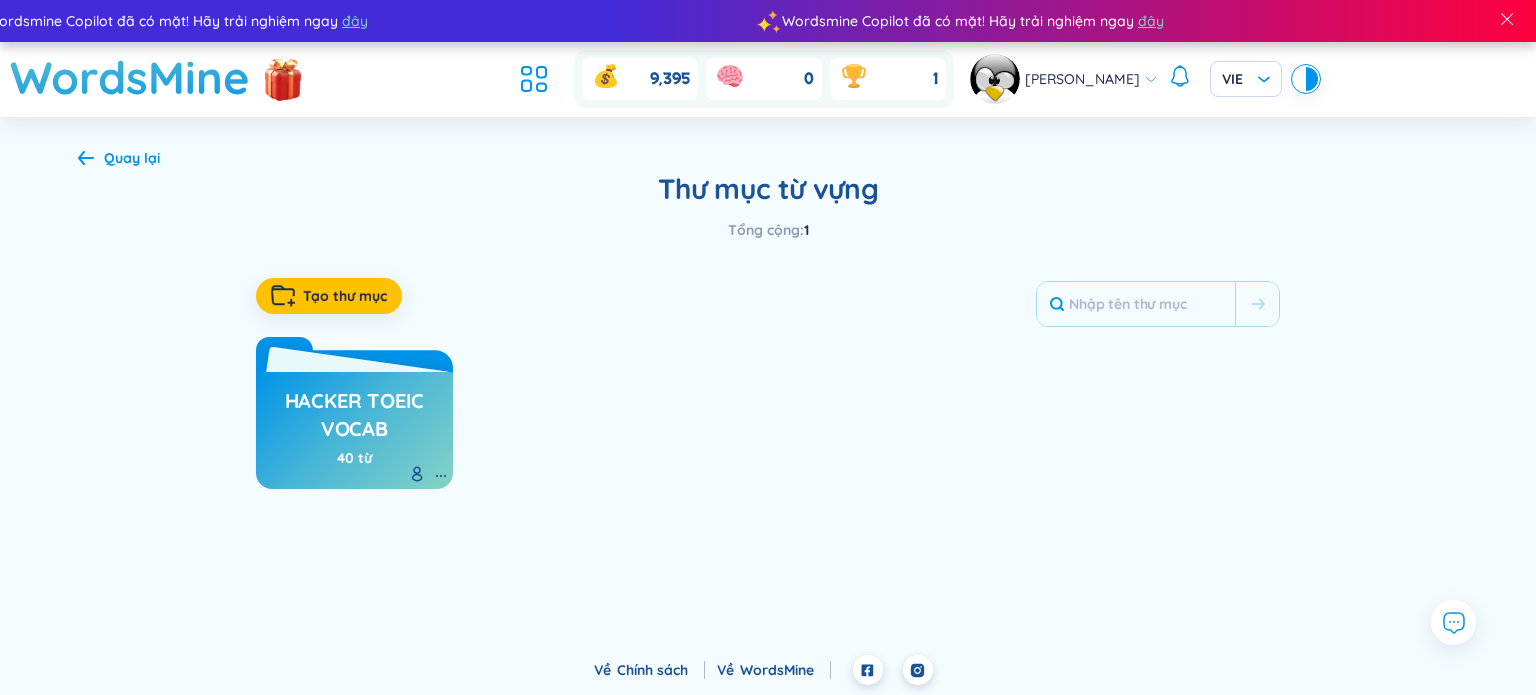 click on "HACKER TOEIC VOCAB" at bounding box center [354, 414] 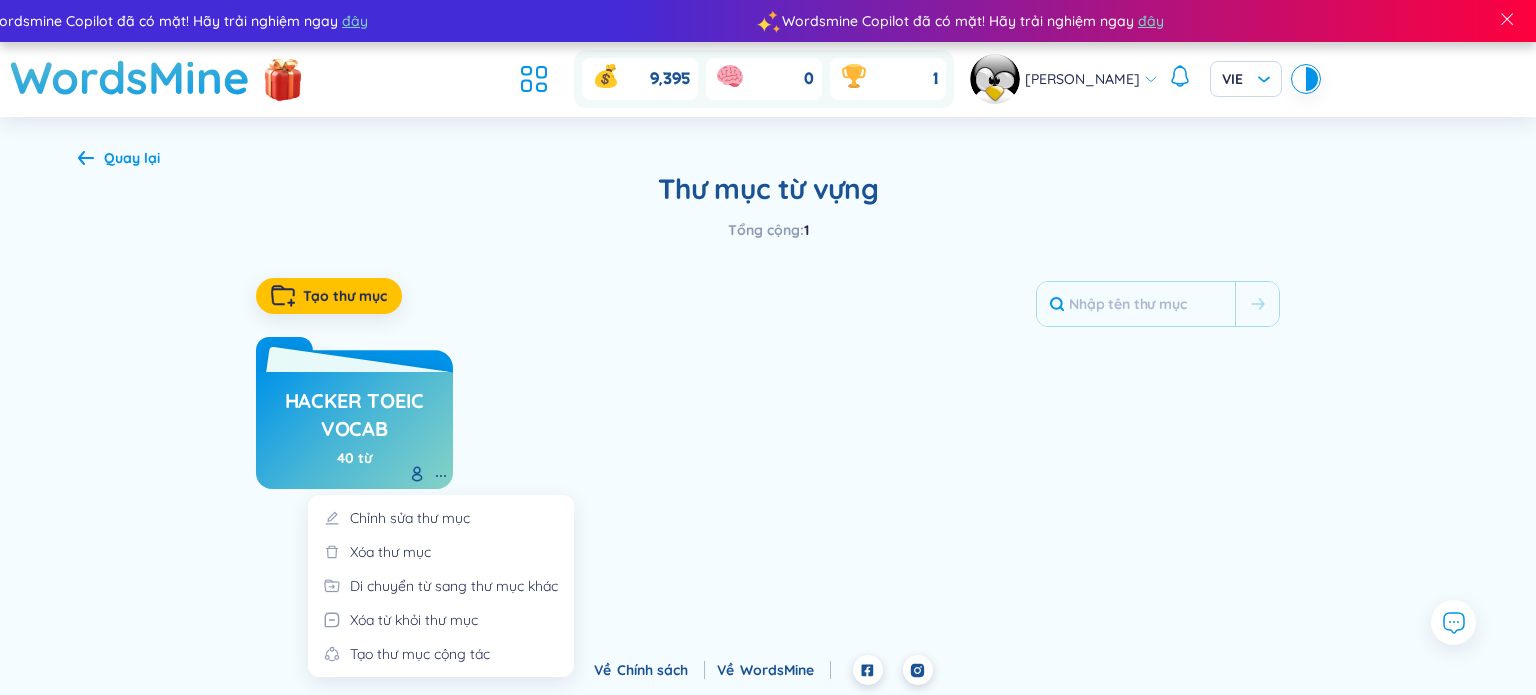 click 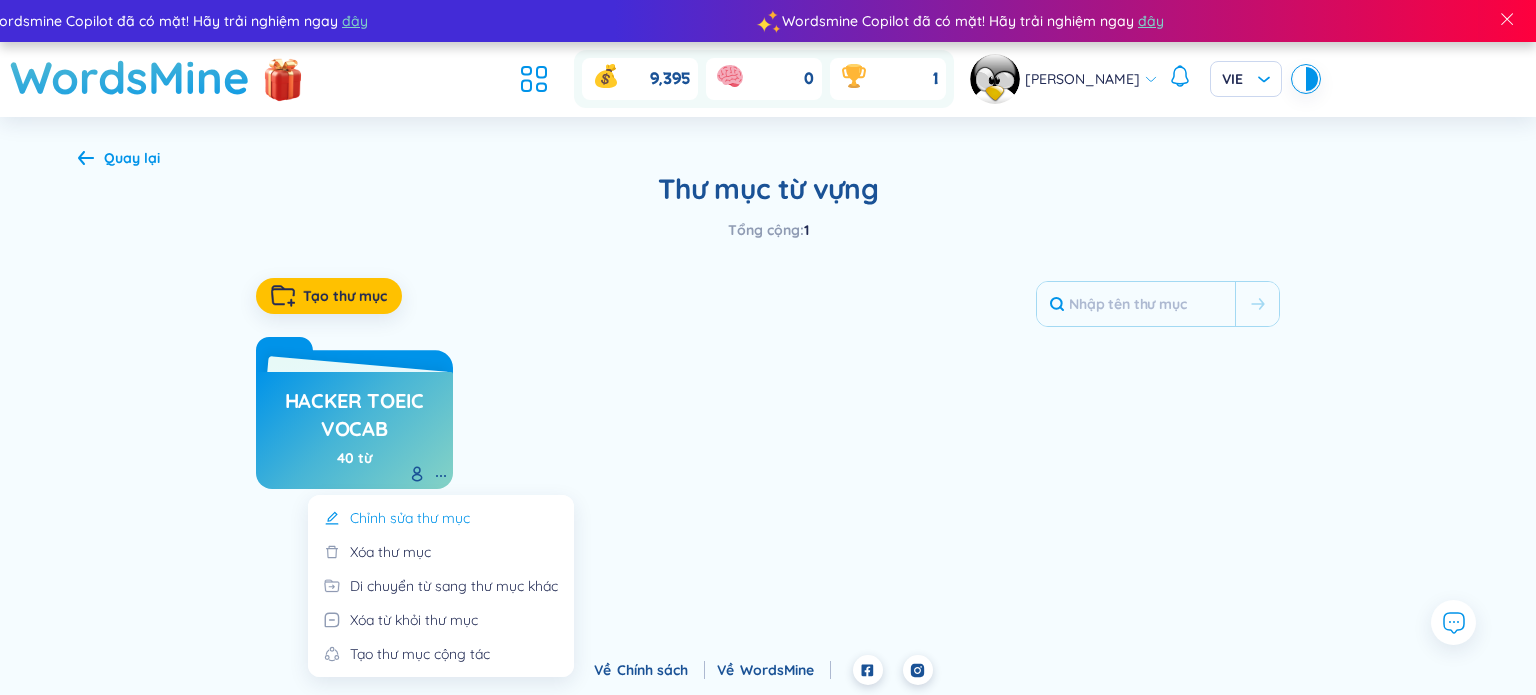 click on "Chỉnh sửa thư mục" at bounding box center (410, 518) 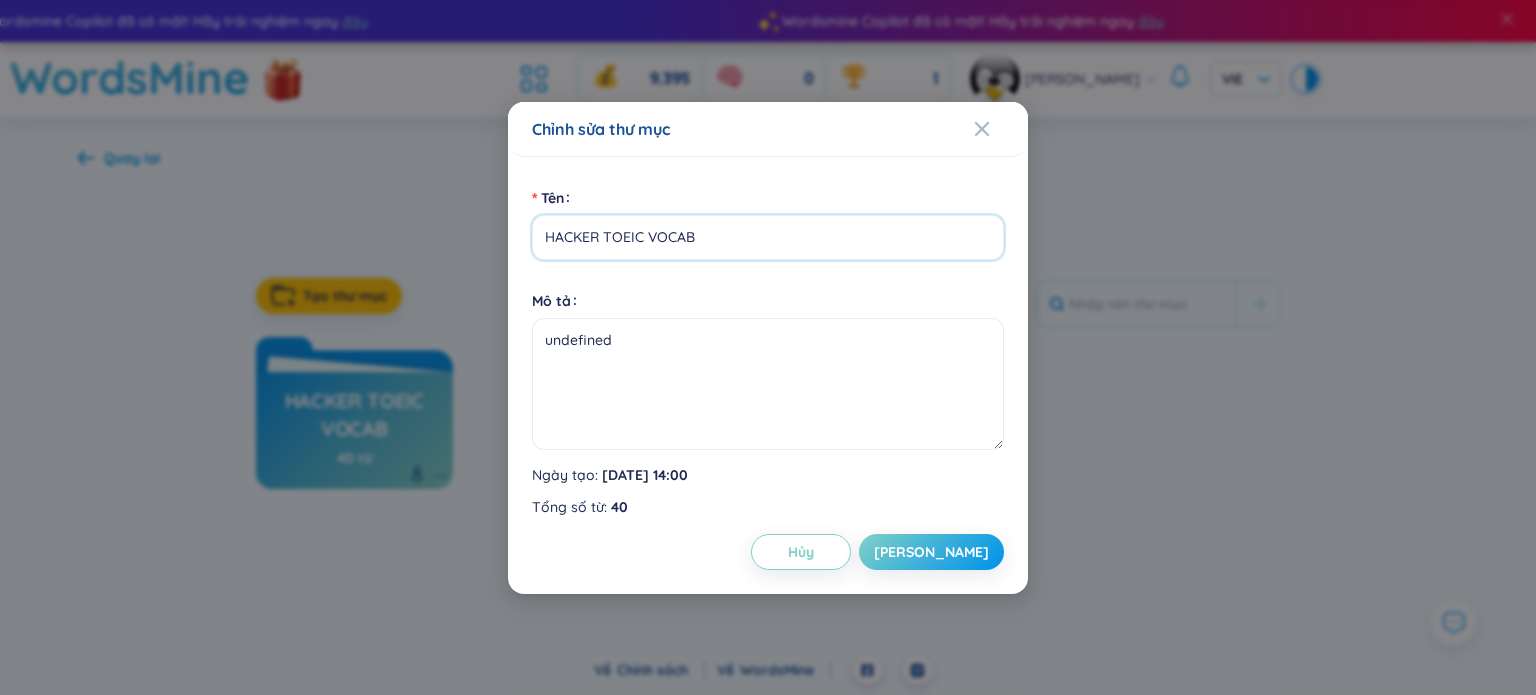 drag, startPoint x: 732, startPoint y: 231, endPoint x: 424, endPoint y: 221, distance: 308.1623 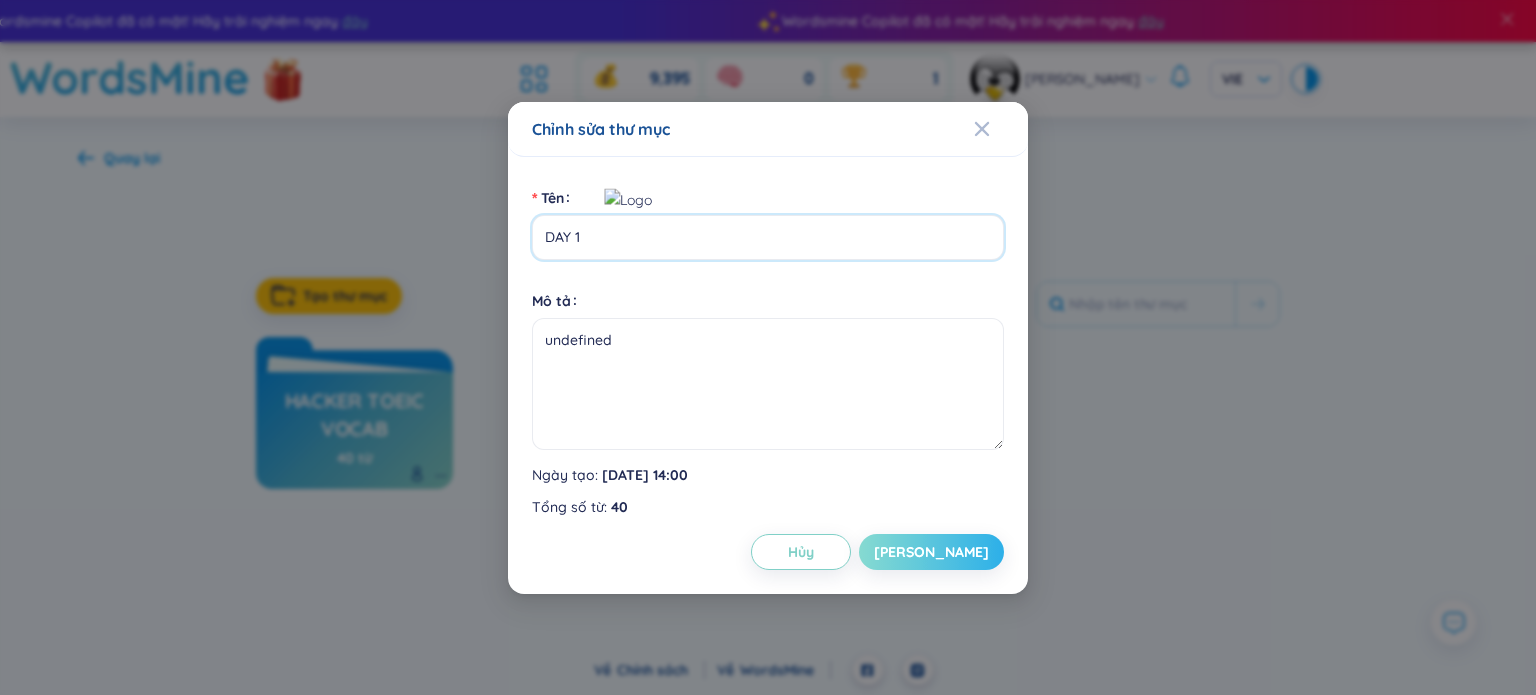 type on "DAY 1" 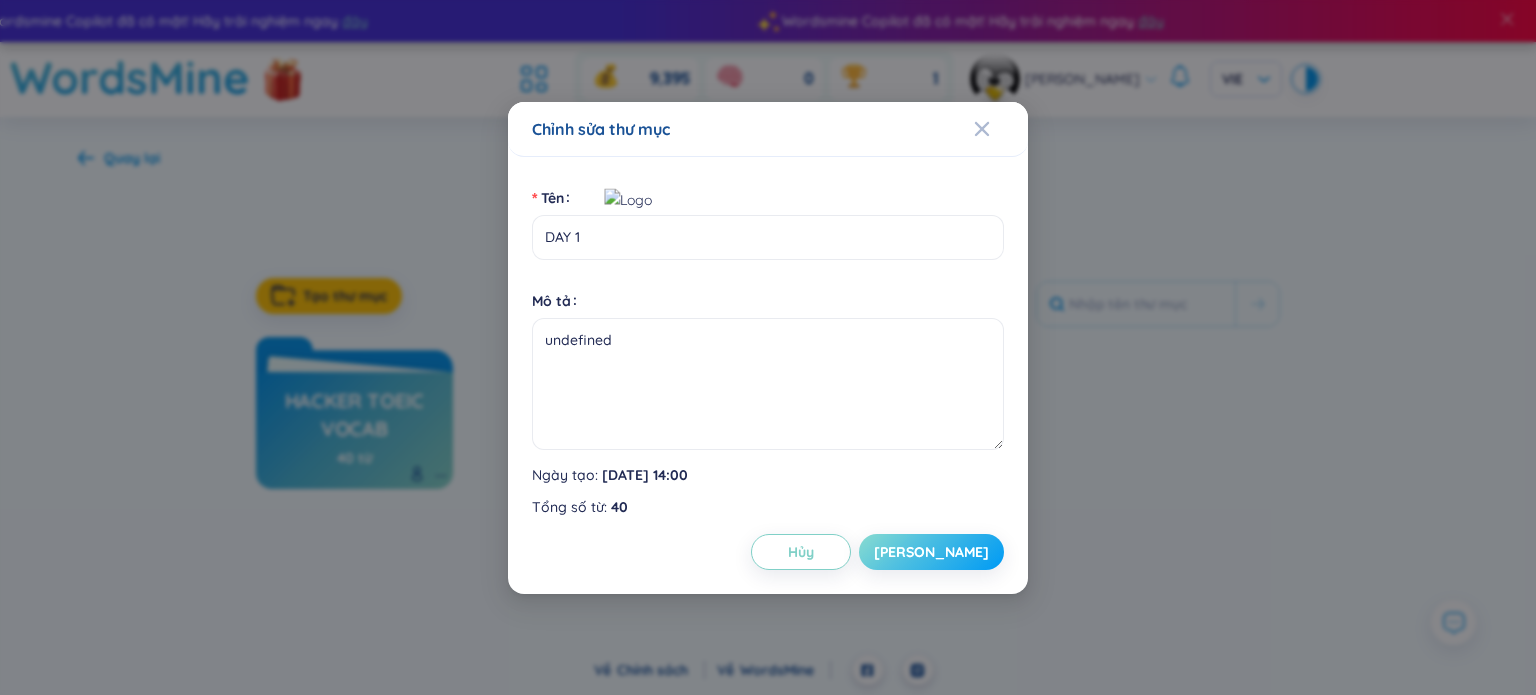 click on "Lưu" at bounding box center (931, 552) 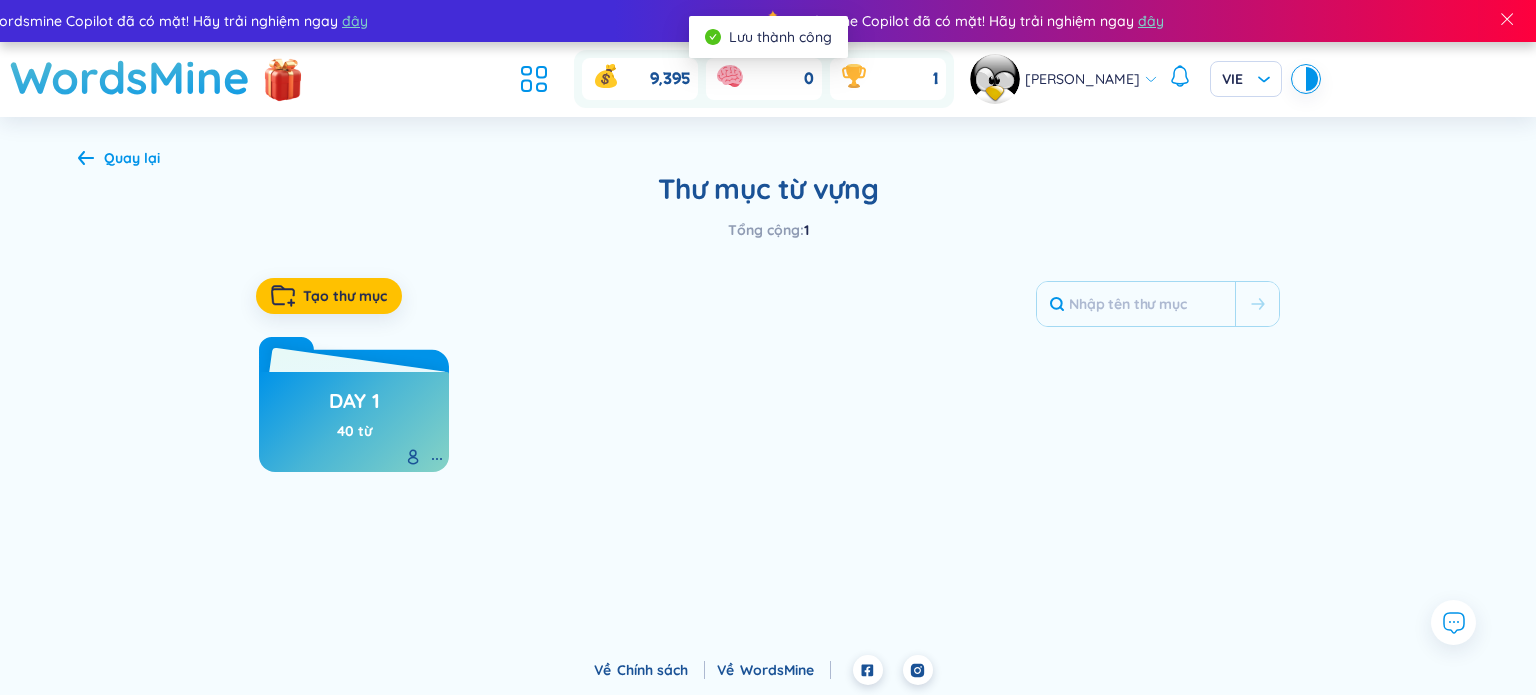 click on "DAY 1" at bounding box center [354, 406] 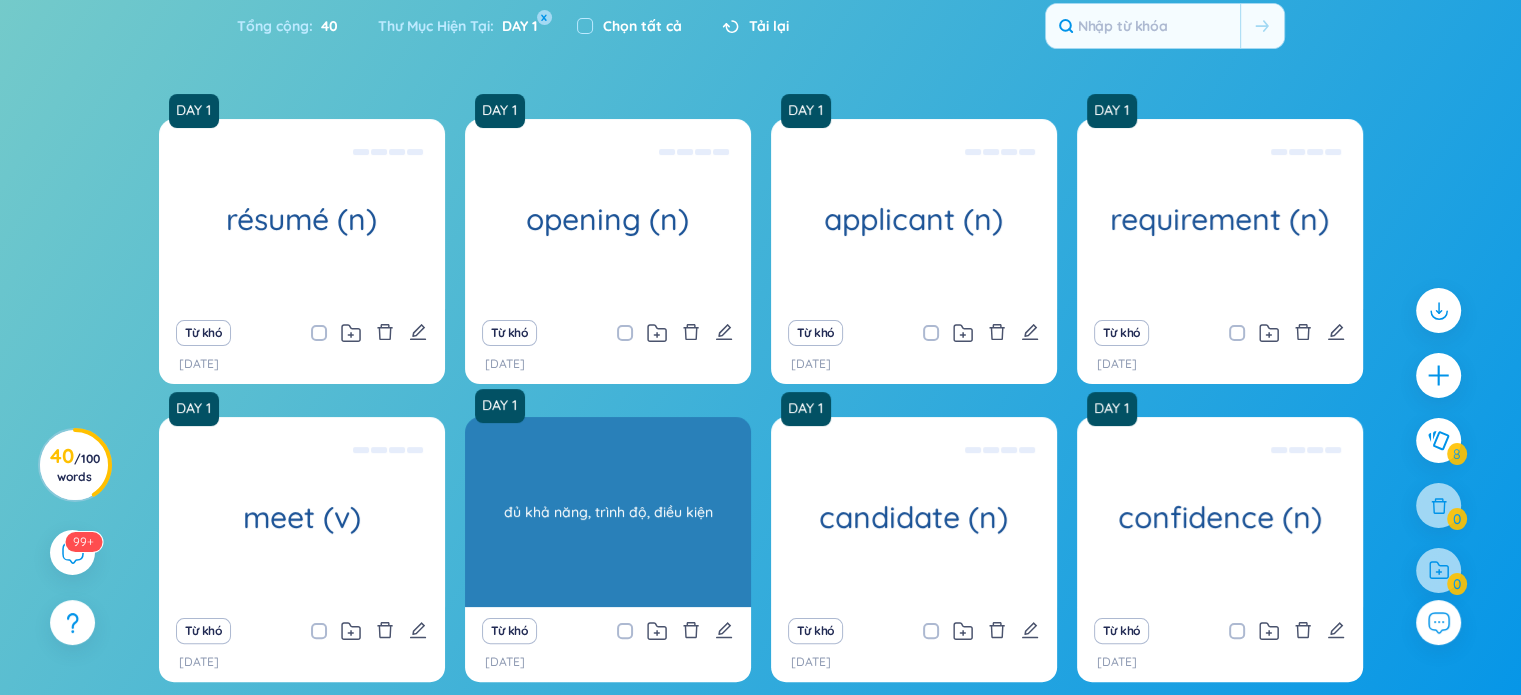 scroll, scrollTop: 324, scrollLeft: 0, axis: vertical 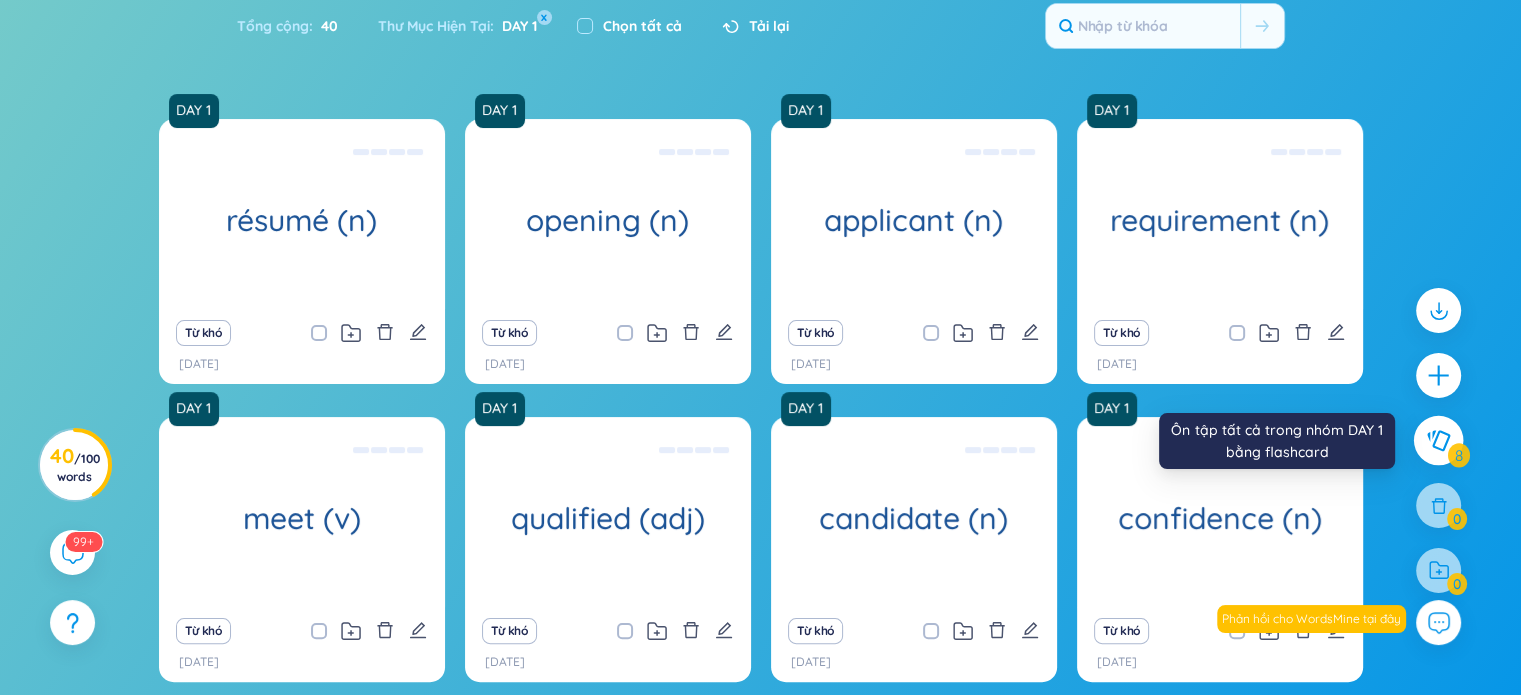 click at bounding box center [1439, 441] 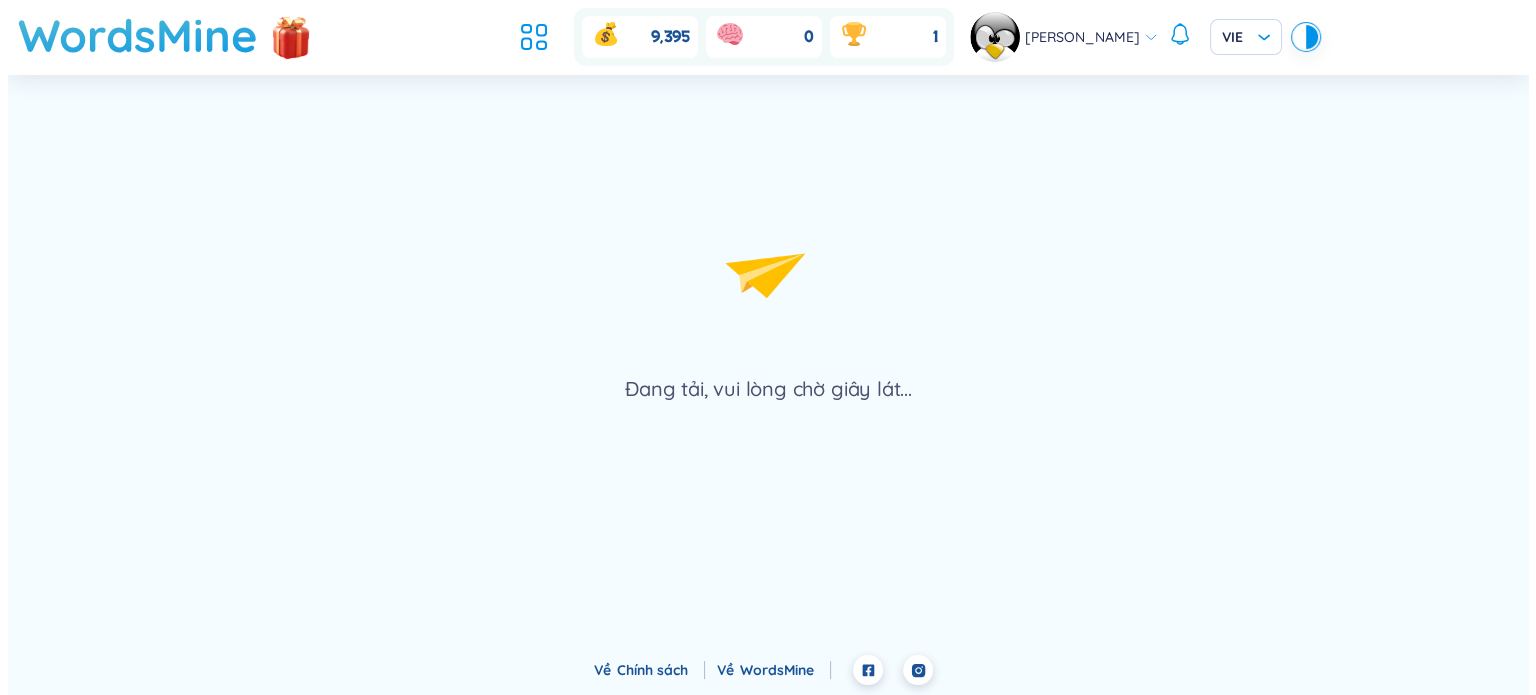 scroll, scrollTop: 0, scrollLeft: 0, axis: both 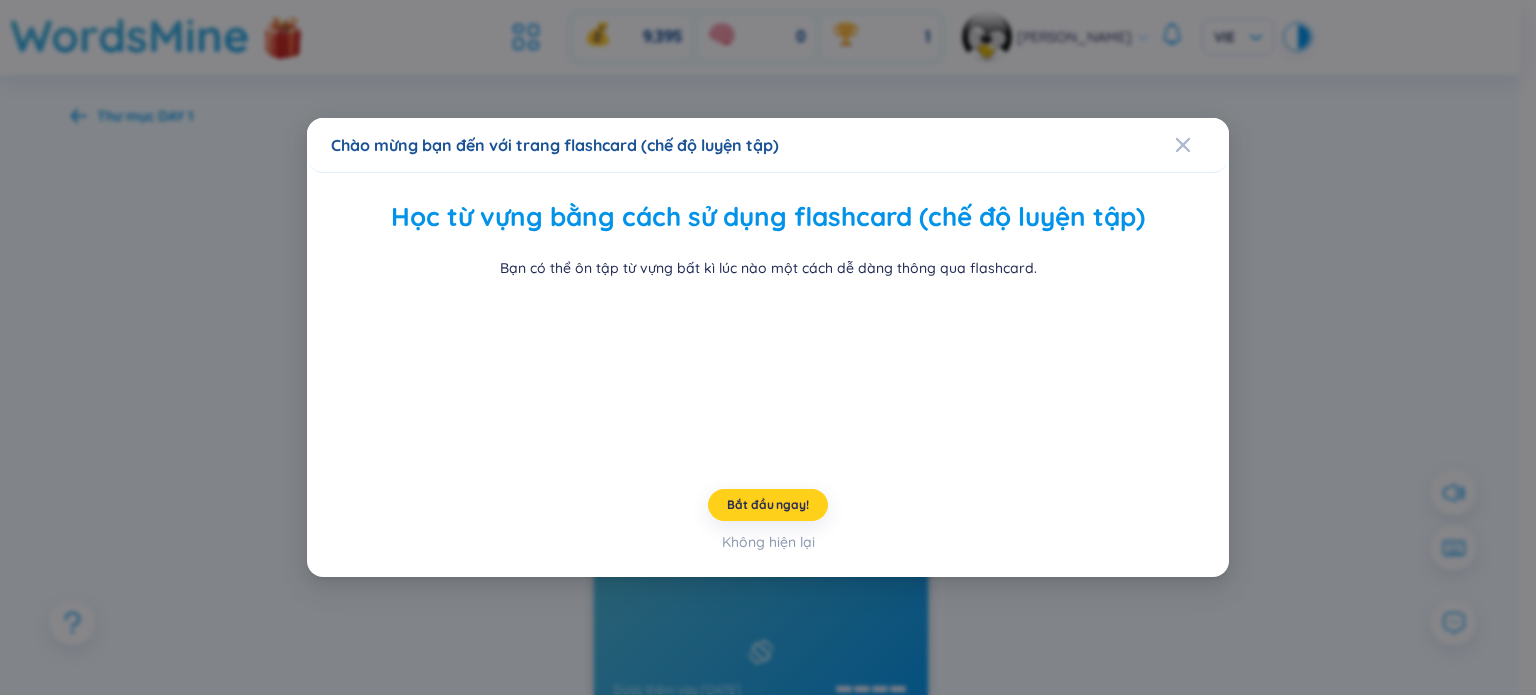 click on "Bắt đầu ngay!" at bounding box center [767, 505] 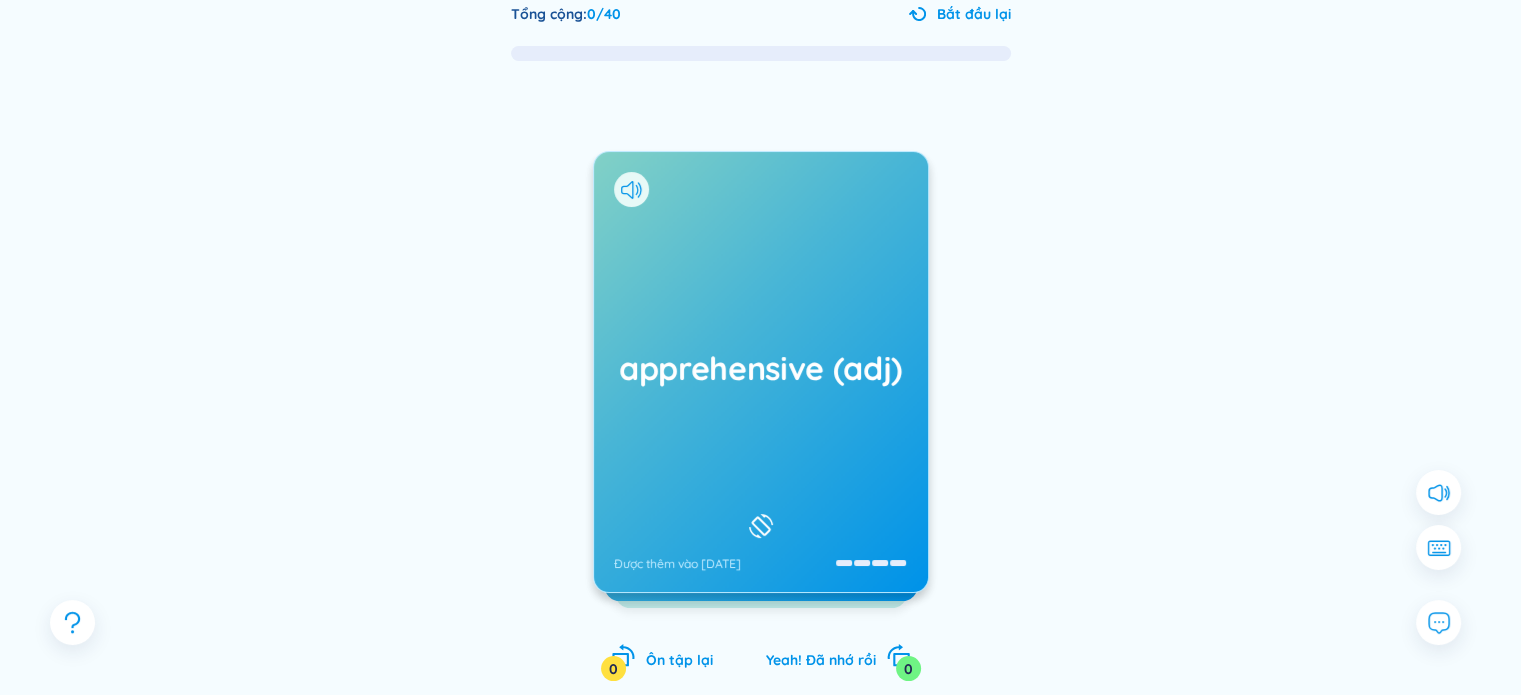 scroll, scrollTop: 121, scrollLeft: 0, axis: vertical 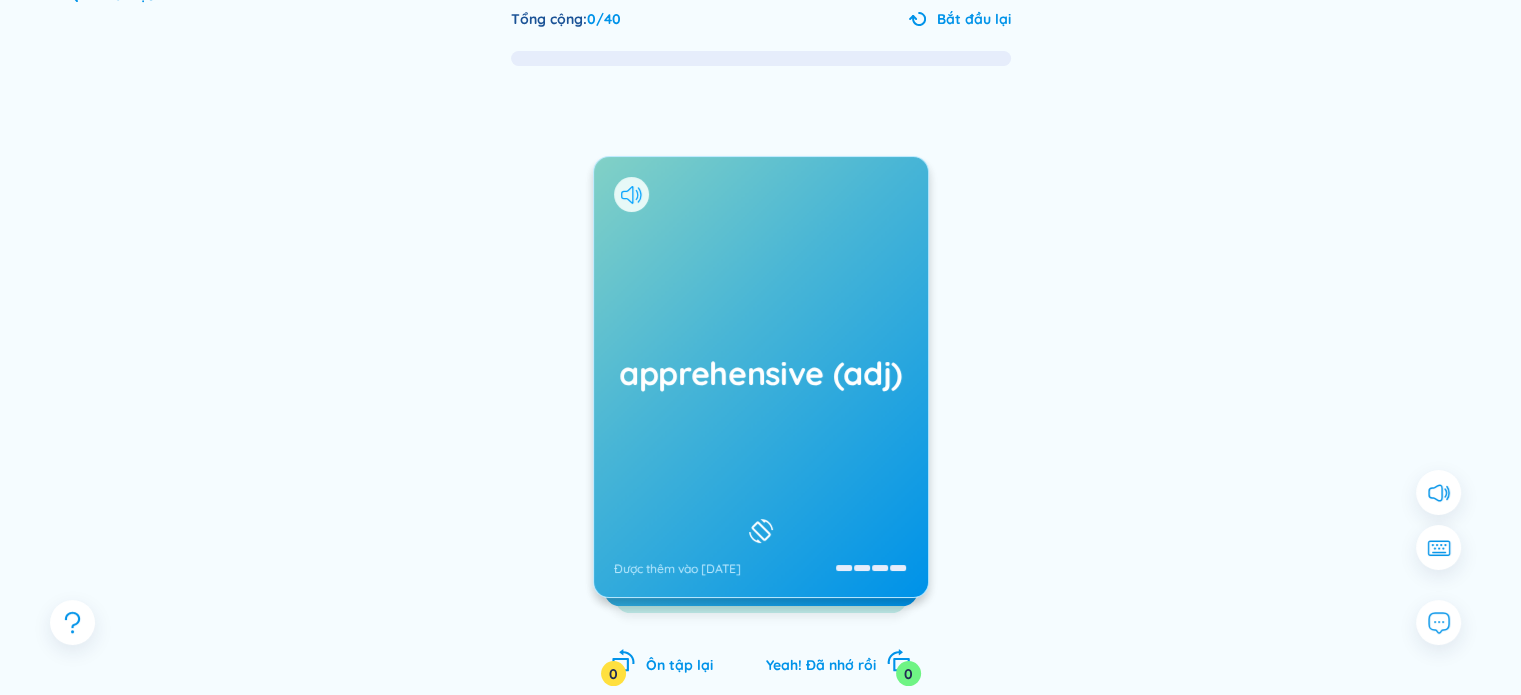 click 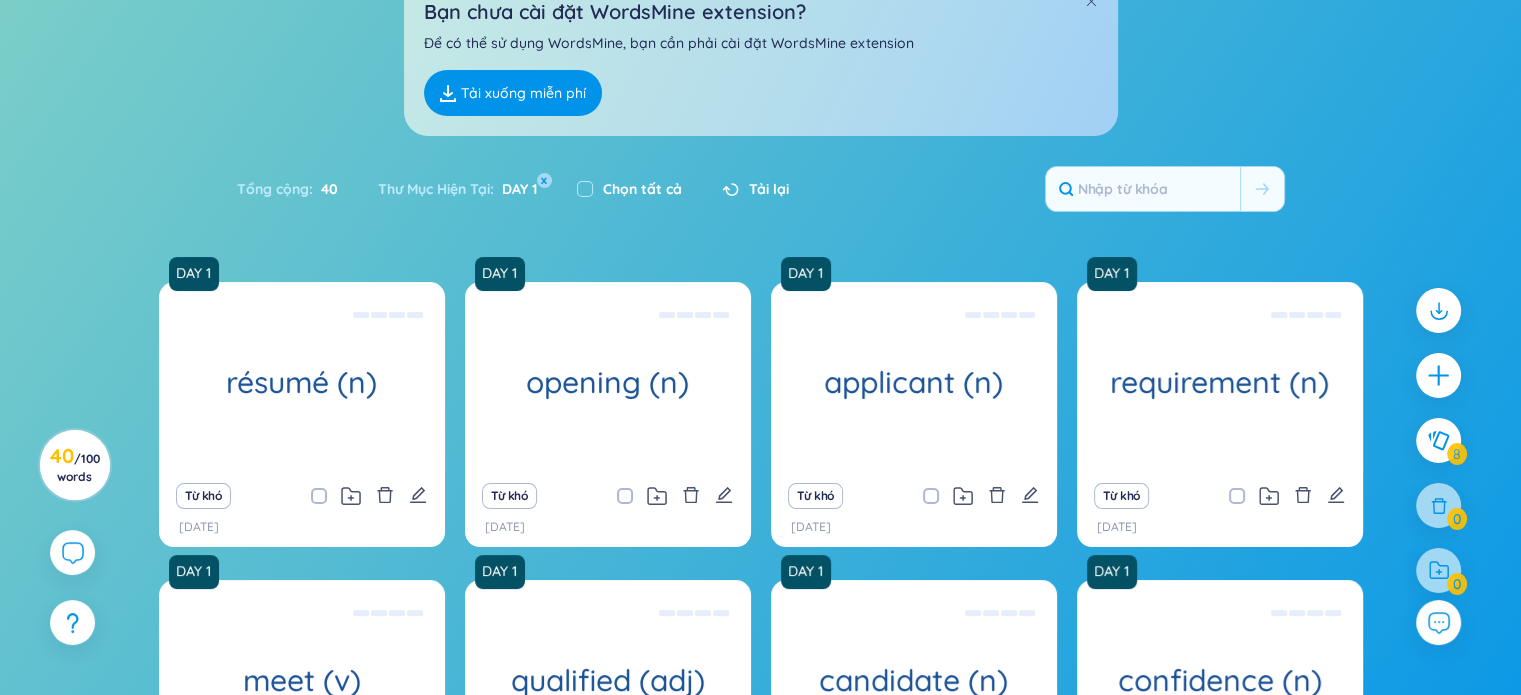scroll, scrollTop: 0, scrollLeft: 0, axis: both 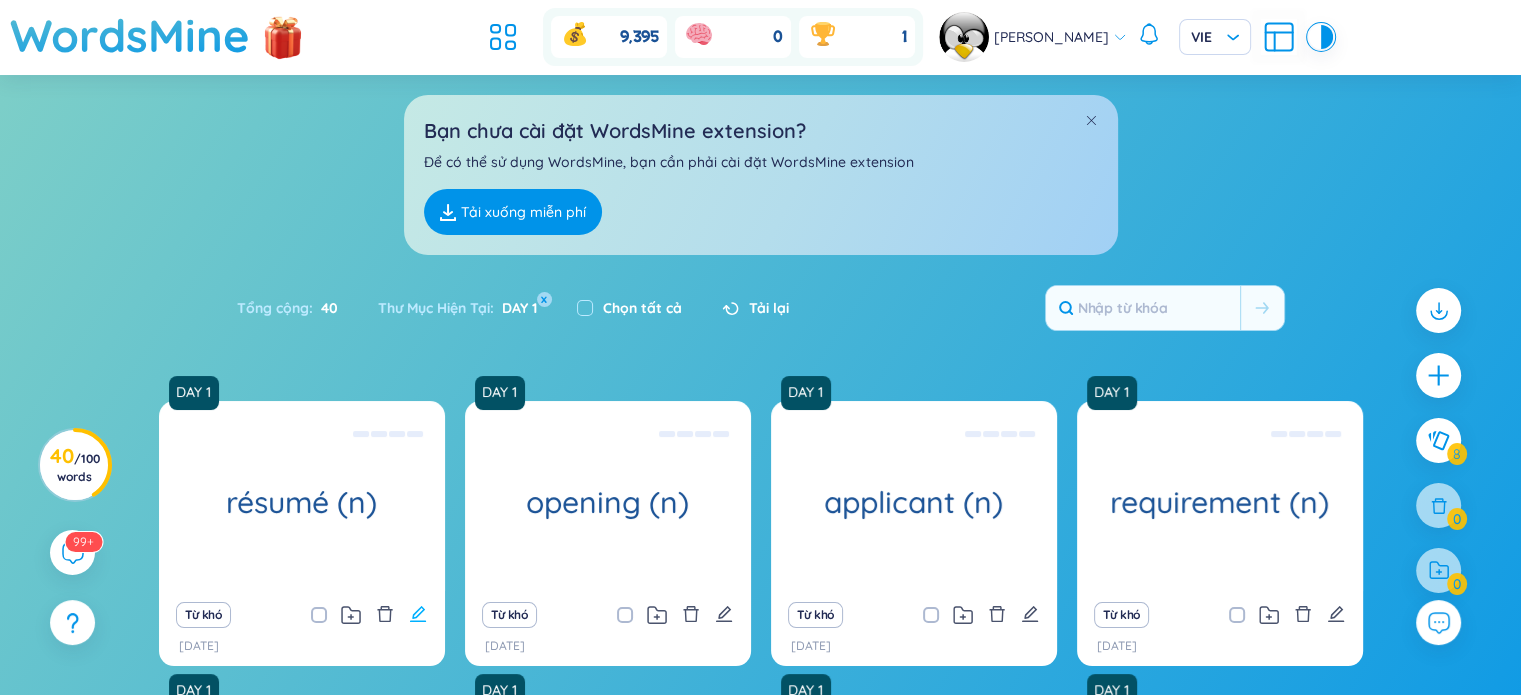 click 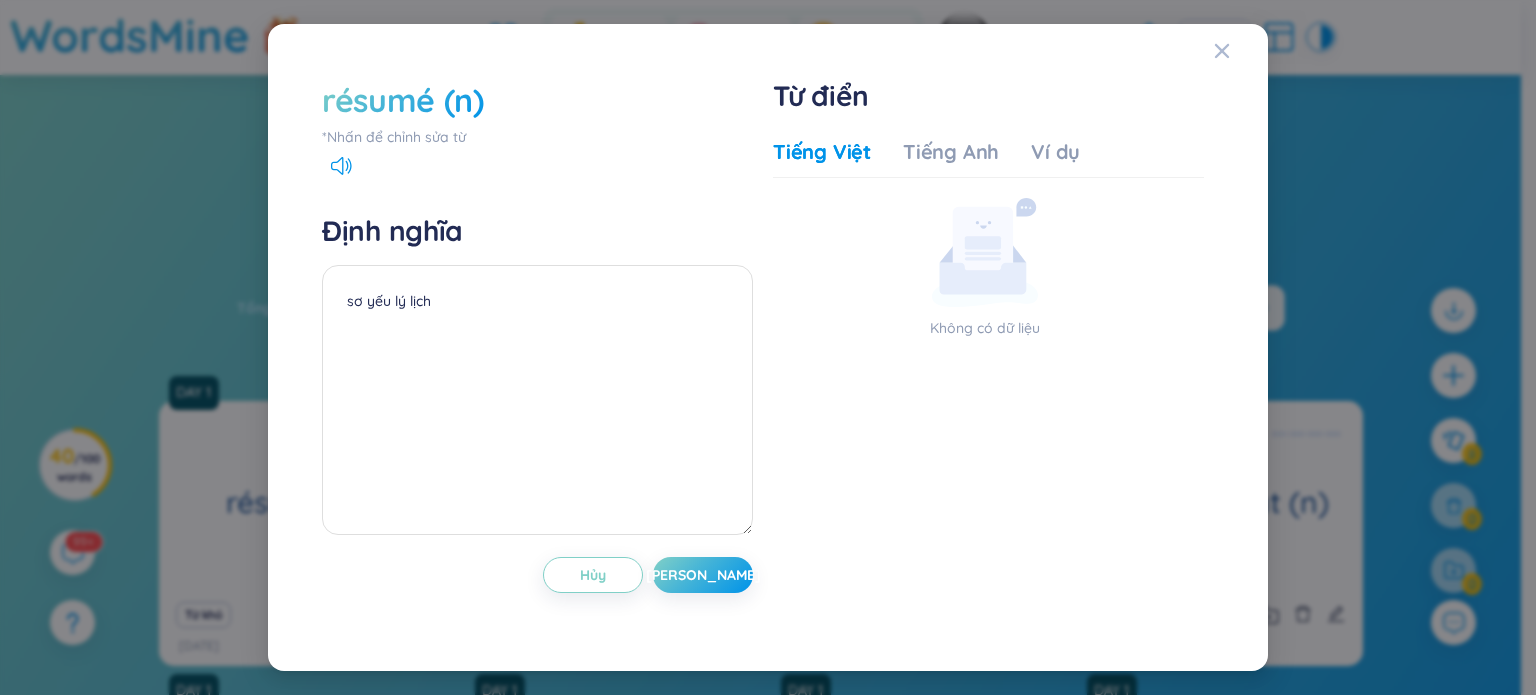 click on "résumé (n)" at bounding box center [403, 100] 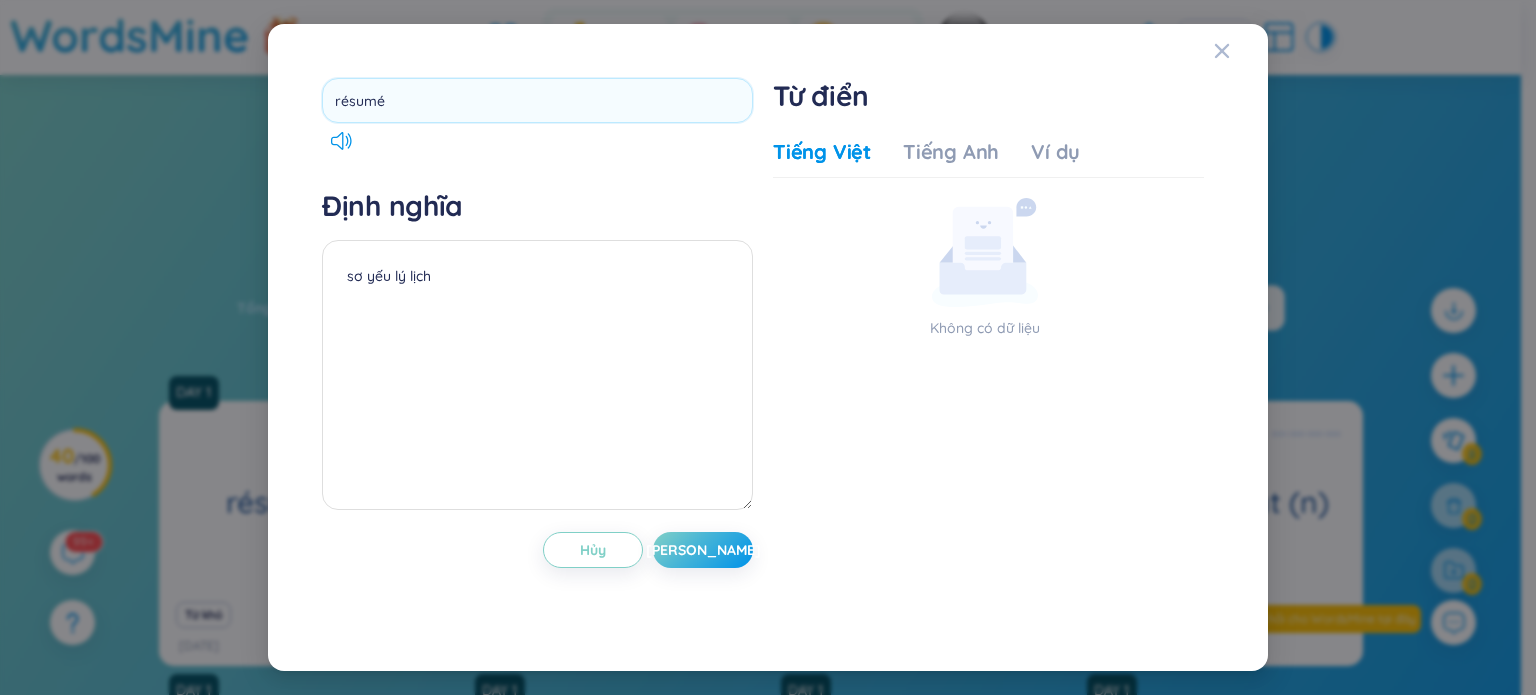 type on "résumé" 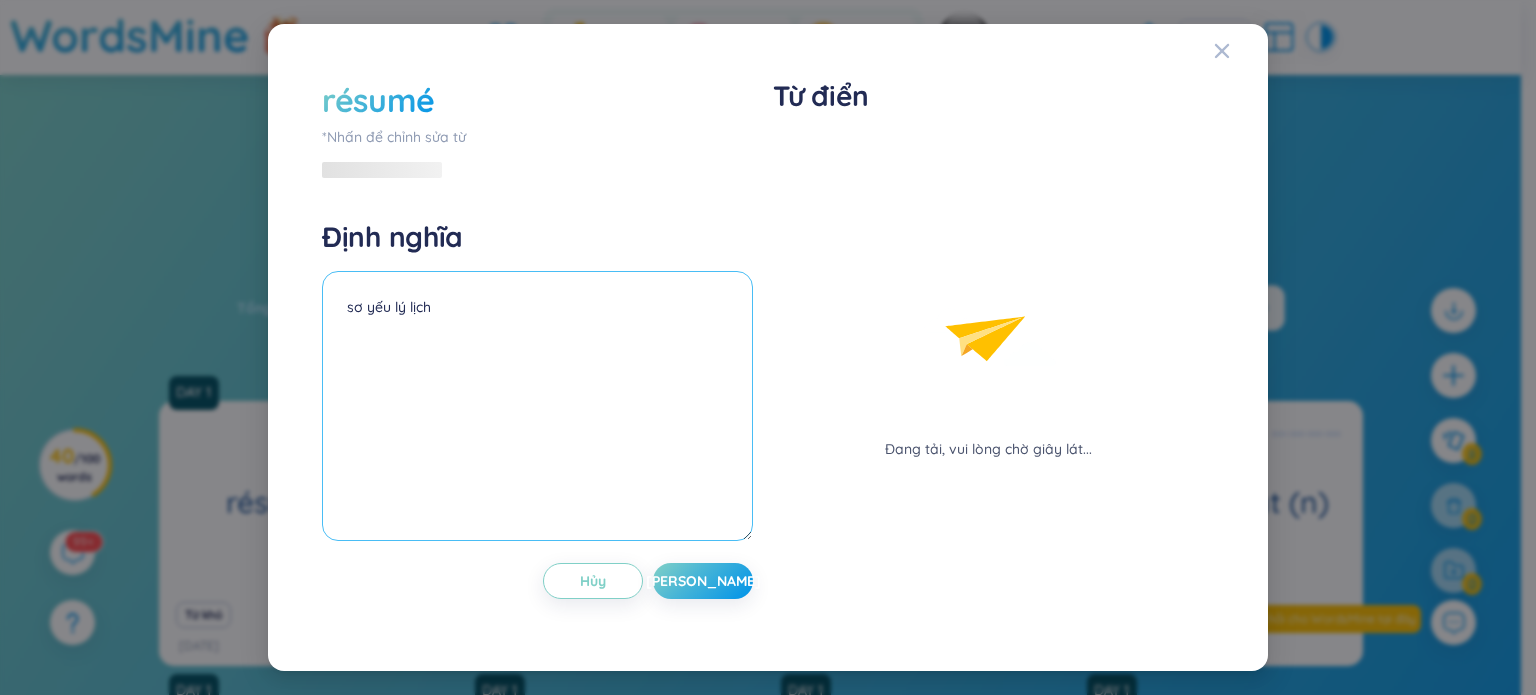 click on "sơ yếu lý lịch" at bounding box center (537, 406) 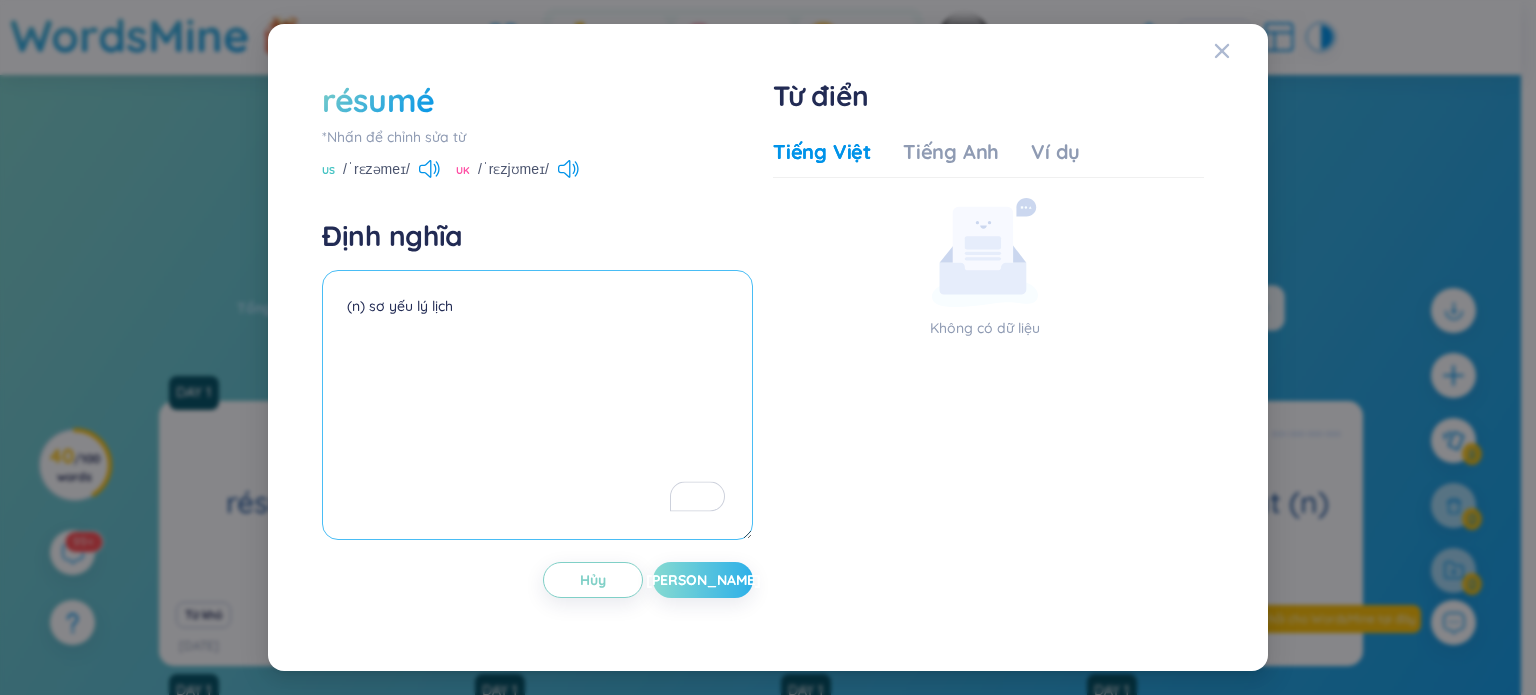 type on "(n) sơ yếu lý lịch" 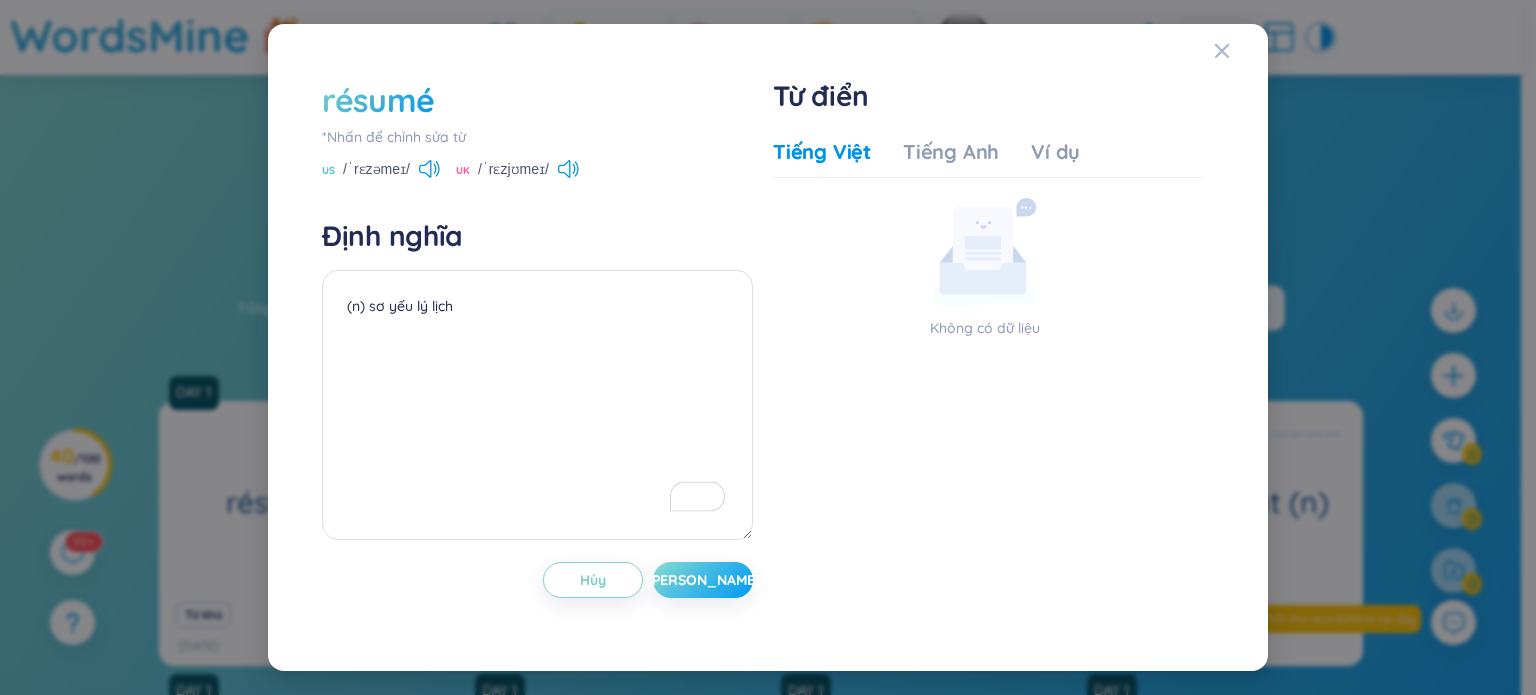 click on "Lưu" at bounding box center (703, 580) 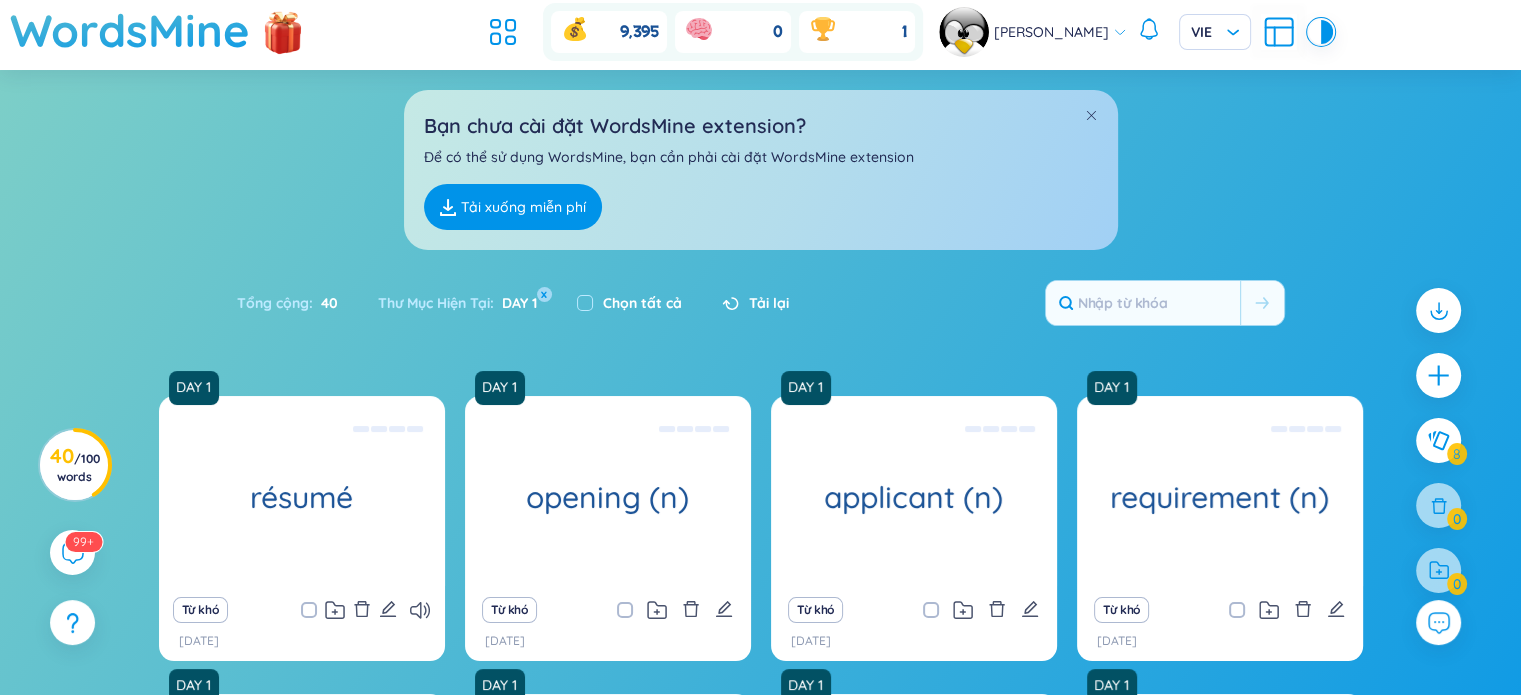 scroll, scrollTop: 0, scrollLeft: 0, axis: both 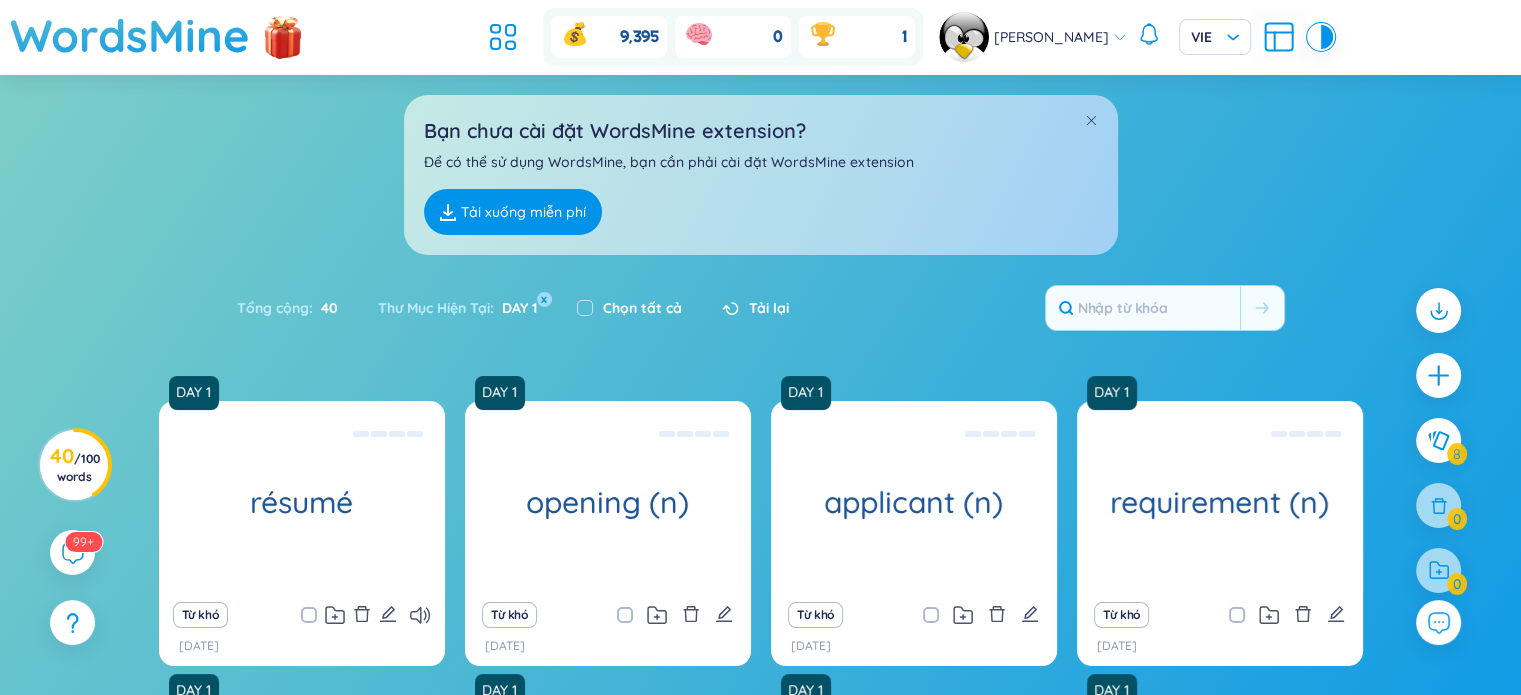 click on "Chọn tất cả" at bounding box center (642, 308) 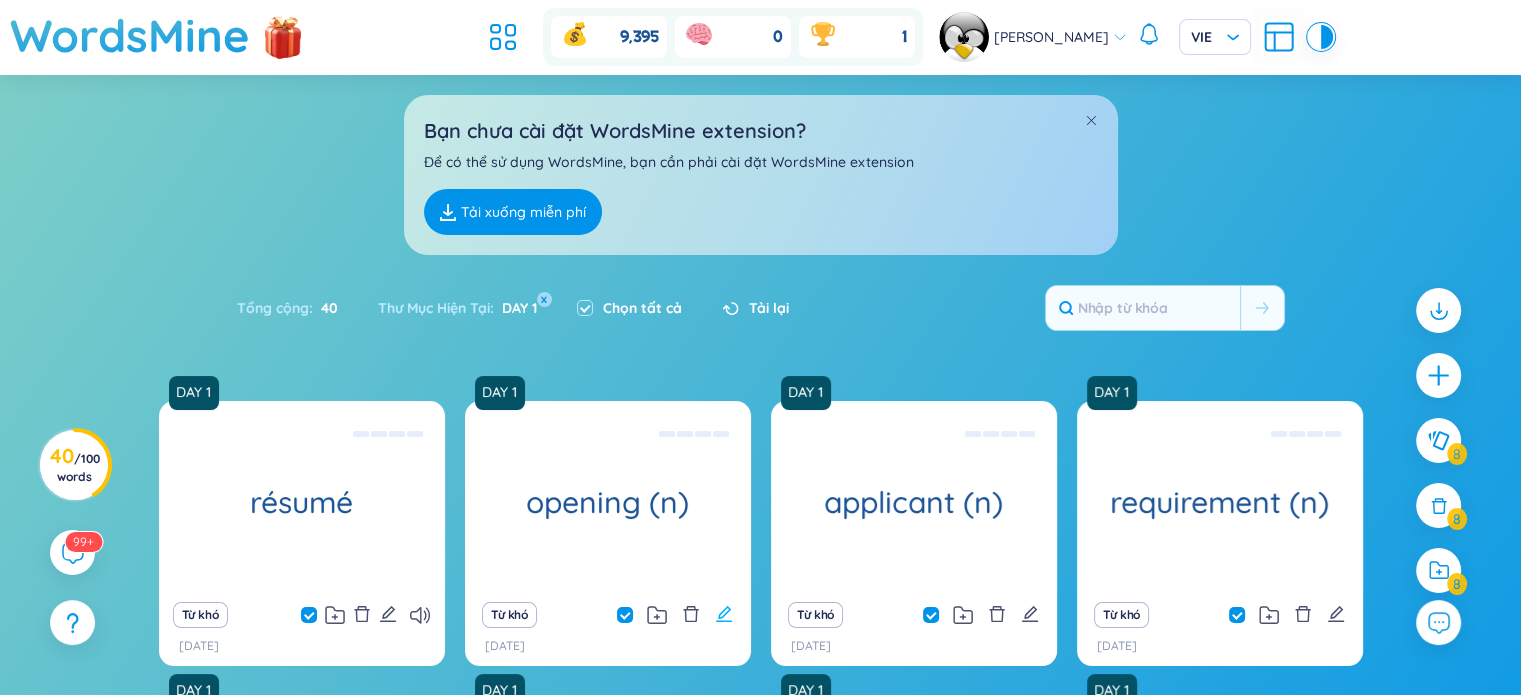 click 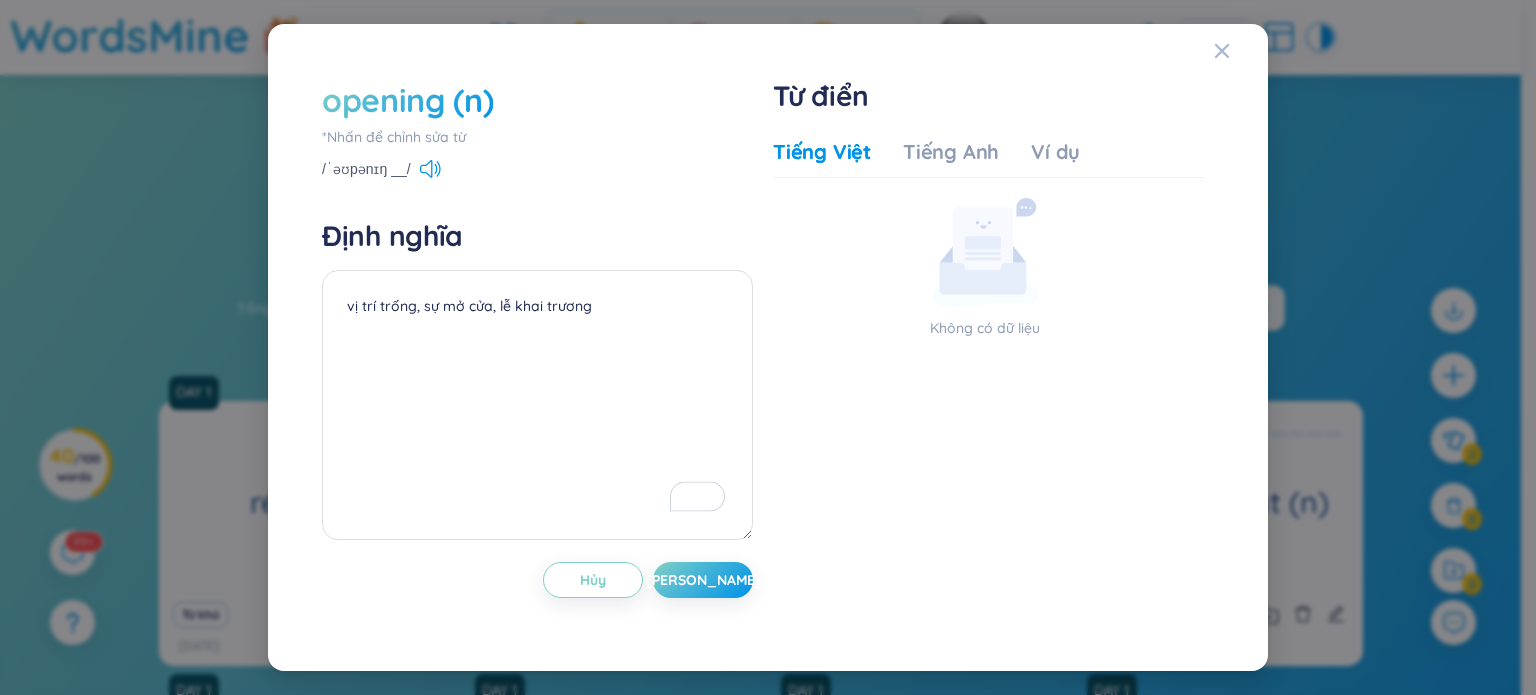 click on "opening (n)" at bounding box center [537, 100] 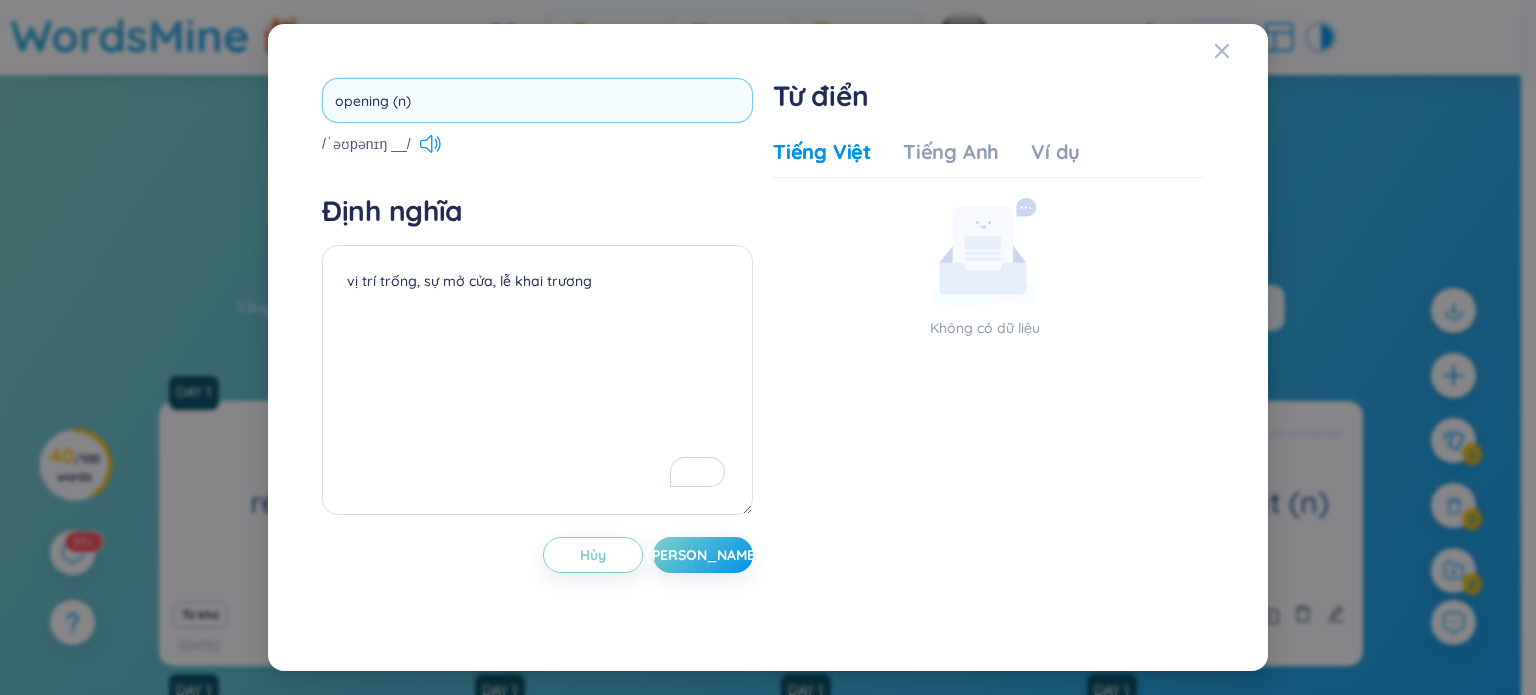 drag, startPoint x: 472, startPoint y: 105, endPoint x: 393, endPoint y: 86, distance: 81.25269 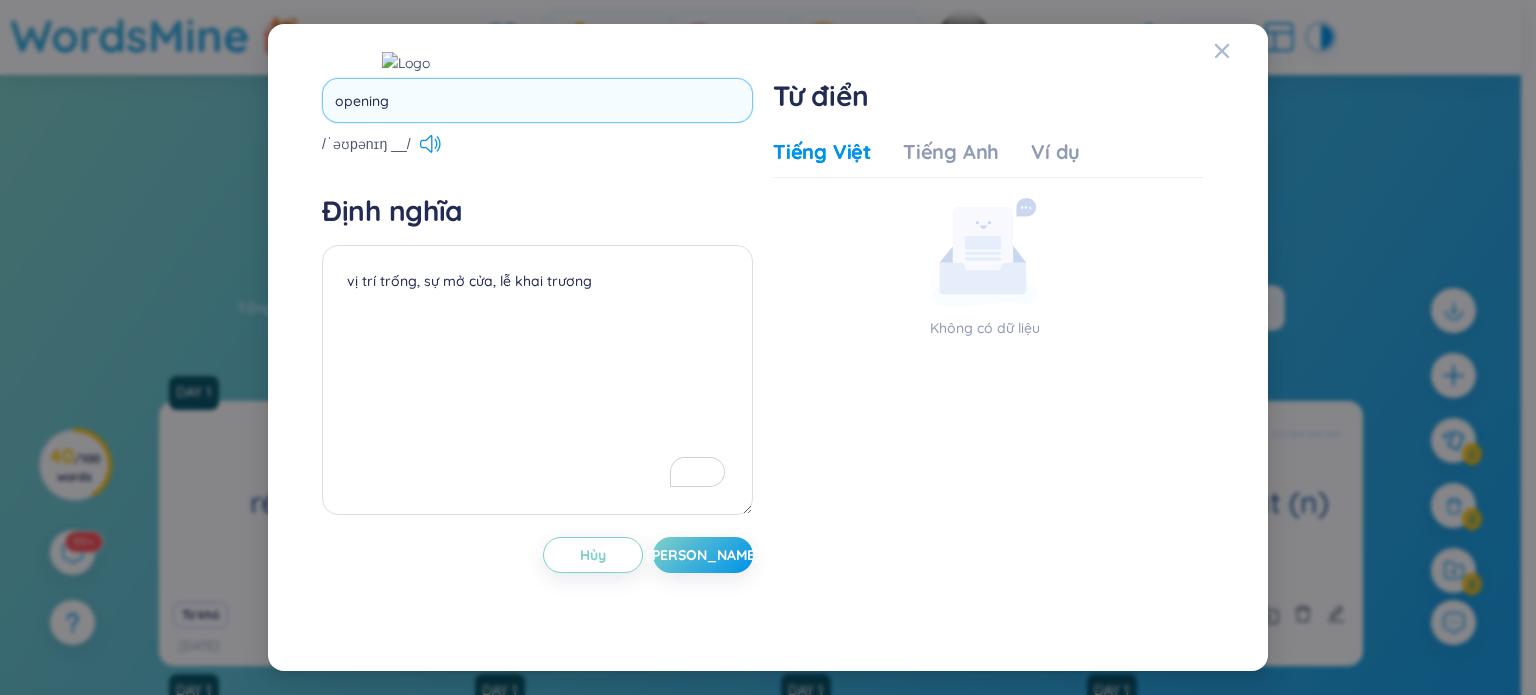 type on "opening" 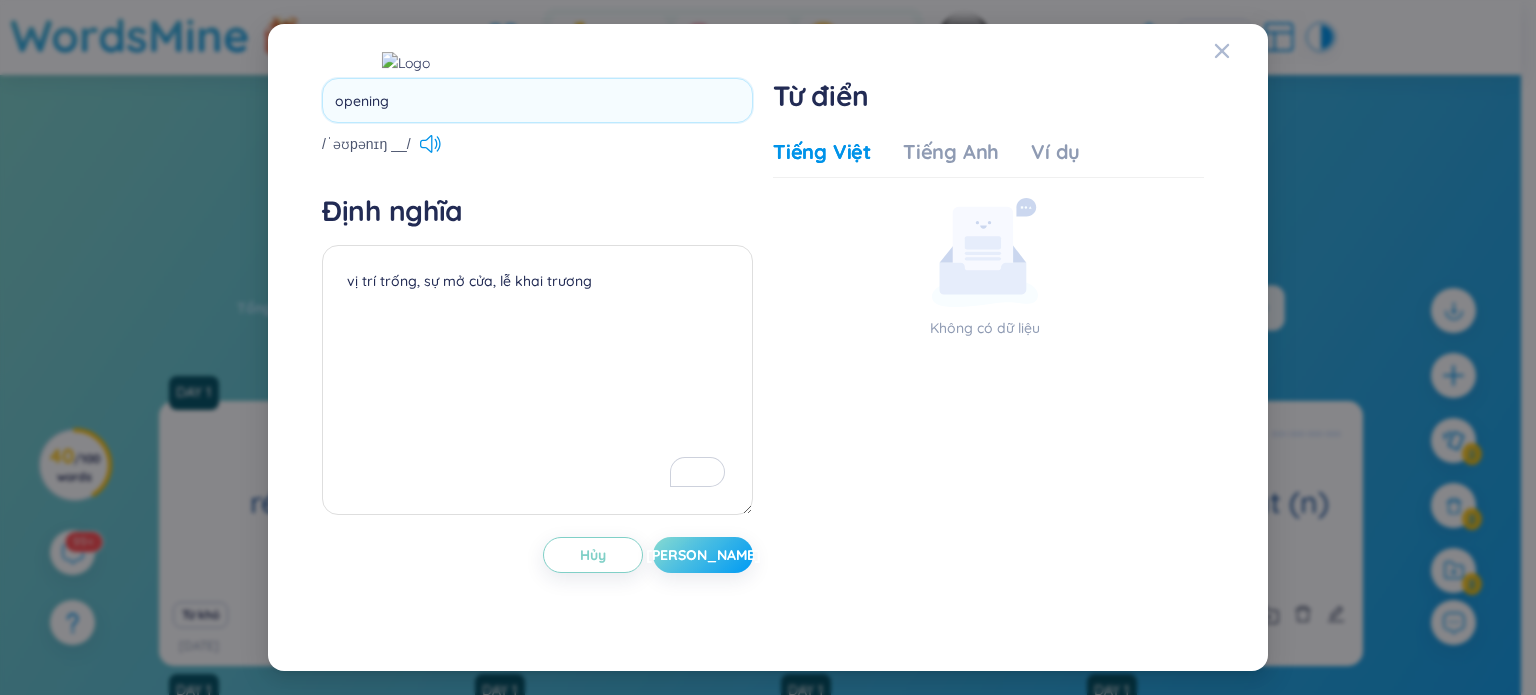 click on "opening /ˈəʊpənɪŋ __/ Định nghĩa vị trí trống, sự mở cửa, lễ khai trương Hủy Lưu" at bounding box center (537, 347) 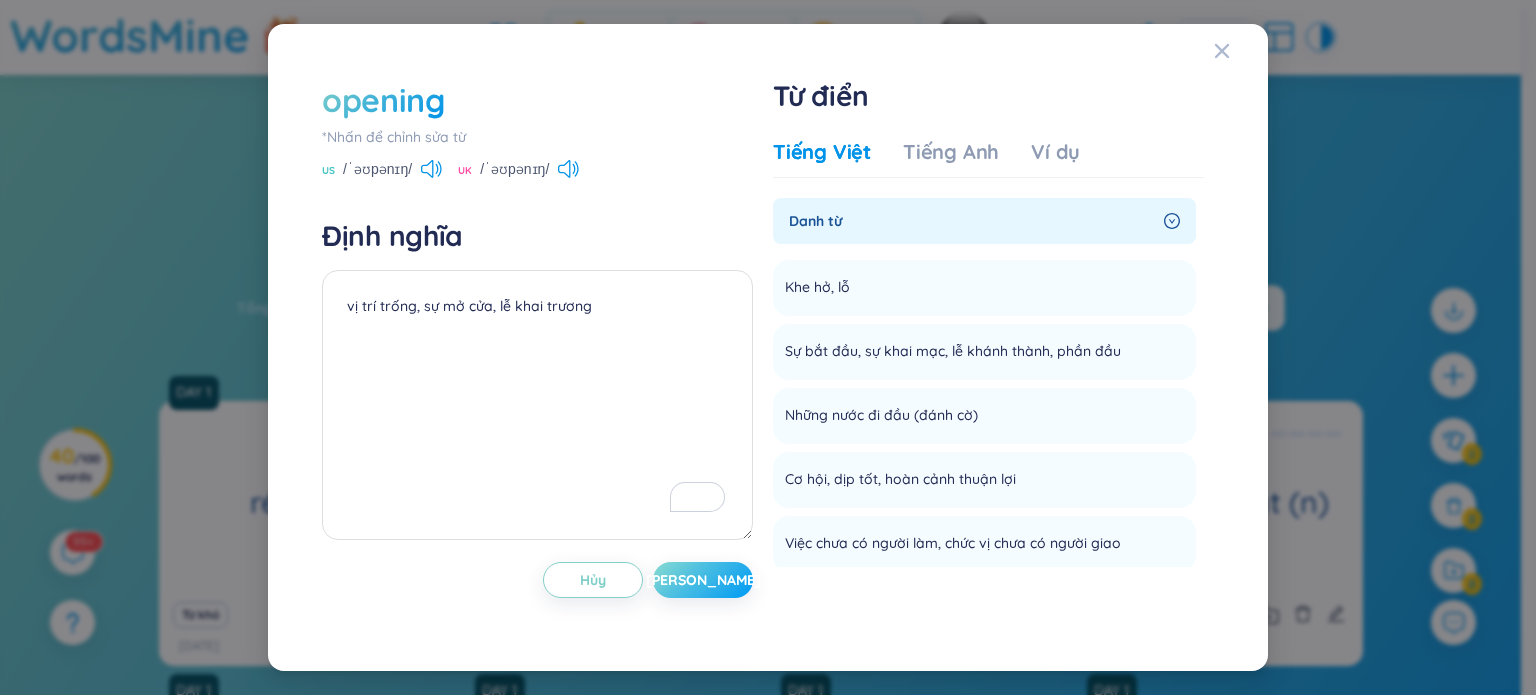 click on "Lưu" at bounding box center (703, 580) 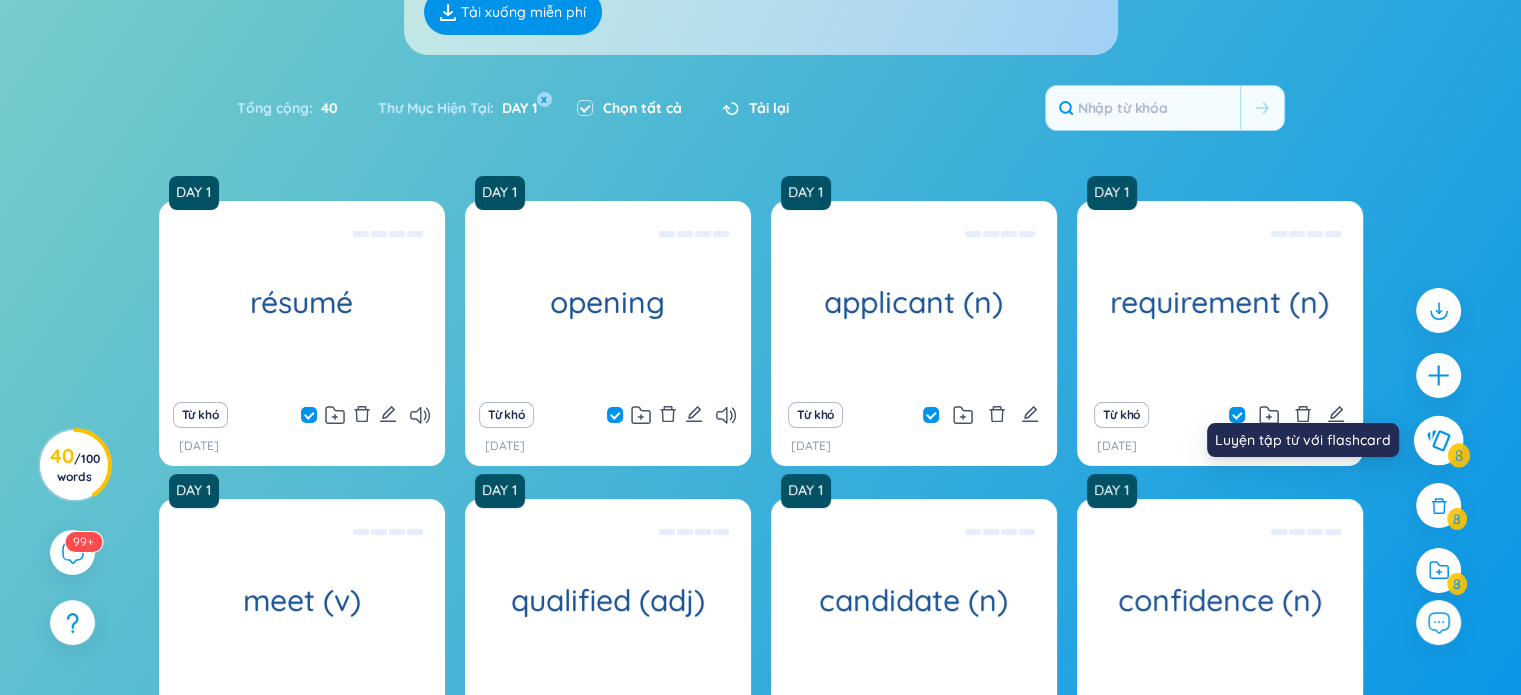 click at bounding box center [1439, 441] 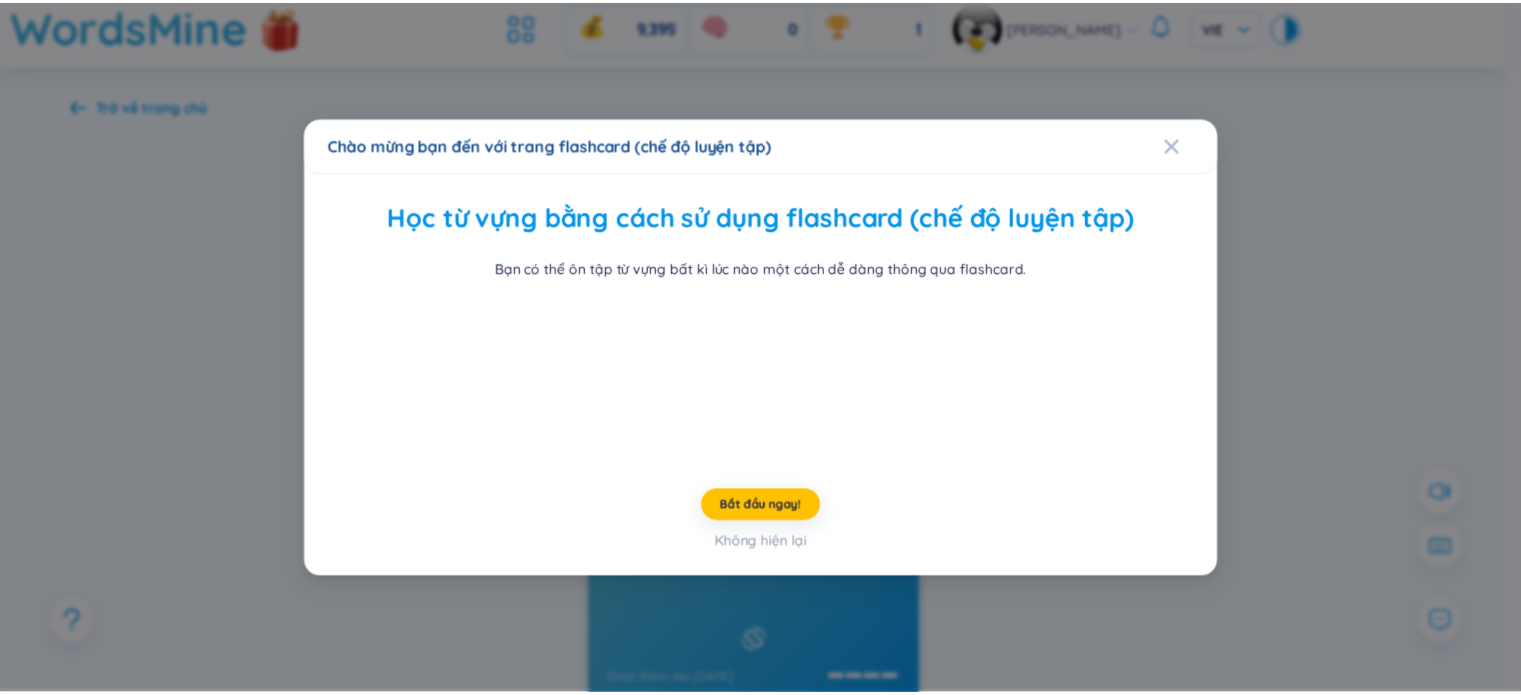 scroll, scrollTop: 0, scrollLeft: 0, axis: both 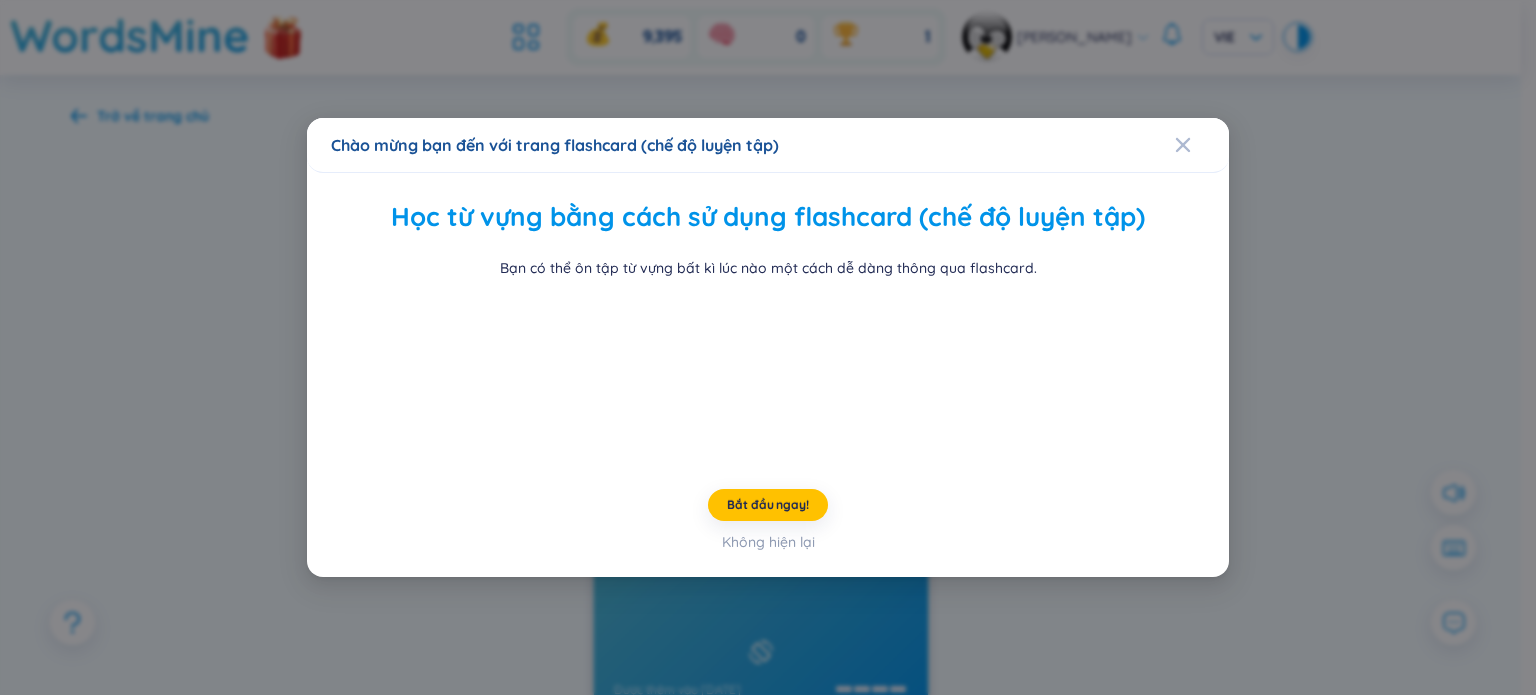click on "Chào mừng bạn đến với trang flashcard (chế độ luyện tập)" at bounding box center [768, 145] 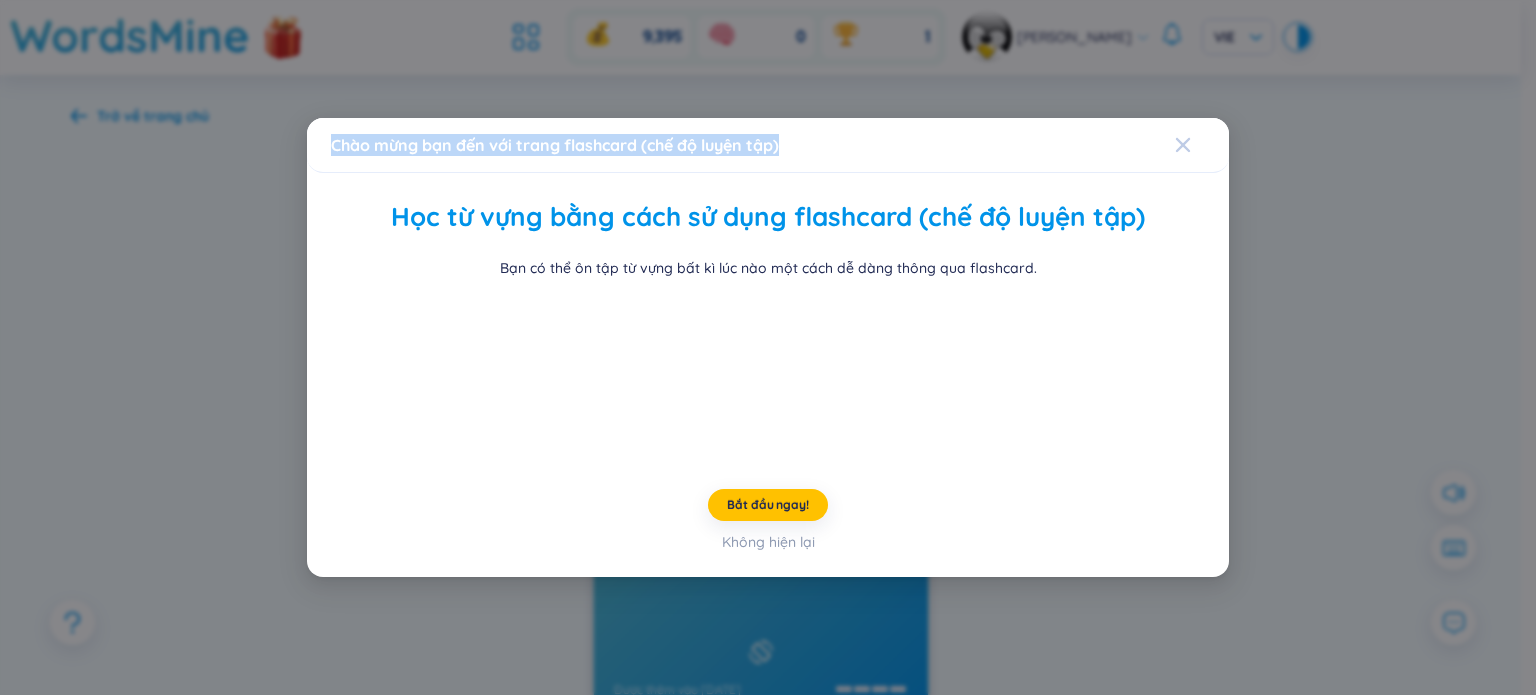 click on "Chào mừng bạn đến với trang flashcard (chế độ luyện tập) Học từ vựng bằng cách sử dụng flashcard (chế độ luyện tập) Bạn có thể ôn tập từ vựng bất kì lúc nào một cách dễ dàng thông qua flashcard. Bắt đầu ngay! Không hiện lại" at bounding box center (768, 348) 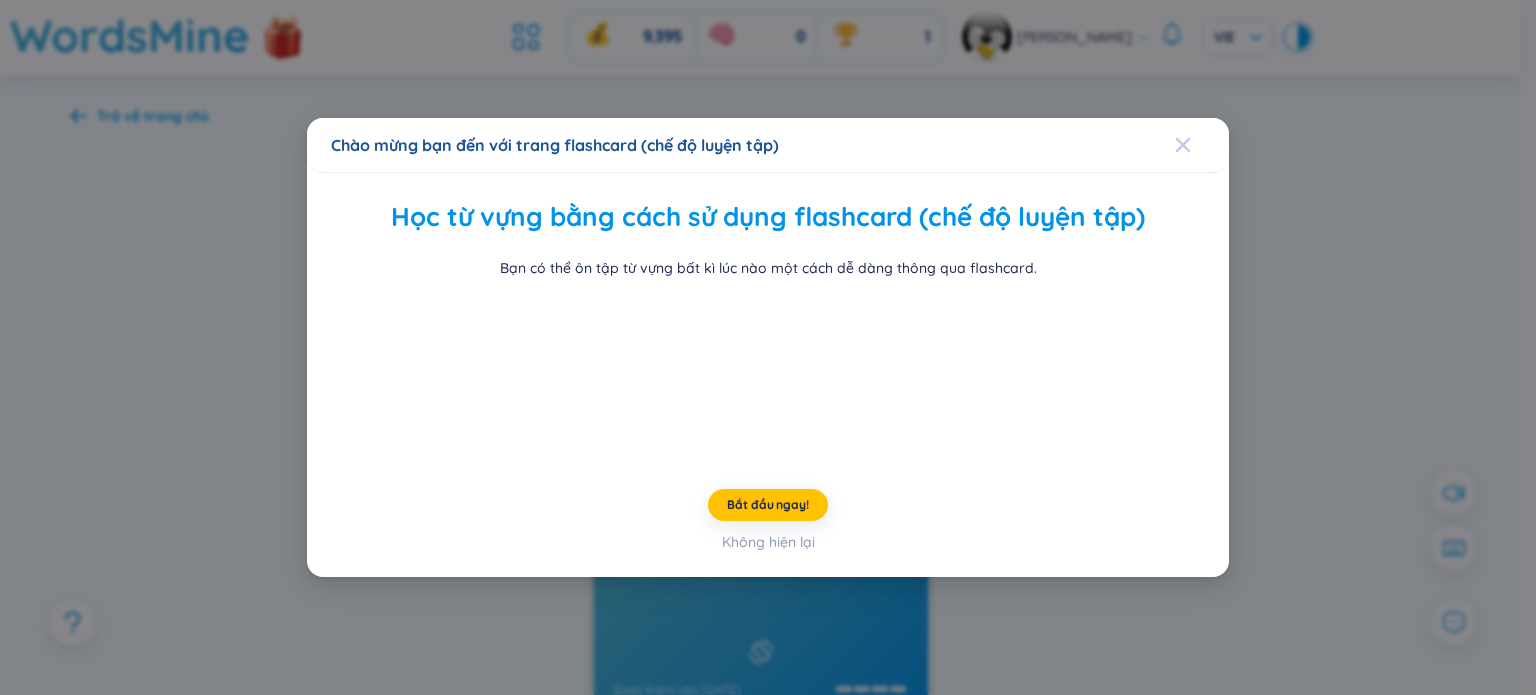 click 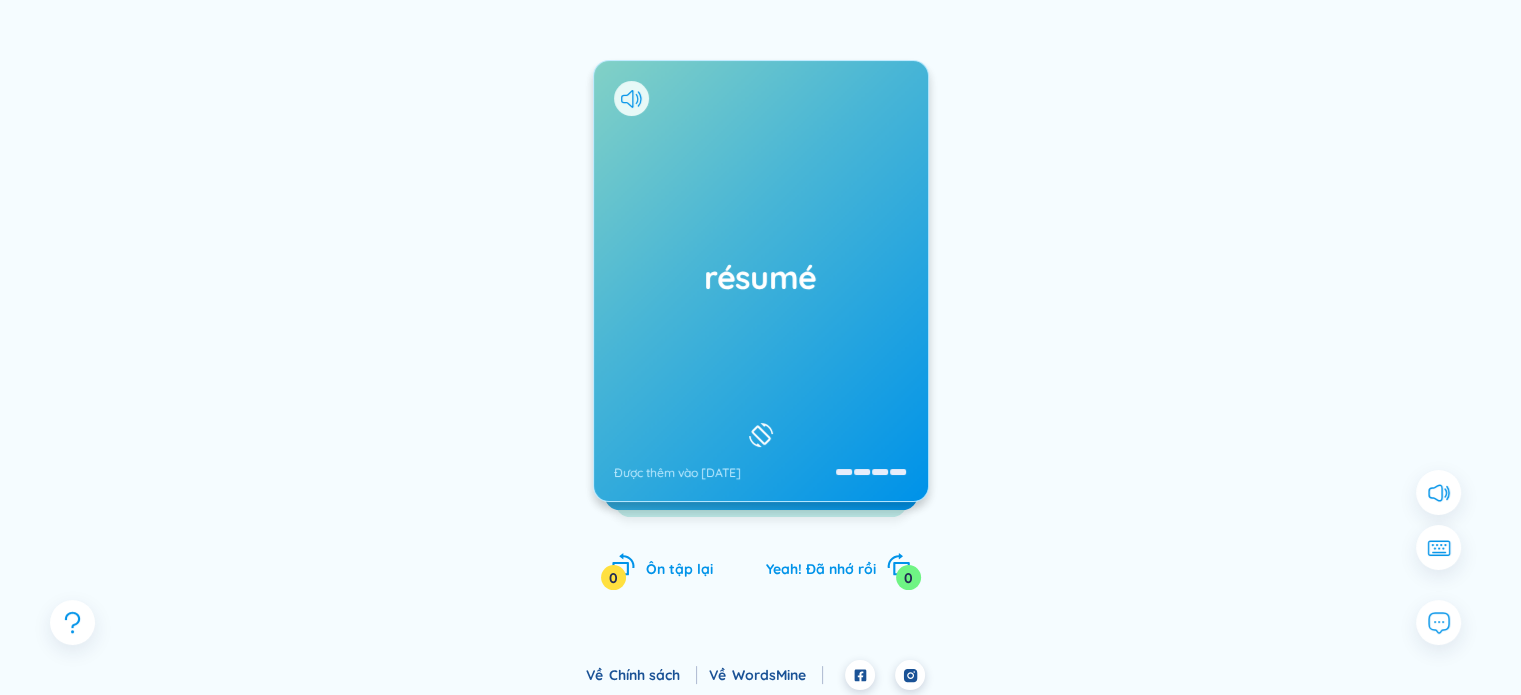 scroll, scrollTop: 221, scrollLeft: 0, axis: vertical 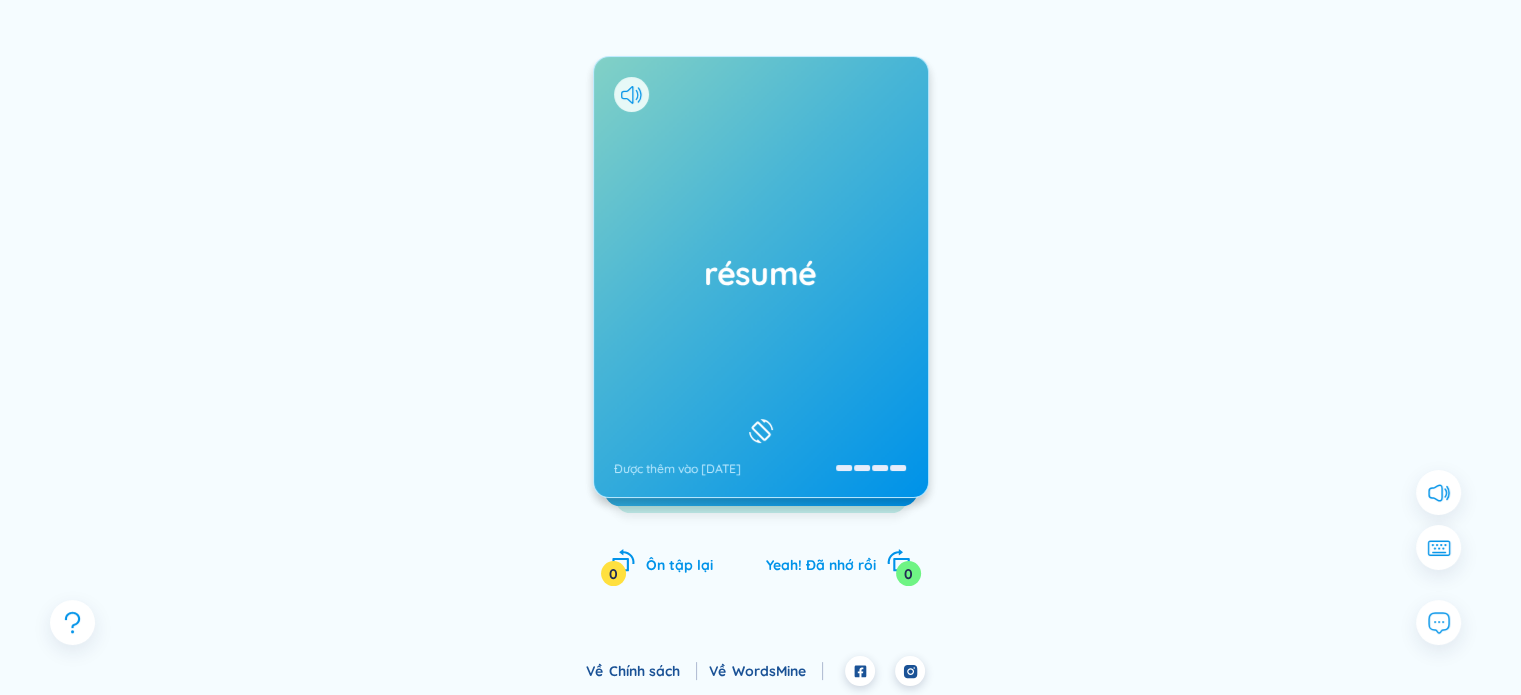click on "résumé Được thêm vào 18/7/2025" at bounding box center (761, 277) 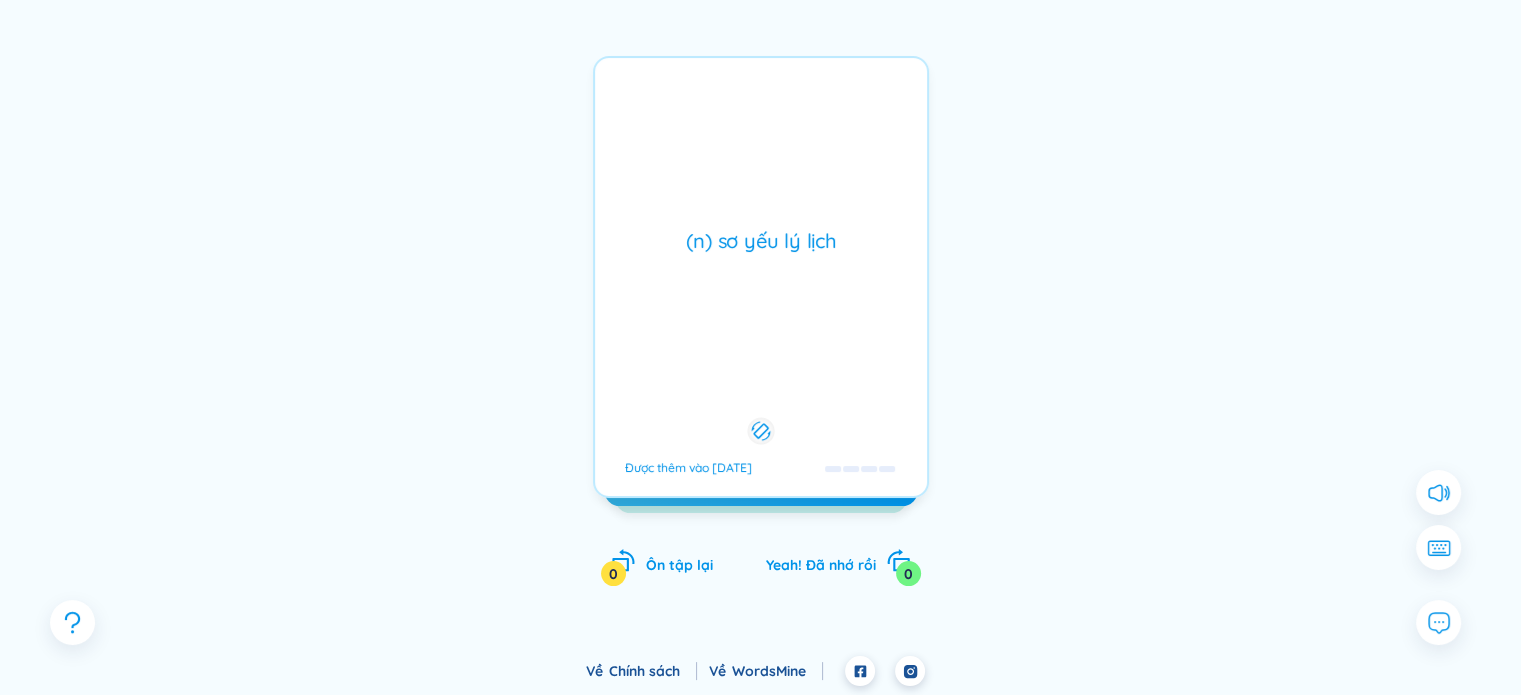 click on "(n) sơ yếu lý lịch Được thêm vào 18/7/2025" at bounding box center (761, 277) 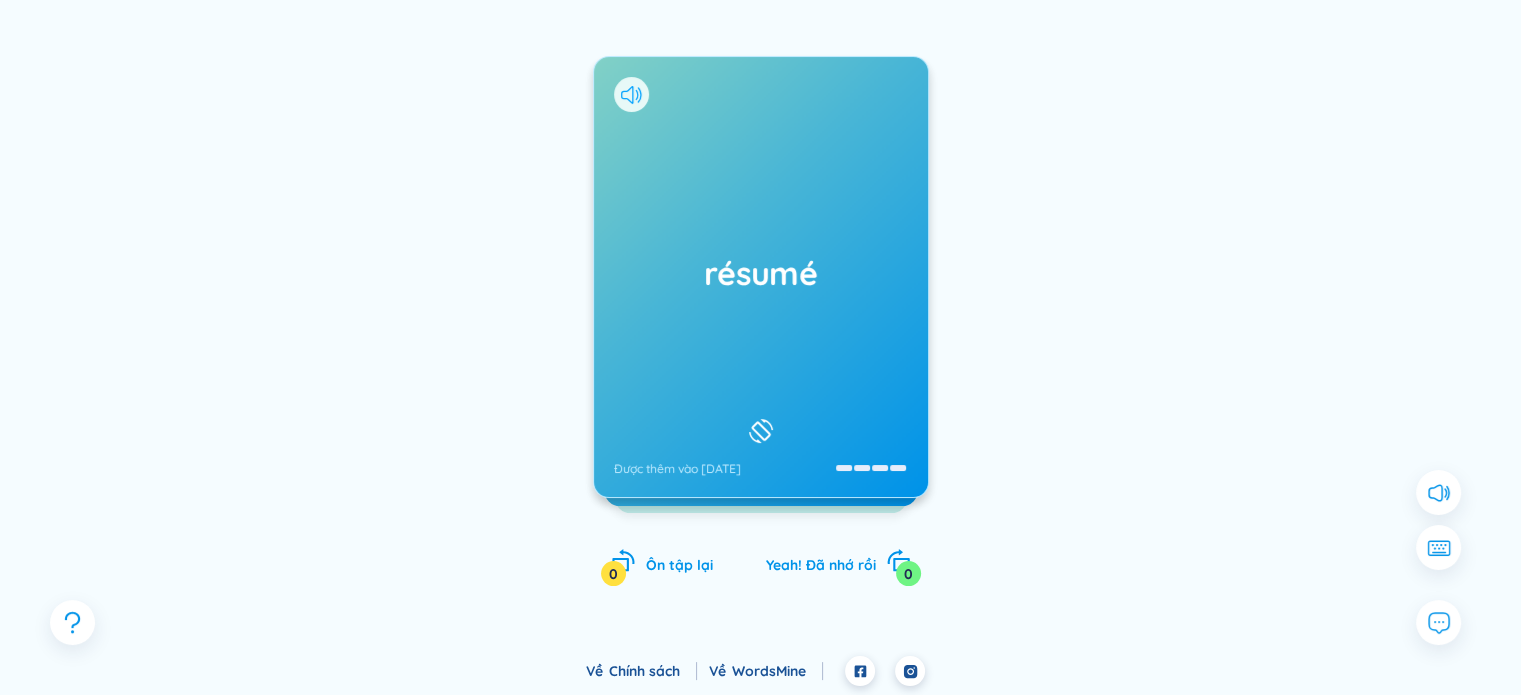 click 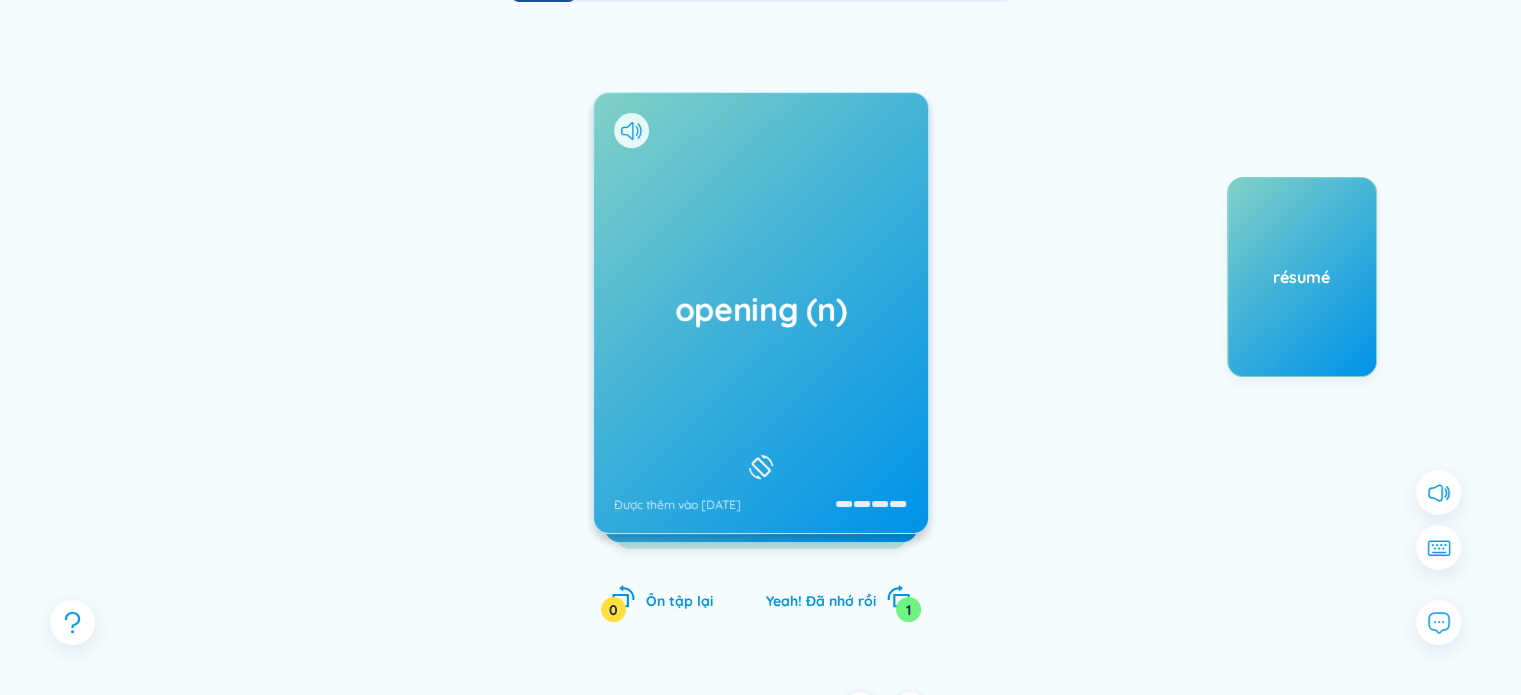 scroll, scrollTop: 200, scrollLeft: 0, axis: vertical 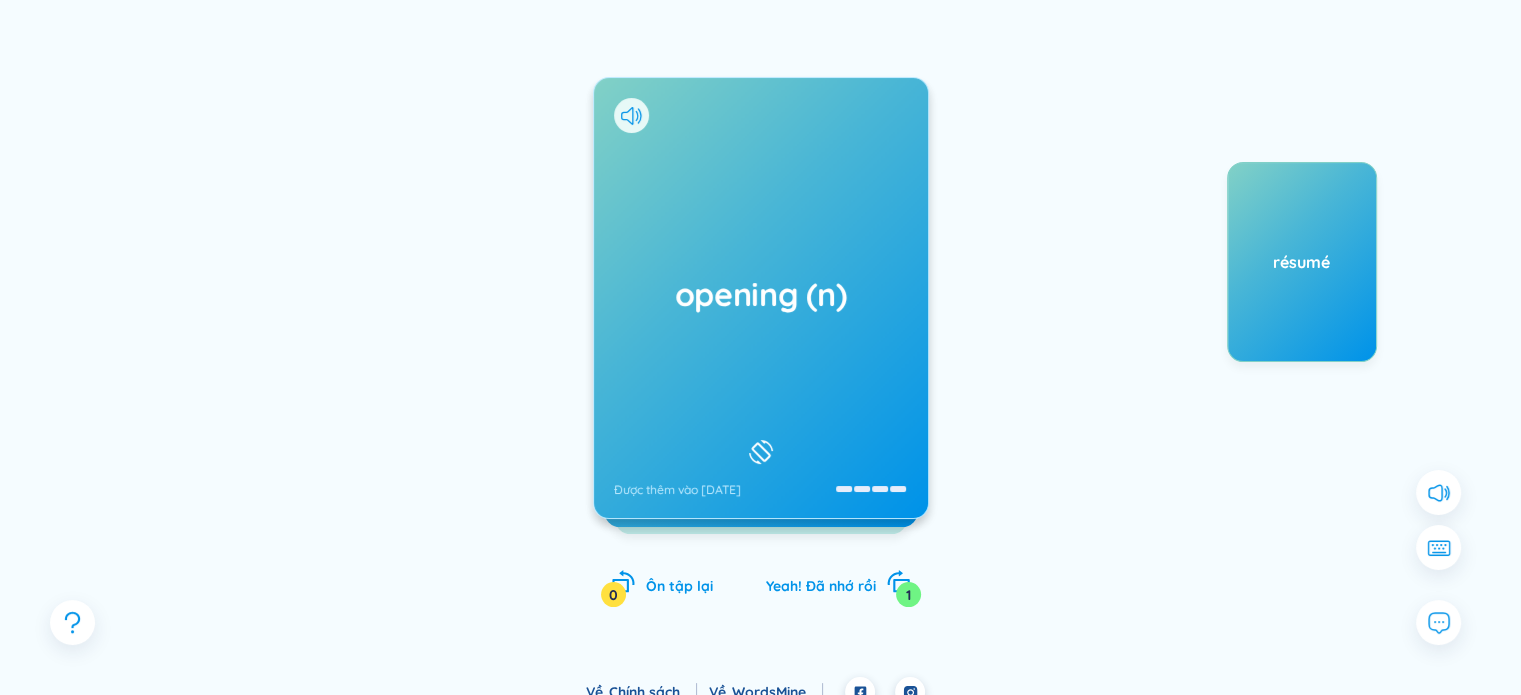 click on "opening (n) Được thêm vào 18/7/2025" at bounding box center (761, 298) 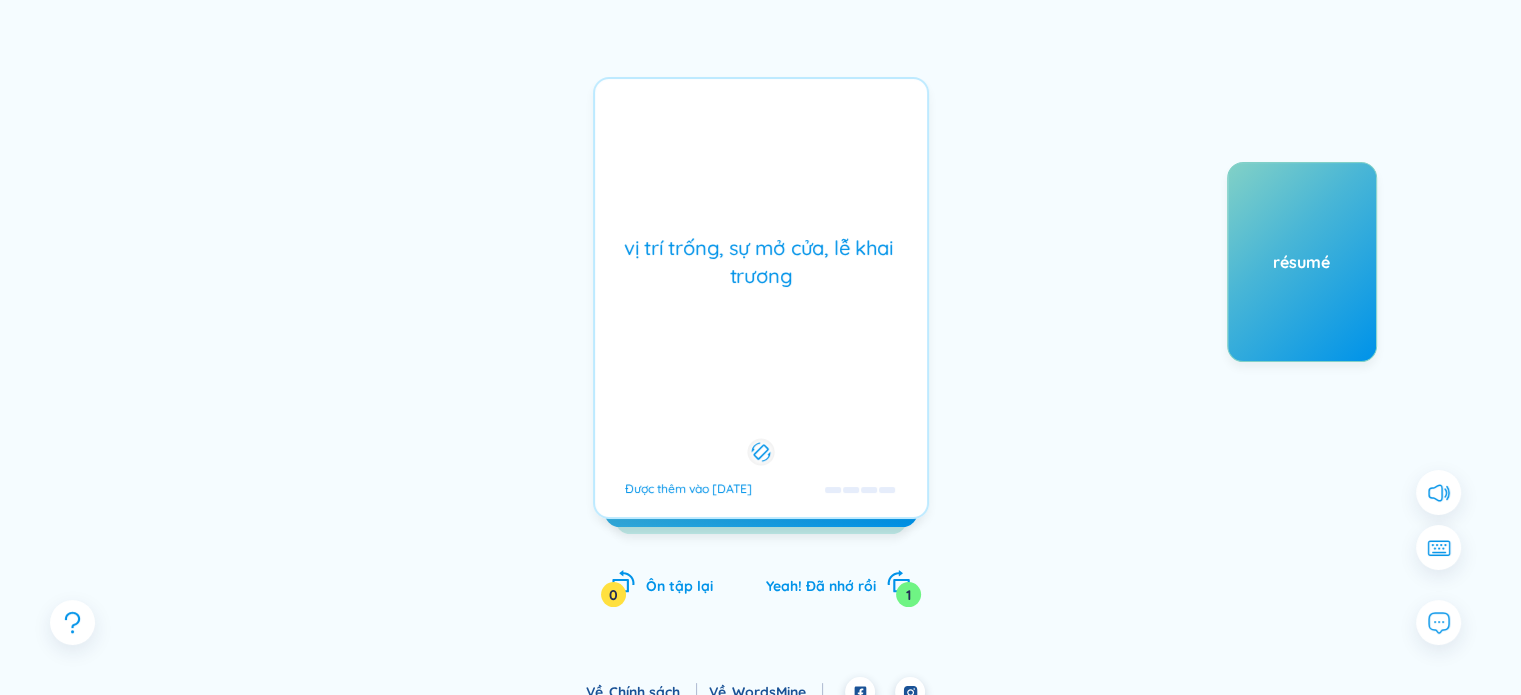 click on "vị trí trống, sự mở cửa, lễ khai trương Được thêm vào 18/7/2025" at bounding box center [761, 298] 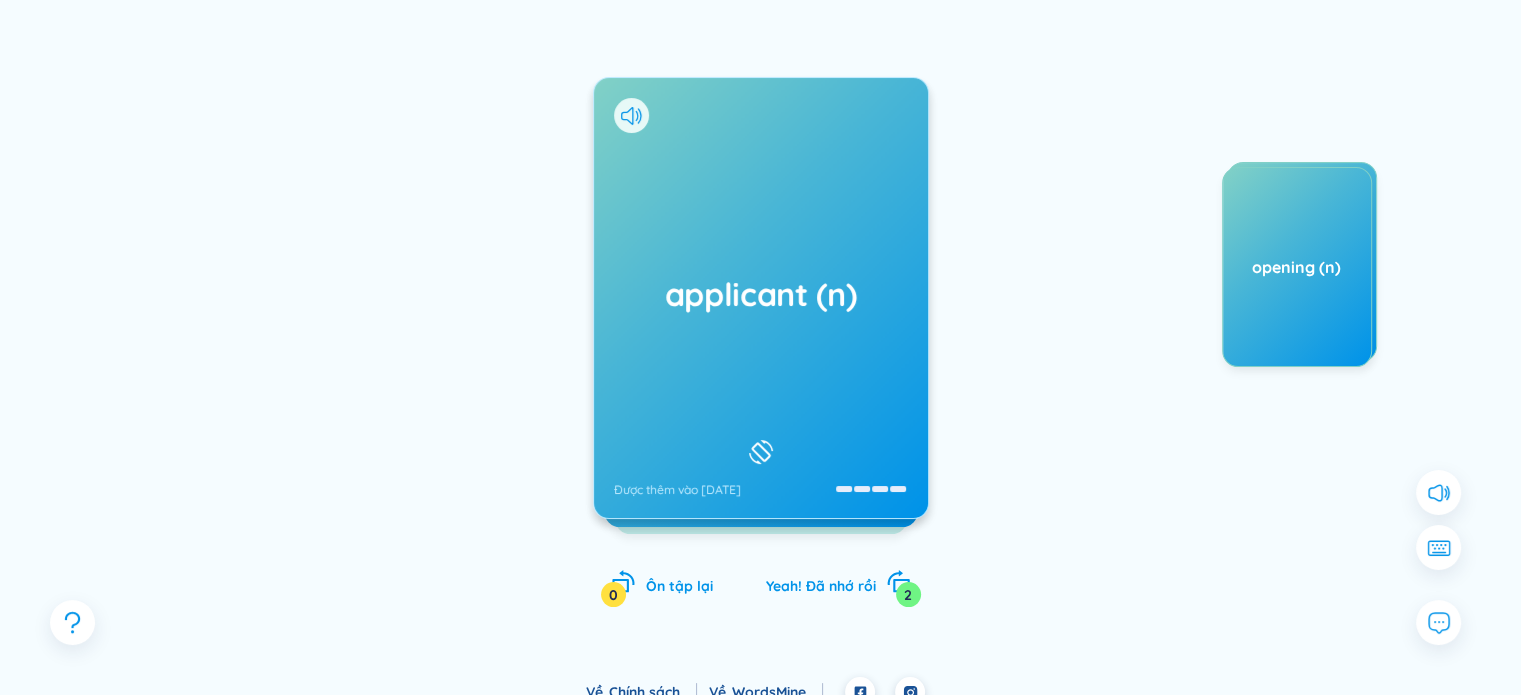 click on "applicant (n) Được thêm vào 18/7/2025" at bounding box center (761, 298) 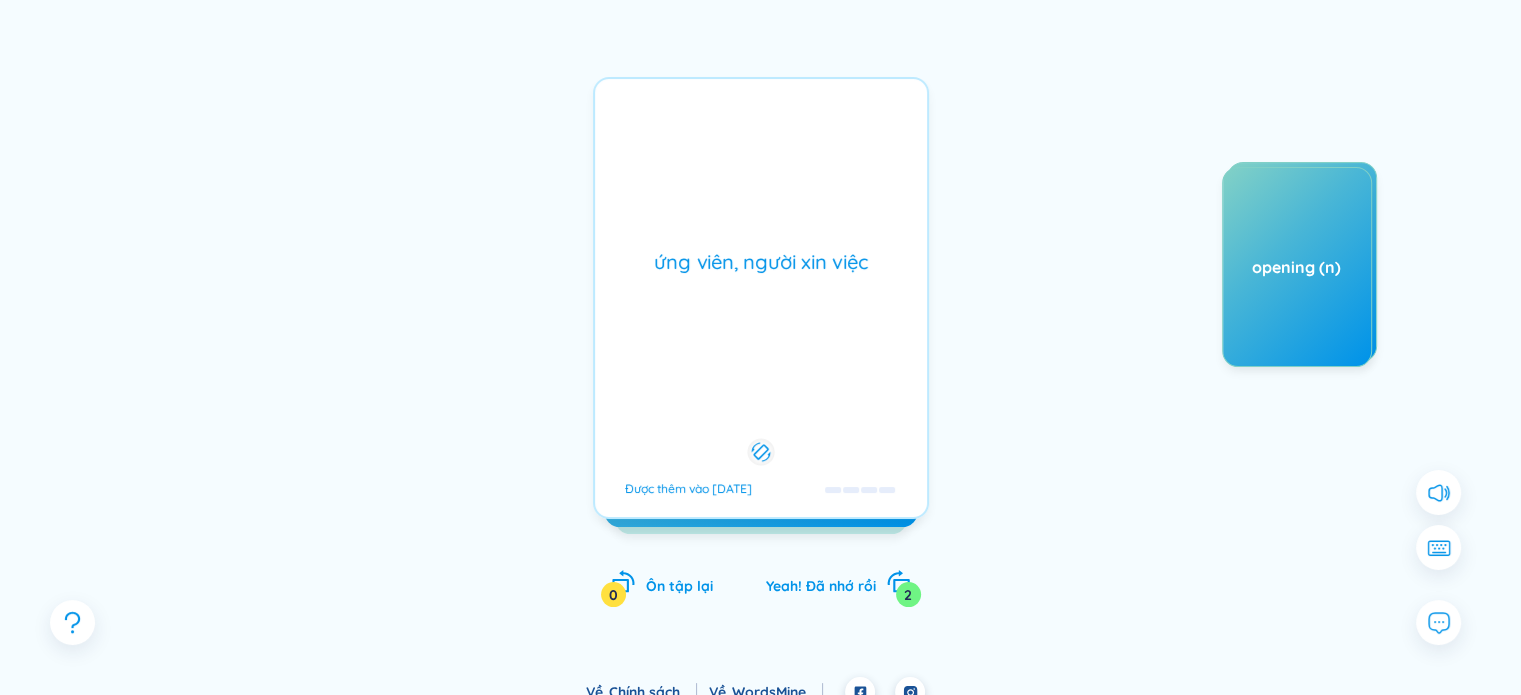 click on "ứng viên, người xin việc Được thêm vào 18/7/2025" at bounding box center [761, 298] 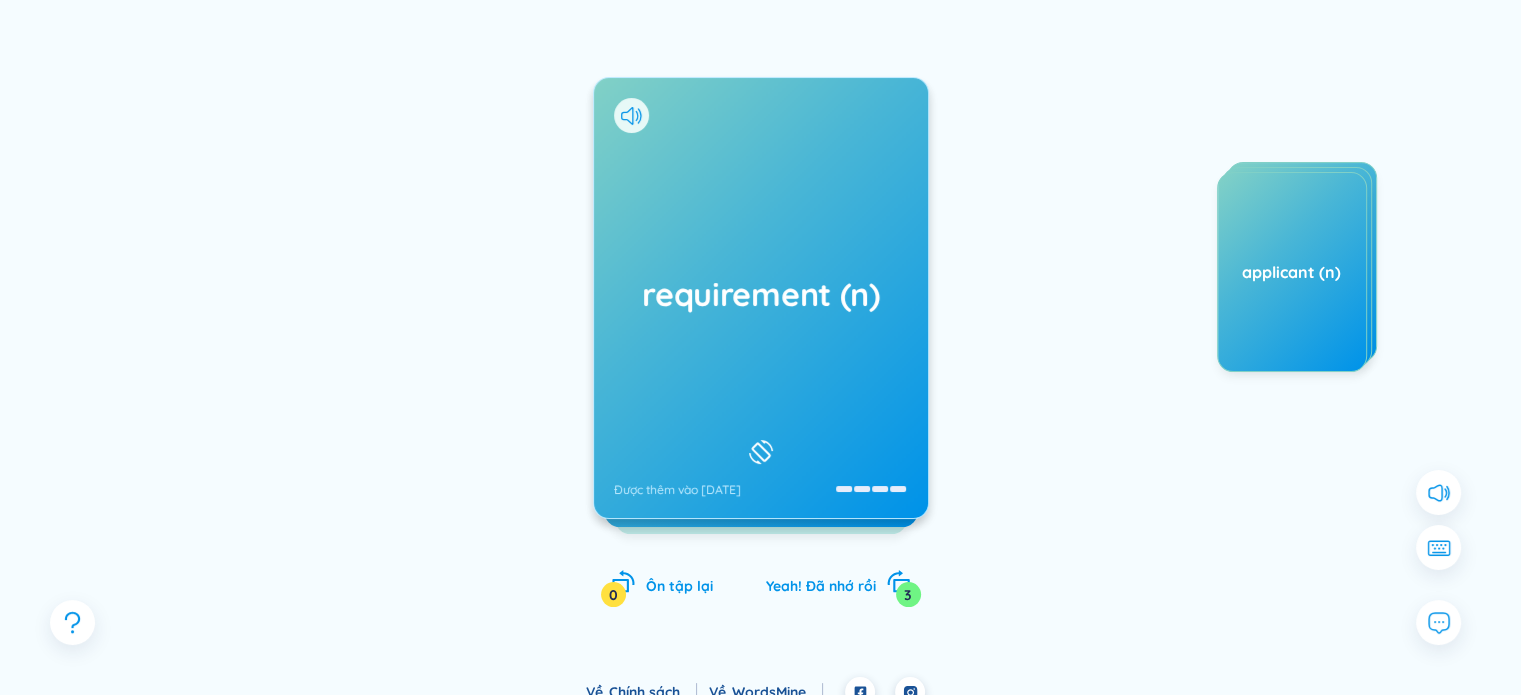 click on "requirement (n) Được thêm vào 18/7/2025" at bounding box center (761, 298) 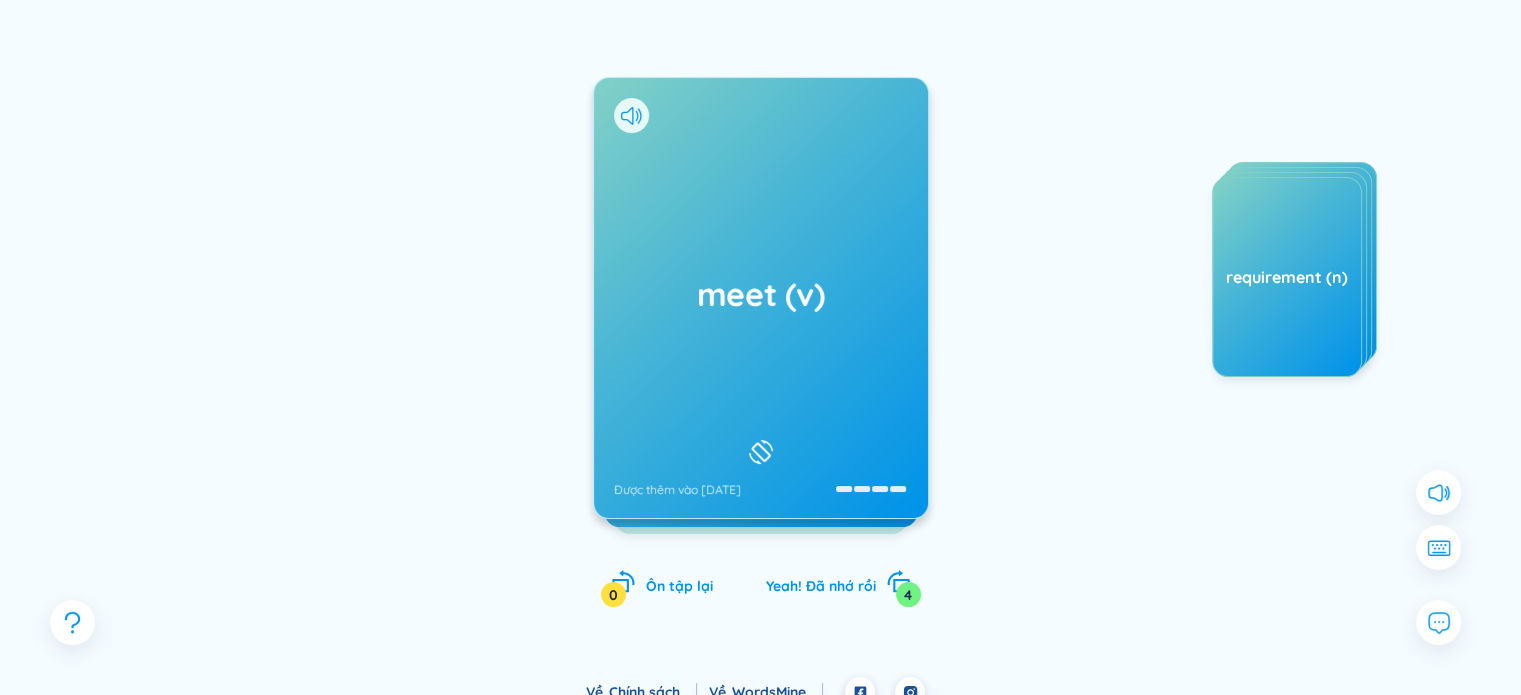 click on "meet (v) Được thêm vào 18/7/2025" at bounding box center (761, 298) 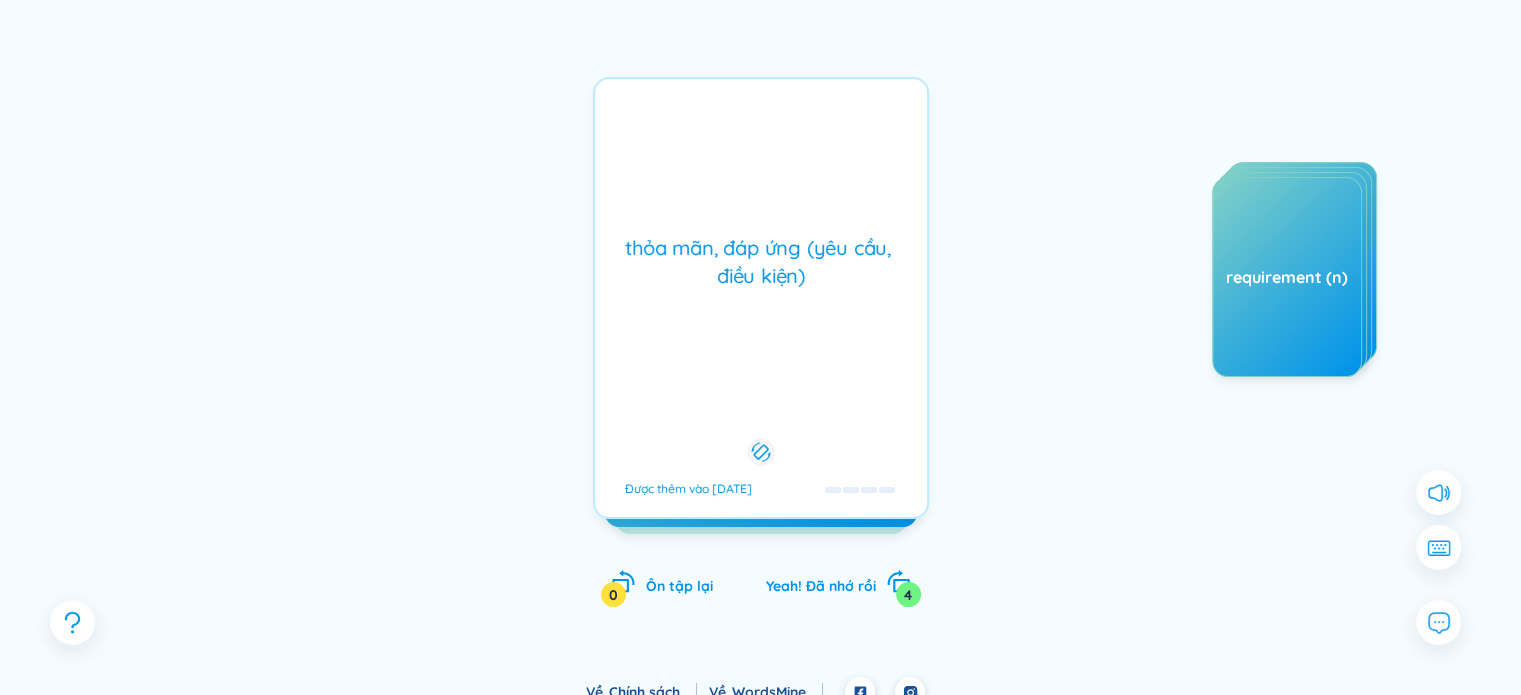 click on "thỏa mãn, đáp ứng (yêu cầu, điều kiện) Được thêm vào 18/7/2025" at bounding box center (761, 298) 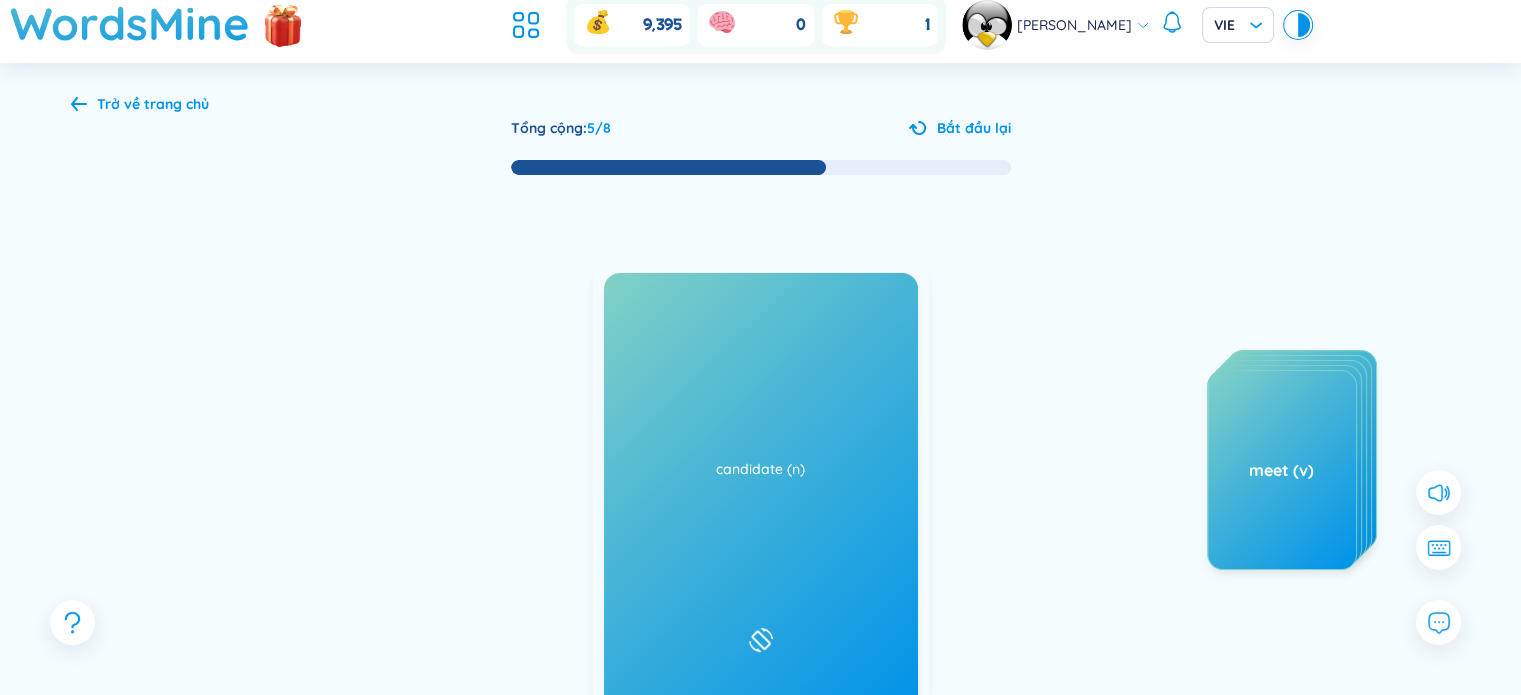 scroll, scrollTop: 0, scrollLeft: 0, axis: both 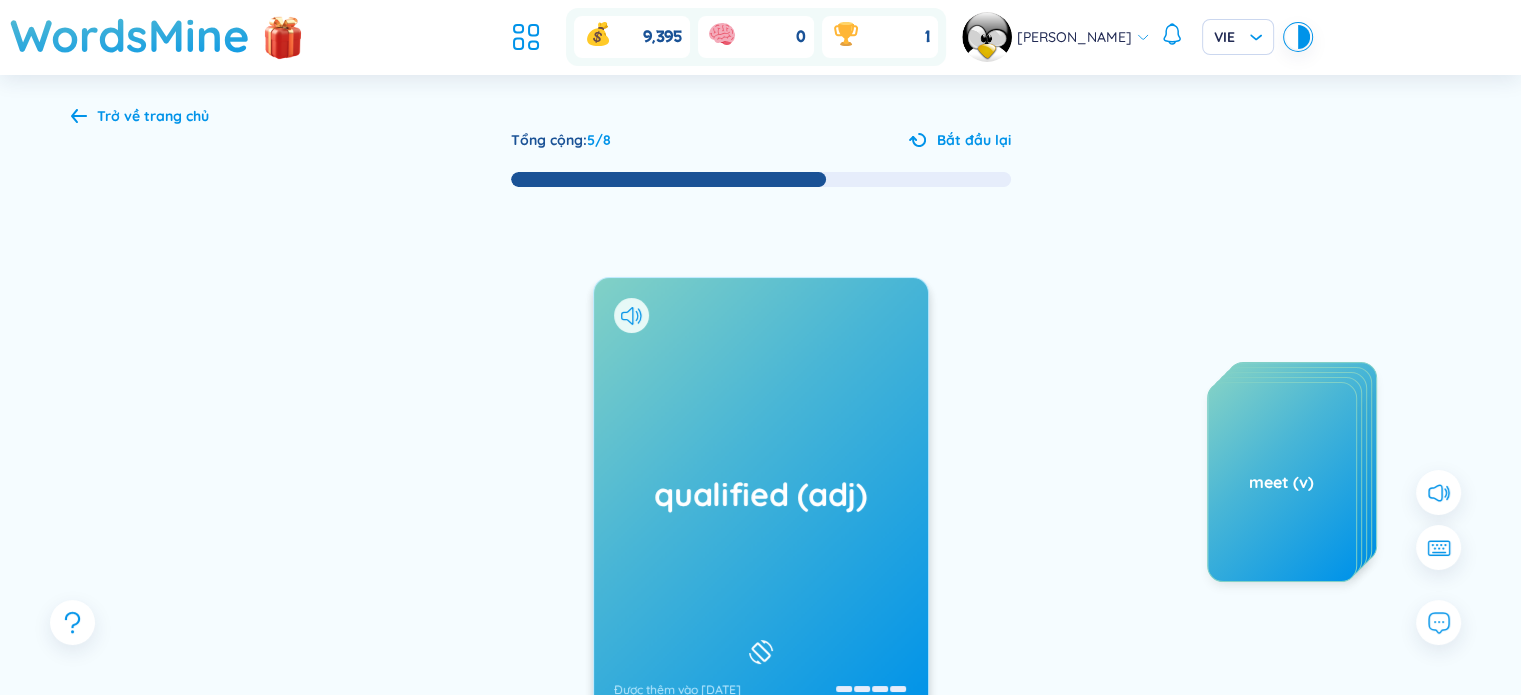 click 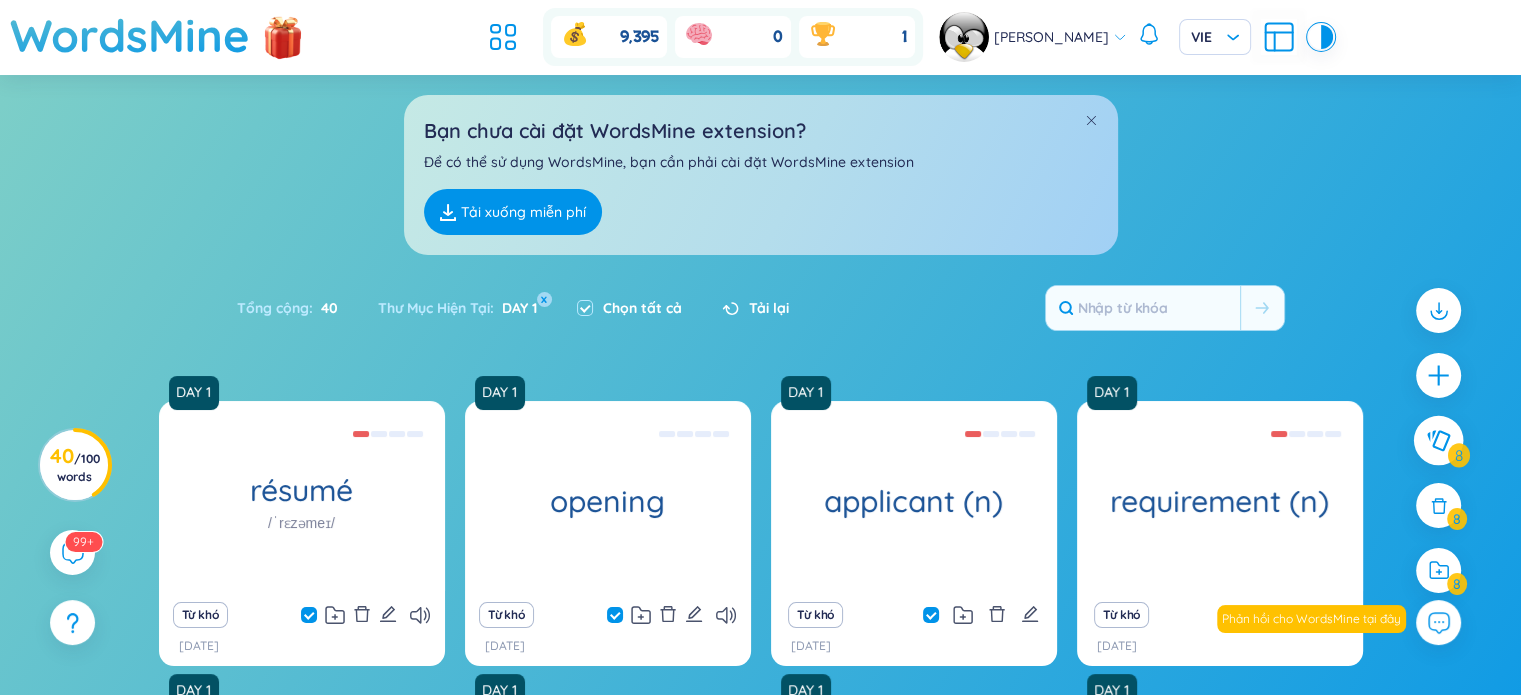 click at bounding box center [1439, 441] 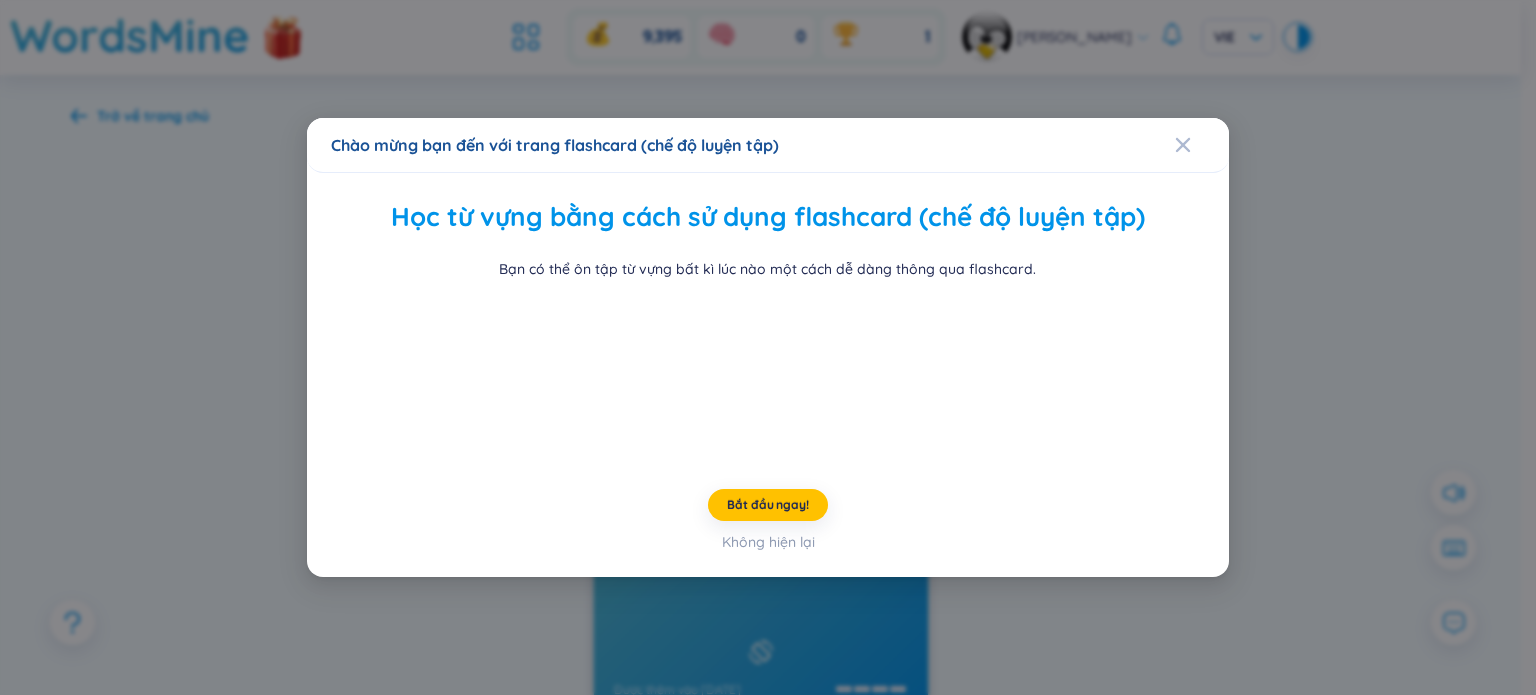 click on "Chào mừng bạn đến với trang flashcard (chế độ luyện tập) Học từ vựng bằng cách sử dụng flashcard (chế độ luyện tập) Bạn có thể ôn tập từ vựng bất kì lúc nào một cách dễ dàng thông qua flashcard. Bắt đầu ngay! Không hiện lại" at bounding box center [768, 347] 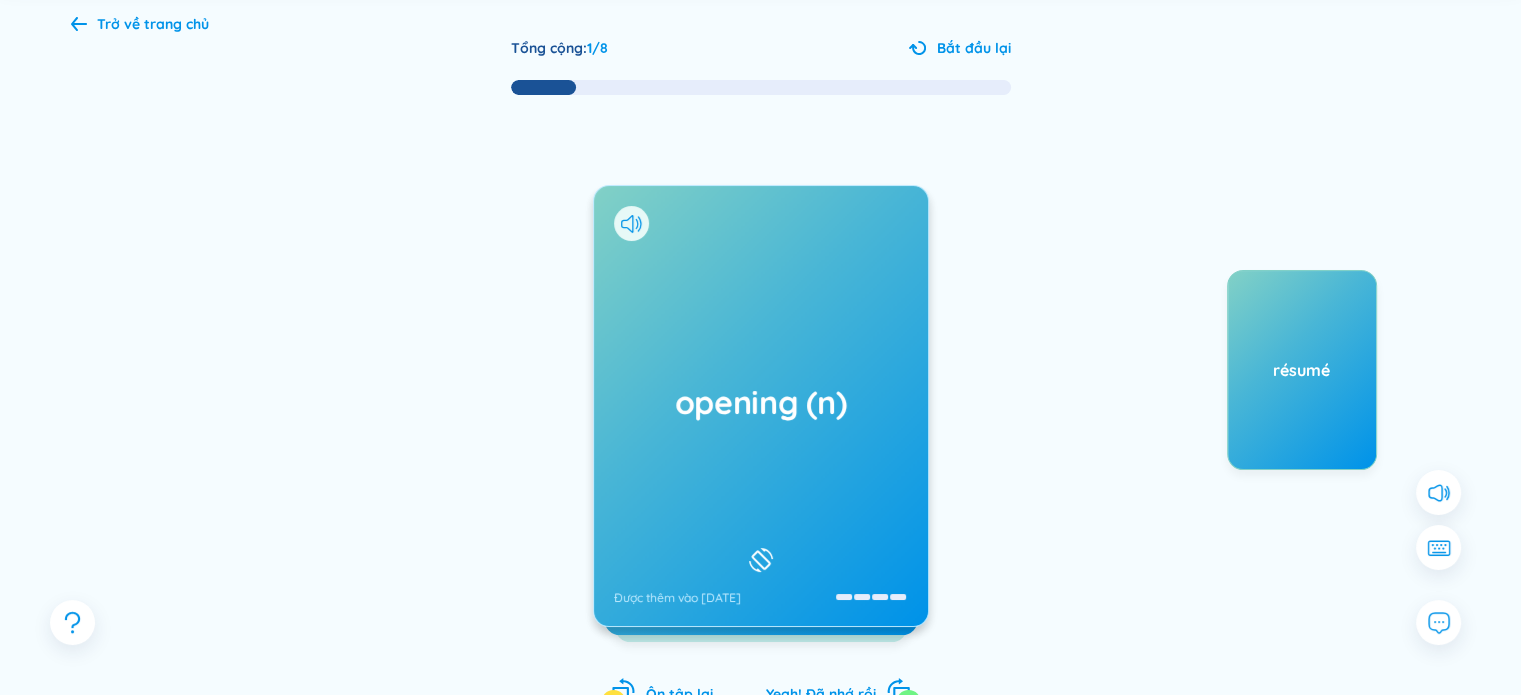 scroll, scrollTop: 100, scrollLeft: 0, axis: vertical 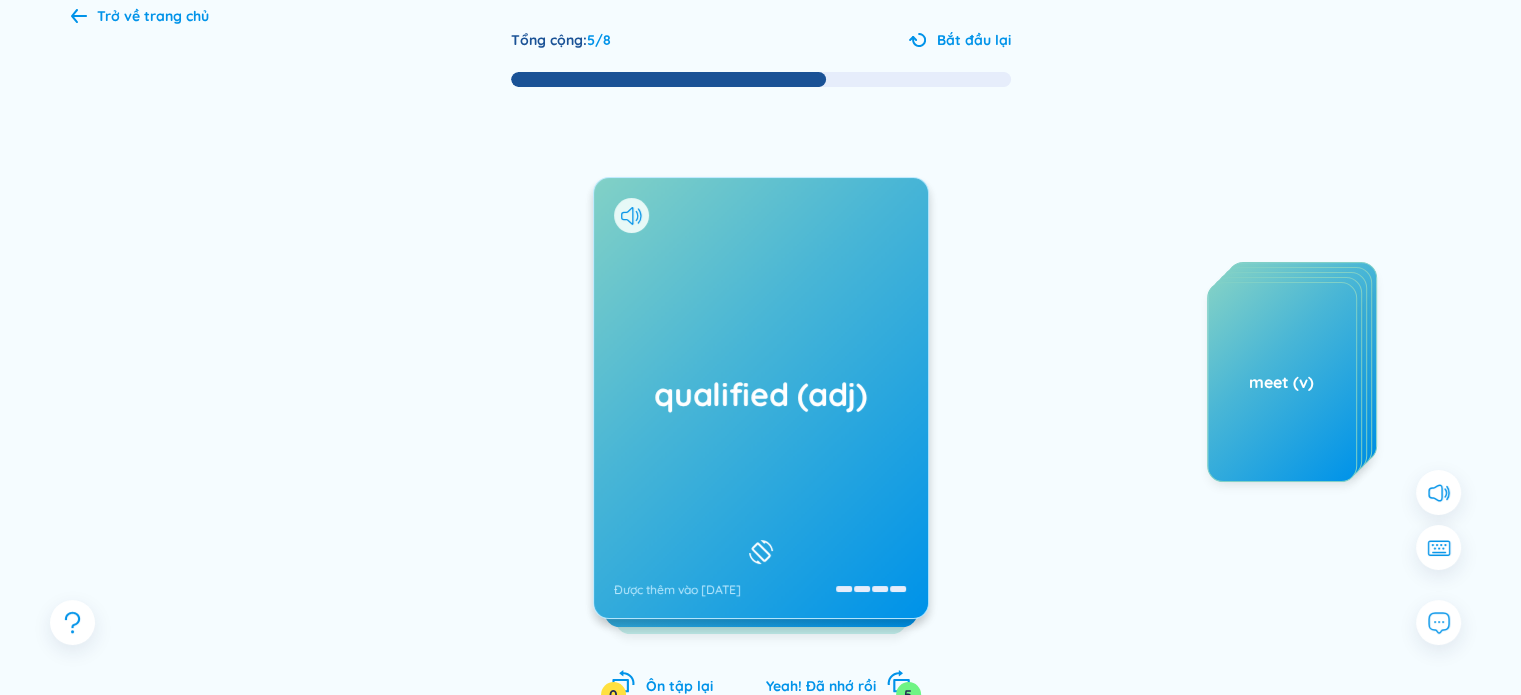 click on "qualified (adj) Được thêm vào 18/7/2025" at bounding box center [761, 398] 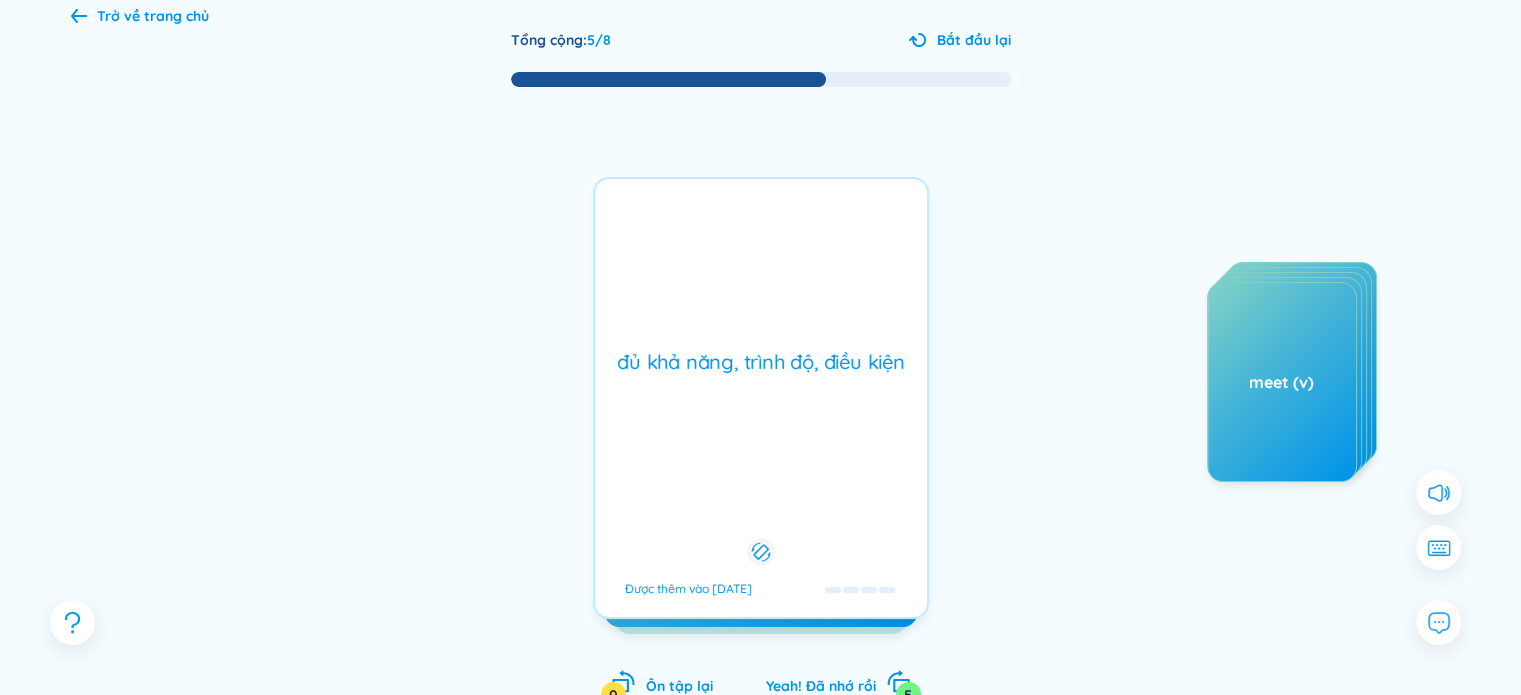 click on "đủ khả năng, trình độ, điều kiện Được thêm vào 18/7/2025" at bounding box center (761, 398) 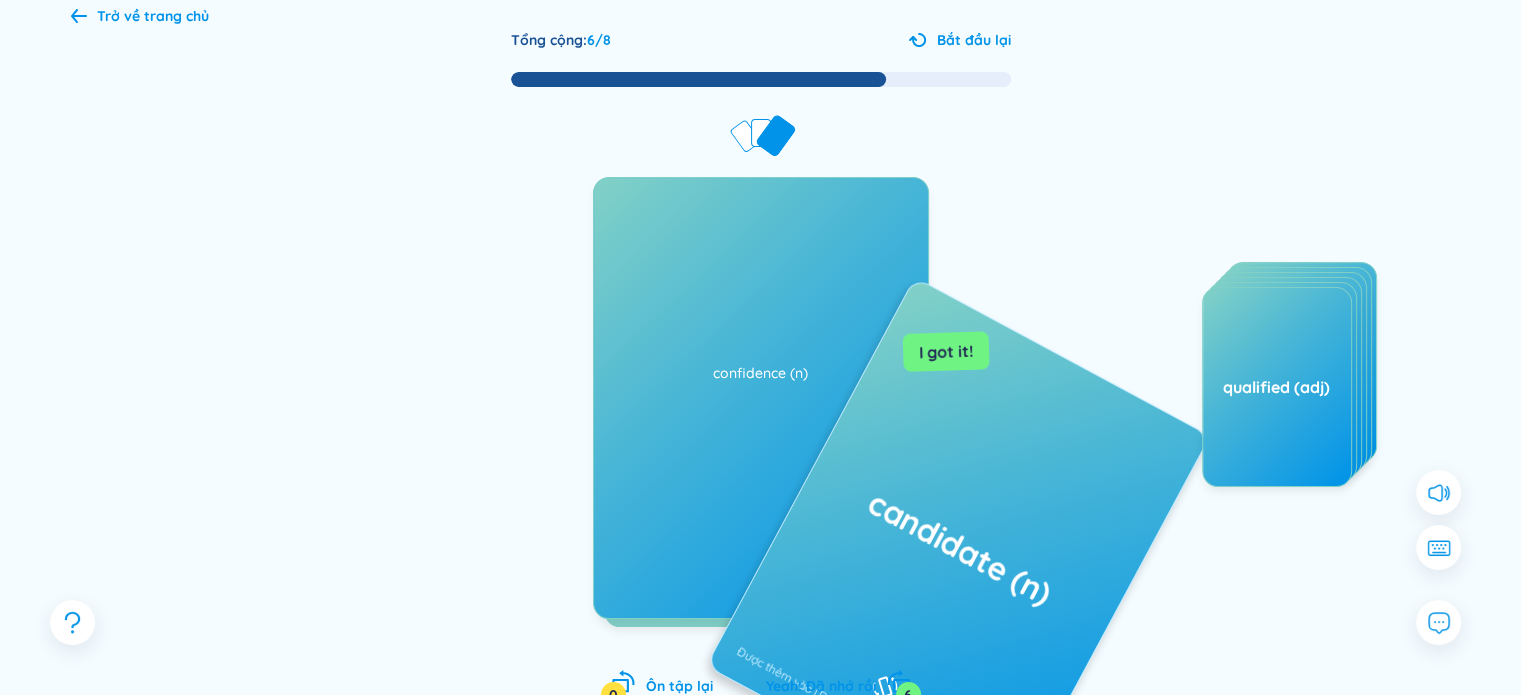 click on "candidate (n) Được thêm vào 18/7/2025 thí sinh, ứng viên Được thêm vào 18/7/2025 confidence (n) Ôn tập lại 0 Yeah! Đã nhớ rồi 6 résumé opening (n) applicant (n) requirement (n) meet (v) qualified (adj)" at bounding box center [761, 418] 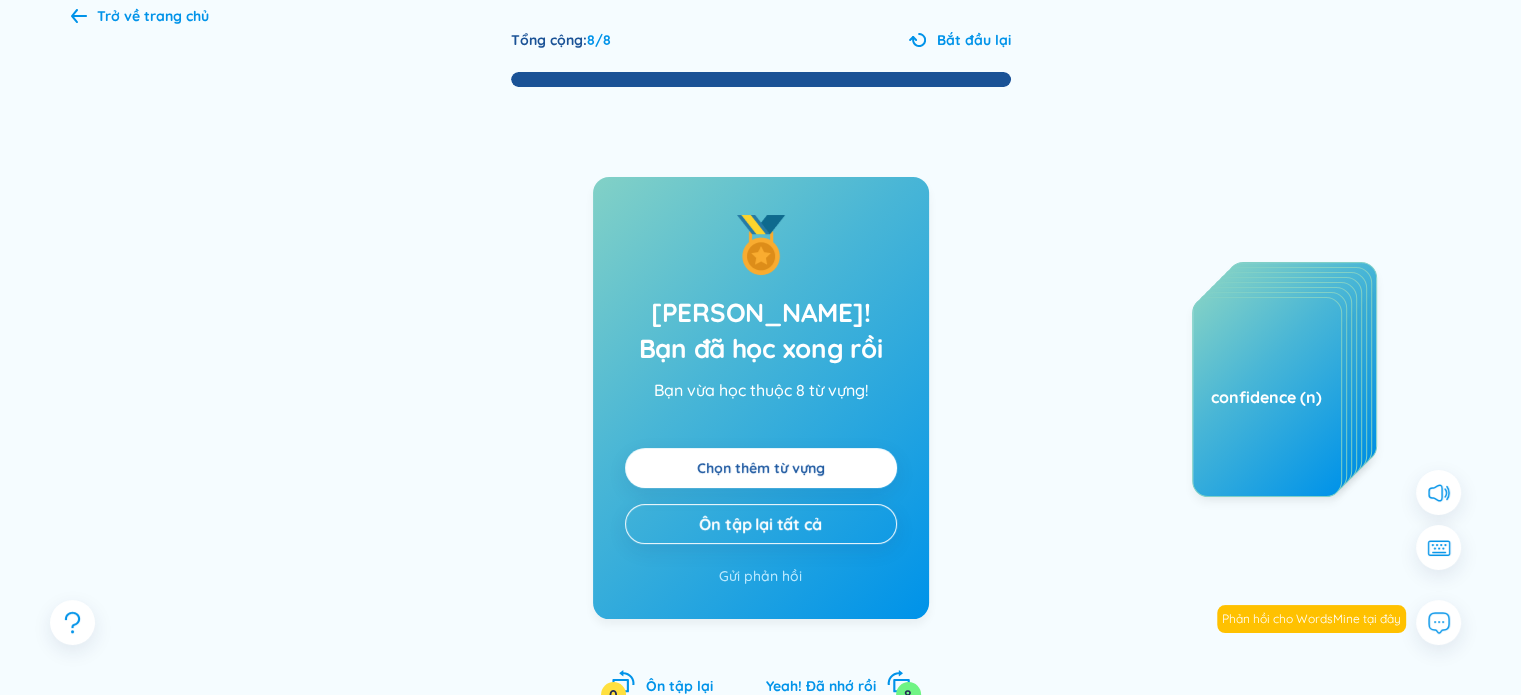 click on "Chọn thêm từ vựng" at bounding box center (761, 468) 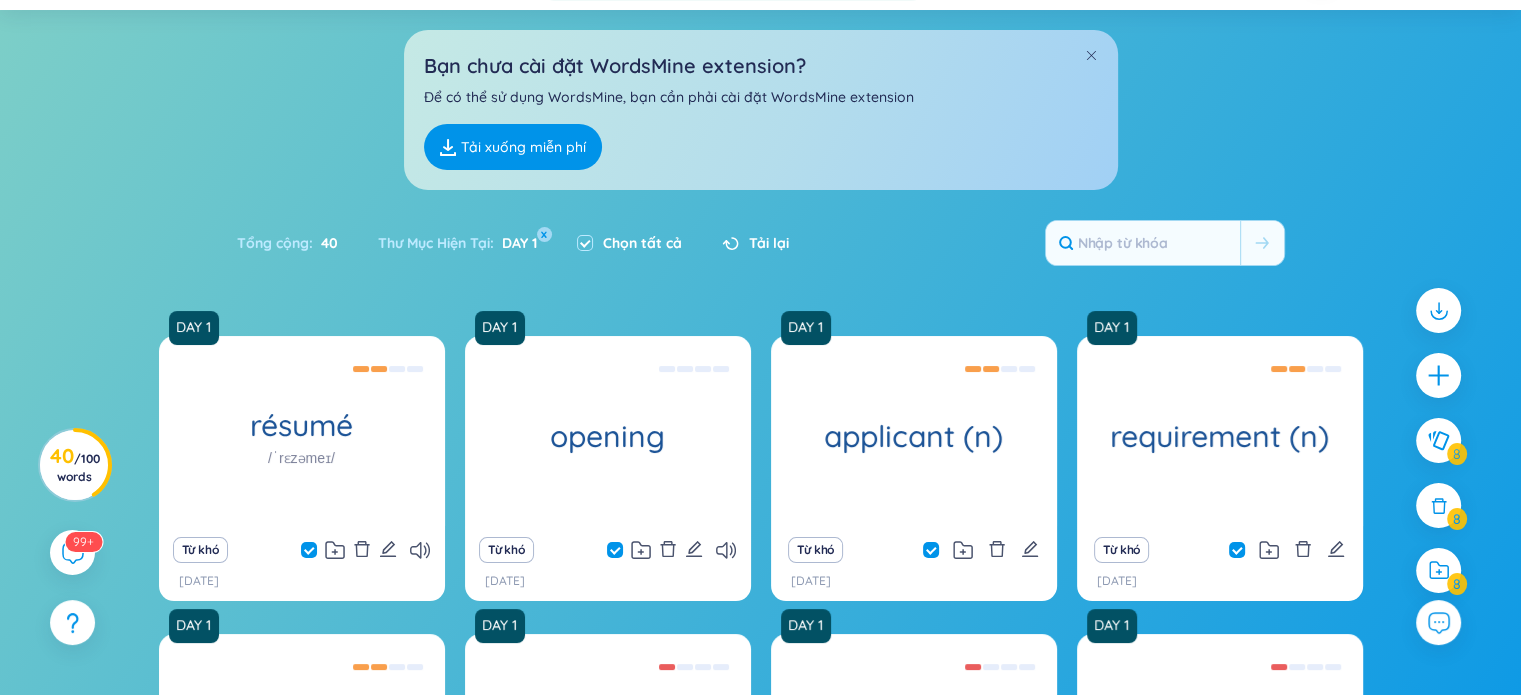 scroll, scrollTop: 272, scrollLeft: 0, axis: vertical 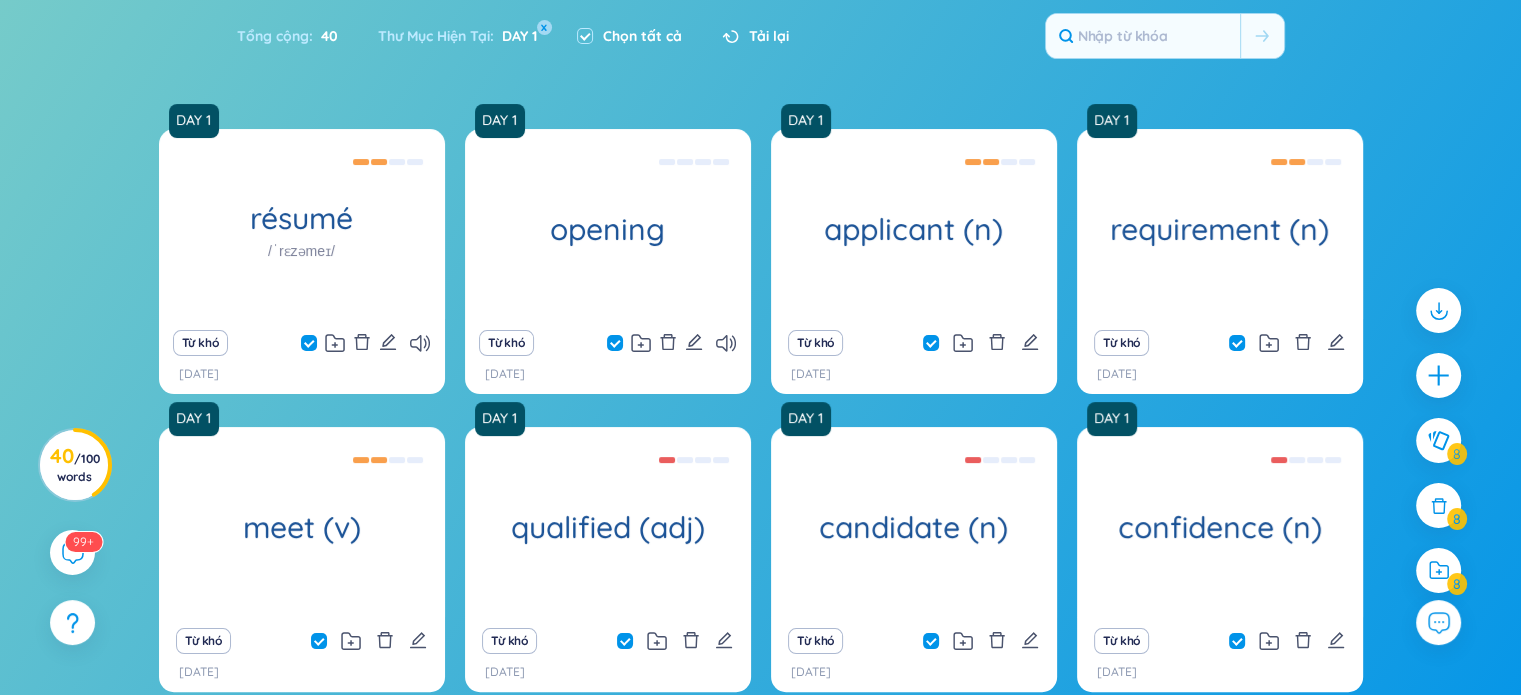 click on "Tải thêm" at bounding box center (760, 777) 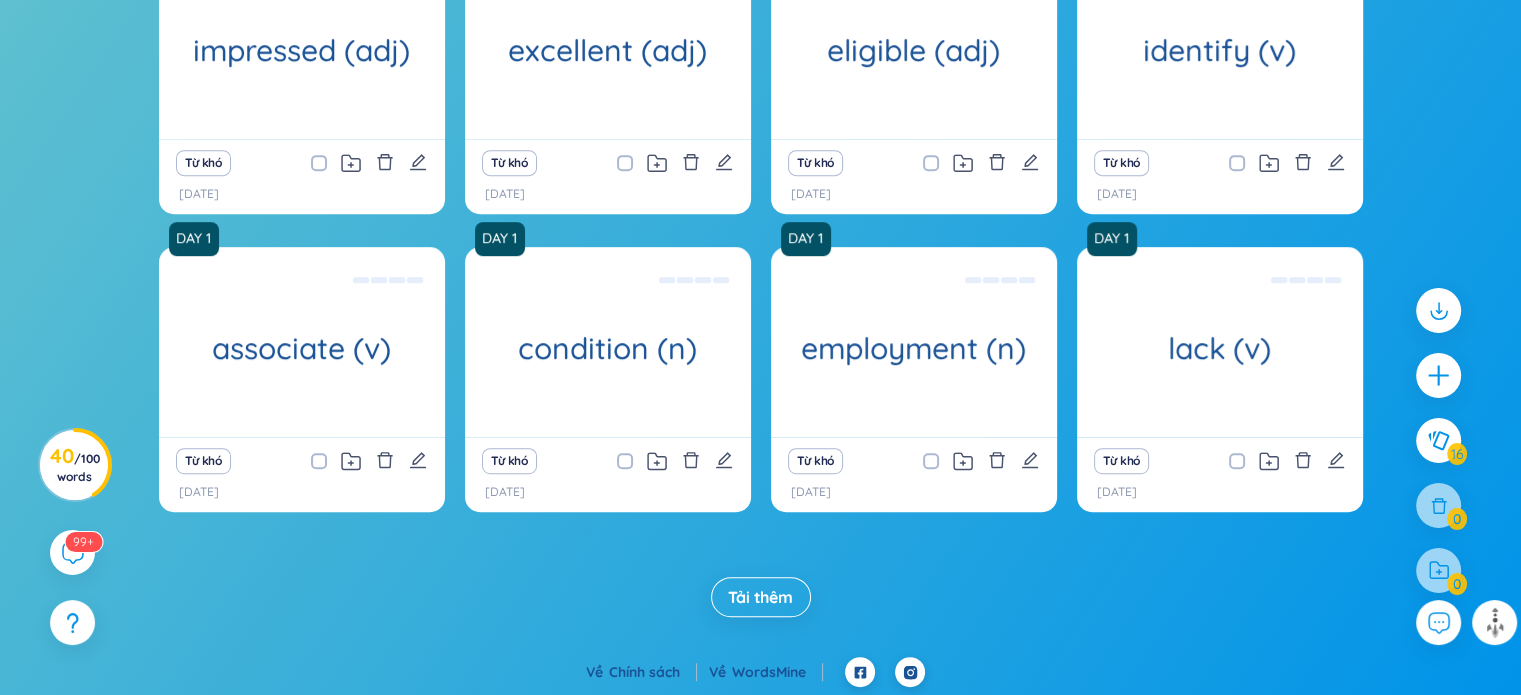 scroll, scrollTop: 1048, scrollLeft: 0, axis: vertical 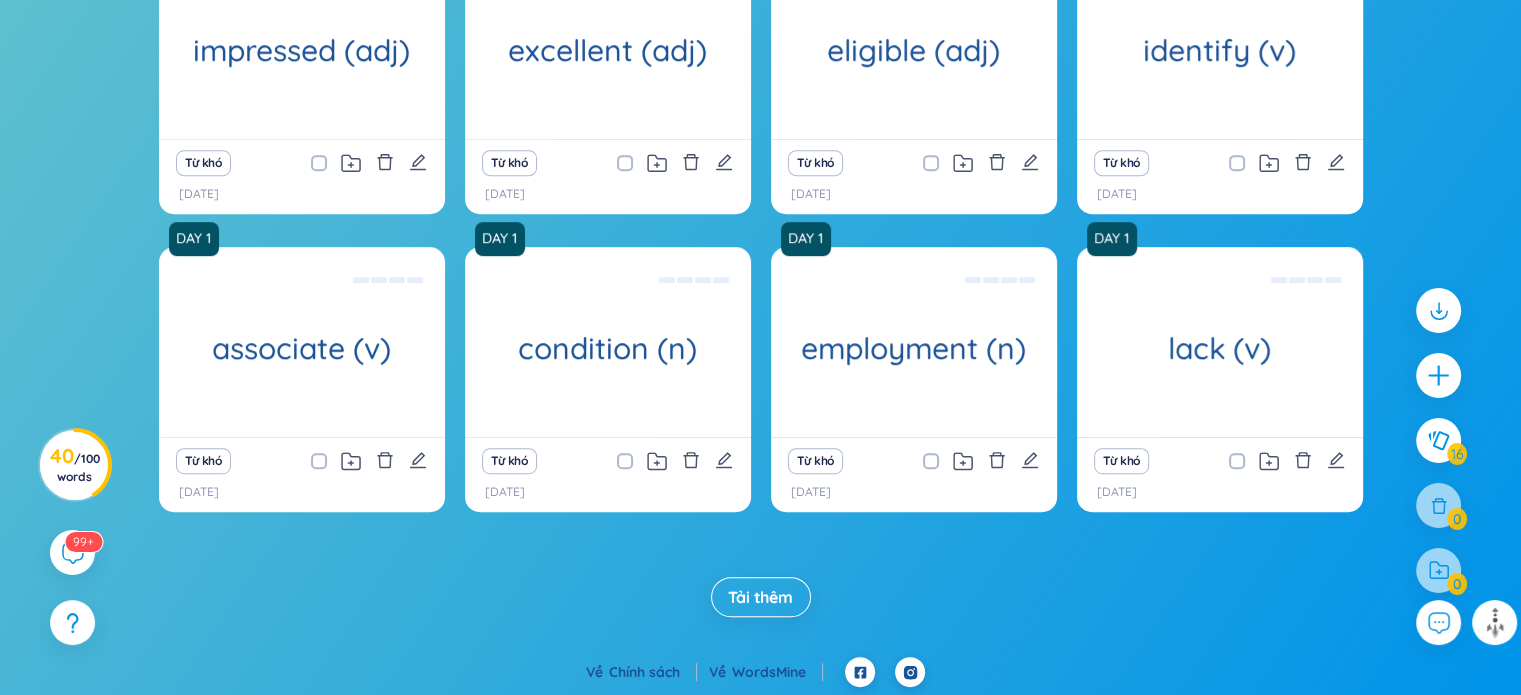 click on "Tải thêm" at bounding box center (760, 597) 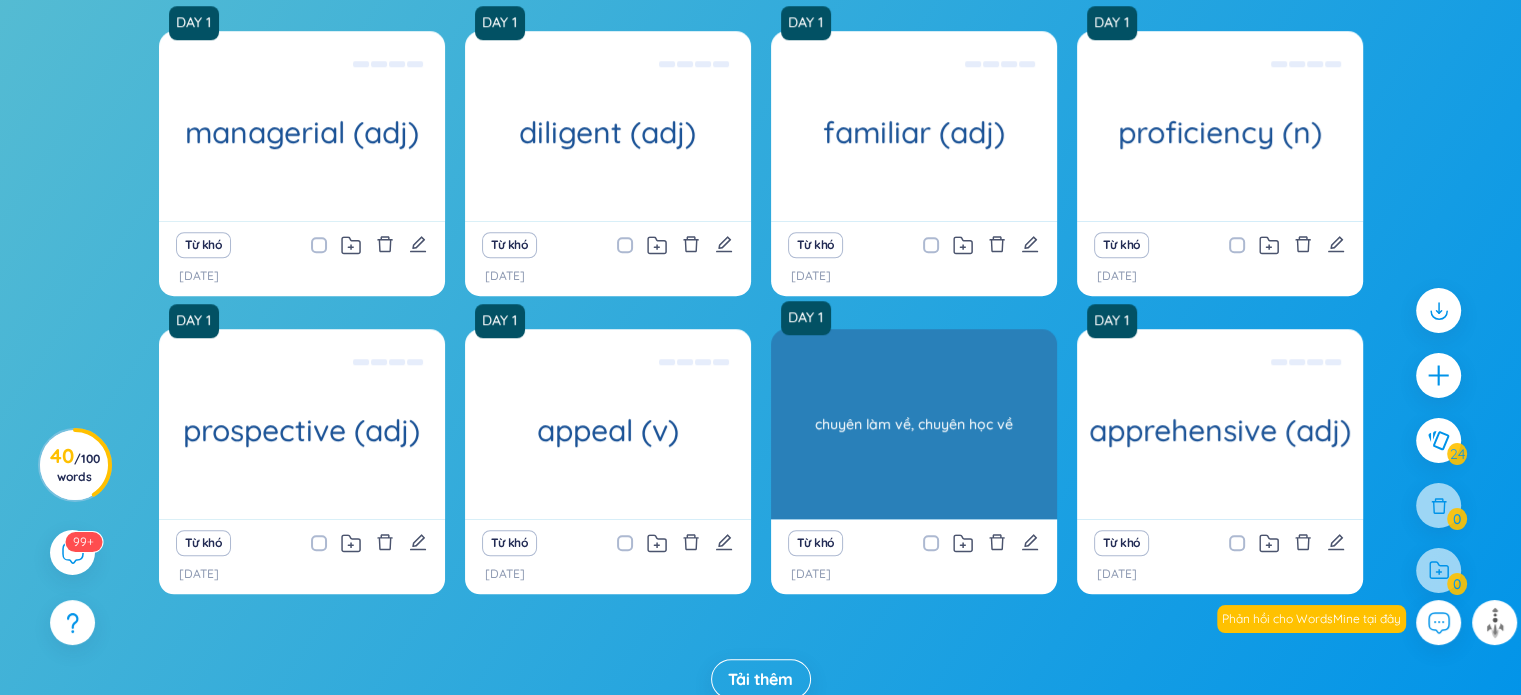 scroll, scrollTop: 1604, scrollLeft: 0, axis: vertical 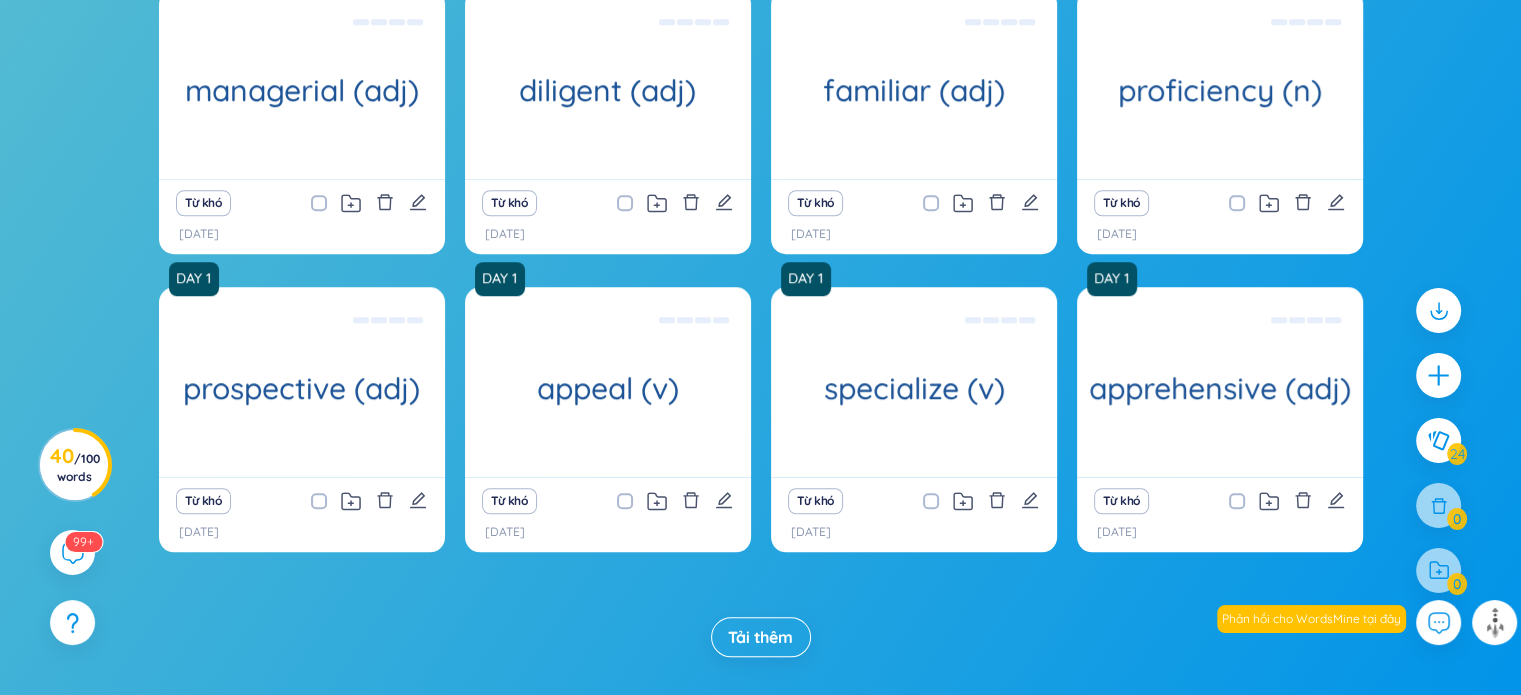 click on "Tải thêm" at bounding box center (760, 637) 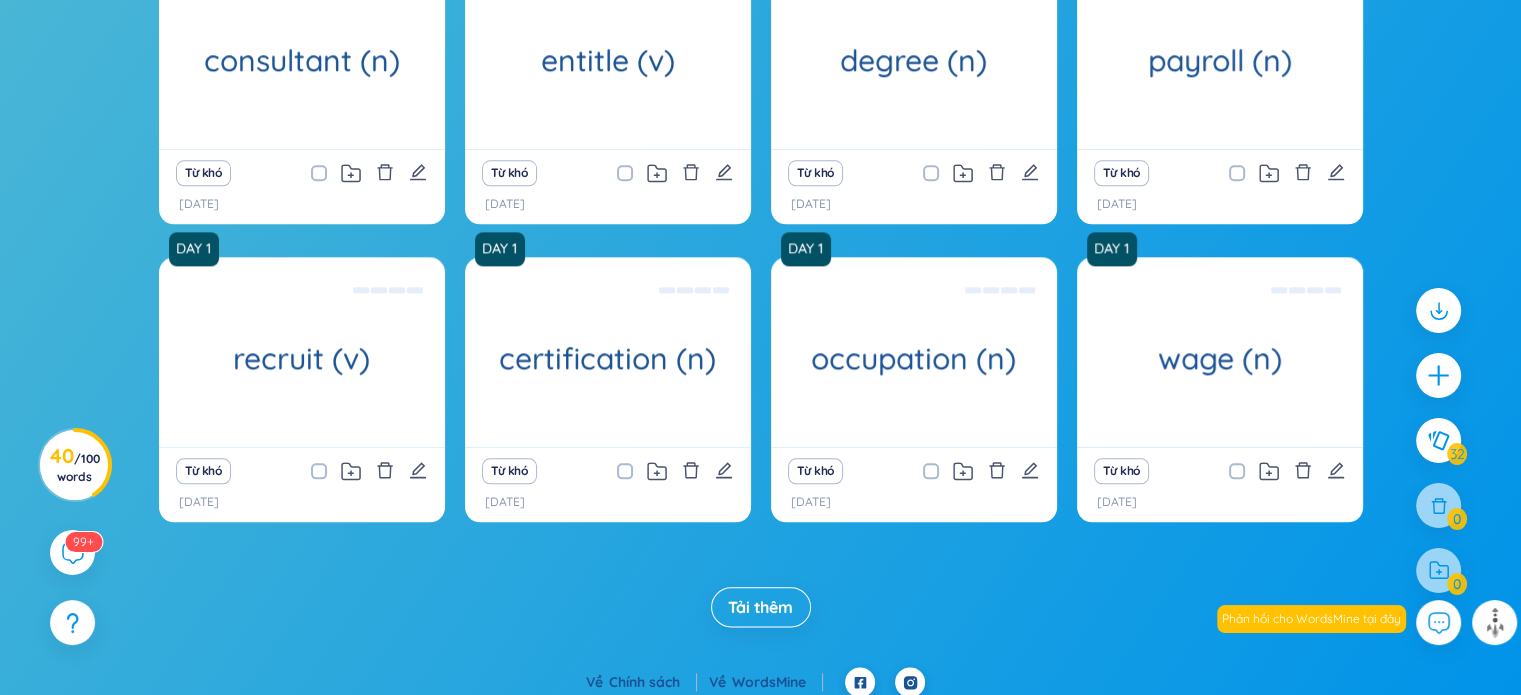 scroll, scrollTop: 2241, scrollLeft: 0, axis: vertical 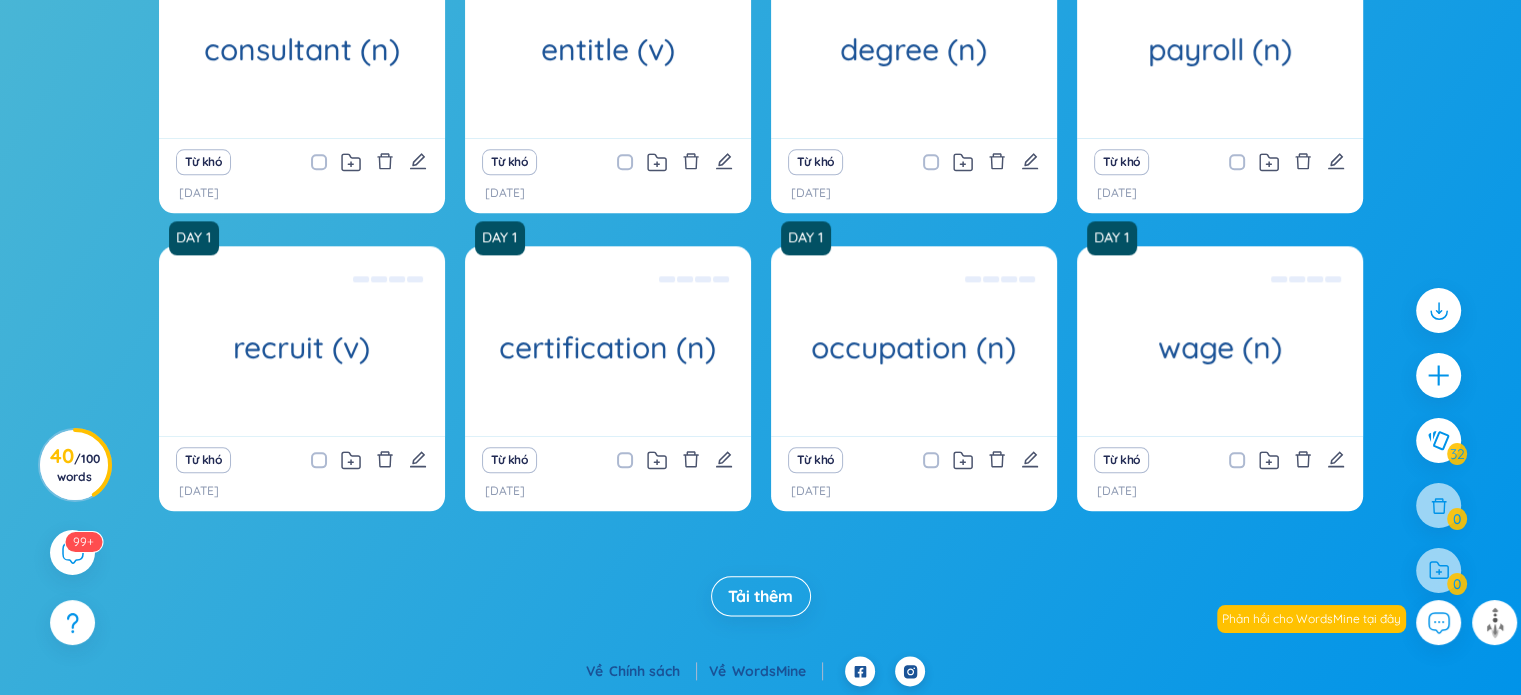 click on "Tải thêm" at bounding box center (760, 596) 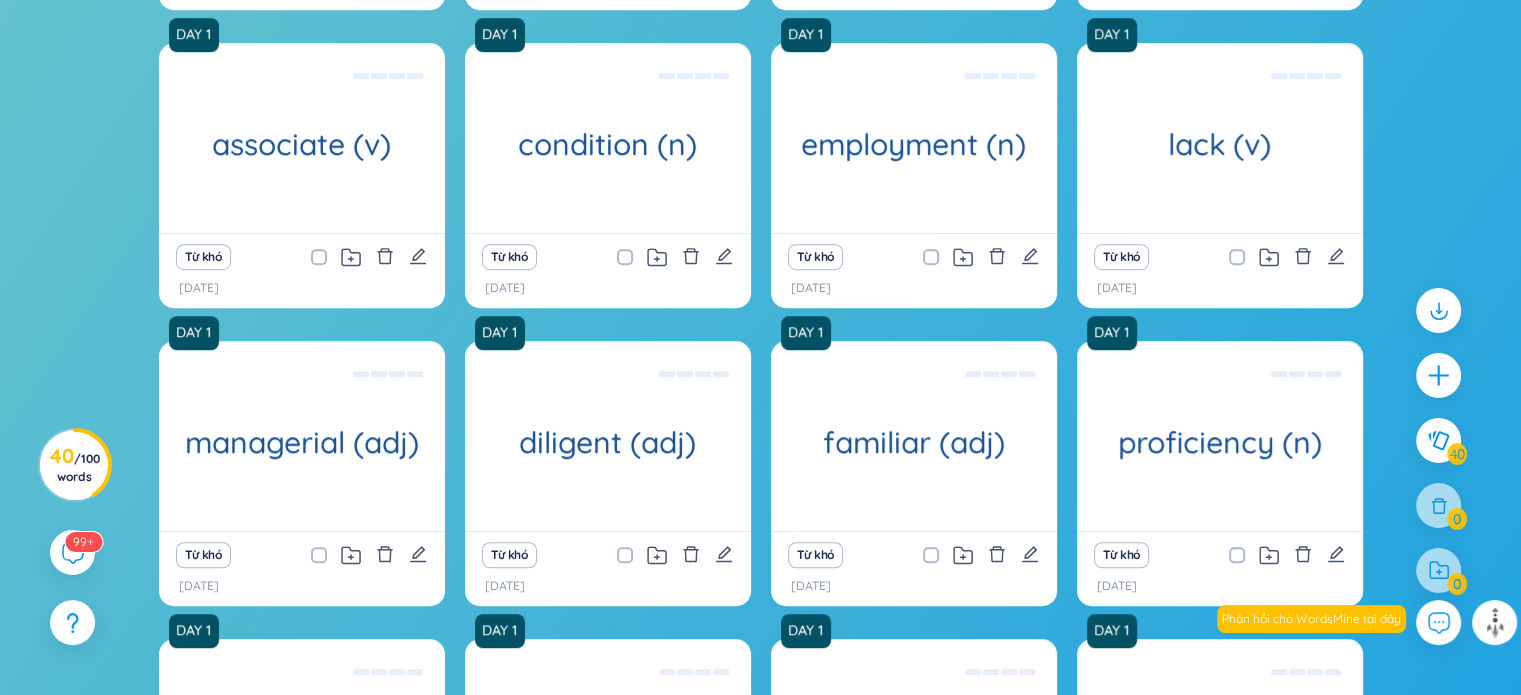 scroll, scrollTop: 1157, scrollLeft: 0, axis: vertical 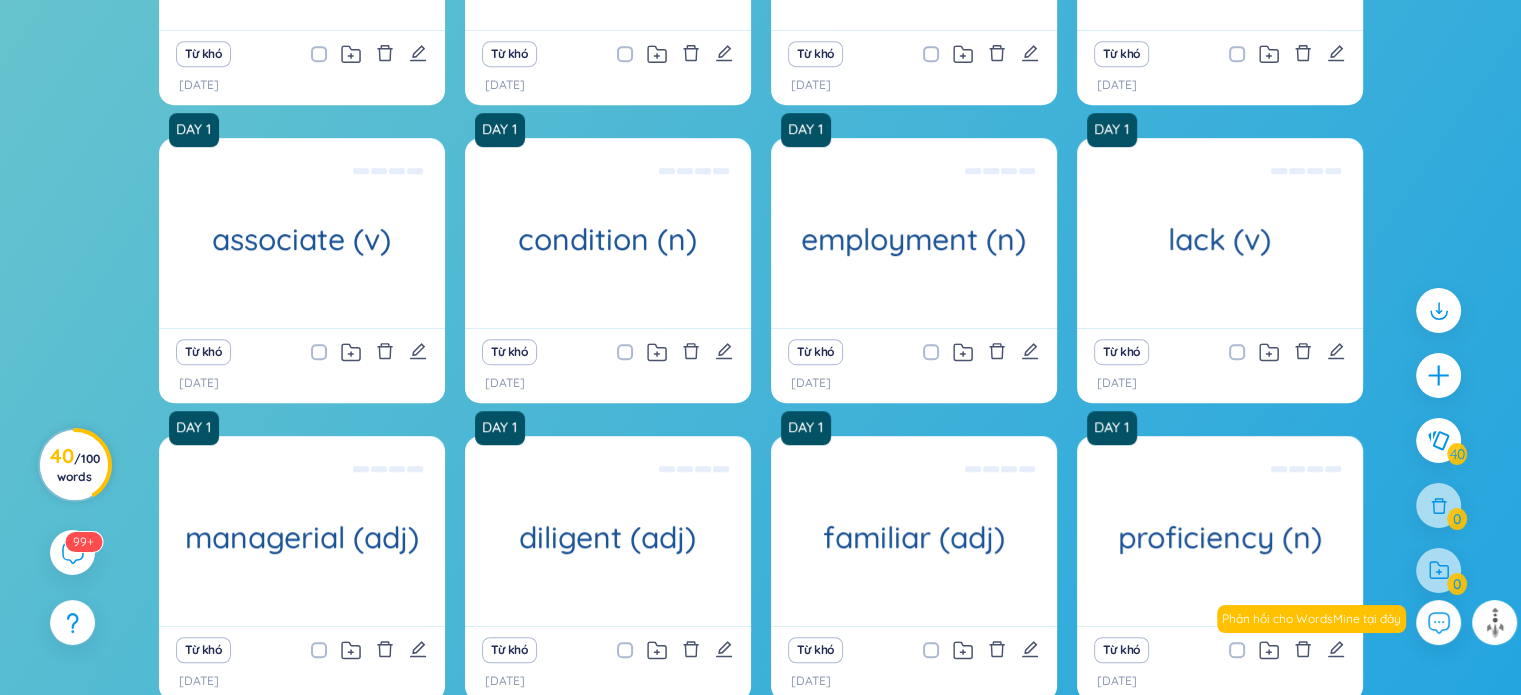 click on "/ 100   words" at bounding box center (78, 467) 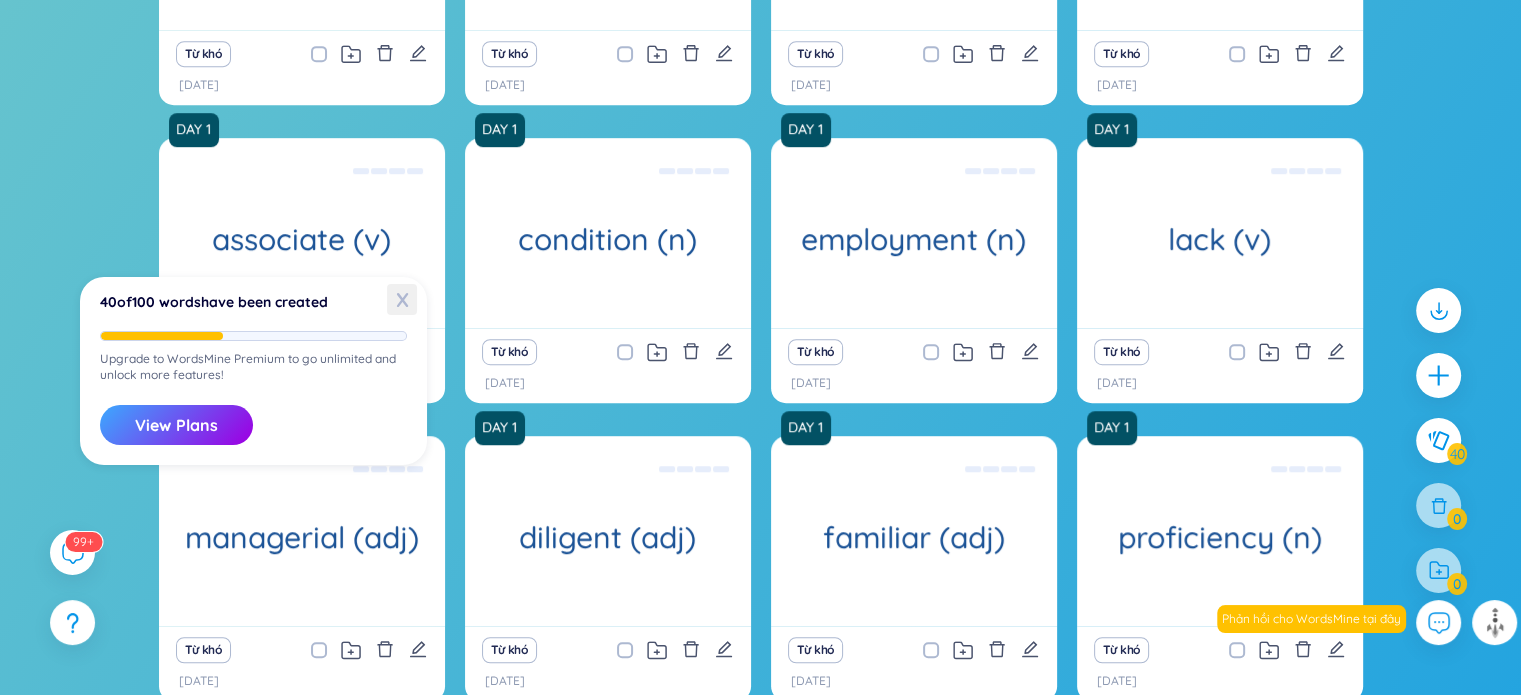 click on "X" at bounding box center [402, 299] 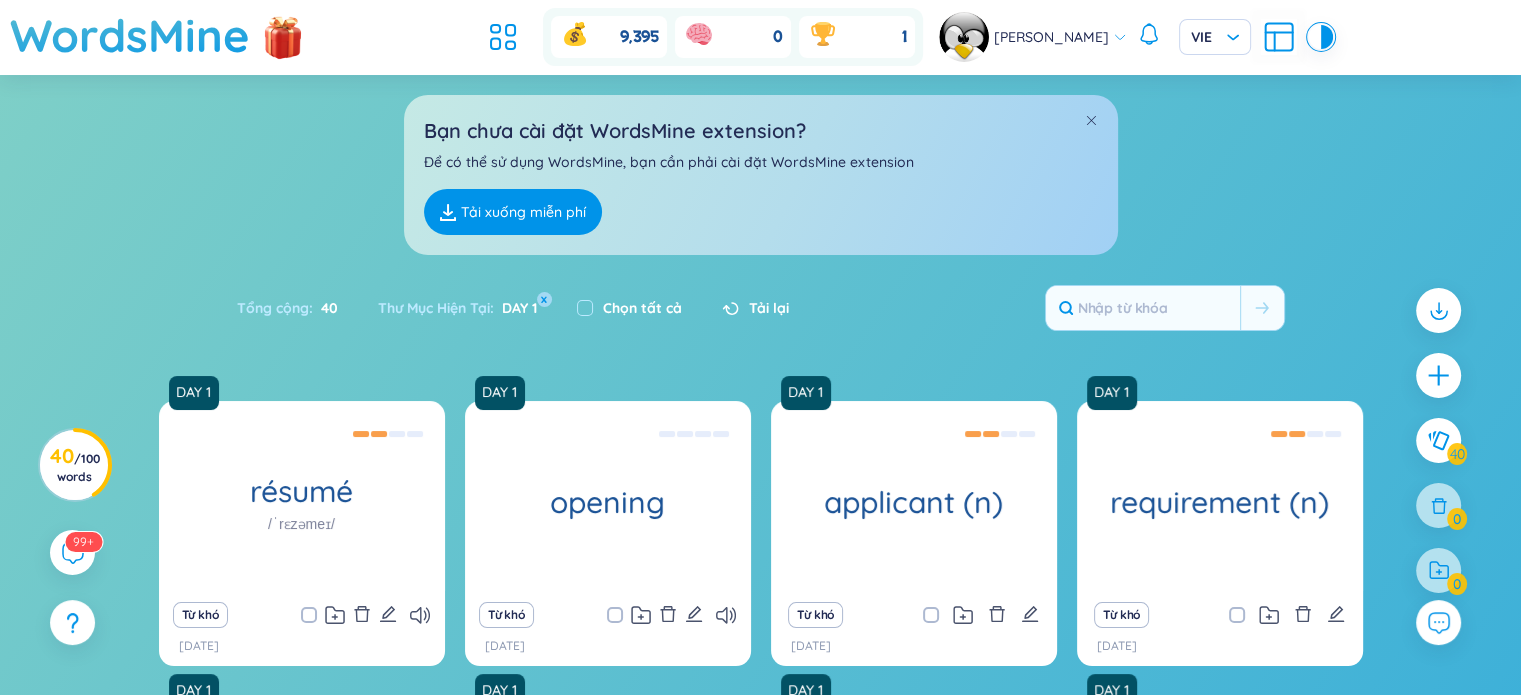 scroll, scrollTop: 0, scrollLeft: 0, axis: both 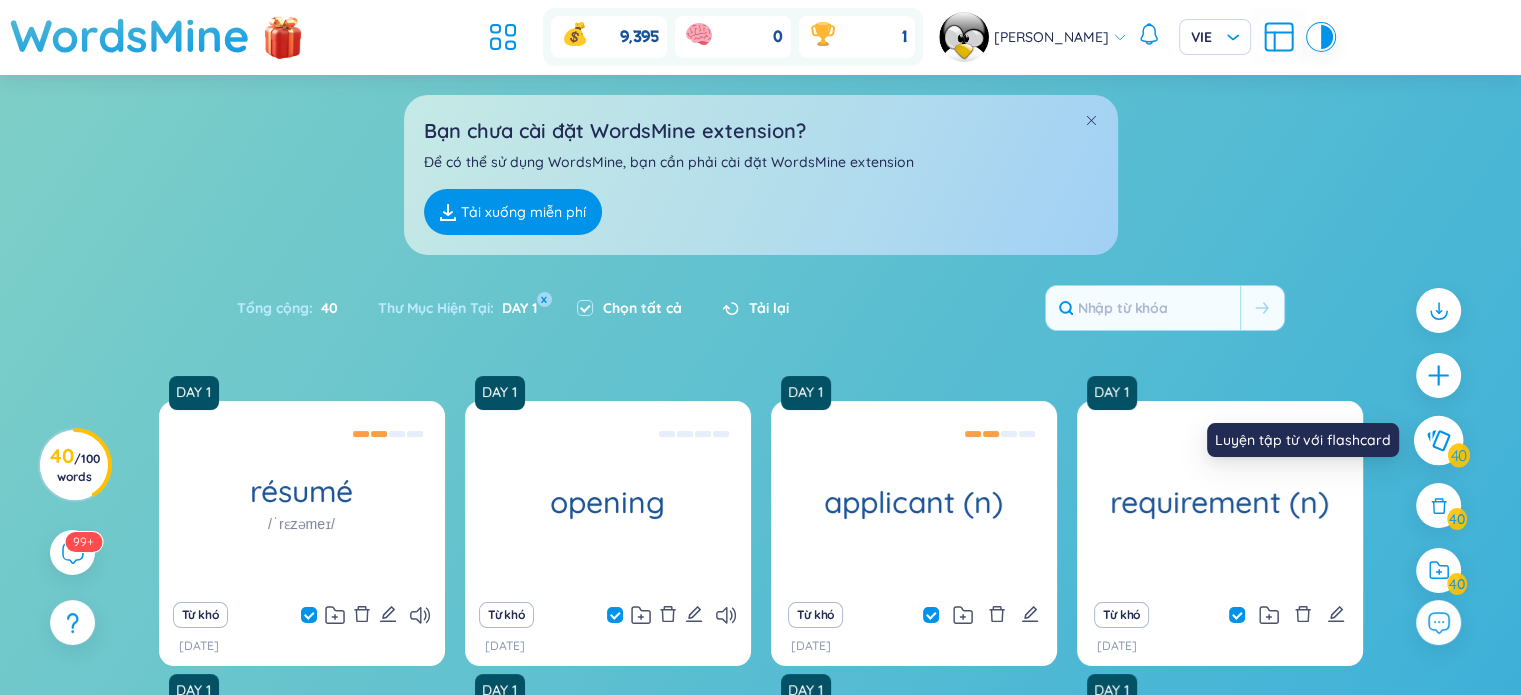 click 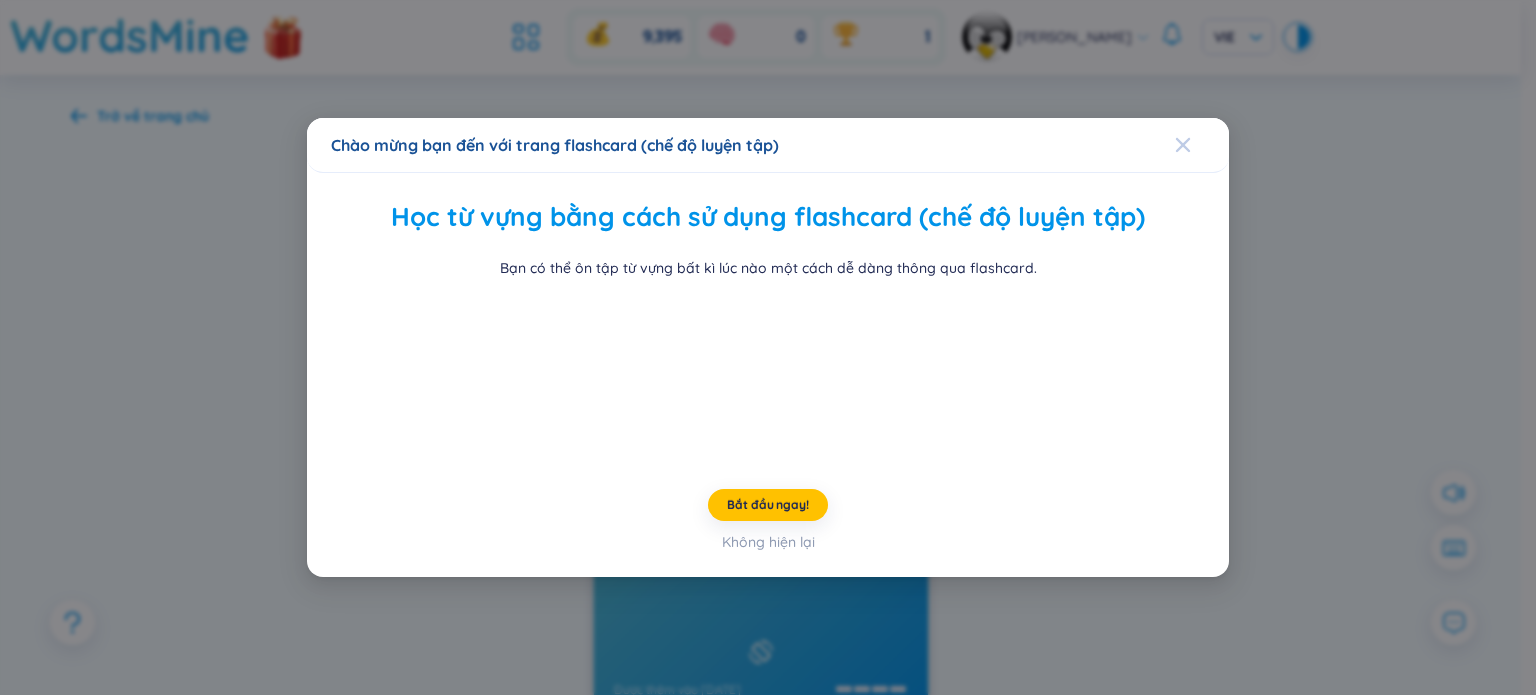click 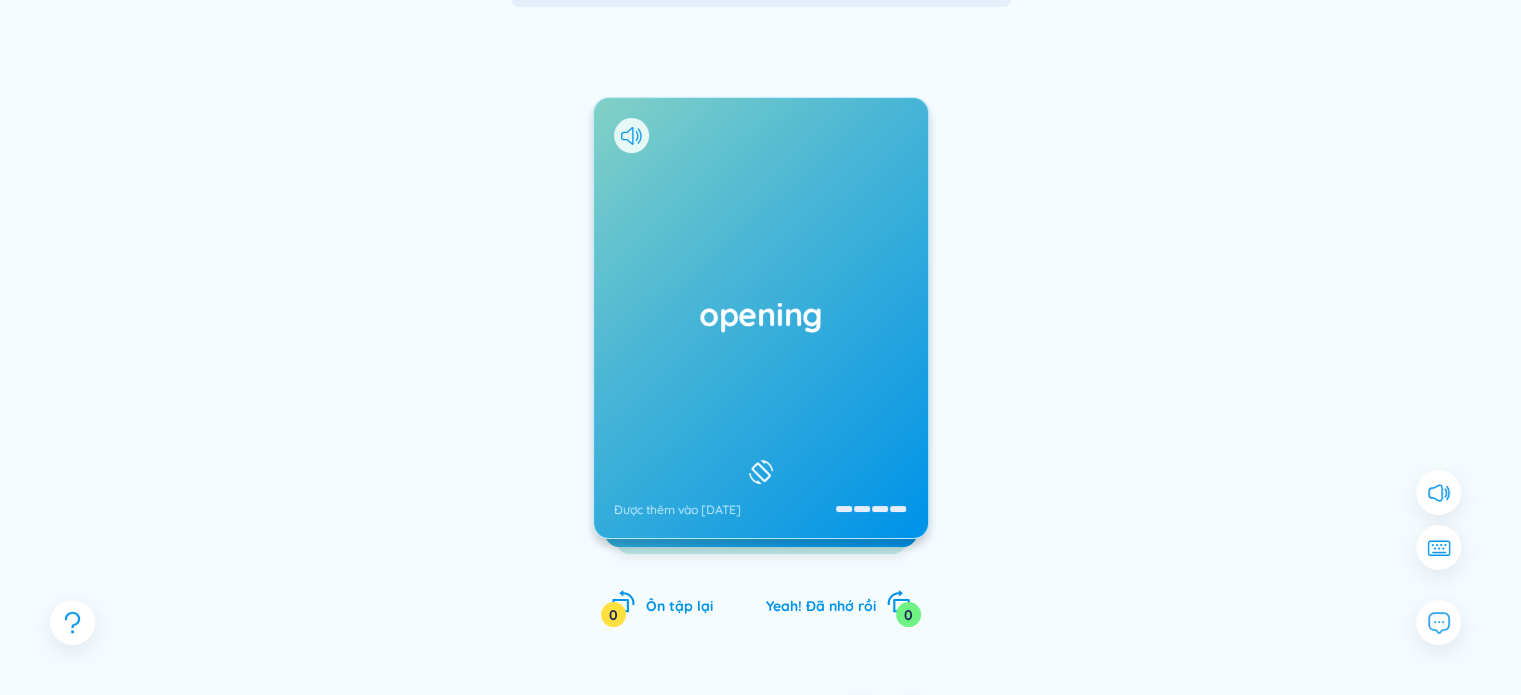 scroll, scrollTop: 200, scrollLeft: 0, axis: vertical 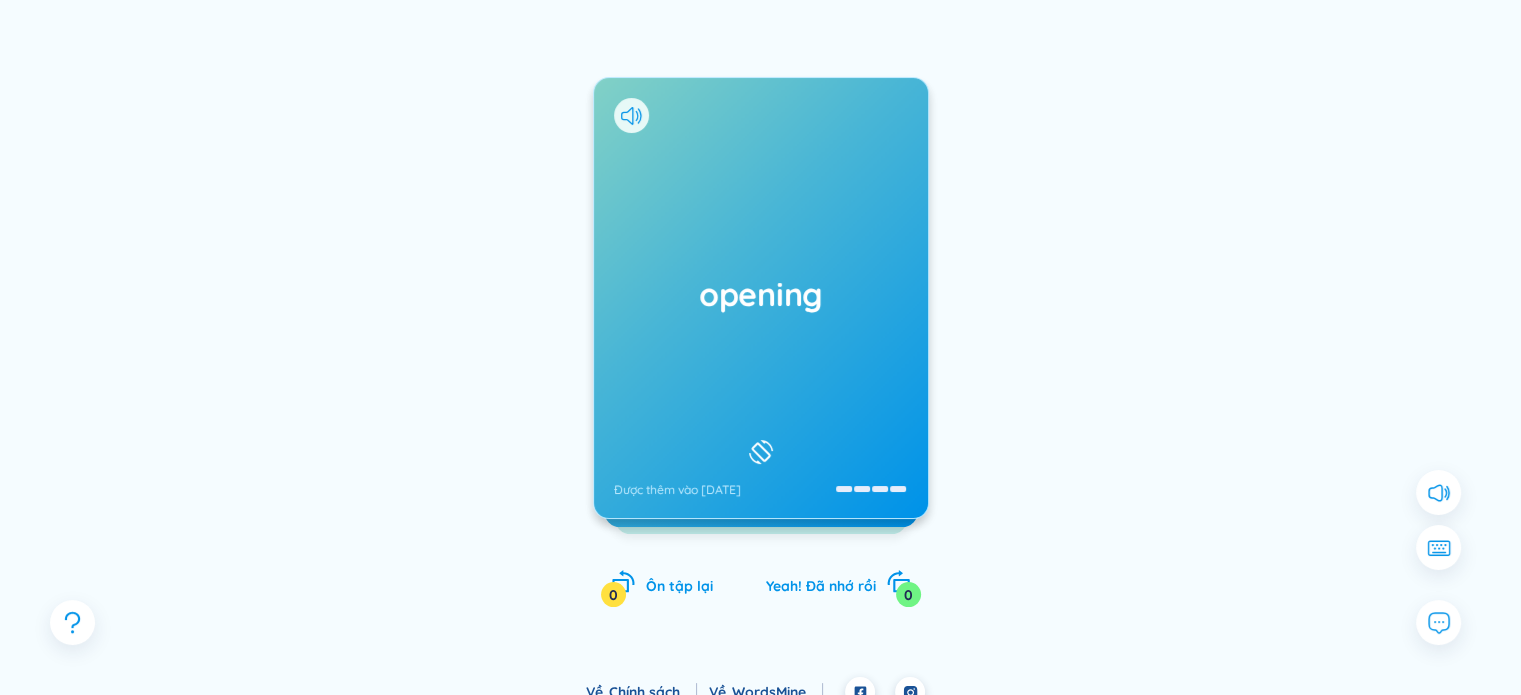 click on "opening Được thêm vào 18/7/2025" at bounding box center (761, 298) 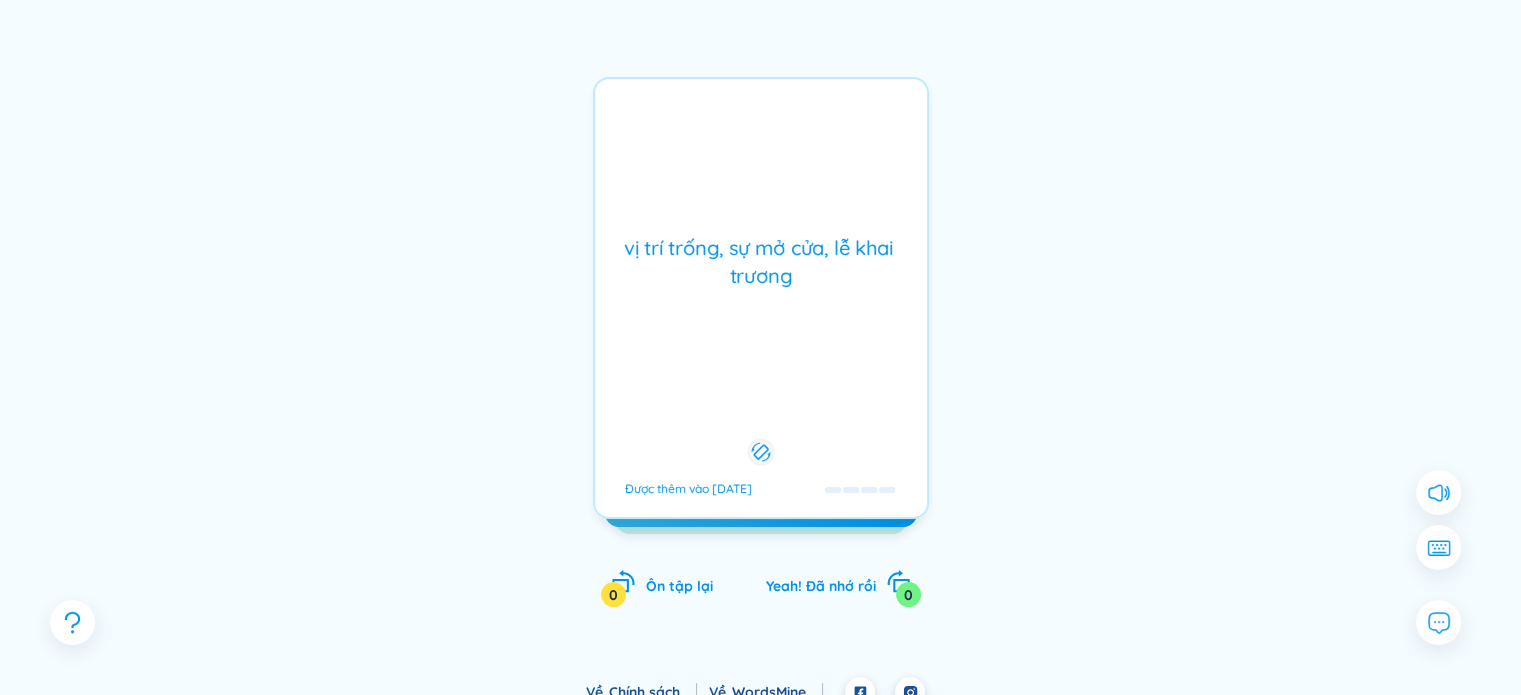 click on "vị trí trống, sự mở cửa, lễ khai trương" at bounding box center [761, 262] 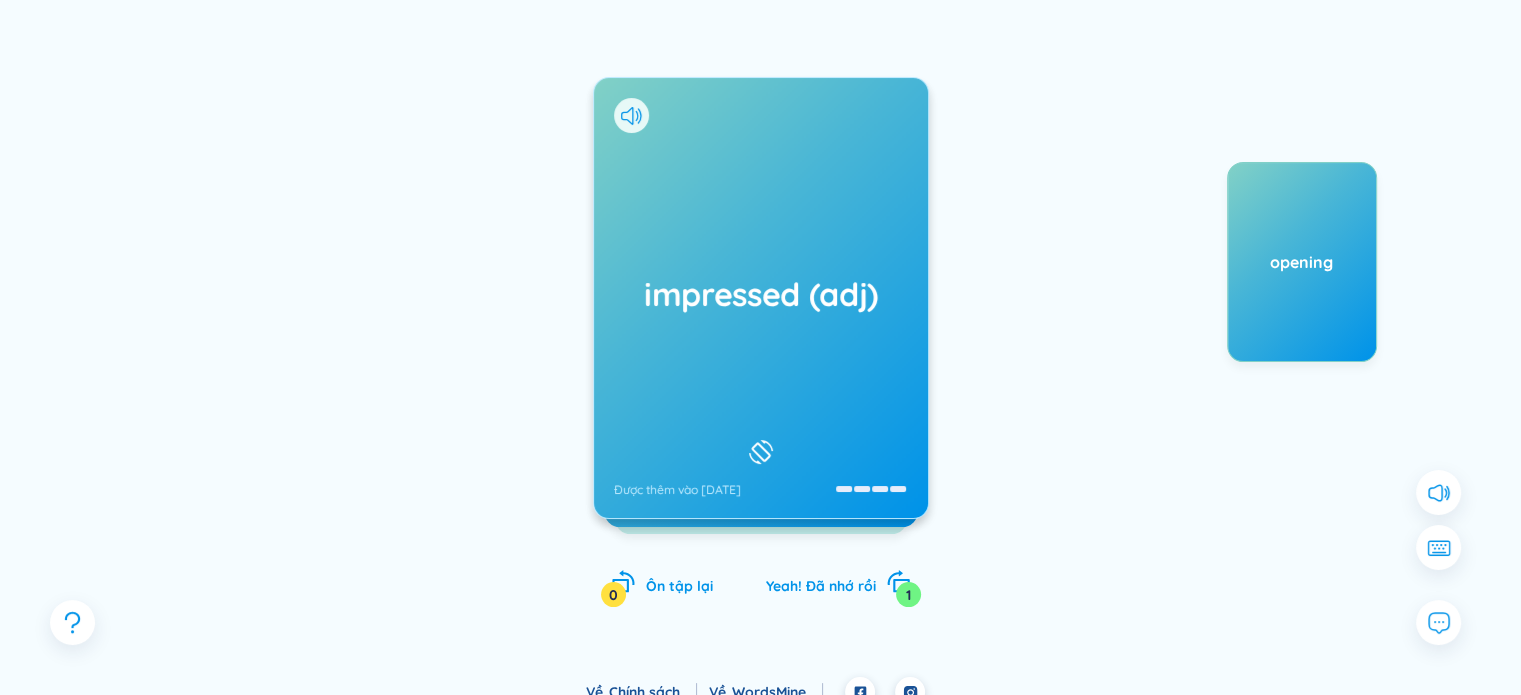 click on "impressed (adj)" at bounding box center [761, 294] 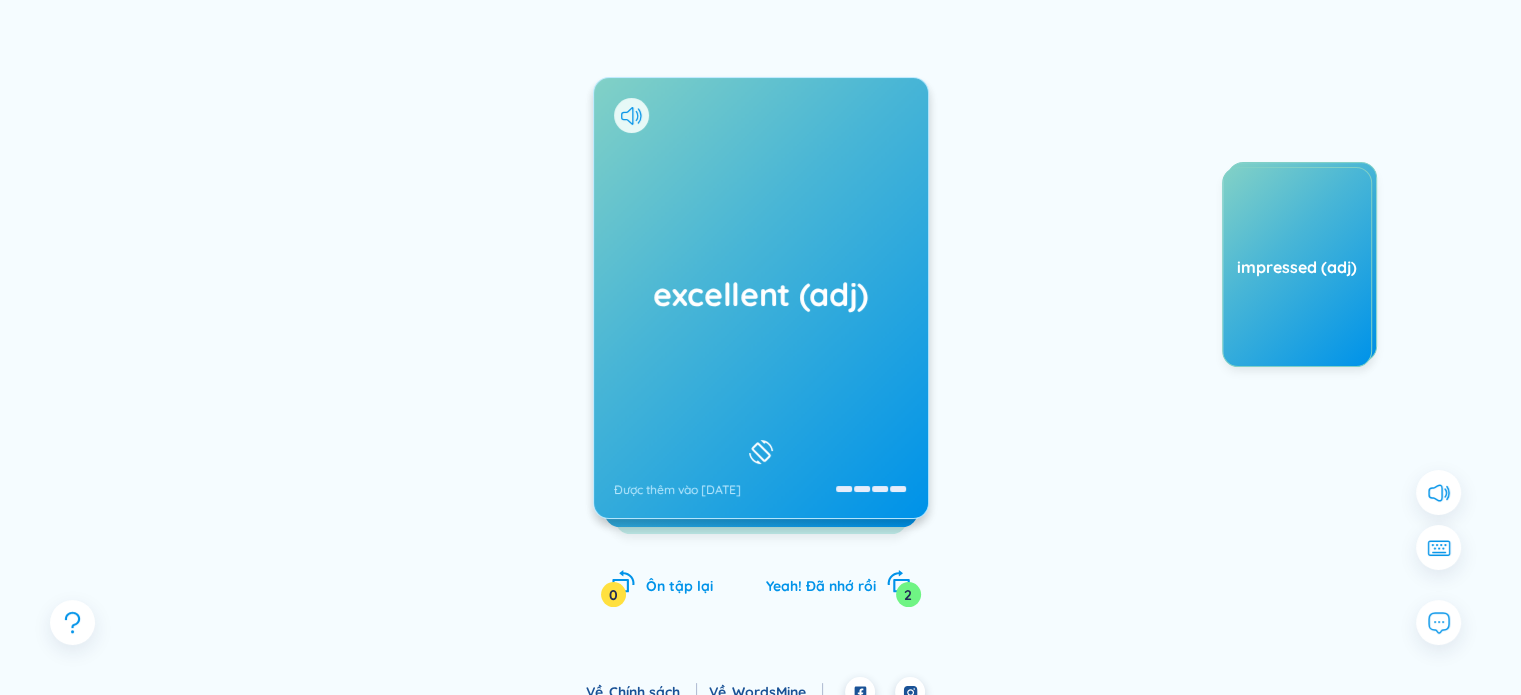 click on "excellent (adj)" at bounding box center (761, 294) 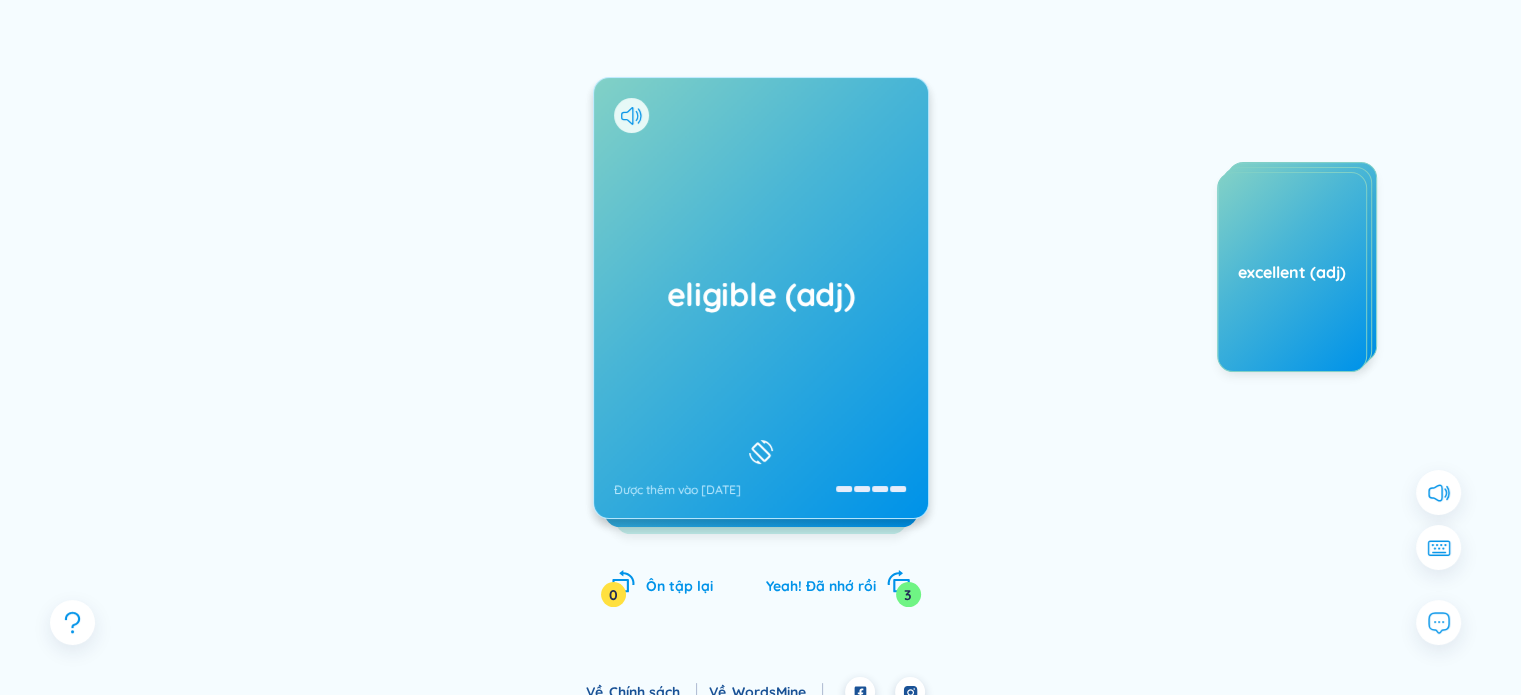 click on "eligible (adj) Được thêm vào 18/7/2025" at bounding box center [761, 298] 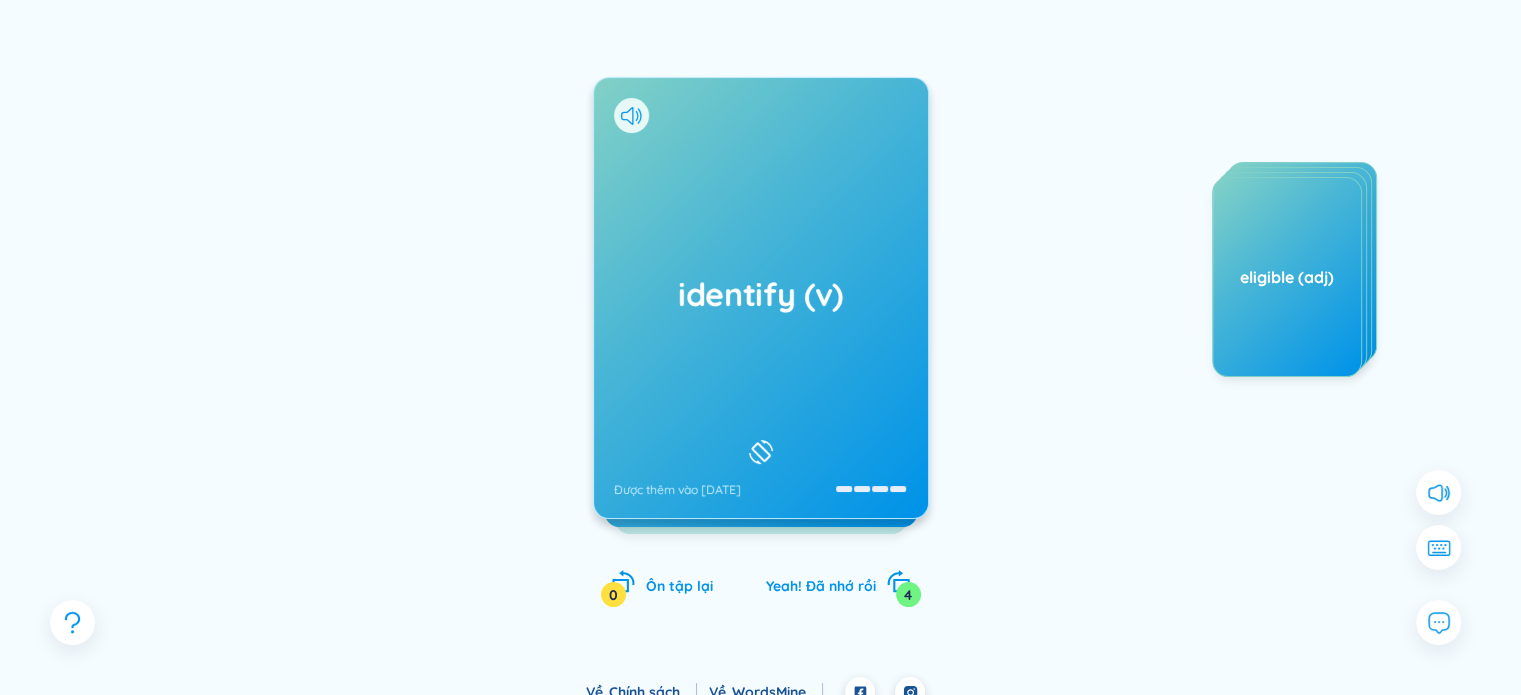 click on "identify (v)" at bounding box center (761, 294) 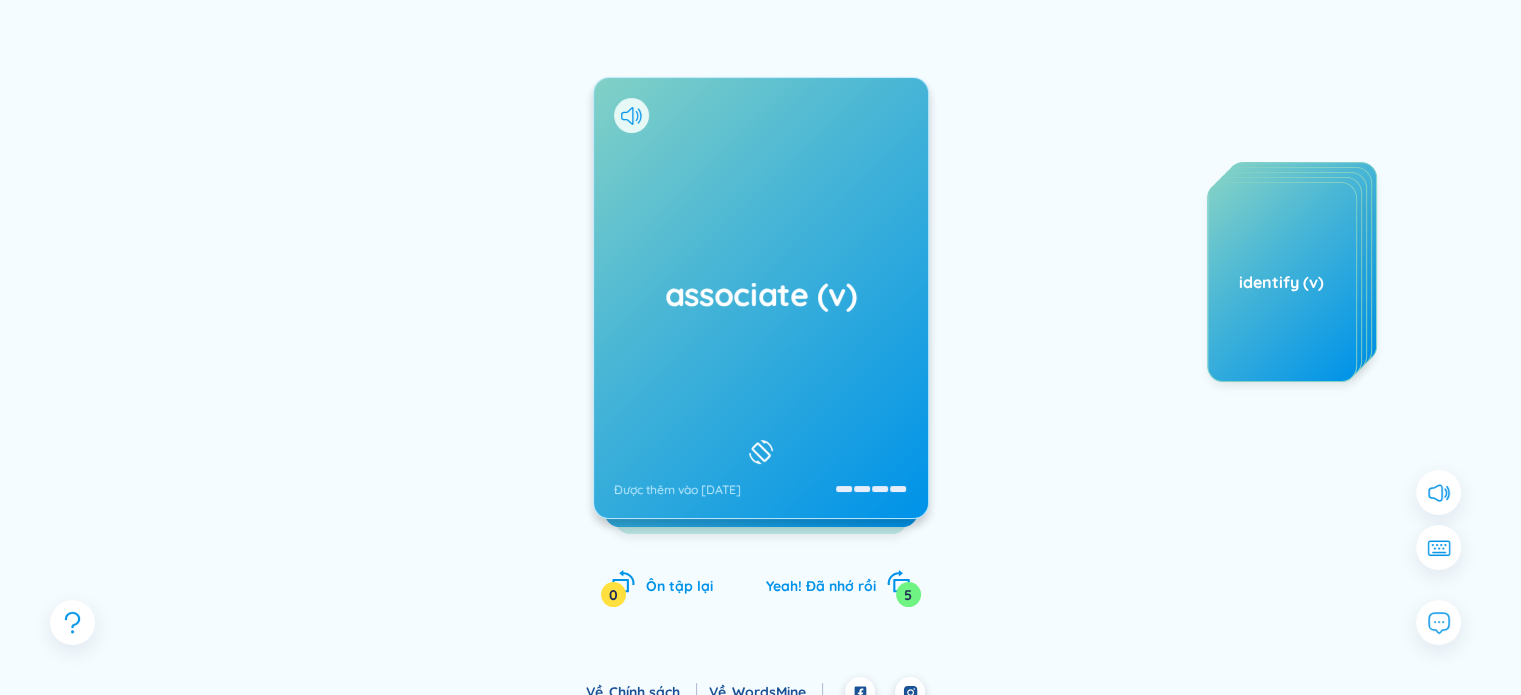 click on "associate (v) Được thêm vào 18/7/2025" at bounding box center [761, 298] 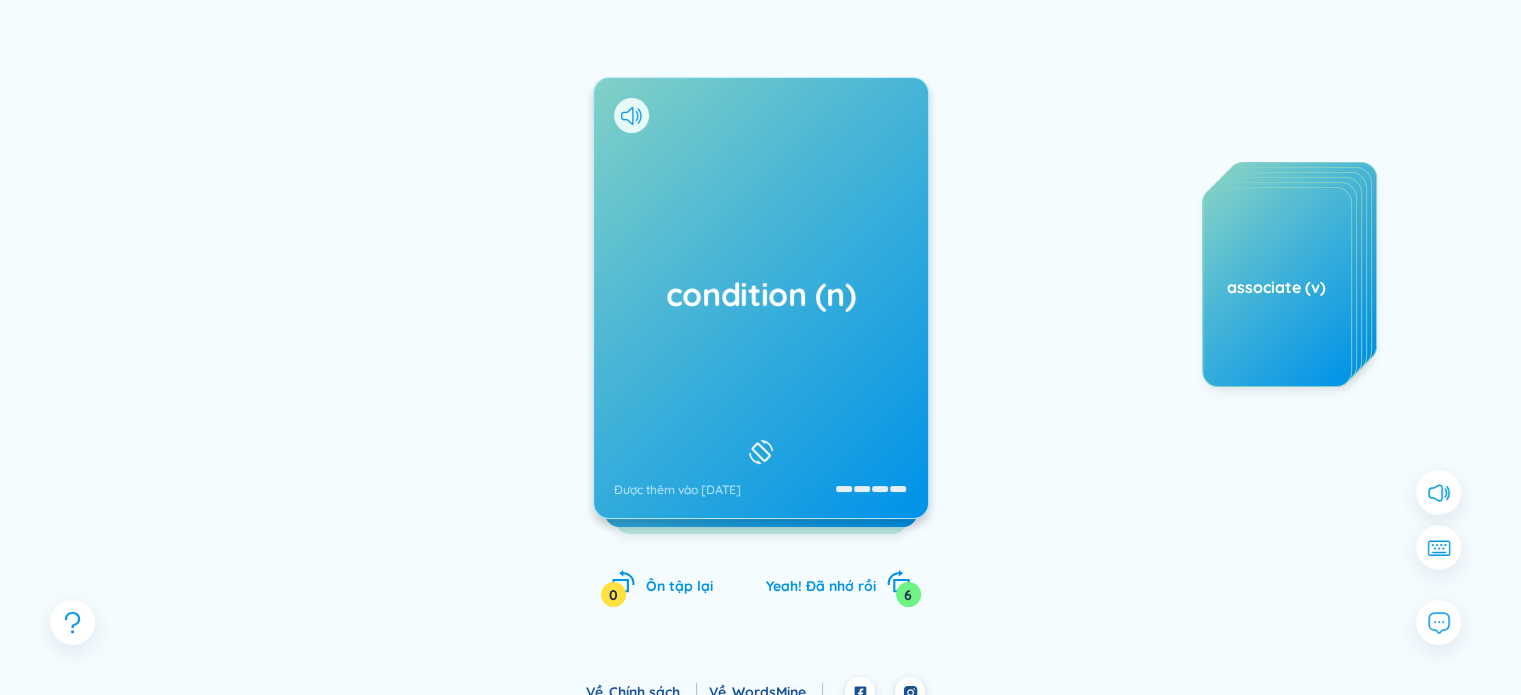 click on "condition (n) Được thêm vào 18/7/2025" at bounding box center [761, 298] 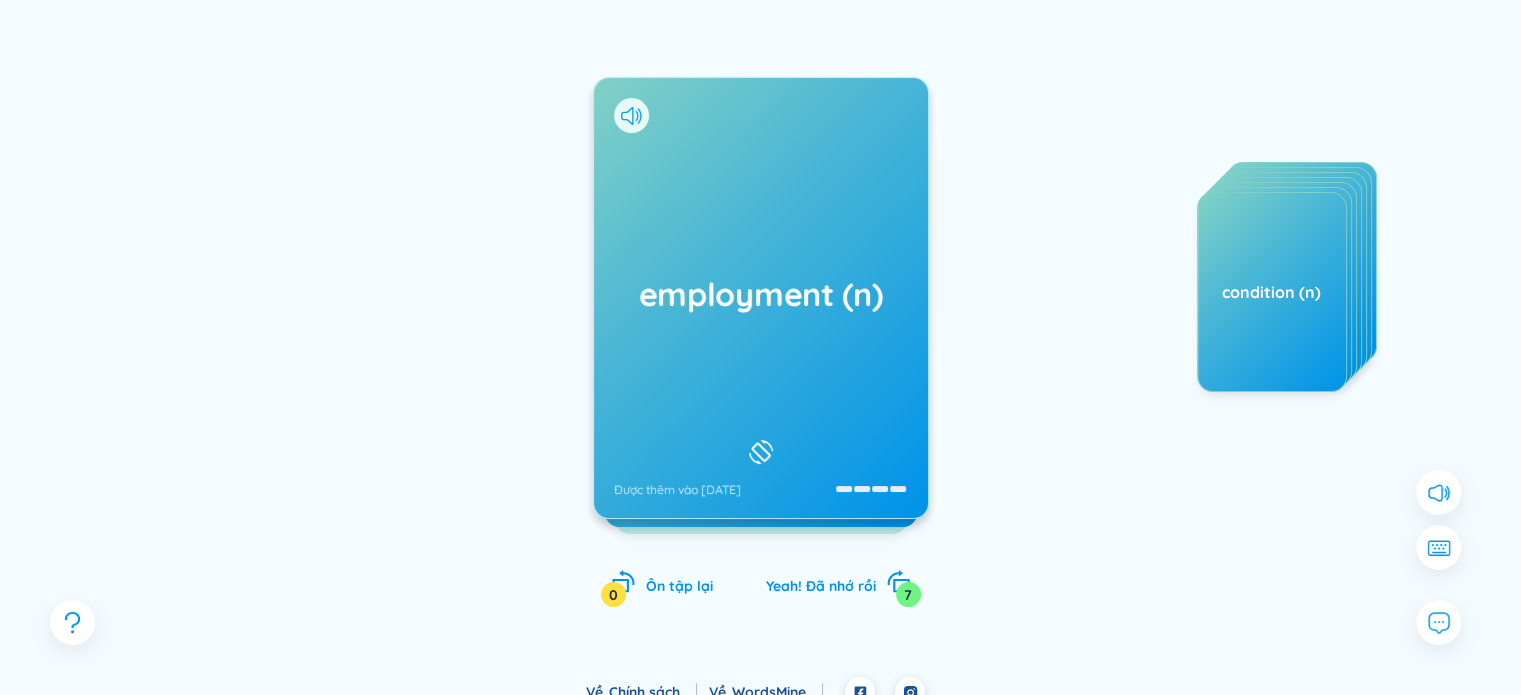 click on "employment (n)" at bounding box center (761, 294) 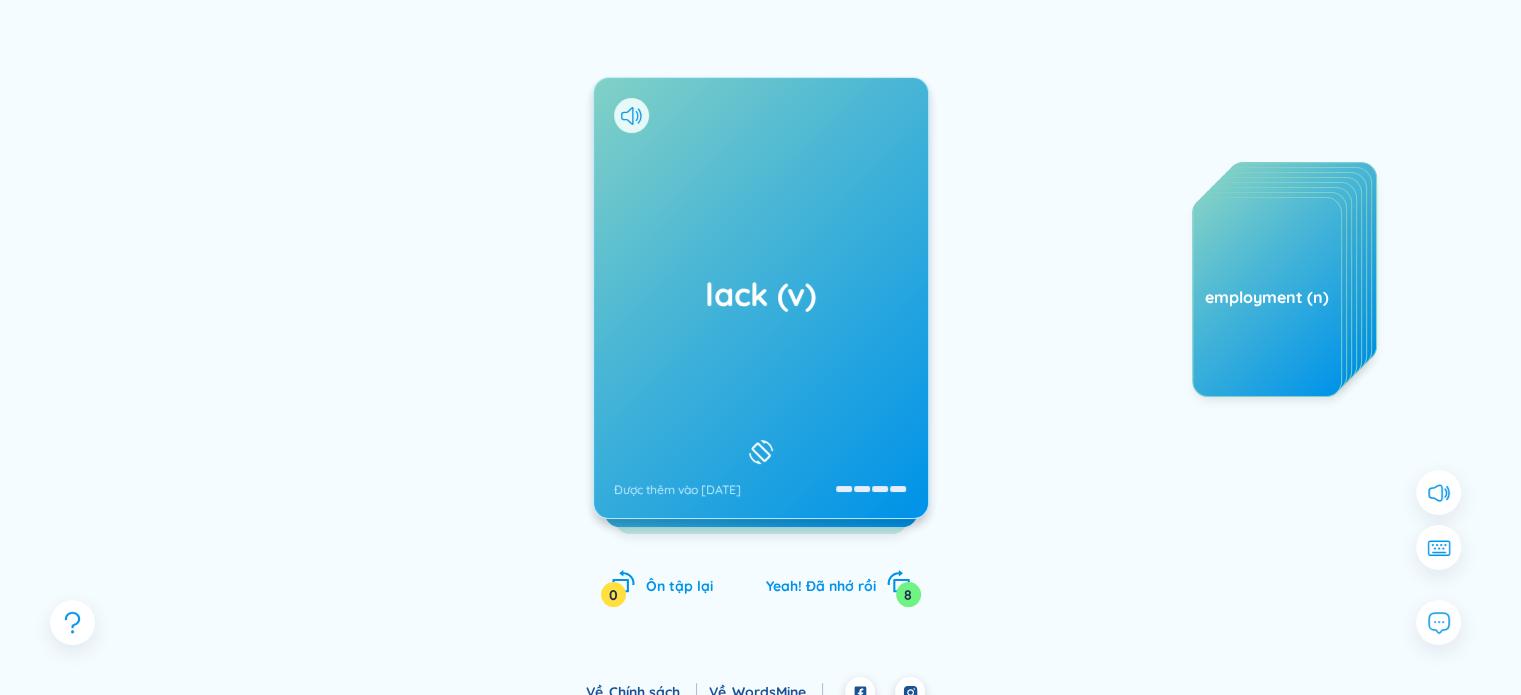 click on "lack (v) Được thêm vào 18/7/2025" at bounding box center [761, 298] 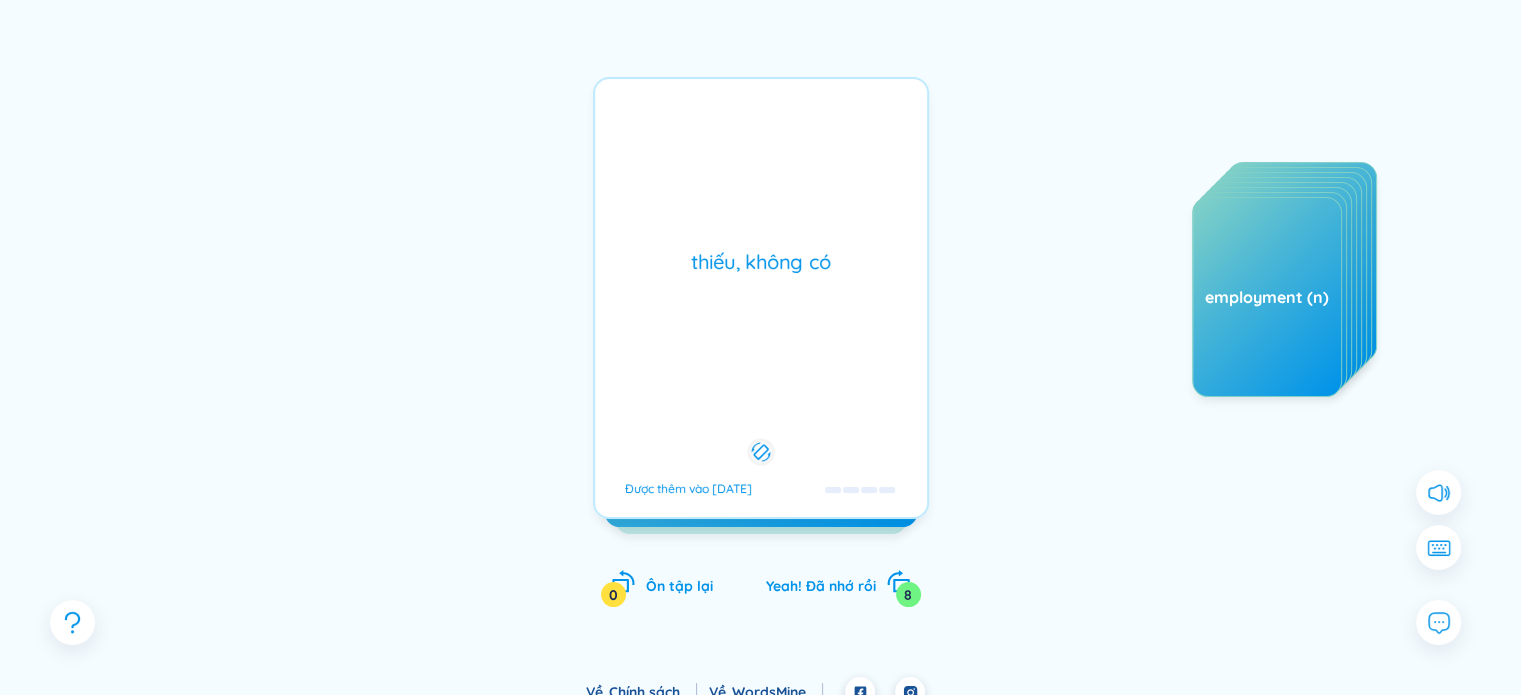 click on "lack (v) Được thêm vào 18/7/2025 thiếu, không có Được thêm vào 18/7/2025" at bounding box center (761, 298) 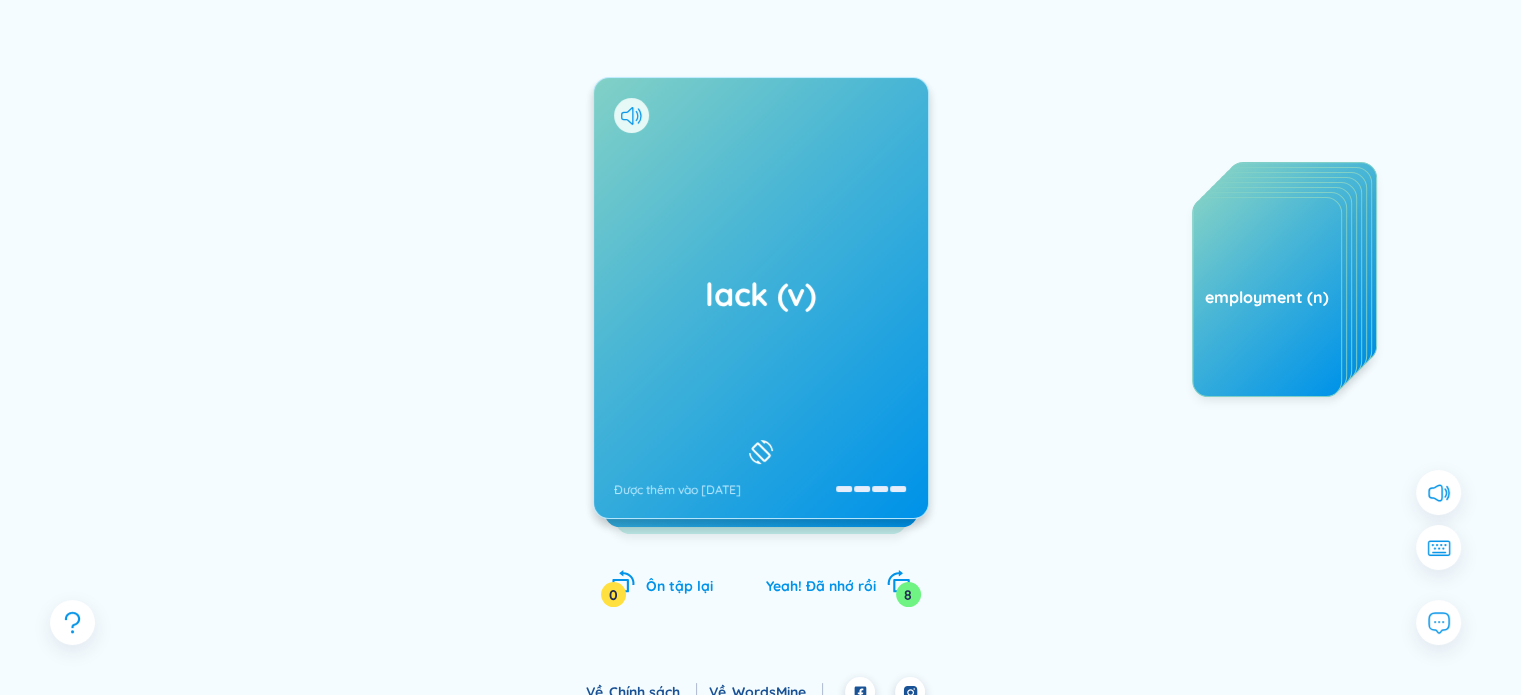 click on "lack (v) Được thêm vào 18/7/2025" at bounding box center (761, 298) 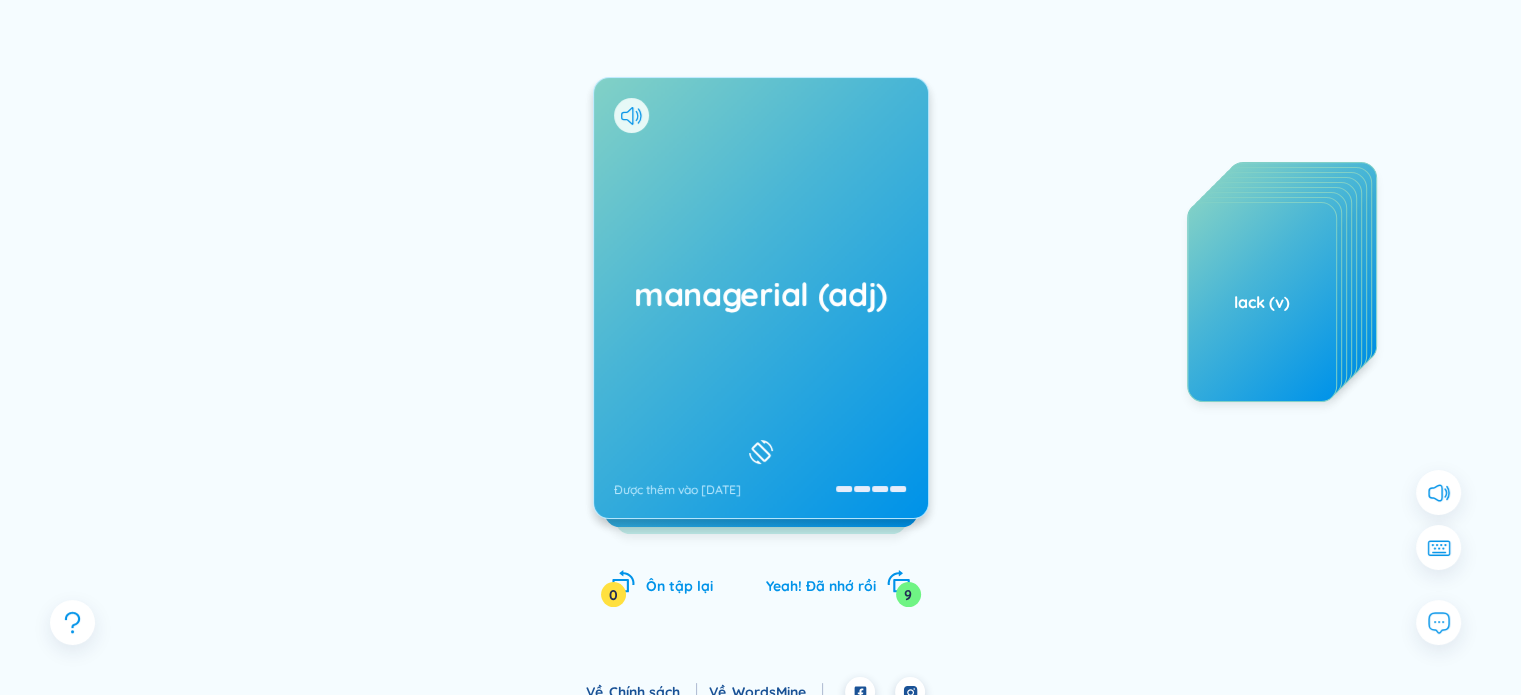 click on "managerial (adj) Được thêm vào 18/7/2025" at bounding box center (761, 298) 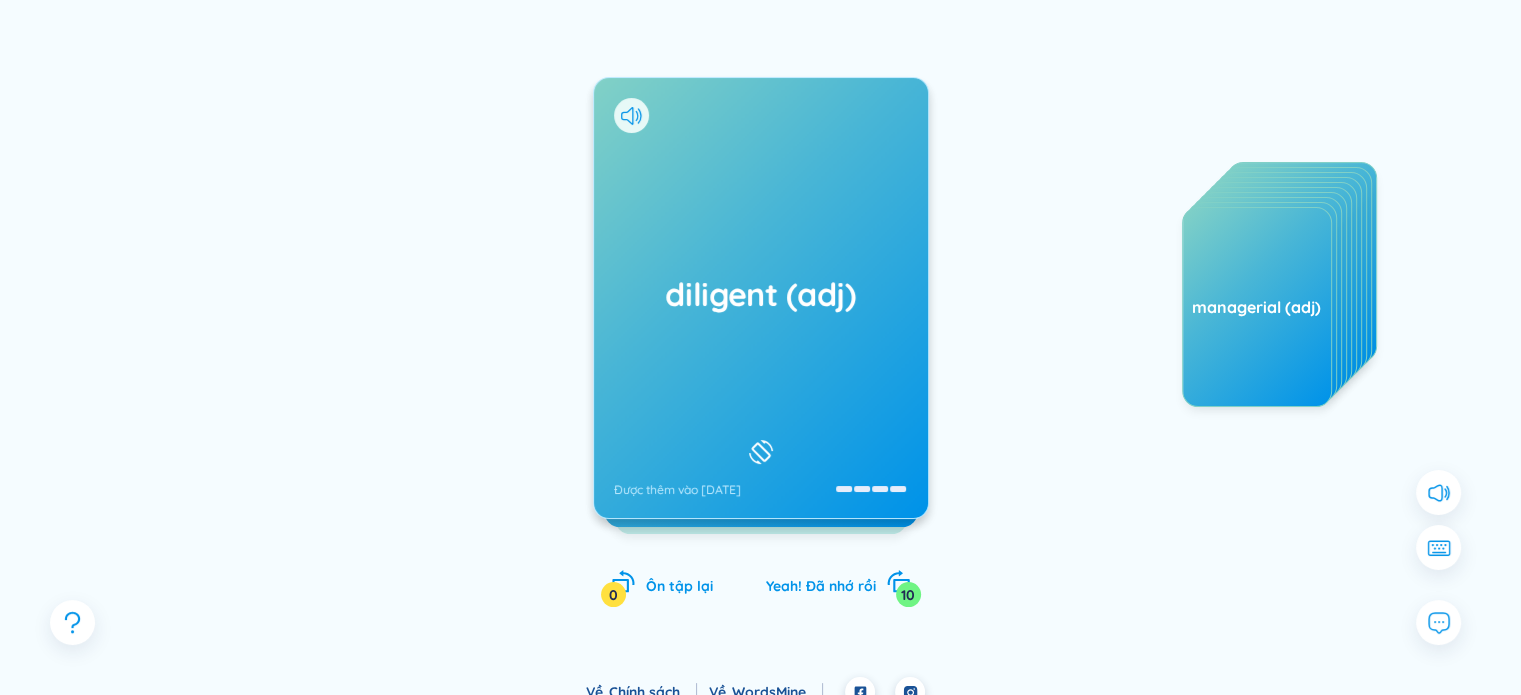 click on "diligent (adj) Được thêm vào 18/7/2025" at bounding box center [761, 298] 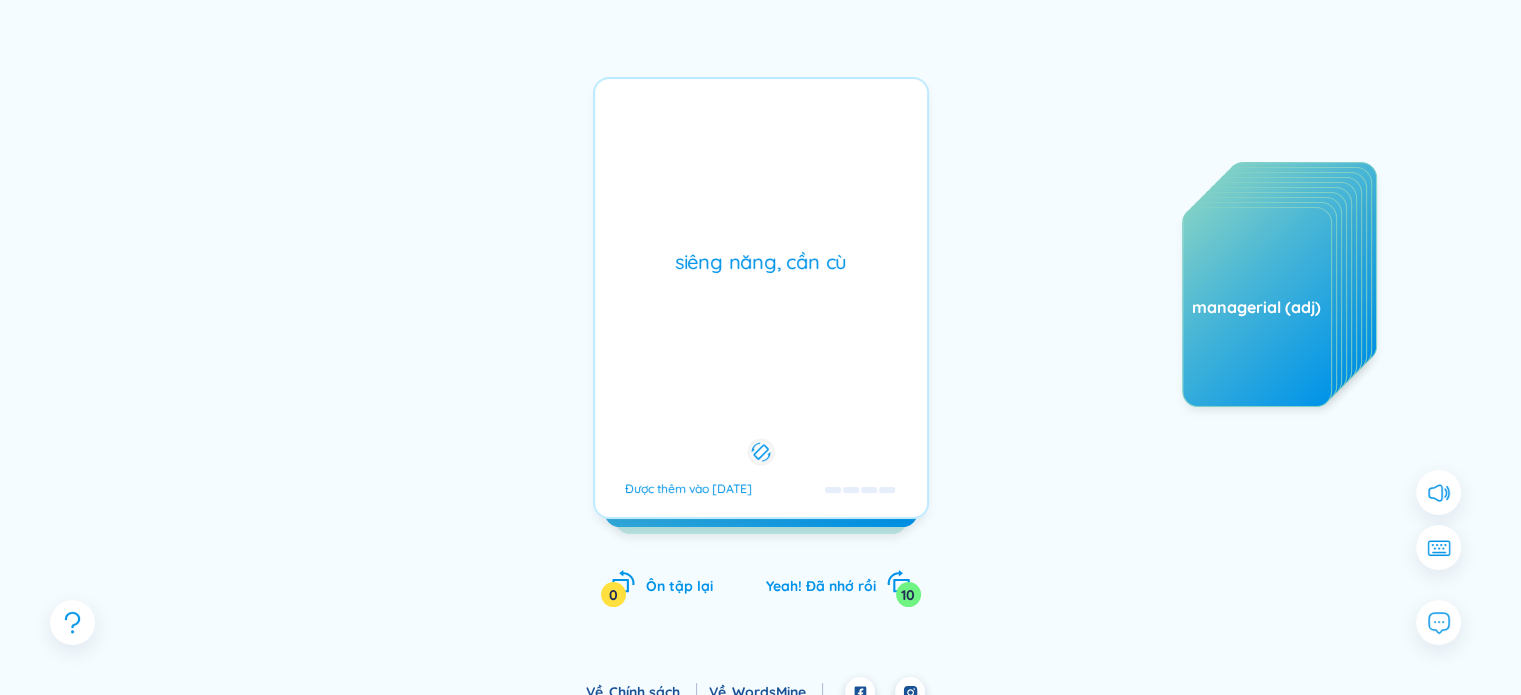 click on "siêng năng, cần cù Được thêm vào 18/7/2025" at bounding box center (761, 298) 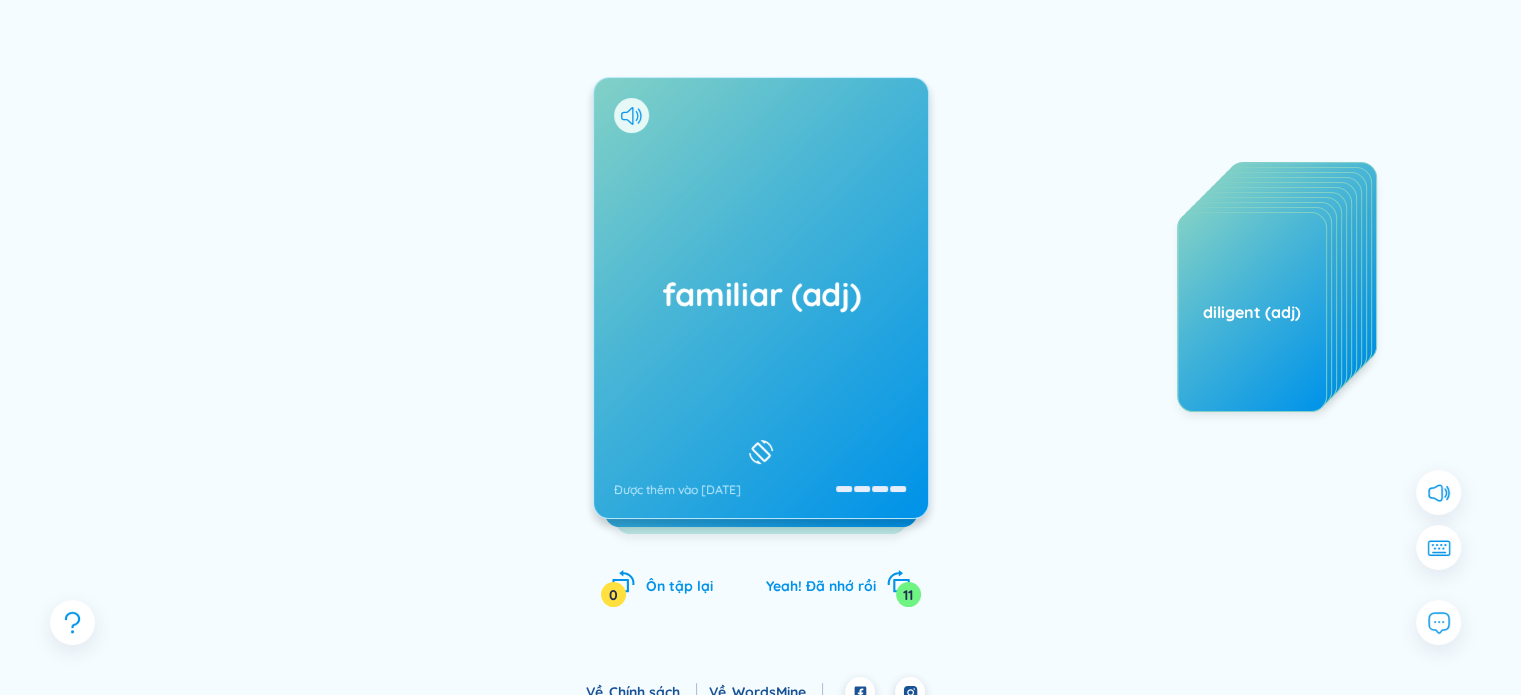 click on "familiar (adj) Được thêm vào 18/7/2025" at bounding box center (761, 298) 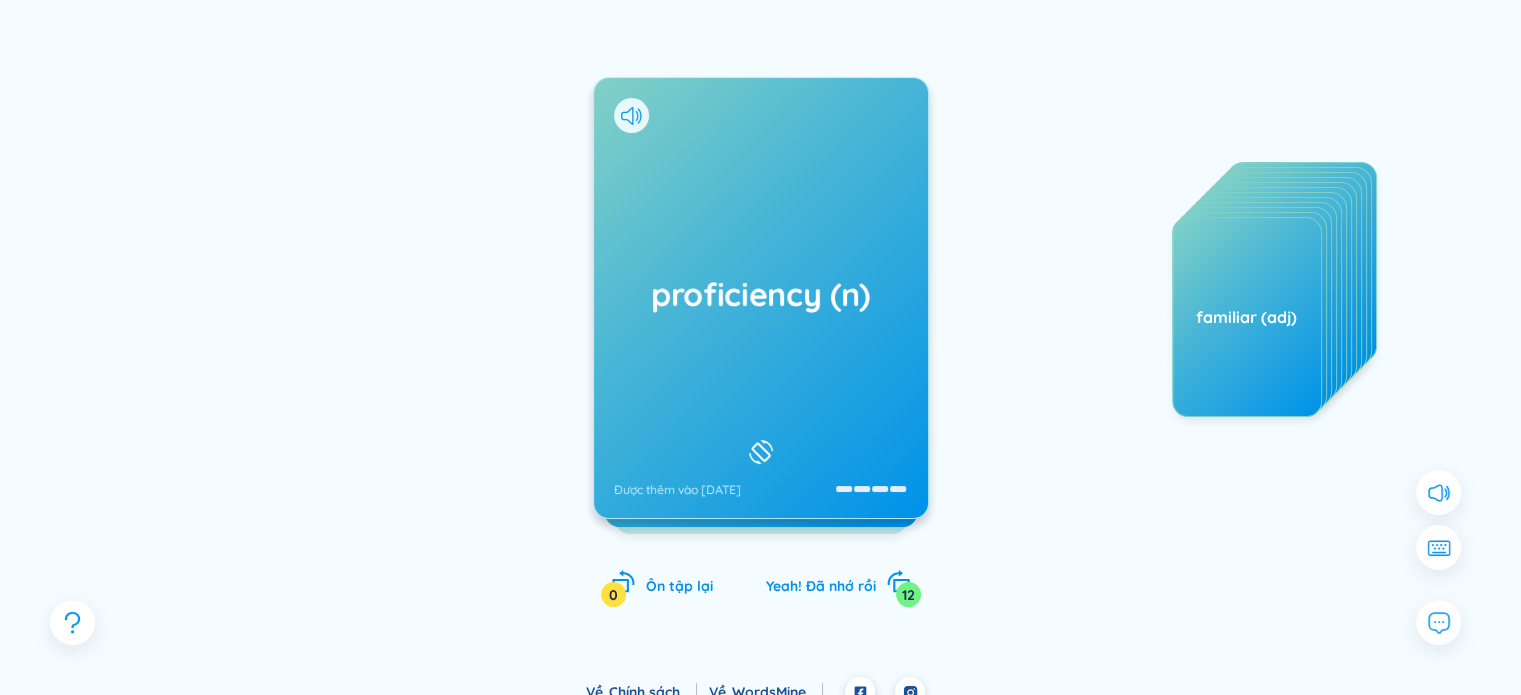 click on "proficiency (n) Được thêm vào 18/7/2025" at bounding box center (761, 298) 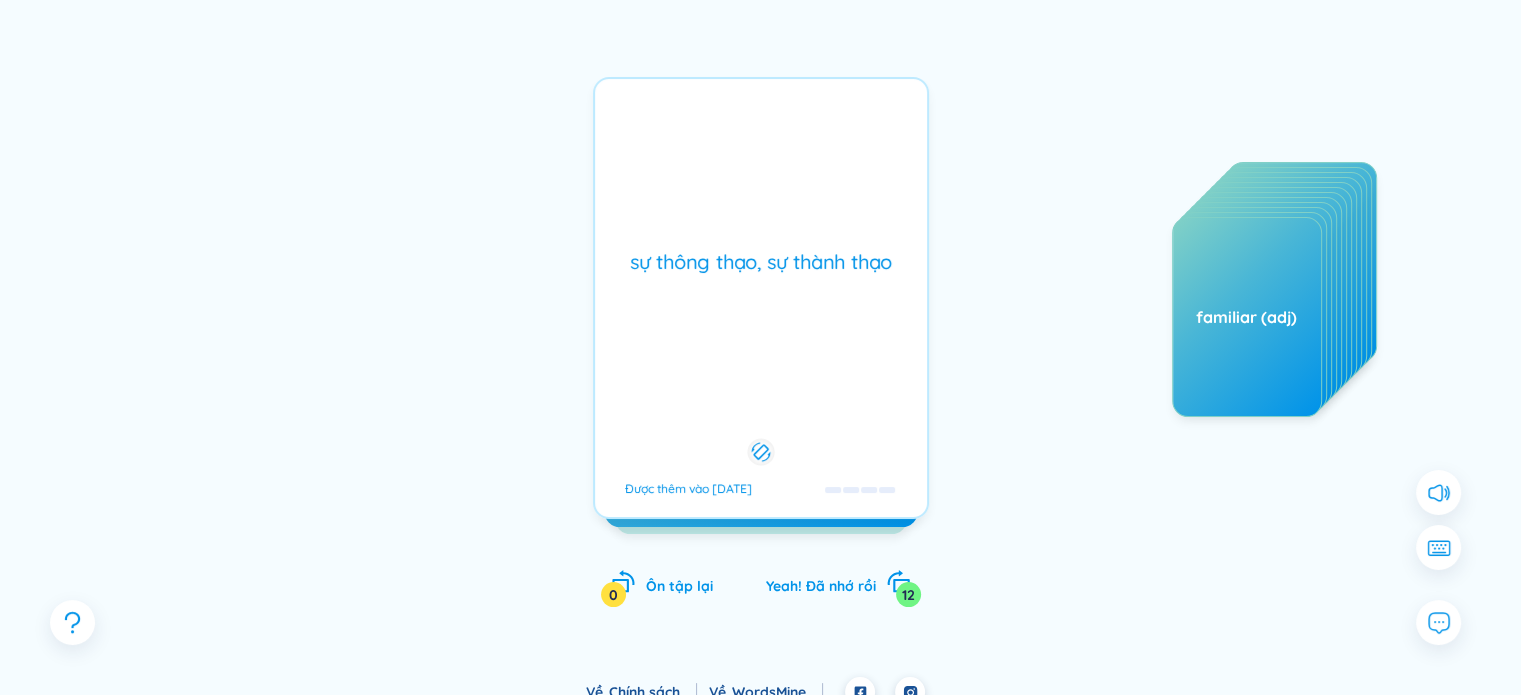 click on "sự thông thạo, sự thành thạo Được thêm vào 18/7/2025" at bounding box center [761, 298] 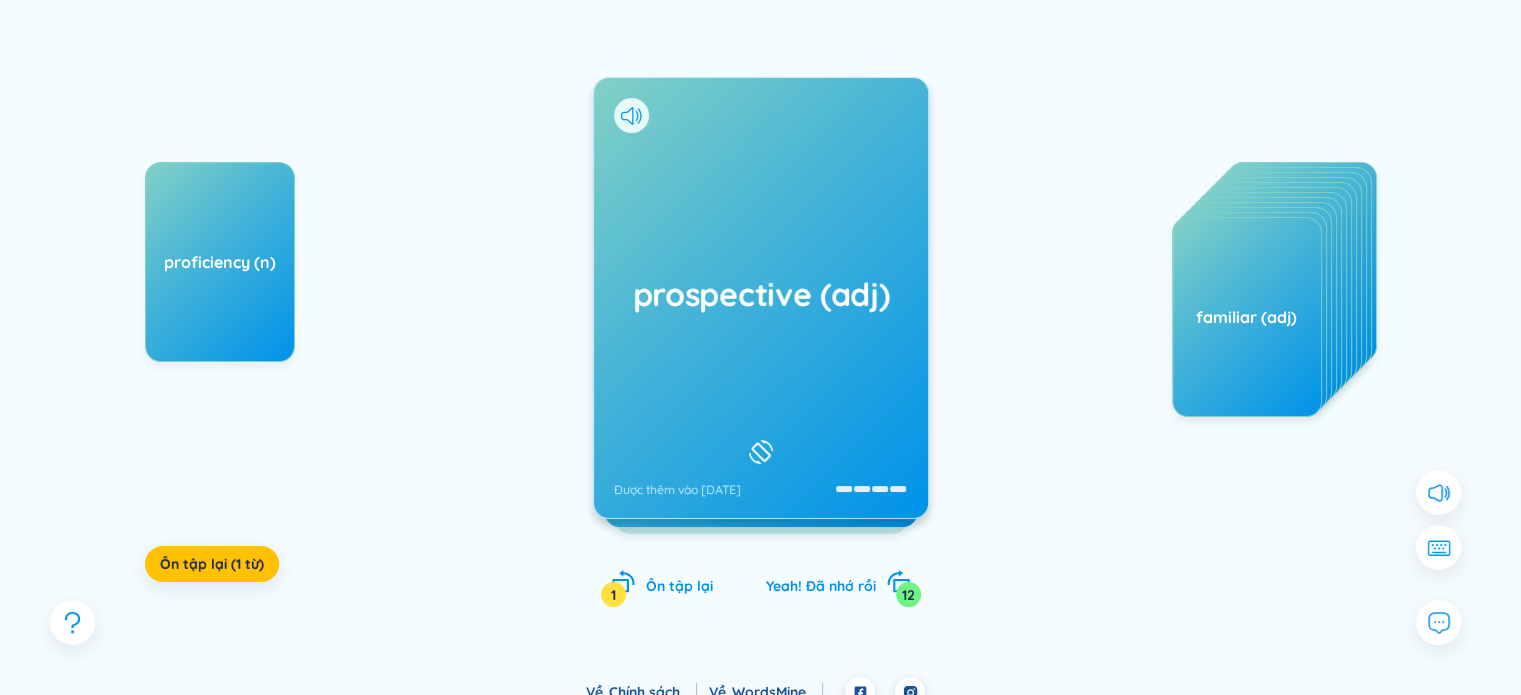 click on "prospective (adj) Được thêm vào 18/7/2025" at bounding box center (761, 298) 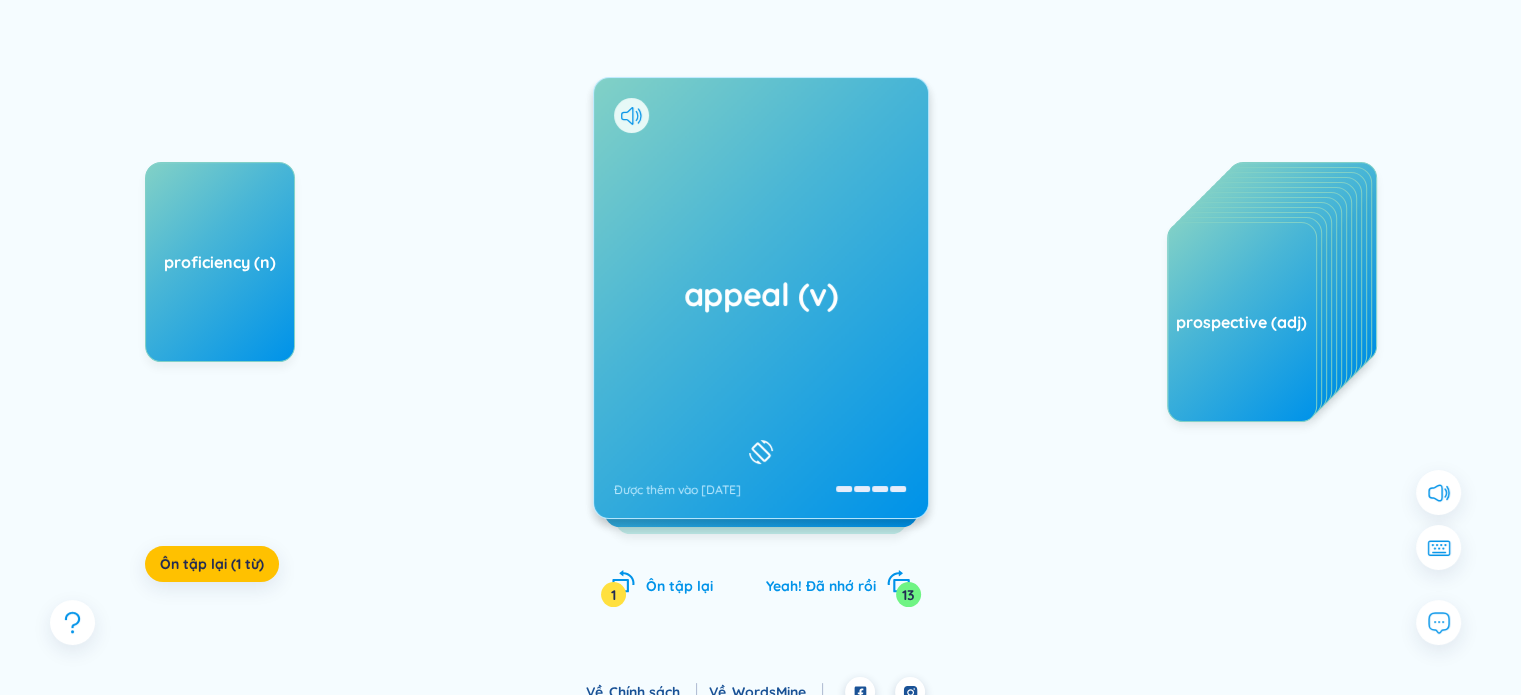 click on "appeal (v) Được thêm vào 18/7/2025" at bounding box center [761, 298] 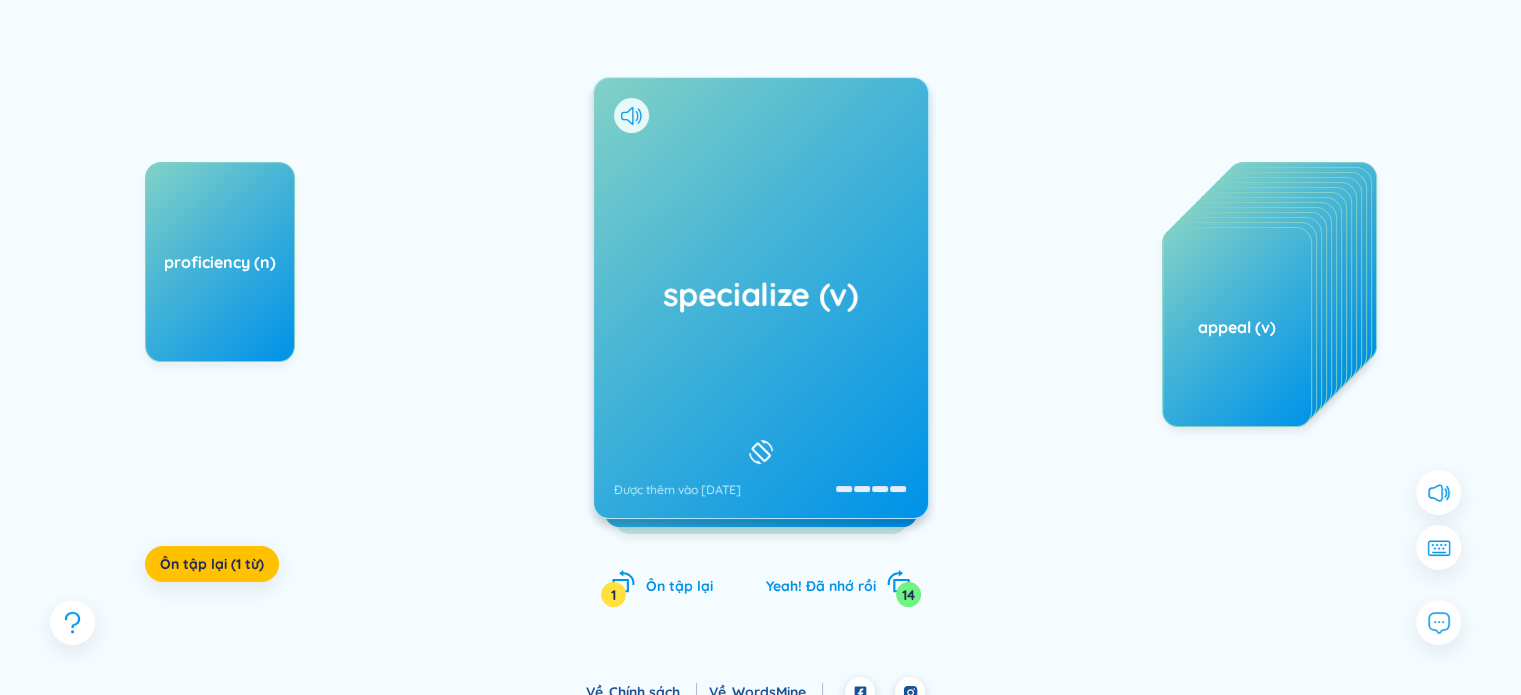 click on "specialize (v) Được thêm vào 18/7/2025" at bounding box center [761, 298] 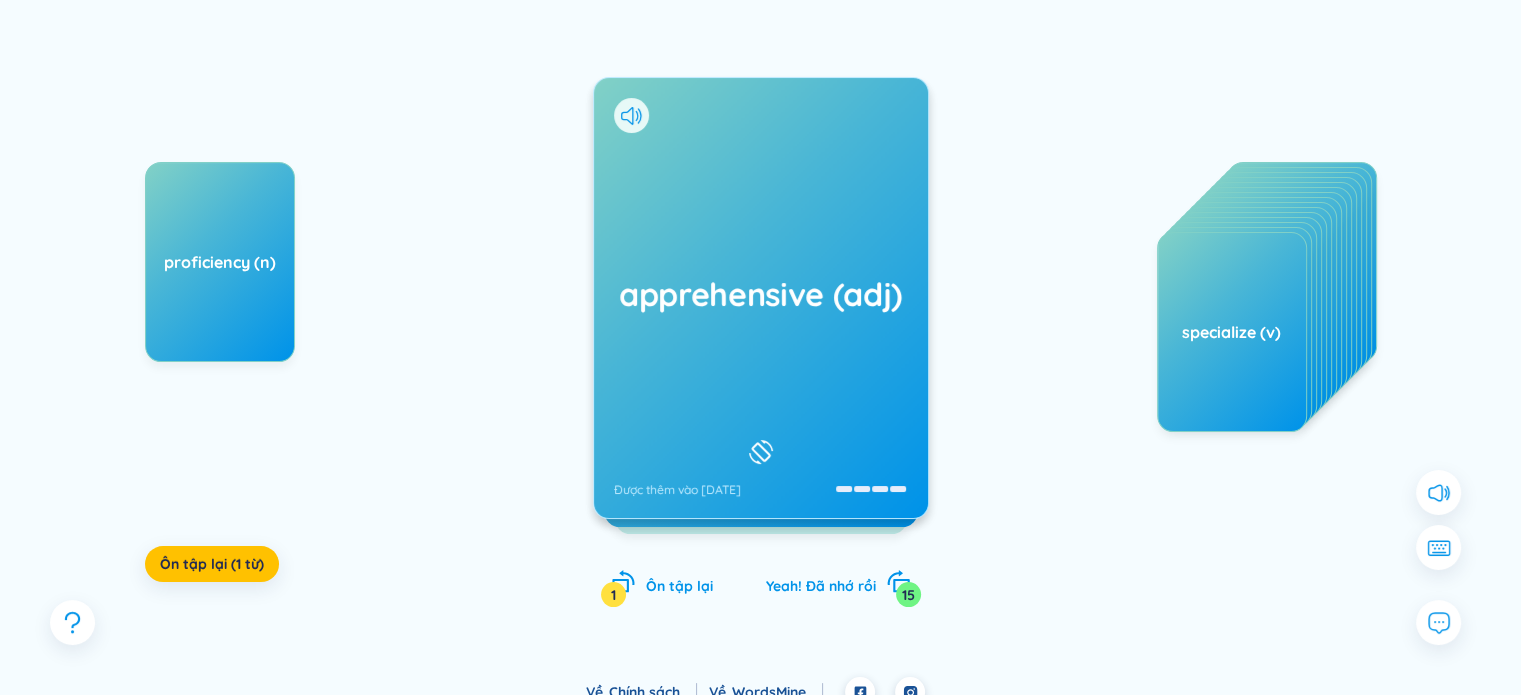 click on "apprehensive (adj)" at bounding box center [761, 294] 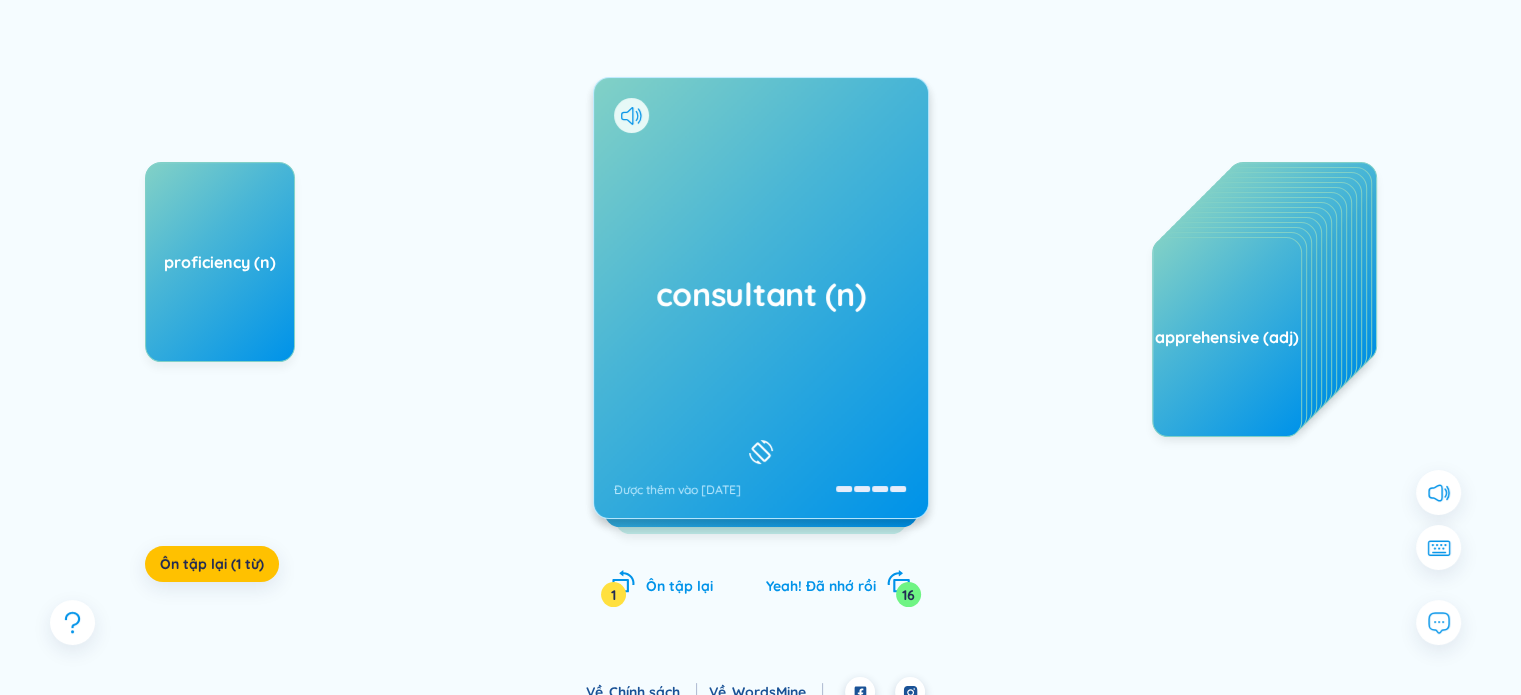 click on "consultant (n)" at bounding box center (761, 294) 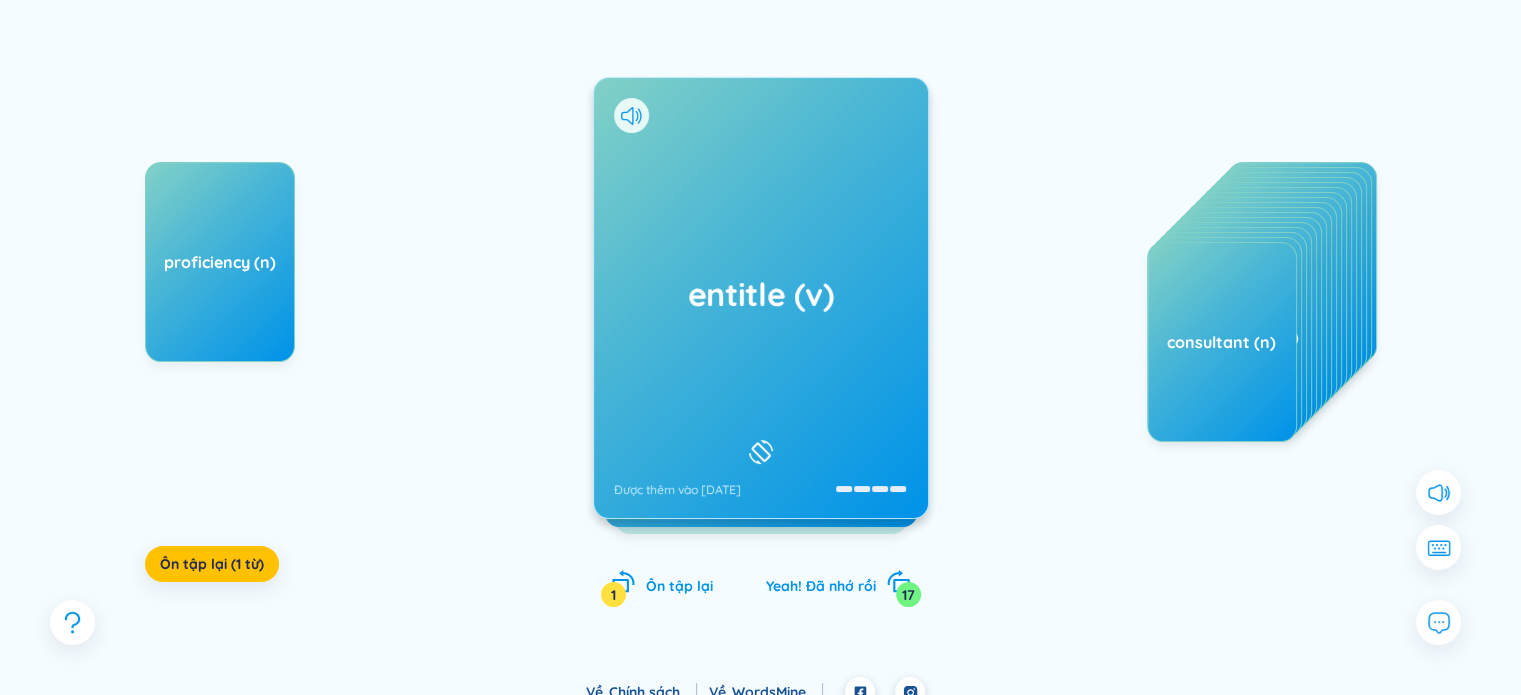 click on "entitle (v) Được thêm vào 18/7/2025" at bounding box center (761, 298) 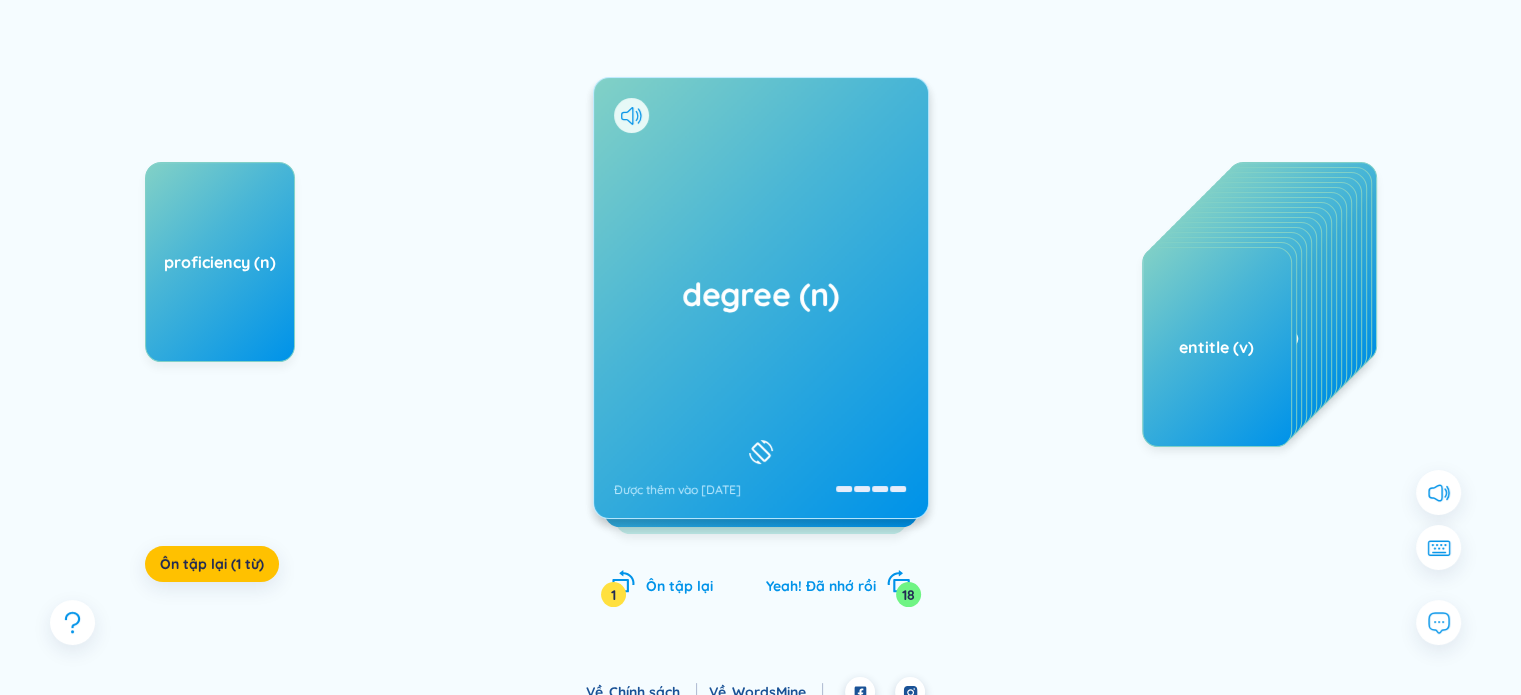 click on "degree (n)" at bounding box center [761, 294] 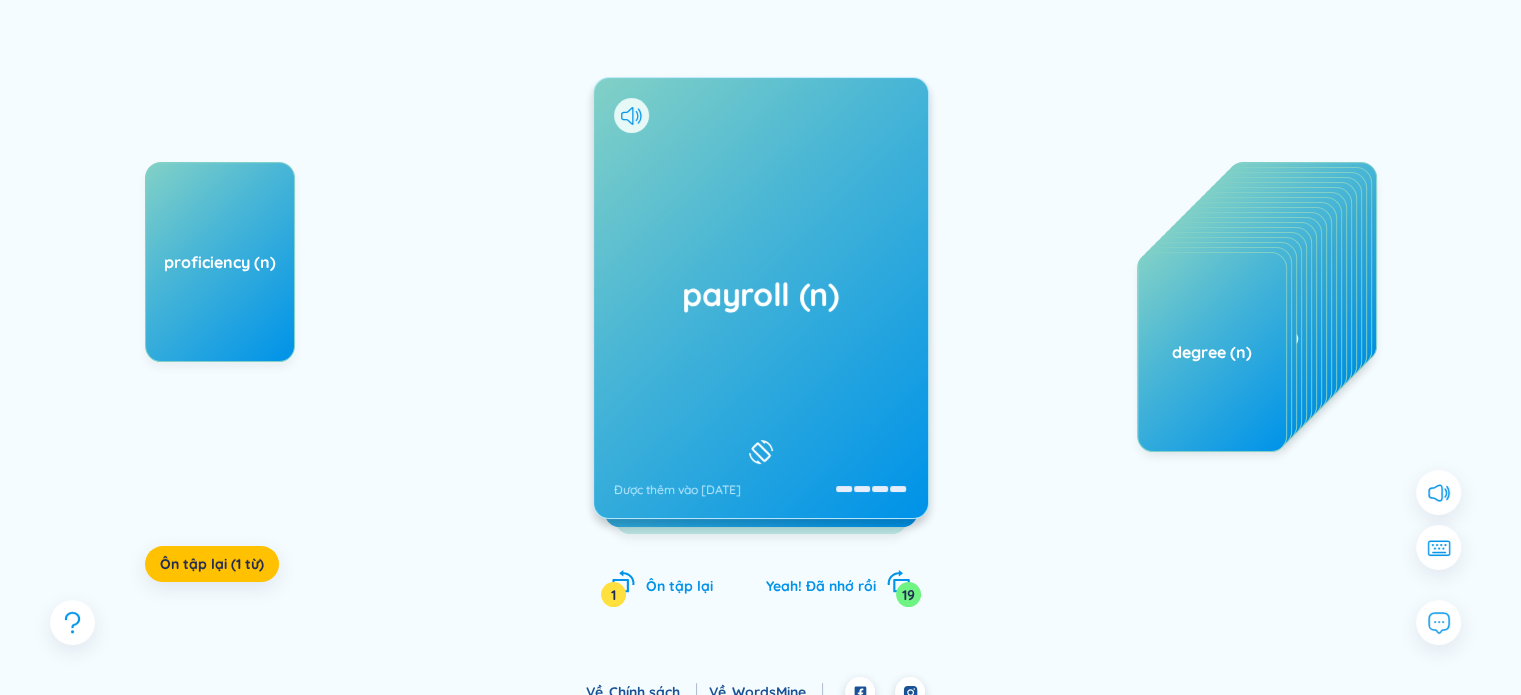 click on "payroll (n) Được thêm vào 18/7/2025" at bounding box center (761, 298) 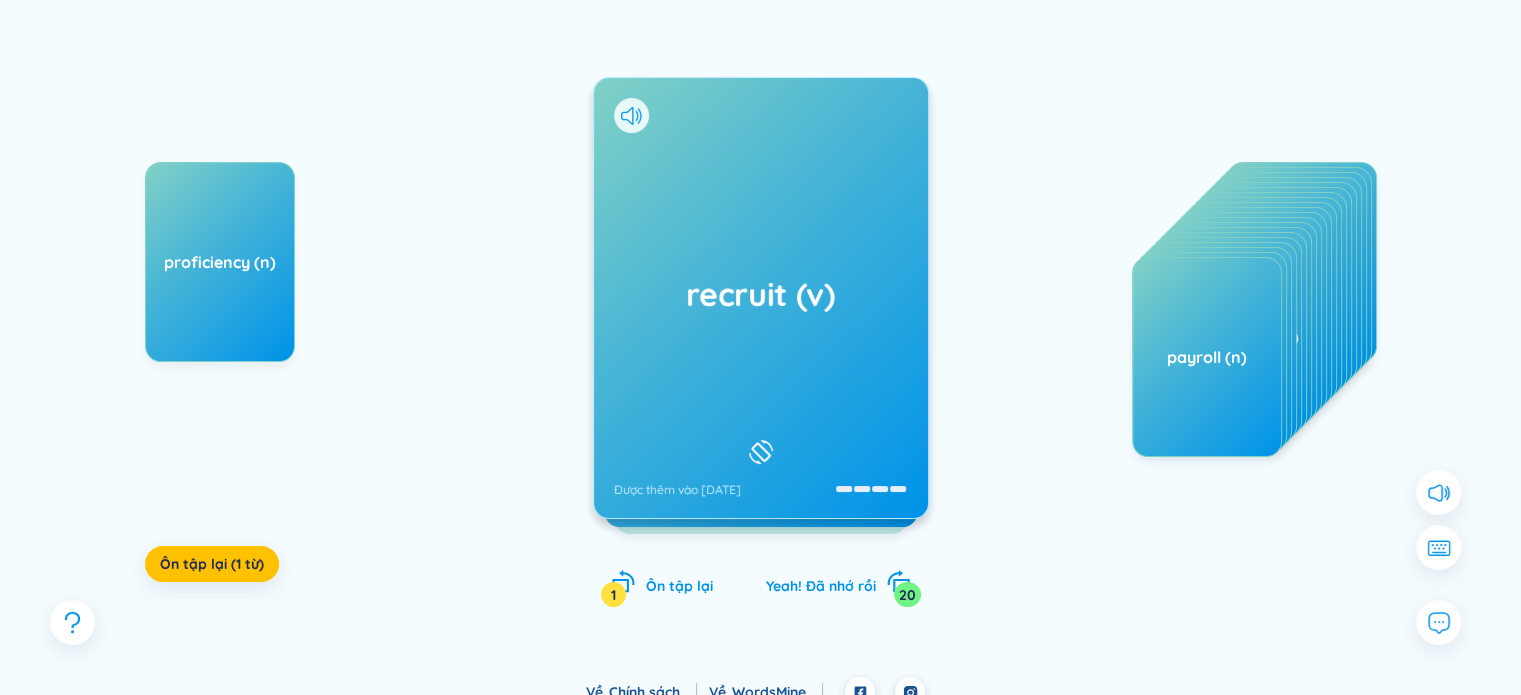 click on "recruit (v)" at bounding box center (761, 294) 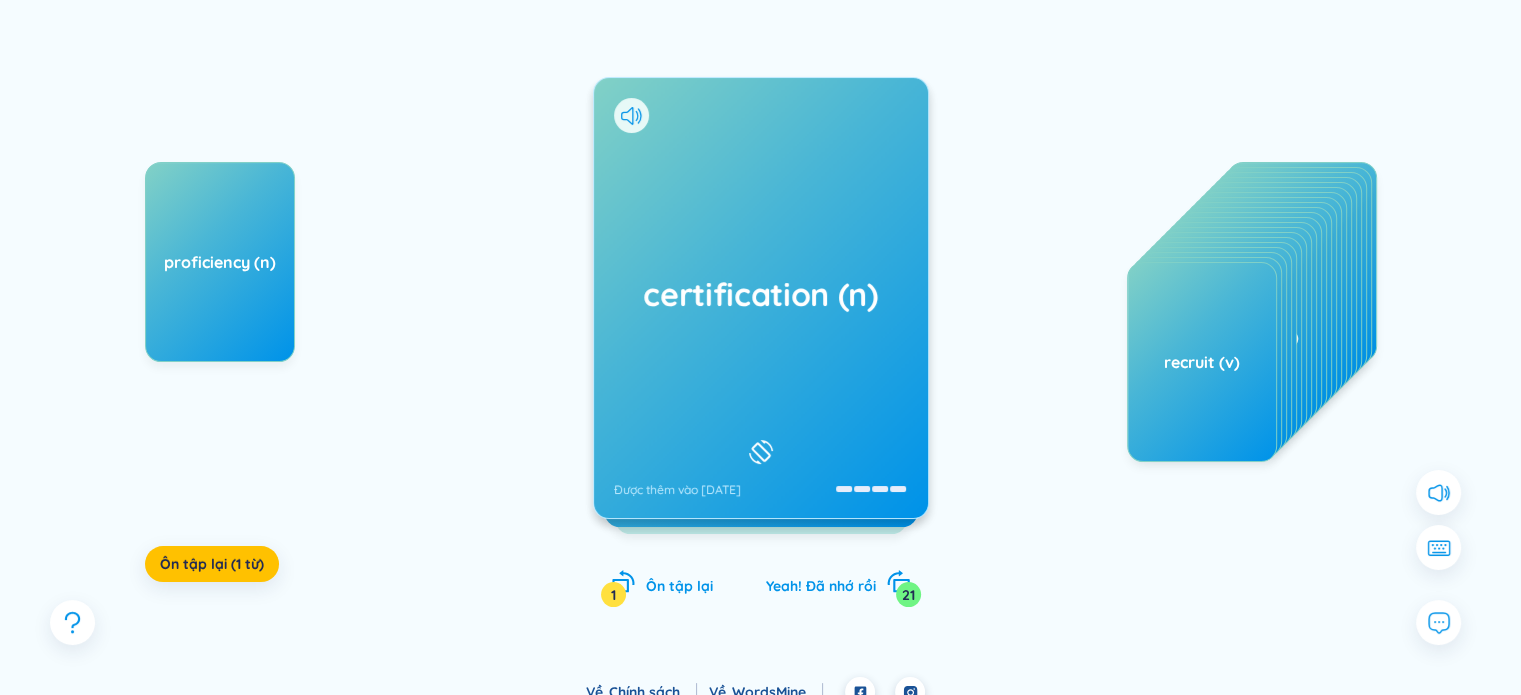 click on "certification (n) Được thêm vào 18/7/2025" at bounding box center (761, 298) 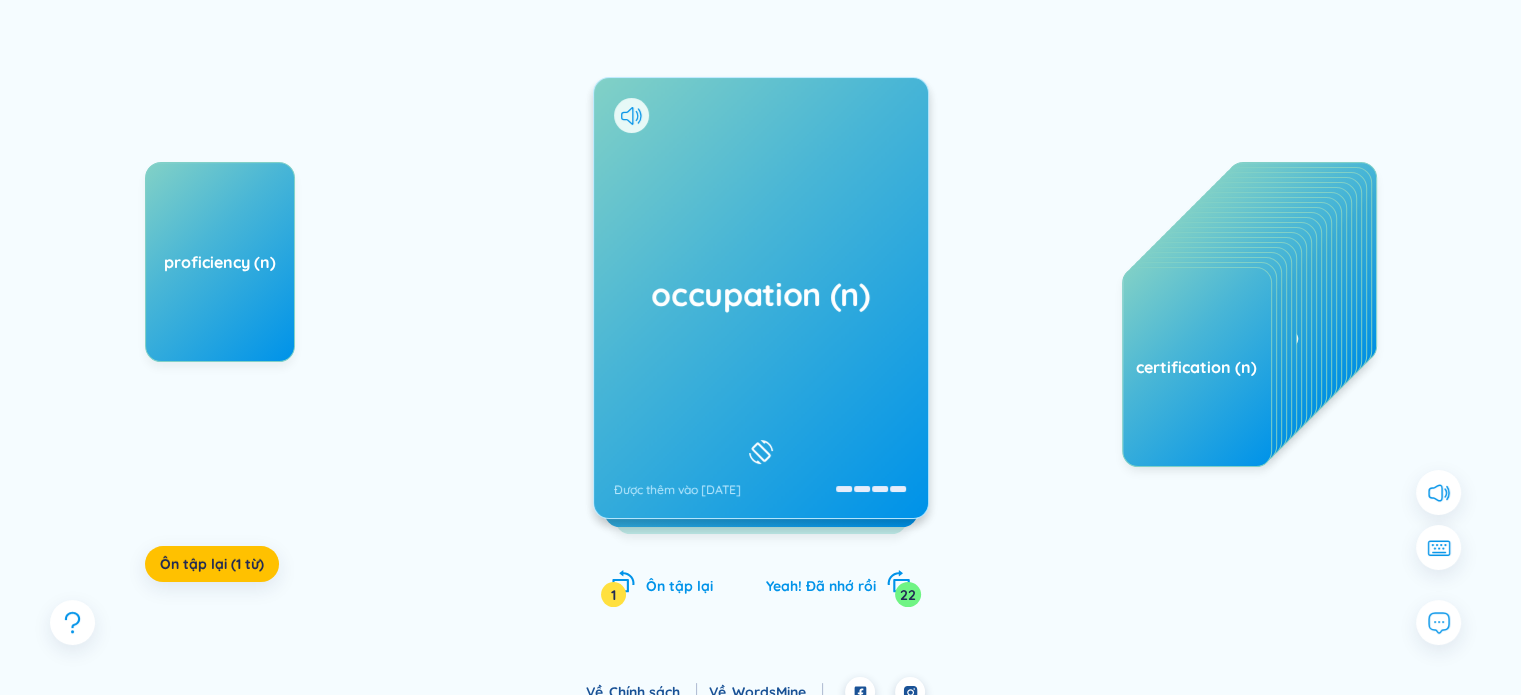 click on "occupation (n) Được thêm vào 18/7/2025" at bounding box center (761, 298) 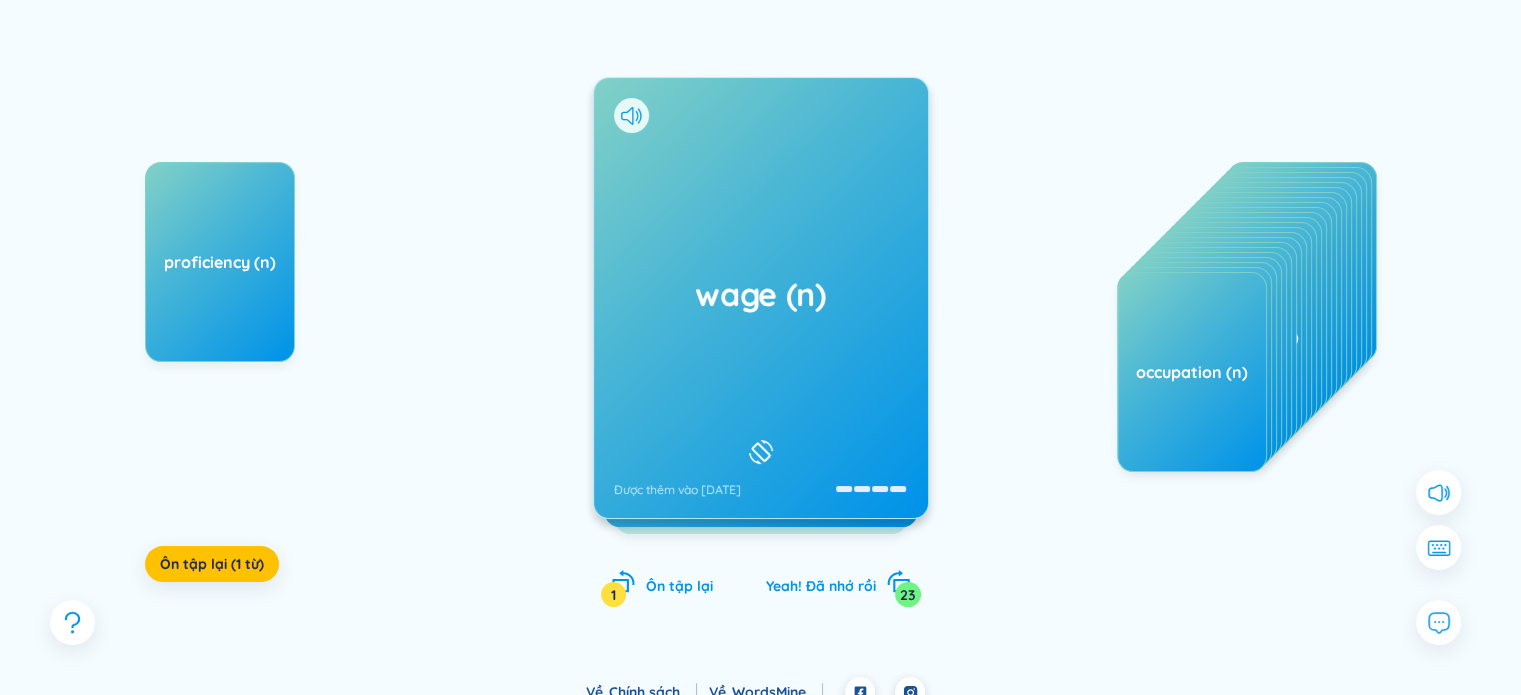 click on "wage (n) Được thêm vào 18/7/2025" at bounding box center (761, 298) 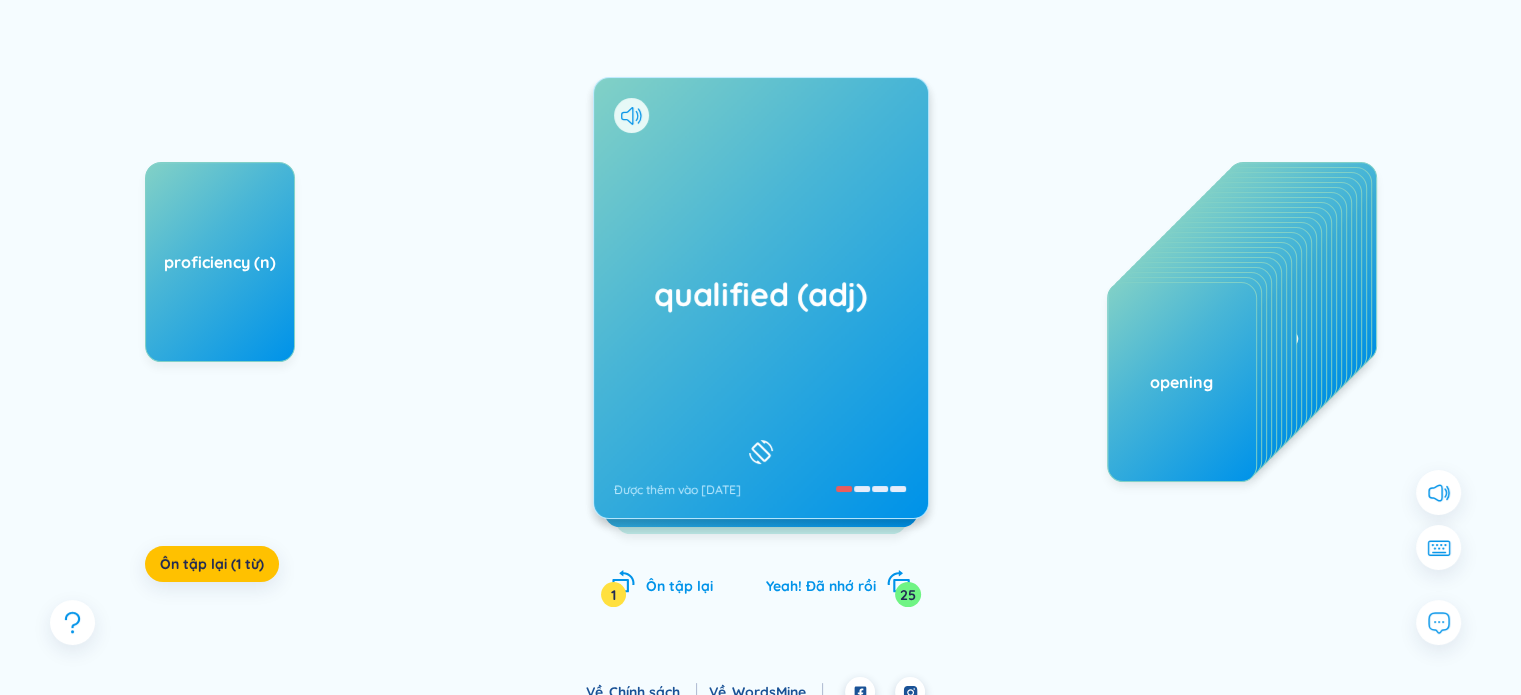 click on "qualified (adj) Được thêm vào 18/7/2025" at bounding box center (761, 298) 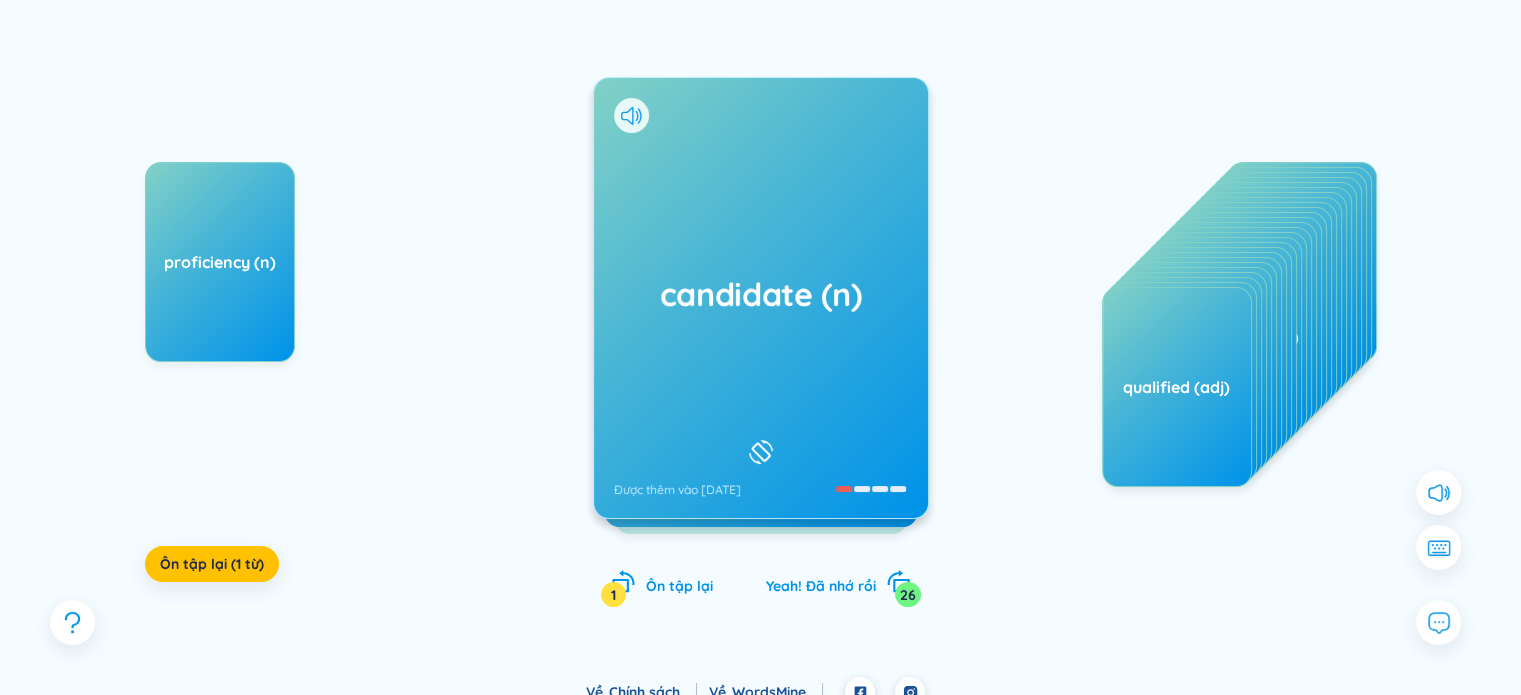 click on "candidate (n)" at bounding box center (761, 294) 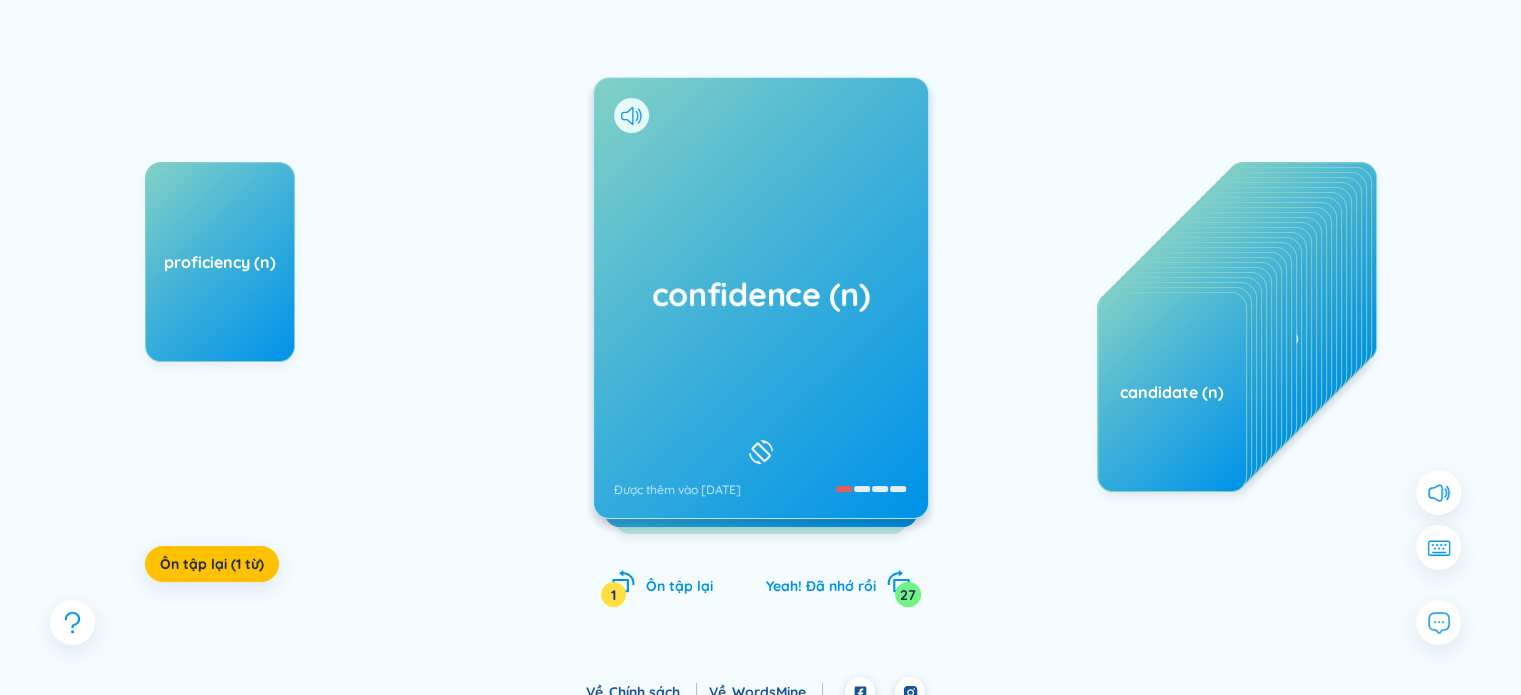 click on "confidence (n) Được thêm vào 18/7/2025" at bounding box center [761, 298] 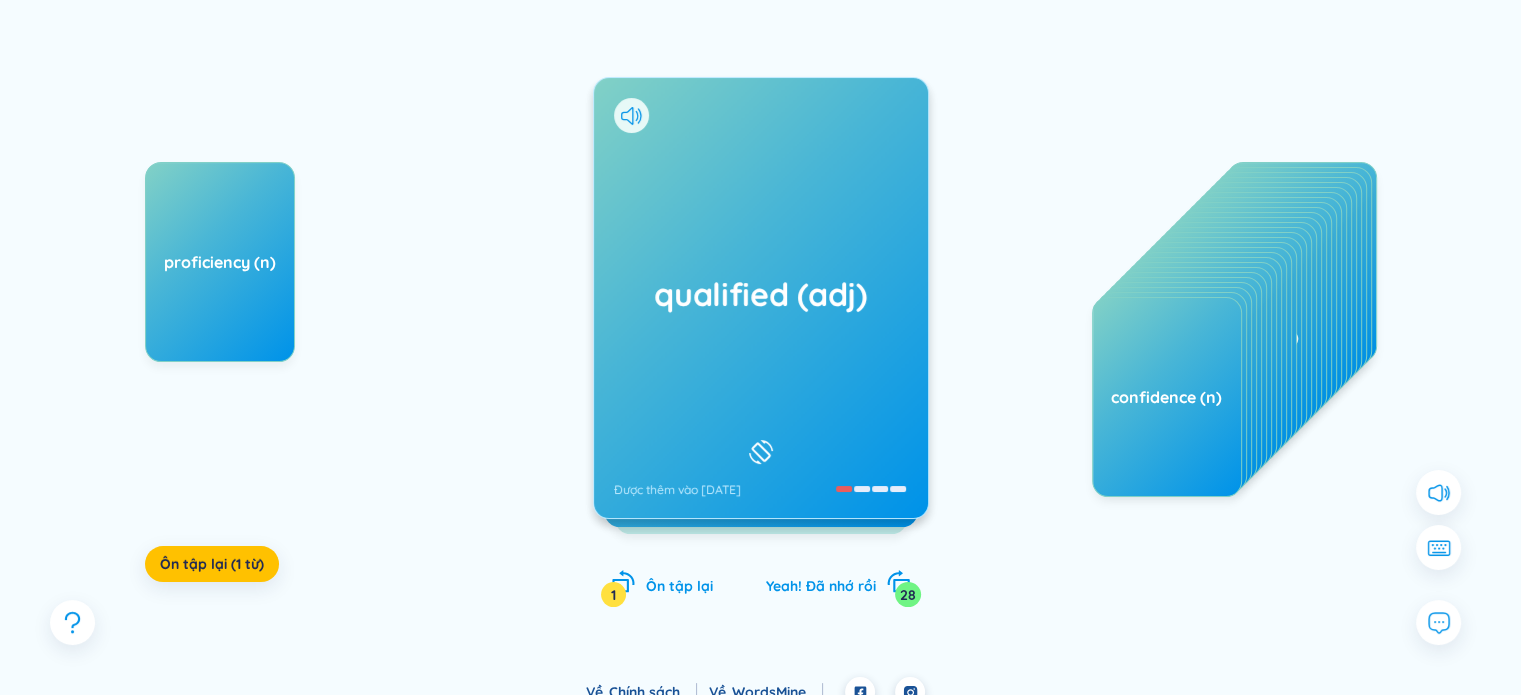 click on "qualified (adj) Được thêm vào 18/7/2025" at bounding box center (761, 298) 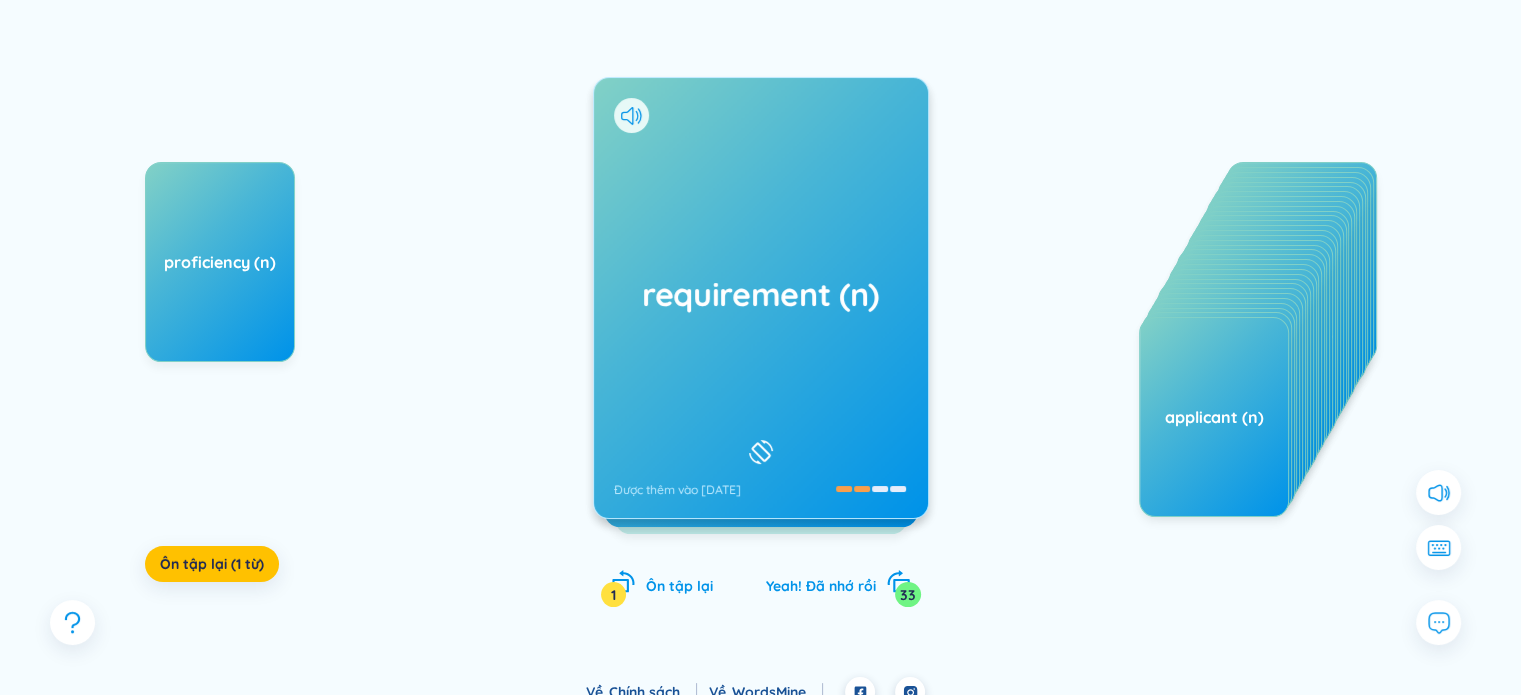 click on "requirement (n) Được thêm vào 18/7/2025" at bounding box center [761, 298] 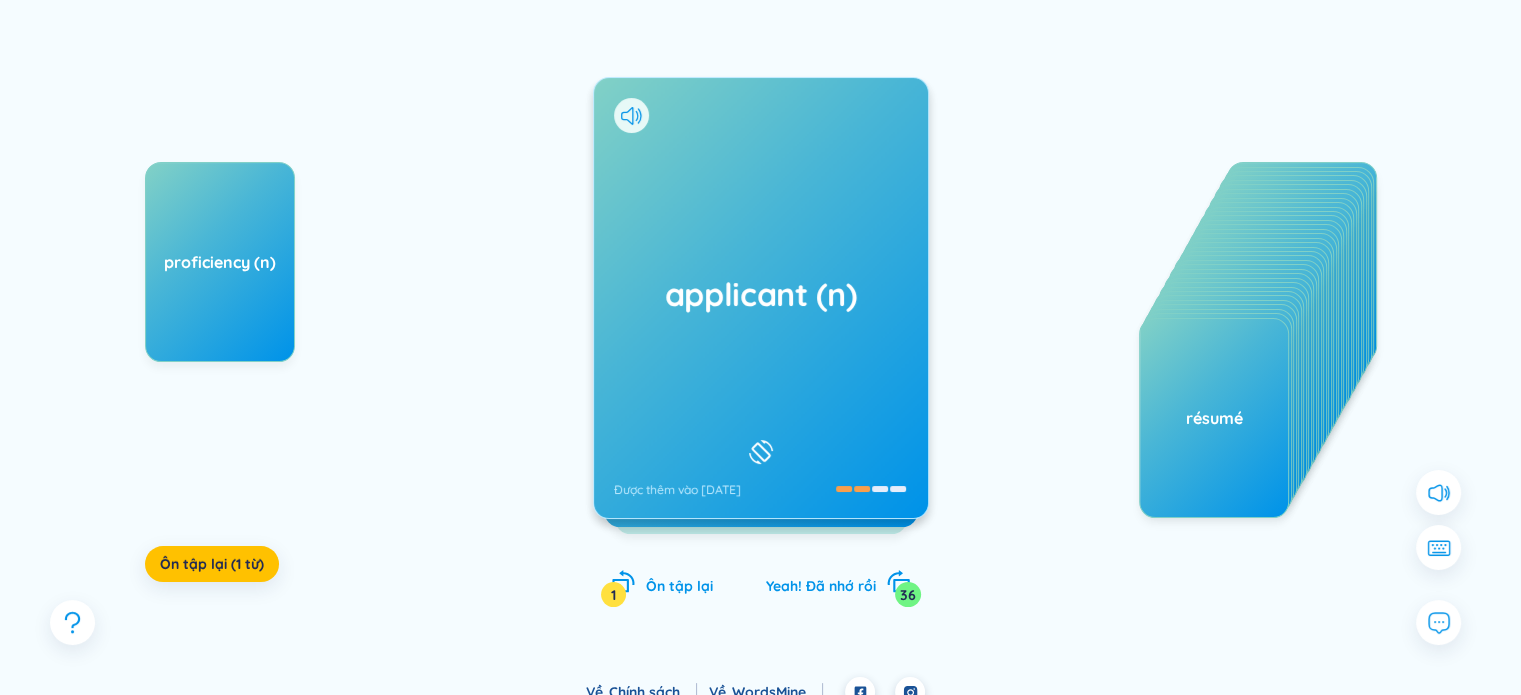 click on "applicant (n) Được thêm vào 18/7/2025" at bounding box center (761, 298) 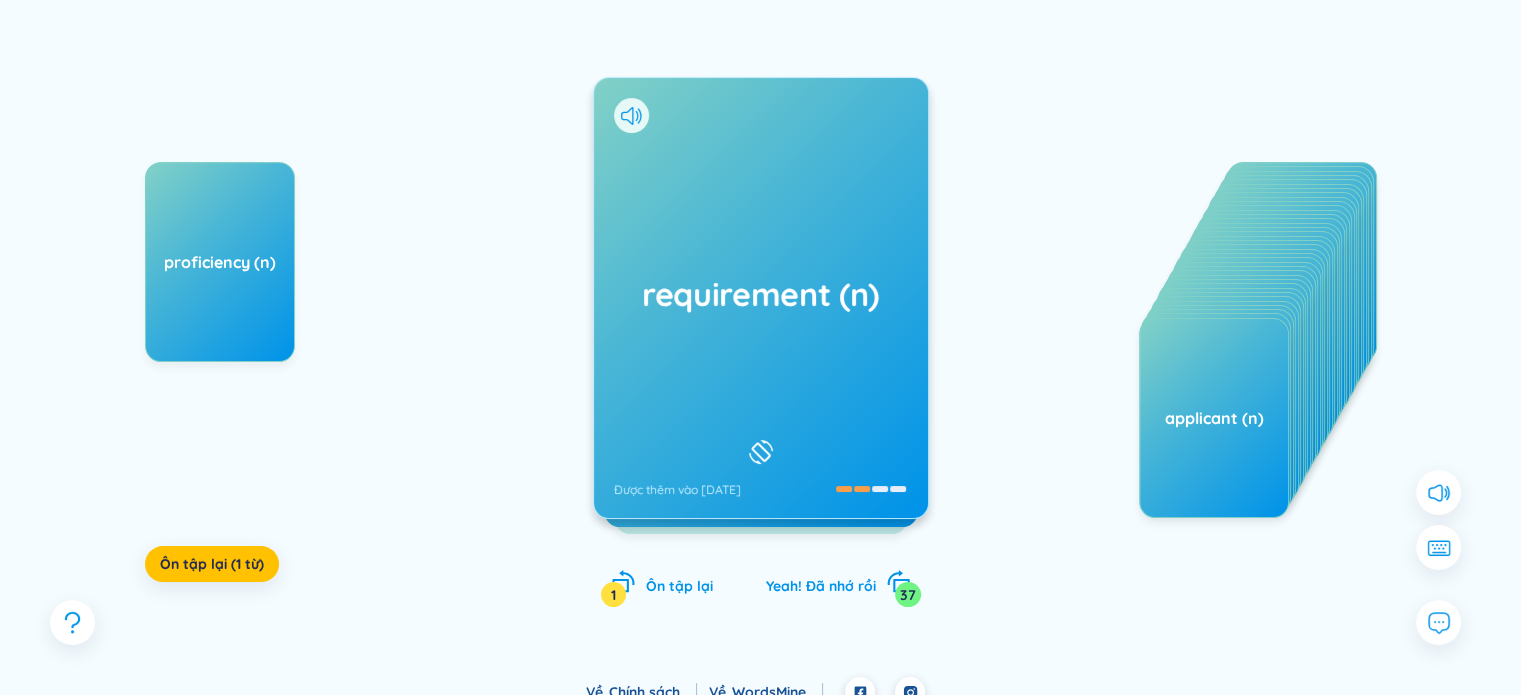 click on "requirement (n) Được thêm vào 18/7/2025" at bounding box center [761, 298] 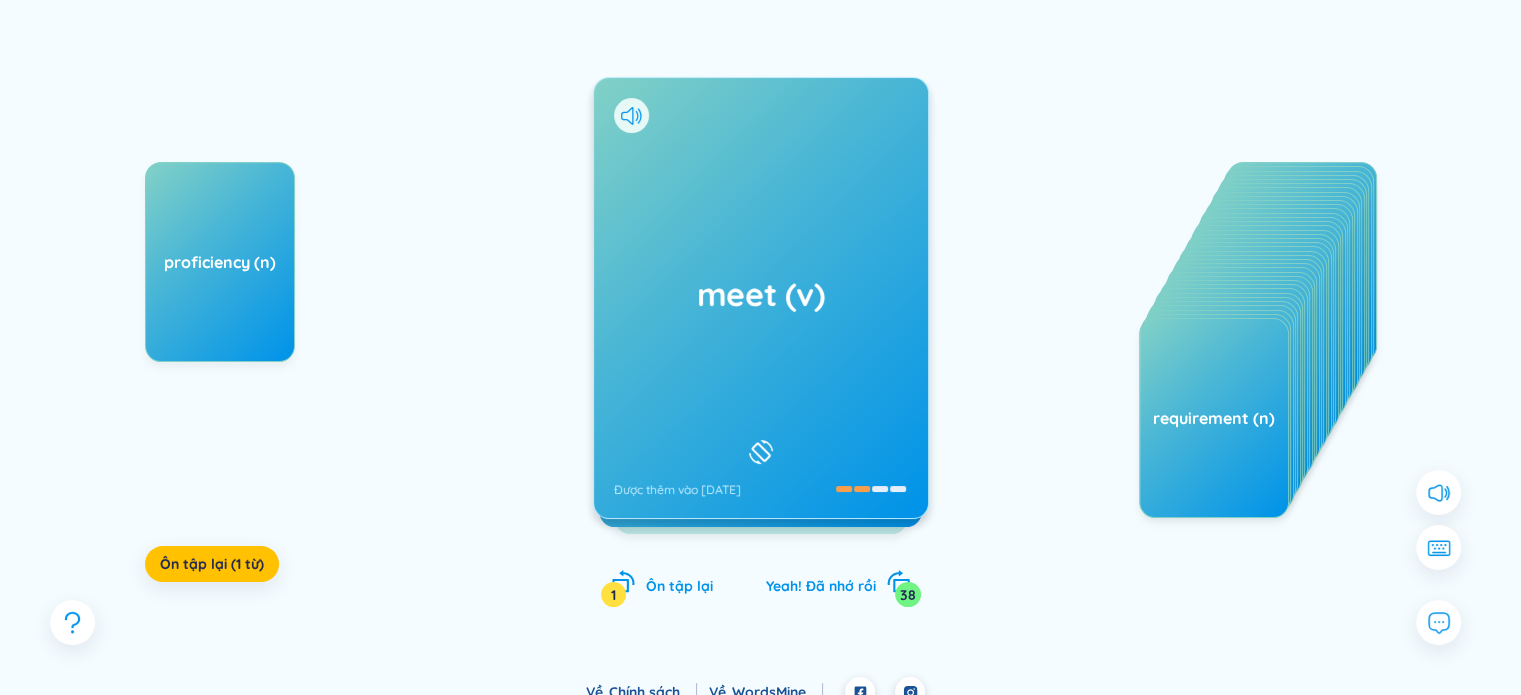 click on "meet (v) Được thêm vào 18/7/2025" at bounding box center [761, 298] 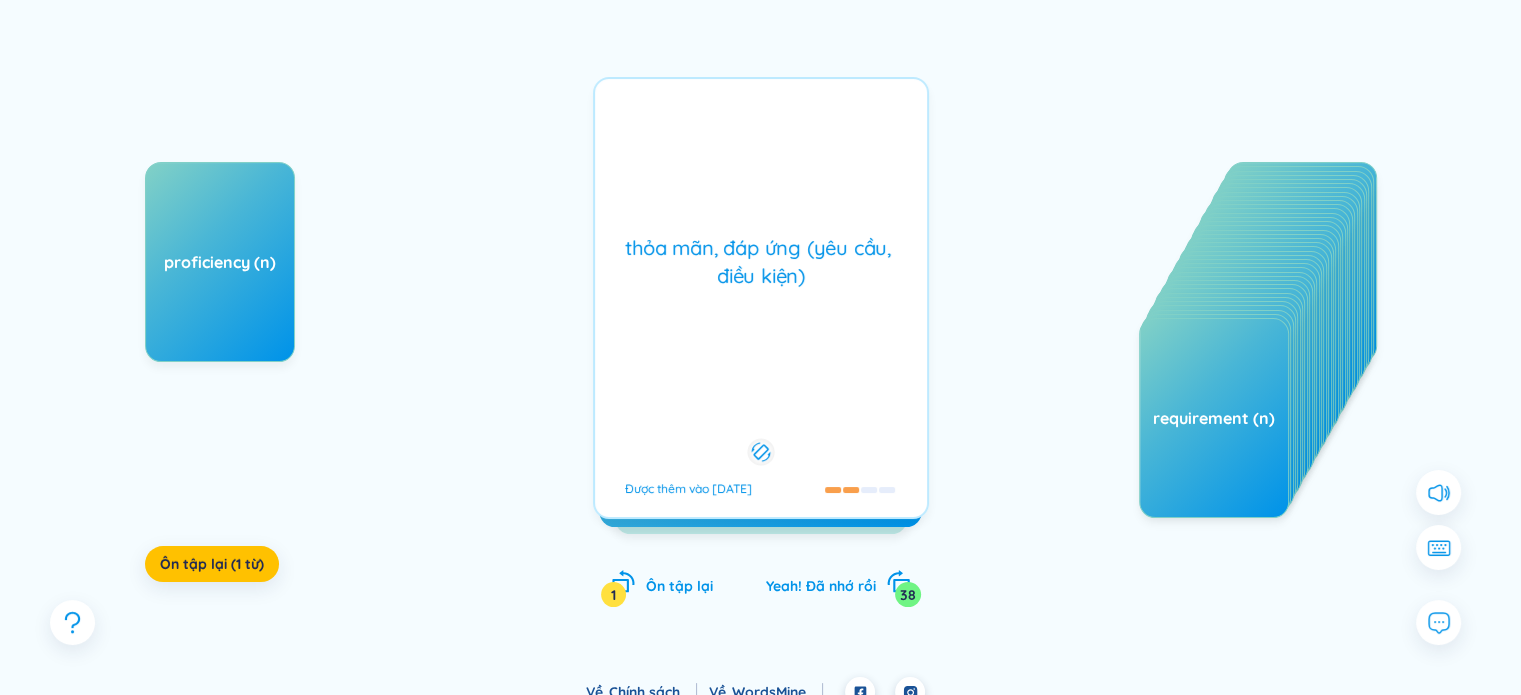 click on "meet (v) Được thêm vào 18/7/2025 thỏa mãn, đáp ứng (yêu cầu, điều kiện) Được thêm vào 18/7/2025" at bounding box center [761, 298] 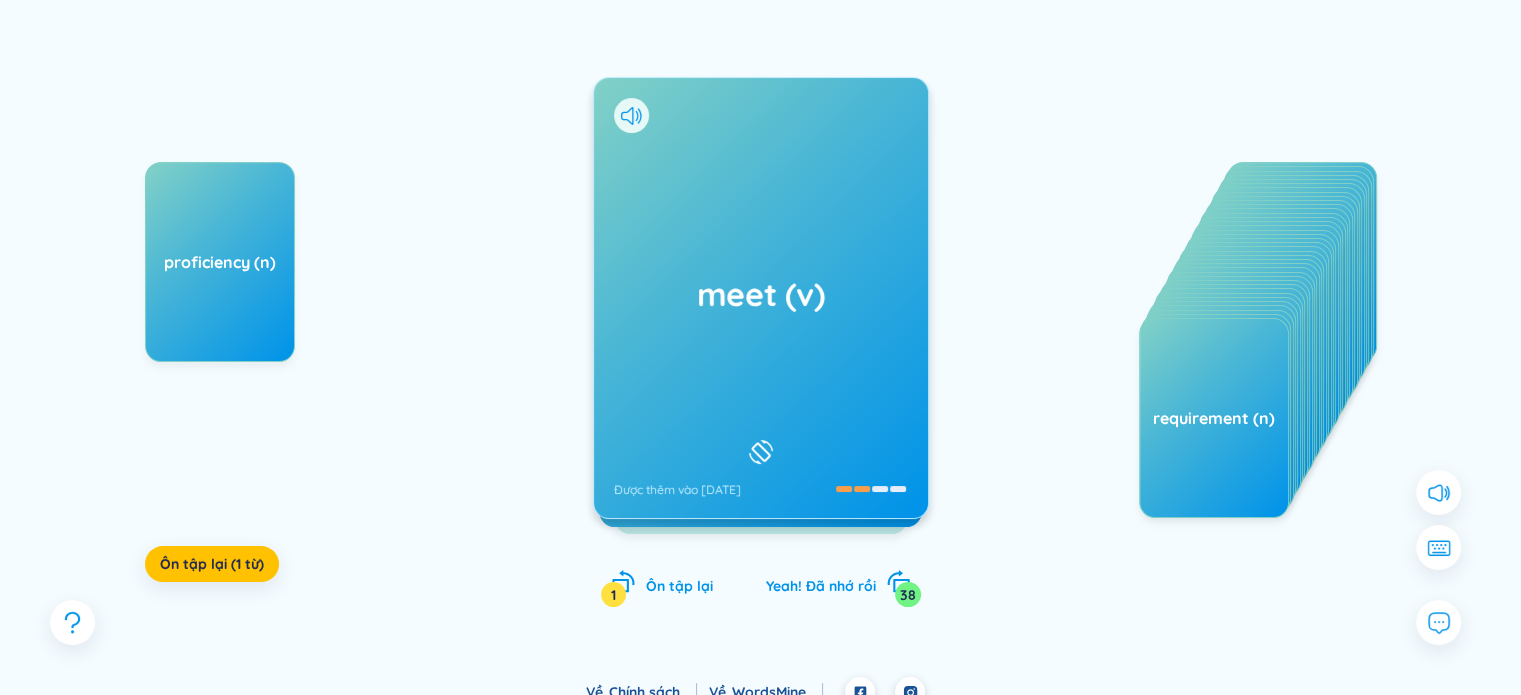 click on "meet (v) Được thêm vào 18/7/2025" at bounding box center (761, 298) 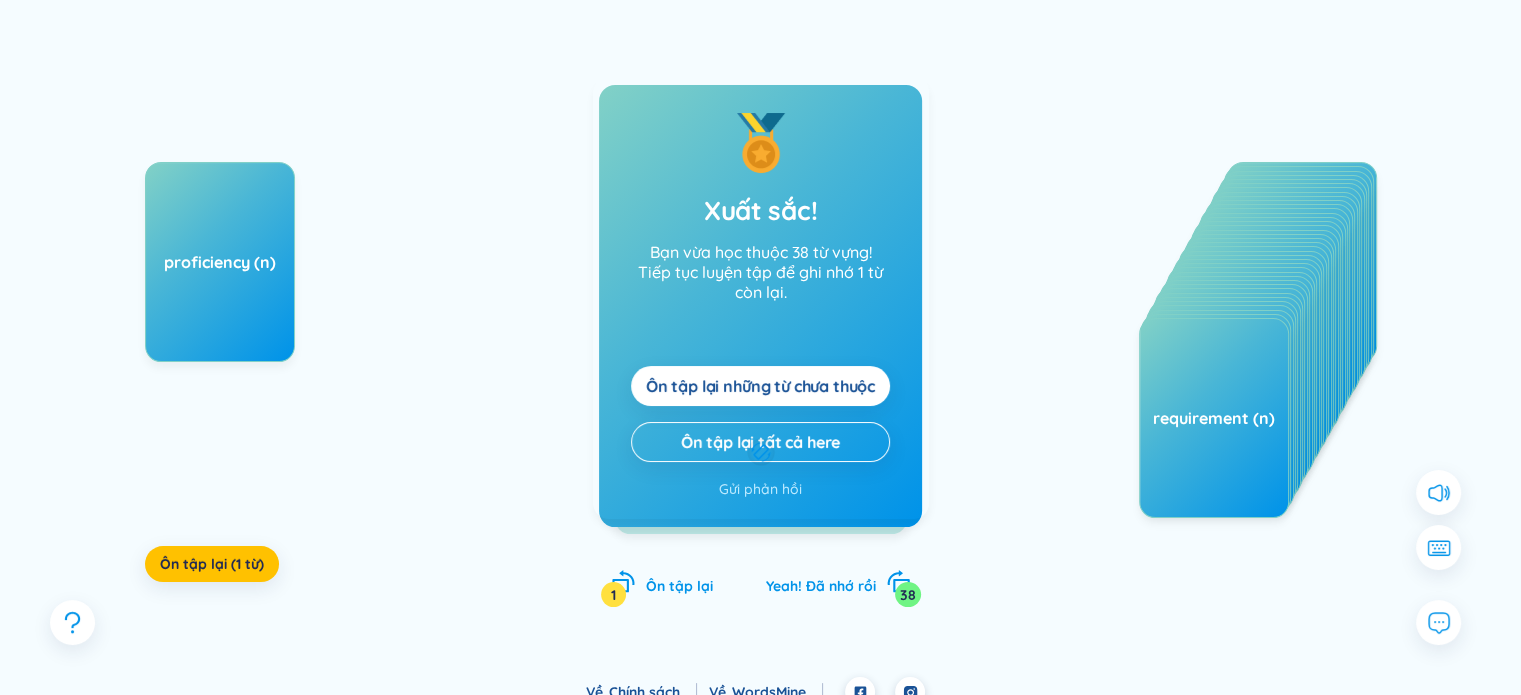 click on "meet (v) Được thêm vào 18/7/2025 thỏa mãn, đáp ứng (yêu cầu, điều kiện) Được thêm vào 18/7/2025" at bounding box center (761, 298) 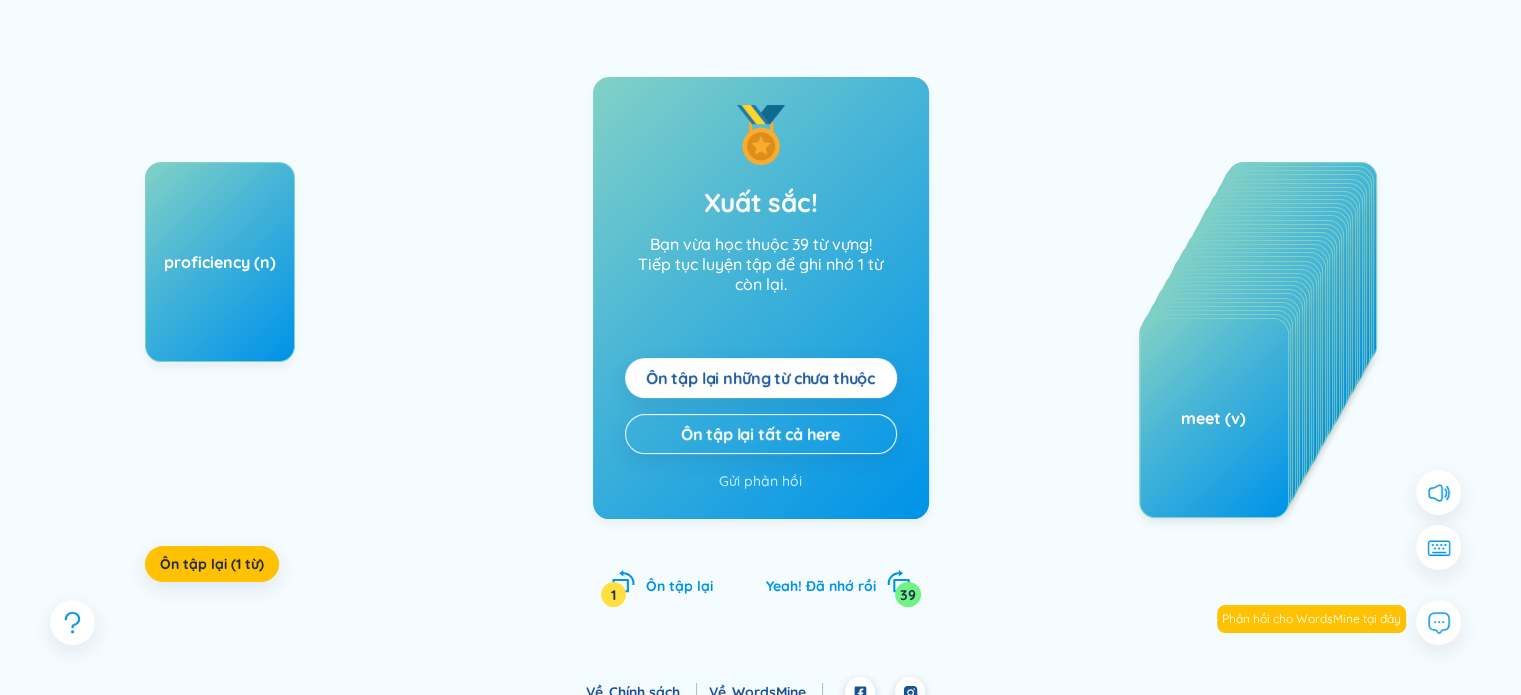 click on "Ôn tập lại những từ chưa thuộc" at bounding box center (760, 378) 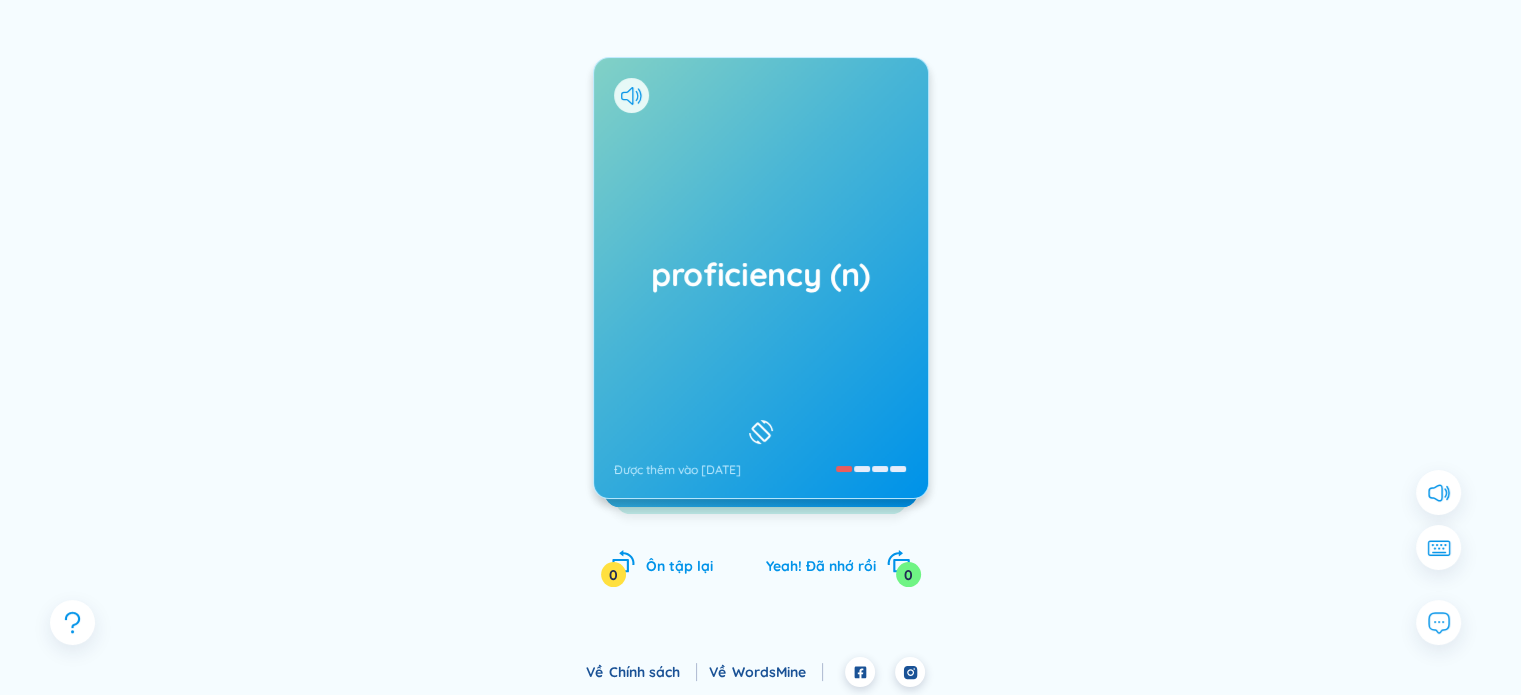 scroll, scrollTop: 221, scrollLeft: 0, axis: vertical 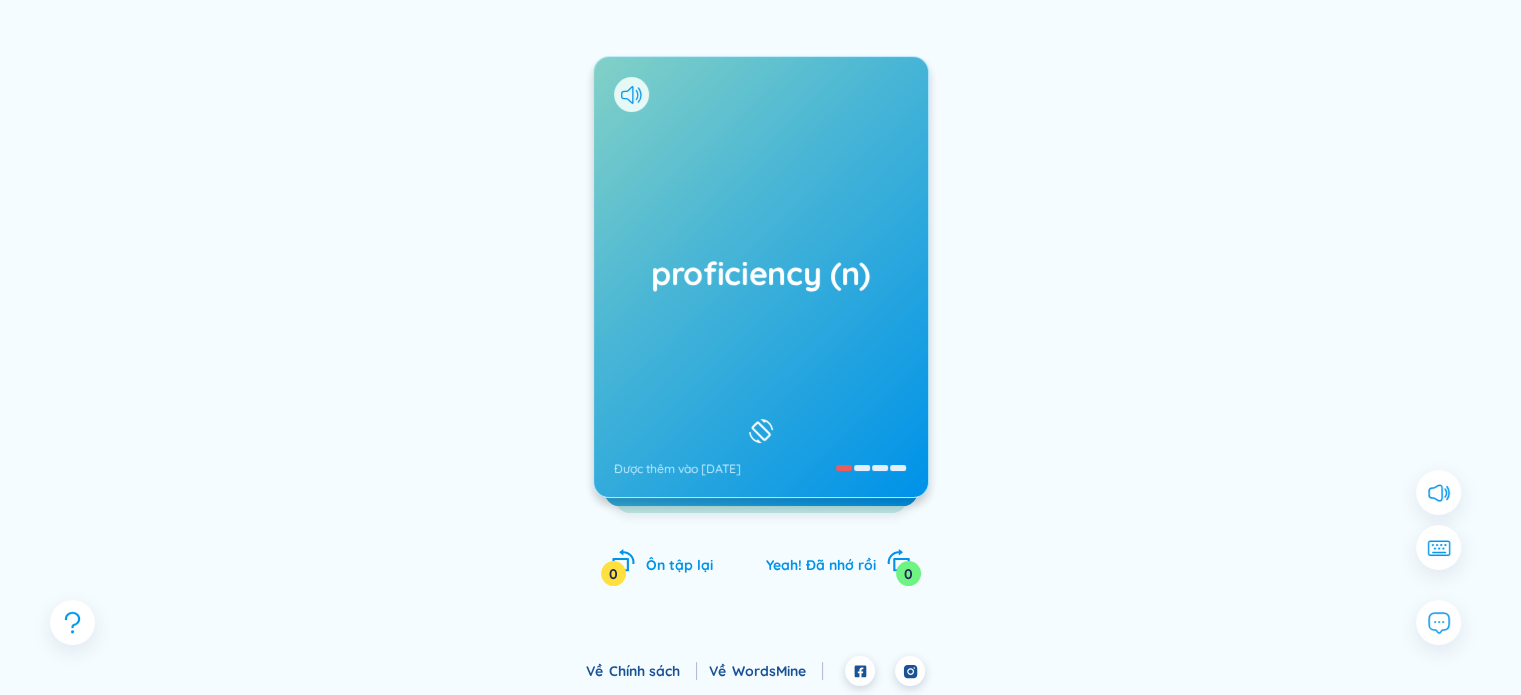 click on "proficiency (n) Được thêm vào 18/7/2025" at bounding box center [761, 277] 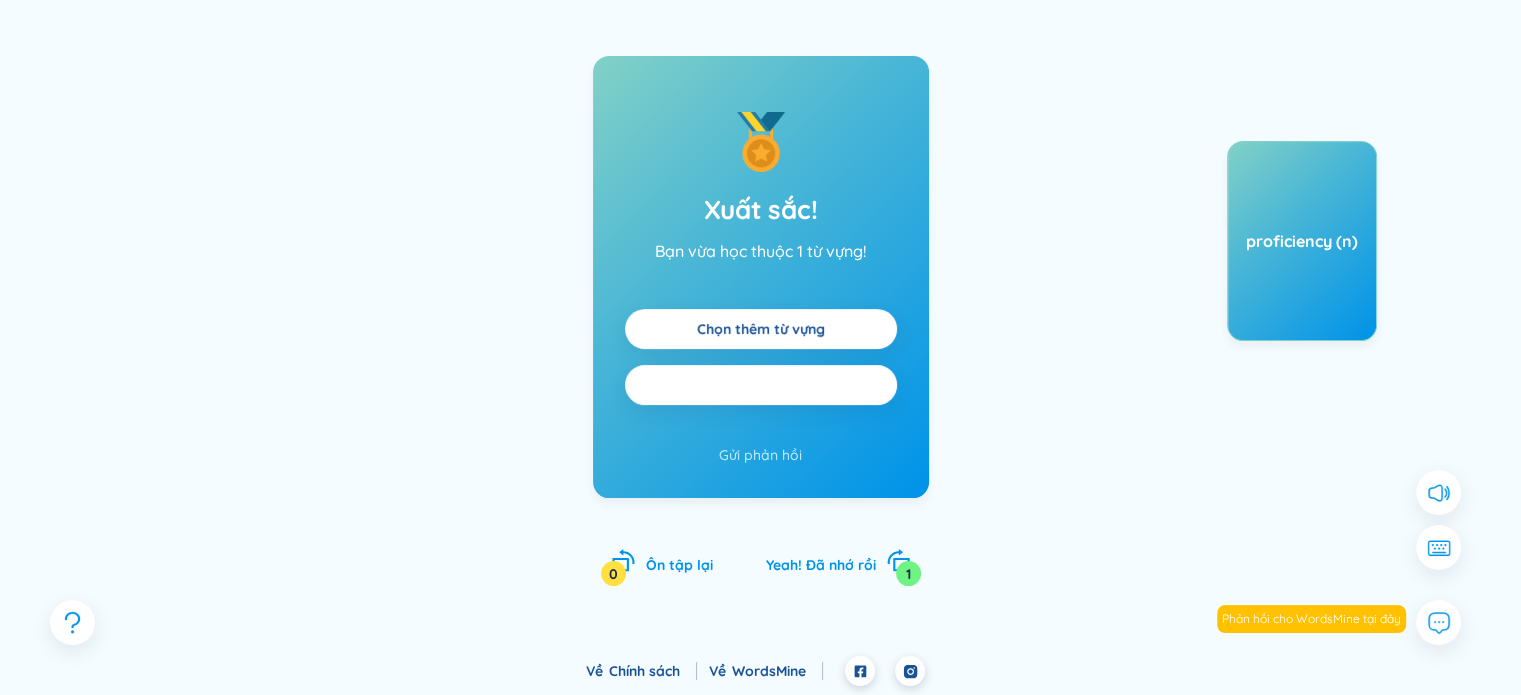 click on "Ôn tập lại tất cả" at bounding box center (760, 385) 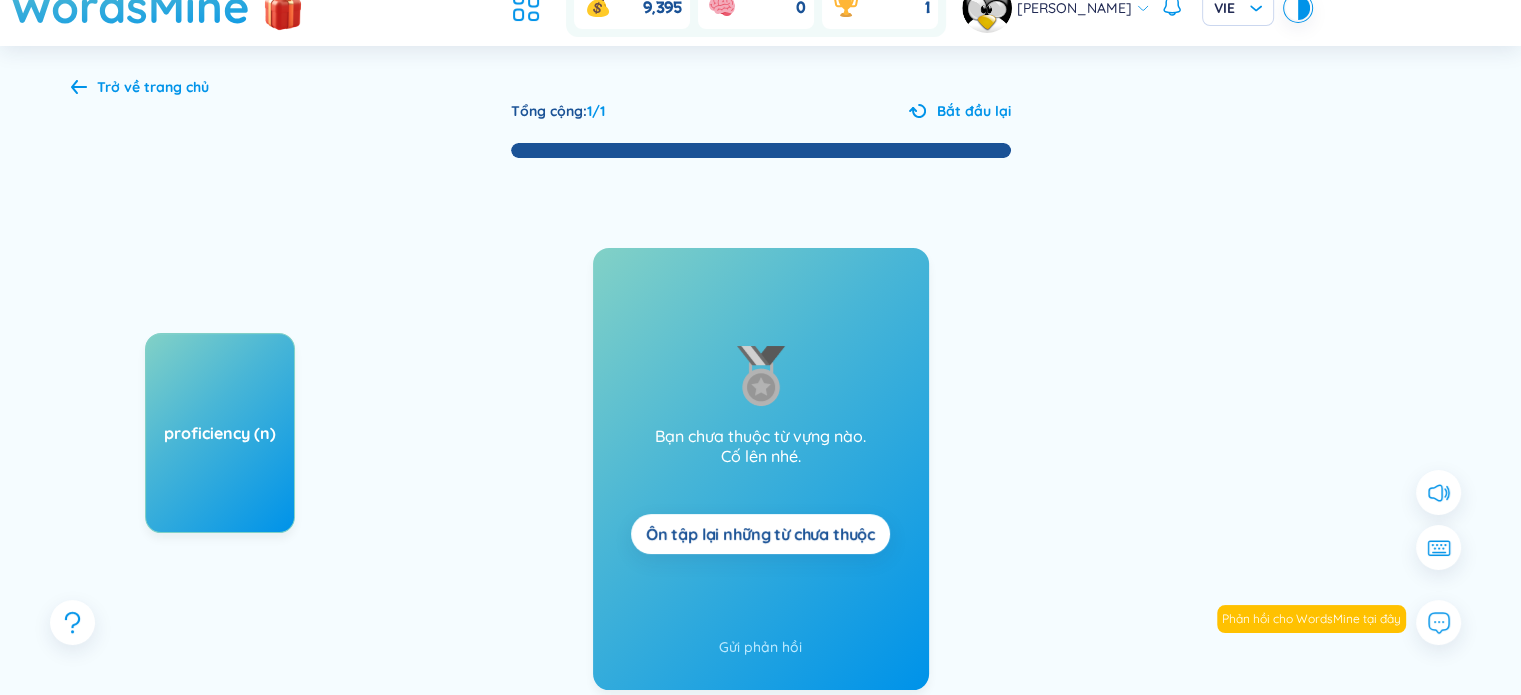 scroll, scrollTop: 0, scrollLeft: 0, axis: both 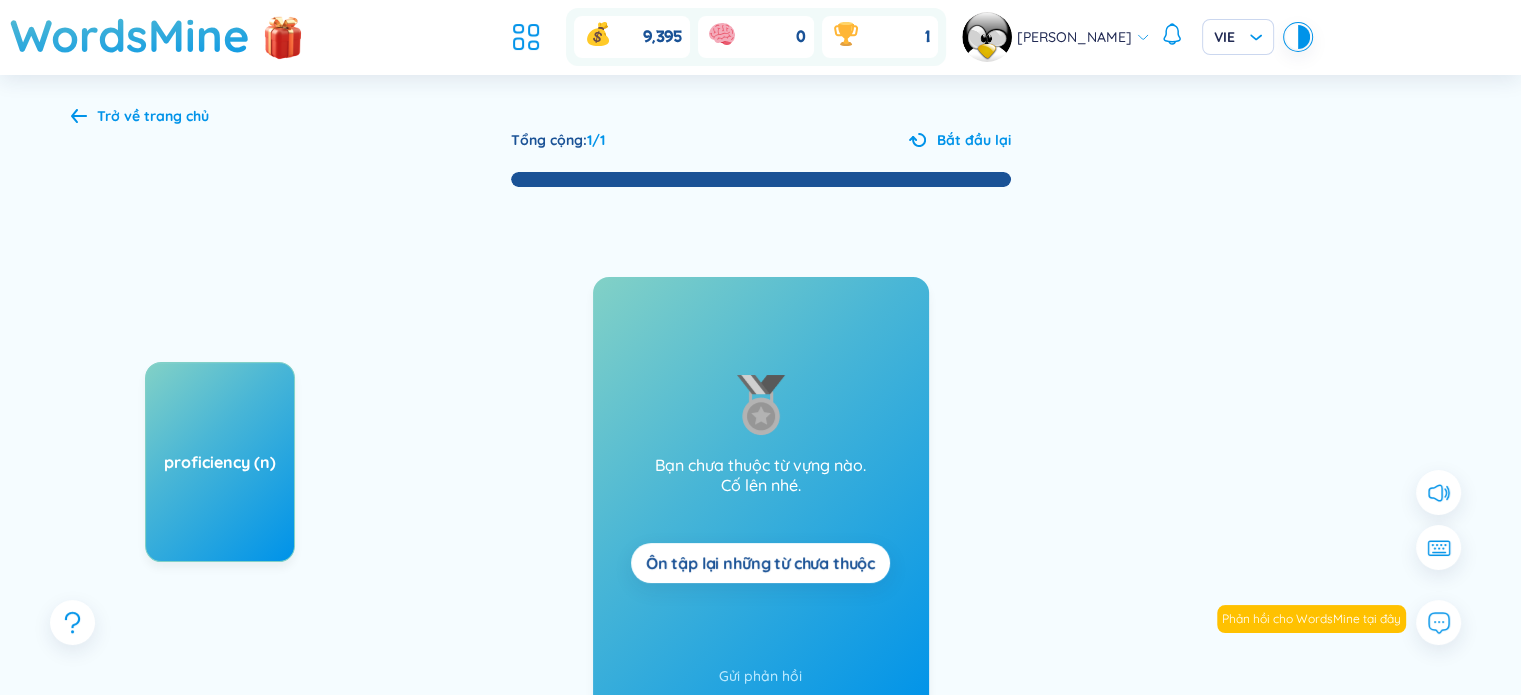 click on "Trở về trang chủ Tổng cộng :  1 / 1 Bắt đầu lại proficiency (n) Ôn tập lại (1 từ) Bạn chưa thuộc từ vựng nào. Cố lên nhé. Ôn tập lại những từ chưa thuộc Gửi phản hồi Bạn chưa thuộc từ vựng nào. Cố lên nhé. Ôn tập lại những từ chưa thuộc Gửi phản hồi Ôn tập lại 1 Yeah! Đã nhớ rồi 0" at bounding box center (761, 476) 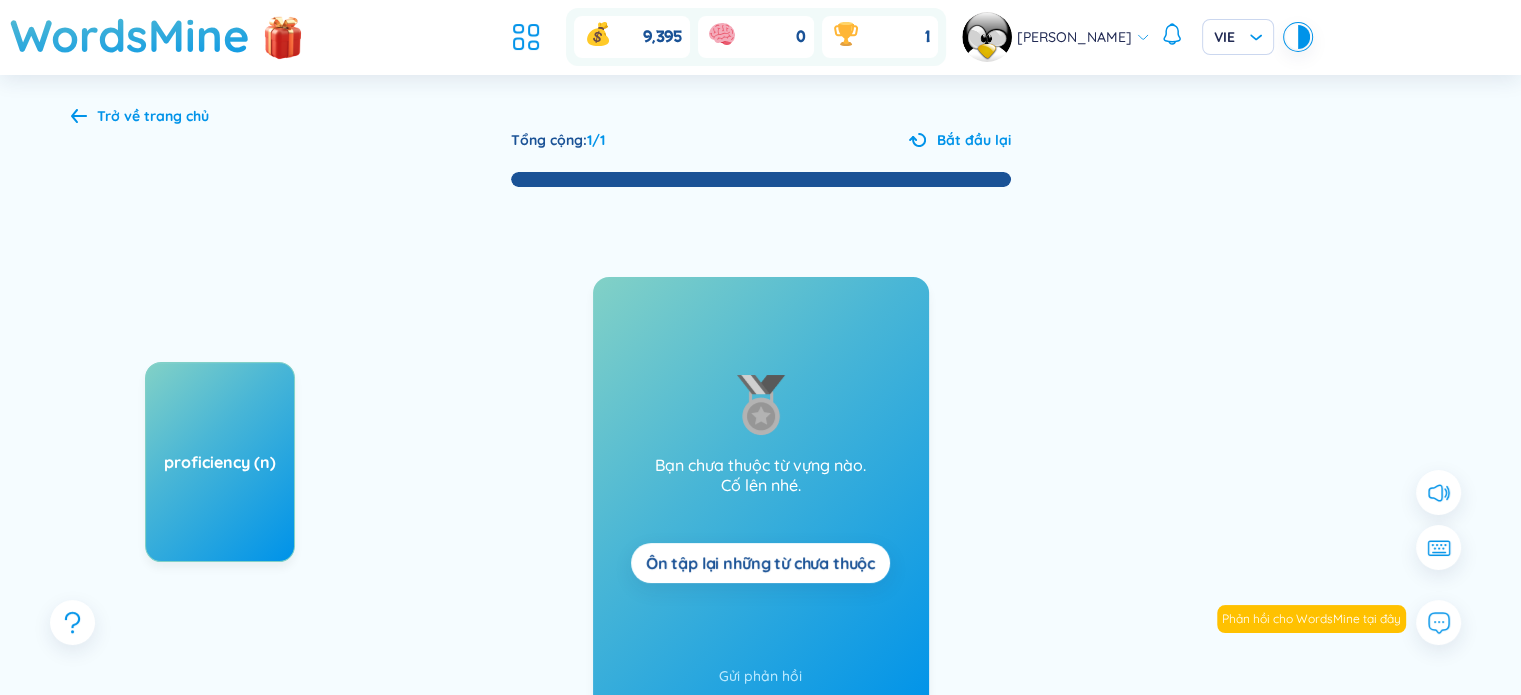 click on "Trở về trang chủ" at bounding box center (153, 116) 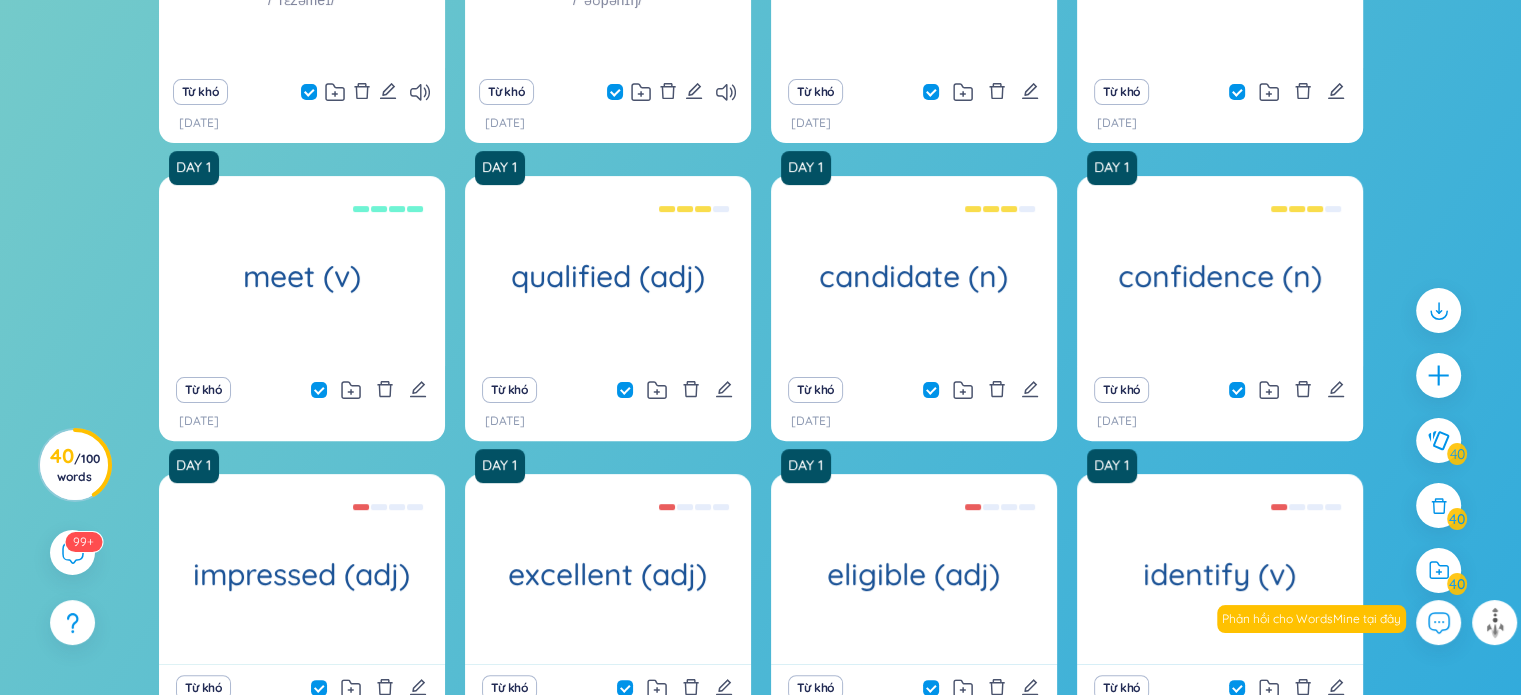 scroll, scrollTop: 500, scrollLeft: 0, axis: vertical 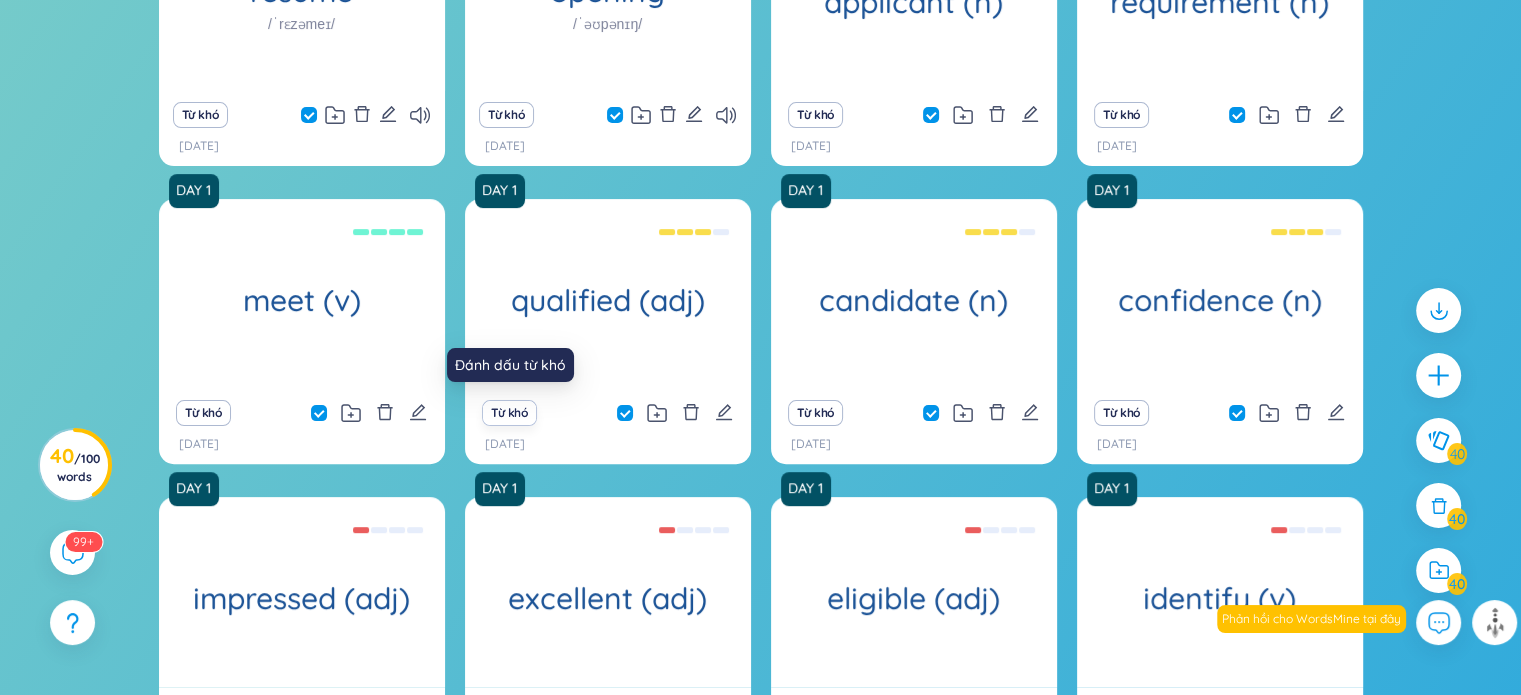 click on "Từ khó" at bounding box center [509, 413] 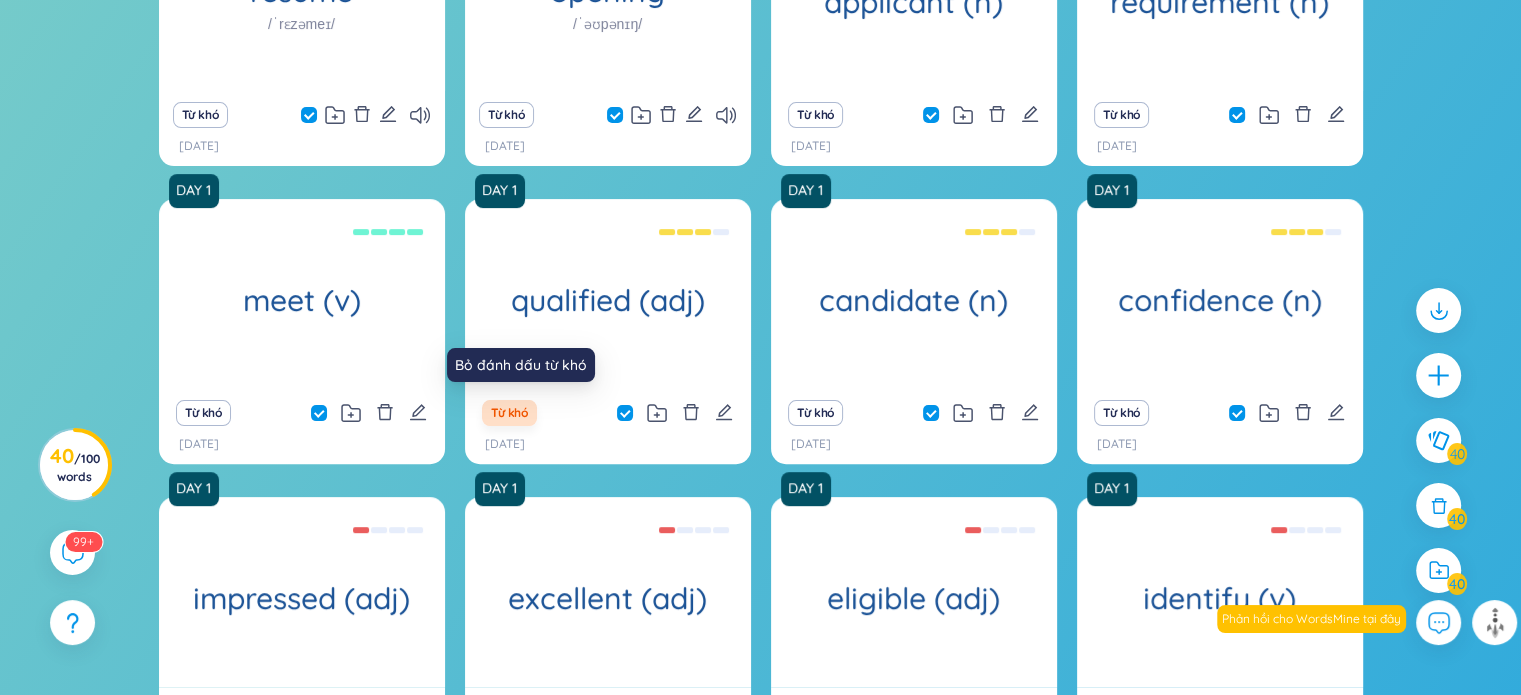 click on "Từ khó" at bounding box center [509, 413] 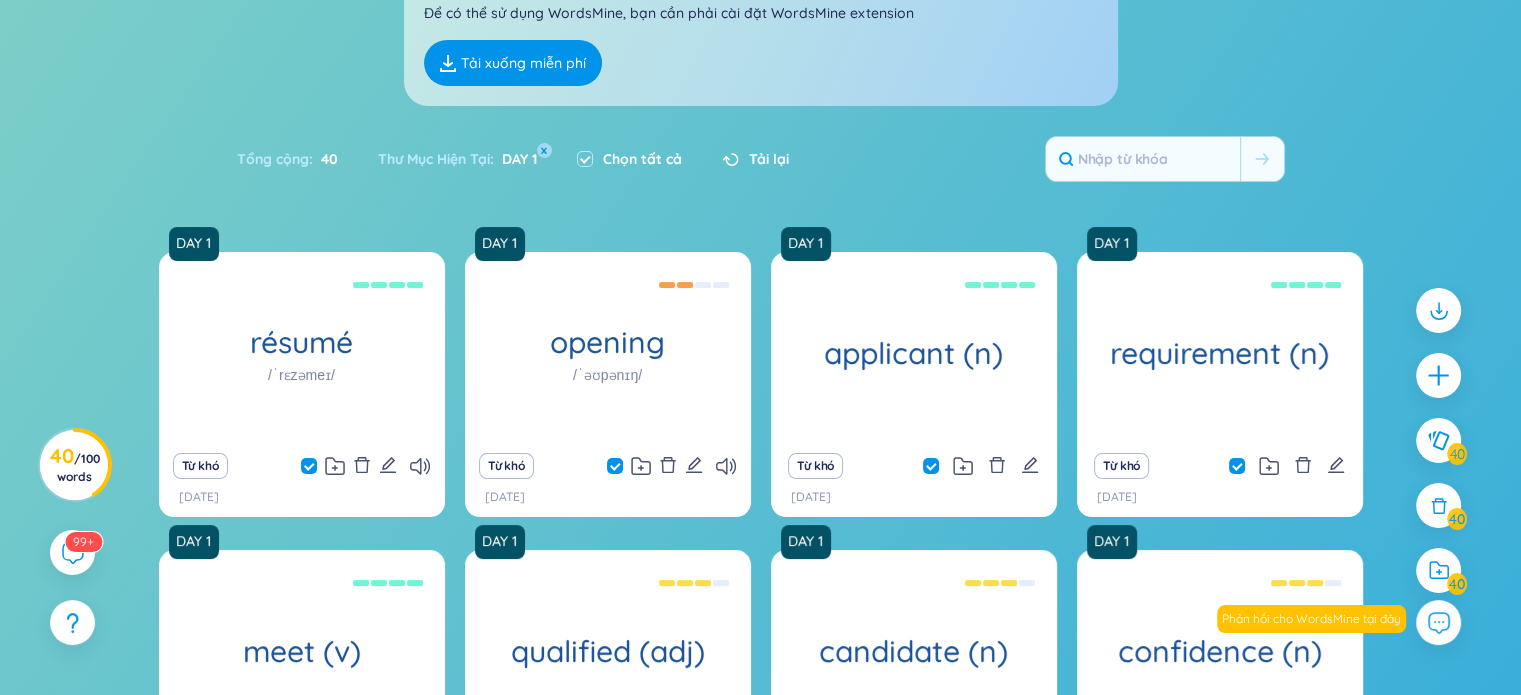 scroll, scrollTop: 0, scrollLeft: 0, axis: both 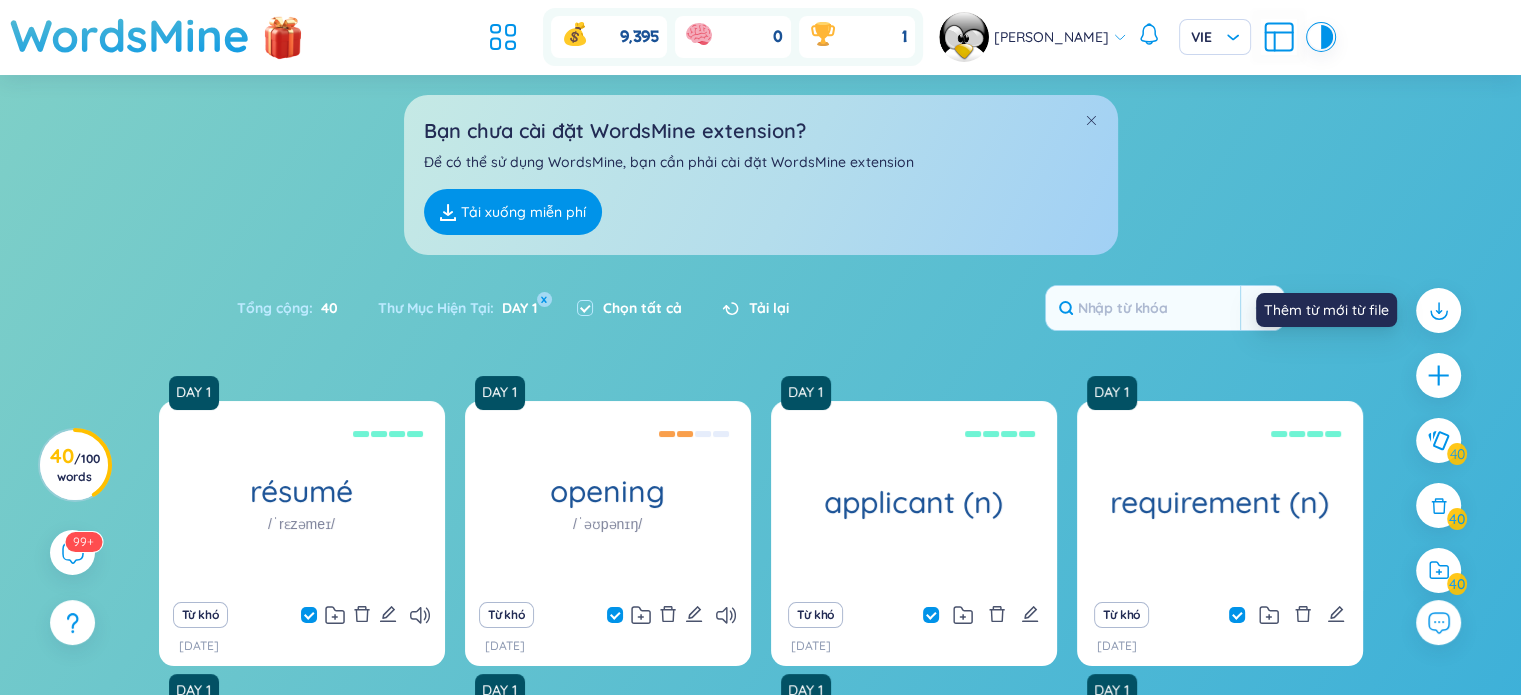 click on "WordsMine 9,395 0 1 Quỳnh Anh Vũ Nguyễn VIE" at bounding box center [760, 37] 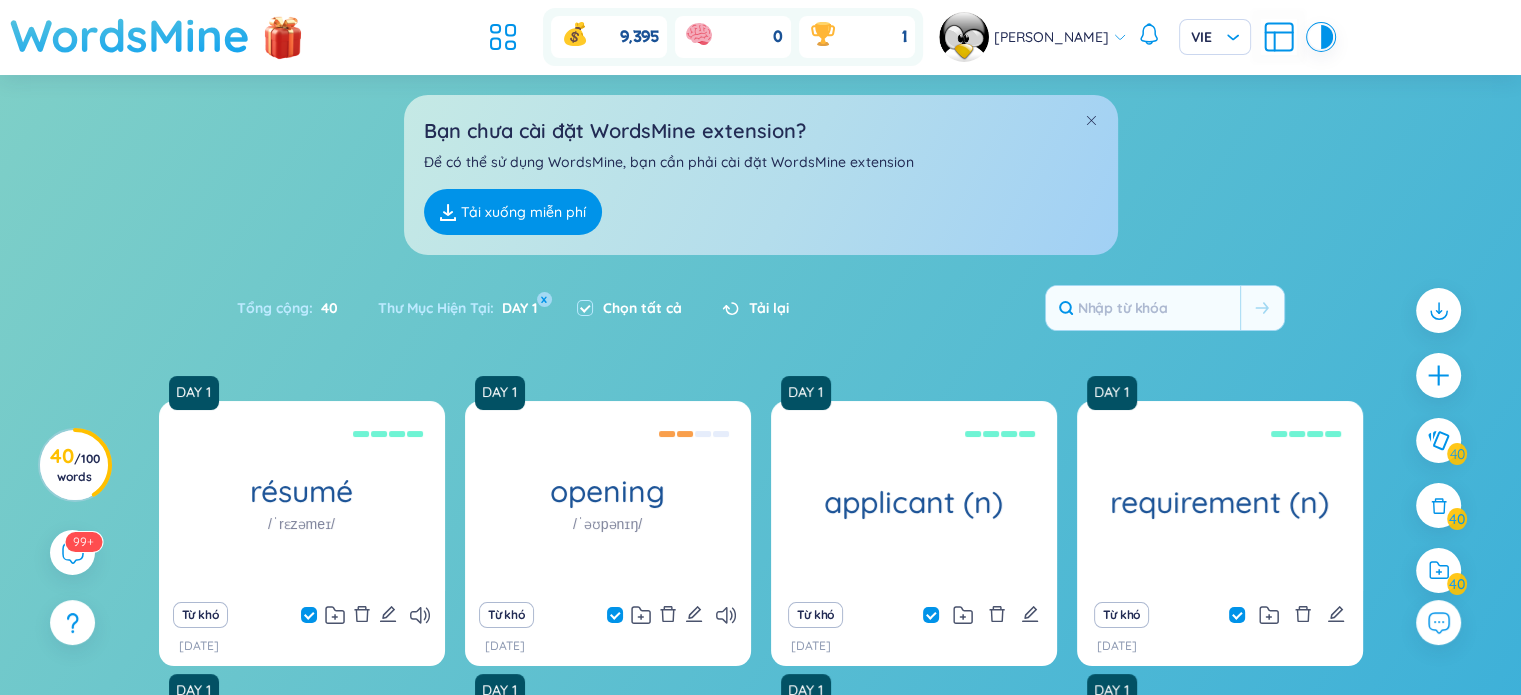 click on "WordsMine" at bounding box center [130, 35] 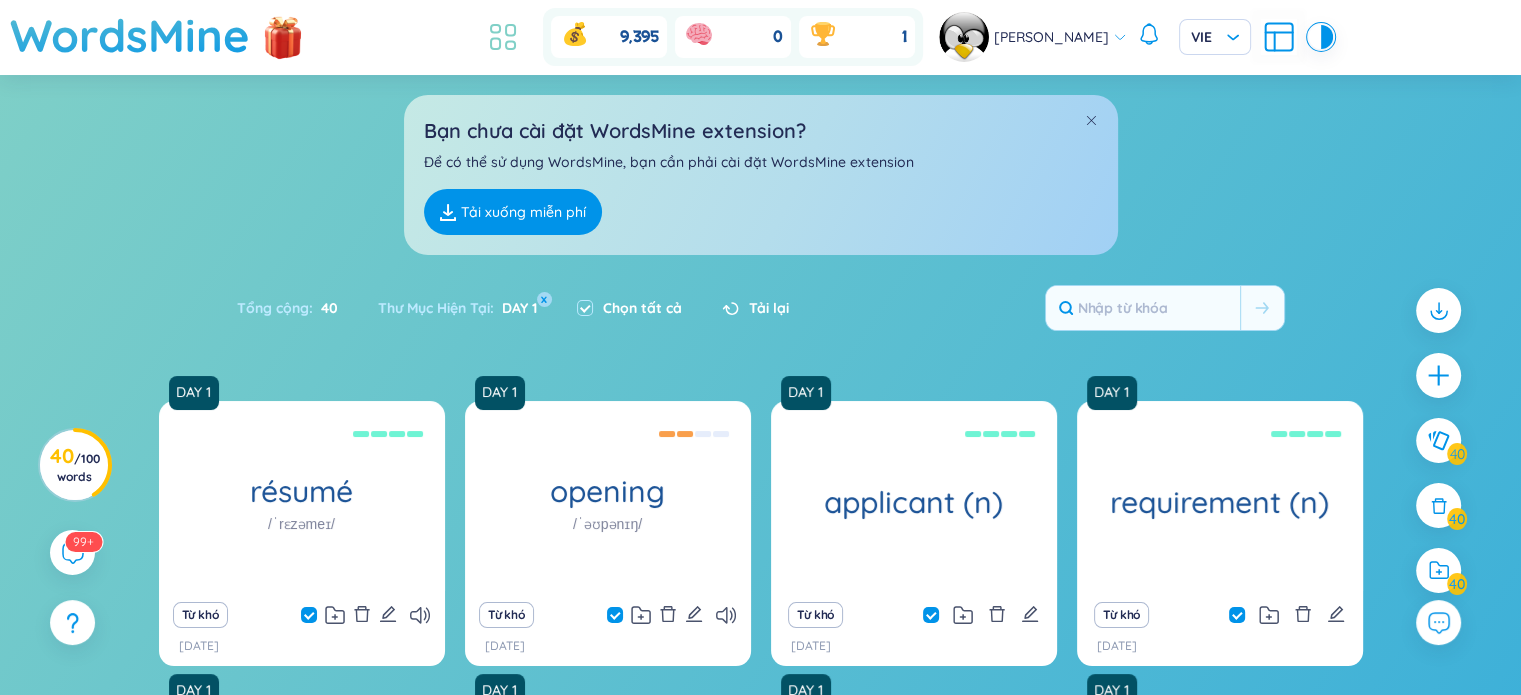 click 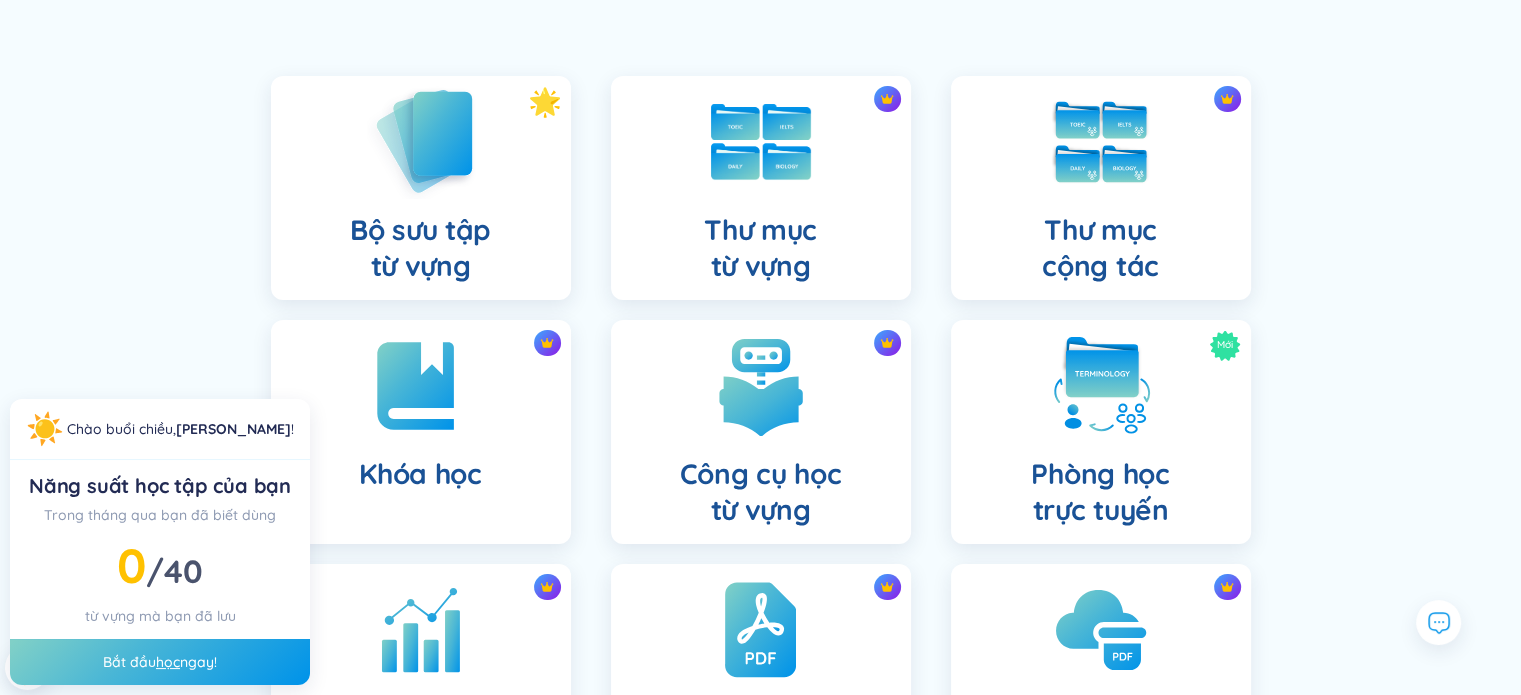 scroll, scrollTop: 100, scrollLeft: 0, axis: vertical 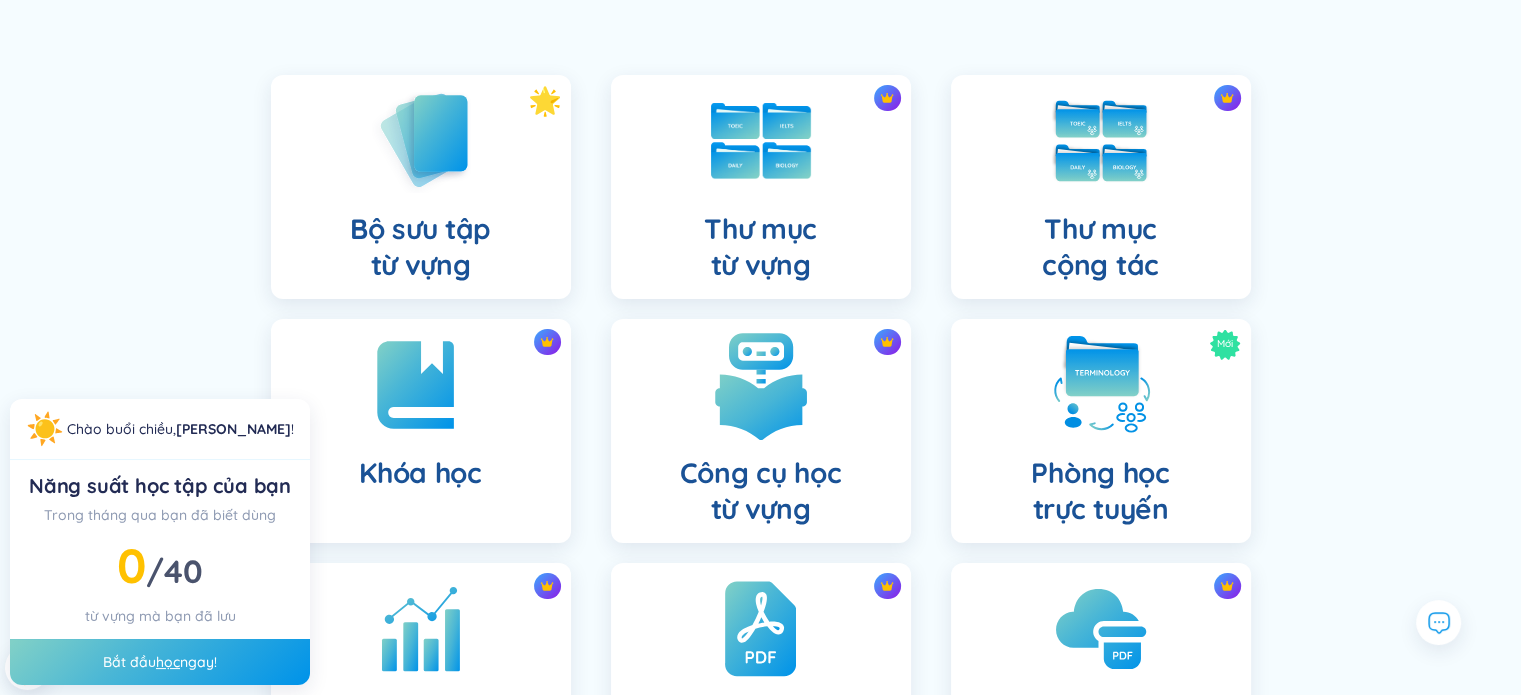 click on "Công cụ học từ vựng" at bounding box center [761, 491] 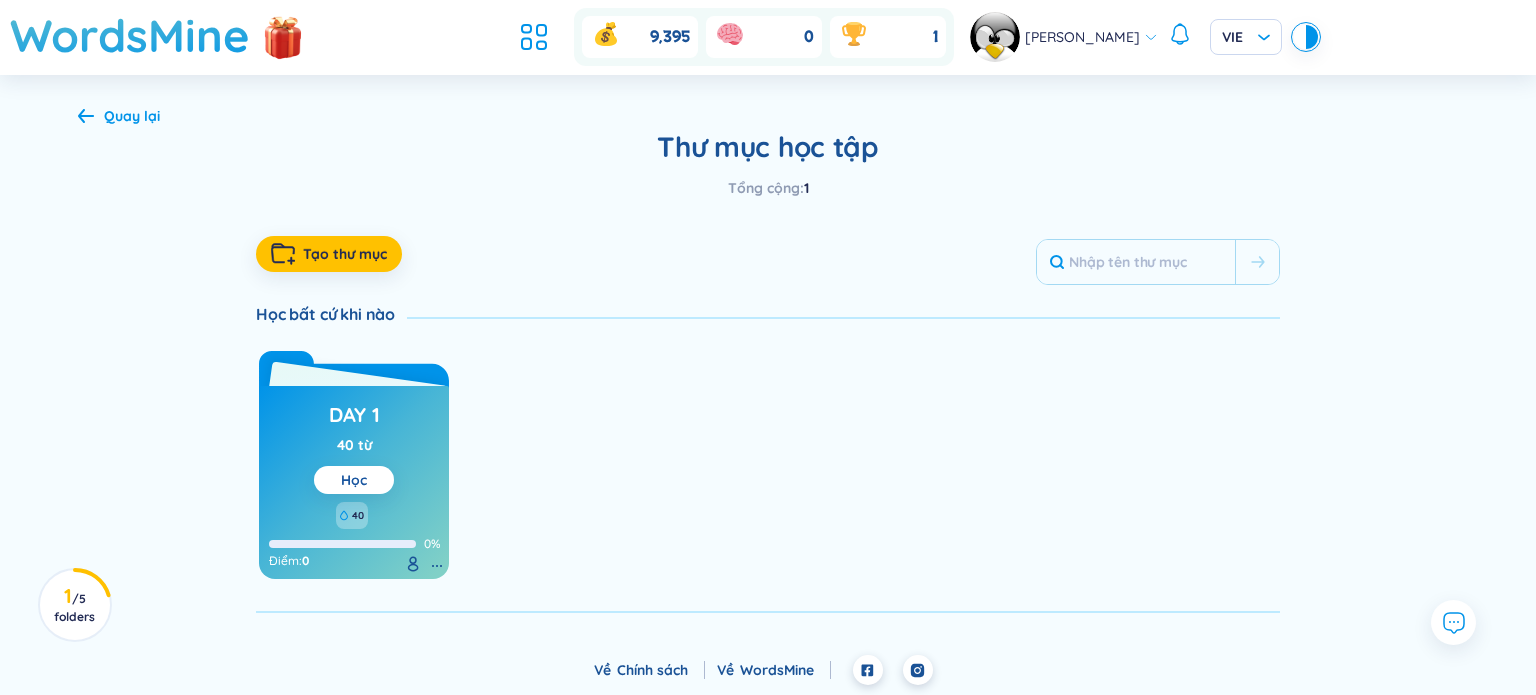 click on "Học" at bounding box center (354, 480) 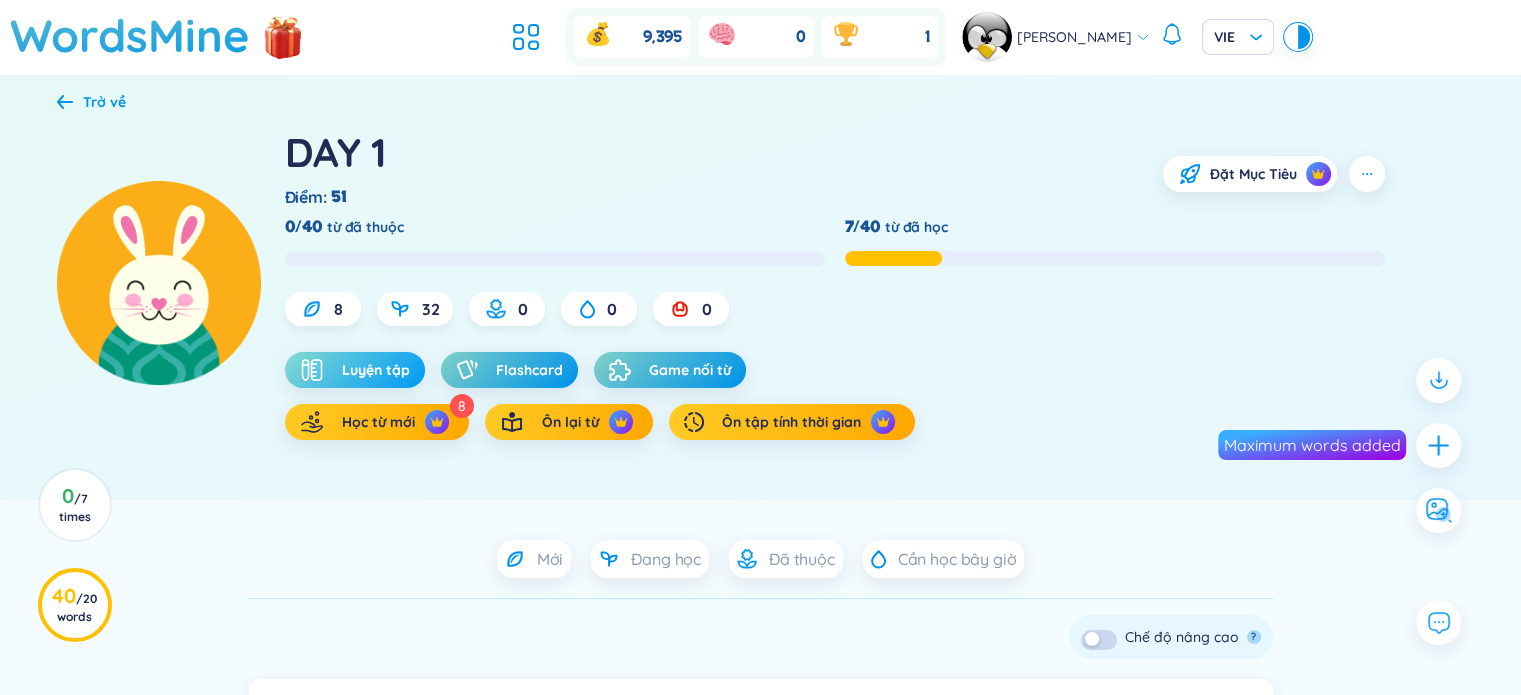 click on "Luyện tập" at bounding box center (355, 370) 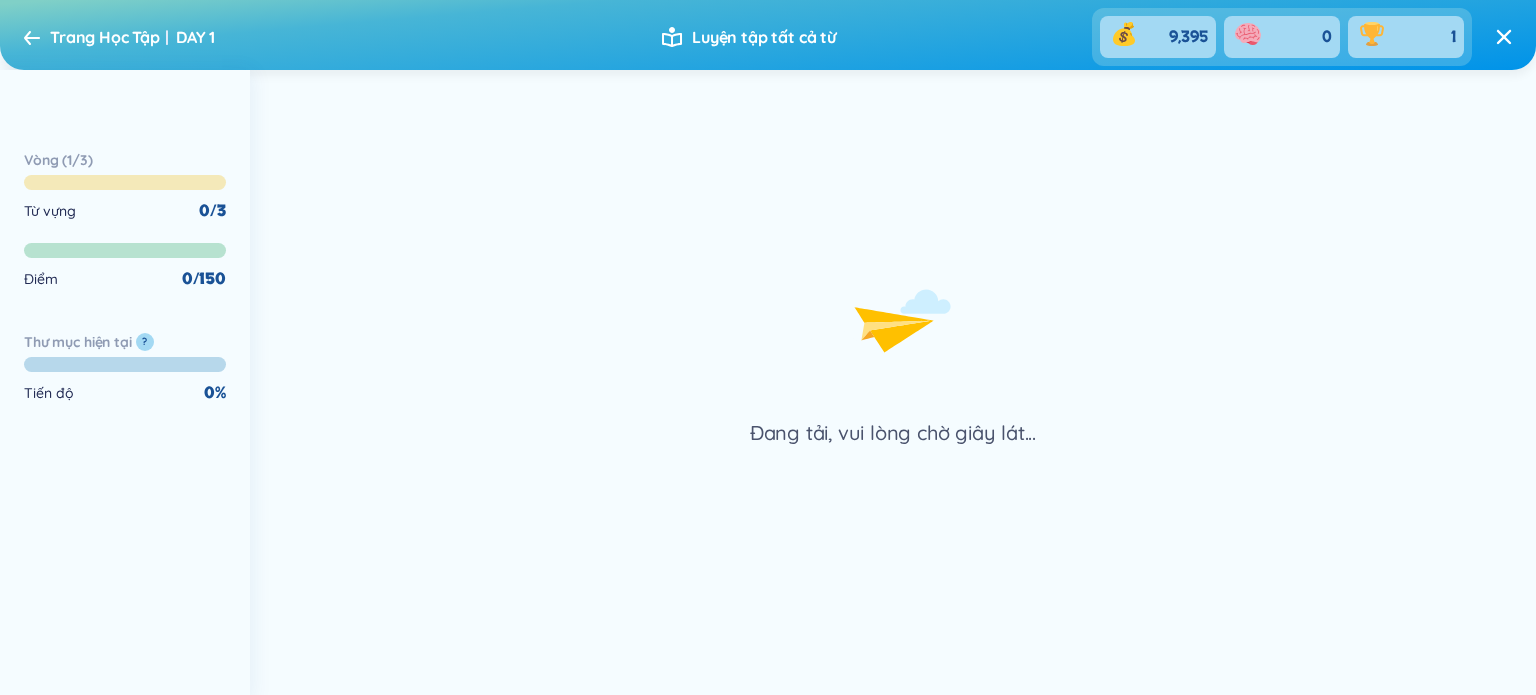click 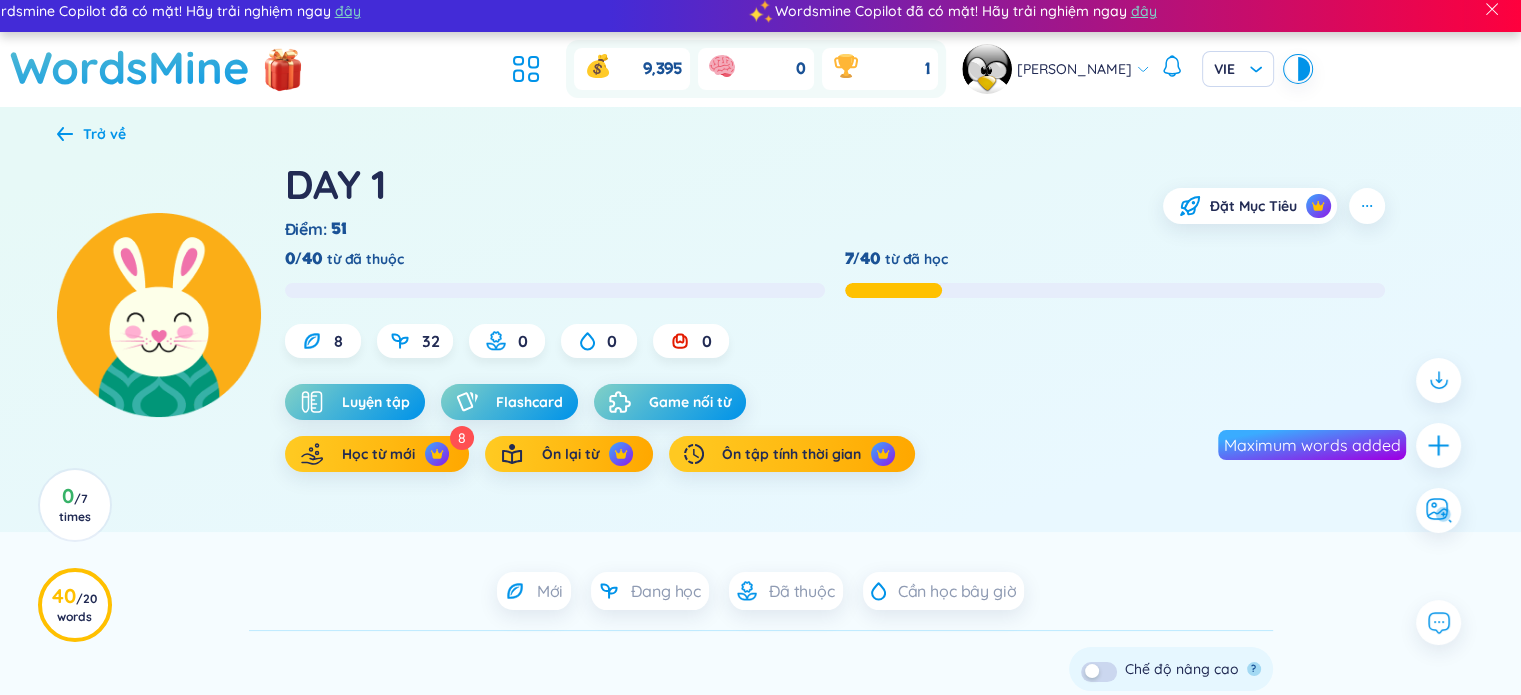 scroll, scrollTop: 0, scrollLeft: 0, axis: both 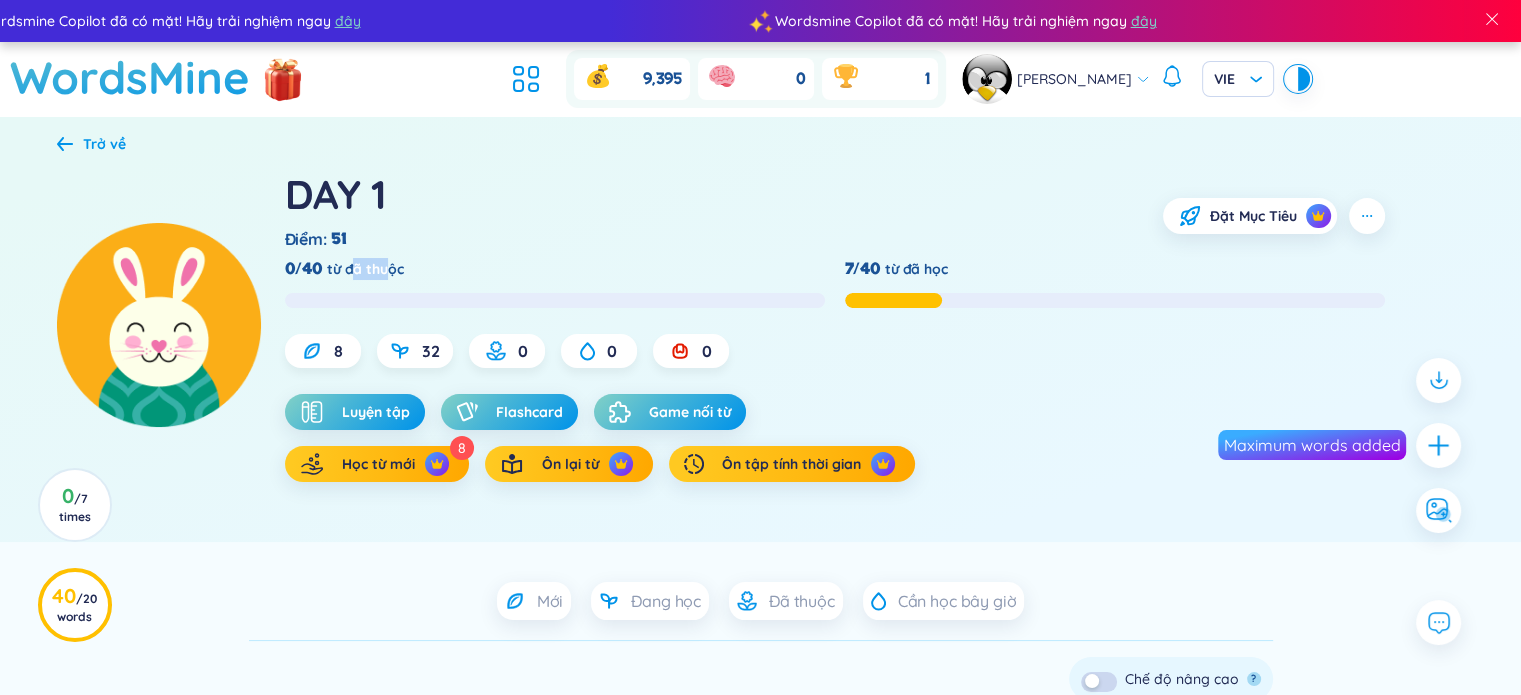 drag, startPoint x: 344, startPoint y: 263, endPoint x: 376, endPoint y: 263, distance: 32 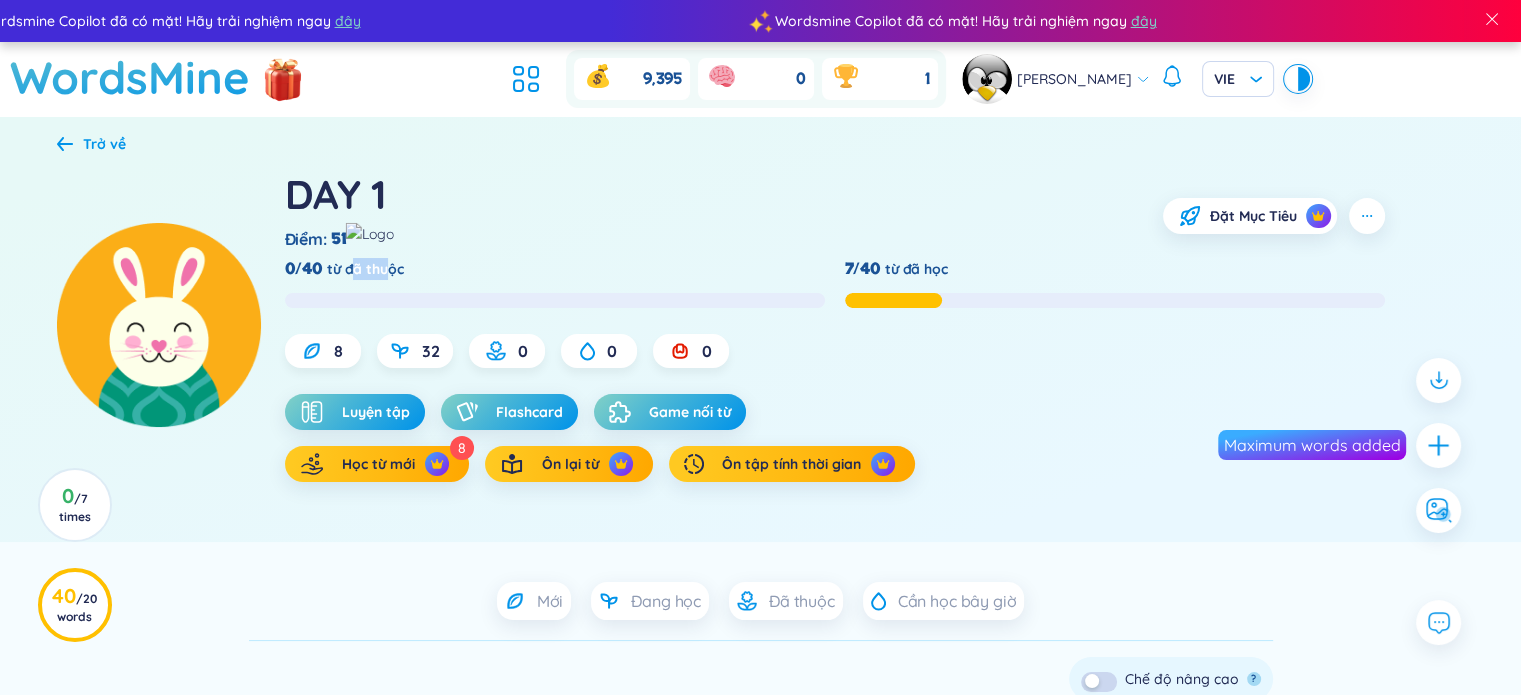 click on "DAY 1 Điểm :  51 Đặt Mục Tiêu" at bounding box center [835, 208] 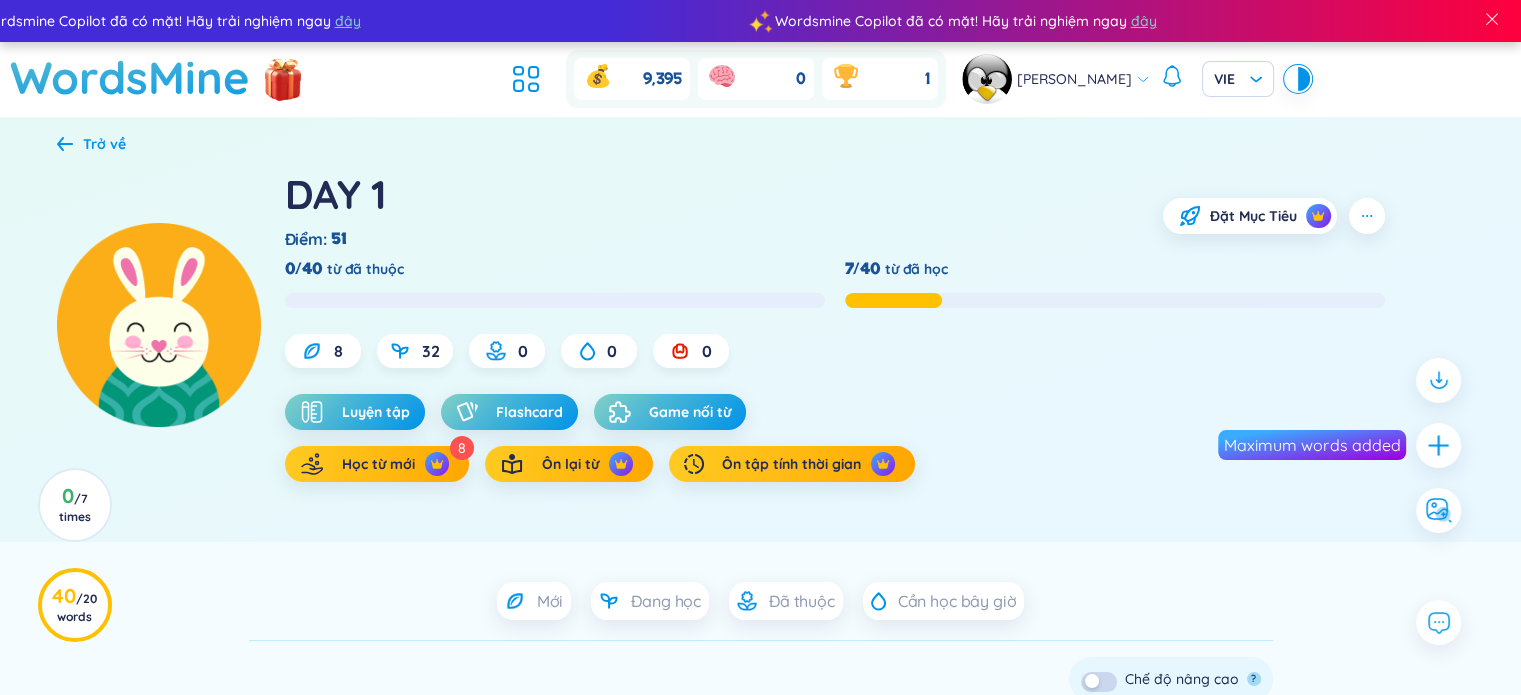 click at bounding box center (893, 300) 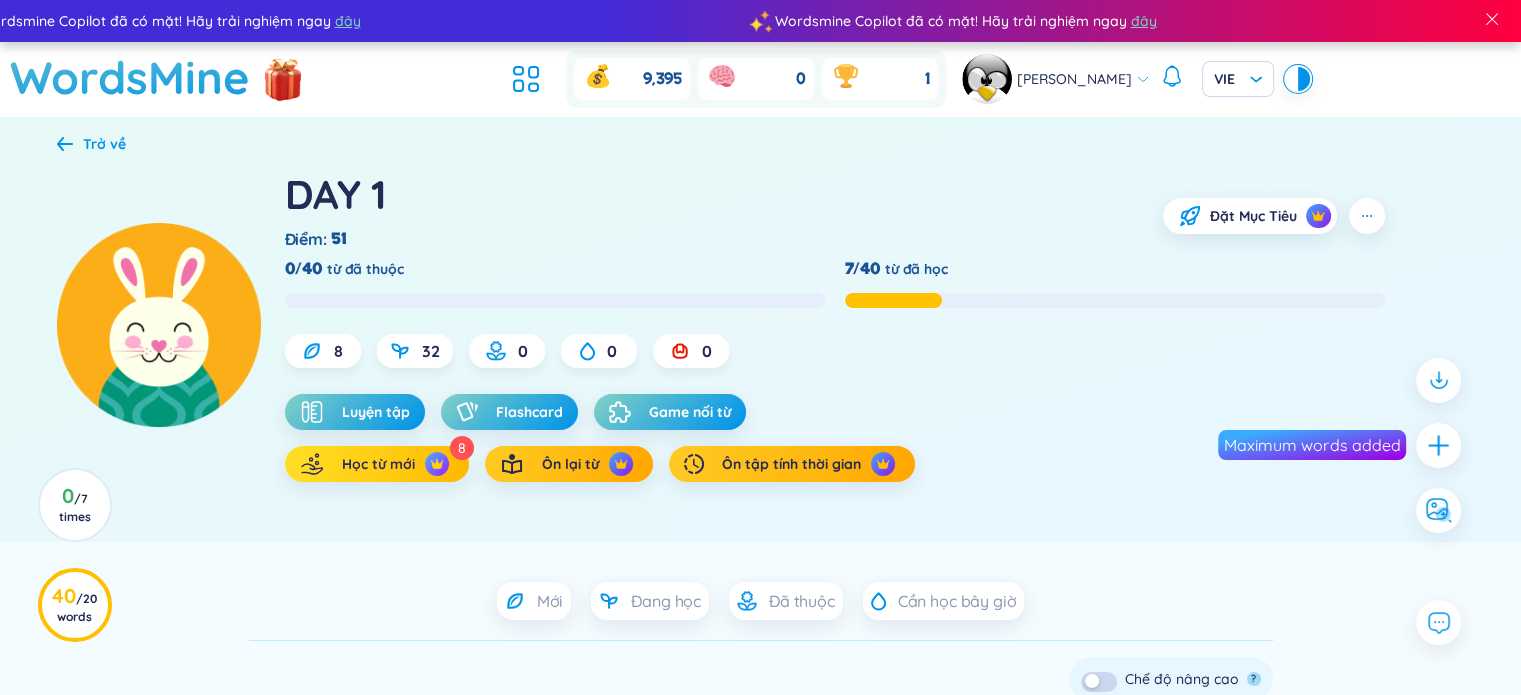 click on "Học từ mới" at bounding box center (378, 464) 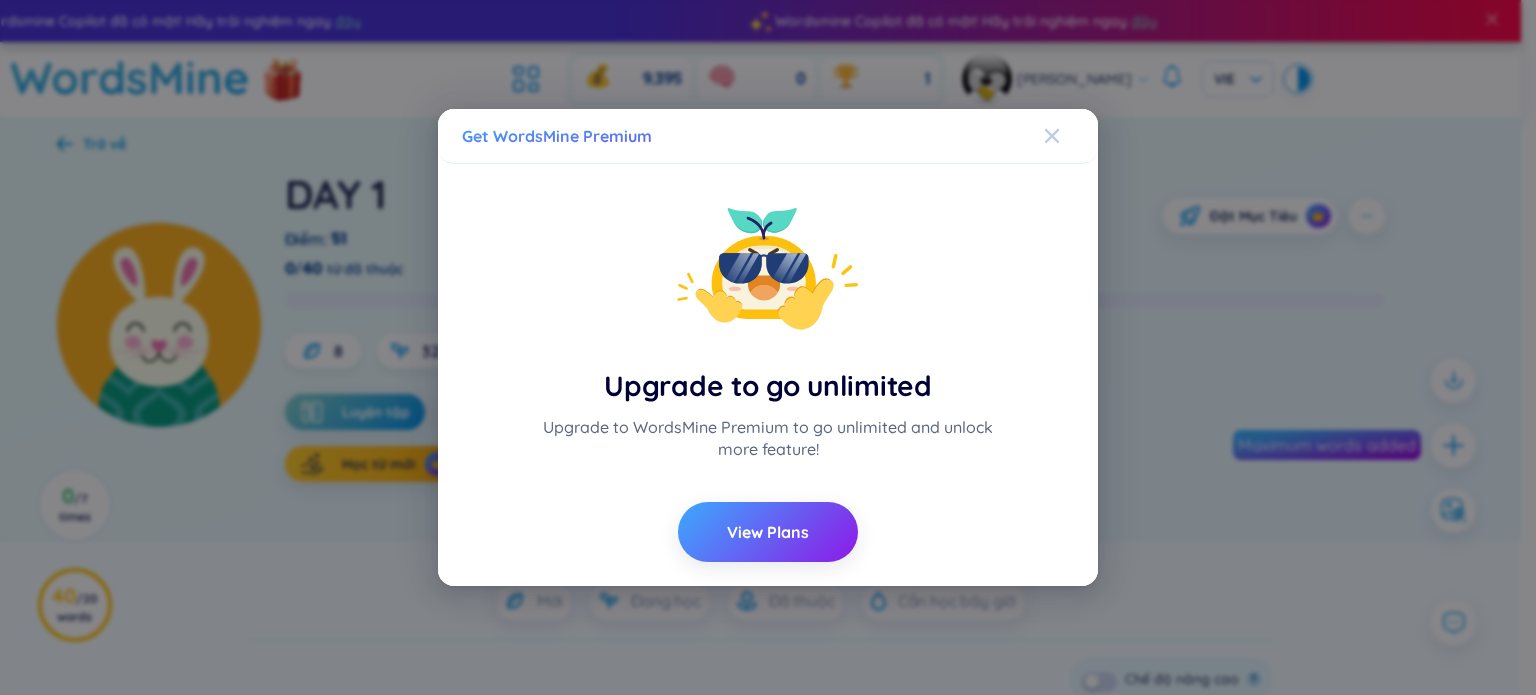 click 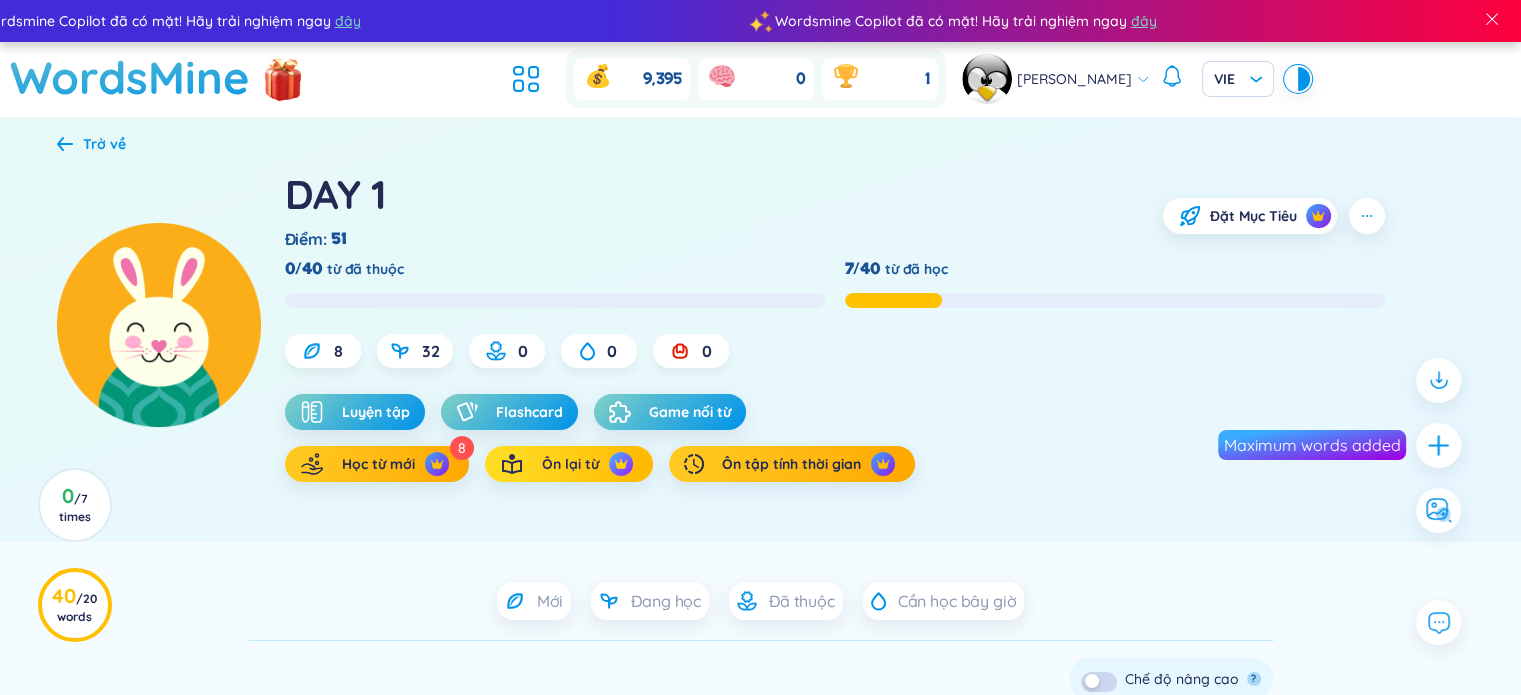 click at bounding box center (621, 464) 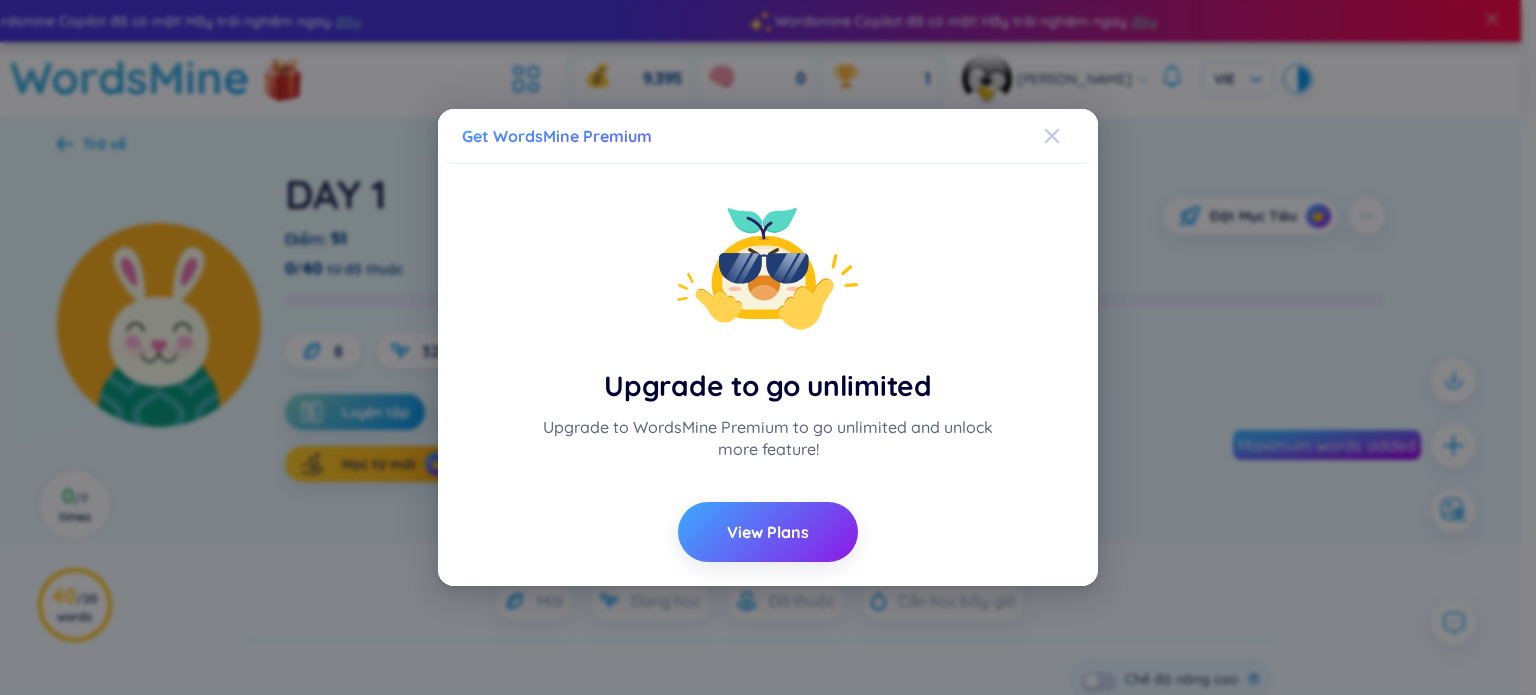 click 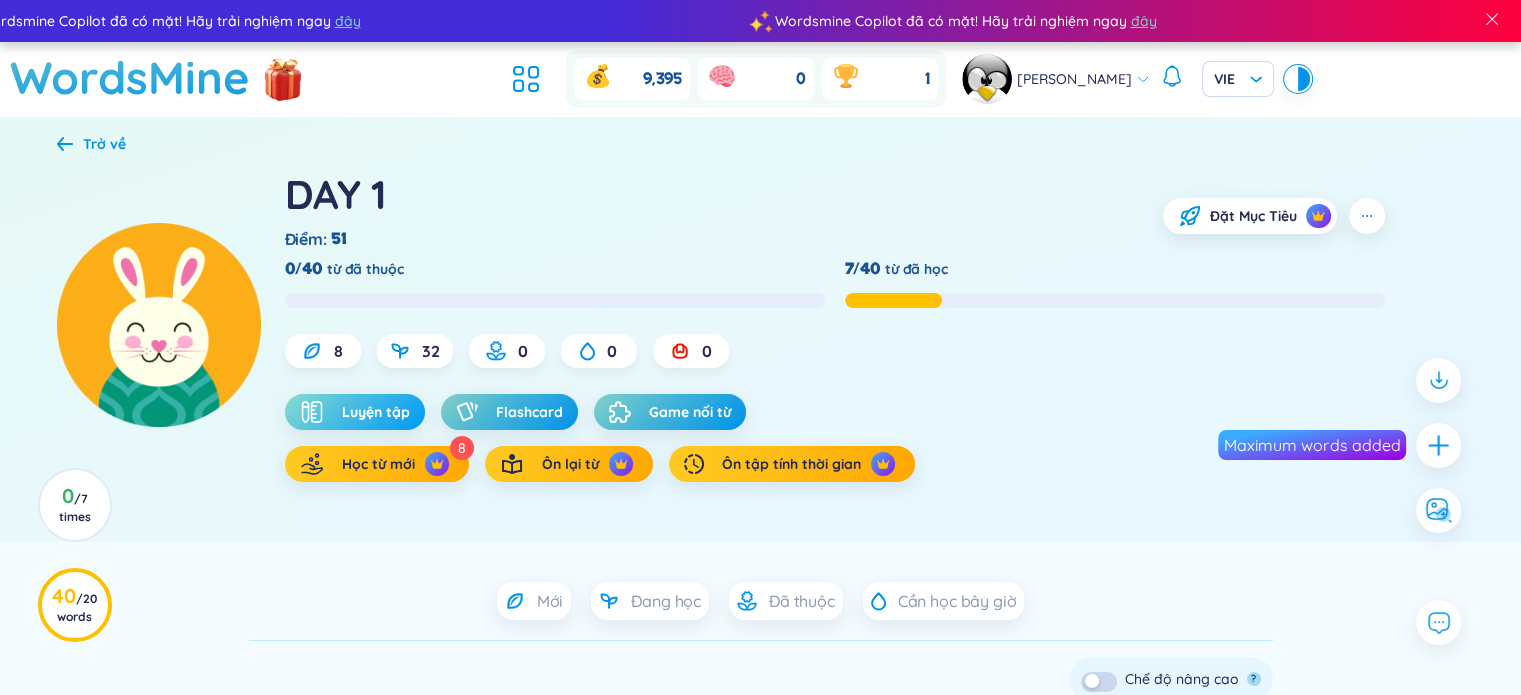 click on "Luyện tập" at bounding box center [355, 412] 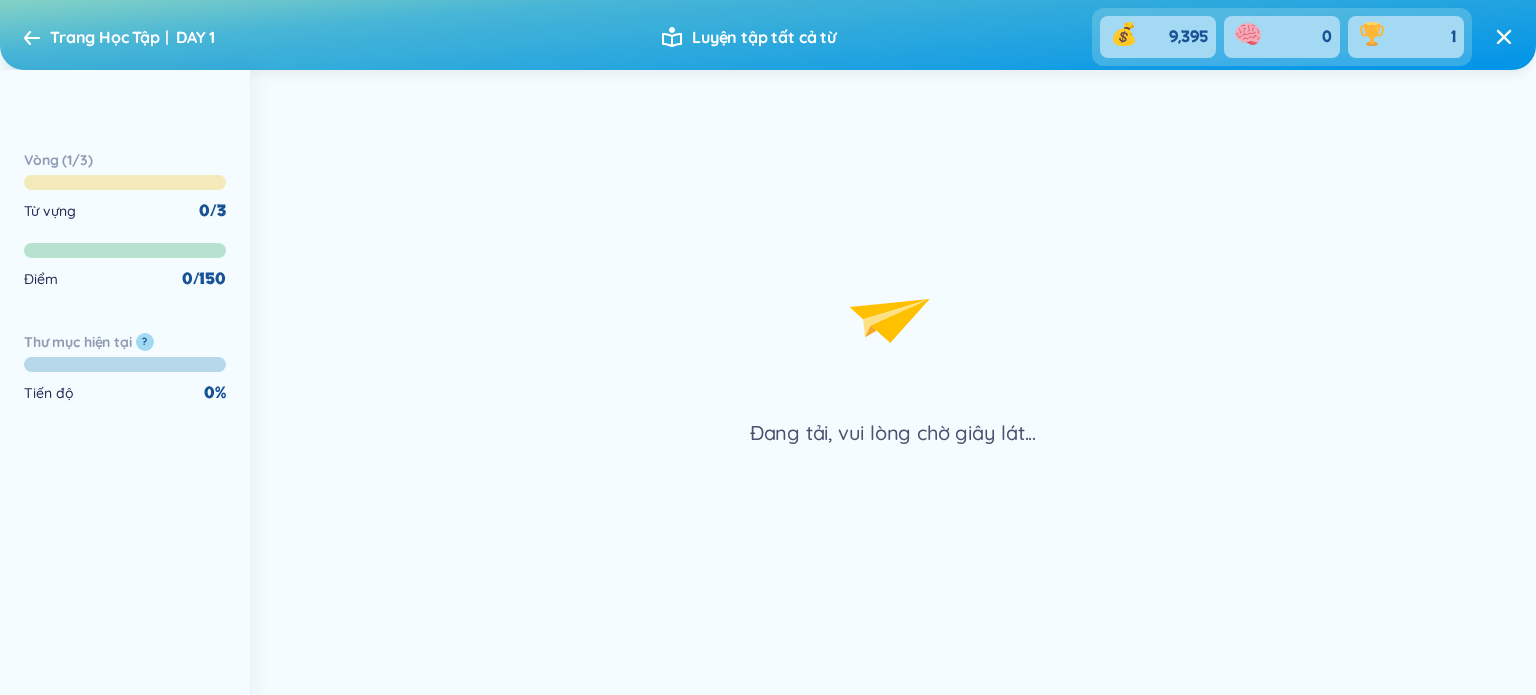 click on "Đang tải, vui lòng chờ giây lát..." at bounding box center (893, 283) 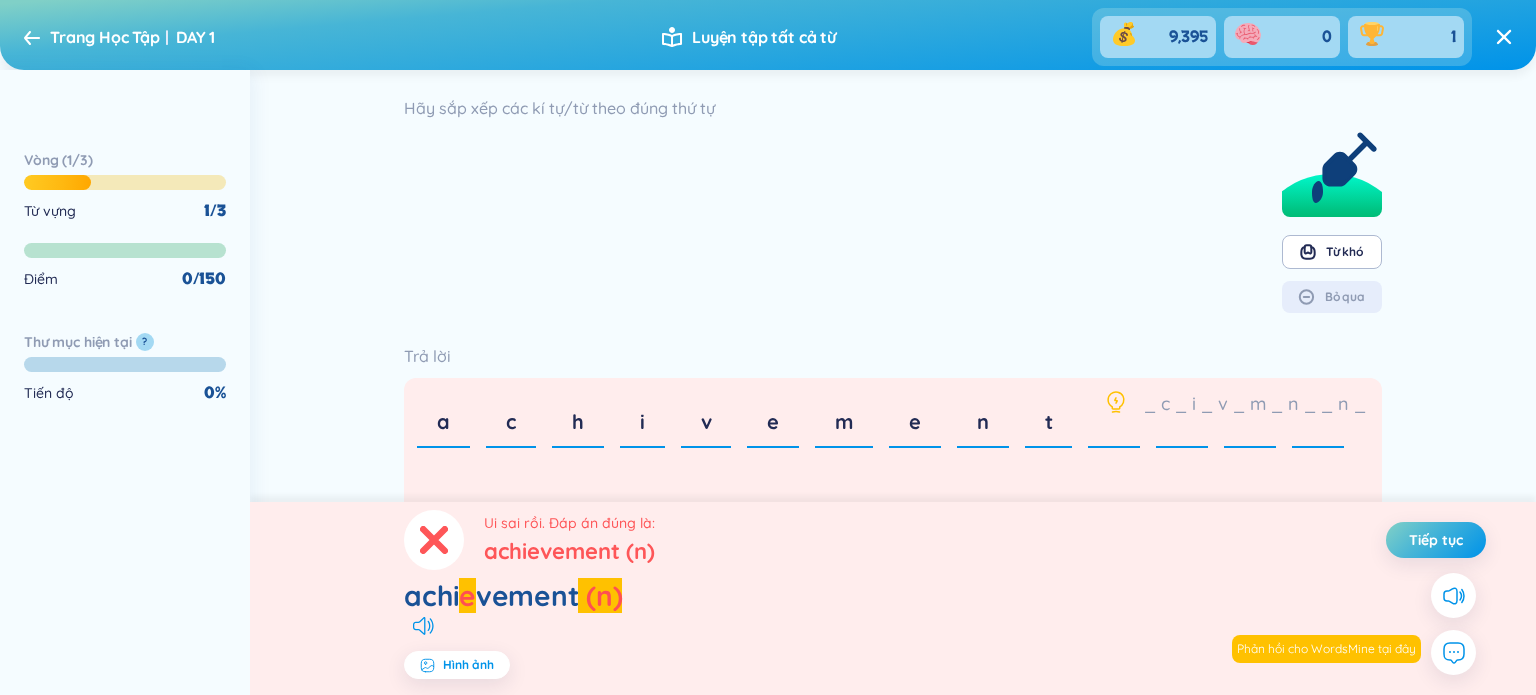 click on "Trang Học Tập DAY 1" at bounding box center (119, 37) 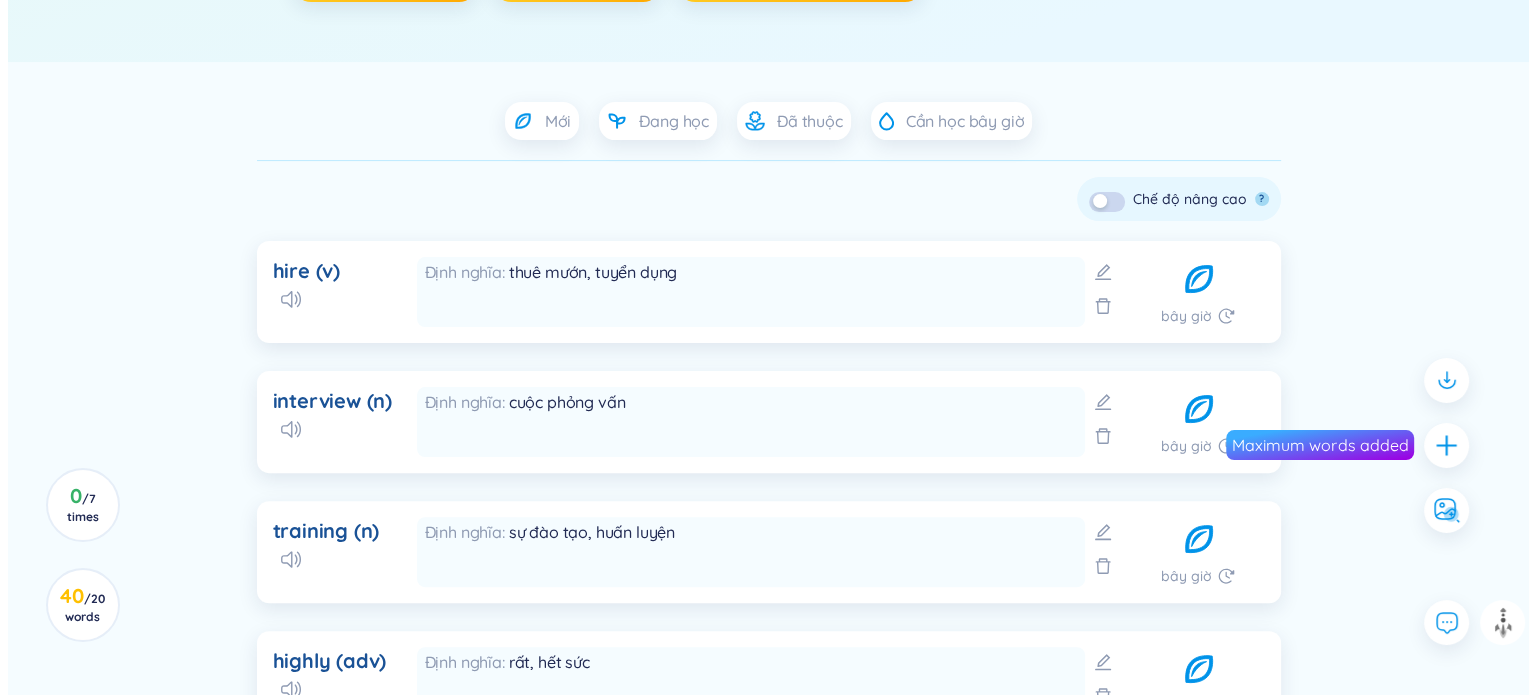 scroll, scrollTop: 410, scrollLeft: 0, axis: vertical 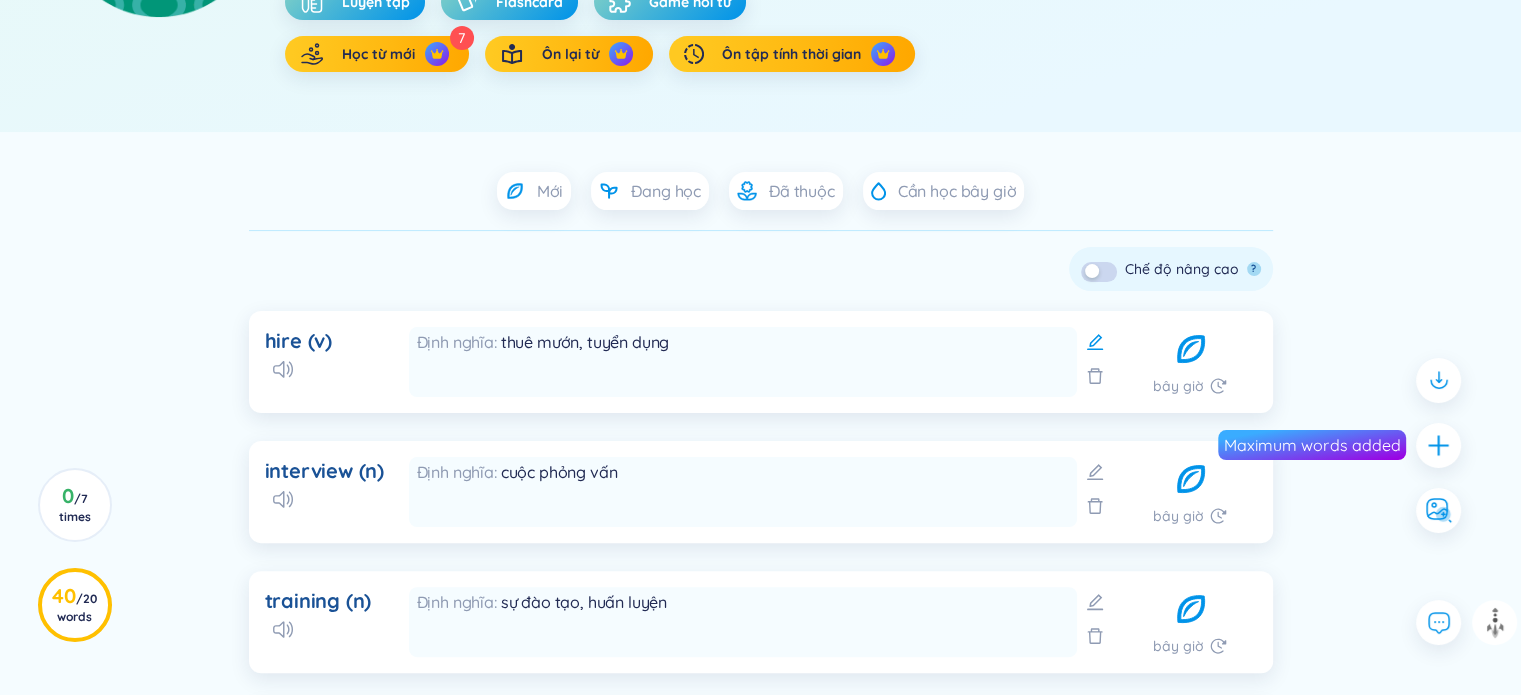 click 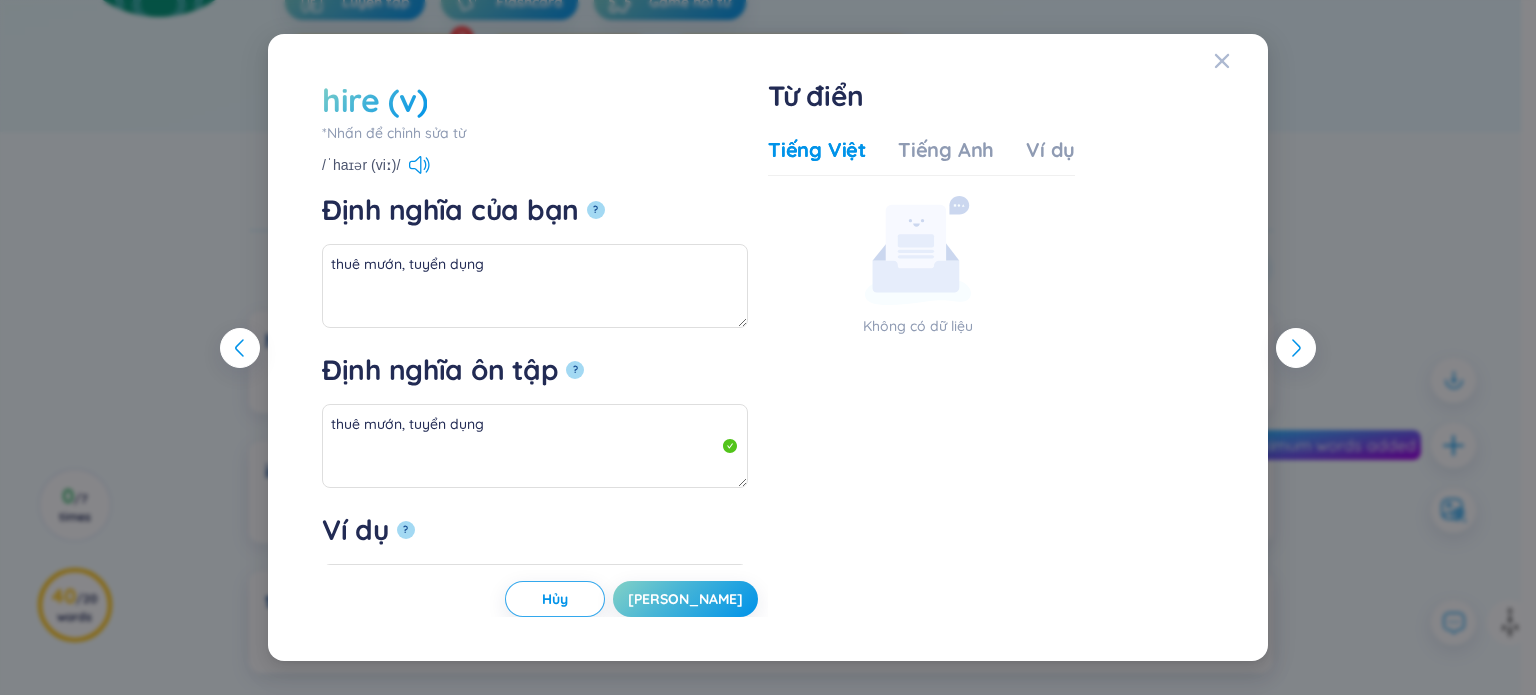 click on "hire (v)" at bounding box center [535, 100] 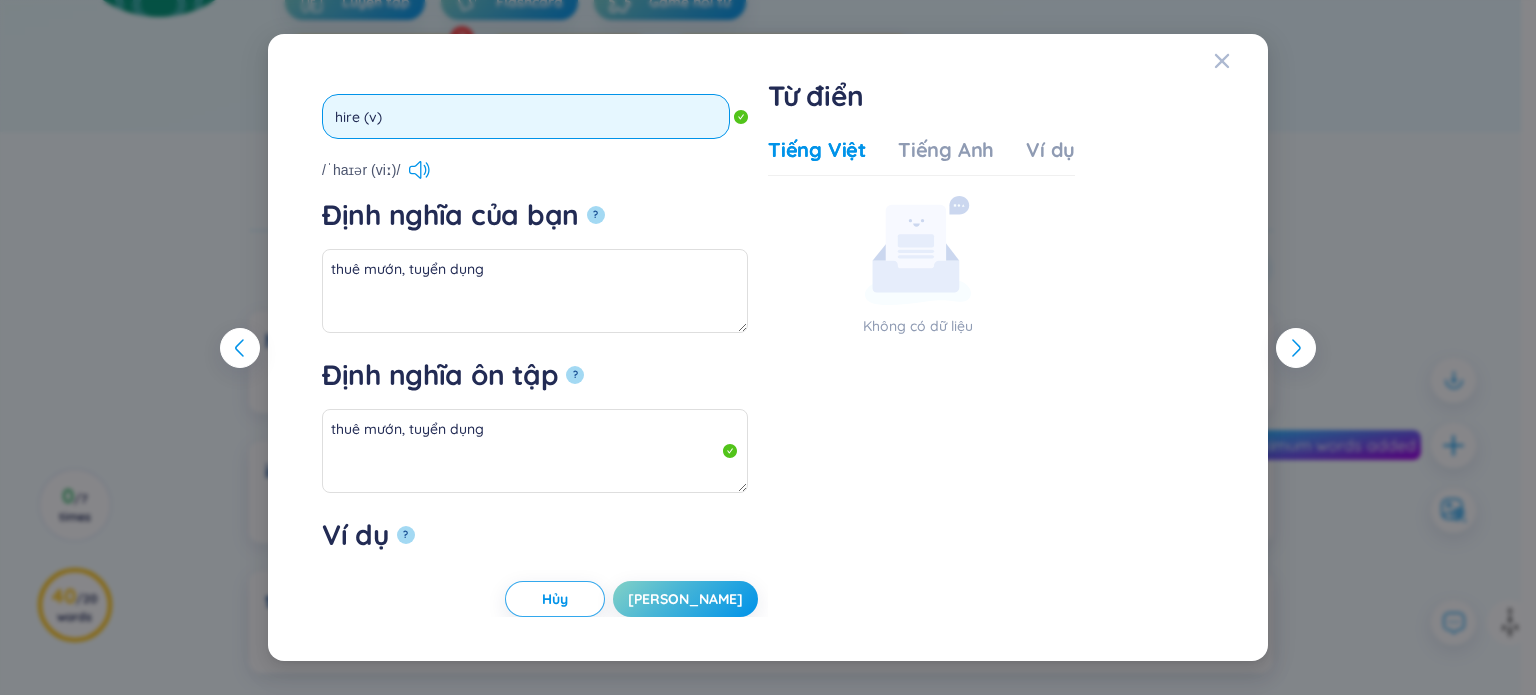 drag, startPoint x: 362, startPoint y: 121, endPoint x: 392, endPoint y: 123, distance: 30.066593 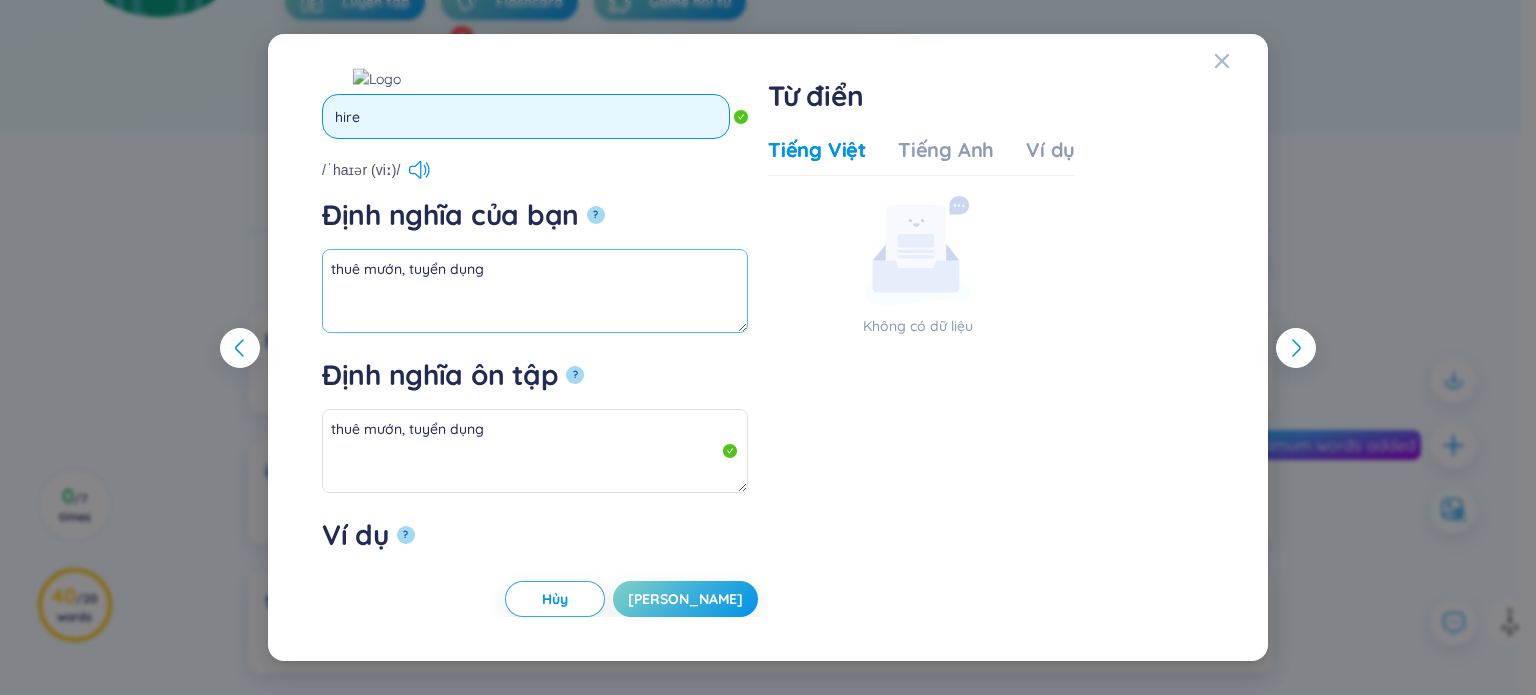 type on "hire" 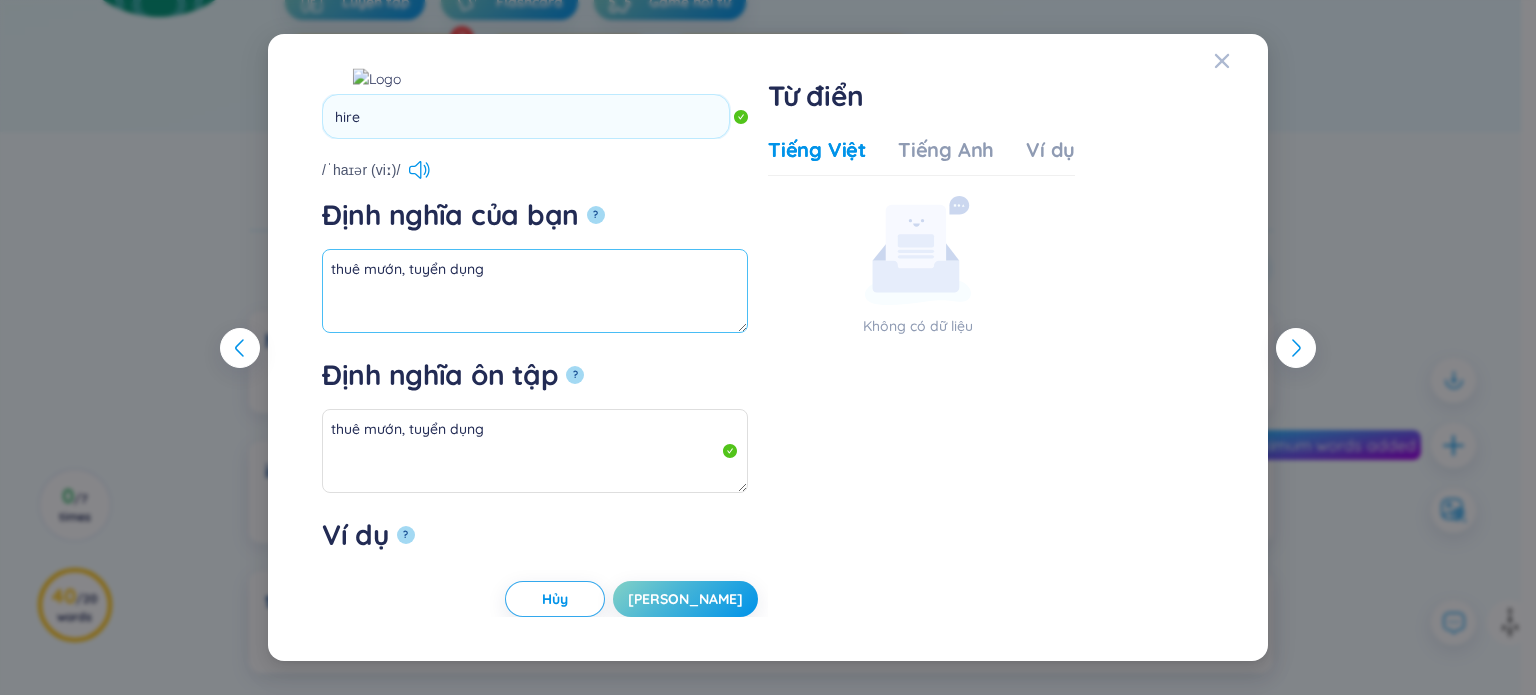 click on "thuê mướn, tuyển dụng" at bounding box center (535, 291) 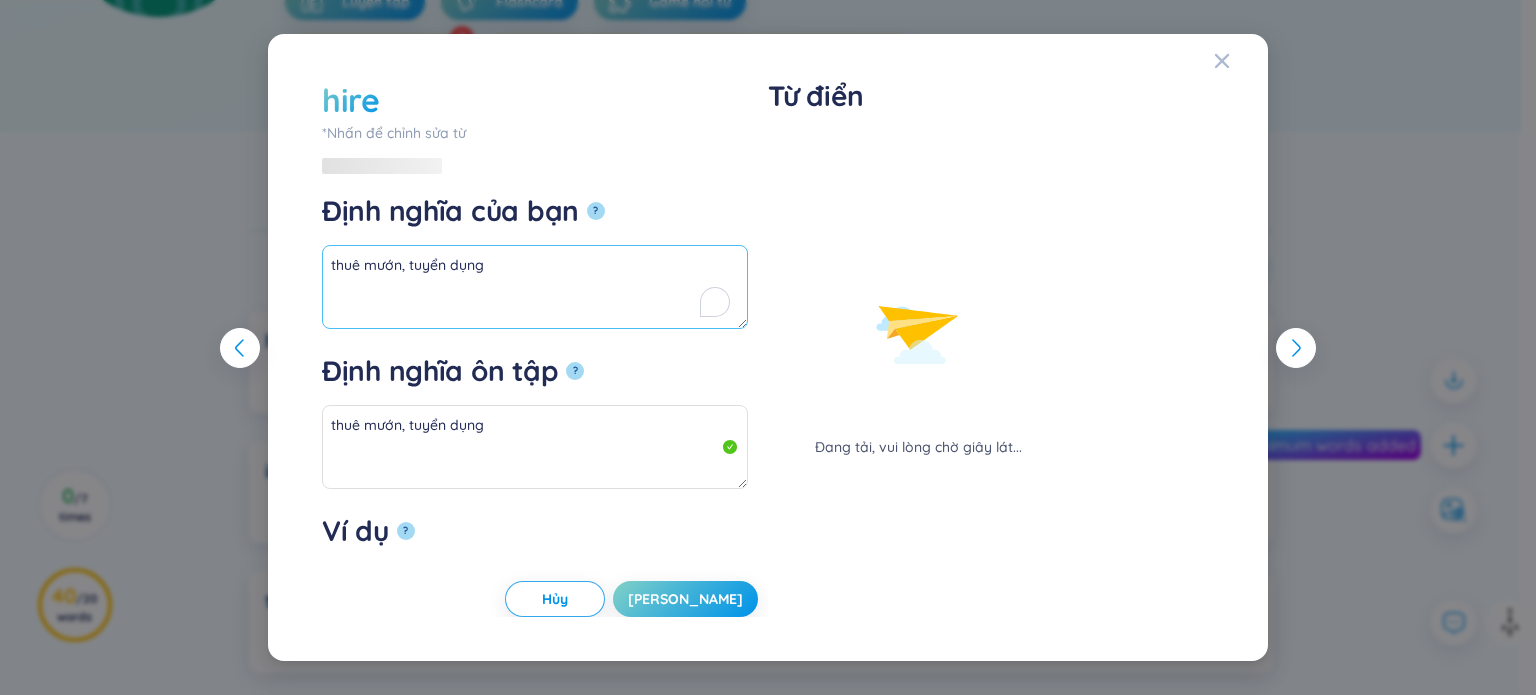 paste on "(v)" 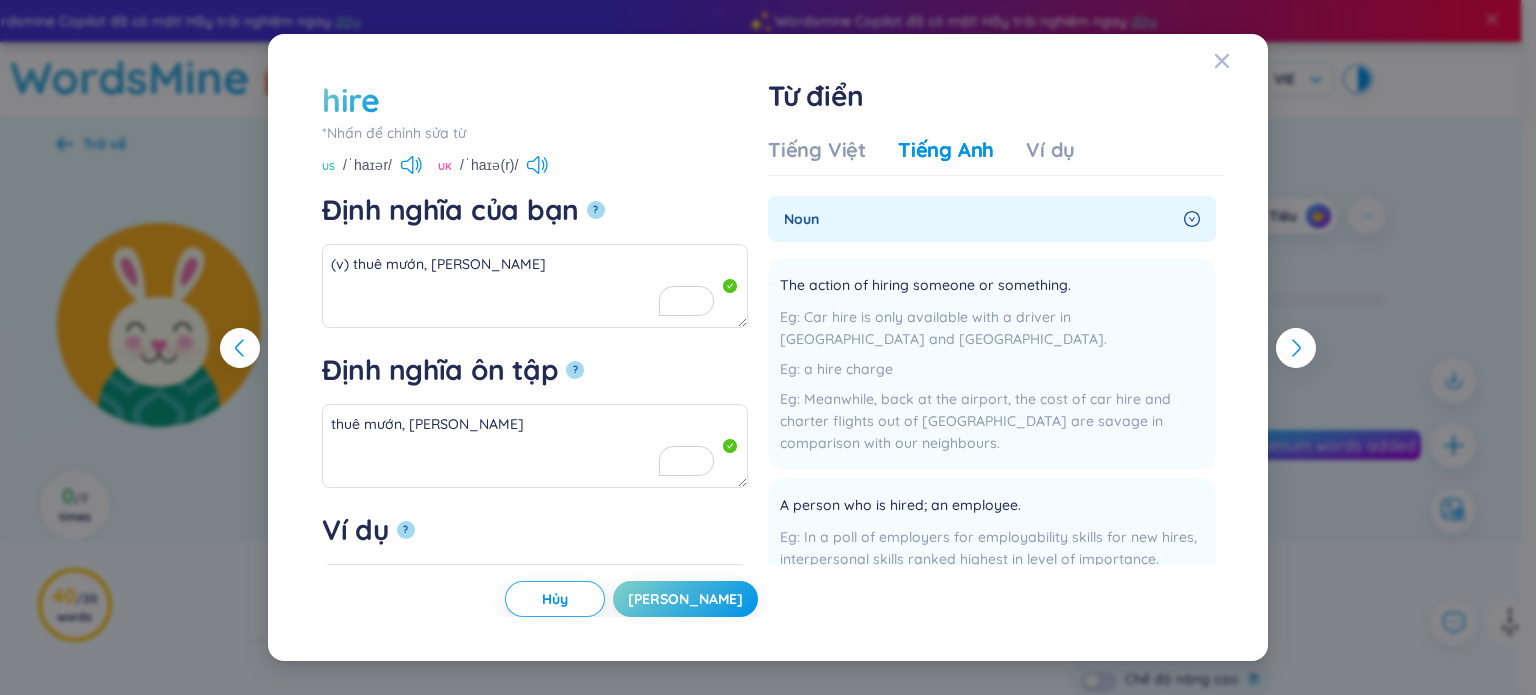 scroll, scrollTop: 410, scrollLeft: 0, axis: vertical 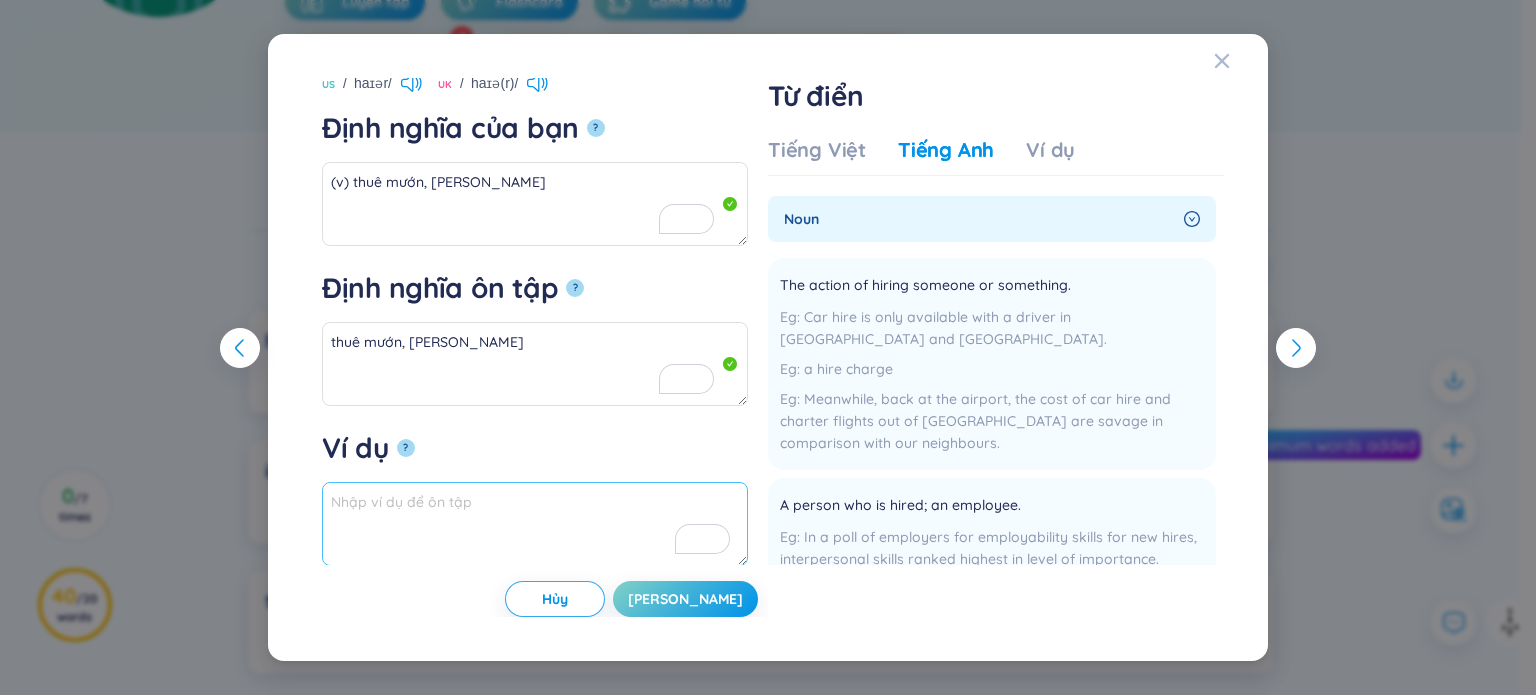 click on "Ví dụ ?" at bounding box center [535, 524] 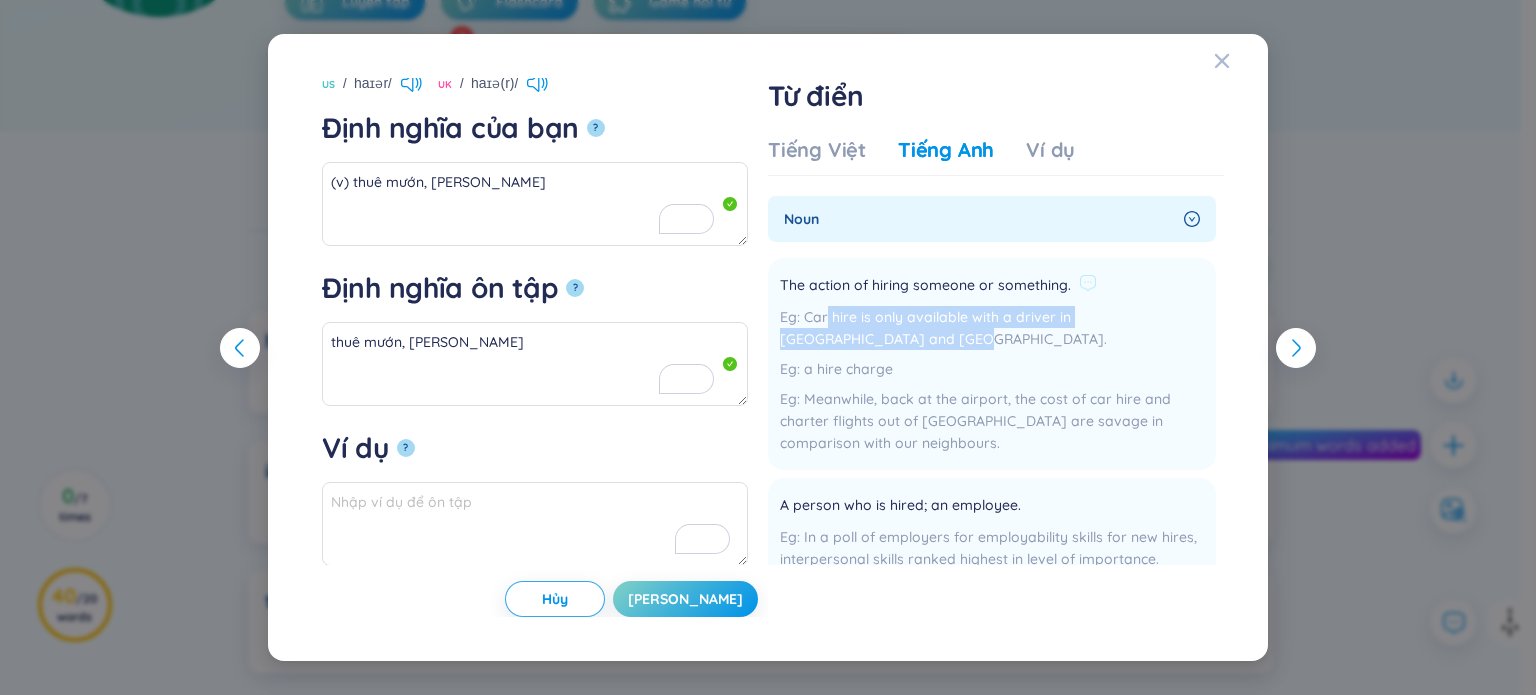 drag, startPoint x: 868, startPoint y: 337, endPoint x: 826, endPoint y: 319, distance: 45.694637 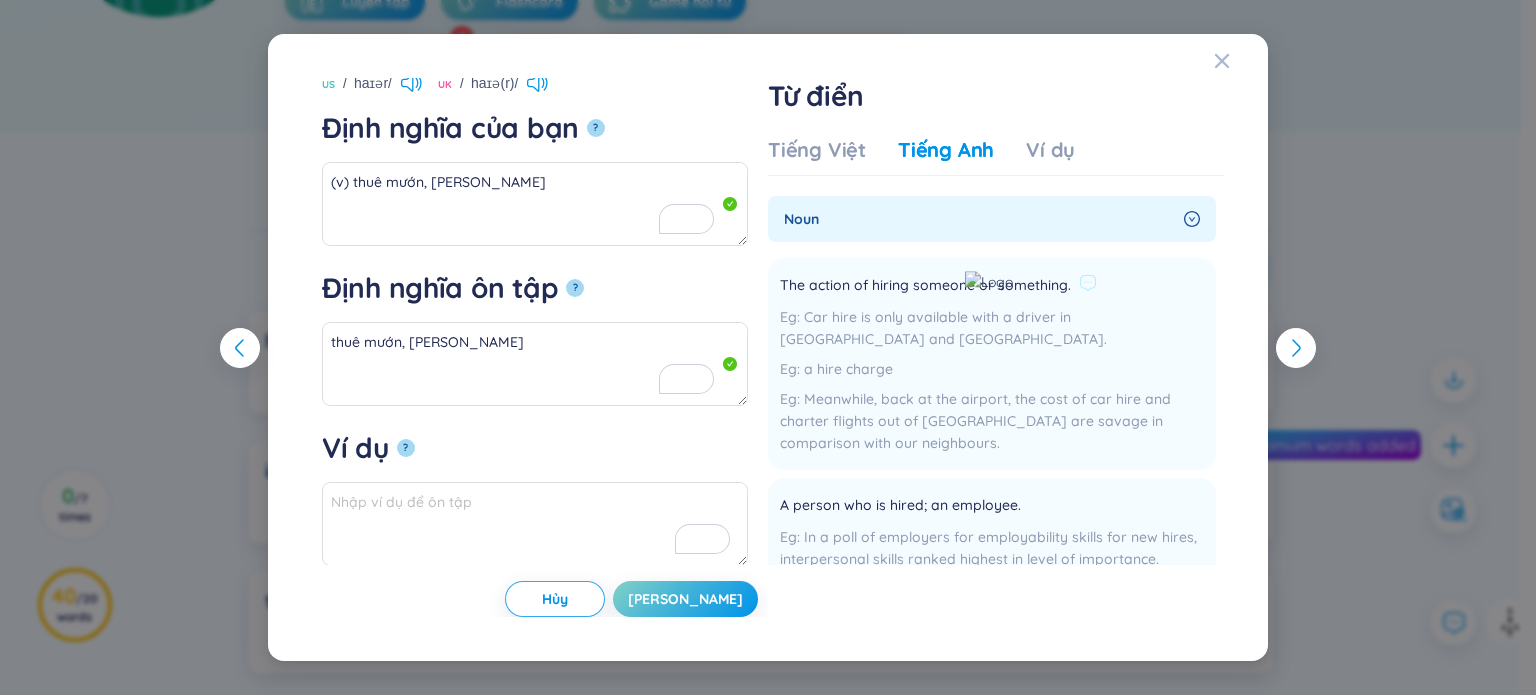 click on "Car hire is only available with a driver in Phnom Penh and Angkor Wat." at bounding box center (992, 328) 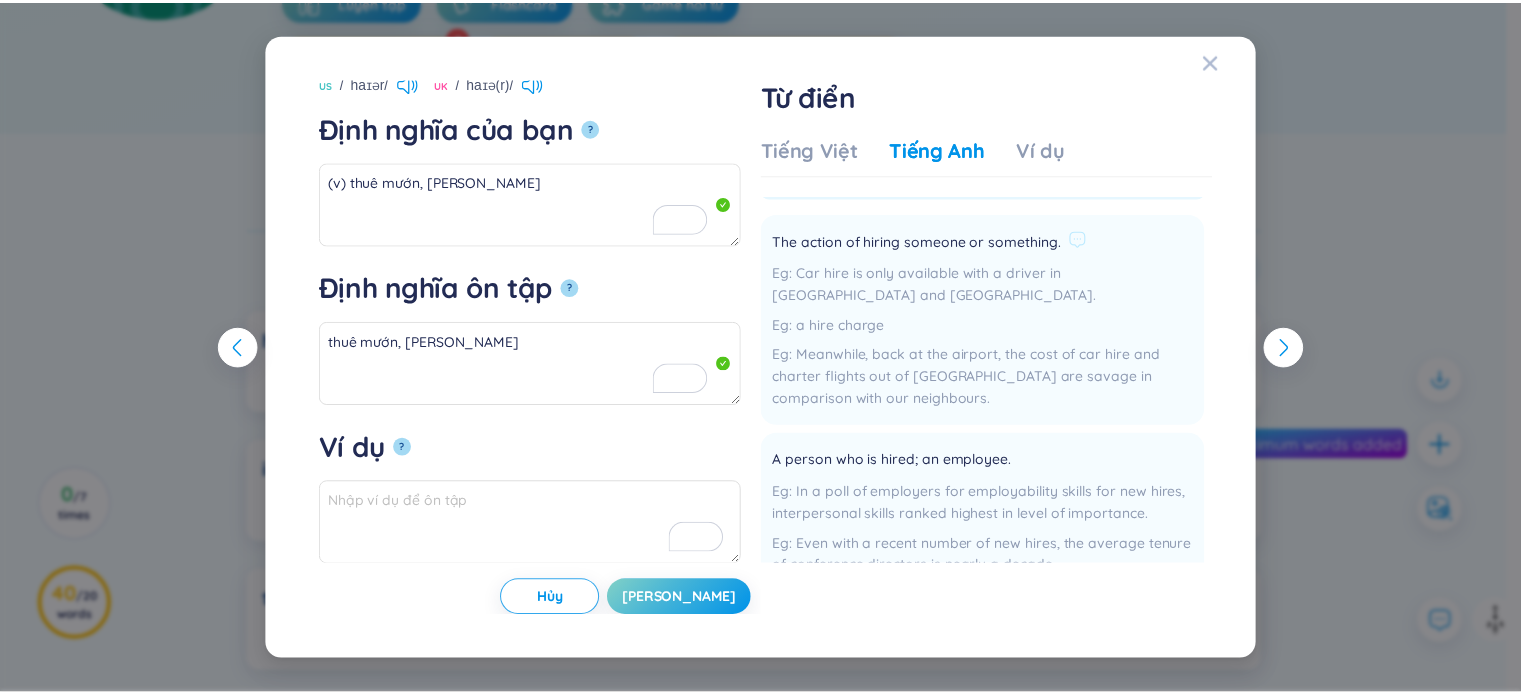 scroll, scrollTop: 0, scrollLeft: 0, axis: both 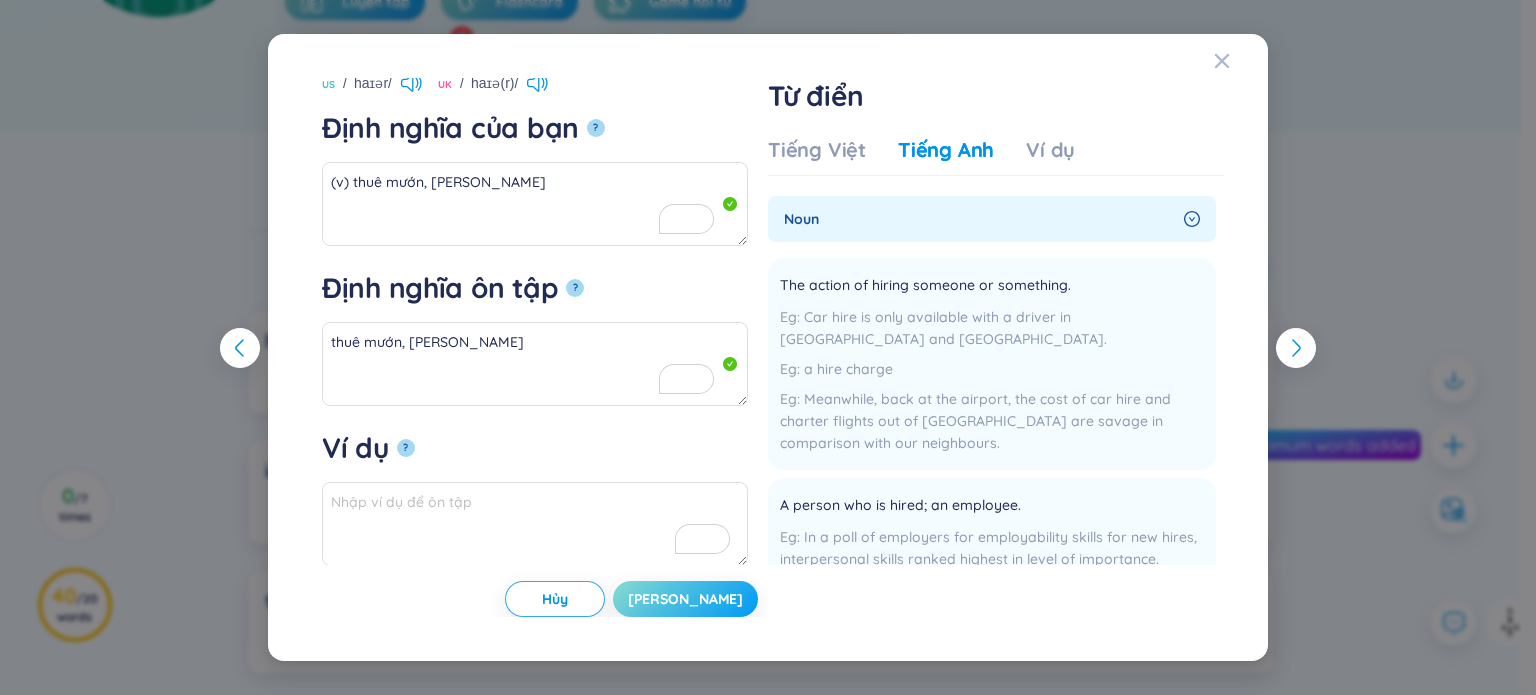 click on "[PERSON_NAME]" at bounding box center (685, 599) 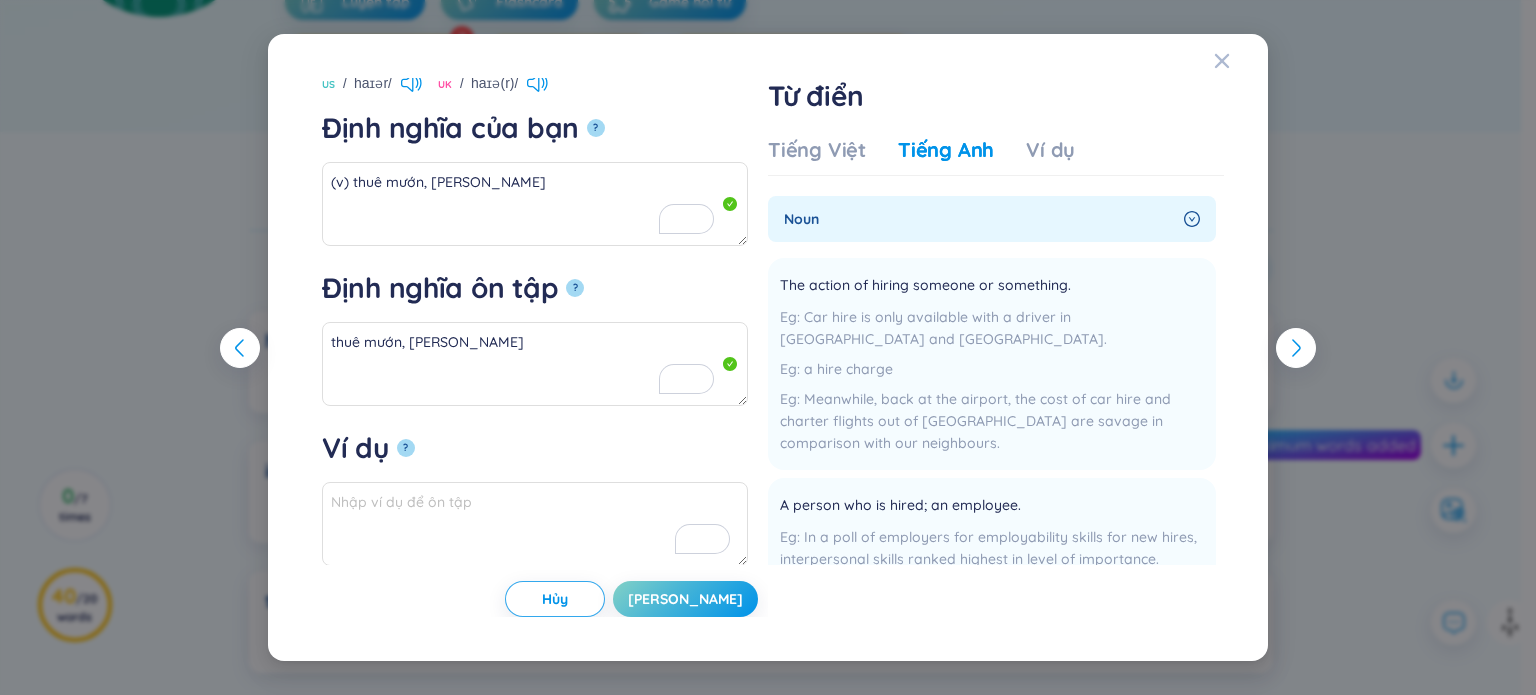 click on "hire *Nhấn để chỉnh sửa từ hire US /ˈhaɪər/ UK /ˈhaɪə(r)/ Định nghĩa của bạn ? (v) thuê mướn, tuyển dụng Định nghĩa ôn tập ? thuê mướn, tuyển dụng Ví dụ ? Hủy Lưu Từ điển Tiếng Việt Tiếng Anh Ví dụ noun The action of hiring someone or something. Car hire is only available with a driver in Phnom Penh and Angkor Wat. a hire charge Meanwhile, back at the airport, the cost of car hire and charter flights out of Ireland are savage in comparison with our neighbours. Thêm A person who is hired; an employee. In a poll of employers for employability skills for new hires, interpersonal skills ranked highest in level of importance. Even with a recent number of new hires, the average tenure of conference directors is nearly a decade. ‘Some 30 years ago, only 9 percent of new CEOs were outside hires,’ says Sessa. Thêm transitive verb Employ (someone) for wages. Thêm Obtain the temporary use of (something) for an agreed payment; rent. Thêm Premium" at bounding box center (768, 347) 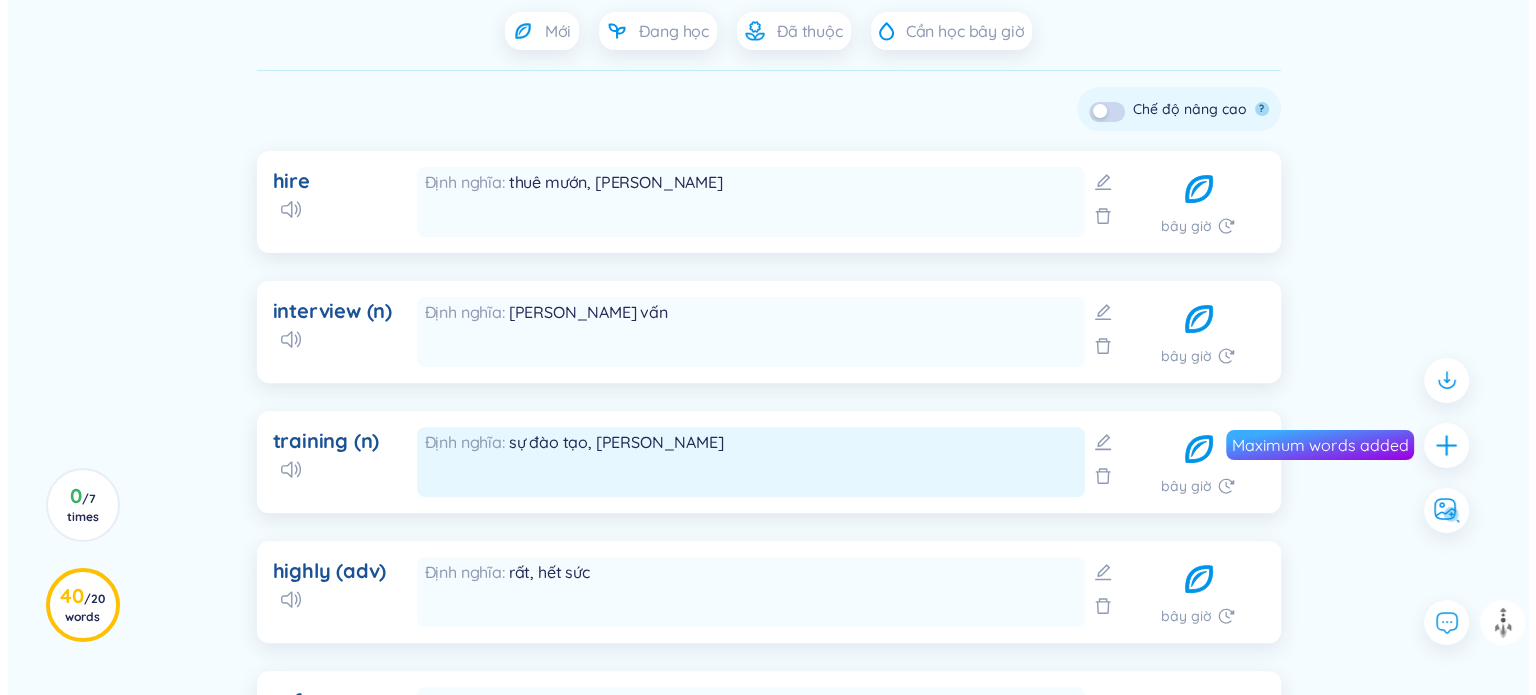 scroll, scrollTop: 610, scrollLeft: 0, axis: vertical 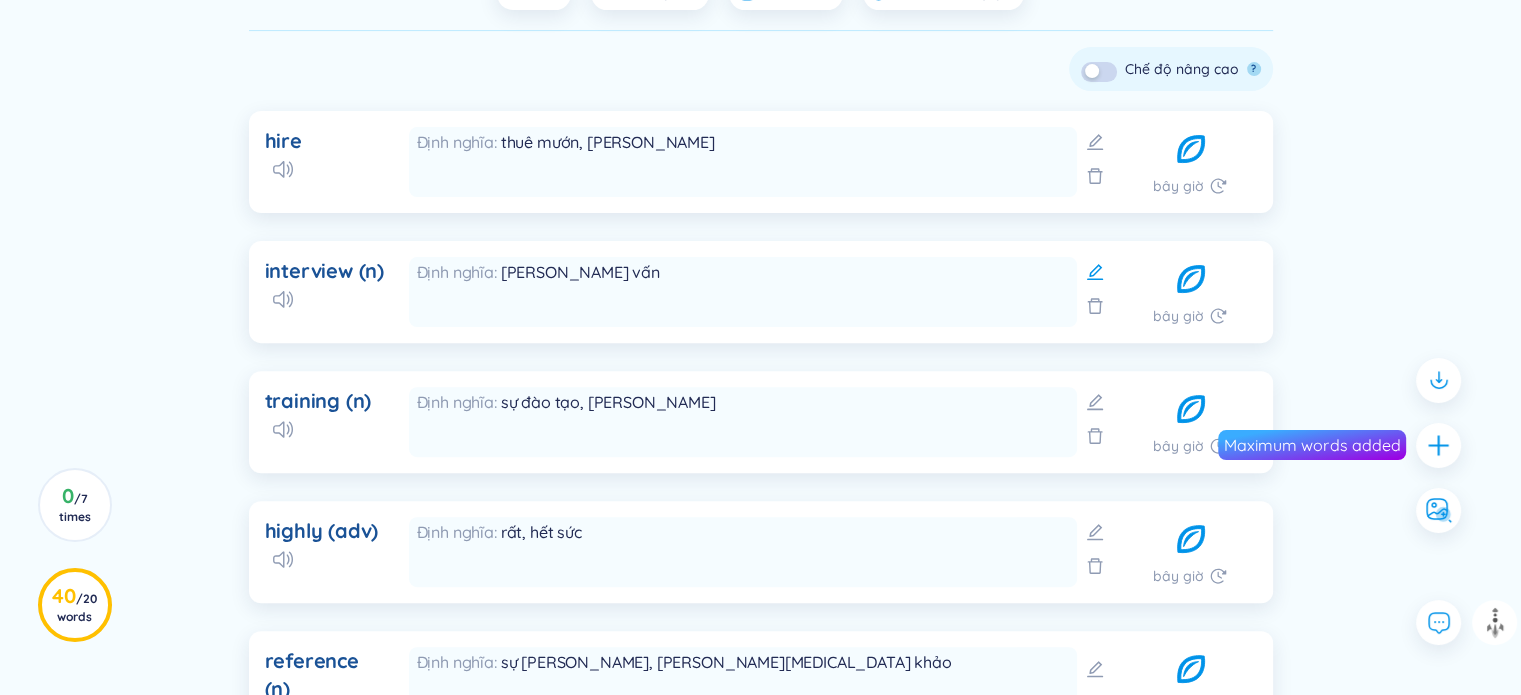 click 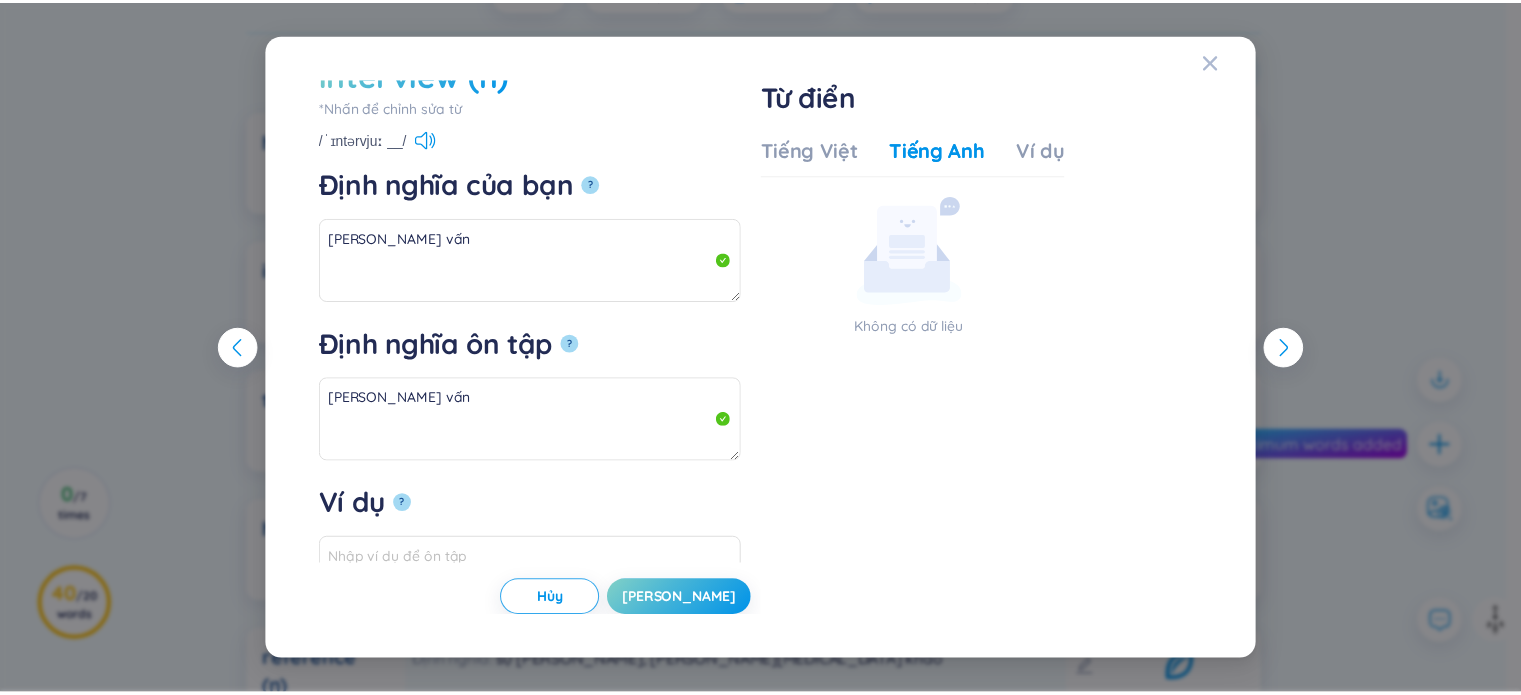 scroll, scrollTop: 0, scrollLeft: 0, axis: both 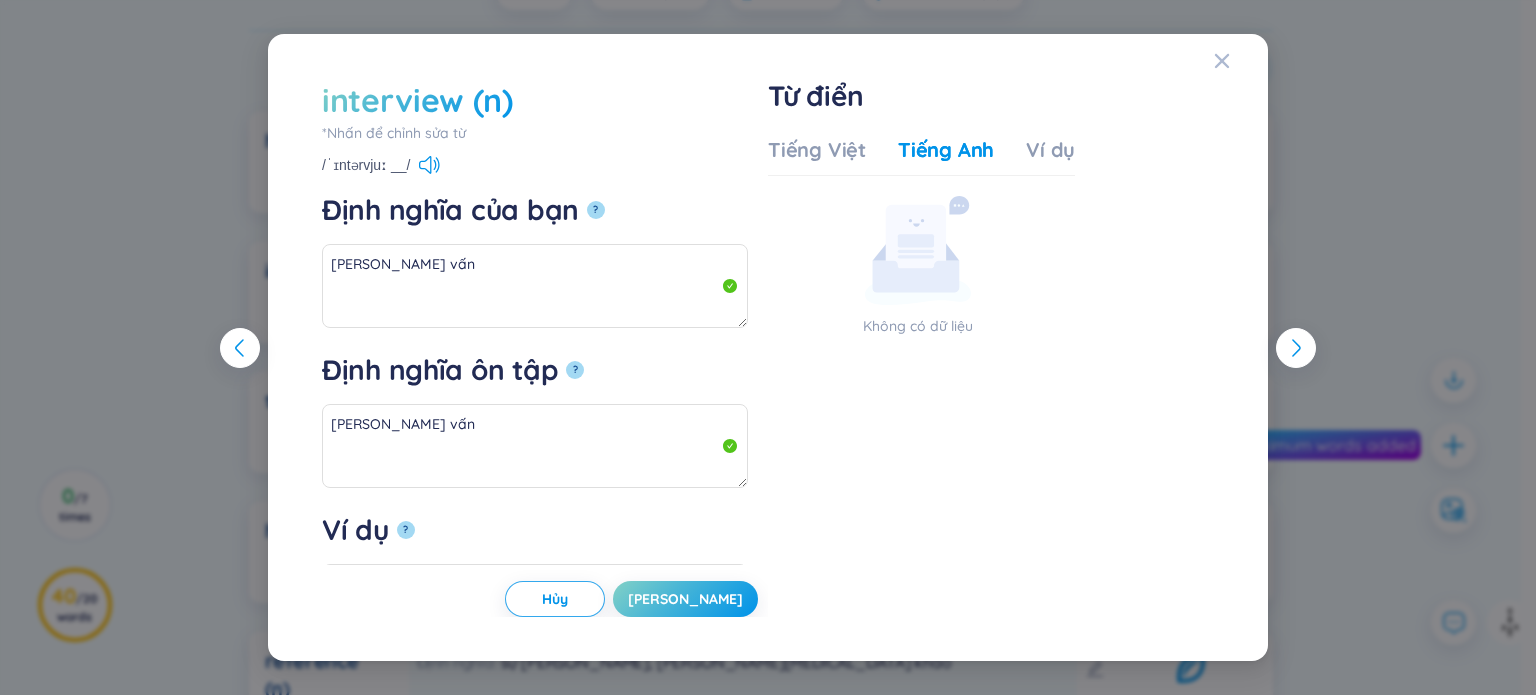 click on "interview (n)" at bounding box center [417, 100] 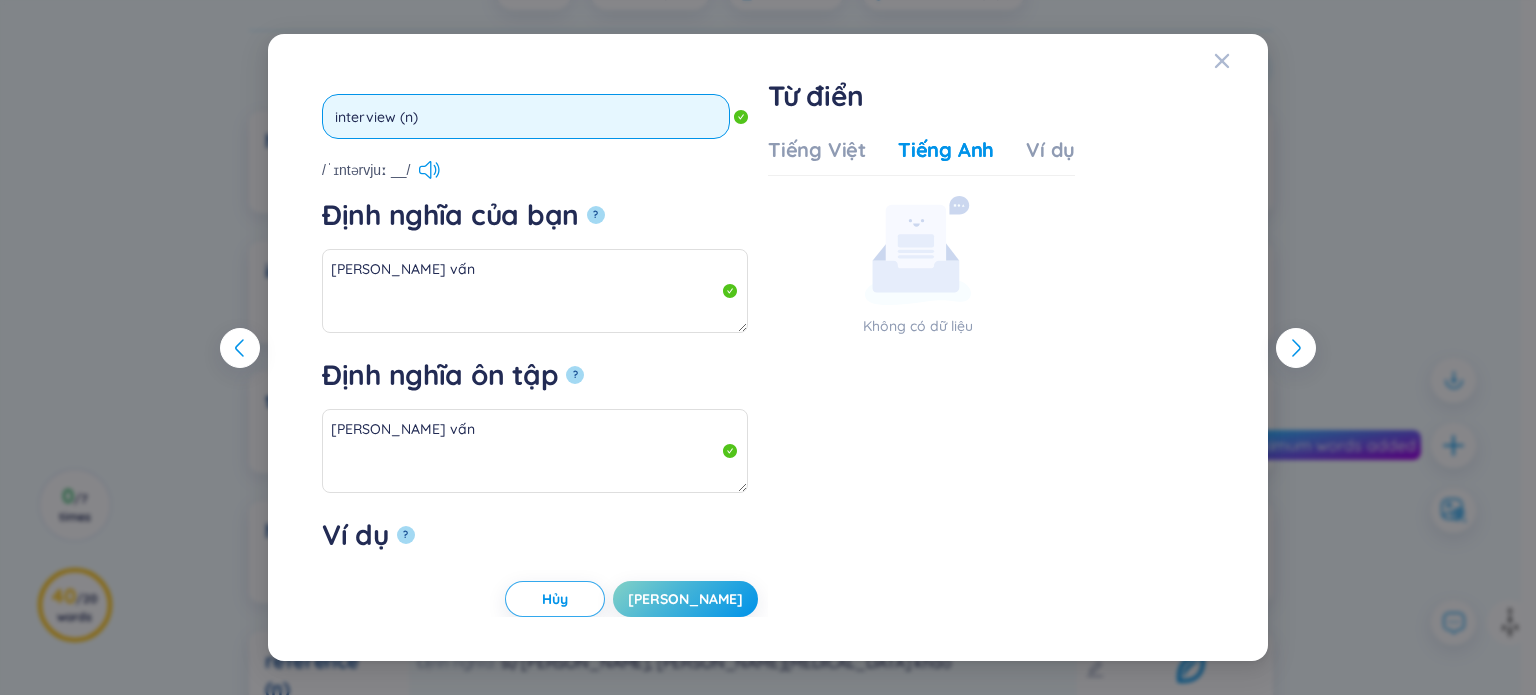 drag, startPoint x: 441, startPoint y: 108, endPoint x: 396, endPoint y: 108, distance: 45 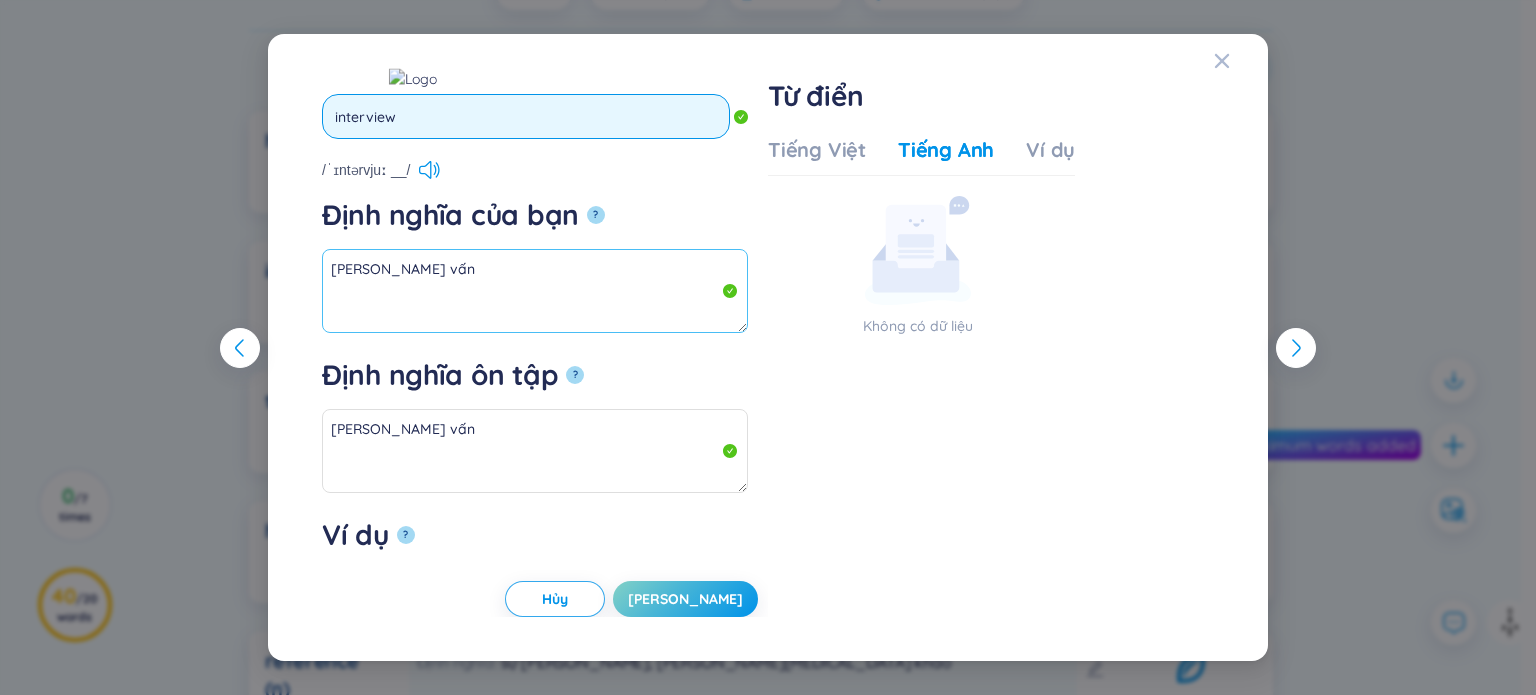 type on "interview" 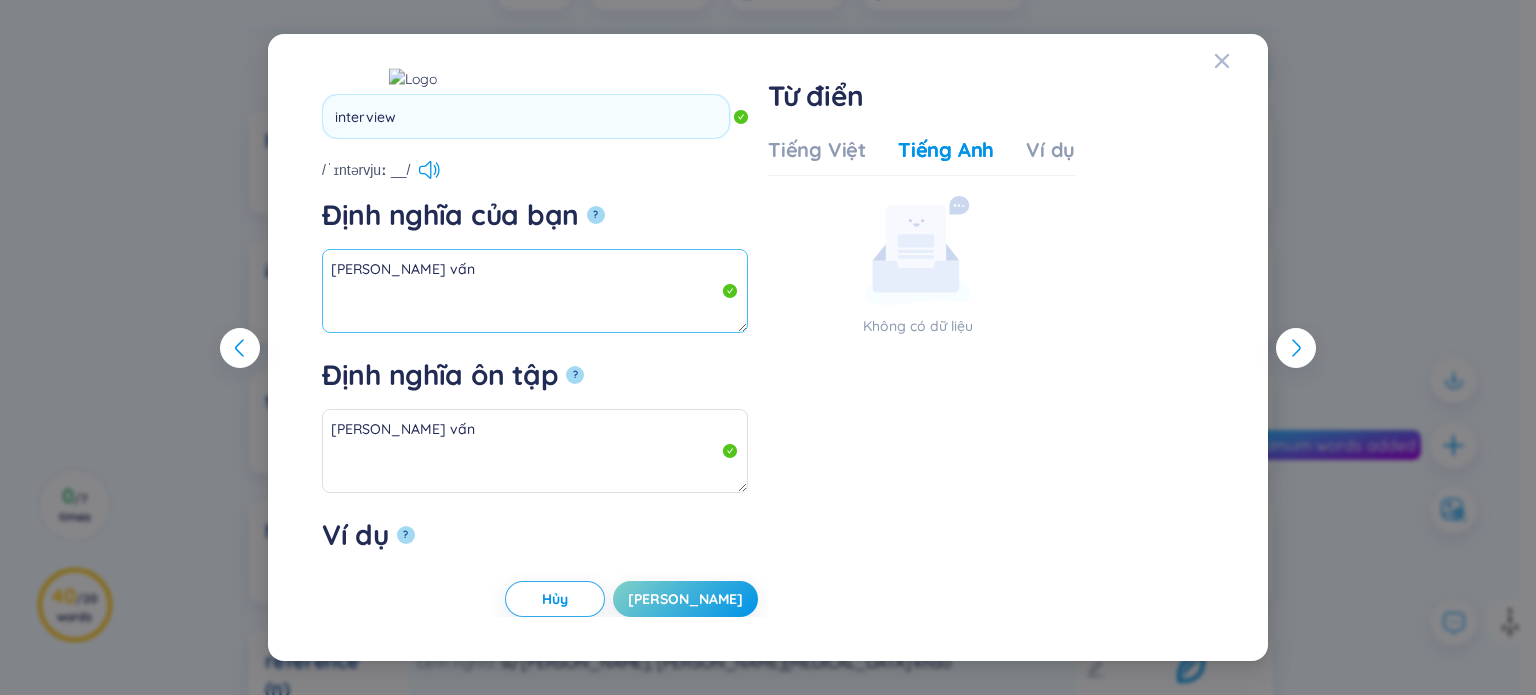 click on "cuộc phỏng vấn" at bounding box center (535, 291) 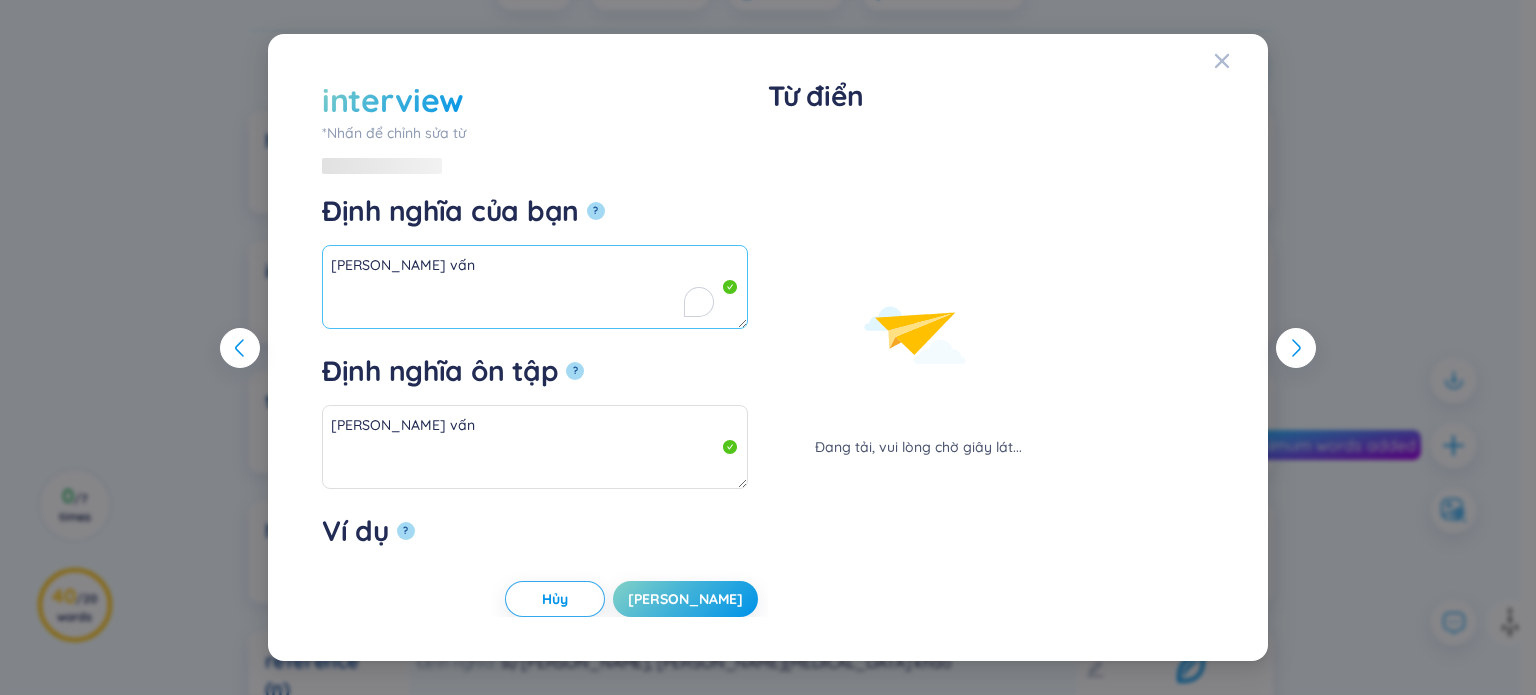 paste on "(n)" 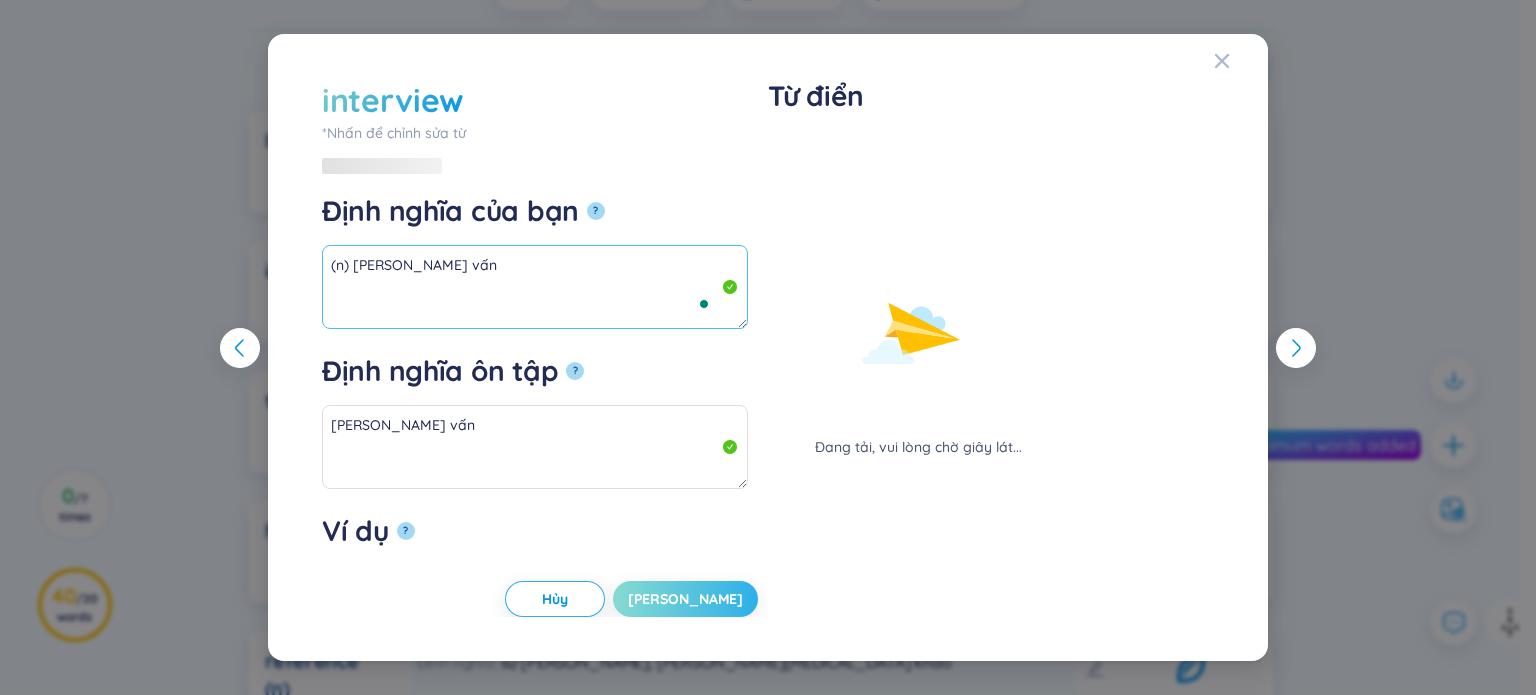 type on "(n) cuộc phỏng vấn" 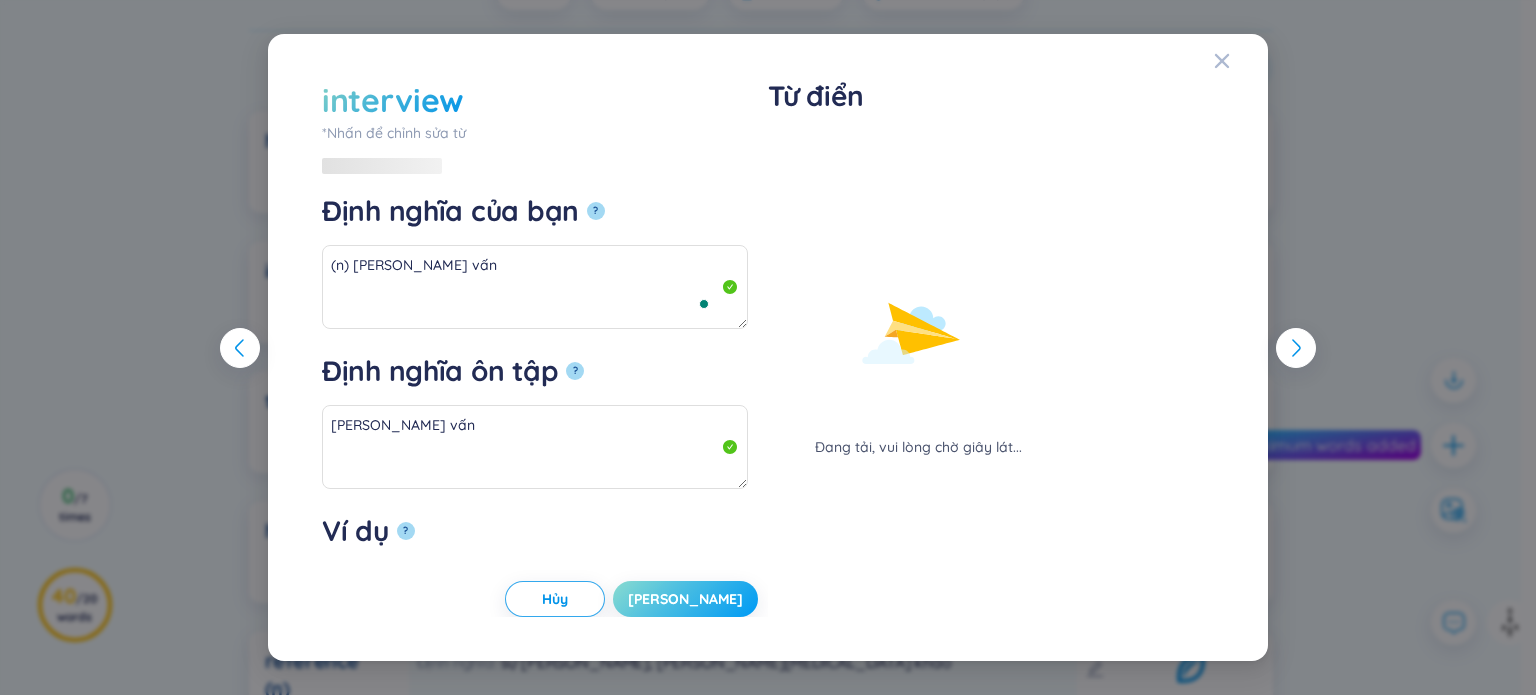 click on "[PERSON_NAME]" at bounding box center [685, 599] 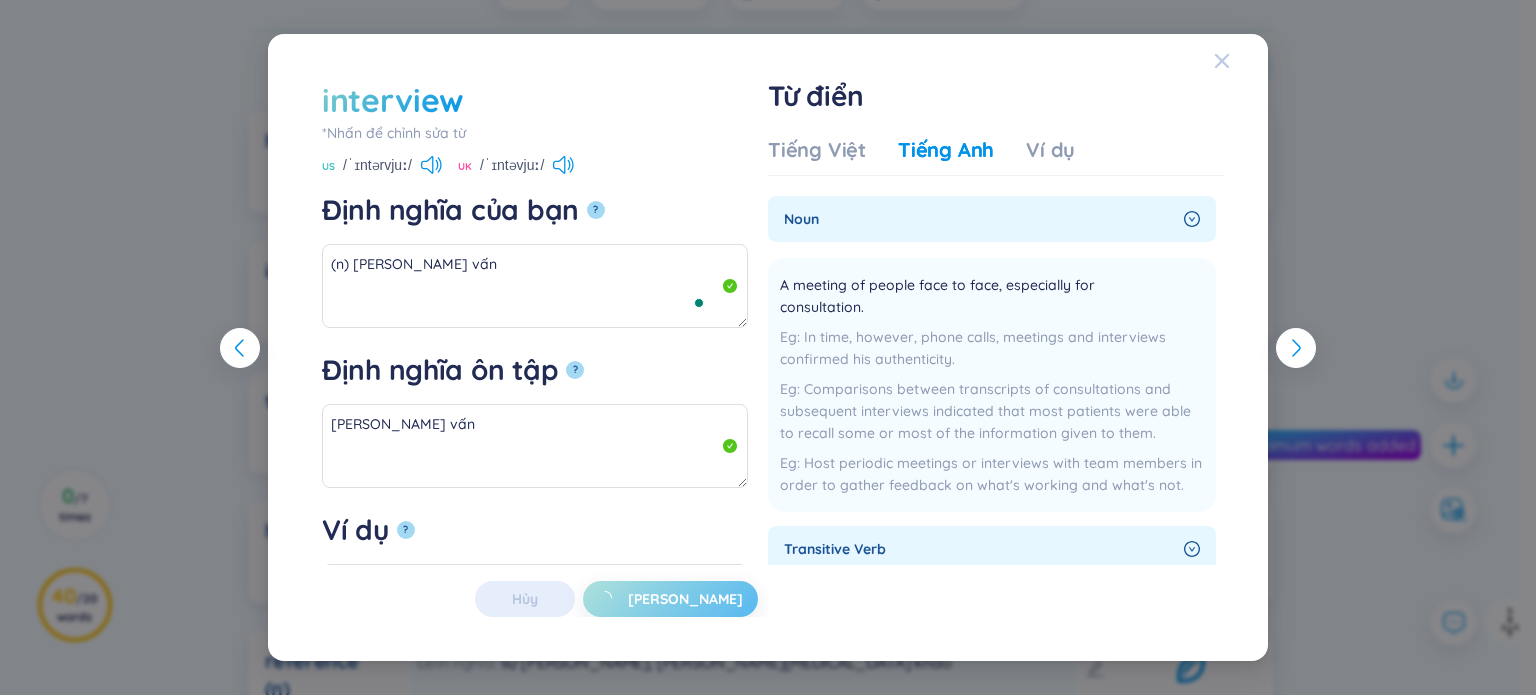 click at bounding box center [1222, 61] 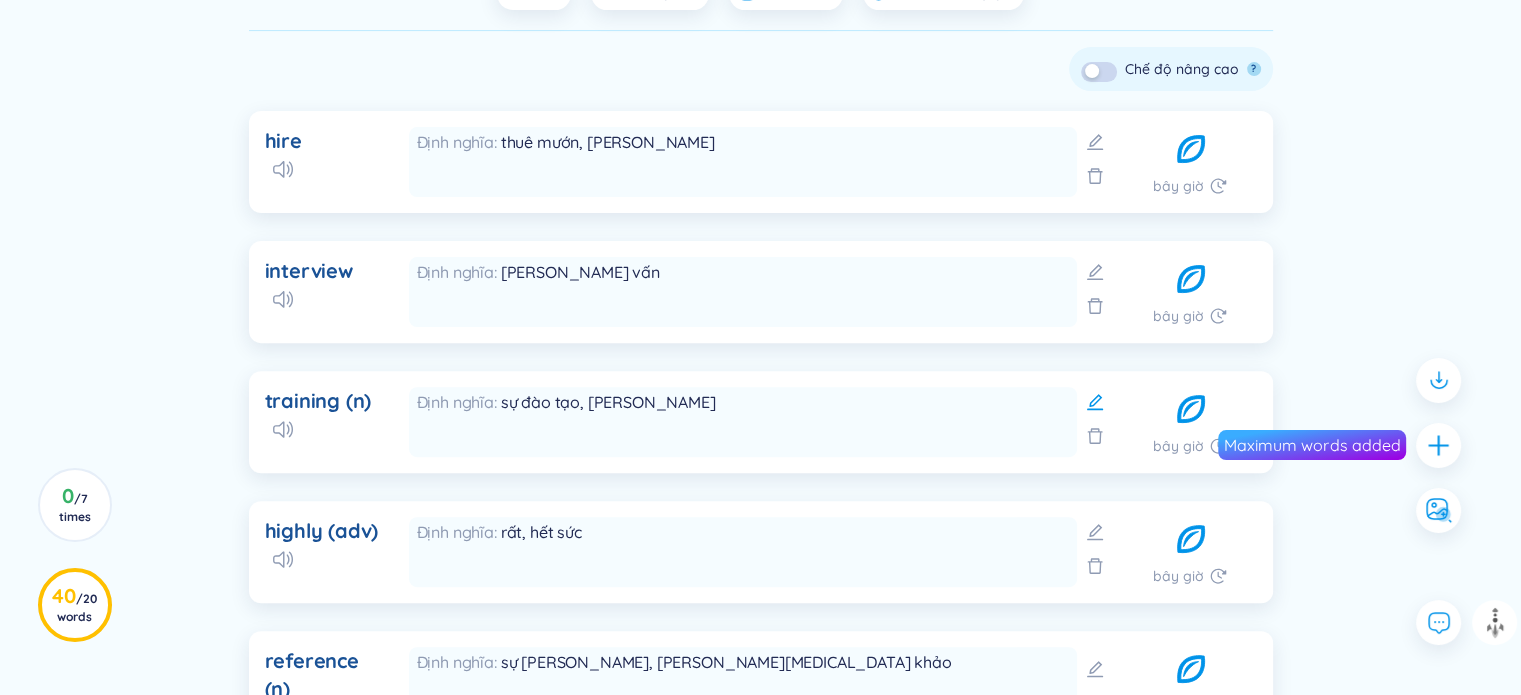 click 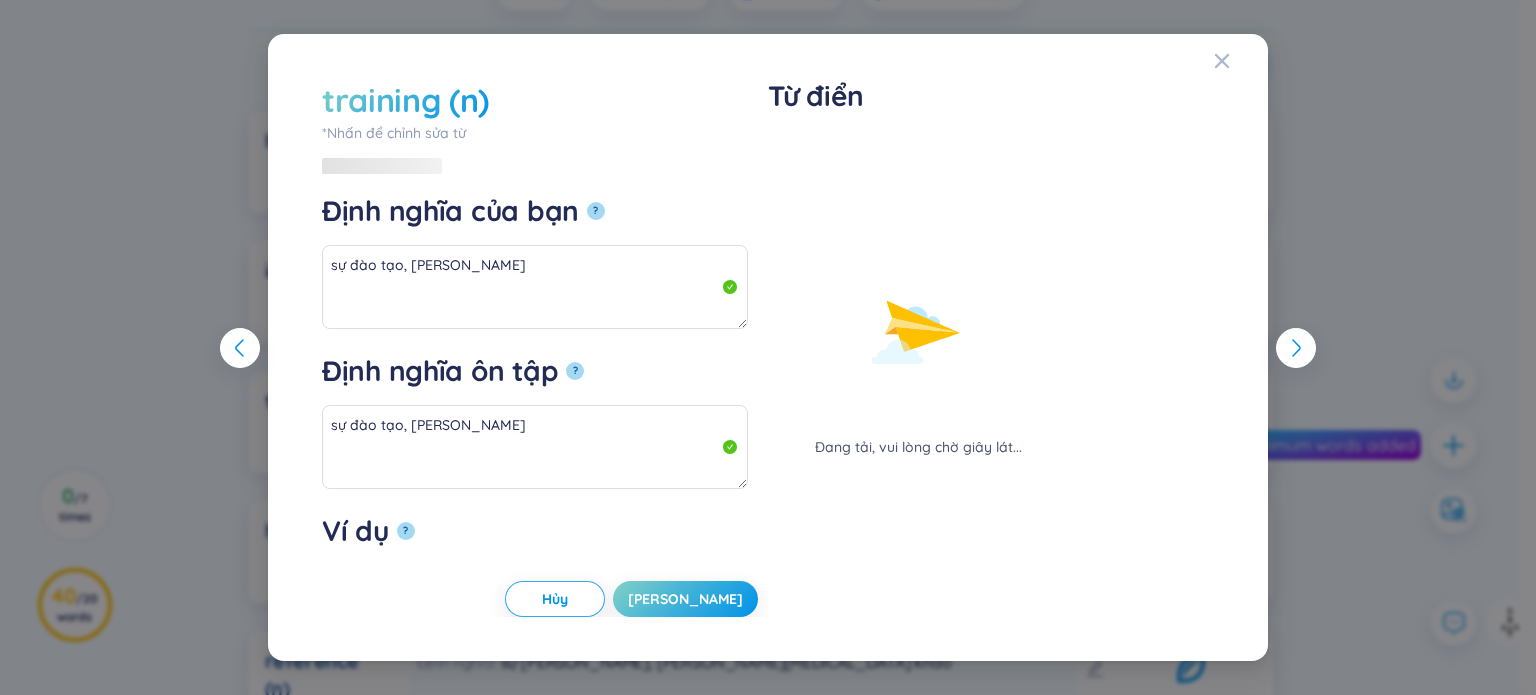 click on "training (n)" at bounding box center [535, 100] 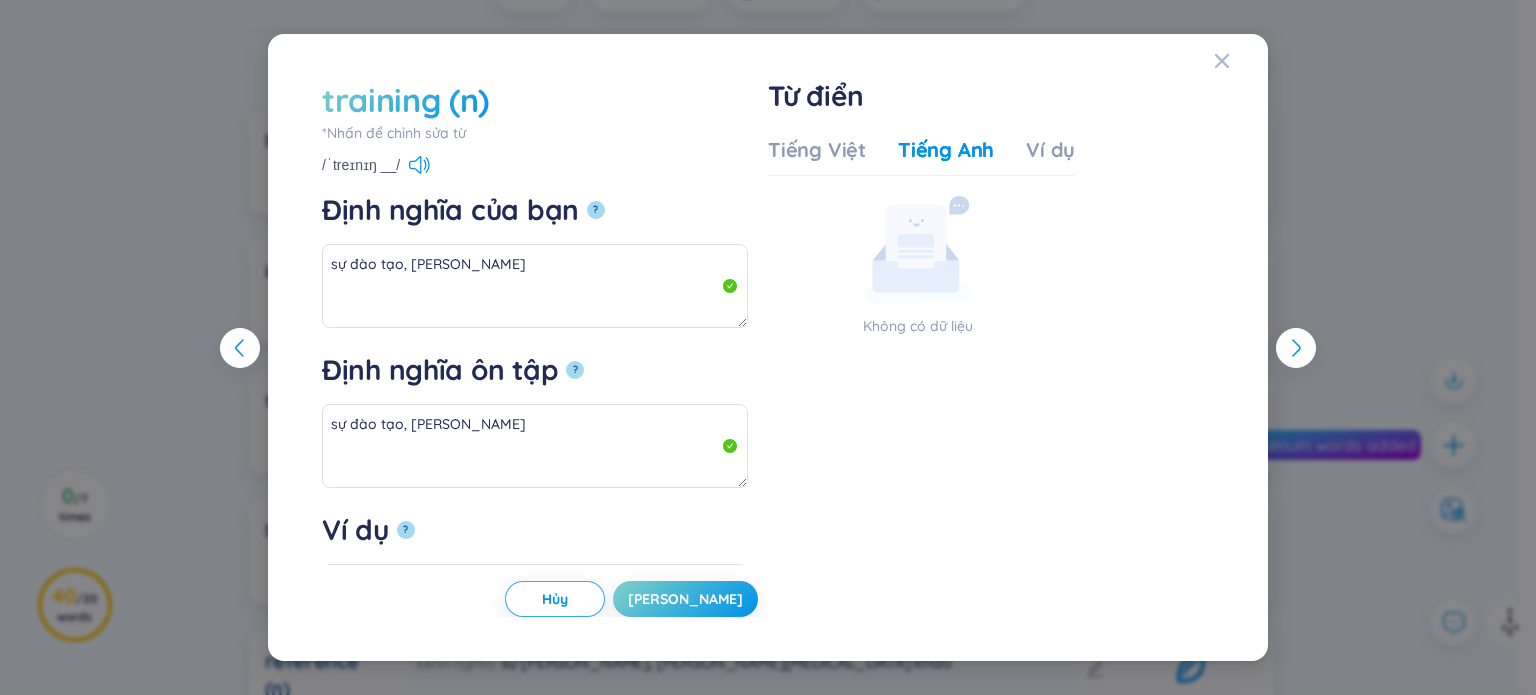 click on "training (n)" at bounding box center [405, 100] 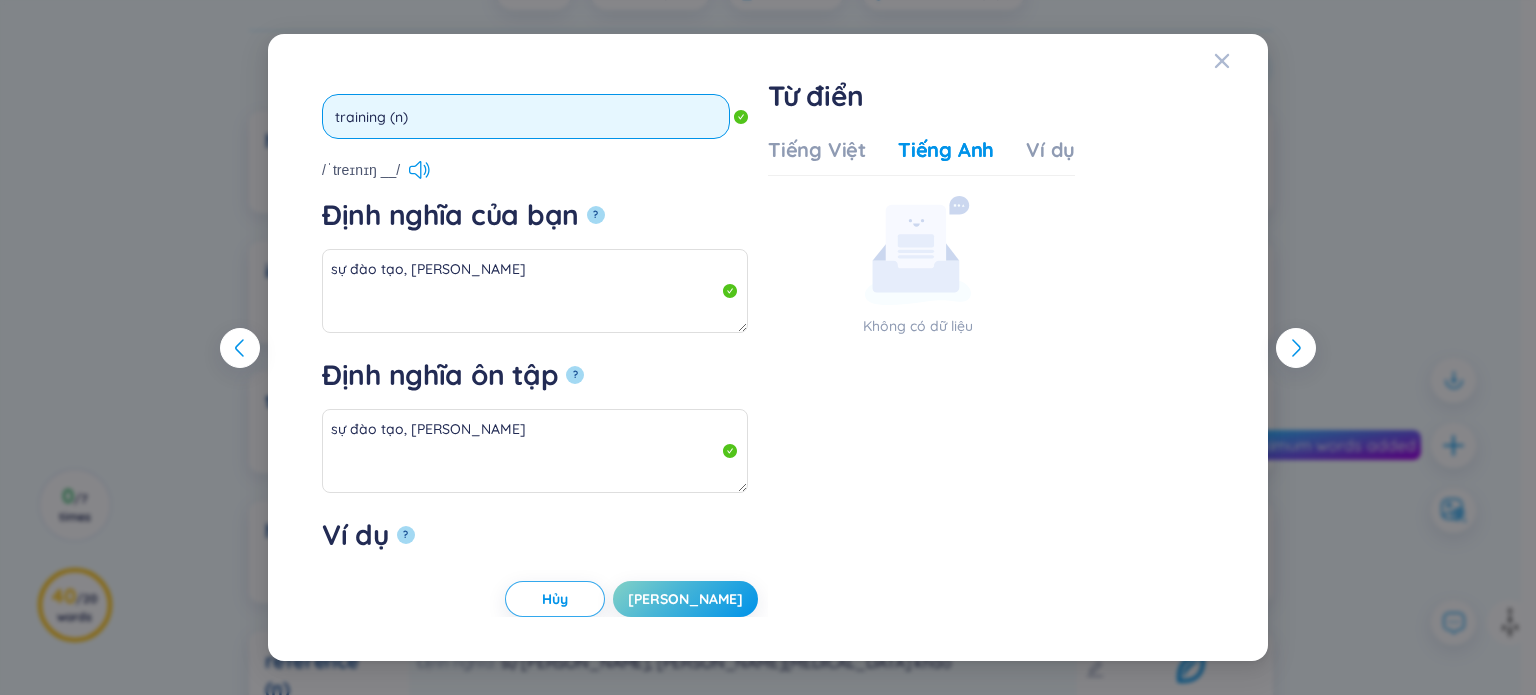 drag, startPoint x: 404, startPoint y: 139, endPoint x: 412, endPoint y: 120, distance: 20.615528 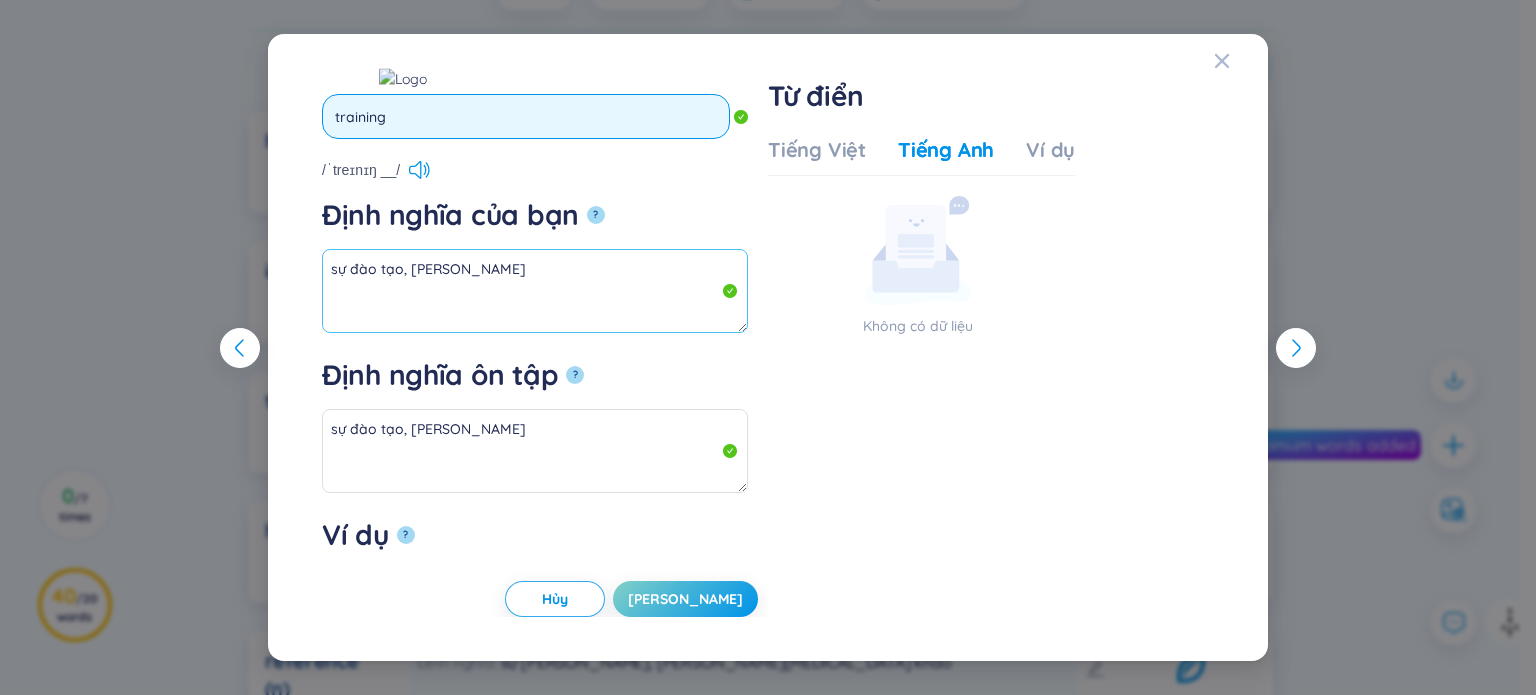 type on "training" 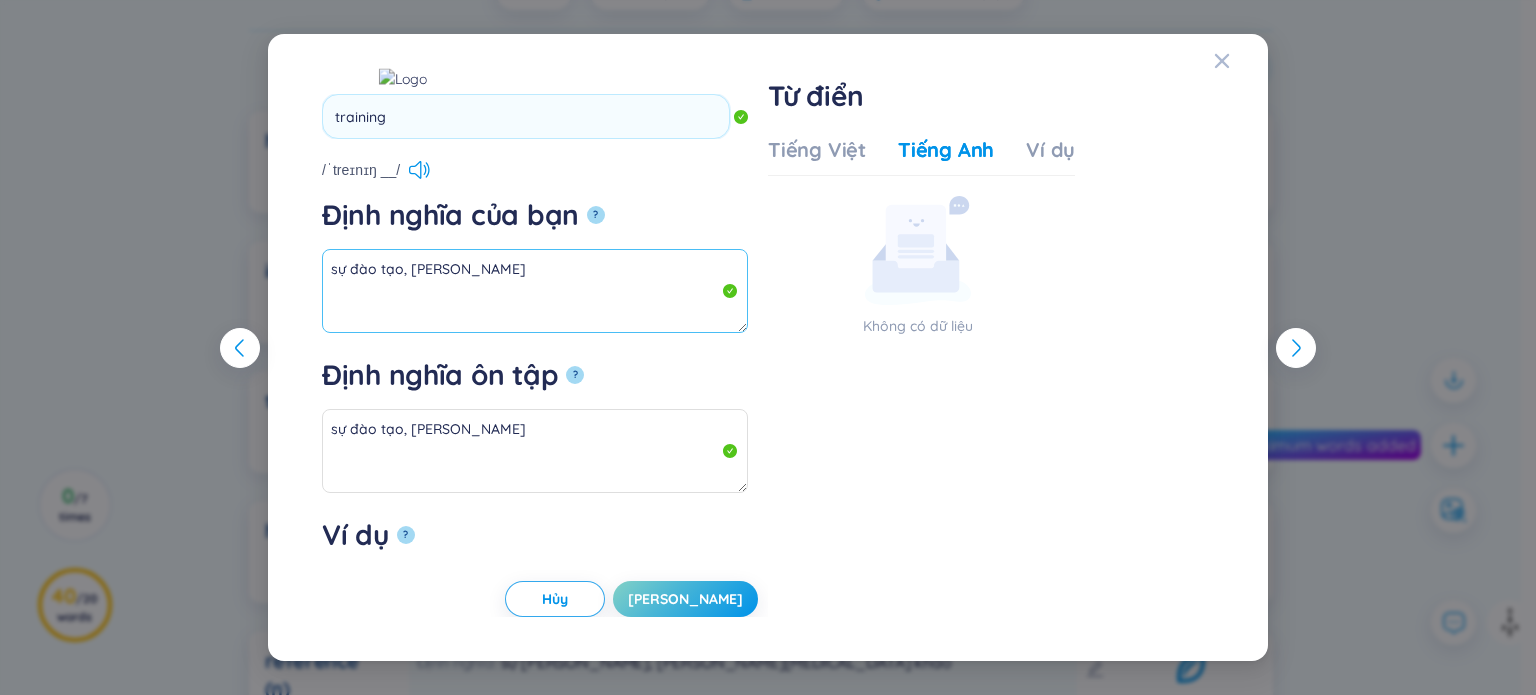 click on "sự đào tạo, huấn luyện" at bounding box center (535, 291) 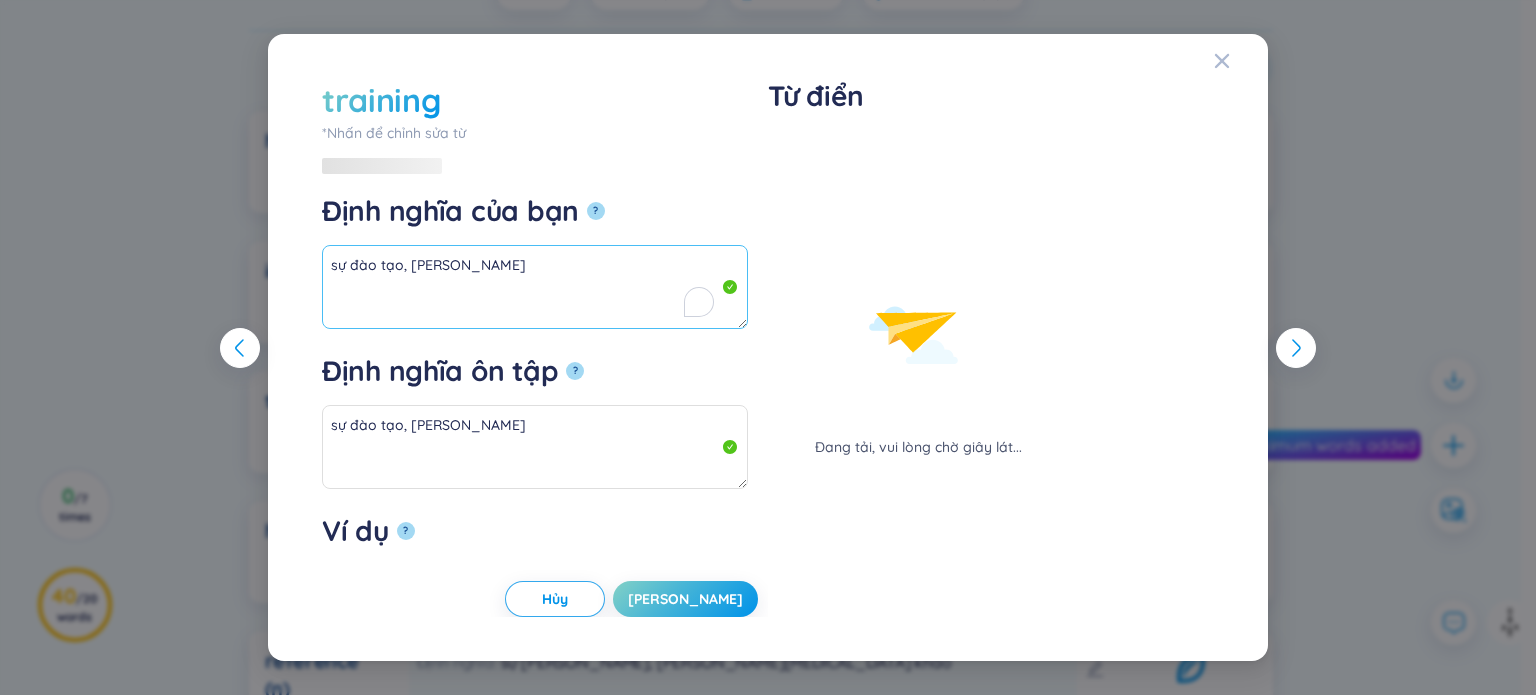 paste on "(n)" 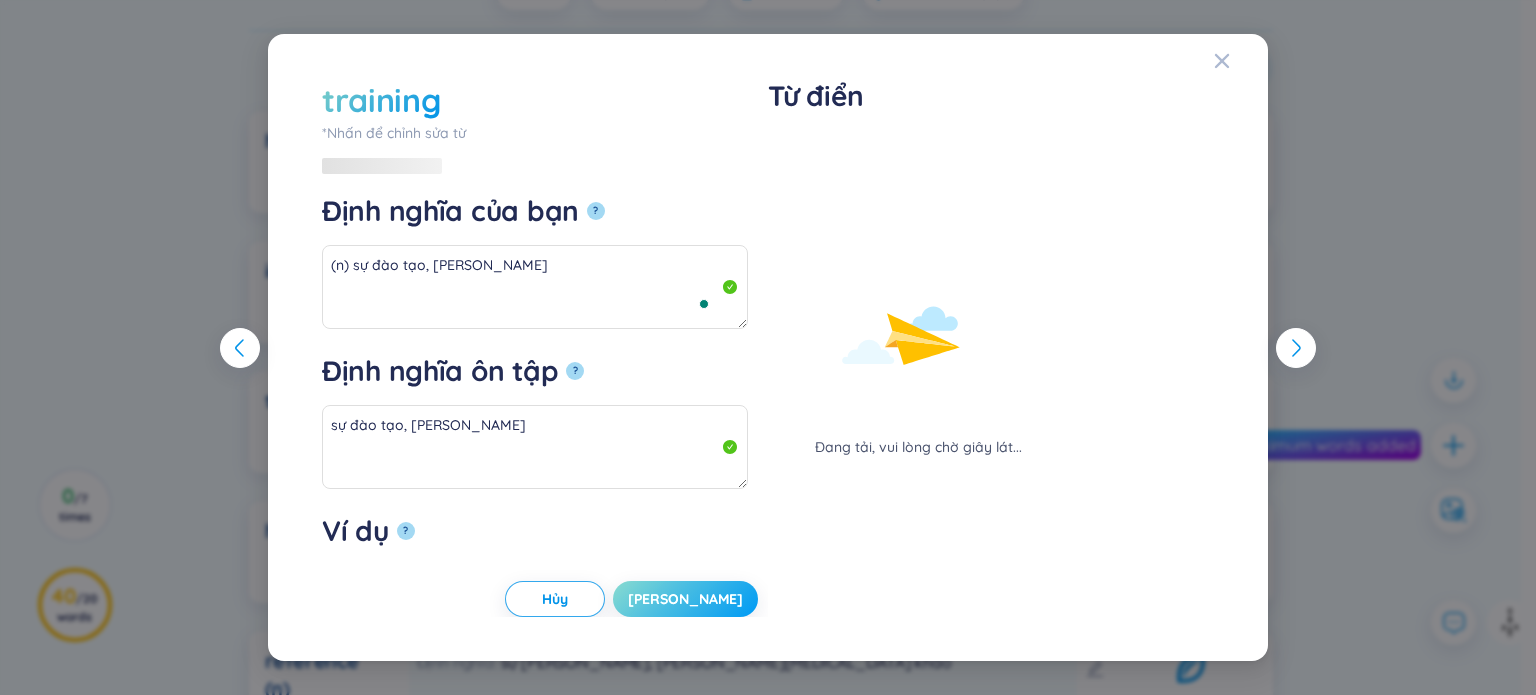 click on "[PERSON_NAME]" at bounding box center (685, 599) 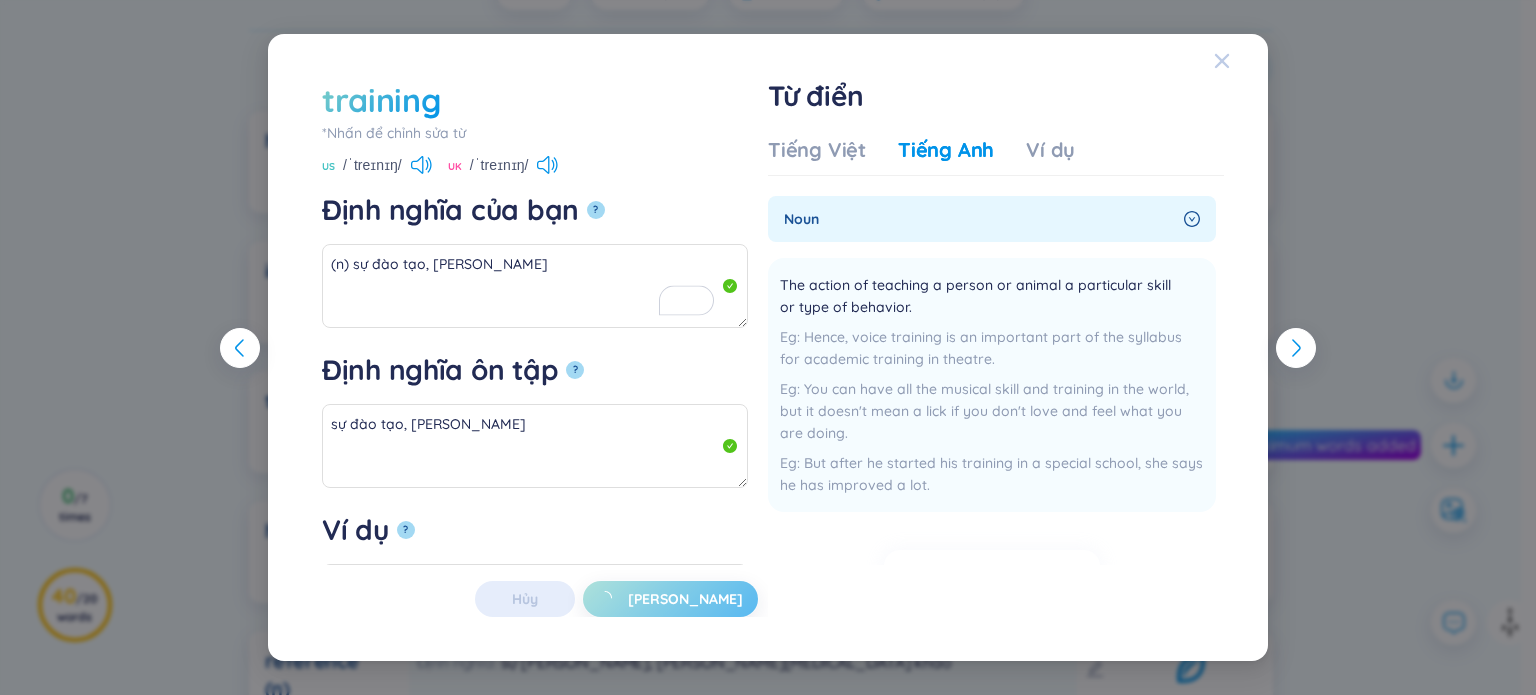 type on "(n) sự đào tạo, huấn luyện" 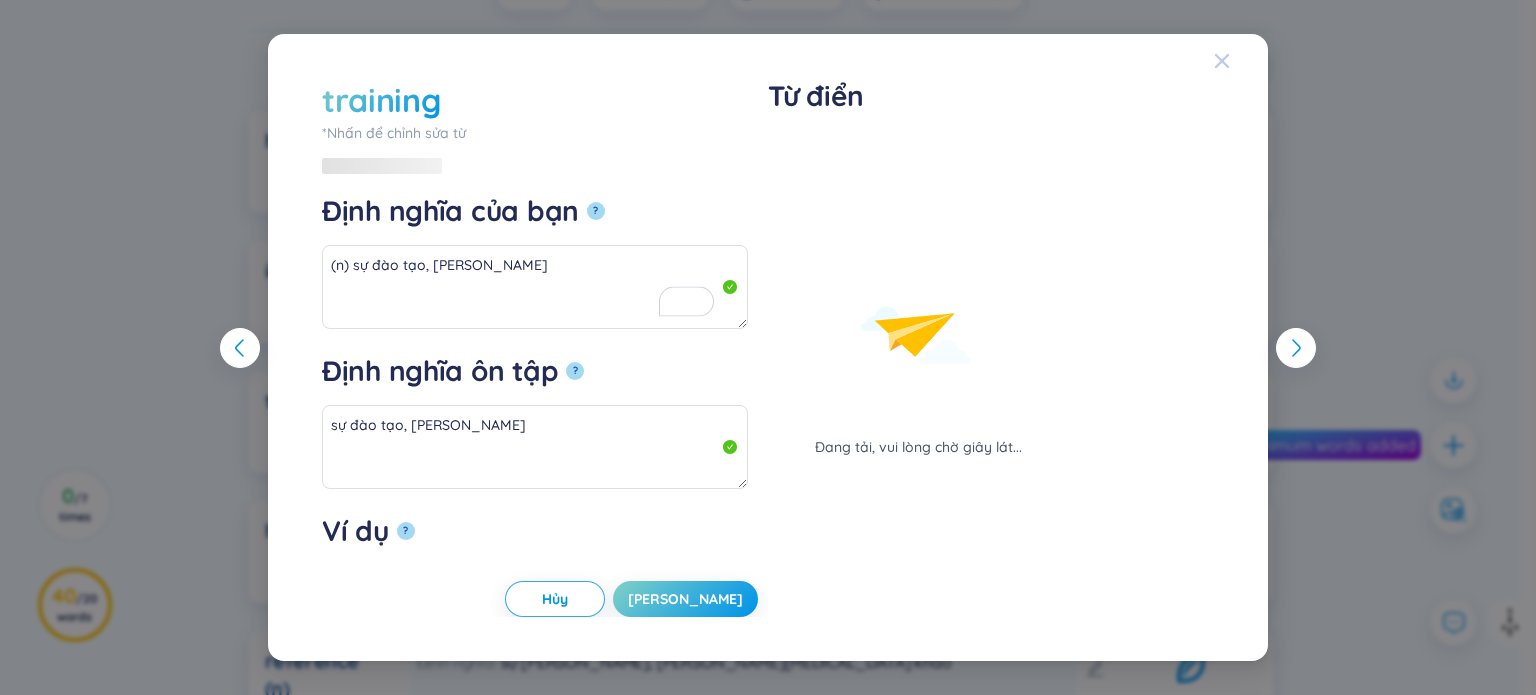 click 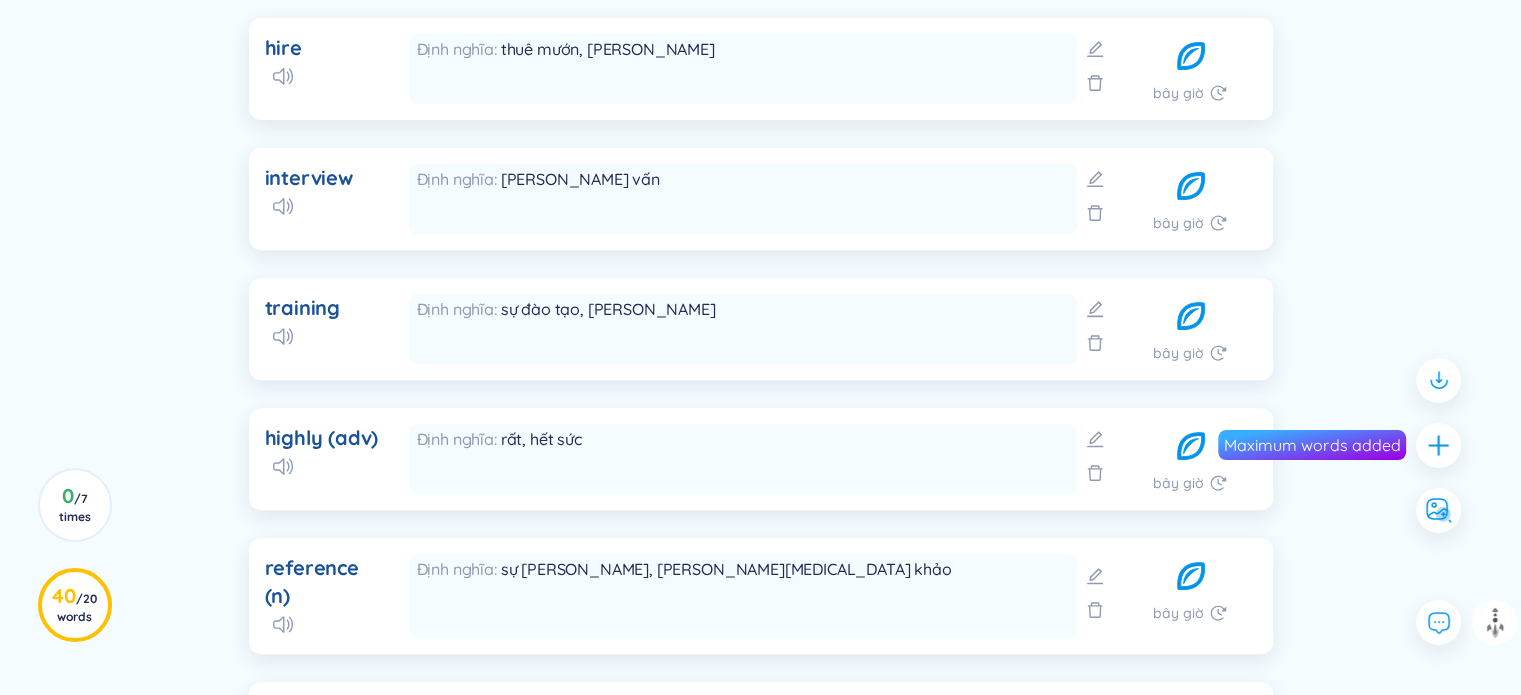 scroll, scrollTop: 710, scrollLeft: 0, axis: vertical 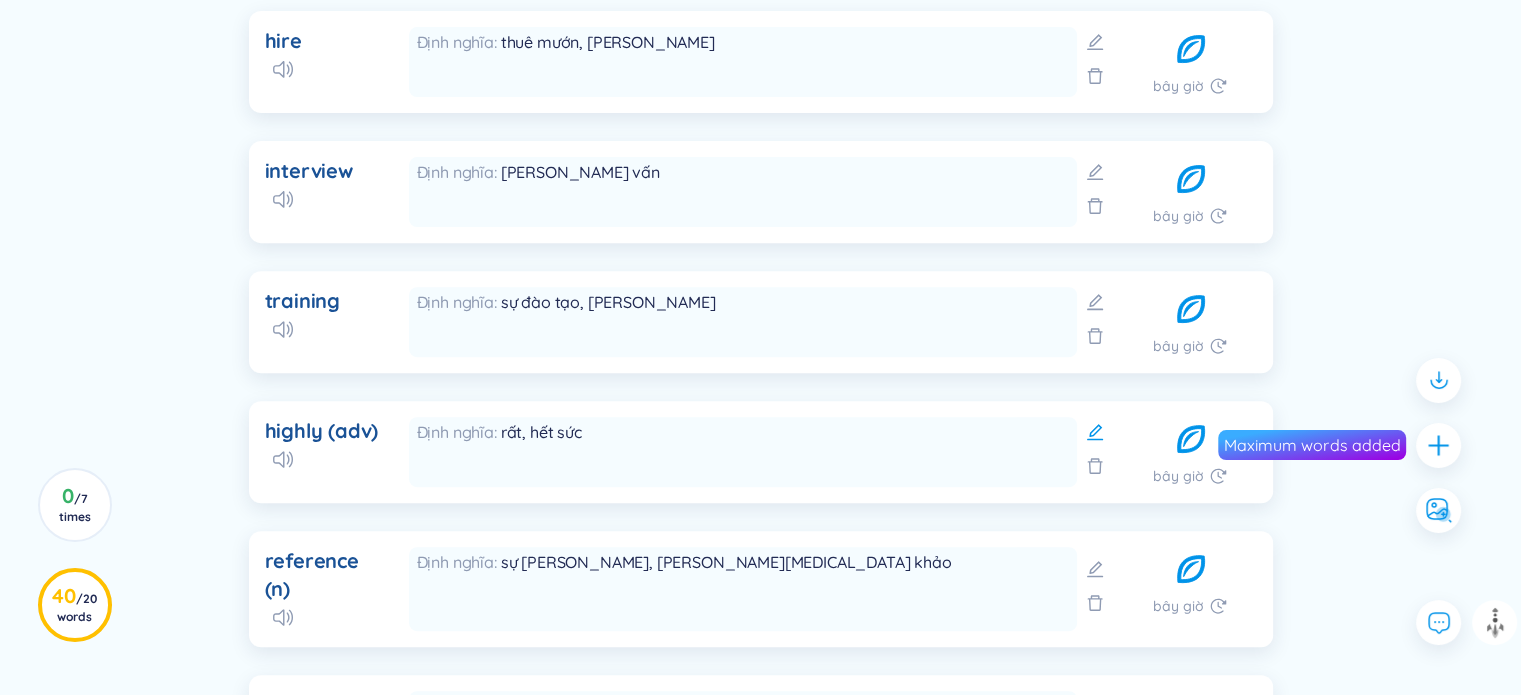 click 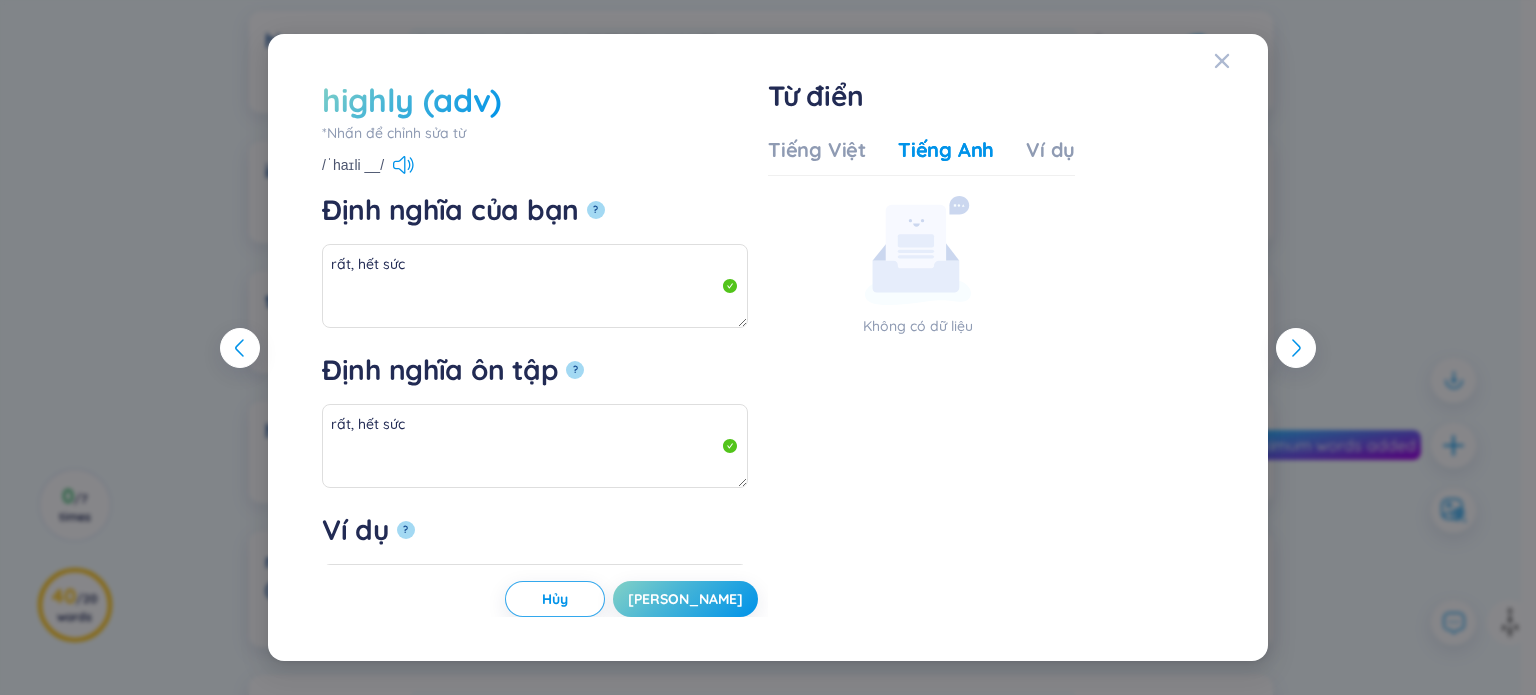 click on "highly (adv)" at bounding box center [411, 100] 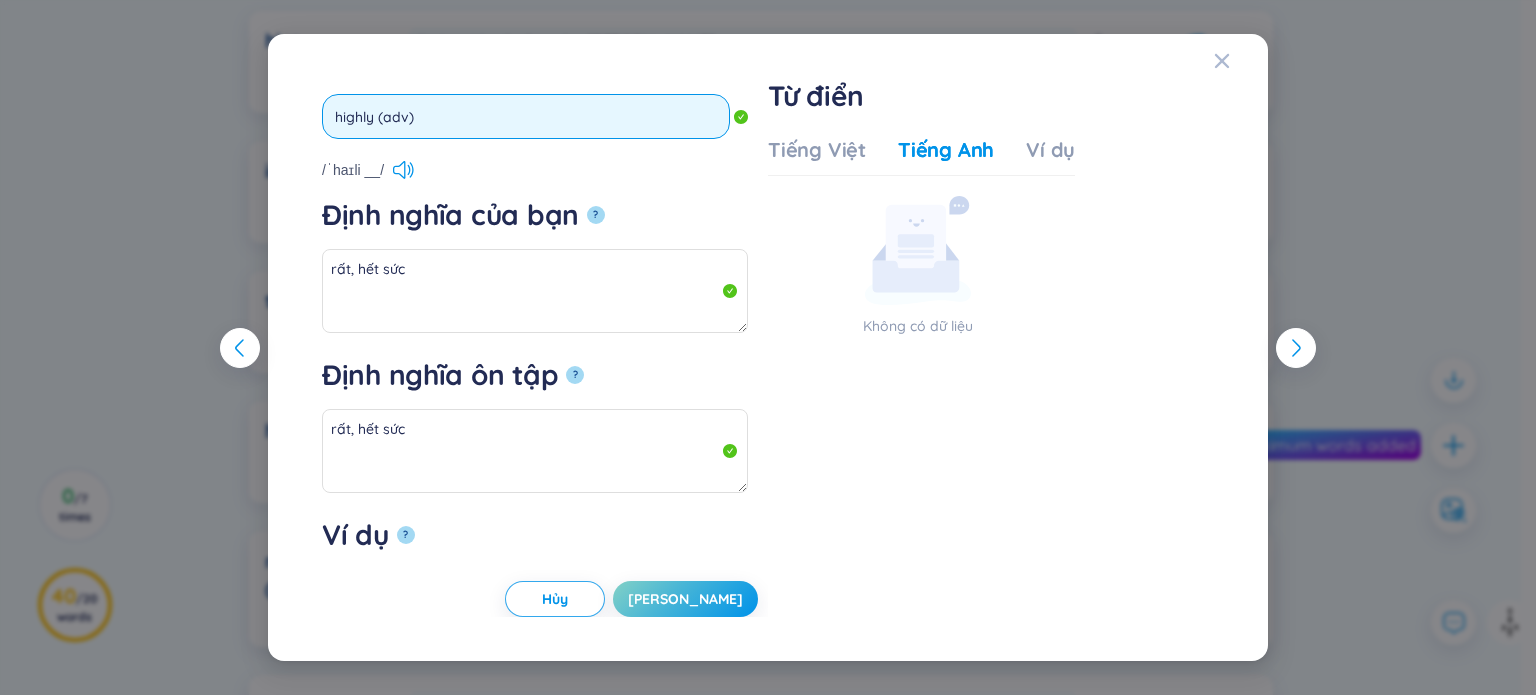 drag, startPoint x: 461, startPoint y: 119, endPoint x: 376, endPoint y: 104, distance: 86.313385 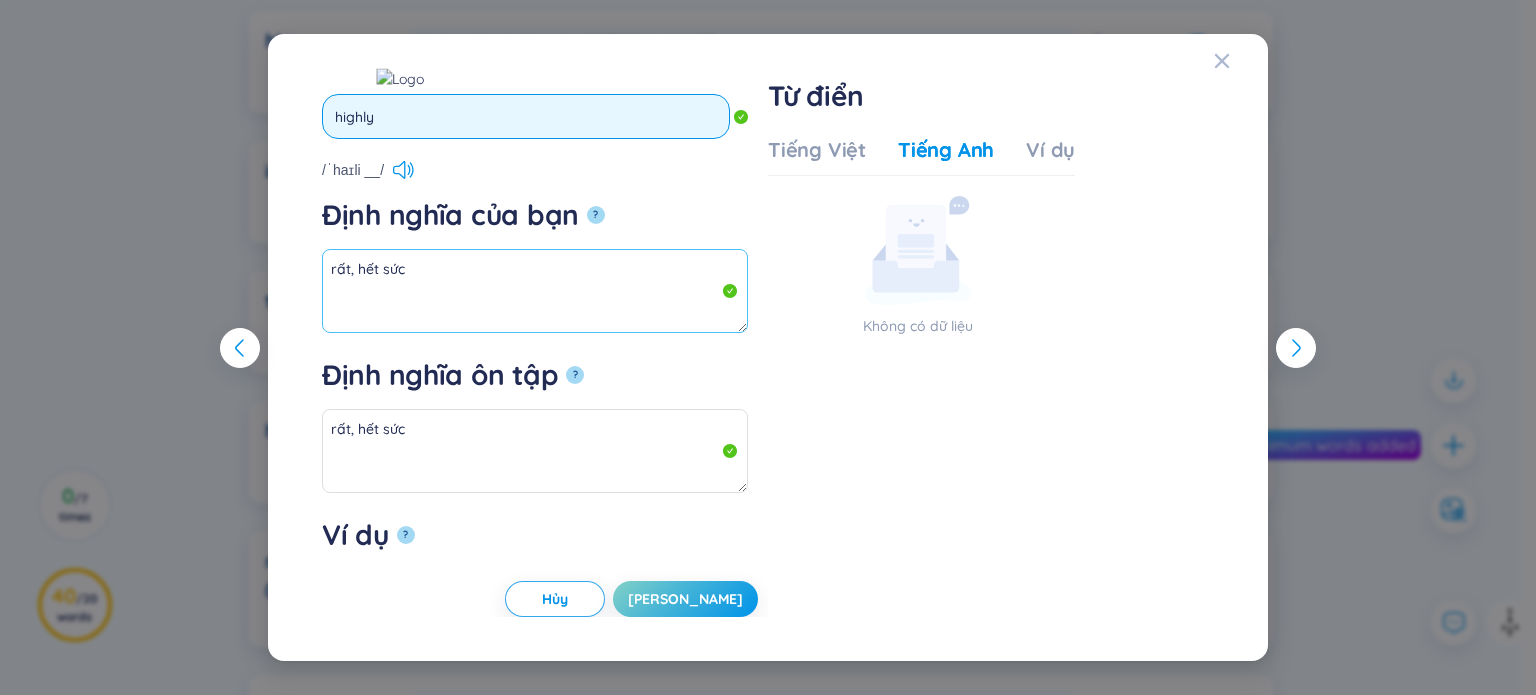 type on "highly" 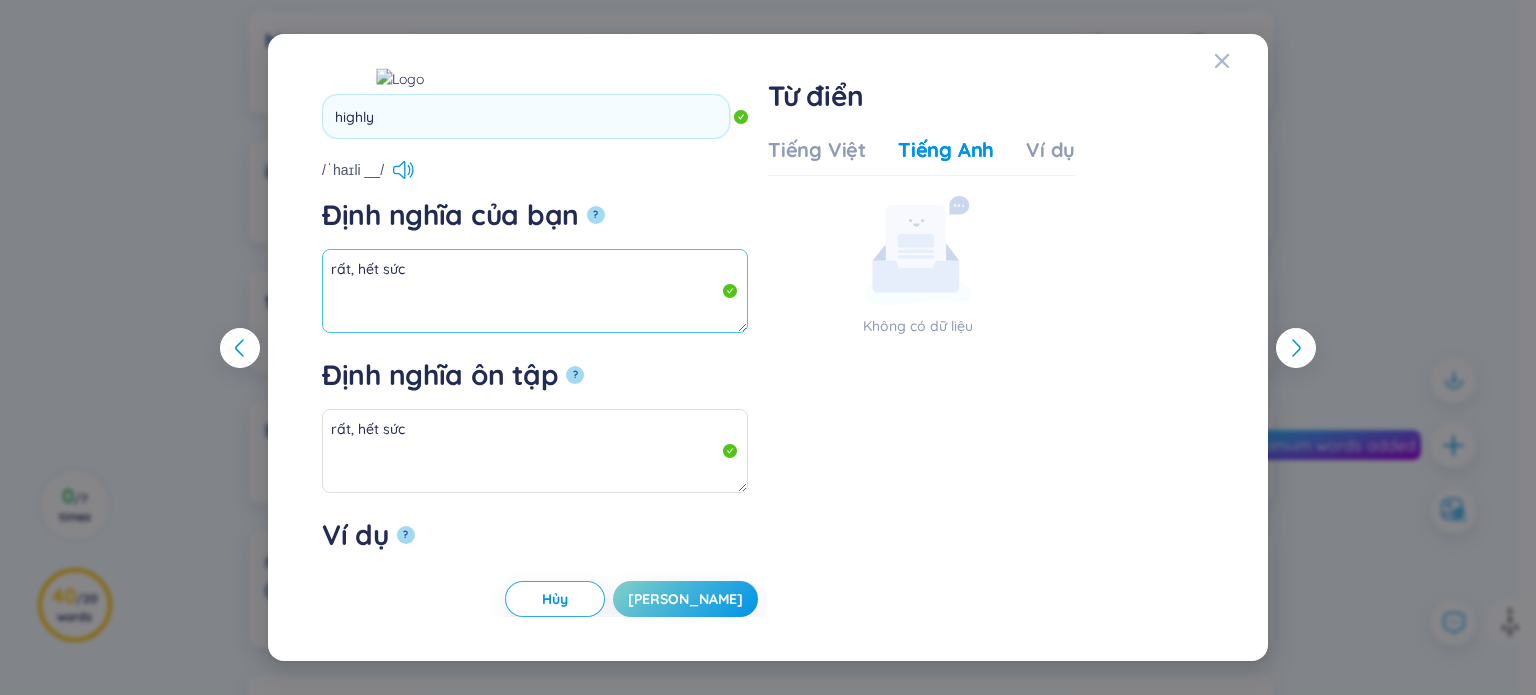 click on "rất, hết sức" at bounding box center (535, 291) 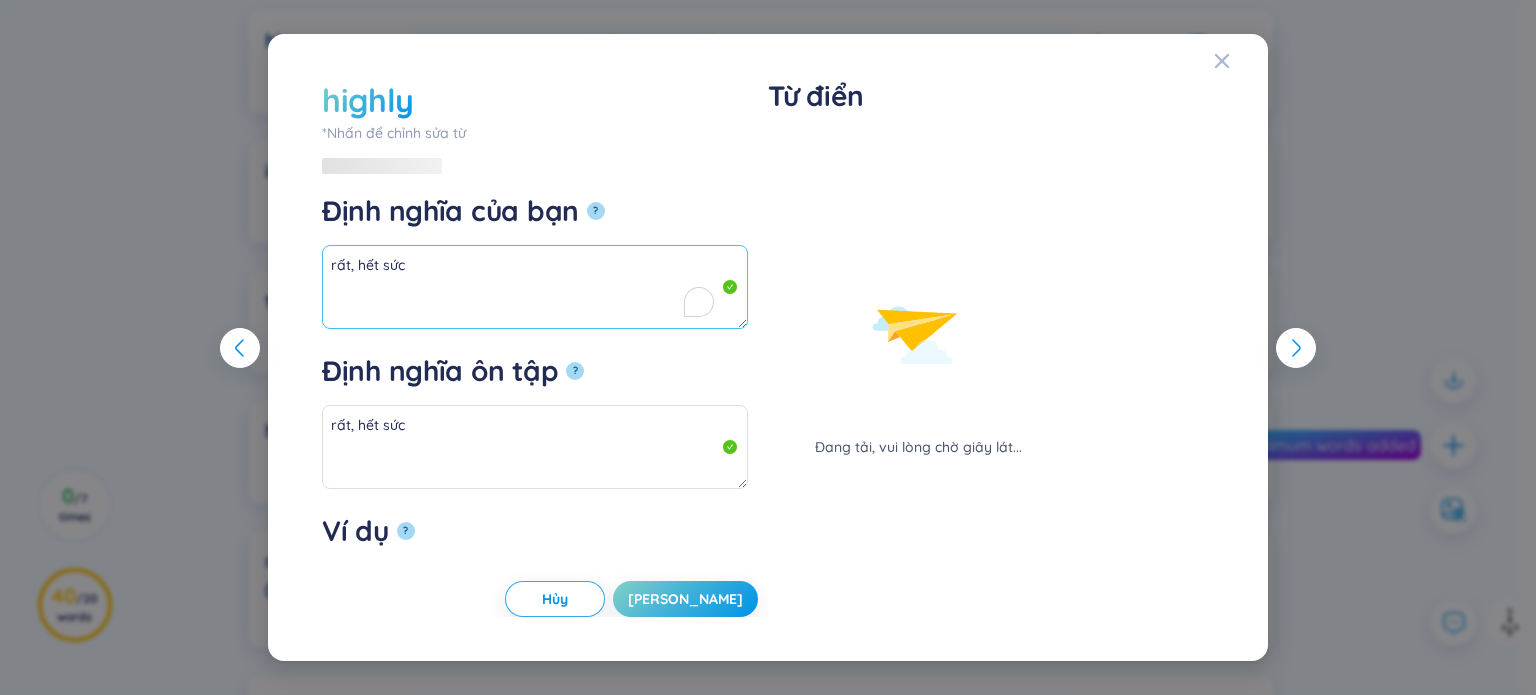click on "rất, hết sức" at bounding box center [535, 287] 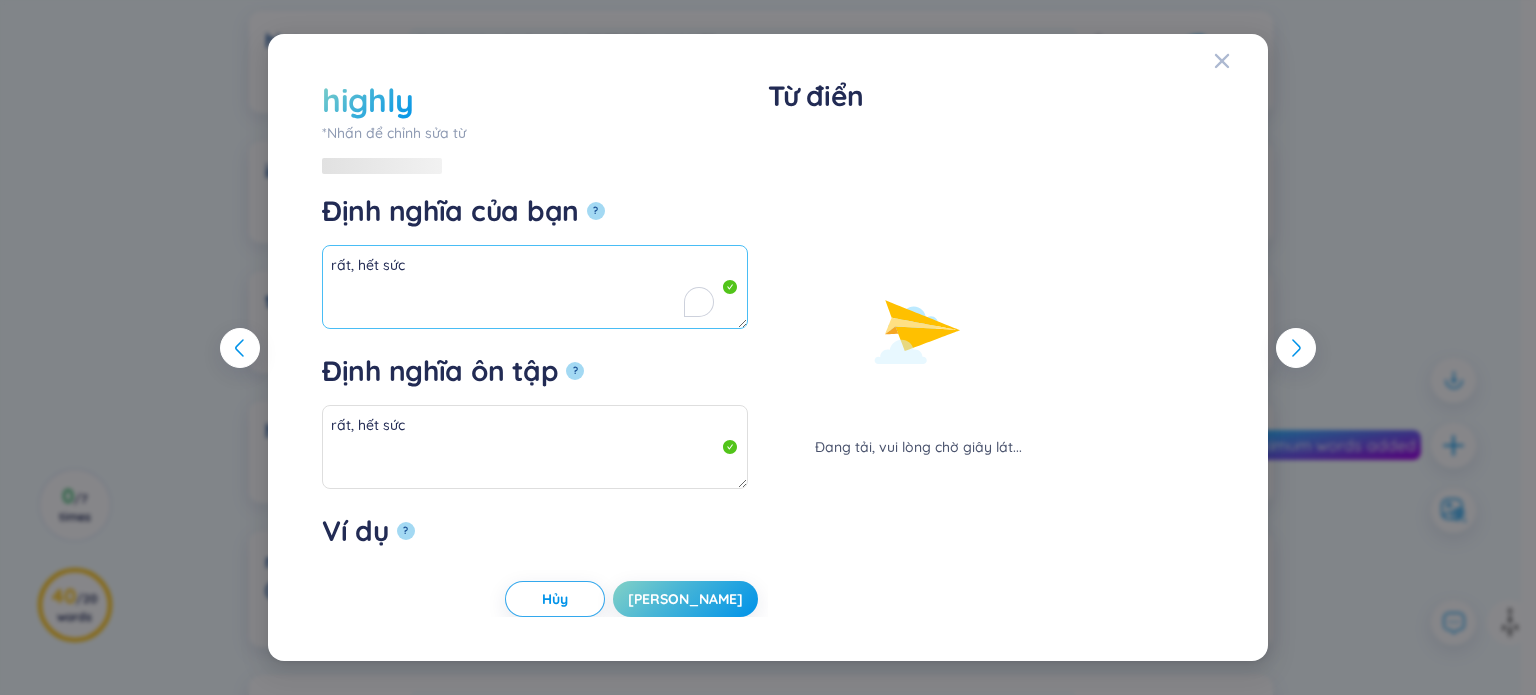paste on "(adv)" 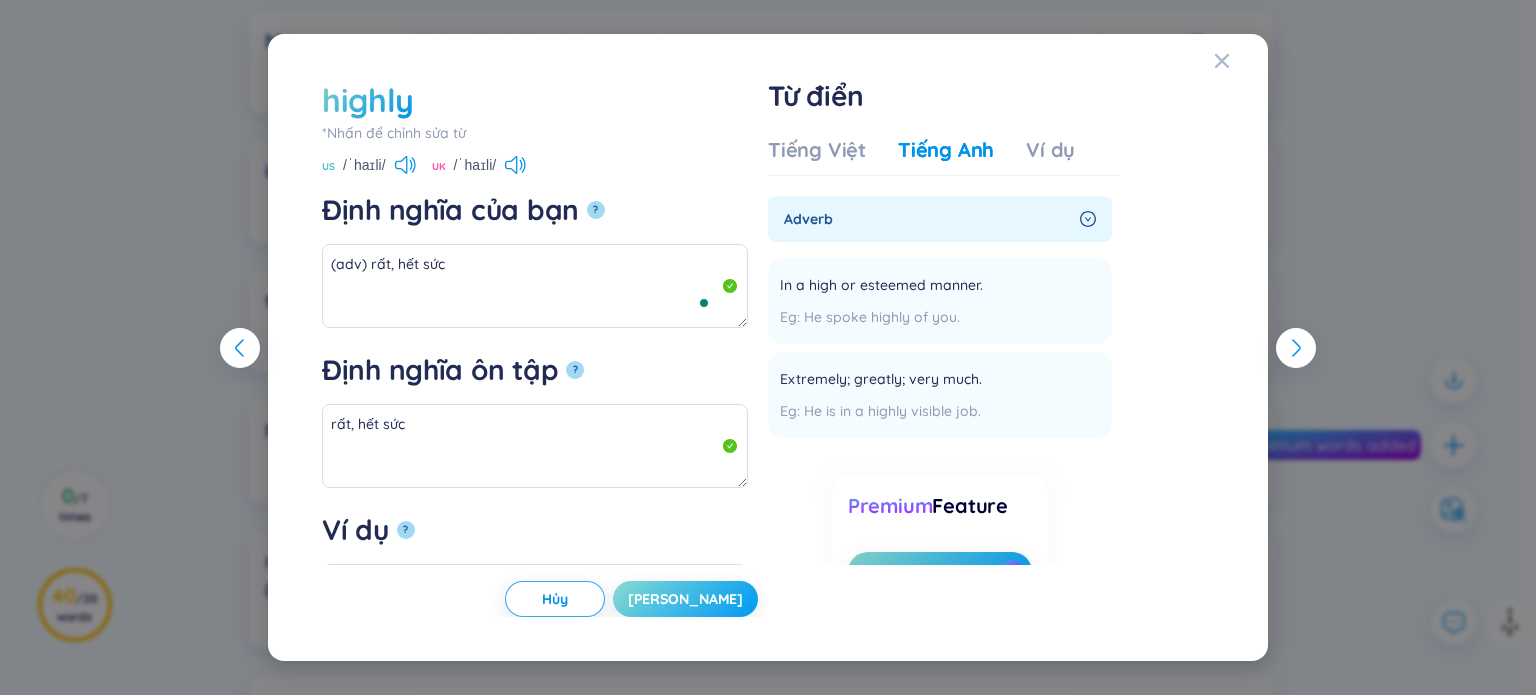 click on "[PERSON_NAME]" at bounding box center [685, 599] 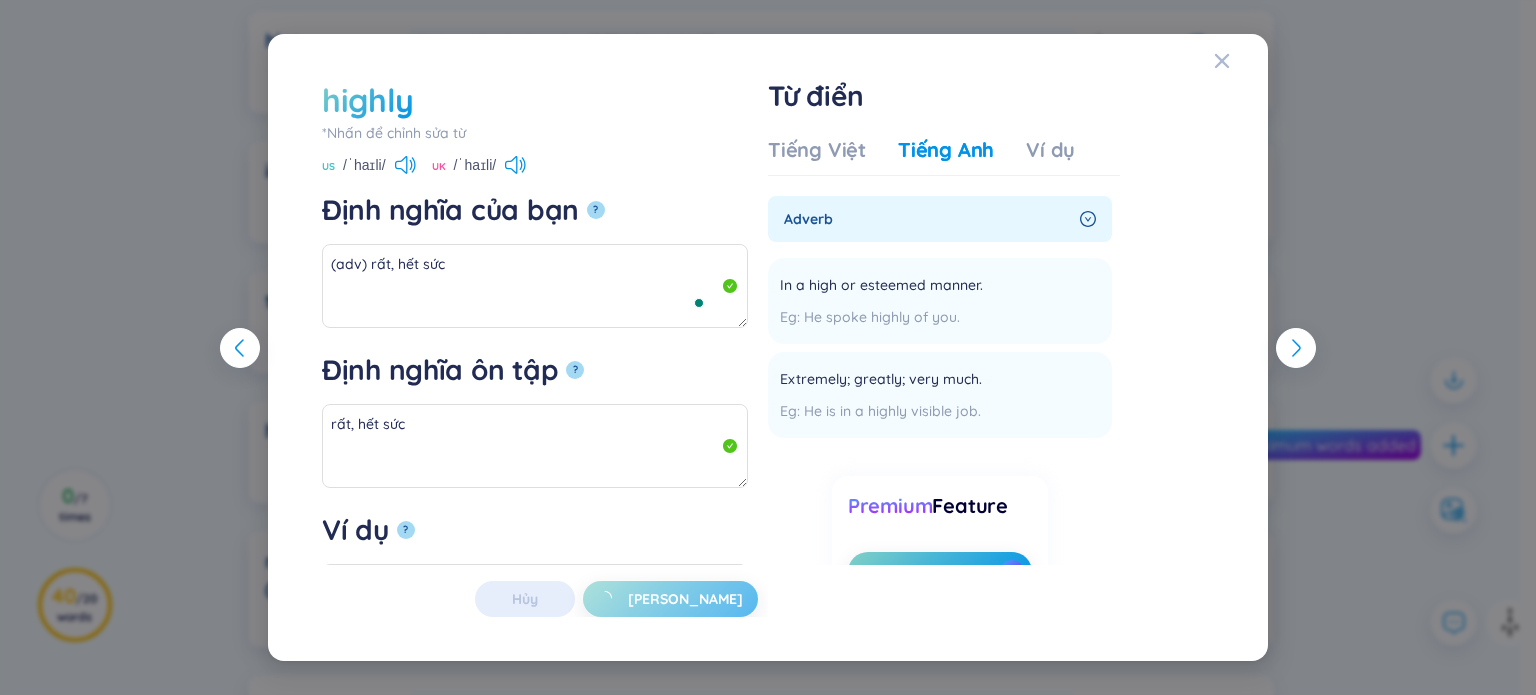 type on "(adv) rất, hết sức" 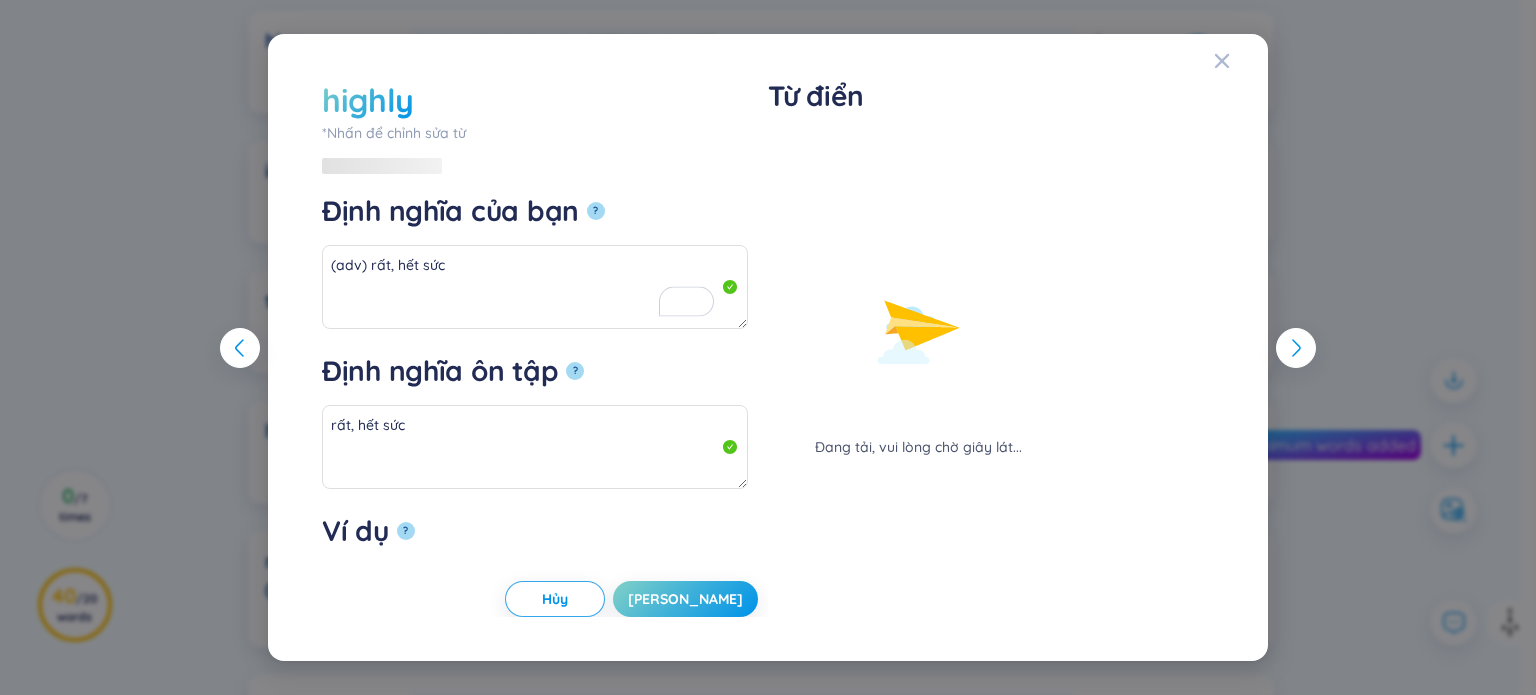 click on "highly *Nhấn để chỉnh sửa từ highly Định nghĩa của bạn ? (adv) rất, hết sức Định nghĩa ôn tập ? rất, hết sức Ví dụ ? Hủy Lưu Từ điển Đang tải, vui lòng chờ giây lát... Hủy Lưu" at bounding box center [768, 347] 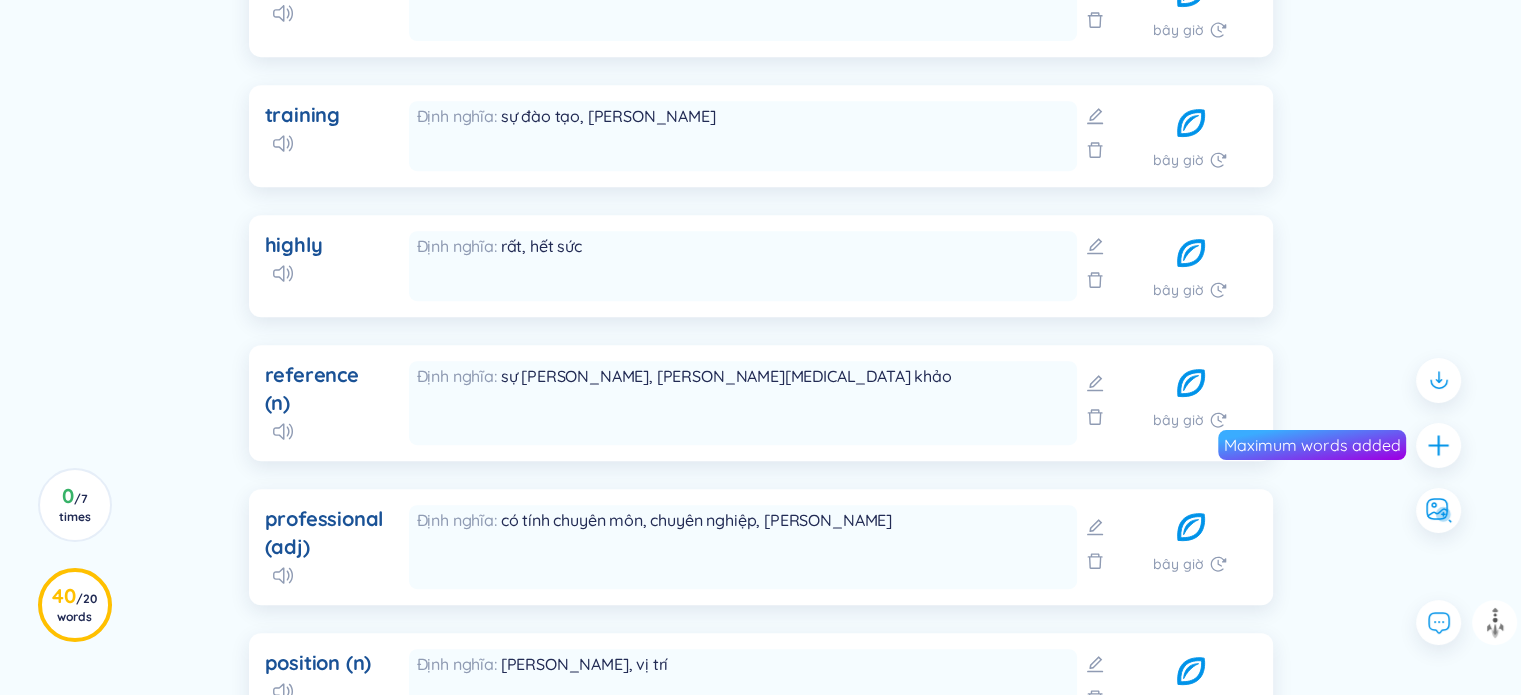 scroll, scrollTop: 1010, scrollLeft: 0, axis: vertical 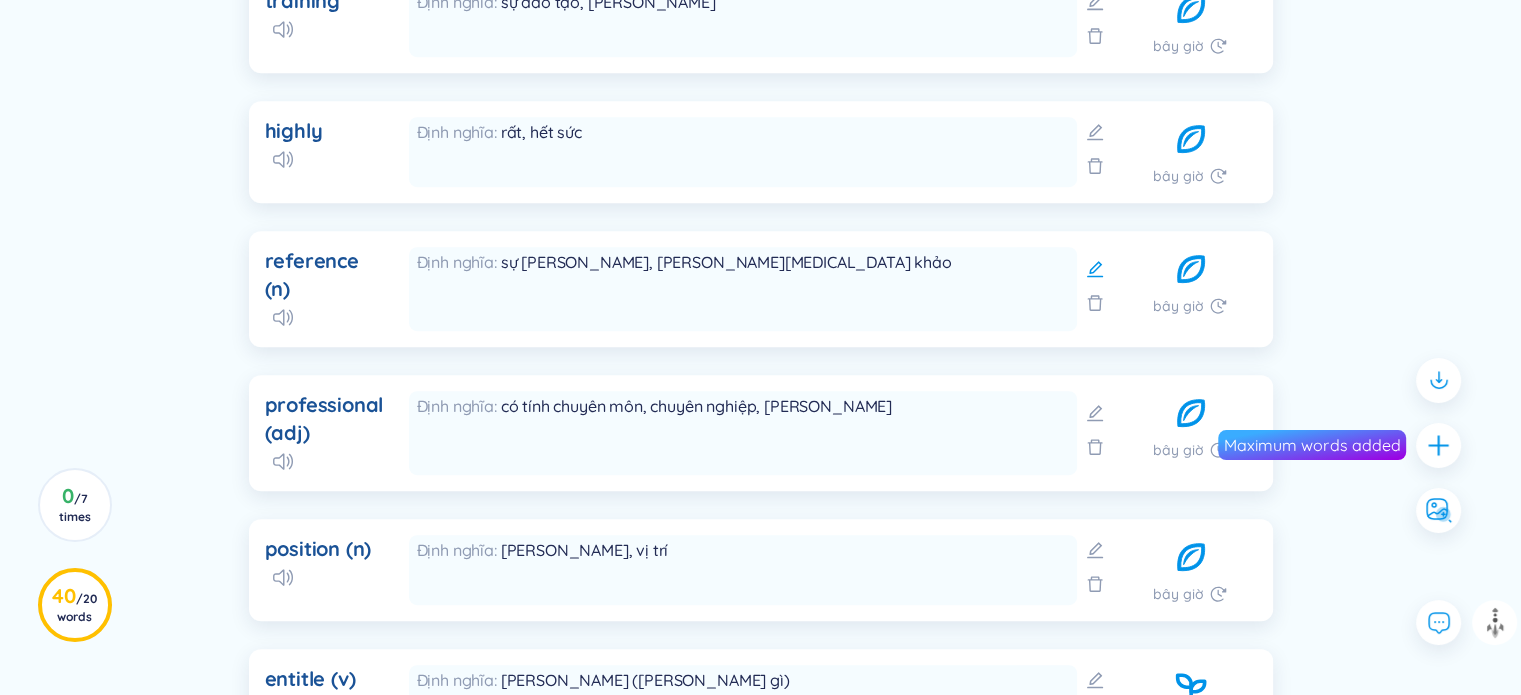 click 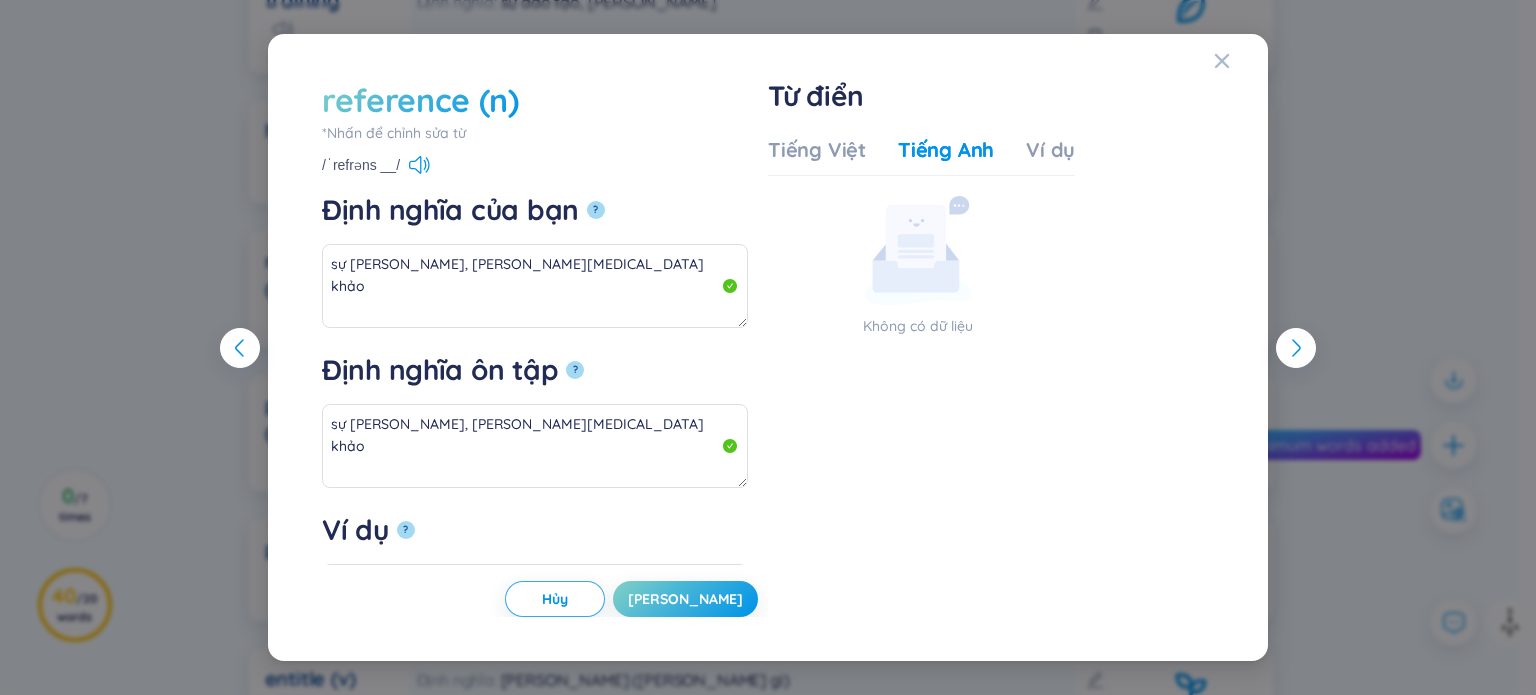 click on "reference (n)" at bounding box center [535, 100] 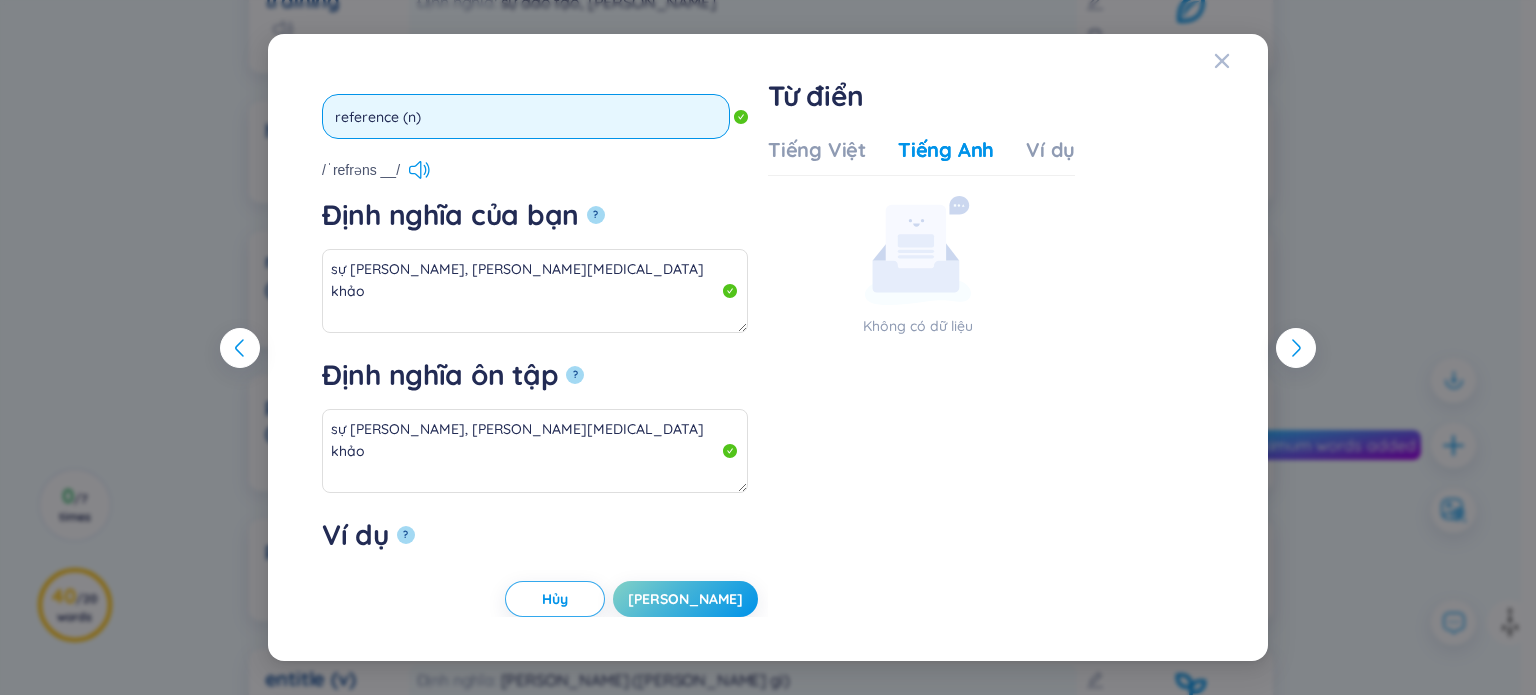 drag, startPoint x: 484, startPoint y: 123, endPoint x: 400, endPoint y: 120, distance: 84.05355 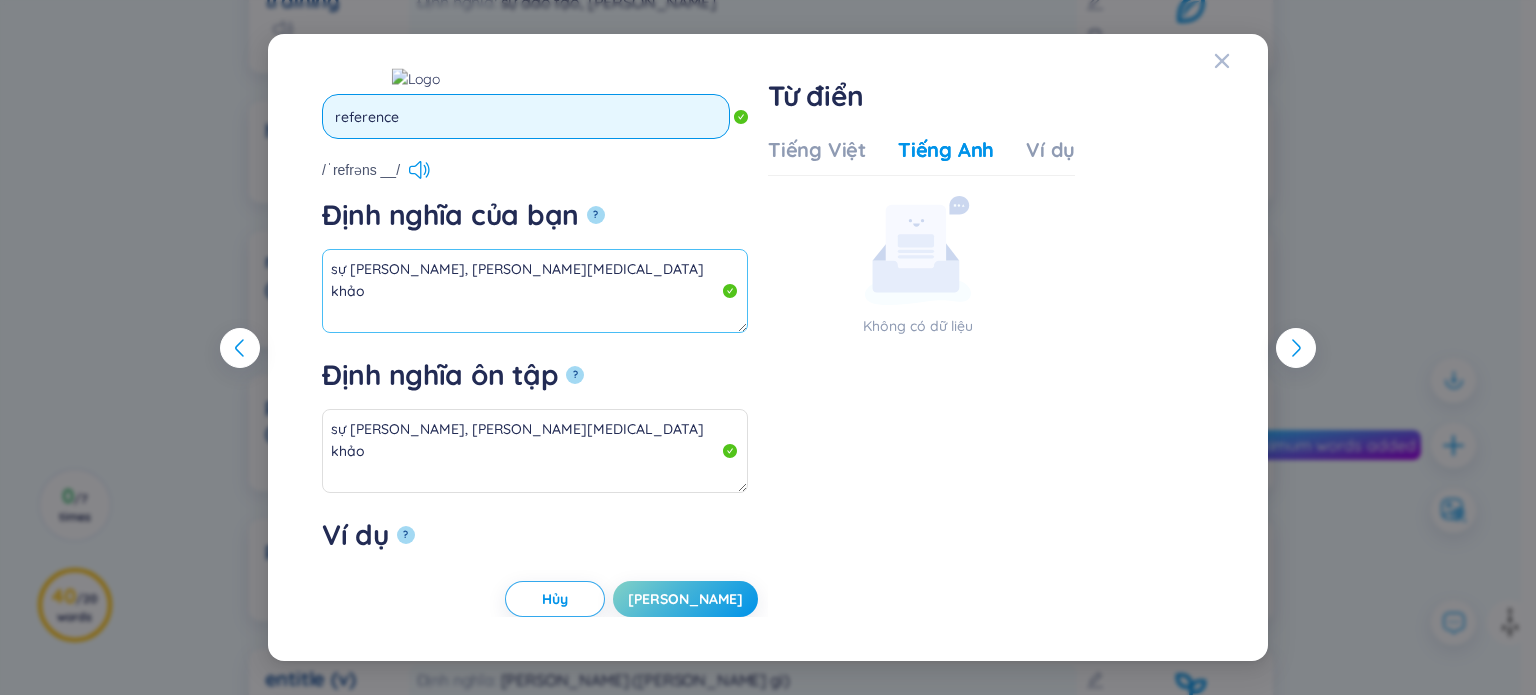 type on "reference" 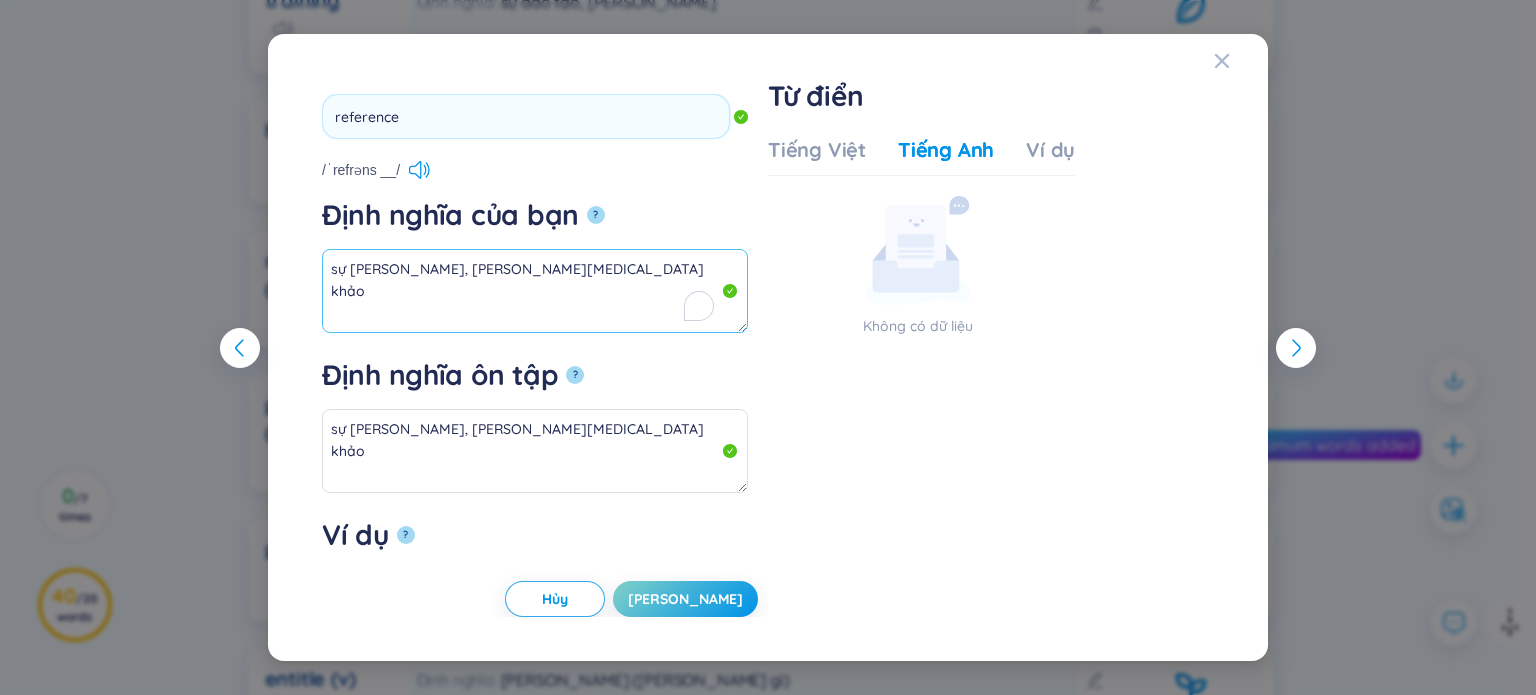 click on "sự [PERSON_NAME], [PERSON_NAME][MEDICAL_DATA] khảo" at bounding box center (535, 291) 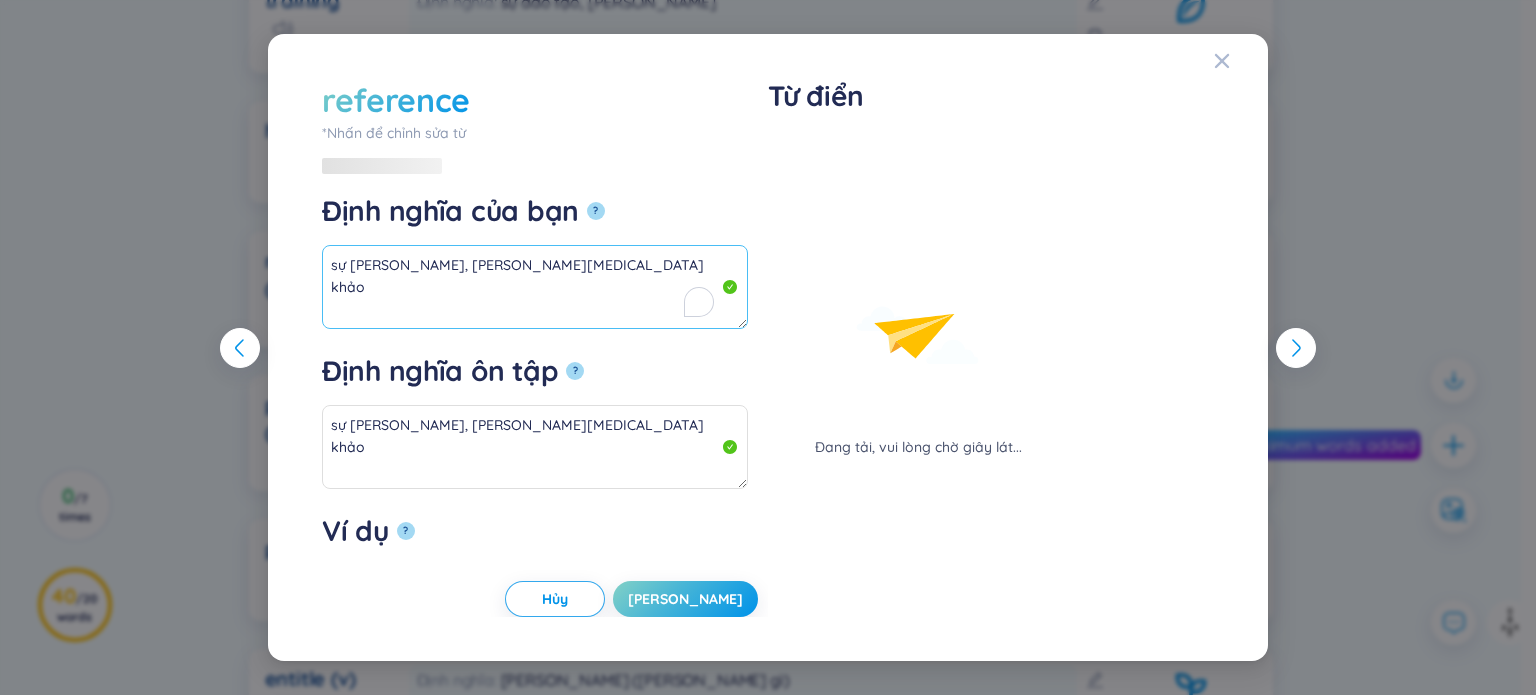 paste on "(n)" 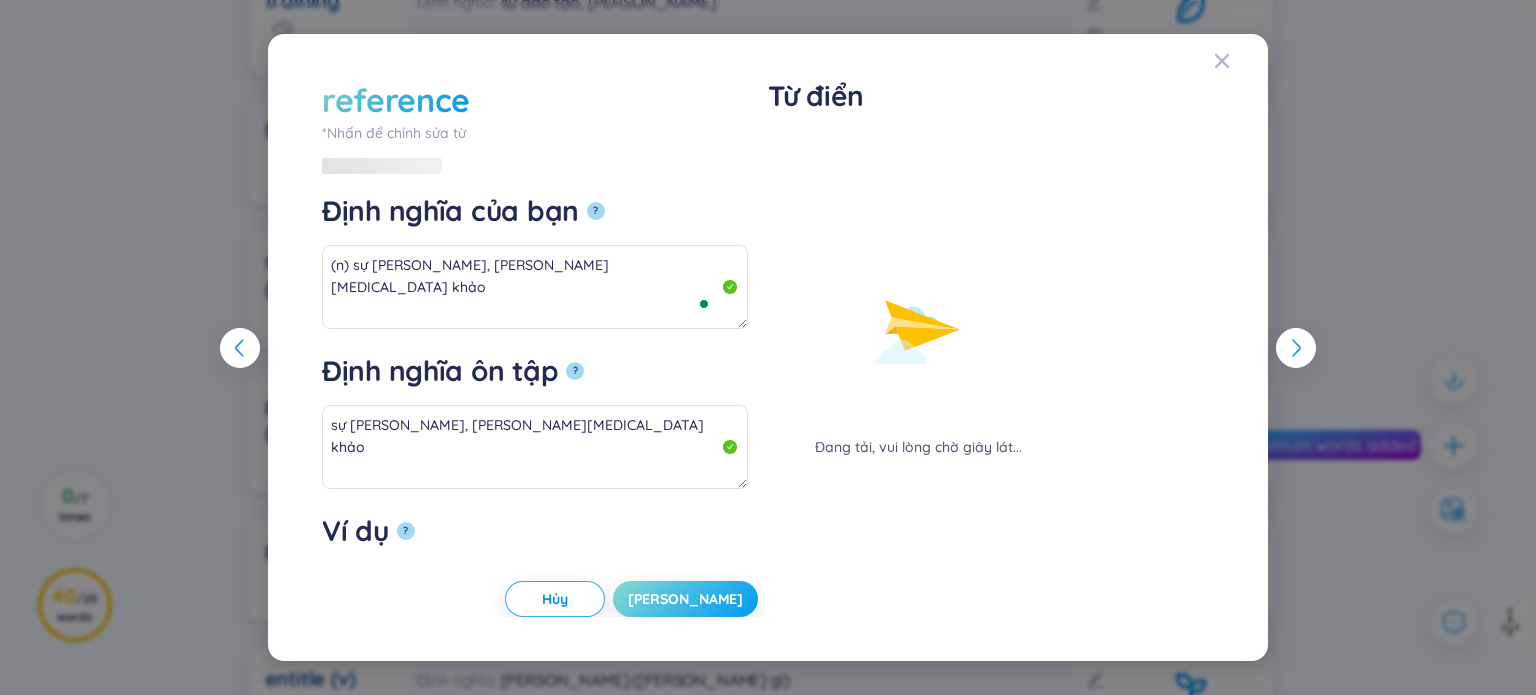 click on "[PERSON_NAME]" at bounding box center (685, 599) 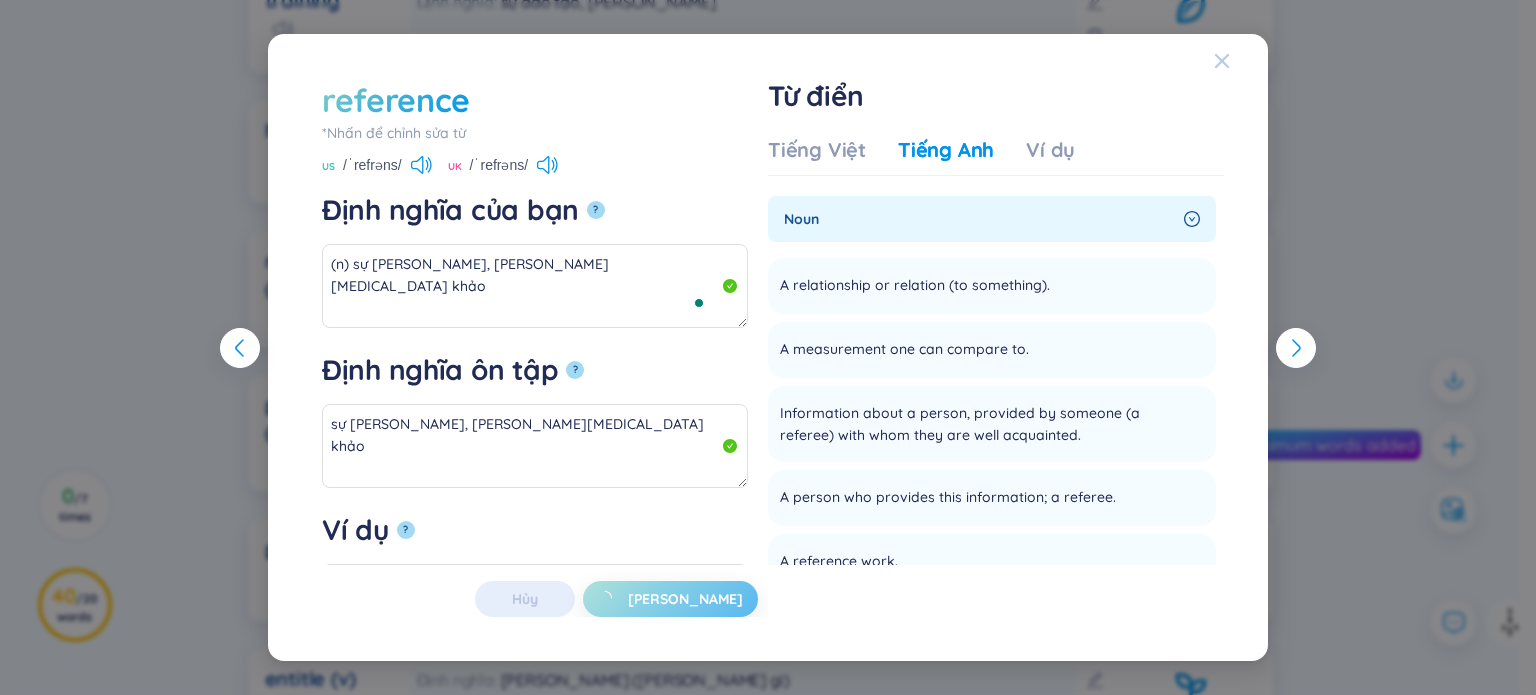 type on "(n) sự giới thiệu, sự tham khảo" 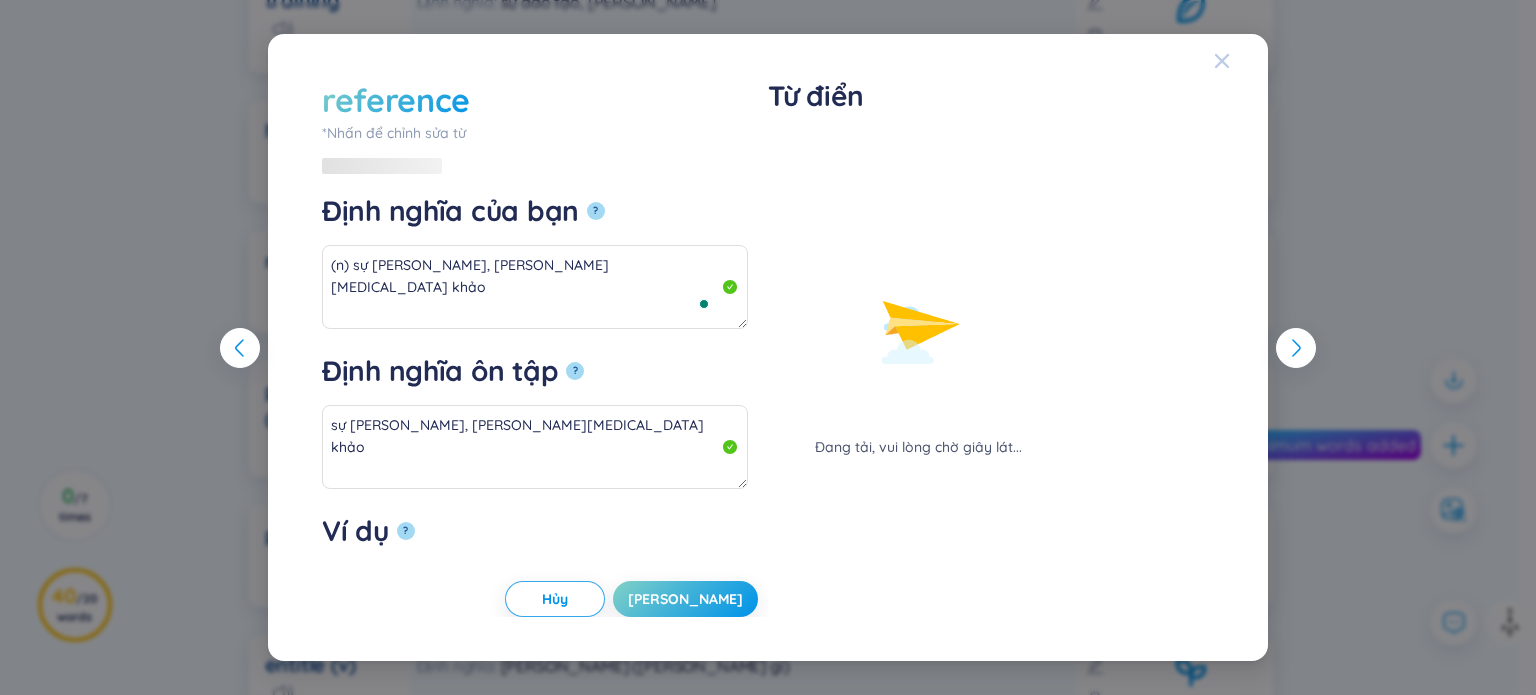 click 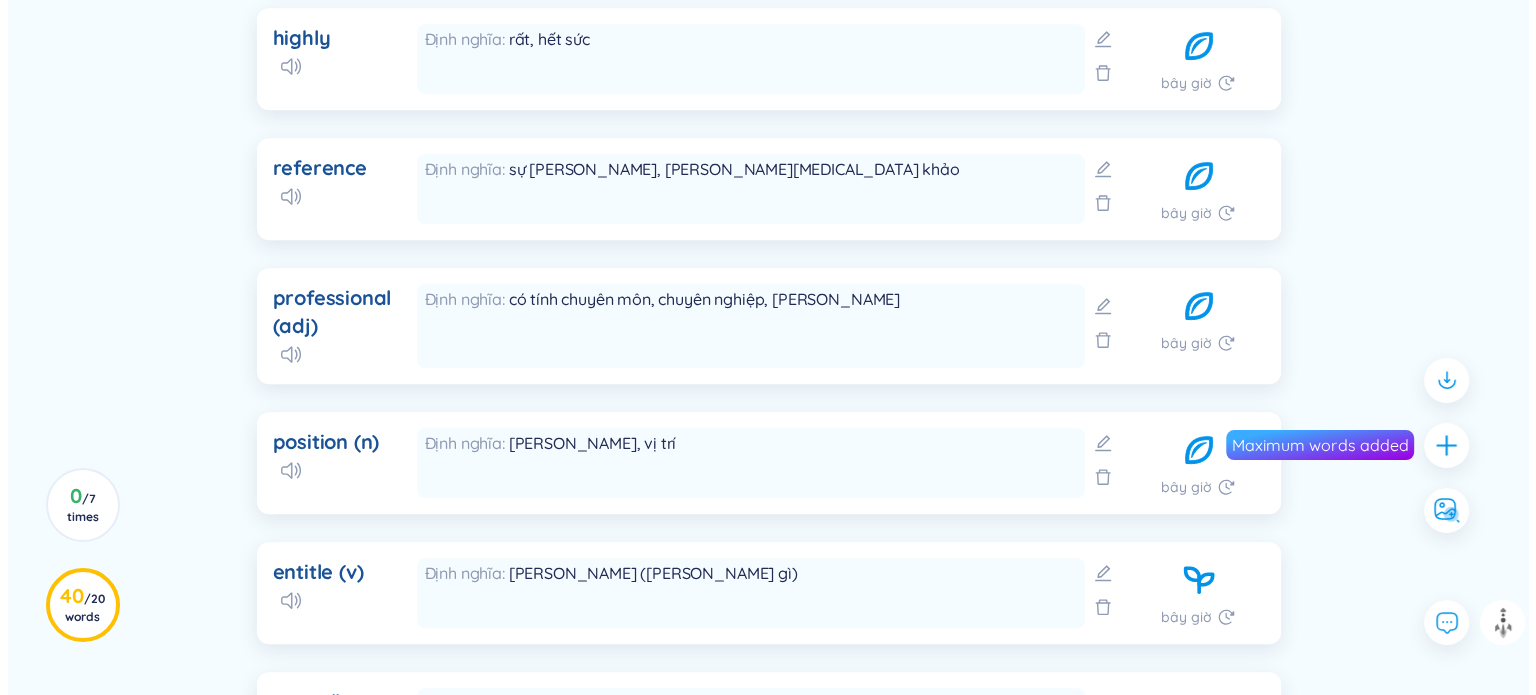 scroll, scrollTop: 1110, scrollLeft: 0, axis: vertical 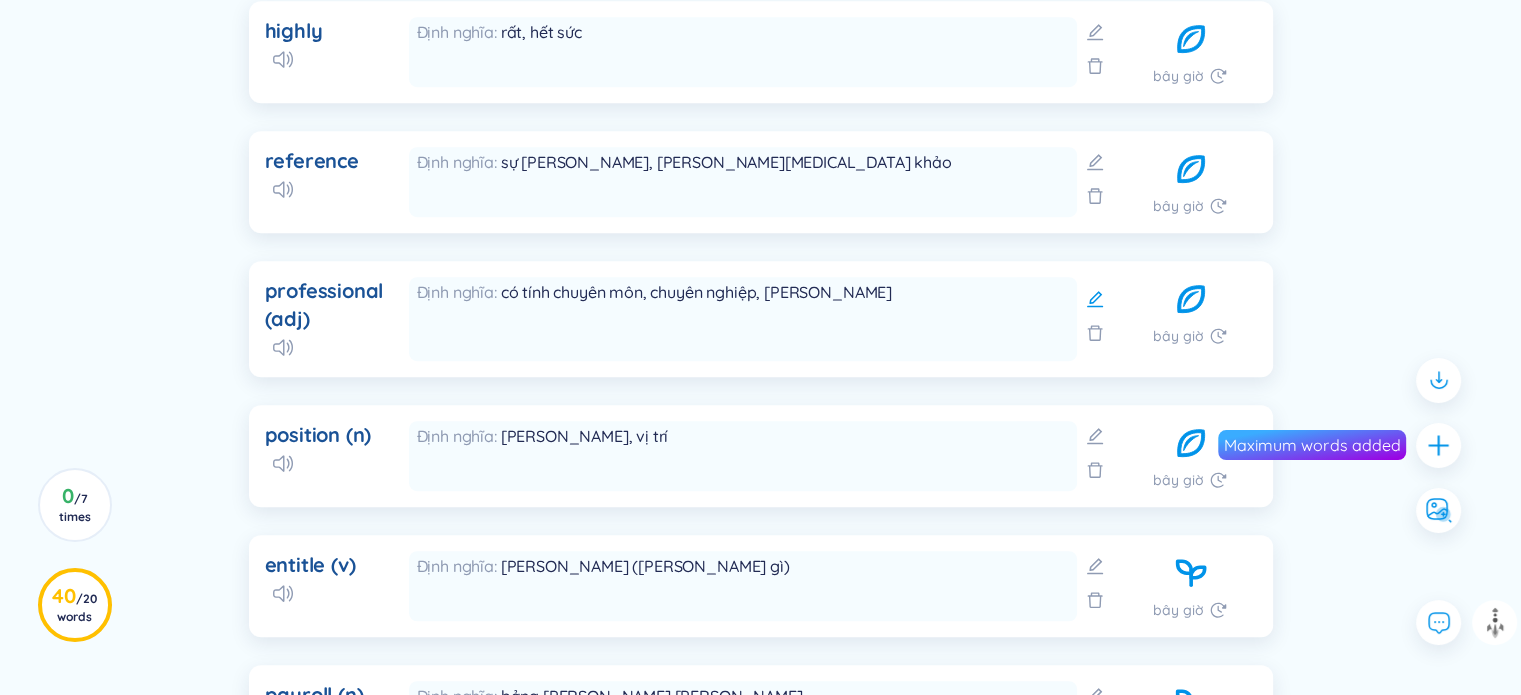 click 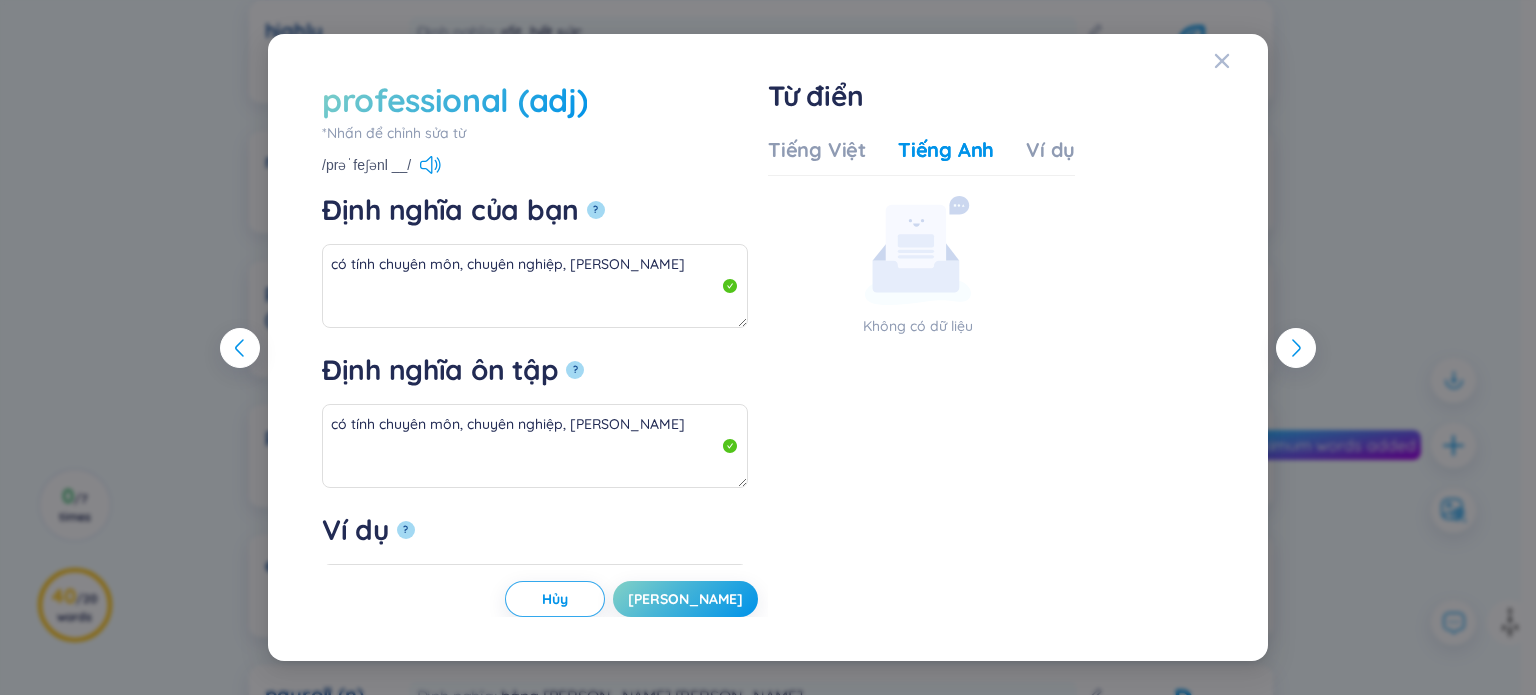 click on "professional (adj)" at bounding box center [454, 100] 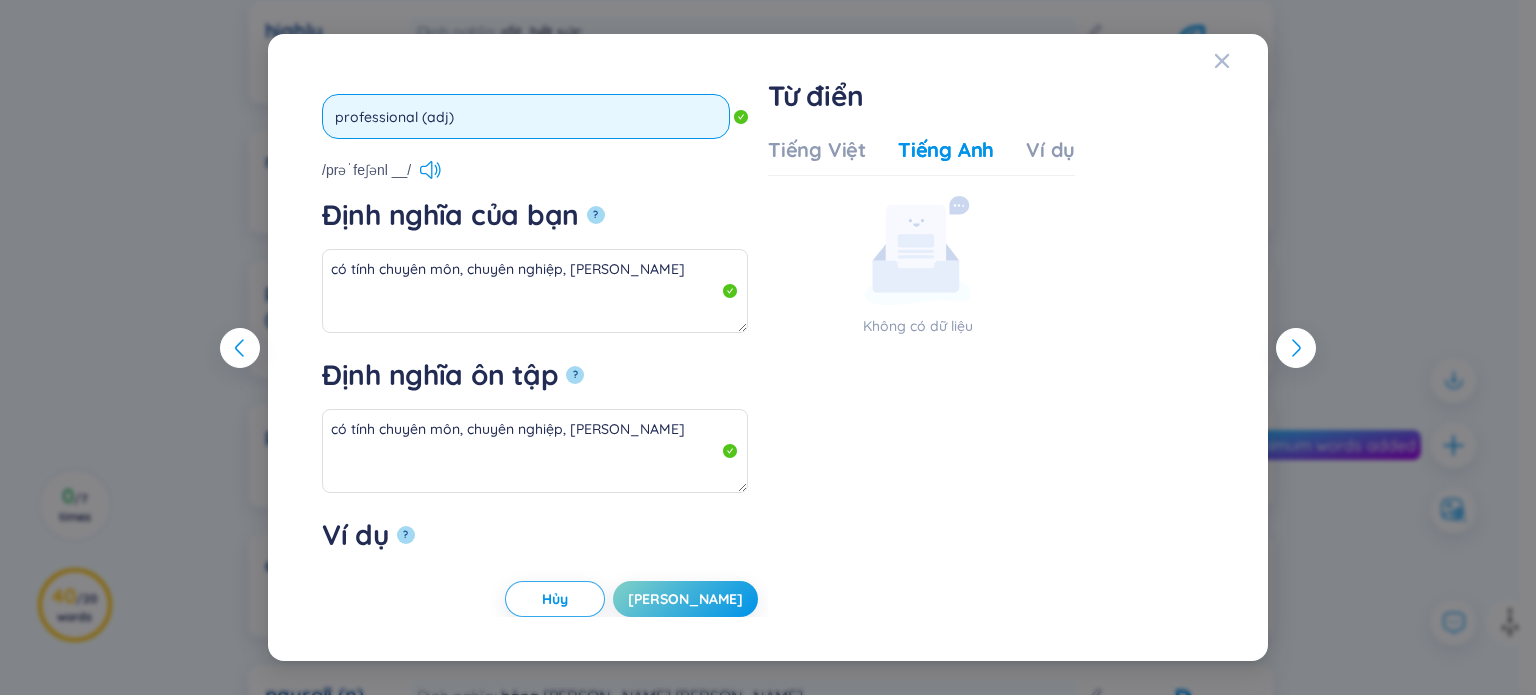 drag, startPoint x: 467, startPoint y: 114, endPoint x: 421, endPoint y: 112, distance: 46.043457 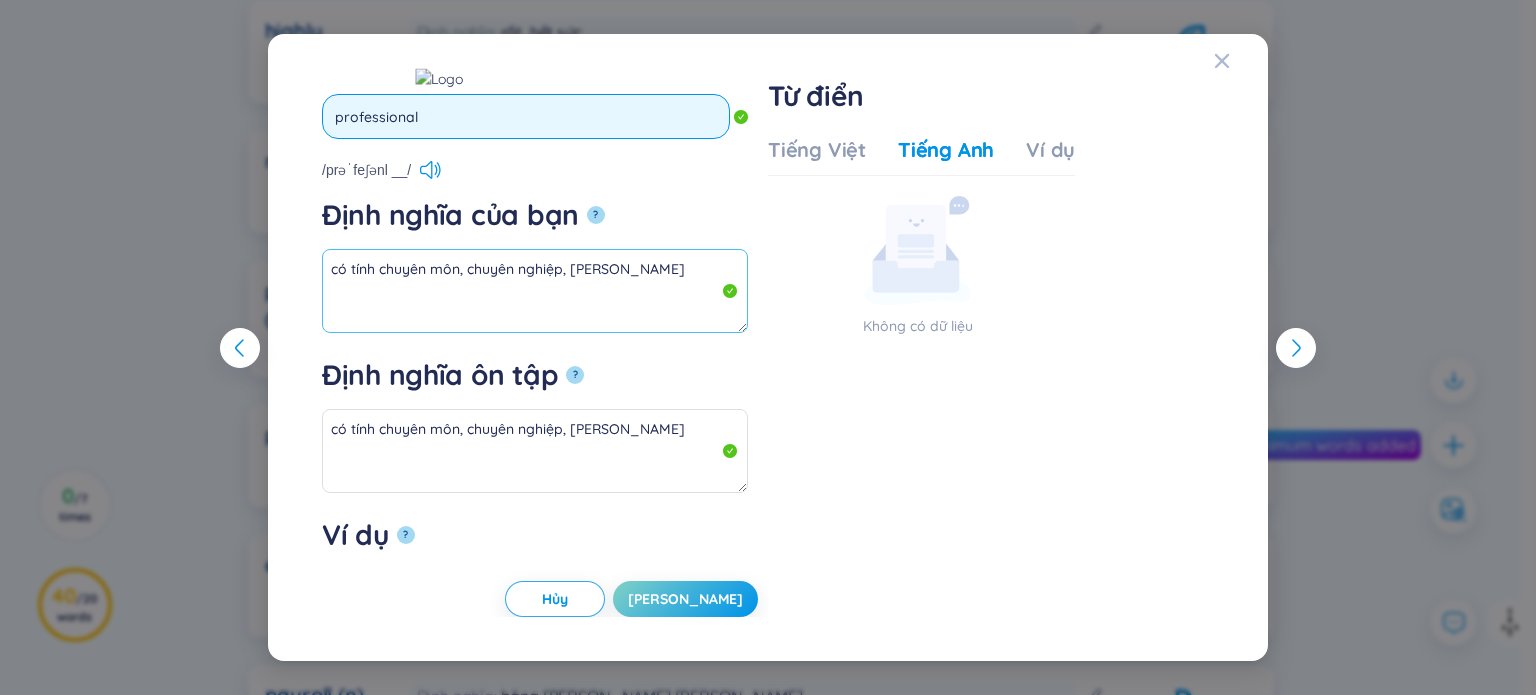 type on "professional" 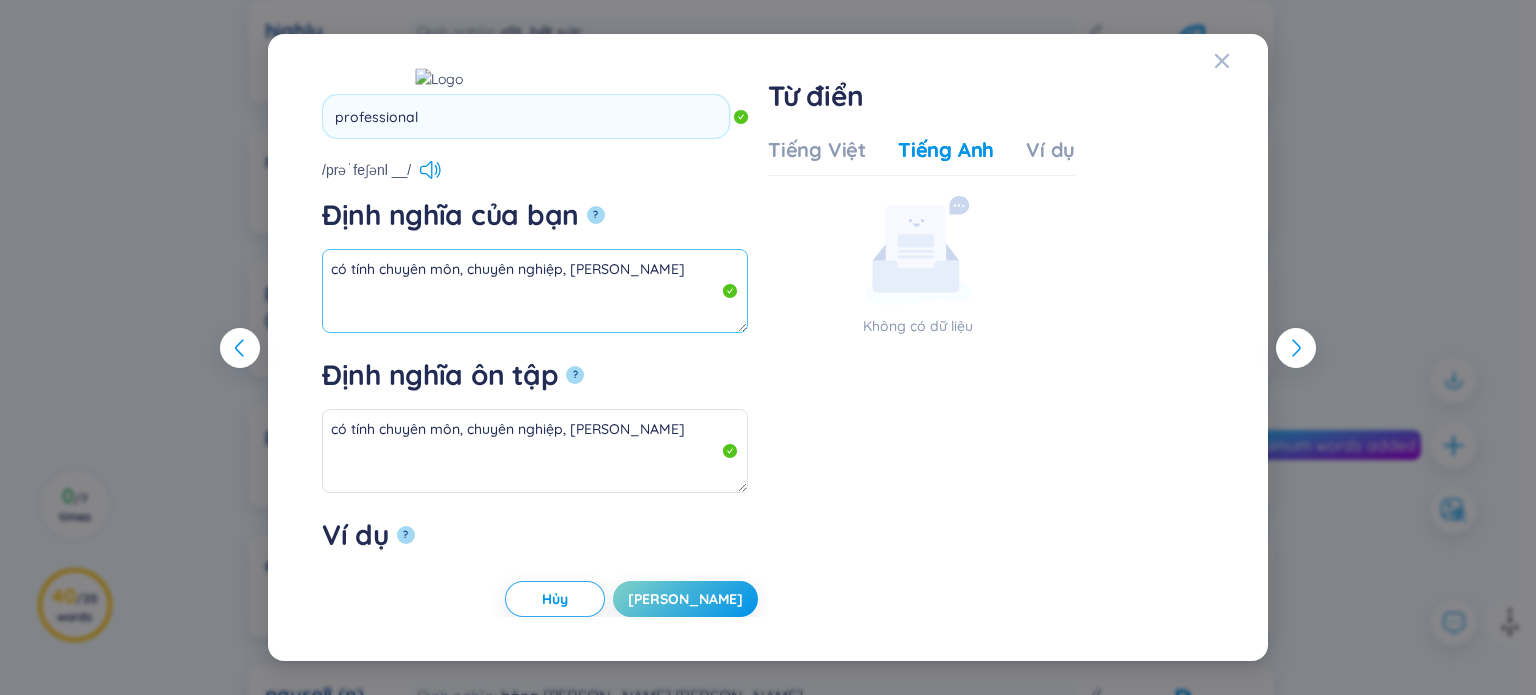 click on "có tính chuyên môn, chuyên nghiệp, lành nghề" at bounding box center [535, 291] 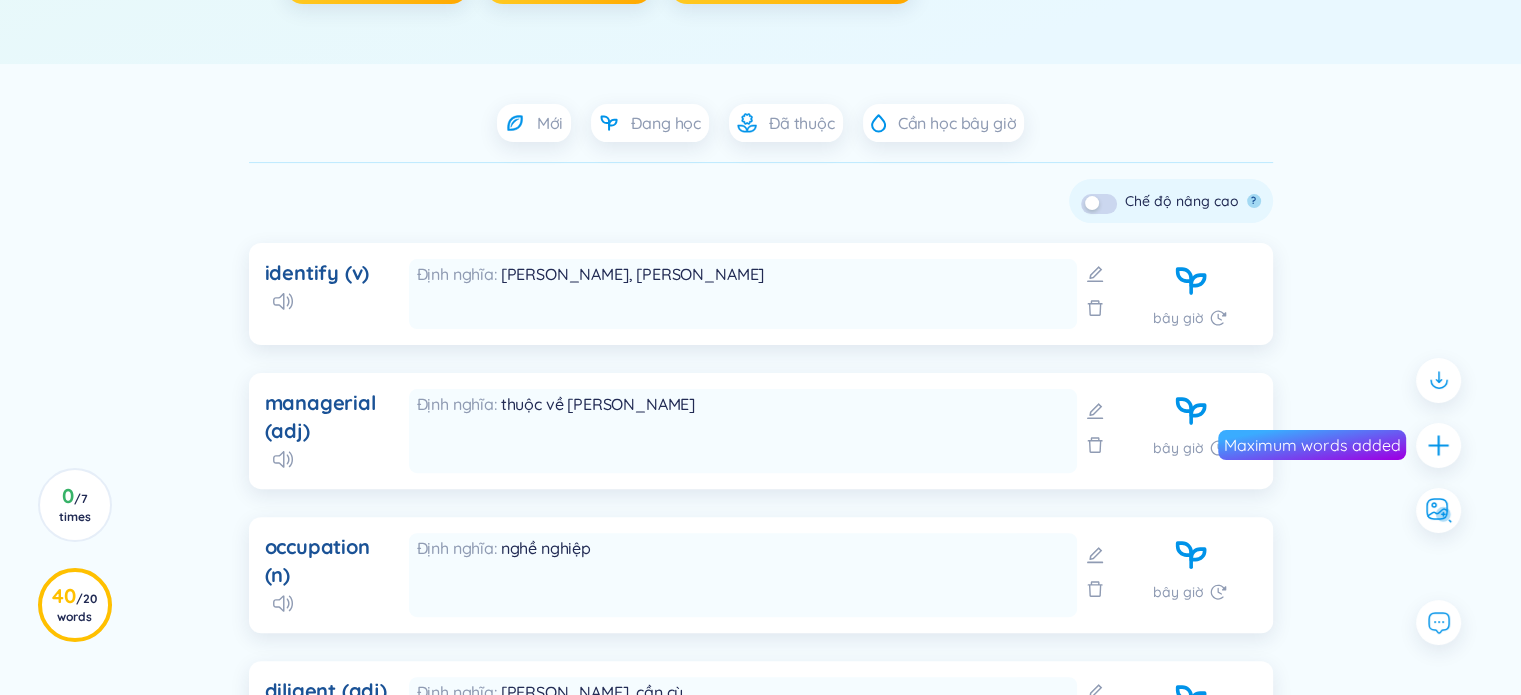 scroll, scrollTop: 500, scrollLeft: 0, axis: vertical 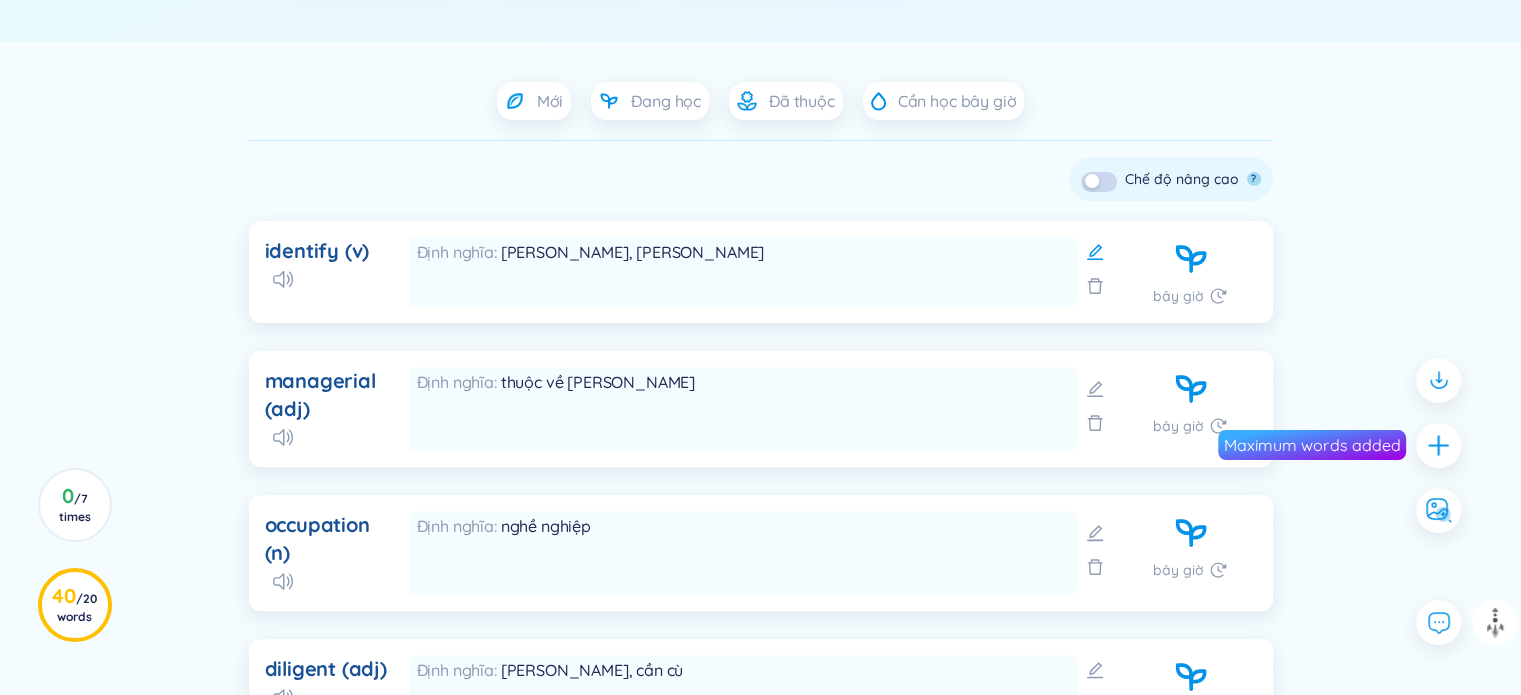 click 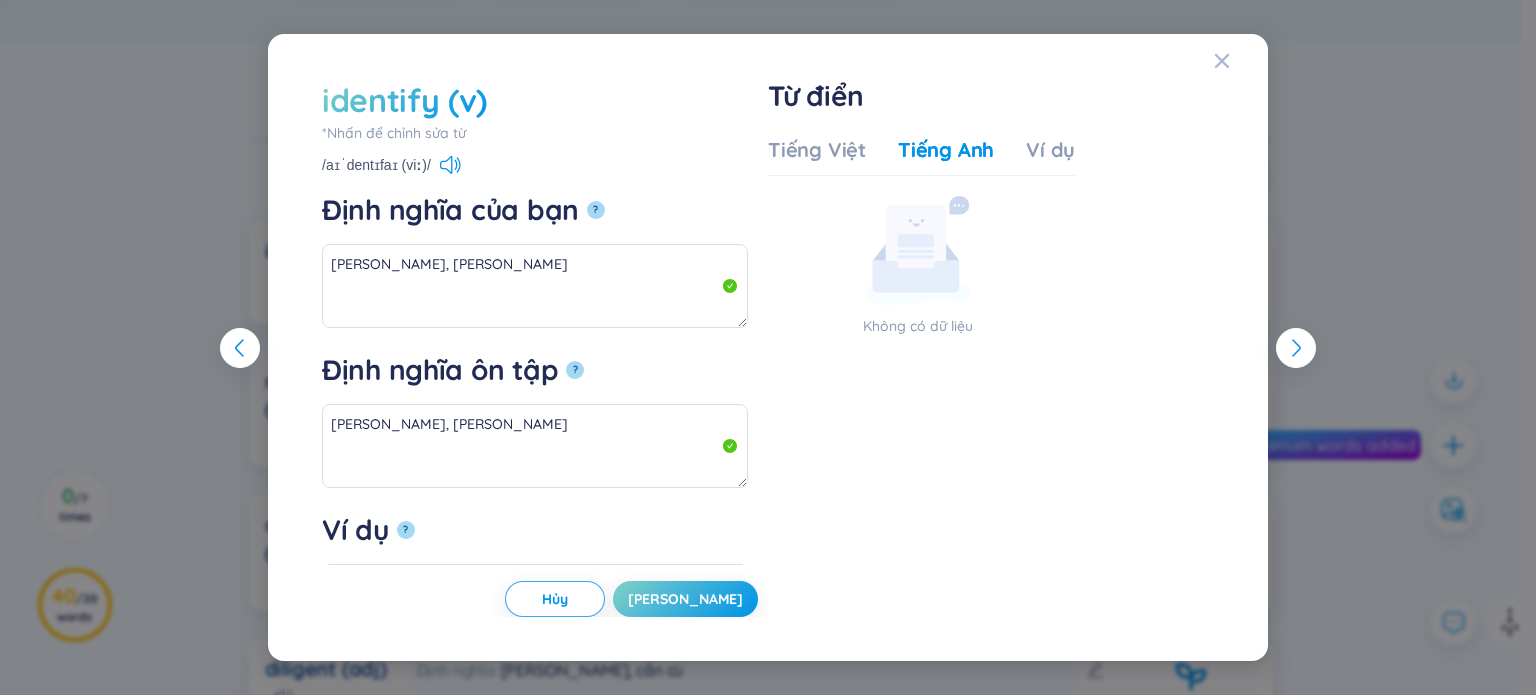 click on "identify (v)" at bounding box center (404, 100) 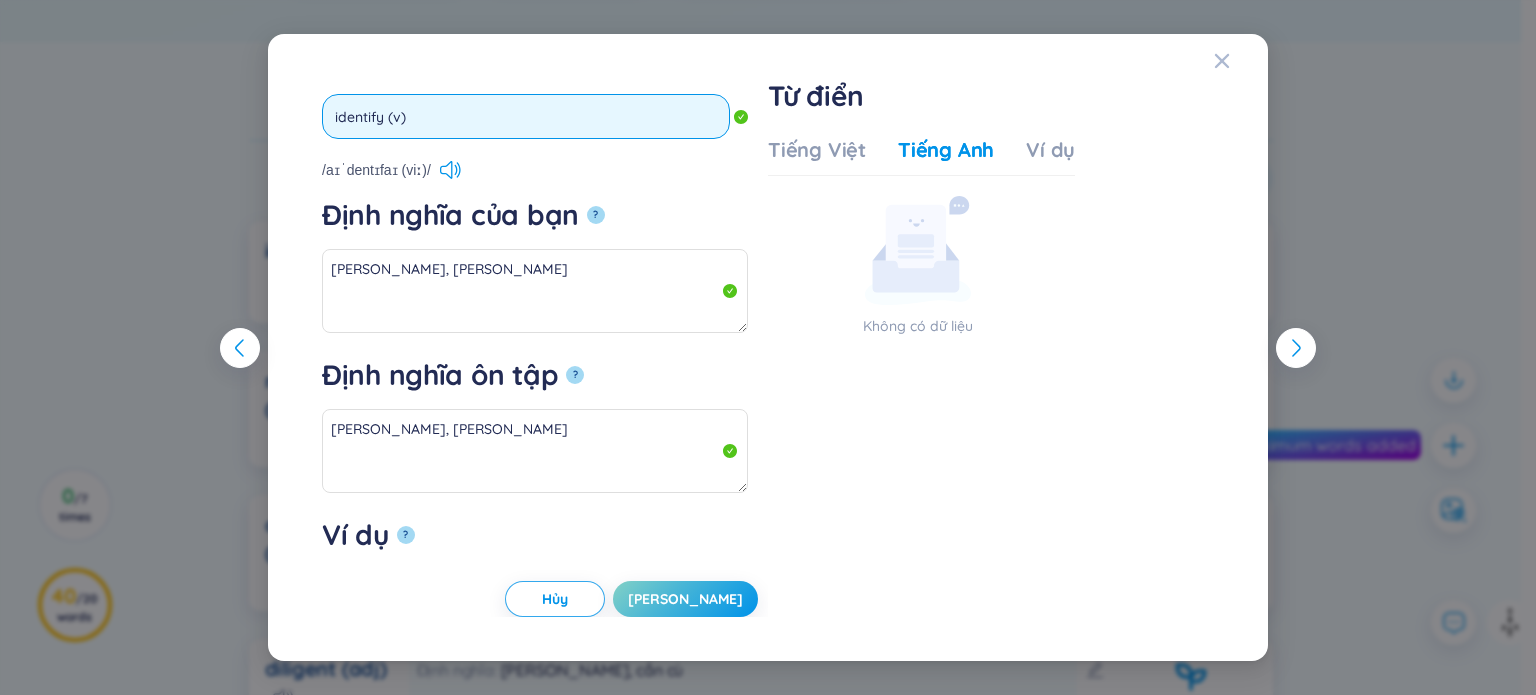 drag, startPoint x: 425, startPoint y: 110, endPoint x: 388, endPoint y: 111, distance: 37.01351 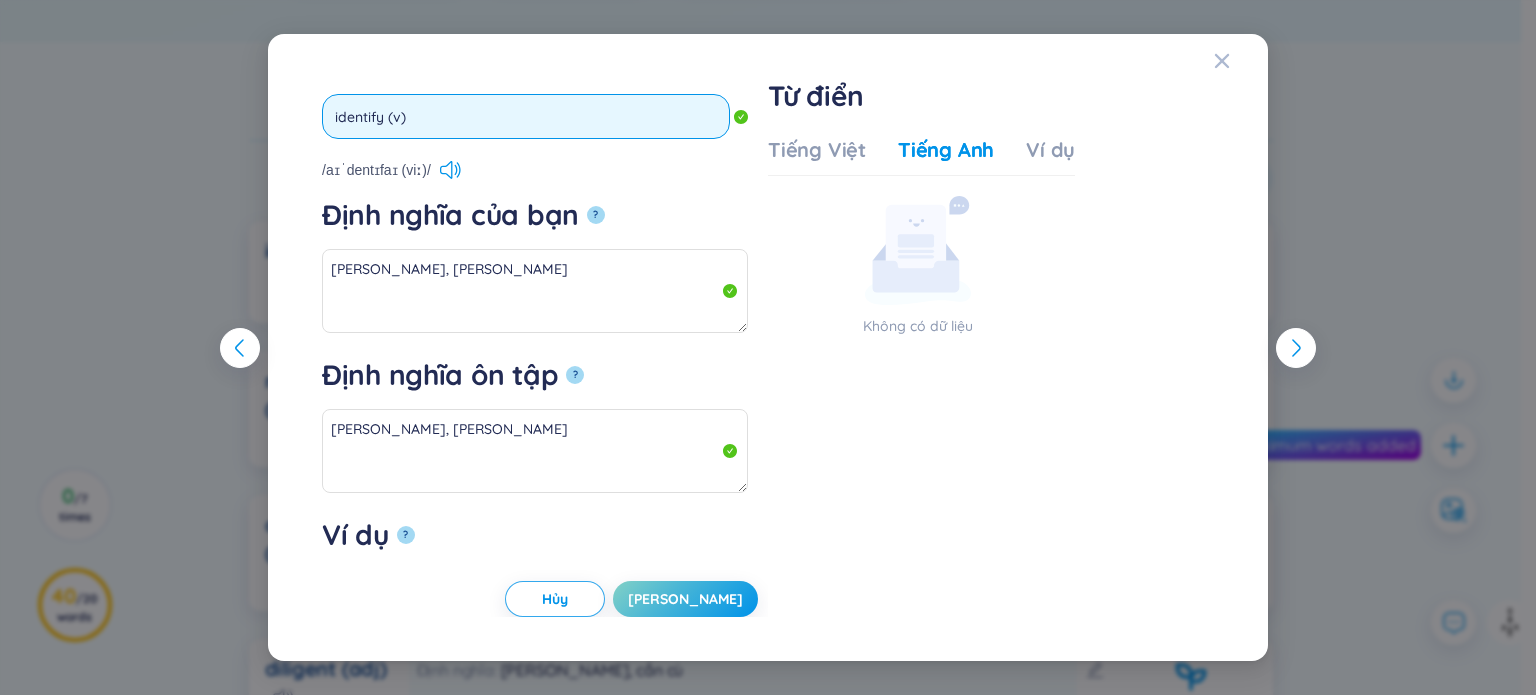 click on "identify (v)" at bounding box center (526, 116) 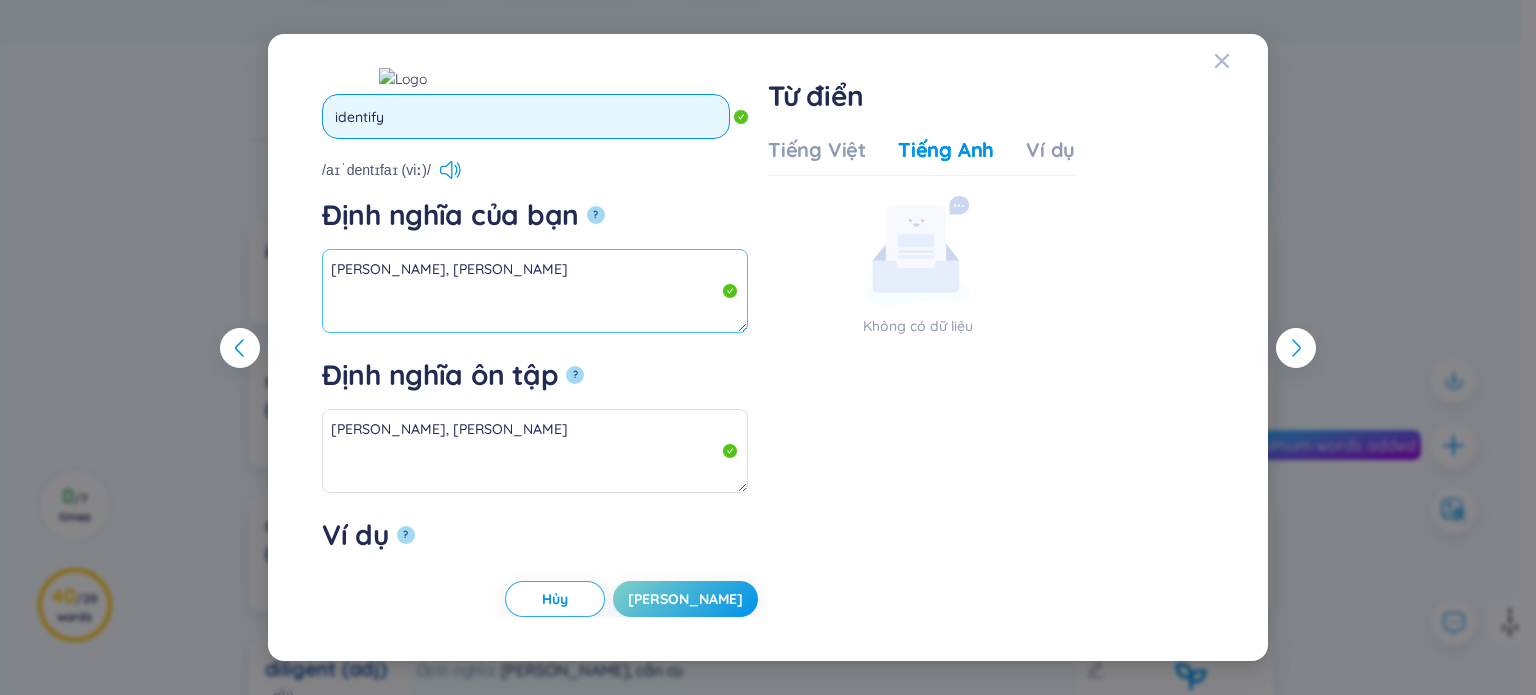 type on "identify" 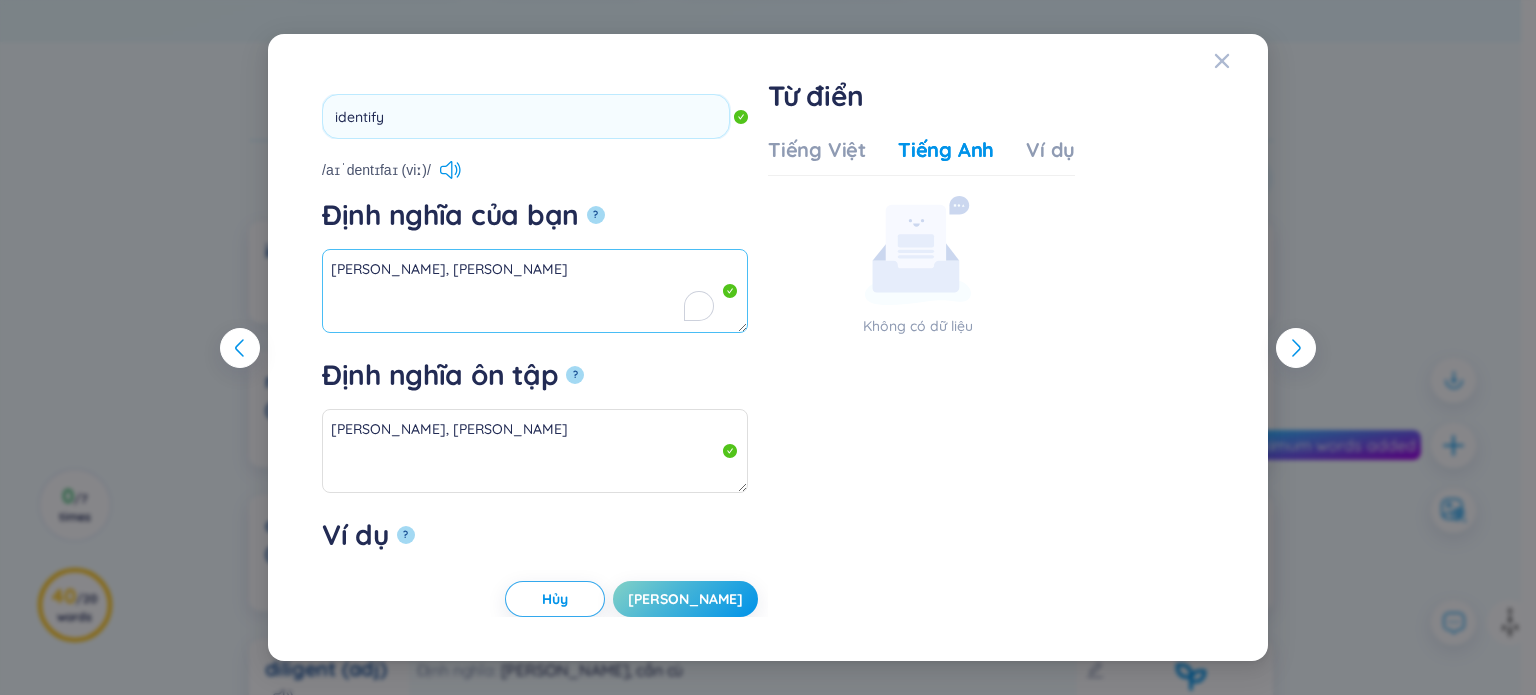 click on "nhận diện, nhận ra" at bounding box center [535, 291] 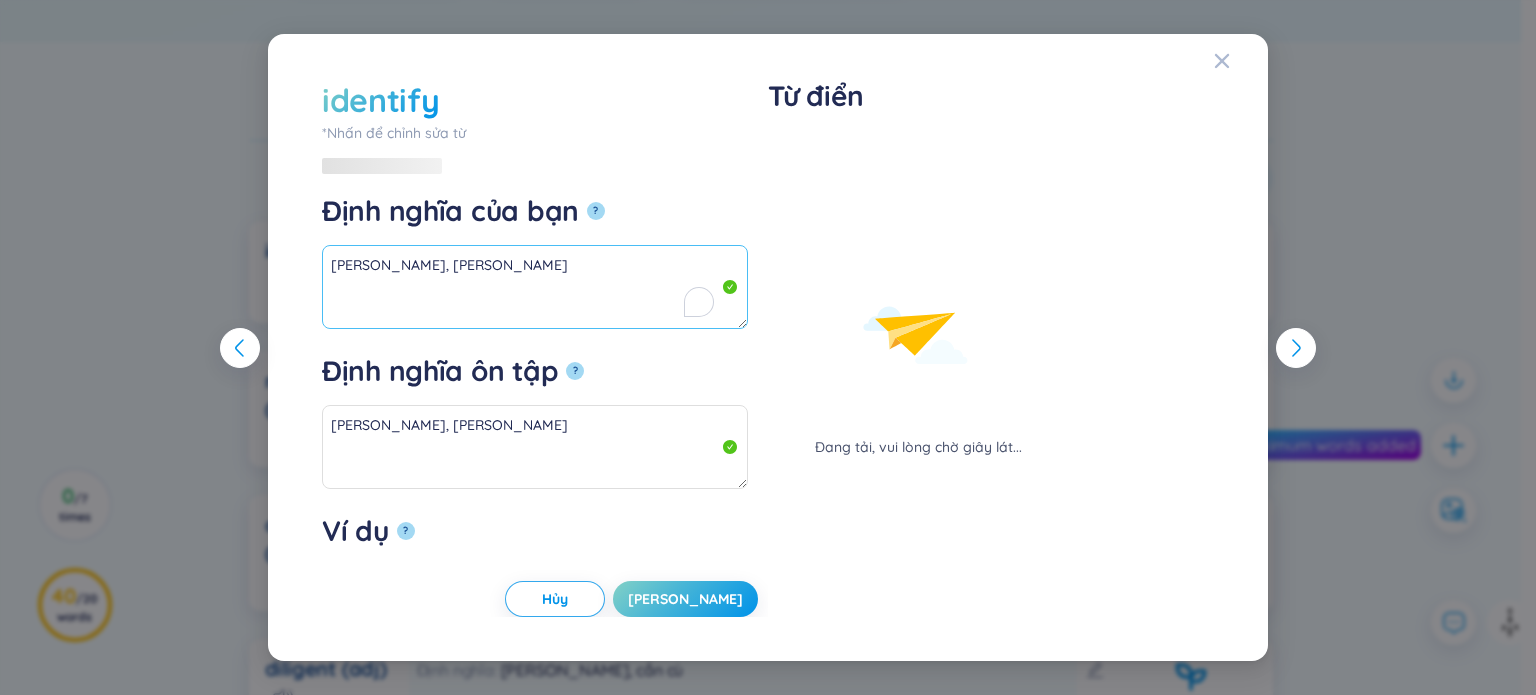 paste on "(v)" 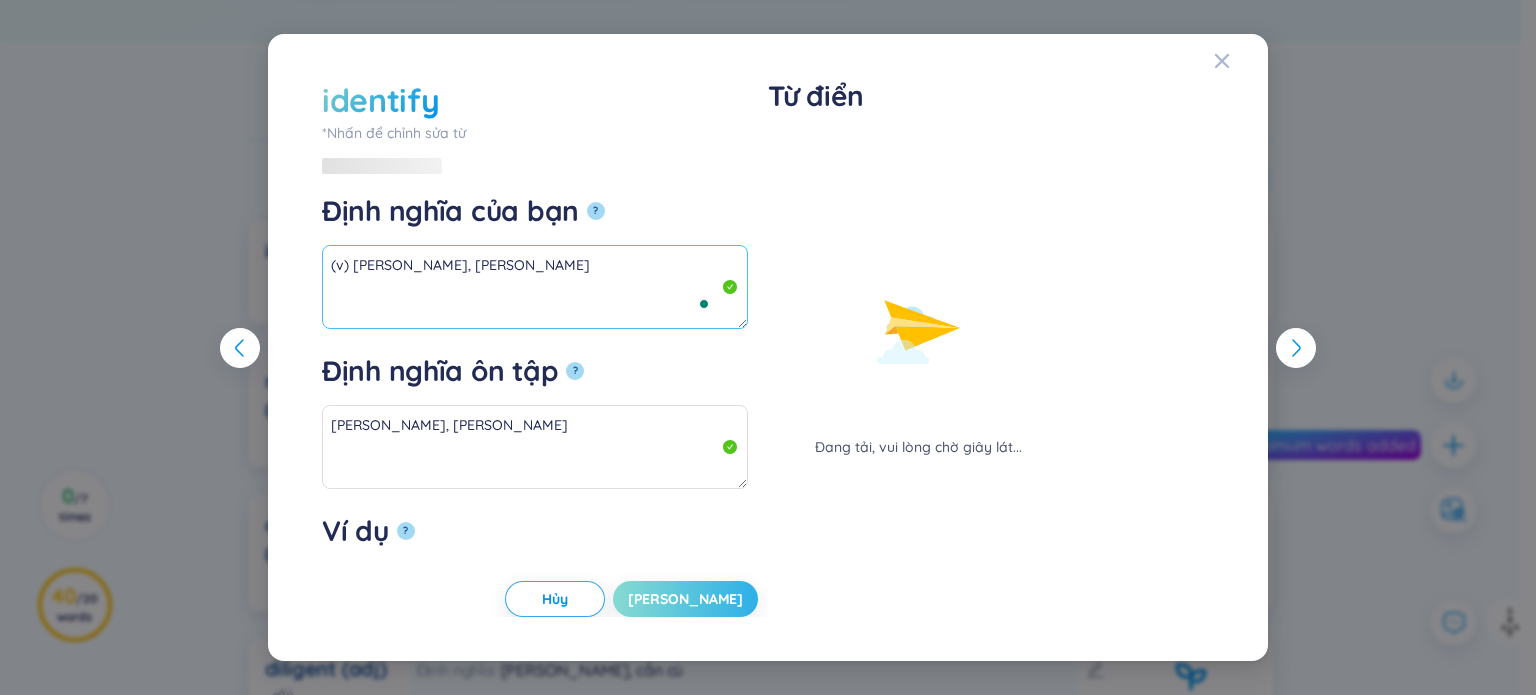 type on "(v) nhận diện, nhận ra" 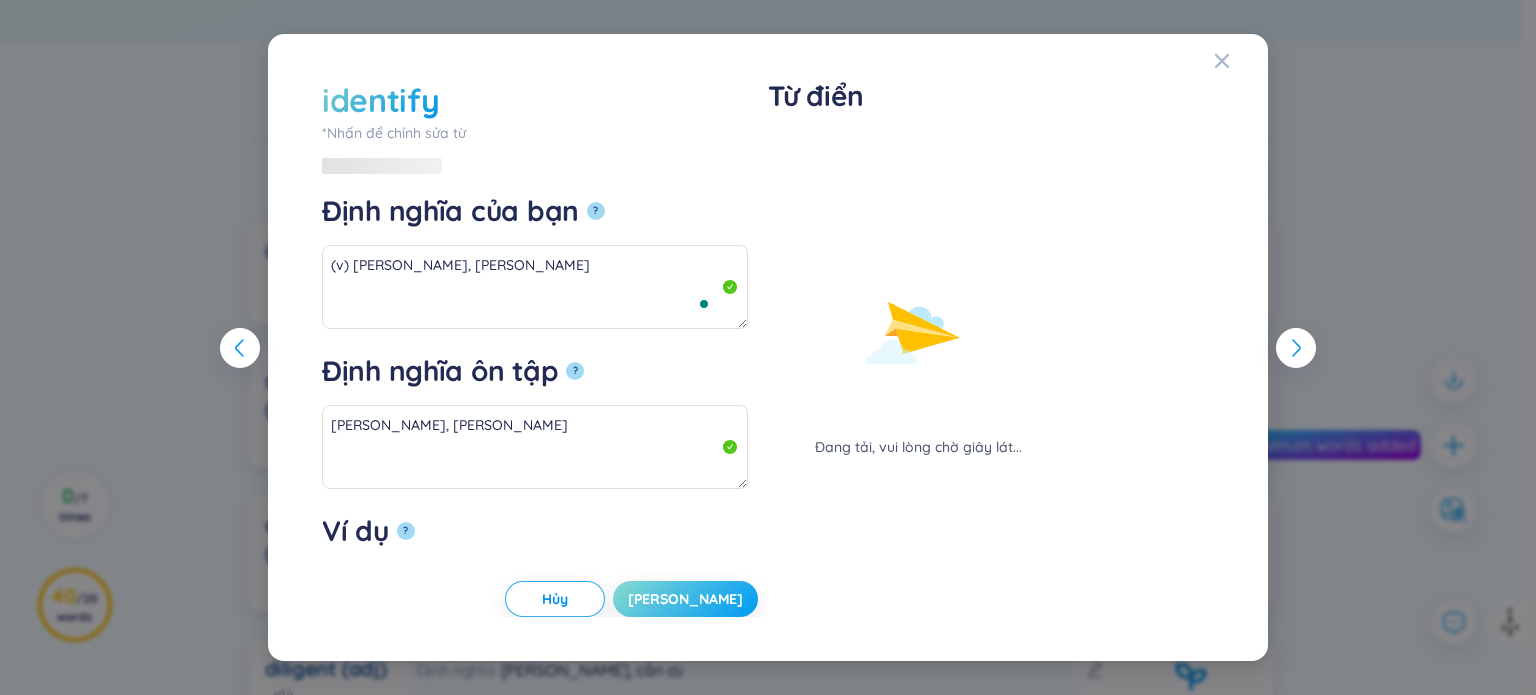 click on "[PERSON_NAME]" at bounding box center [685, 599] 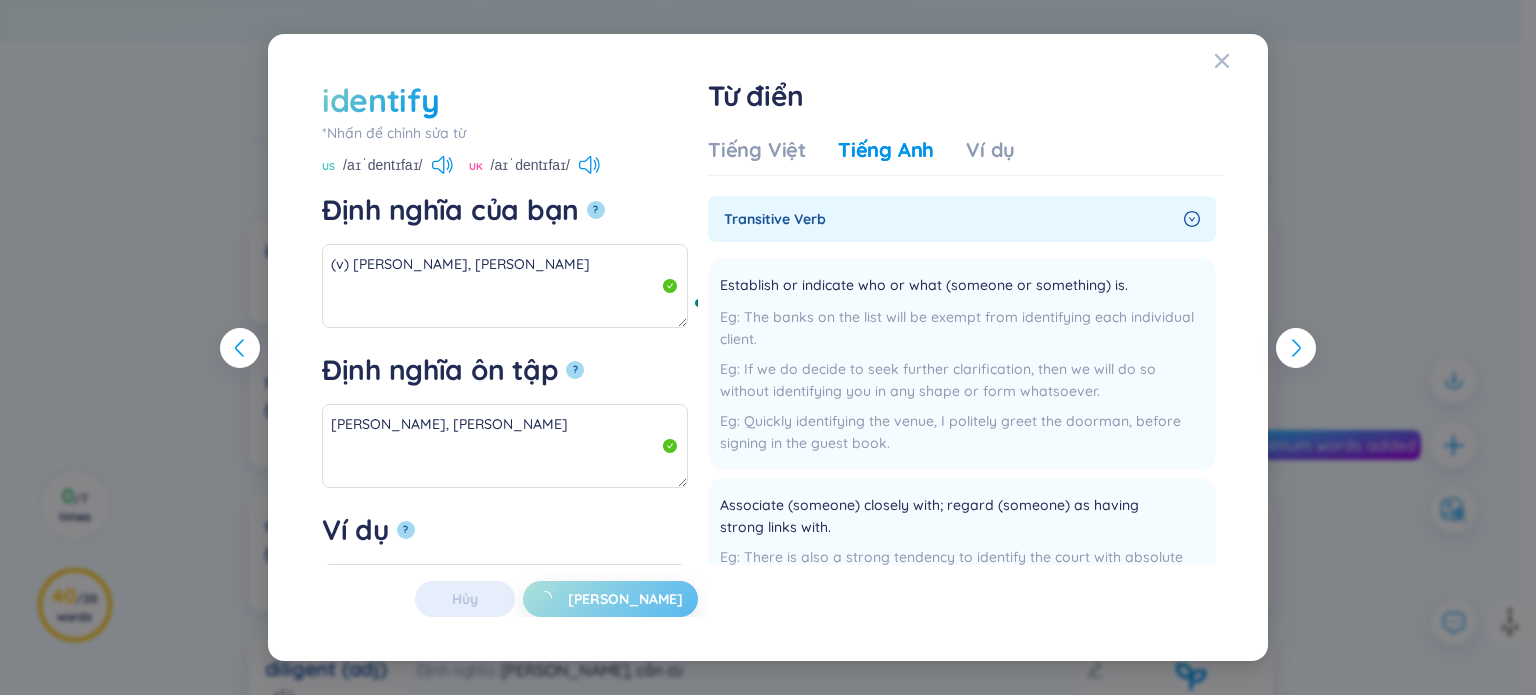 click on "identify *Nhấn để chỉnh sửa từ identify US /aɪˈdentɪfaɪ/ UK /aɪˈdentɪfaɪ/ Định nghĩa của bạn ? (v) nhận diện, nhận ra Định nghĩa ôn tập ? nhận diện, nhận ra Ví dụ ? Hủy Lưu Từ điển Tiếng Việt Tiếng Anh Ví dụ transitive verb Establish or indicate who or what (someone or something) is. The banks on the list will be exempt from identifying each individual client. If we do decide to seek further clarification, then we will do so without identifying you in any shape or form whatsoever. Quickly identifying the venue, I politely greet the doorman, before signing in the guest book. Thêm Associate (someone) closely with; regard (someone) as having strong links with. There is also a strong tendency to identify the court with absolute rule. When physicists write or say ‘as Newton/Einstein/Bohr/Feynman once said…’, it immediately gives them authority by closely identifying them with one of the giants of physics - or so they think. Thêm Premium Lưu" at bounding box center (768, 347) 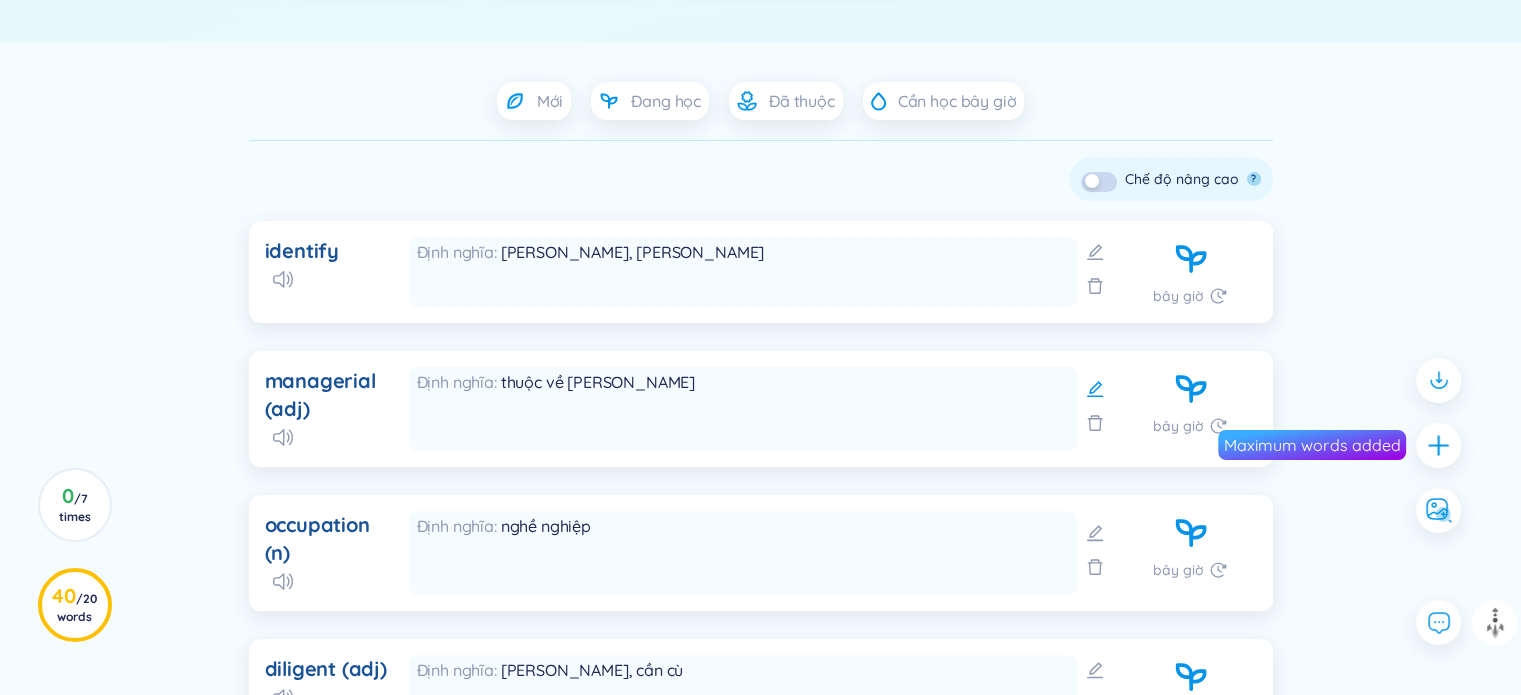 click 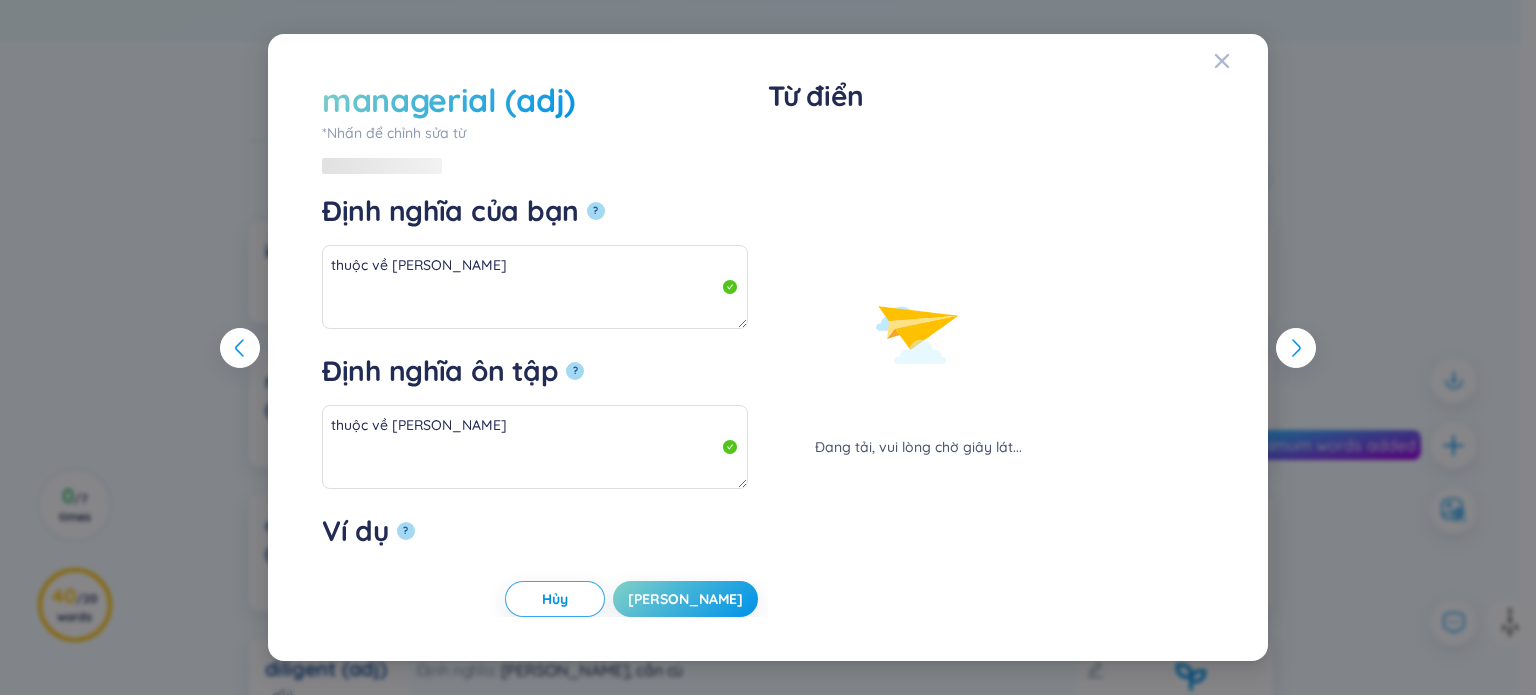 click on "managerial (adj)" at bounding box center (448, 100) 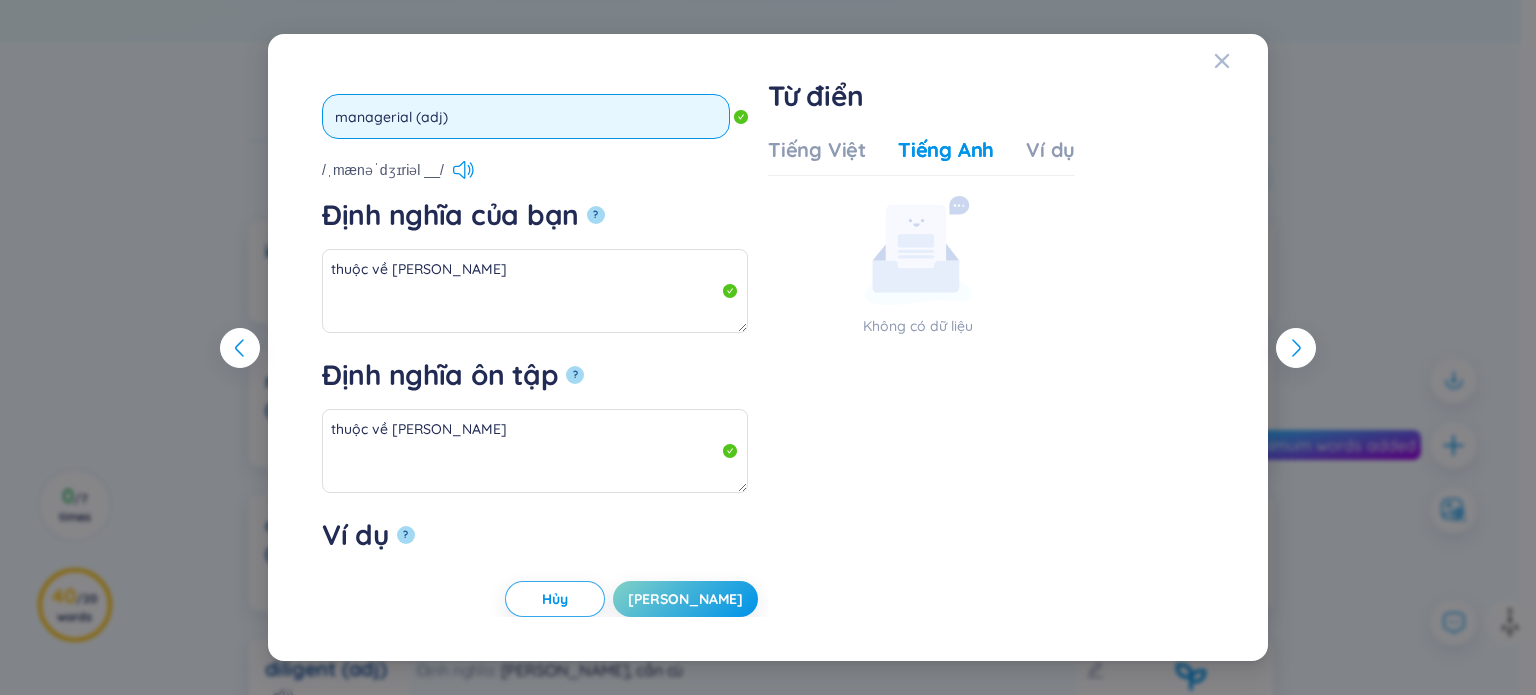 drag, startPoint x: 443, startPoint y: 123, endPoint x: 413, endPoint y: 112, distance: 31.95309 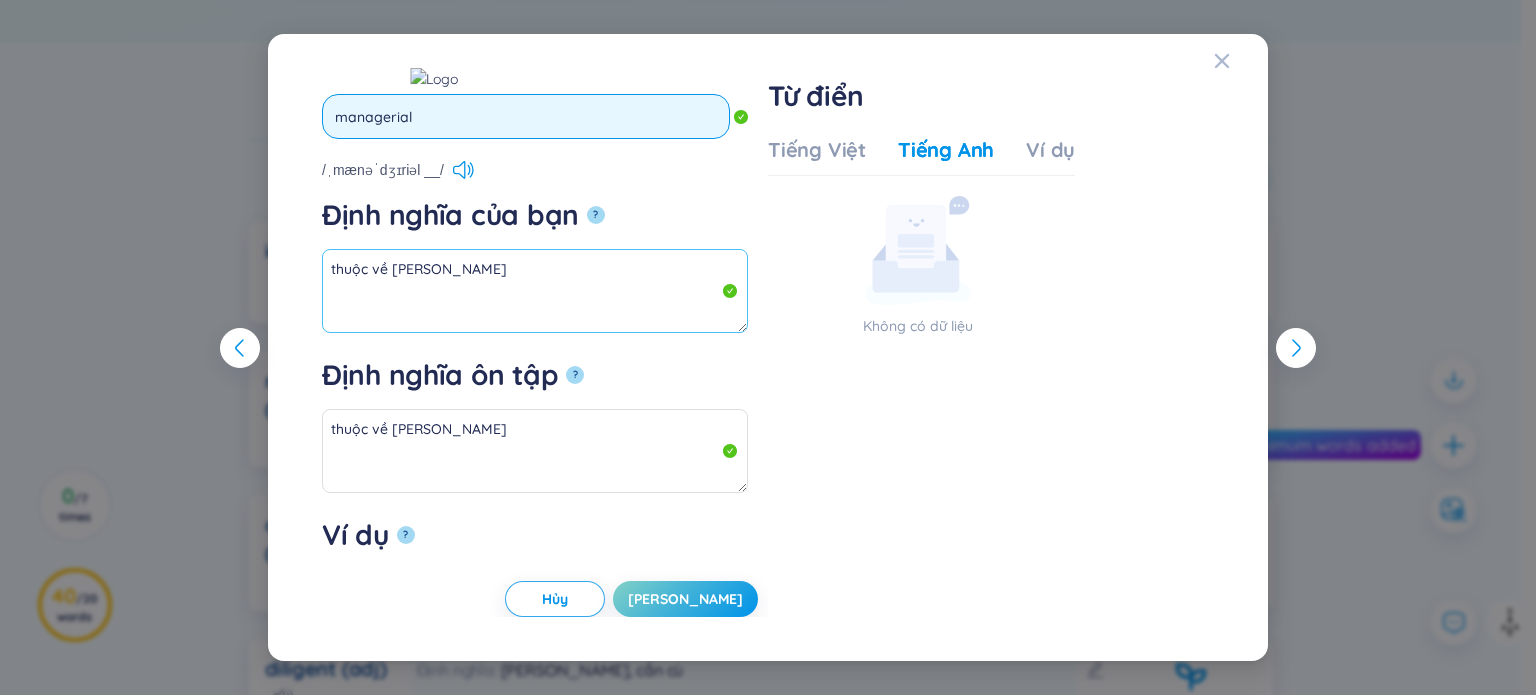 type on "managerial" 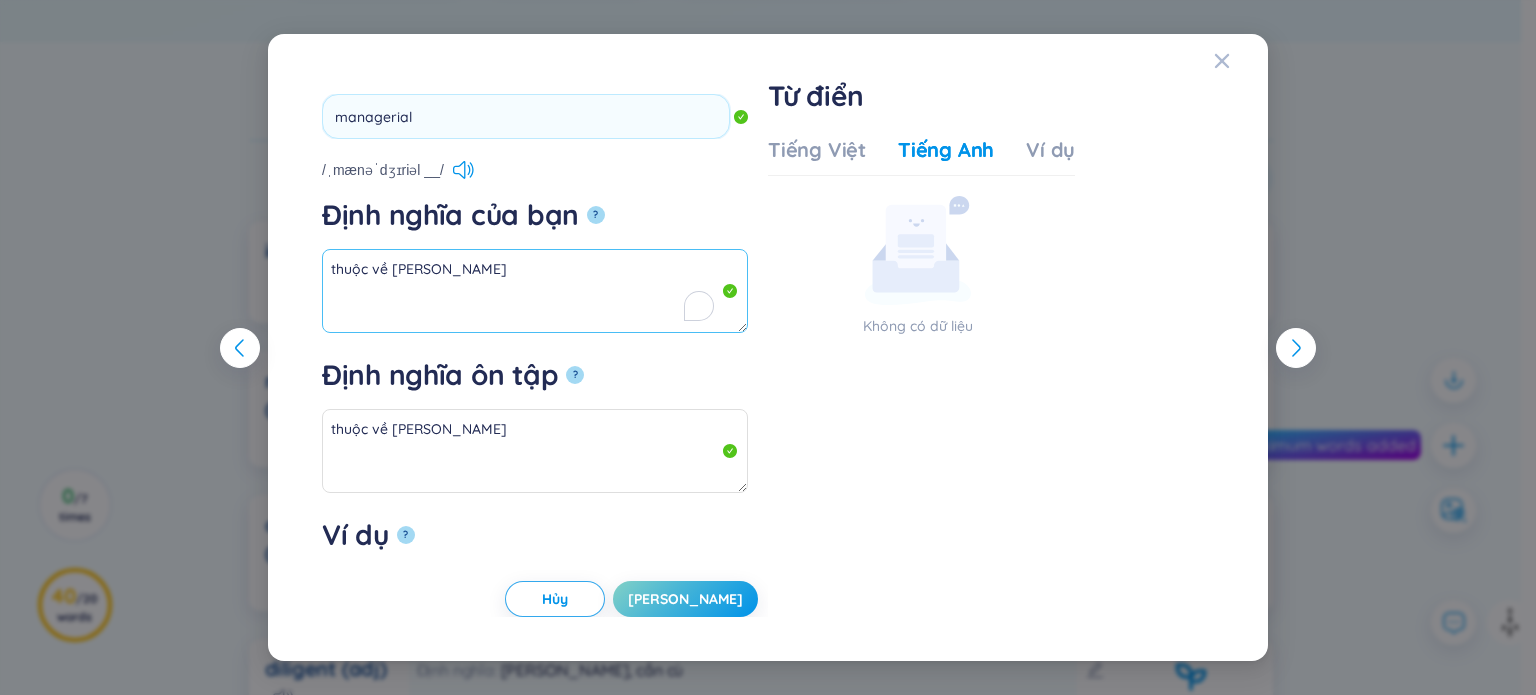 click on "thuộc về quản lý" at bounding box center (535, 291) 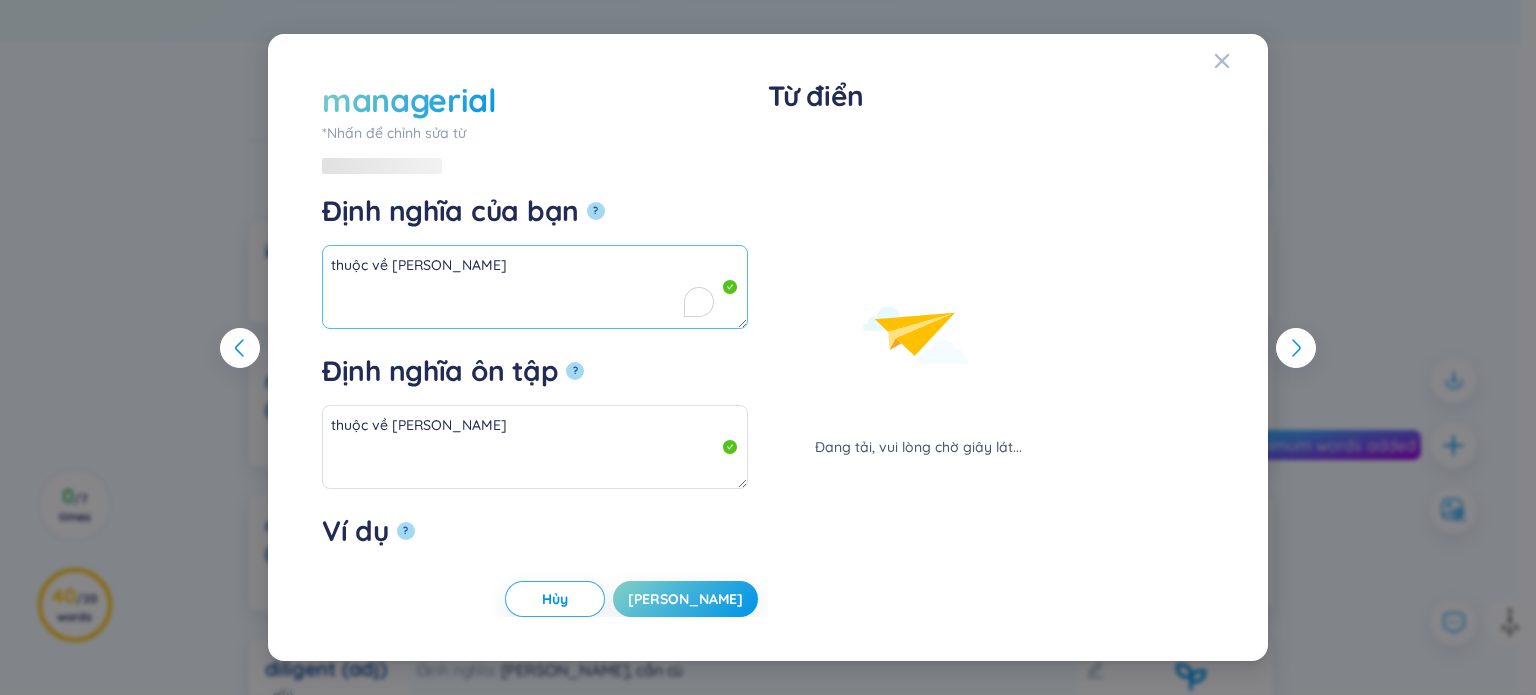 paste on "(adj)" 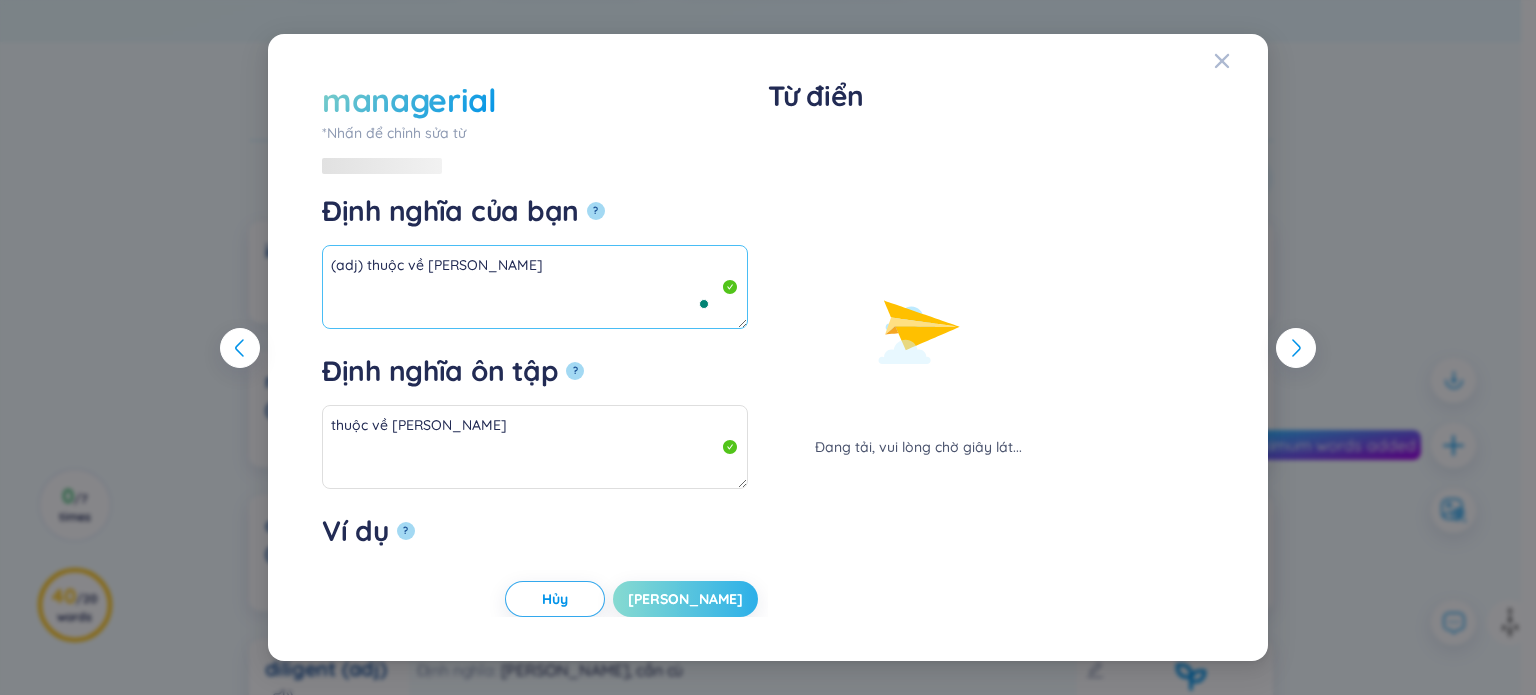 type on "(adj) thuộc về quản lý" 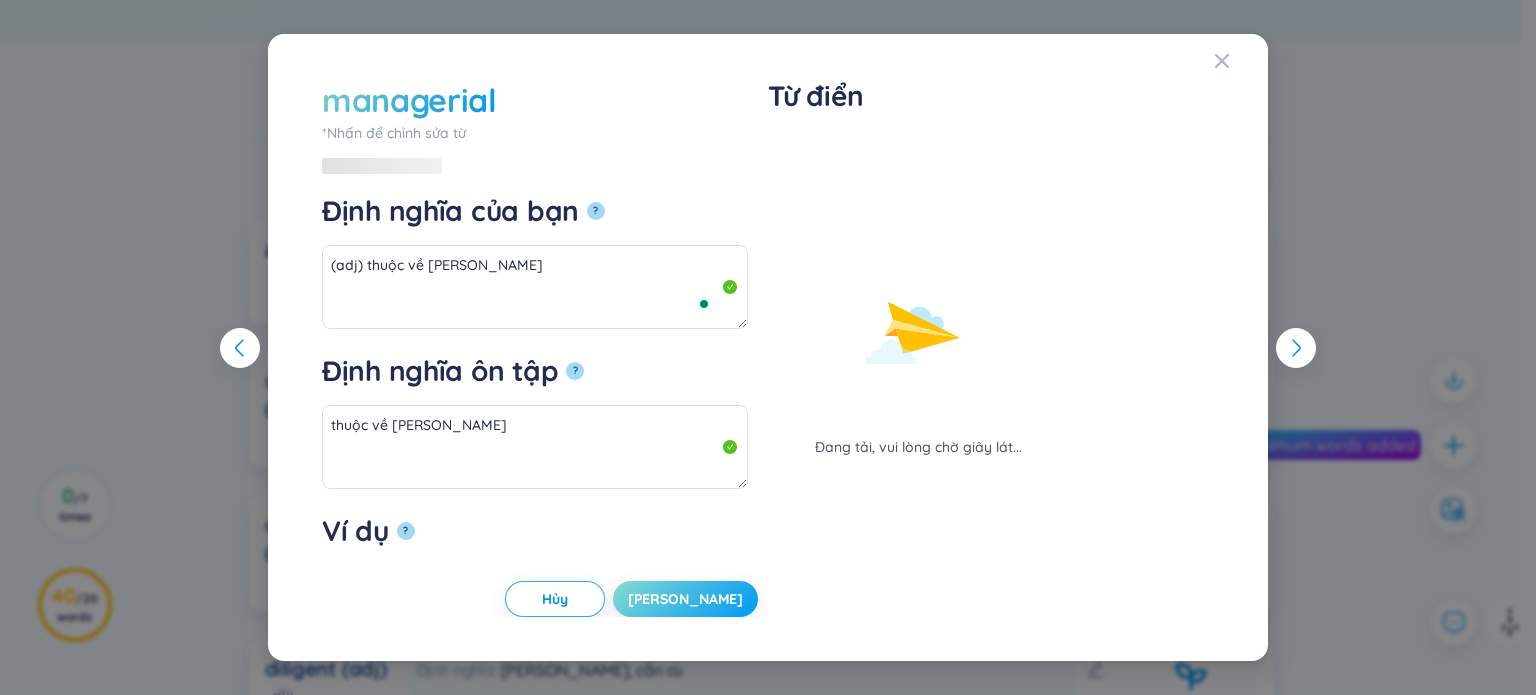 click on "[PERSON_NAME]" at bounding box center (685, 599) 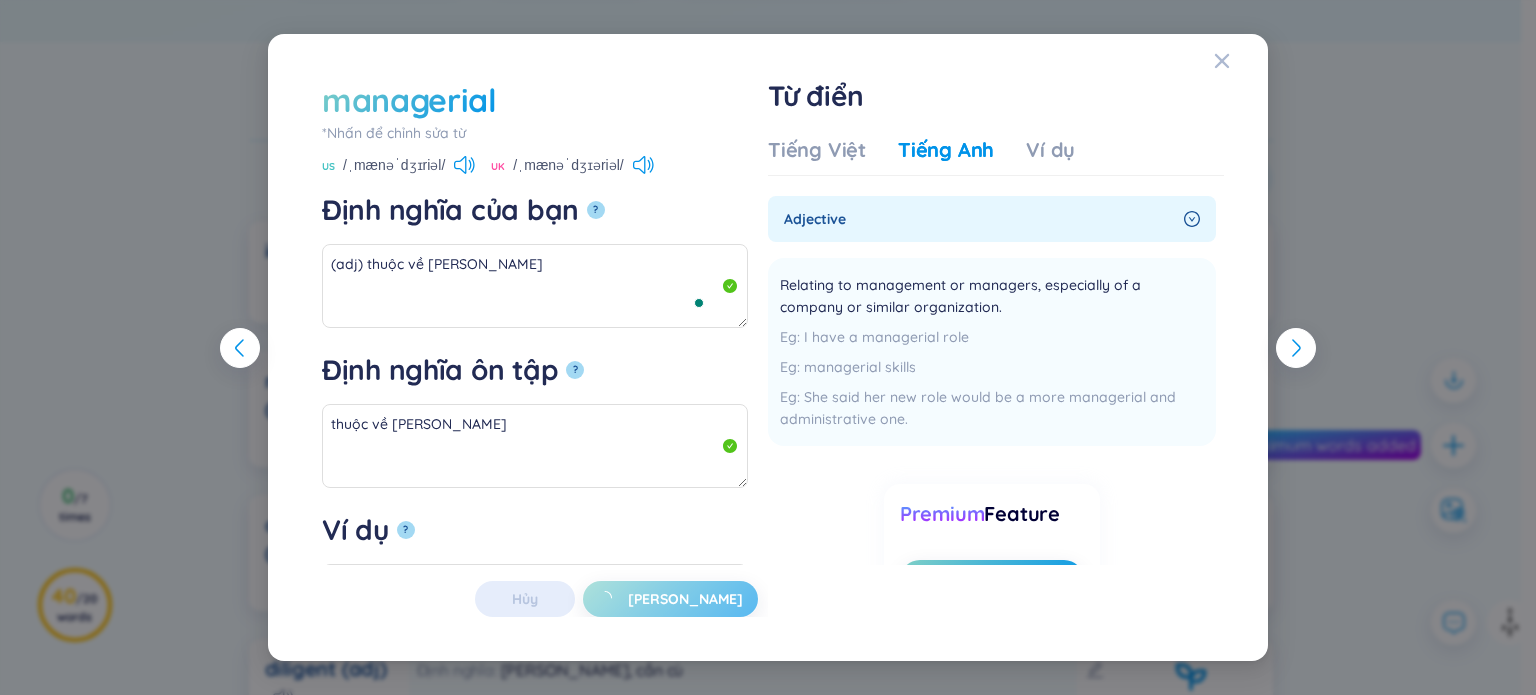 click on "managerial *Nhấn để chỉnh sửa từ managerial US /ˌmænəˈdʒɪriəl/ UK /ˌmænəˈdʒɪəriəl/ Định nghĩa của bạn ? (adj) thuộc về quản lý Định nghĩa ôn tập ? thuộc về quản lý Ví dụ ? Hủy Lưu Từ điển Tiếng Việt Tiếng Anh Ví dụ adjective Relating to management or managers, especially of a company or similar organization. I have a managerial role managerial skills She said her new role would be a more managerial and administrative one. Thêm Premium  Feature Nâng cấp Premium Nâng cấp tài khoản để có nhiều định nghĩa hơn Không có dữ liệu Hủy Lưu" at bounding box center (768, 347) 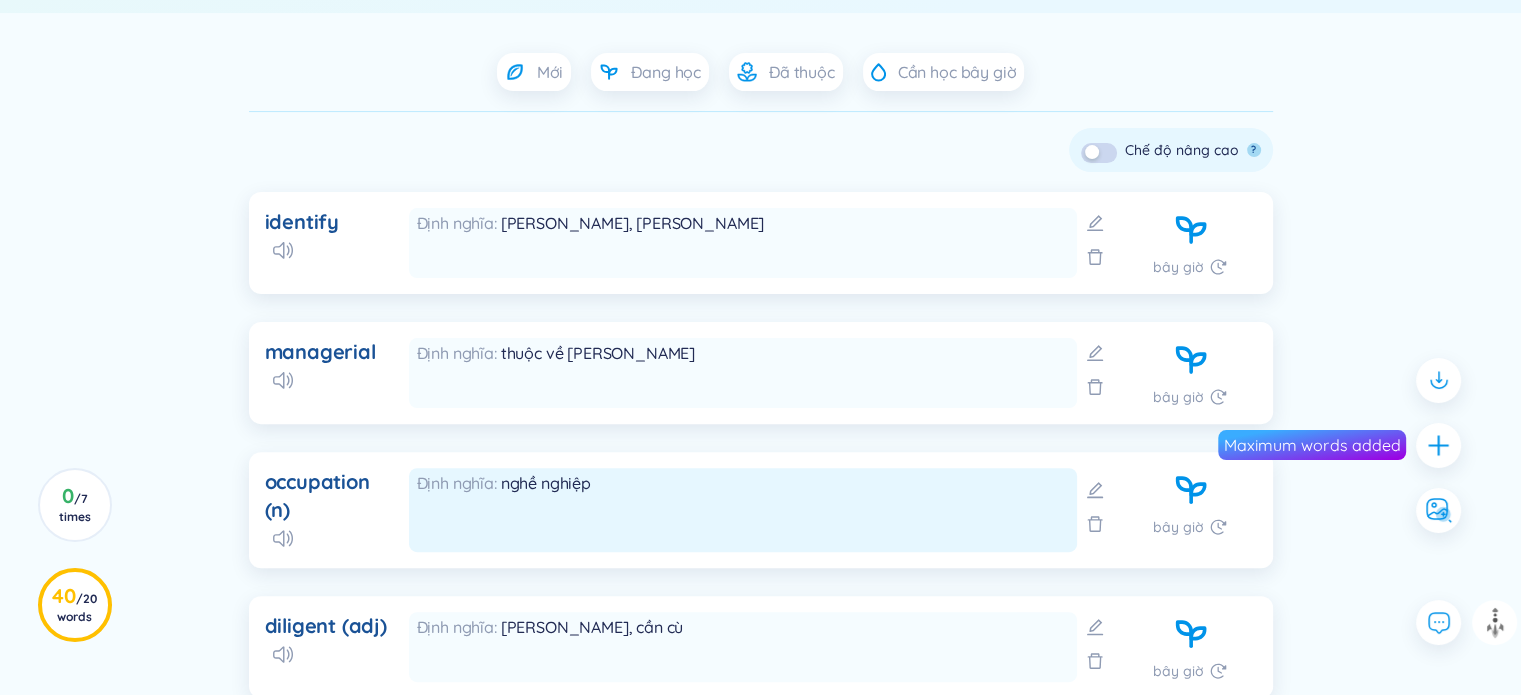 scroll, scrollTop: 700, scrollLeft: 0, axis: vertical 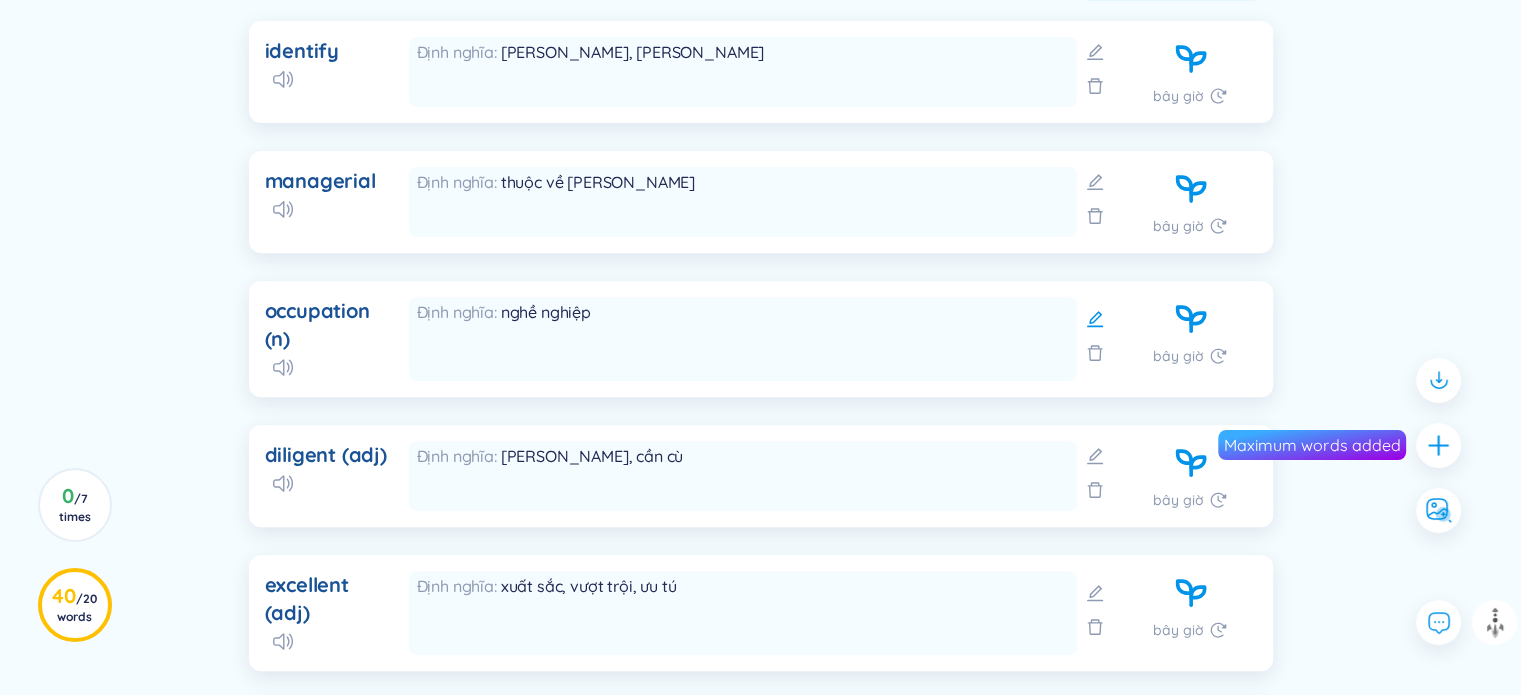 click 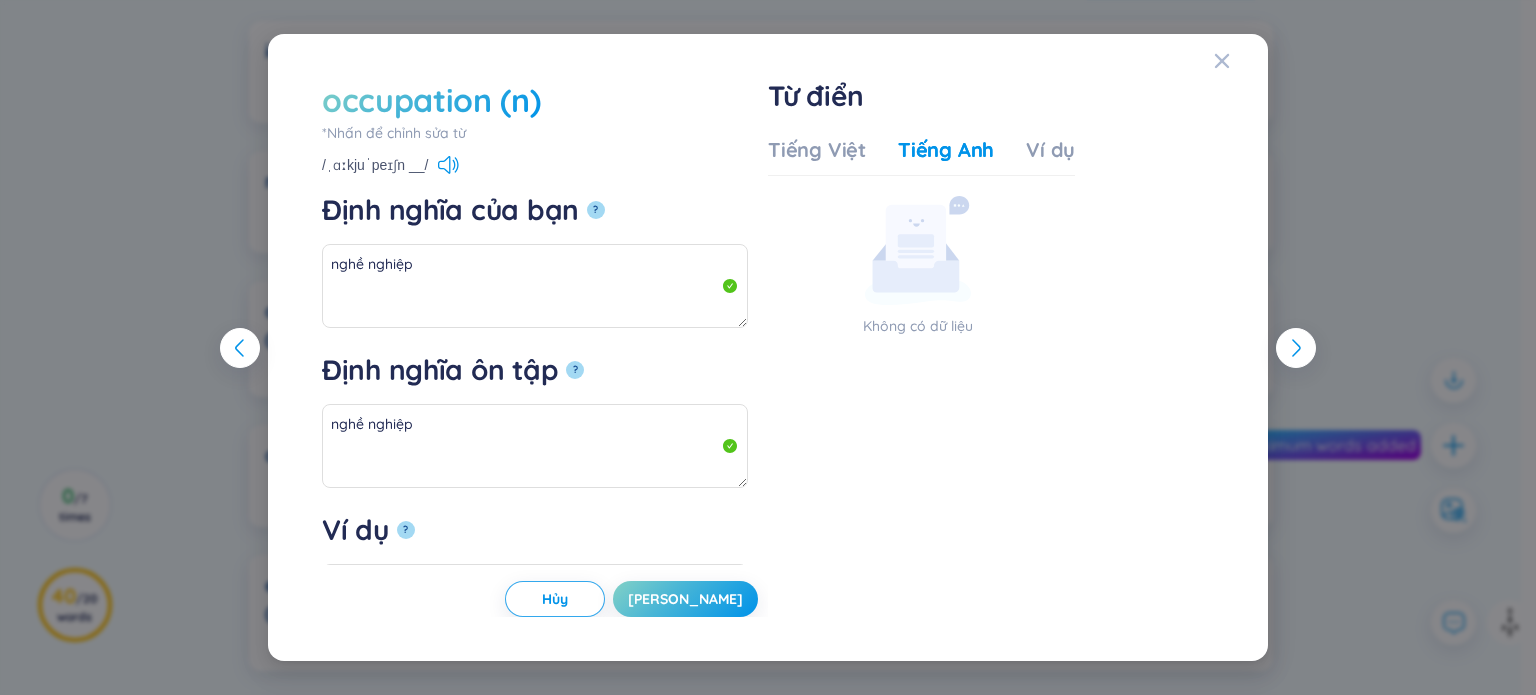 click on "occupation (n)" at bounding box center (431, 100) 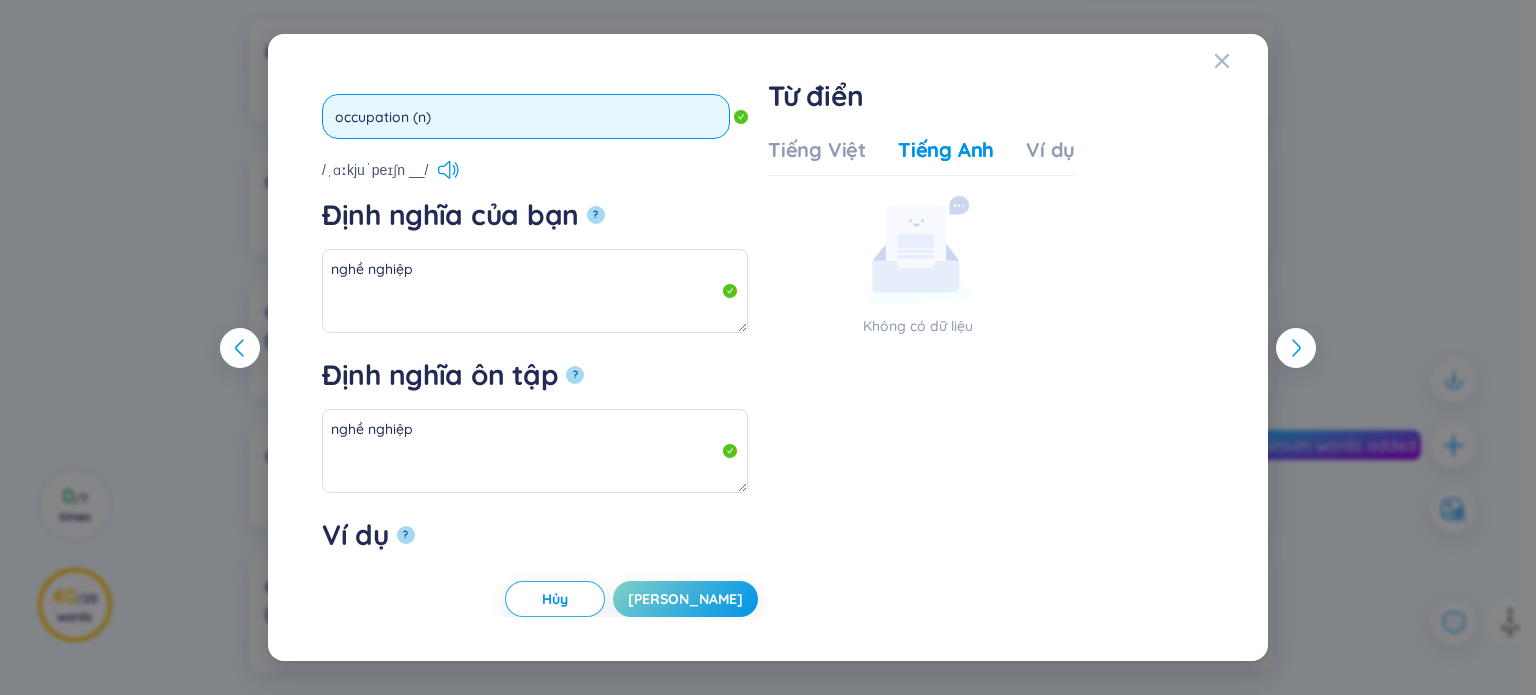 drag, startPoint x: 445, startPoint y: 122, endPoint x: 410, endPoint y: 115, distance: 35.69314 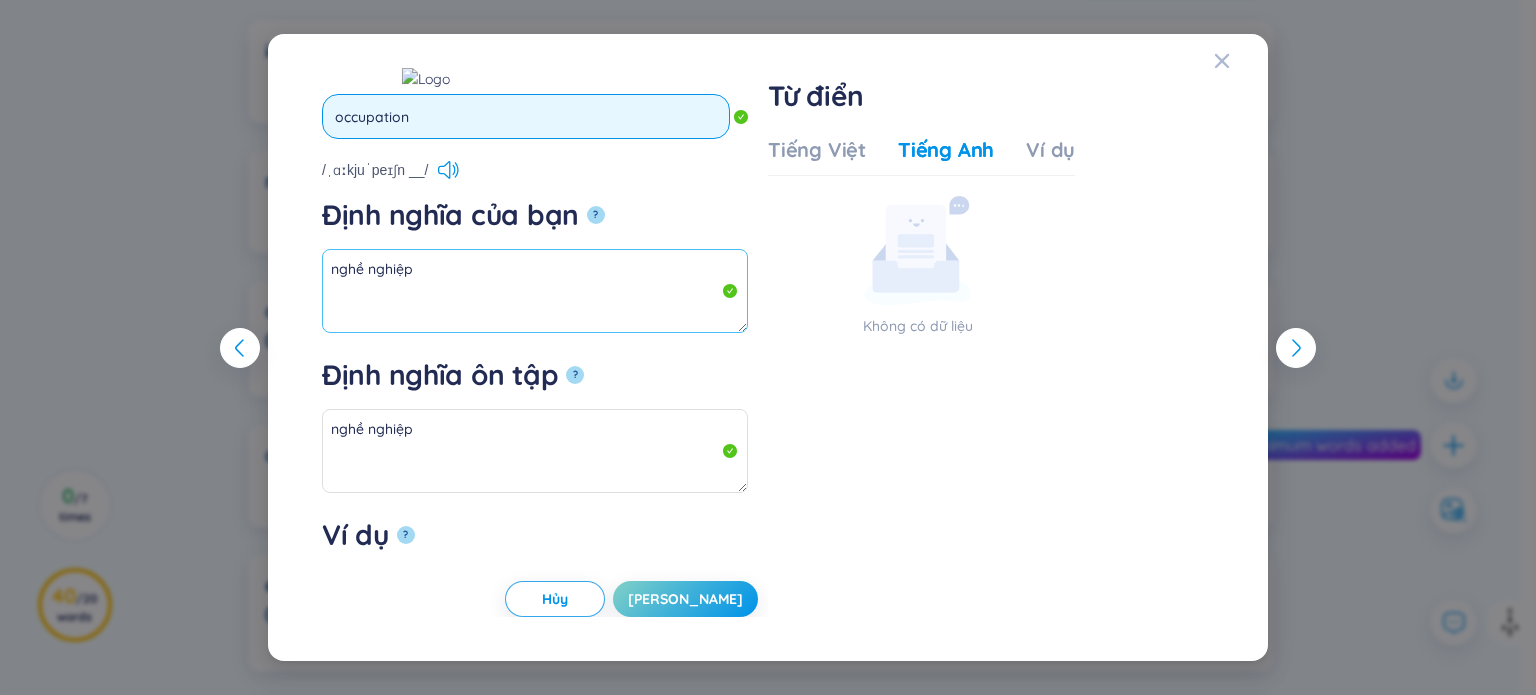 type on "occupation" 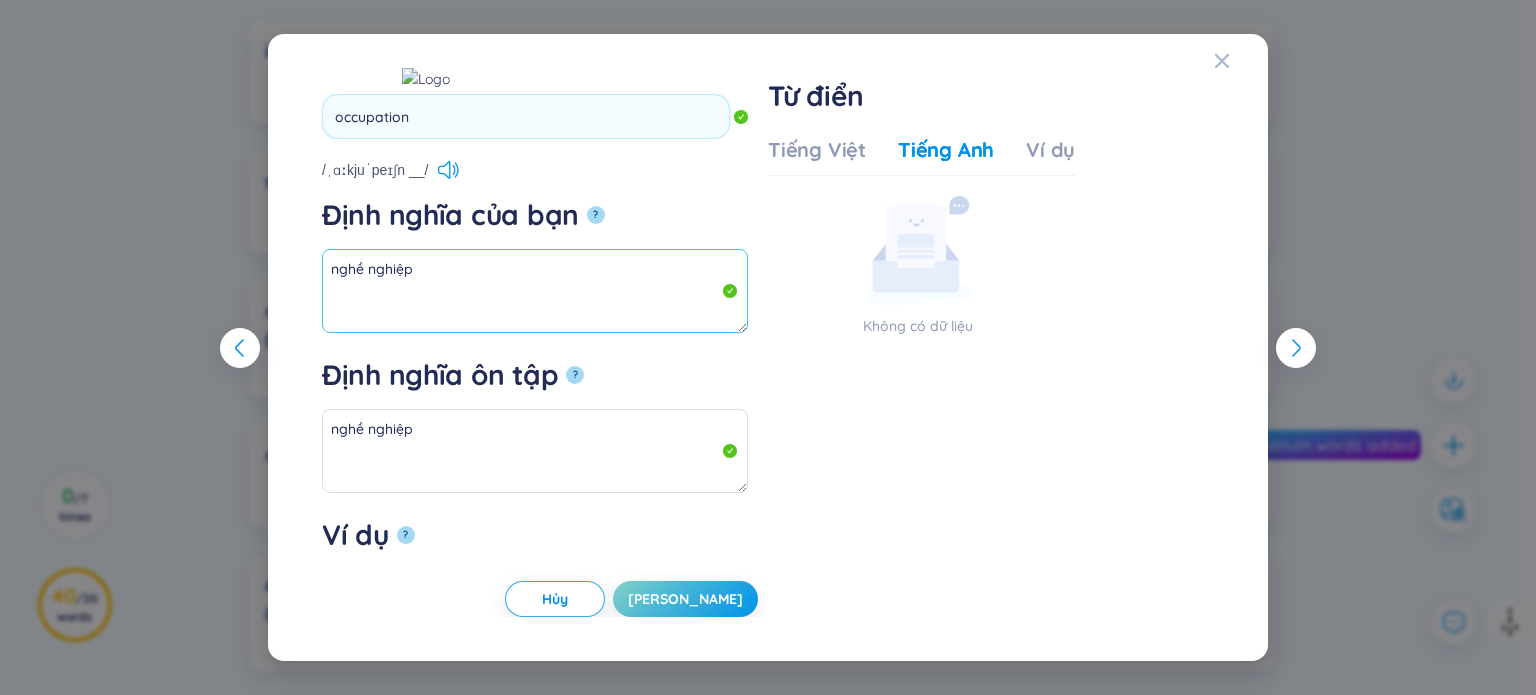 click on "nghề nghiệp" at bounding box center (535, 291) 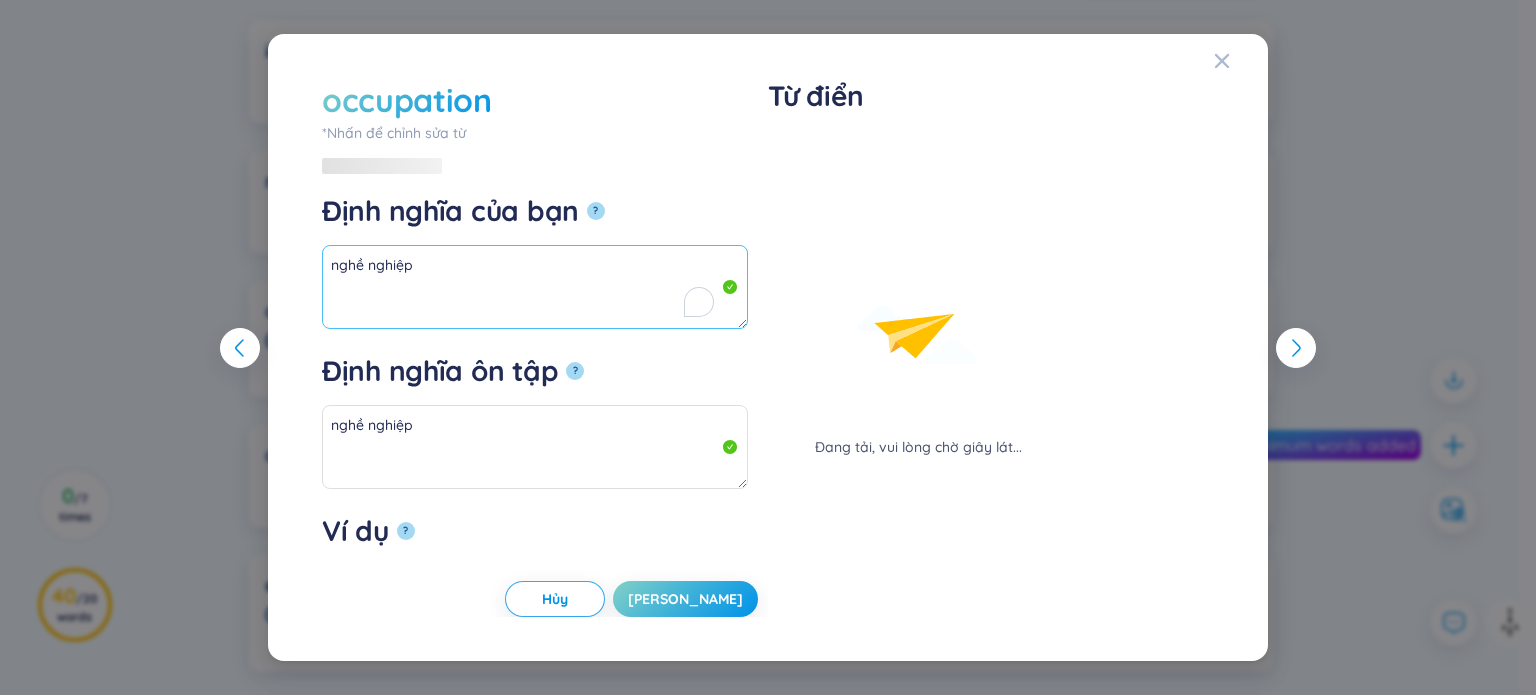 paste on "(n)" 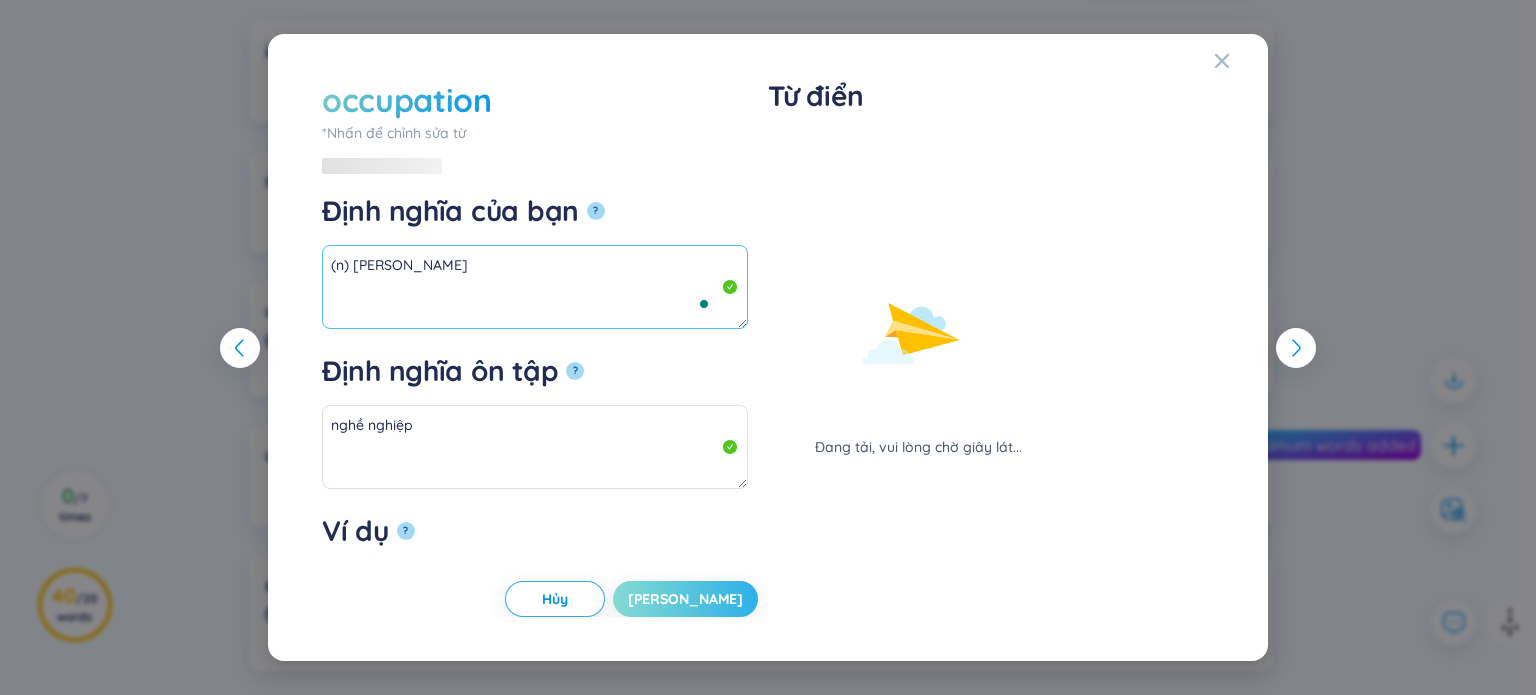 type on "(n) nghề nghiệp" 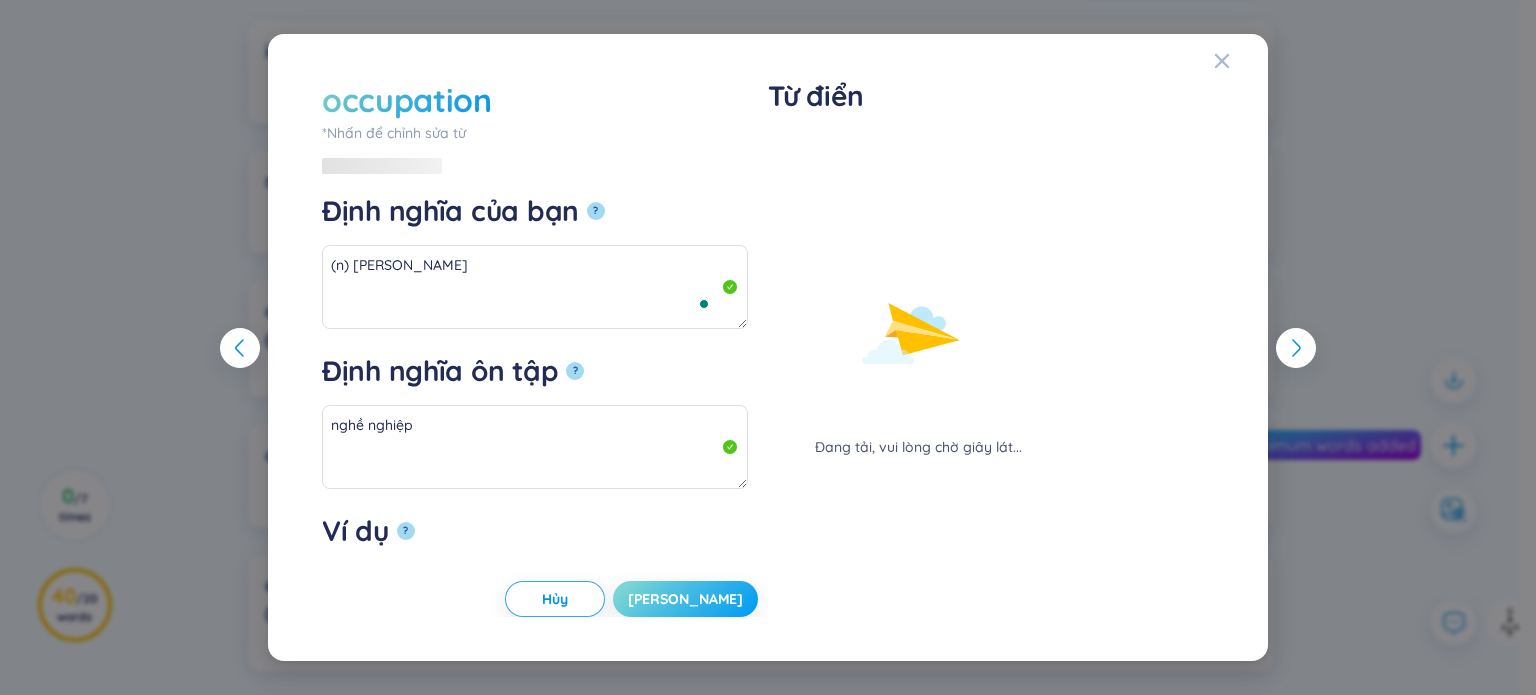 click on "[PERSON_NAME]" at bounding box center [685, 599] 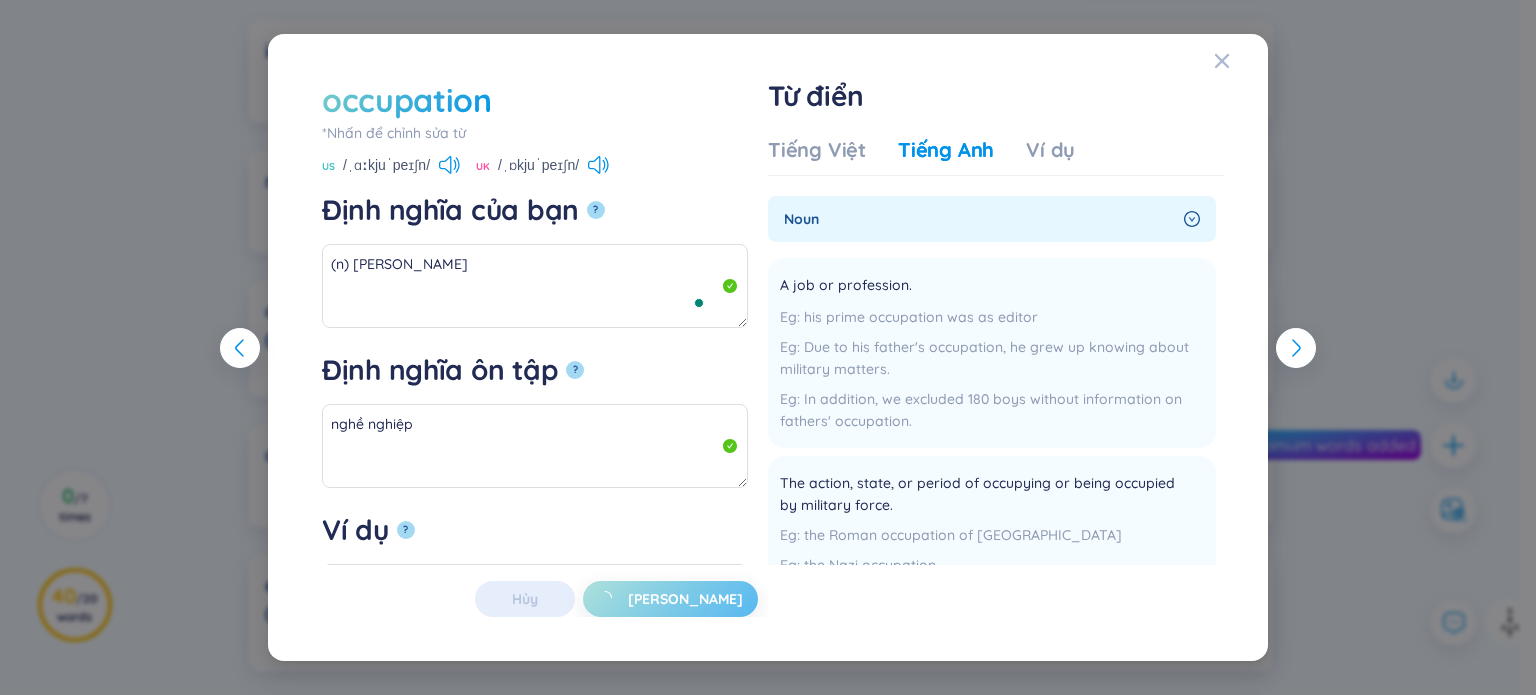 click on "occupation *Nhấn để chỉnh sửa từ occupation US /ˌɑːkjuˈpeɪʃn/ UK /ˌɒkjuˈpeɪʃn/ Định nghĩa của bạn ? (n) nghề nghiệp Định nghĩa ôn tập ? nghề nghiệp Ví dụ ? Hủy Lưu Từ điển Tiếng Việt Tiếng Anh Ví dụ noun A job or profession. his prime occupation was as editor Due to his father's occupation, he grew up knowing about military matters. In addition, we excluded 180 boys without information on fathers' occupation. Thêm The action, state, or period of occupying or being occupied by military force. the Roman occupation of Britain the Nazi occupation But the alternative to negotiating with him is continued military occupation of the territories in force. Thêm The action or fact of living in or using a building or other place. a property suitable for occupation by older people Many families living in the borough are in need of more suitable homes and unlawful occupation is stopping them from moving. Thêm Premium  Feature Nâng cấp Premium Hủy Lưu" at bounding box center [768, 347] 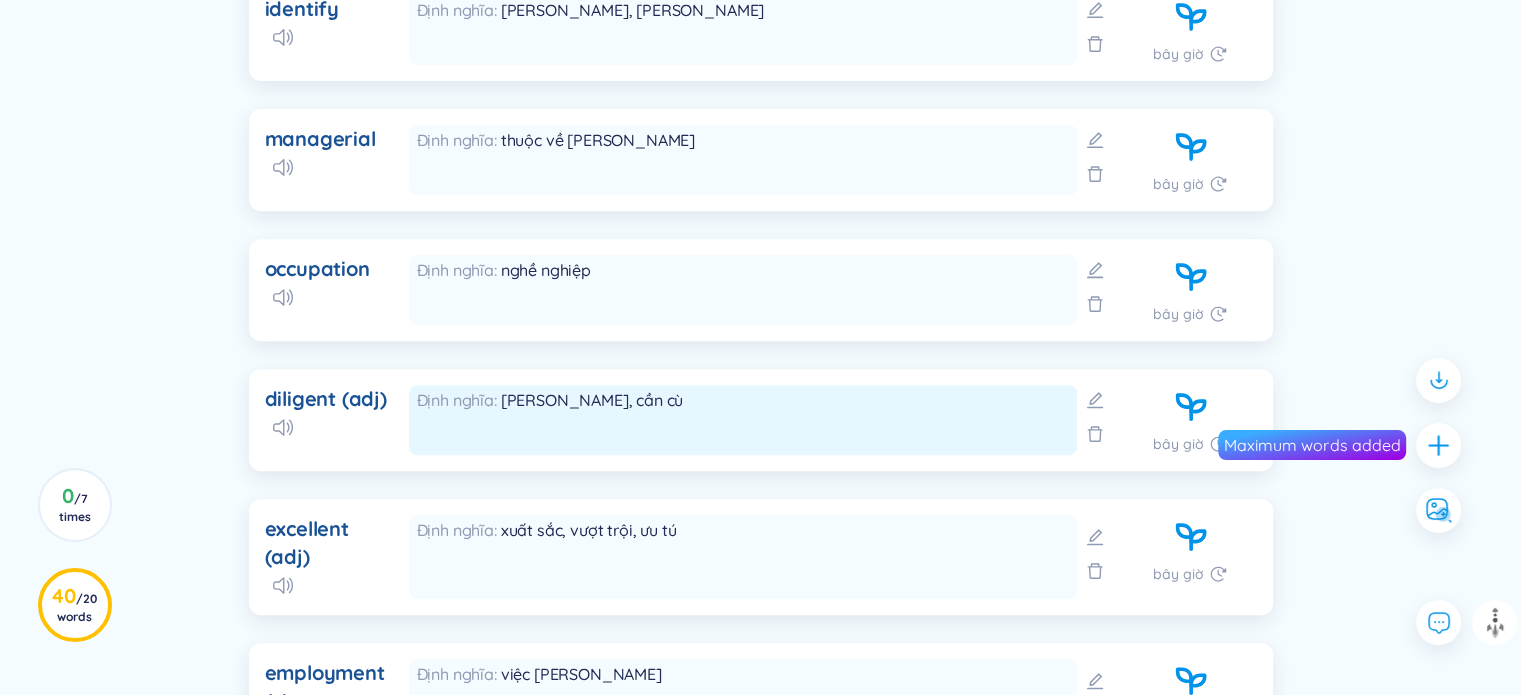 scroll, scrollTop: 800, scrollLeft: 0, axis: vertical 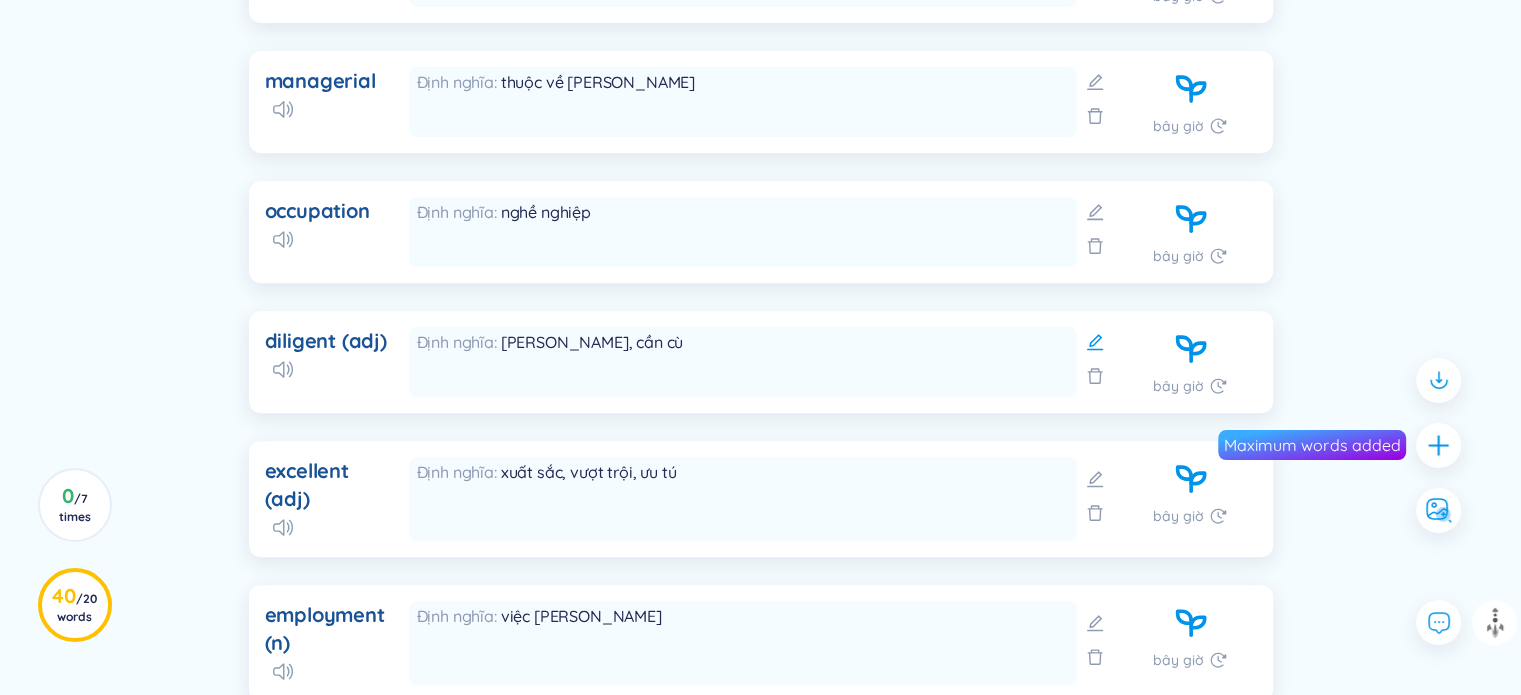 click 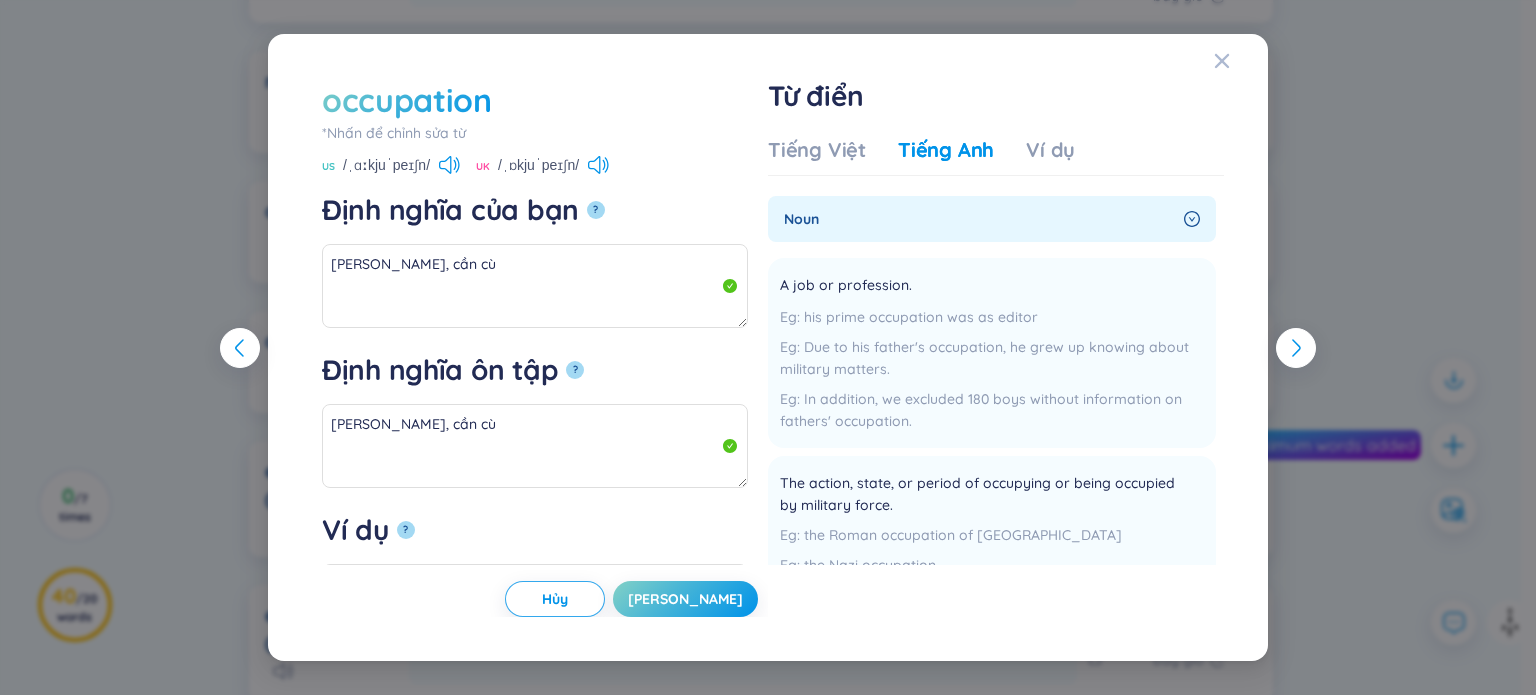 click on "occupation" at bounding box center (407, 100) 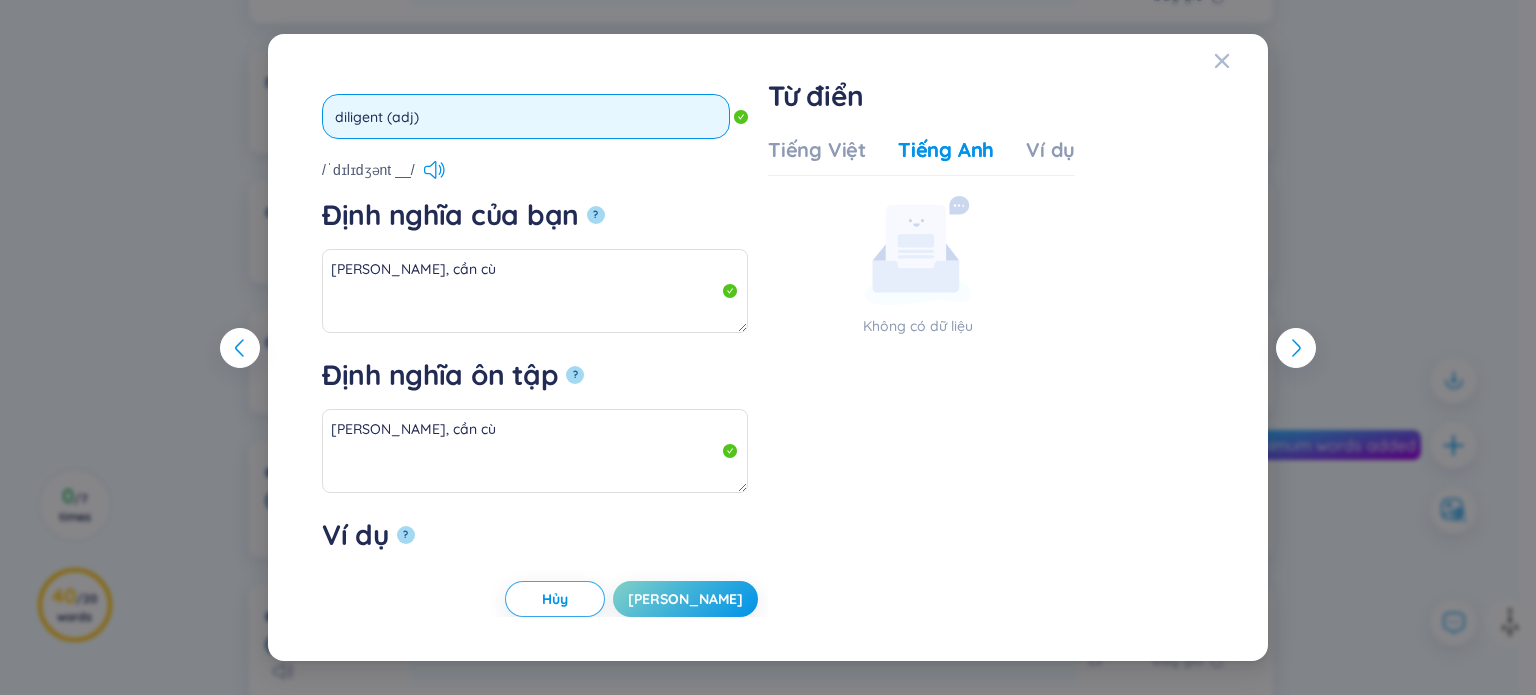 drag, startPoint x: 385, startPoint y: 105, endPoint x: 427, endPoint y: 113, distance: 42.755116 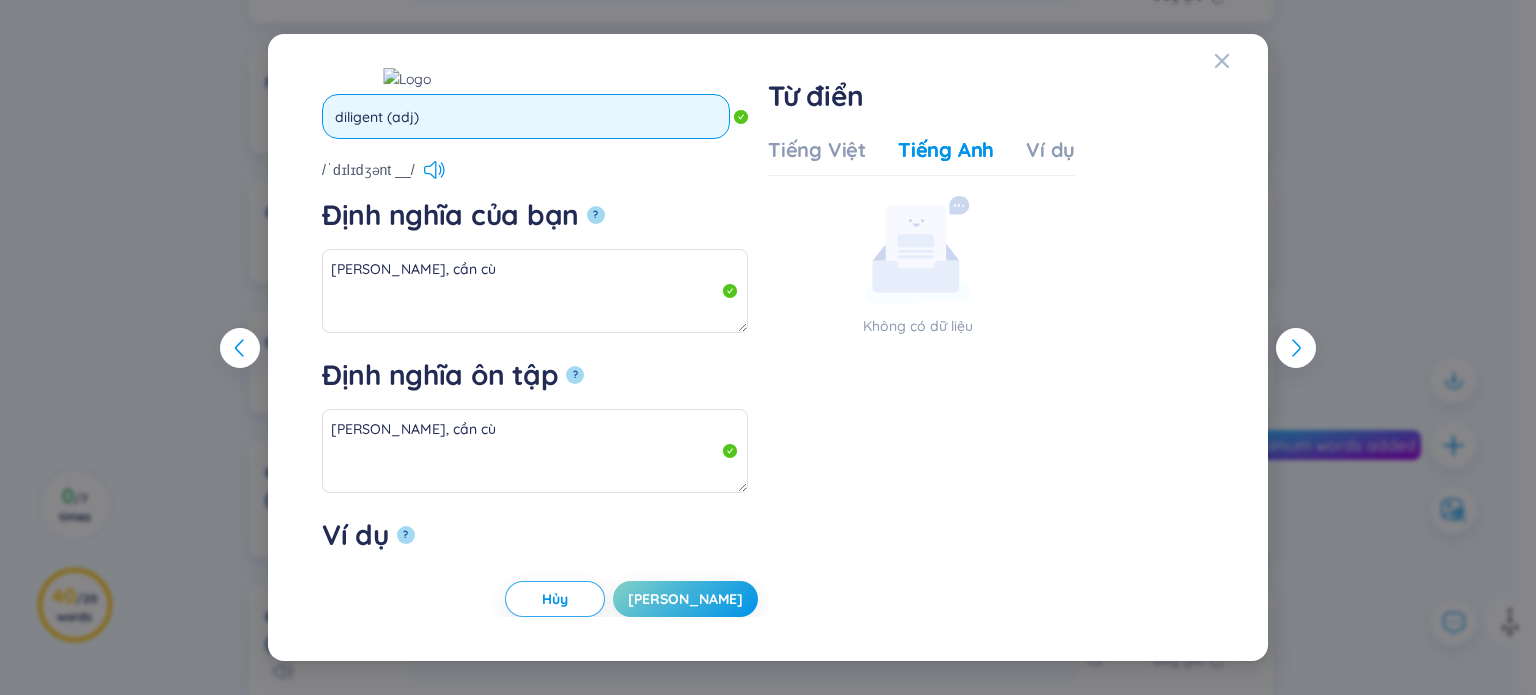 type on "diligent" 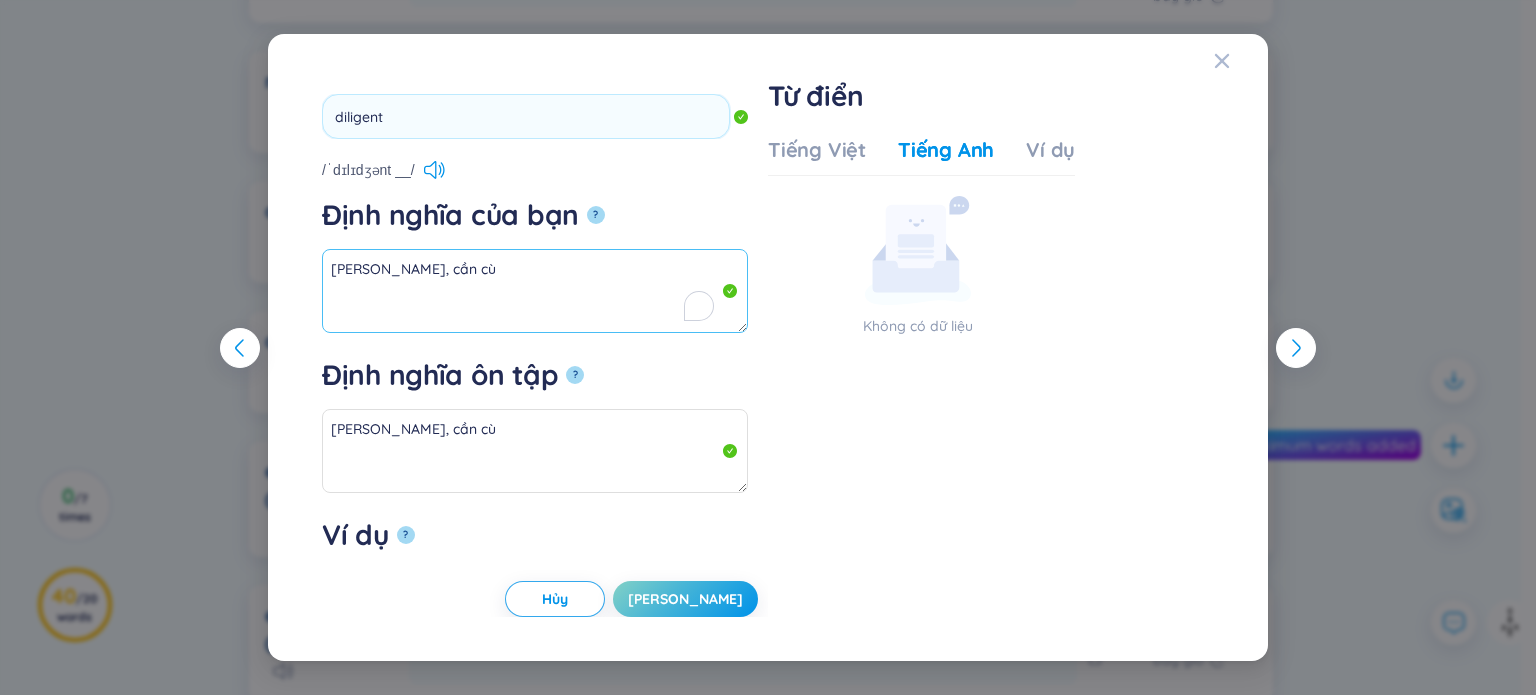 click on "siêng năng, cần cù" at bounding box center (535, 291) 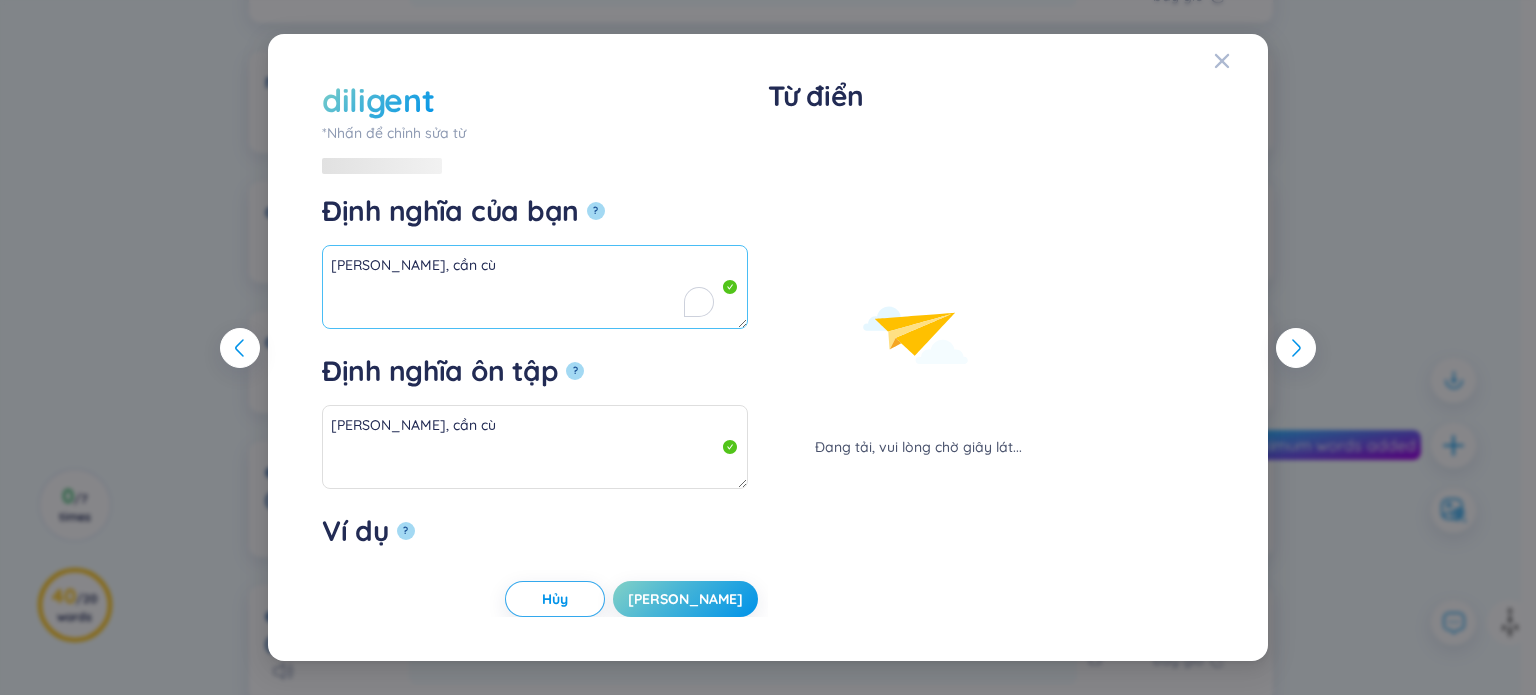 paste on "(adj)" 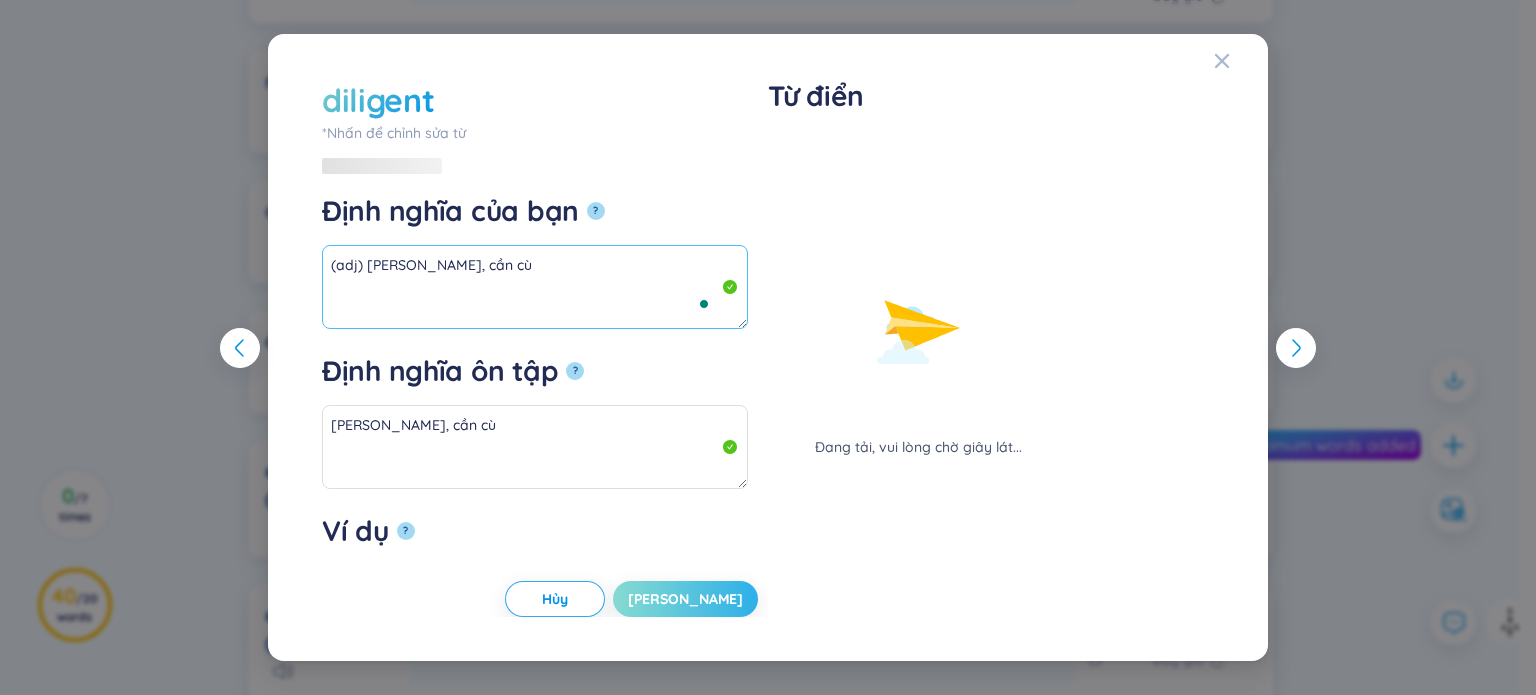 type on "(adj) siêng năng, cần cù" 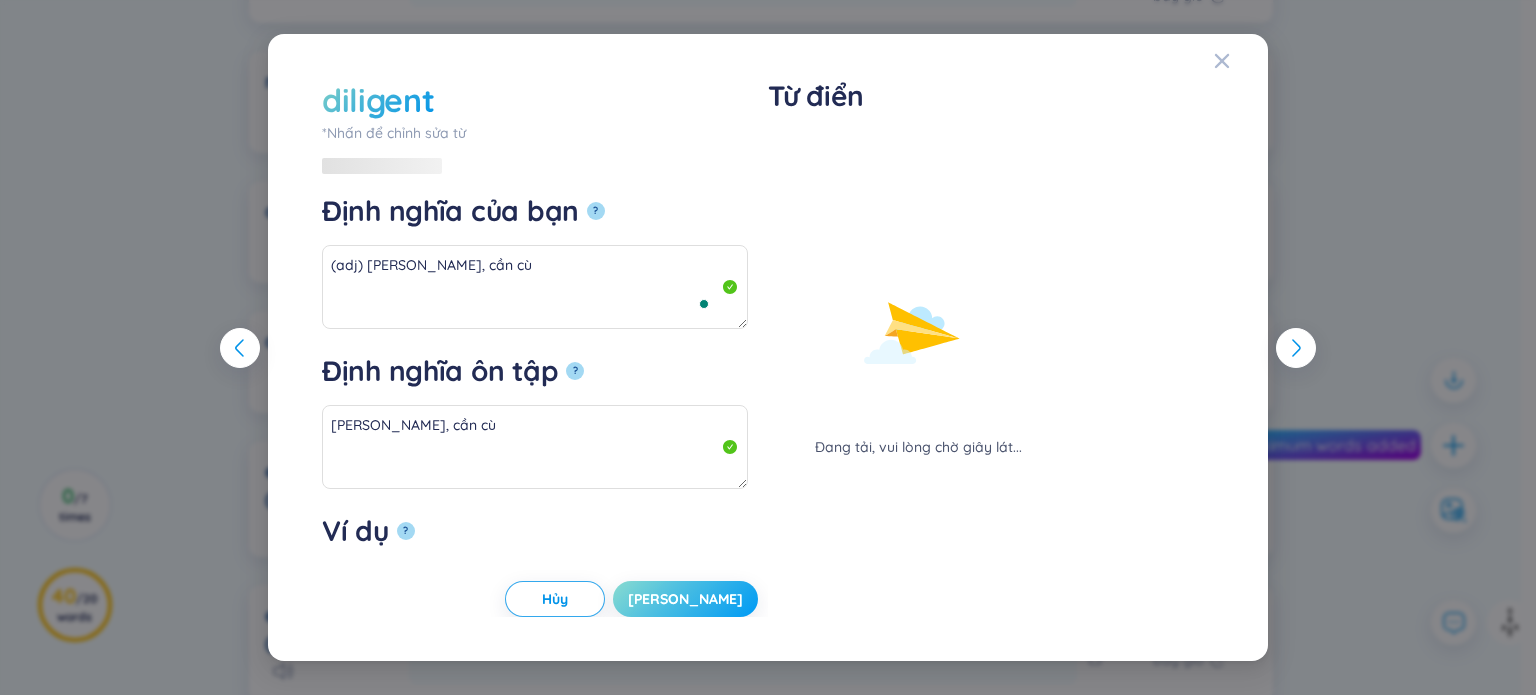 click on "Lưu" at bounding box center [685, 599] 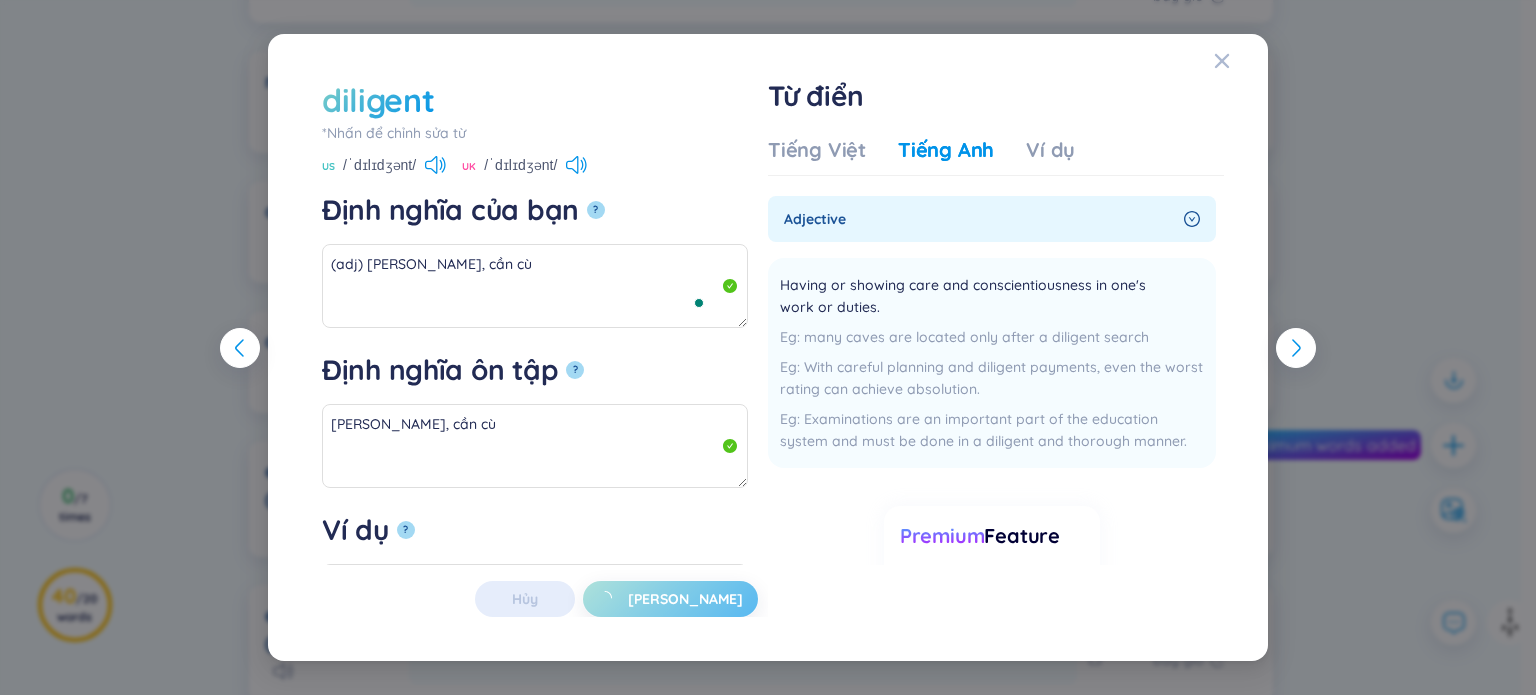 click on "diligent *Nhấn để chỉnh sửa từ diligent US /ˈdɪlɪdʒənt/ UK /ˈdɪlɪdʒənt/ Định nghĩa của bạn ? (adj) siêng năng, cần cù Định nghĩa ôn tập ? siêng năng, cần cù Ví dụ ? Hủy Lưu Từ điển Tiếng Việt Tiếng Anh Ví dụ adjective Having or showing care and conscientiousness in one's work or duties. many caves are located only after a diligent search With careful planning and diligent payments, even the worst rating can achieve absolution. Examinations are an important part of the education system and must be done in a diligent and thorough manner. Thêm Premium  Feature Nâng cấp Premium Nâng cấp tài khoản để có nhiều định nghĩa hơn Không có dữ liệu Hủy Lưu" at bounding box center (768, 347) 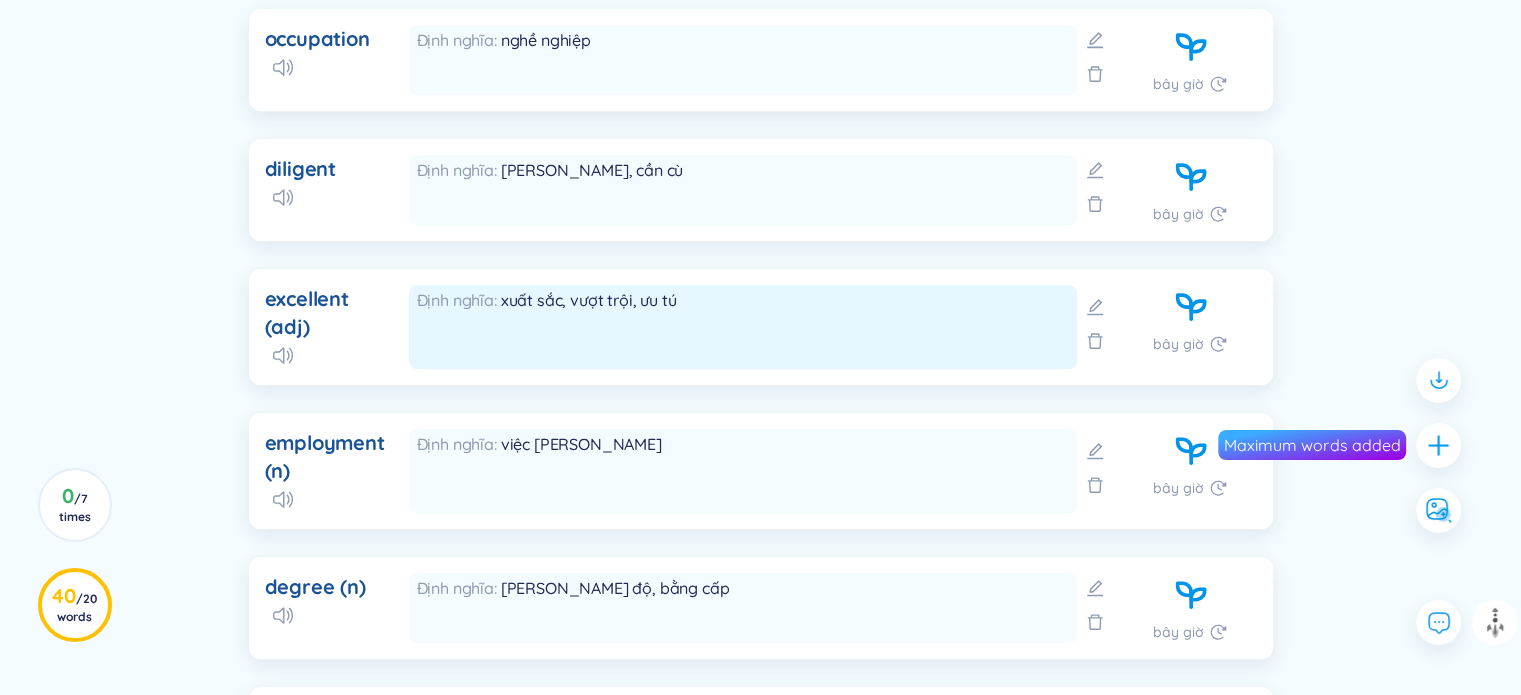 scroll, scrollTop: 1000, scrollLeft: 0, axis: vertical 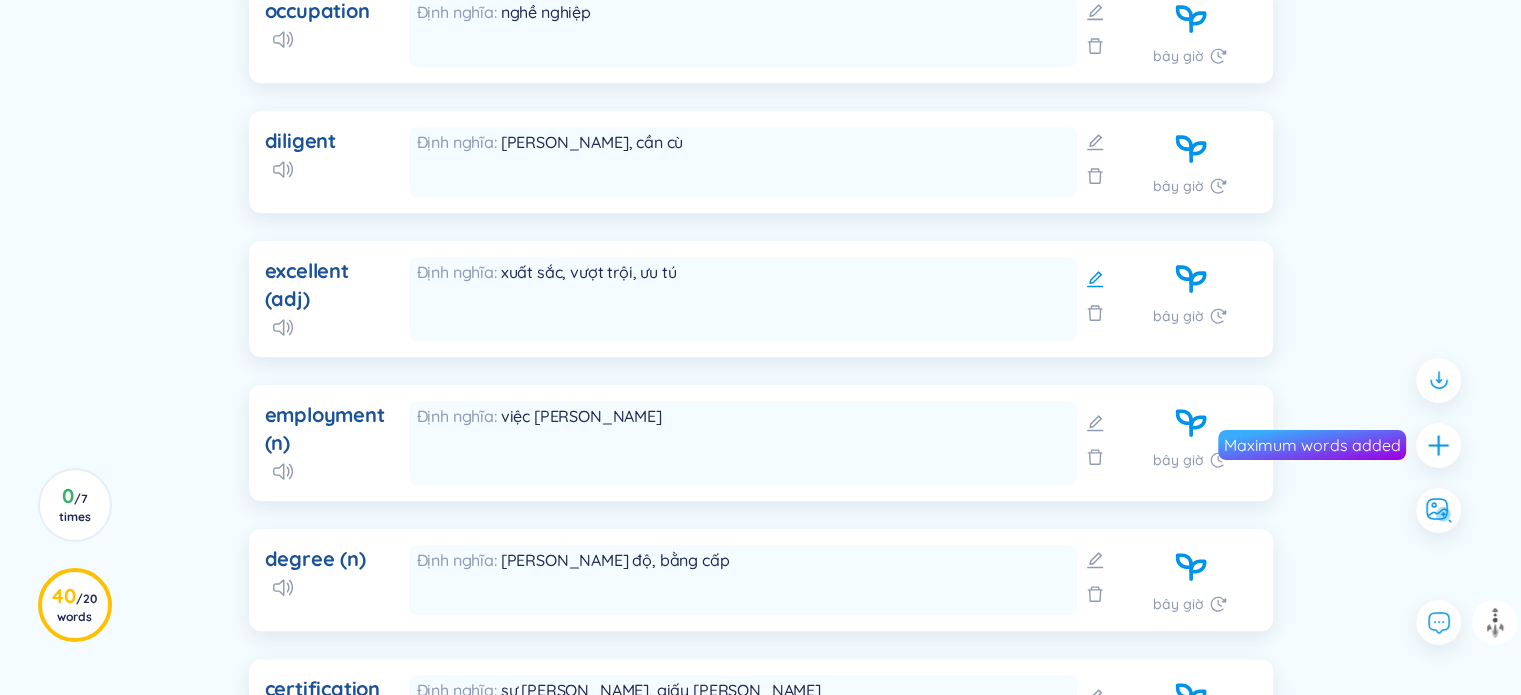 click 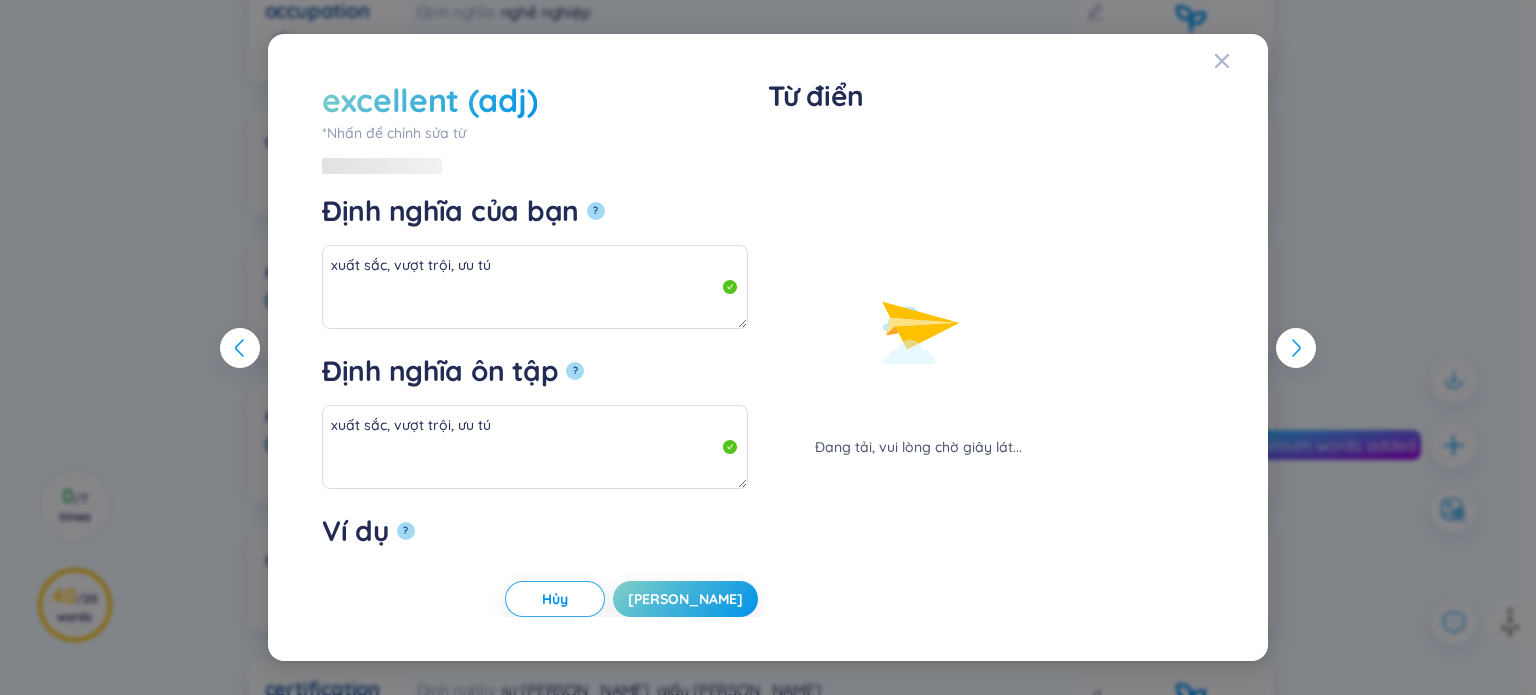 click on "excellent (adj)" at bounding box center (429, 100) 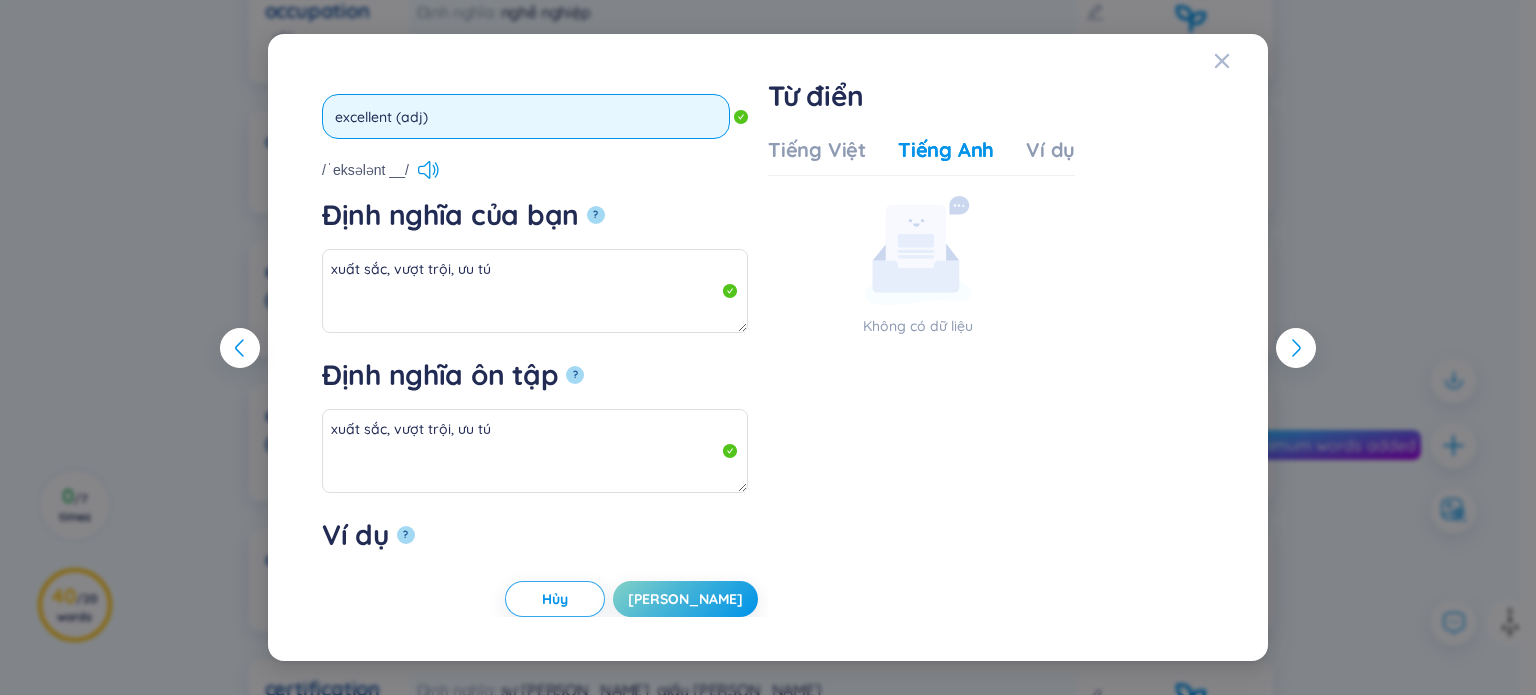 drag, startPoint x: 456, startPoint y: 124, endPoint x: 396, endPoint y: 113, distance: 61 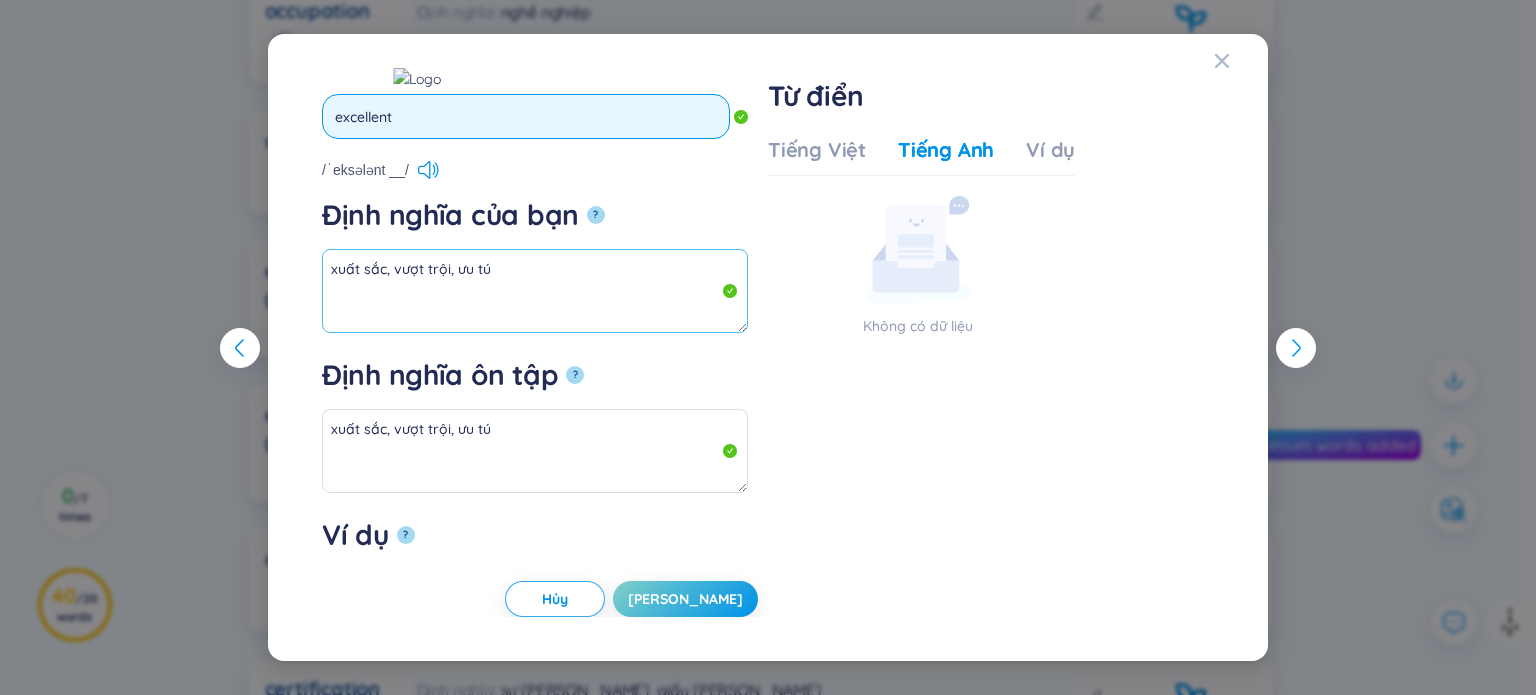 type on "excellent" 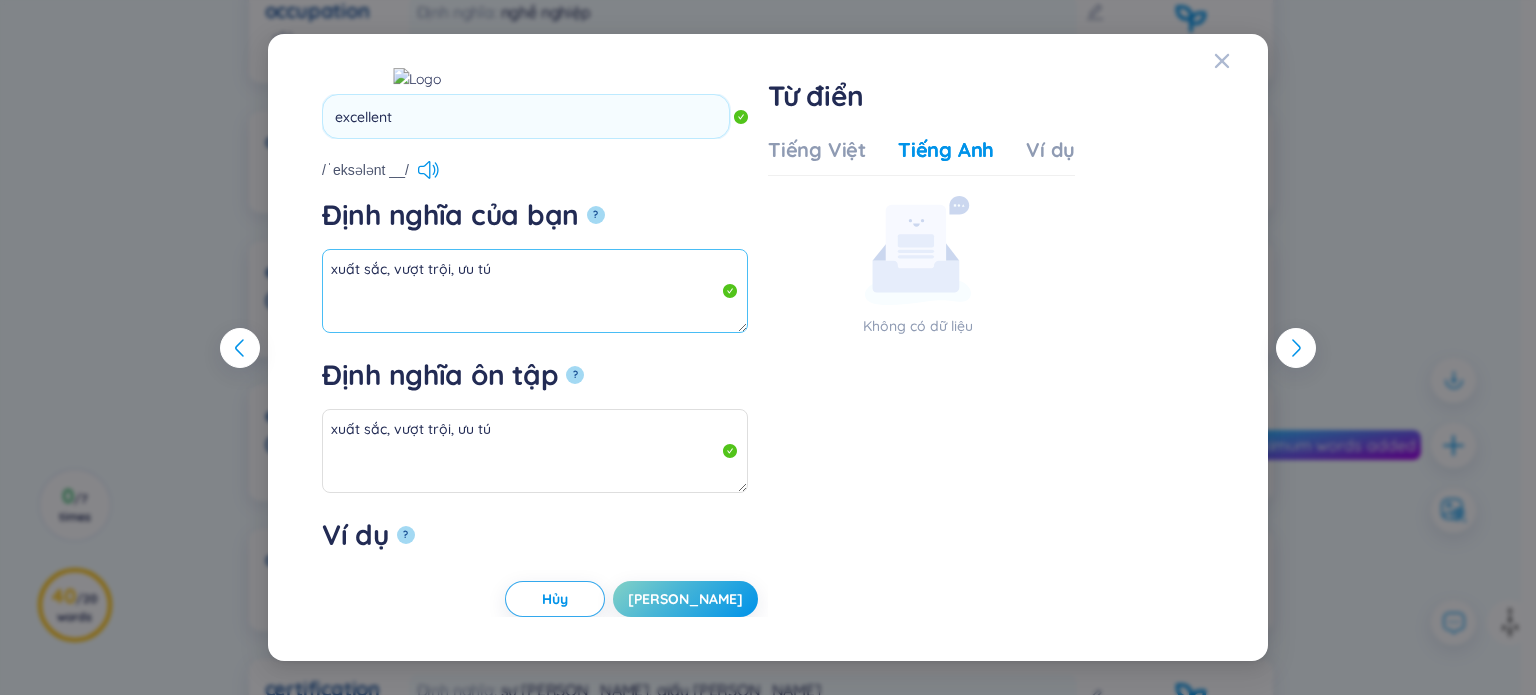 click on "xuất sắc, vượt trội, ưu tú" at bounding box center [535, 291] 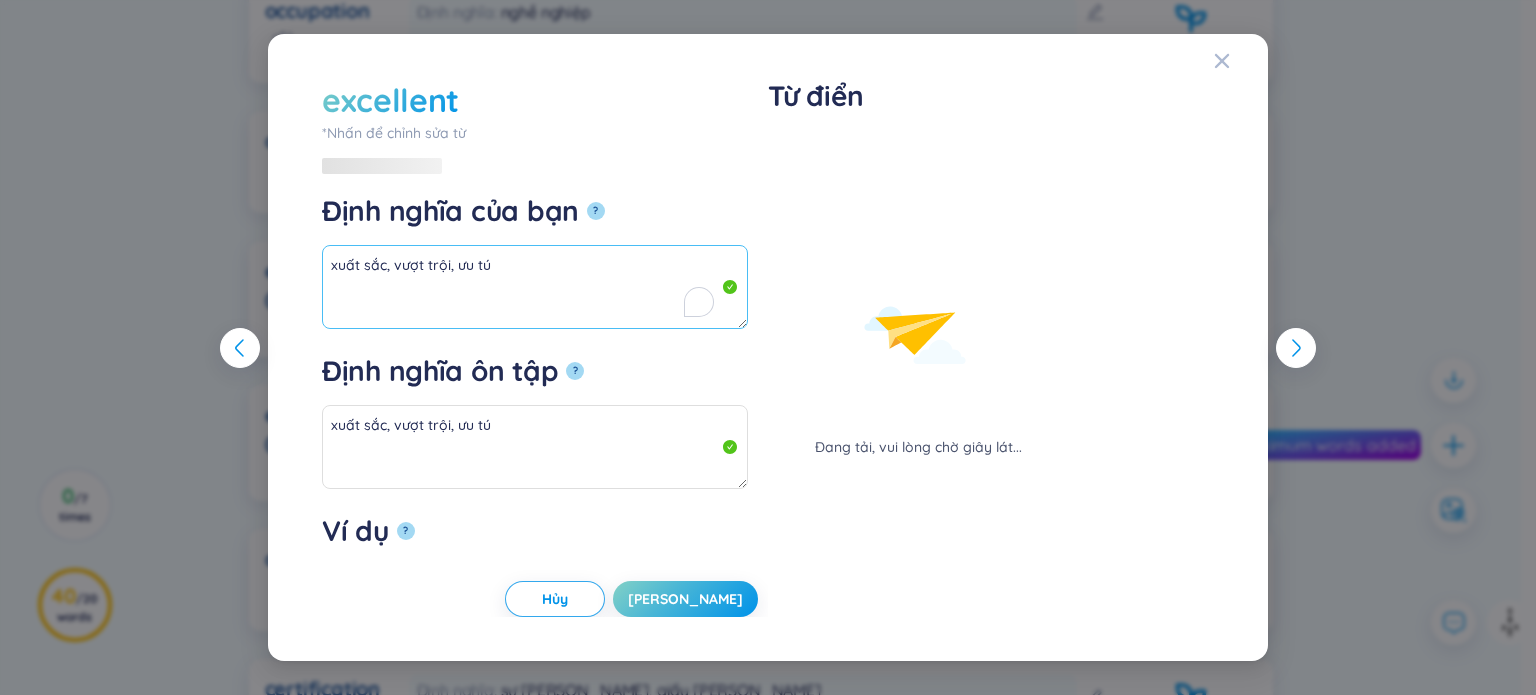 paste on "(adj)" 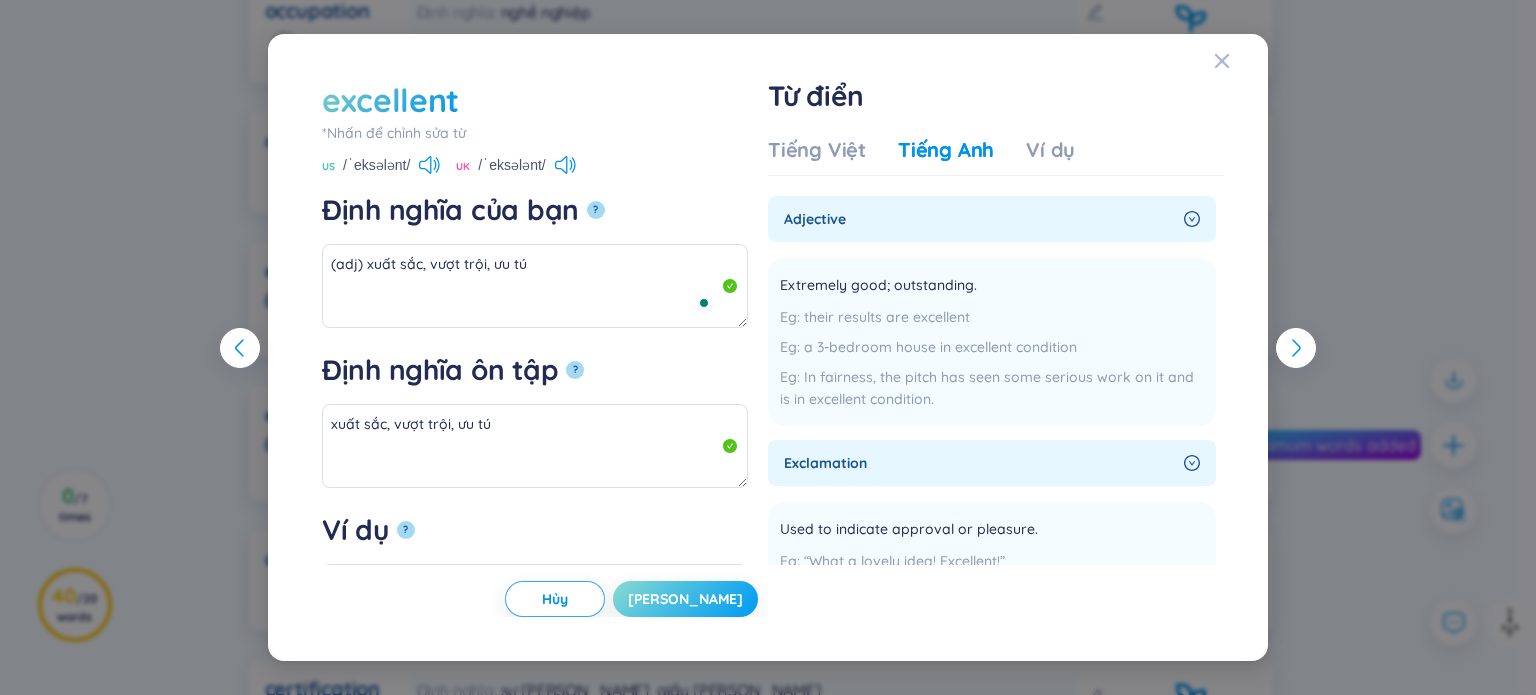click on "Lưu" at bounding box center (685, 599) 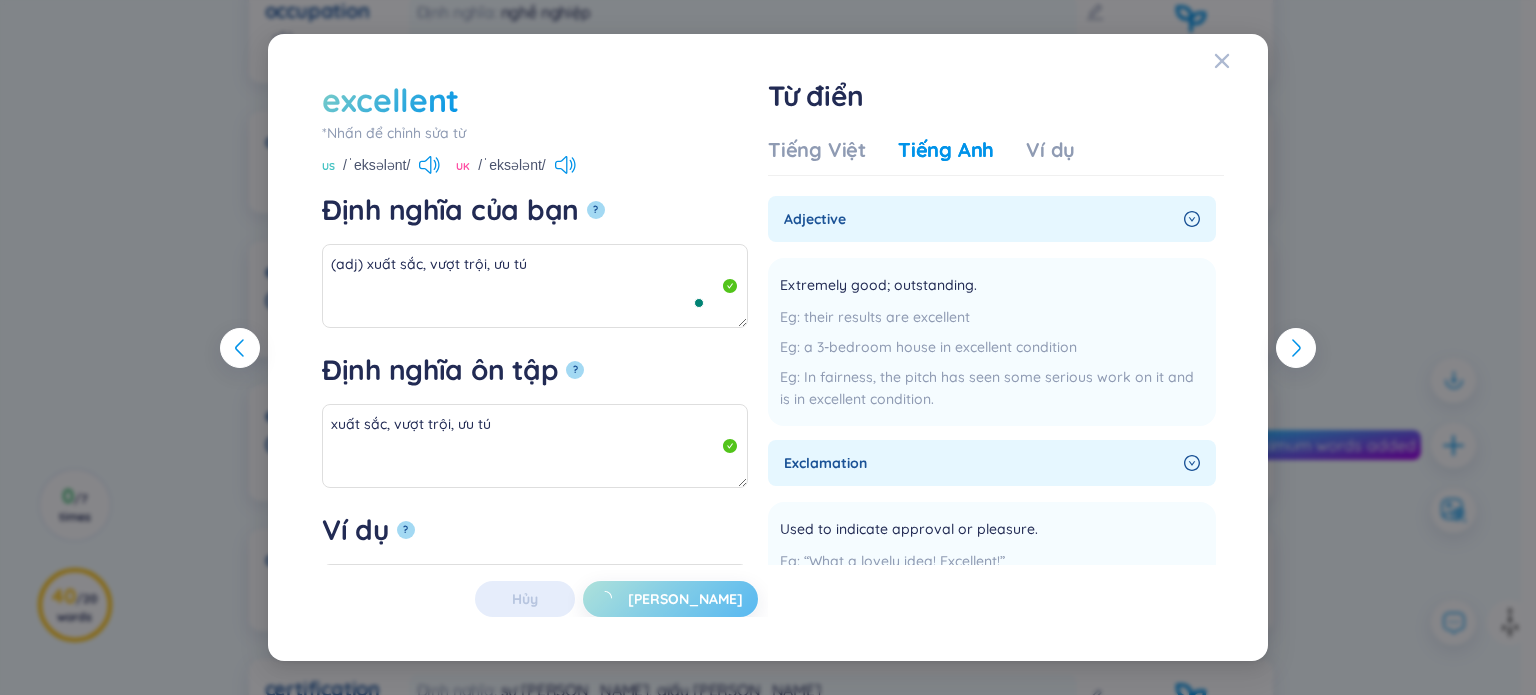 type on "(adj) xuất sắc, vượt trội, ưu tú" 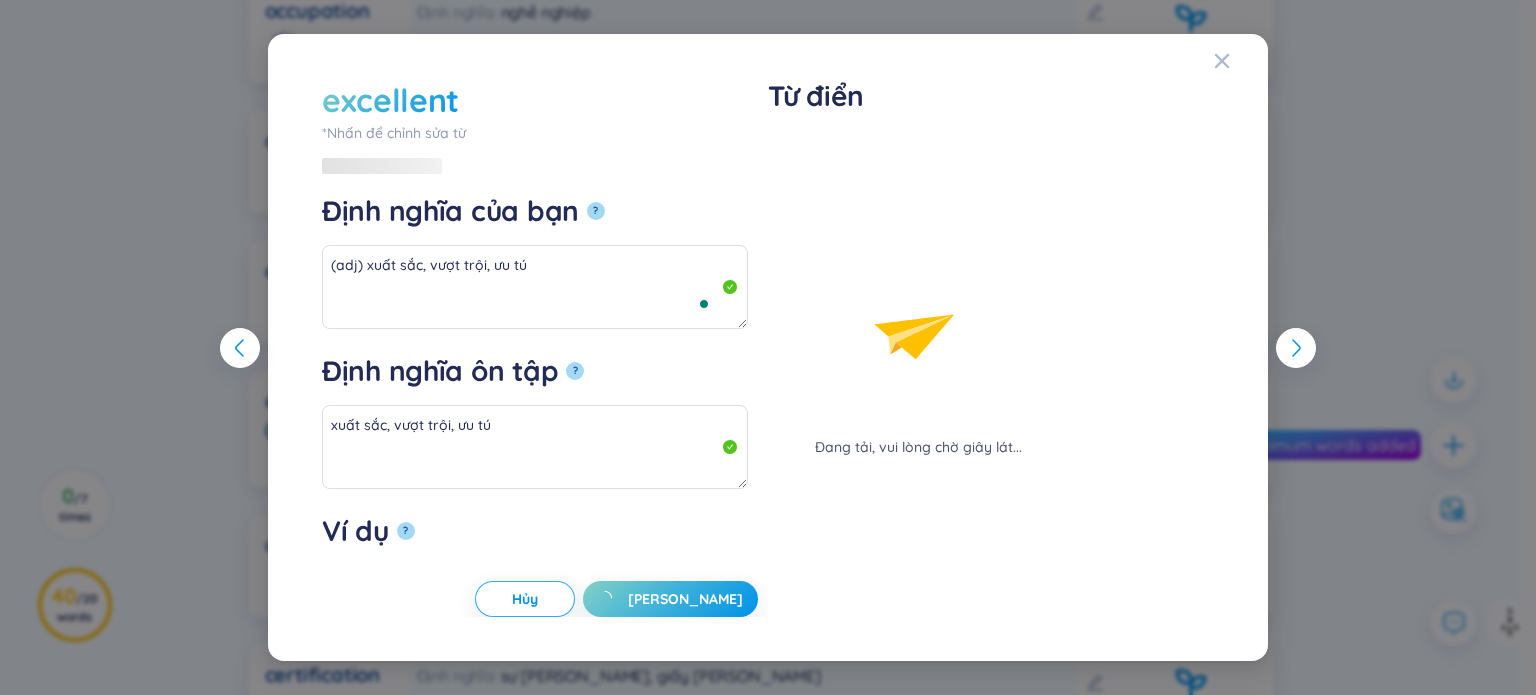 click on "excellent *Nhấn để chỉnh sửa từ excellent Định nghĩa của bạn ? (adj) xuất sắc, vượt trội, ưu tú Định nghĩa ôn tập ? xuất sắc, vượt trội, ưu tú Ví dụ ? Hủy Lưu Từ điển Đang tải, vui lòng chờ giây lát... Hủy Lưu" at bounding box center [768, 347] 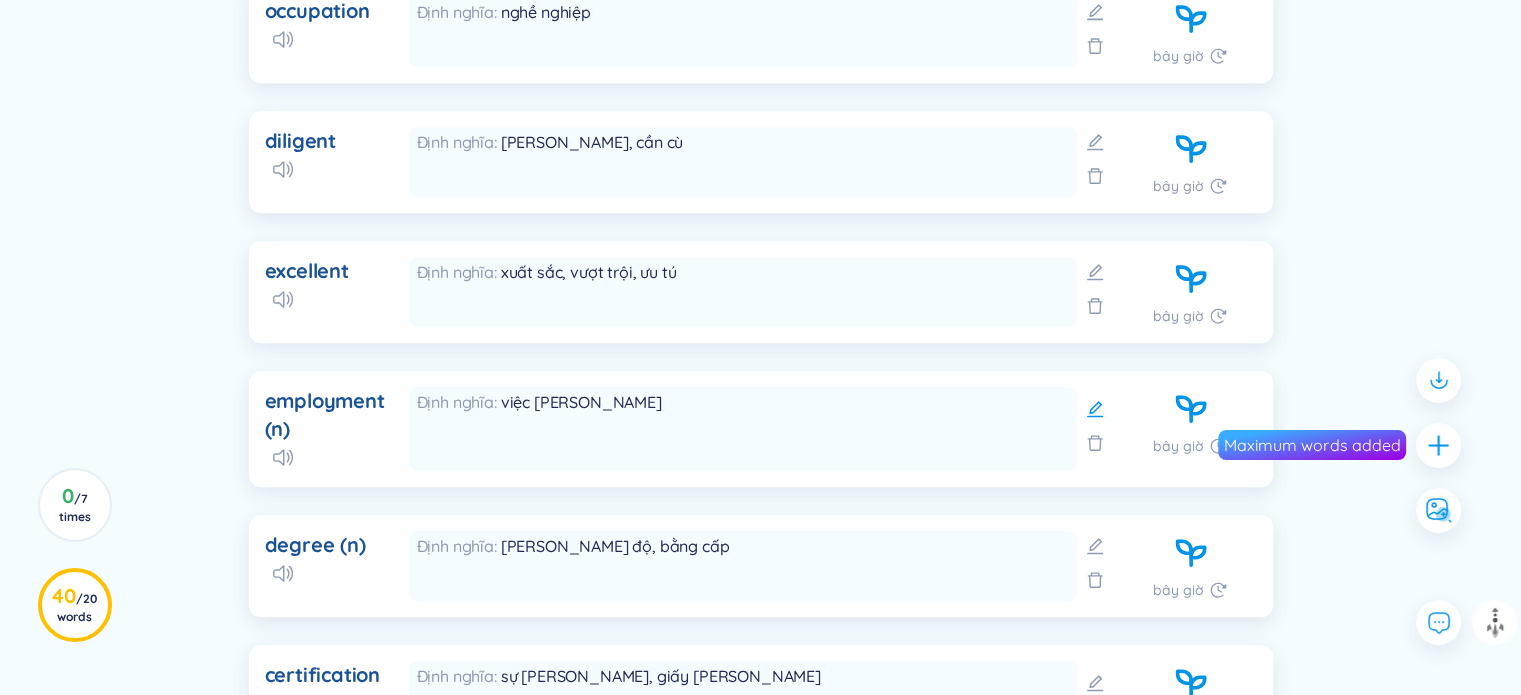 click 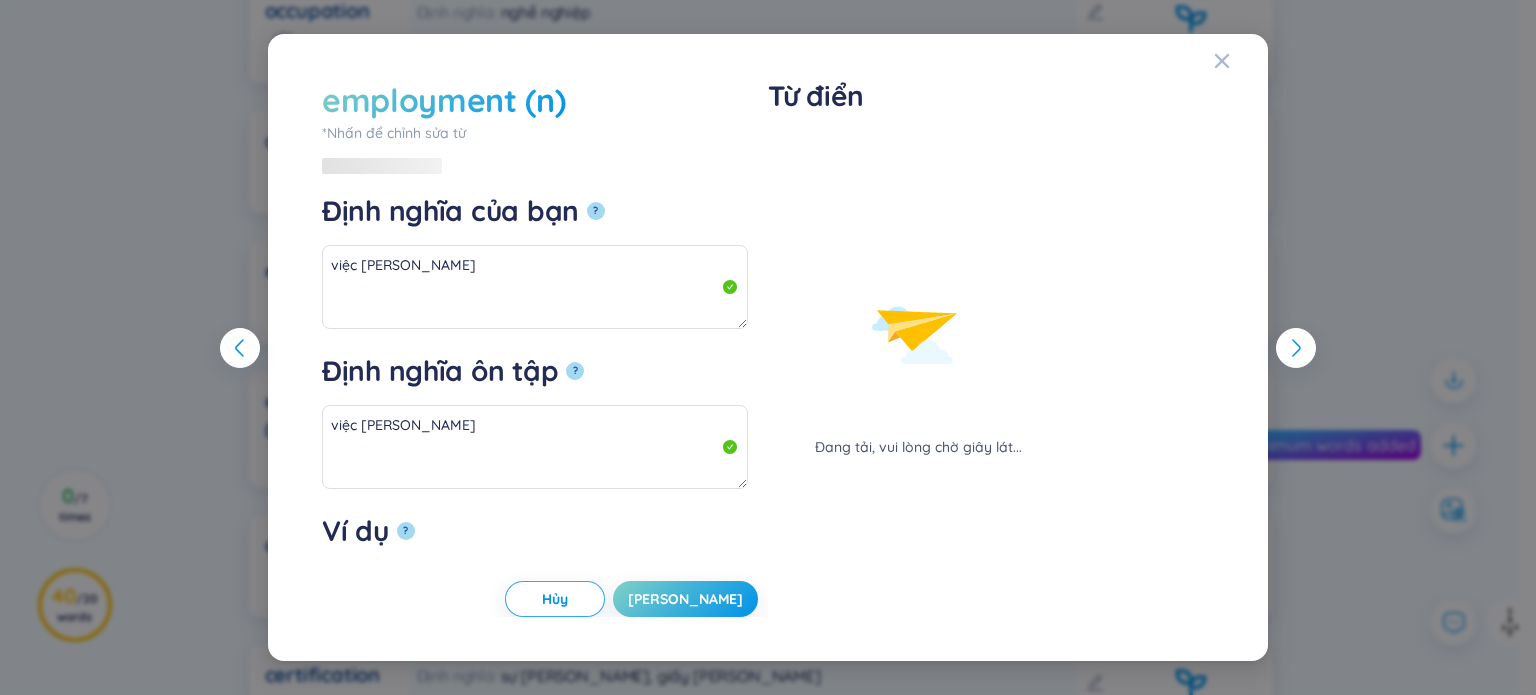 click on "employment (n)" at bounding box center [444, 100] 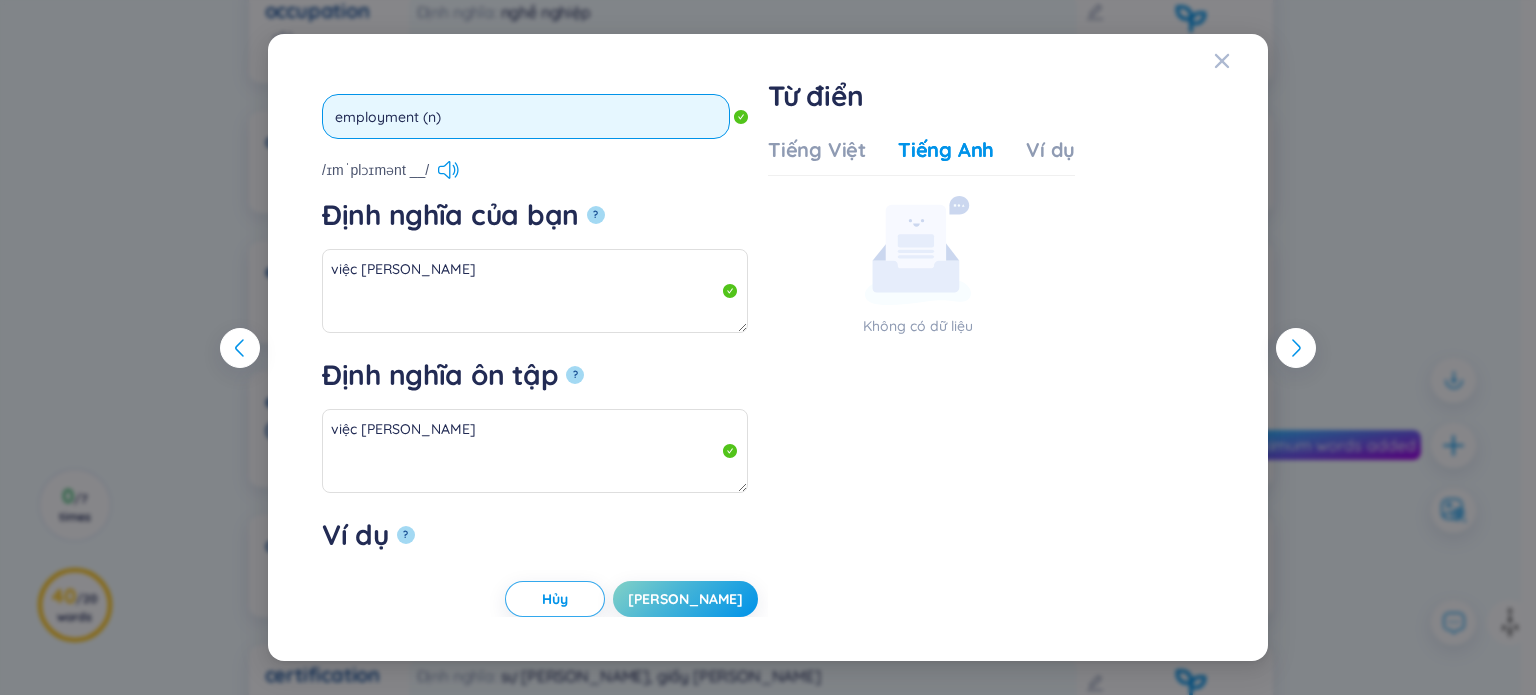 drag, startPoint x: 442, startPoint y: 121, endPoint x: 423, endPoint y: 115, distance: 19.924858 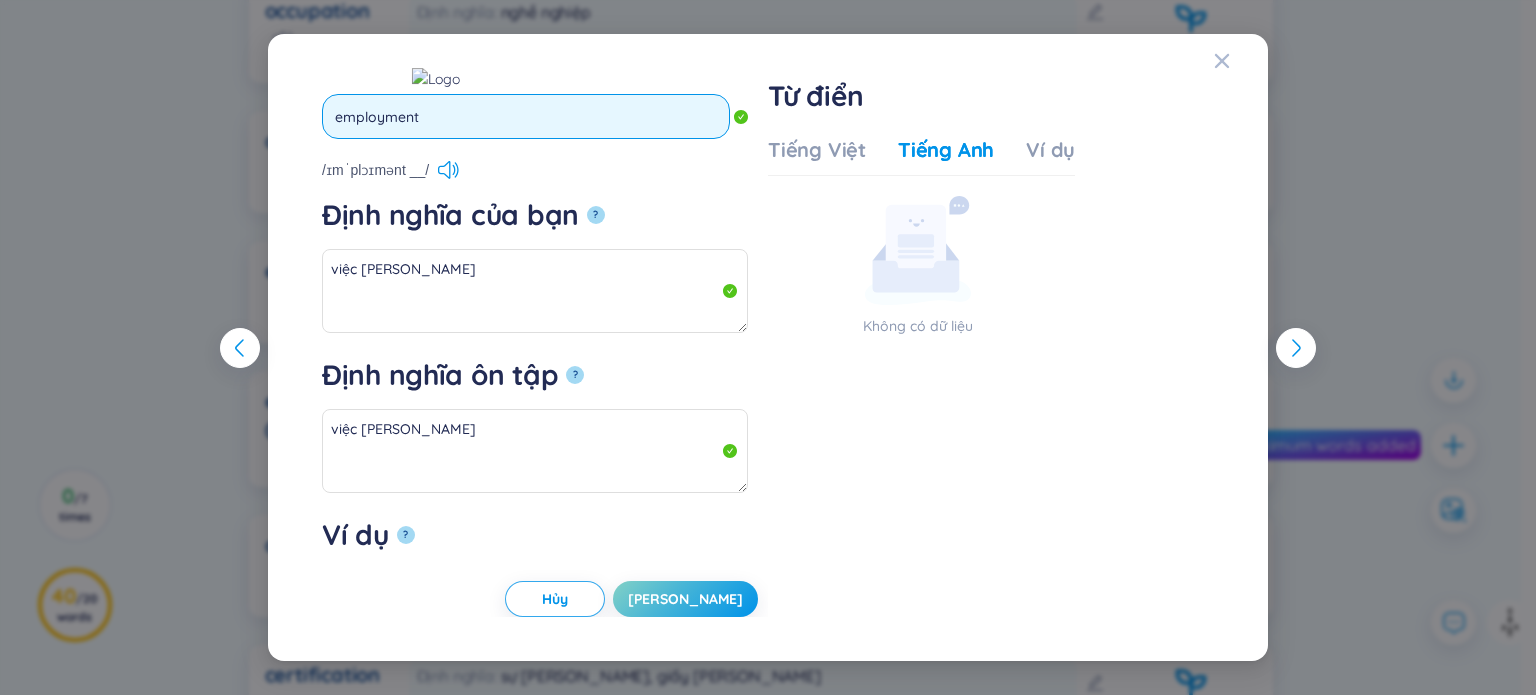 type on "employment" 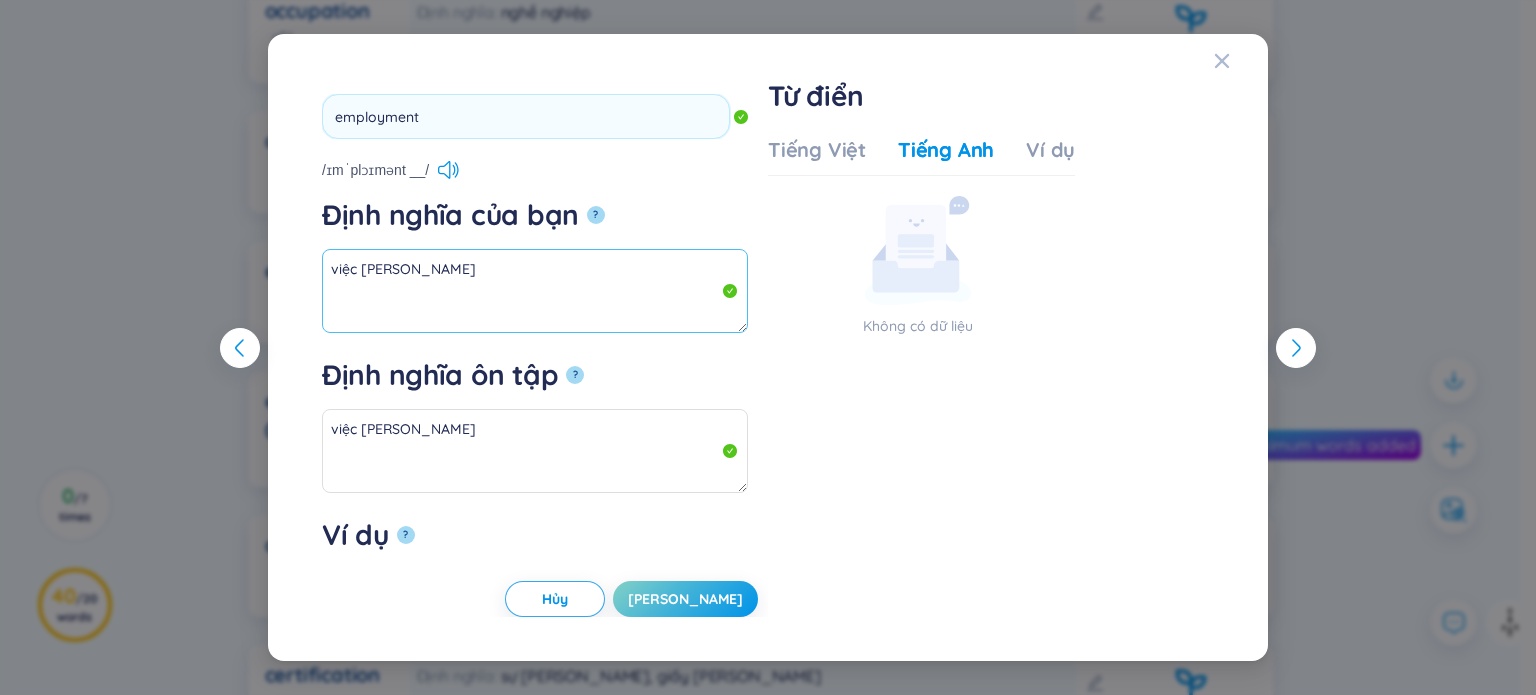 click on "employment (n) *Nhấn để chỉnh sửa từ employment /ɪmˈplɔɪmənt __/ Định nghĩa của bạn ? việc làm Định nghĩa ôn tập ? việc làm Ví dụ ? Hủy Lưu Từ điển Tiếng Việt Tiếng Anh Ví dụ Không có dữ liệu" at bounding box center (768, 347) 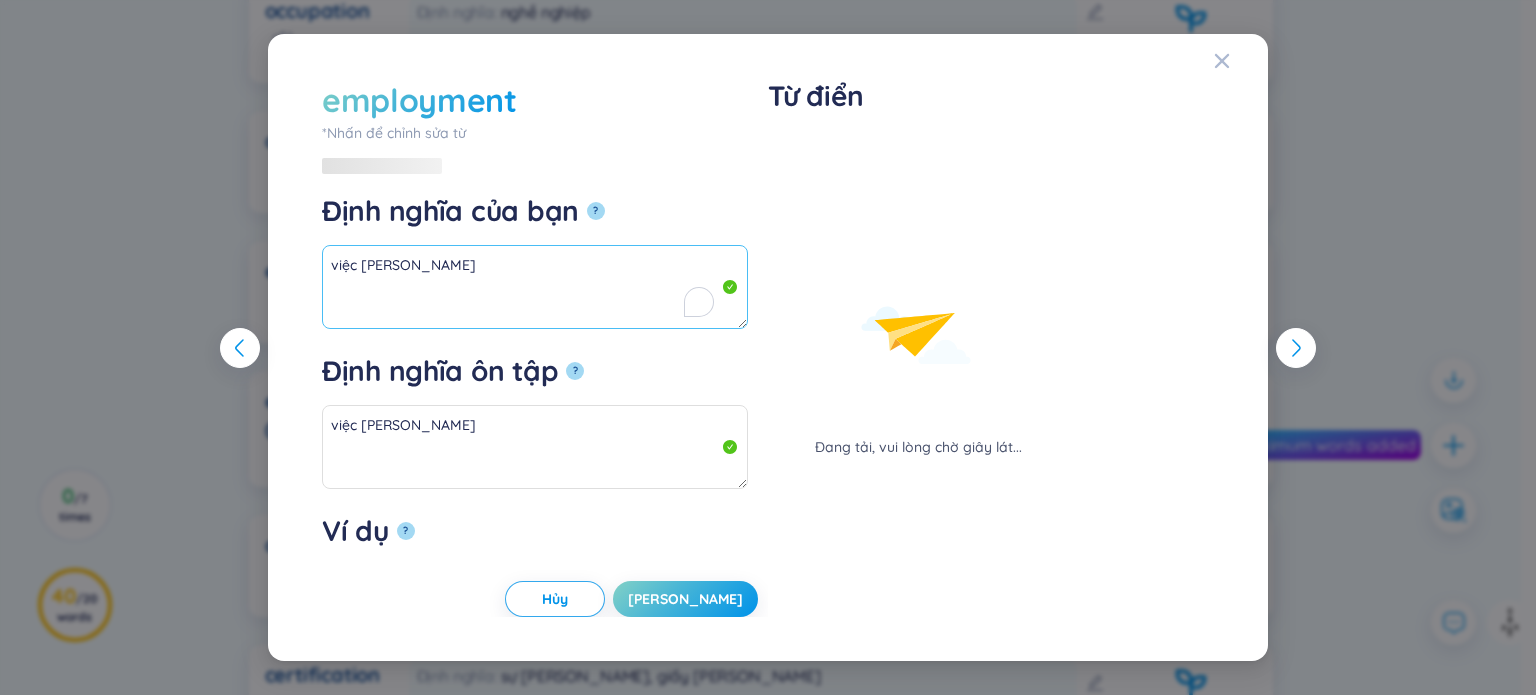 paste on "(n)" 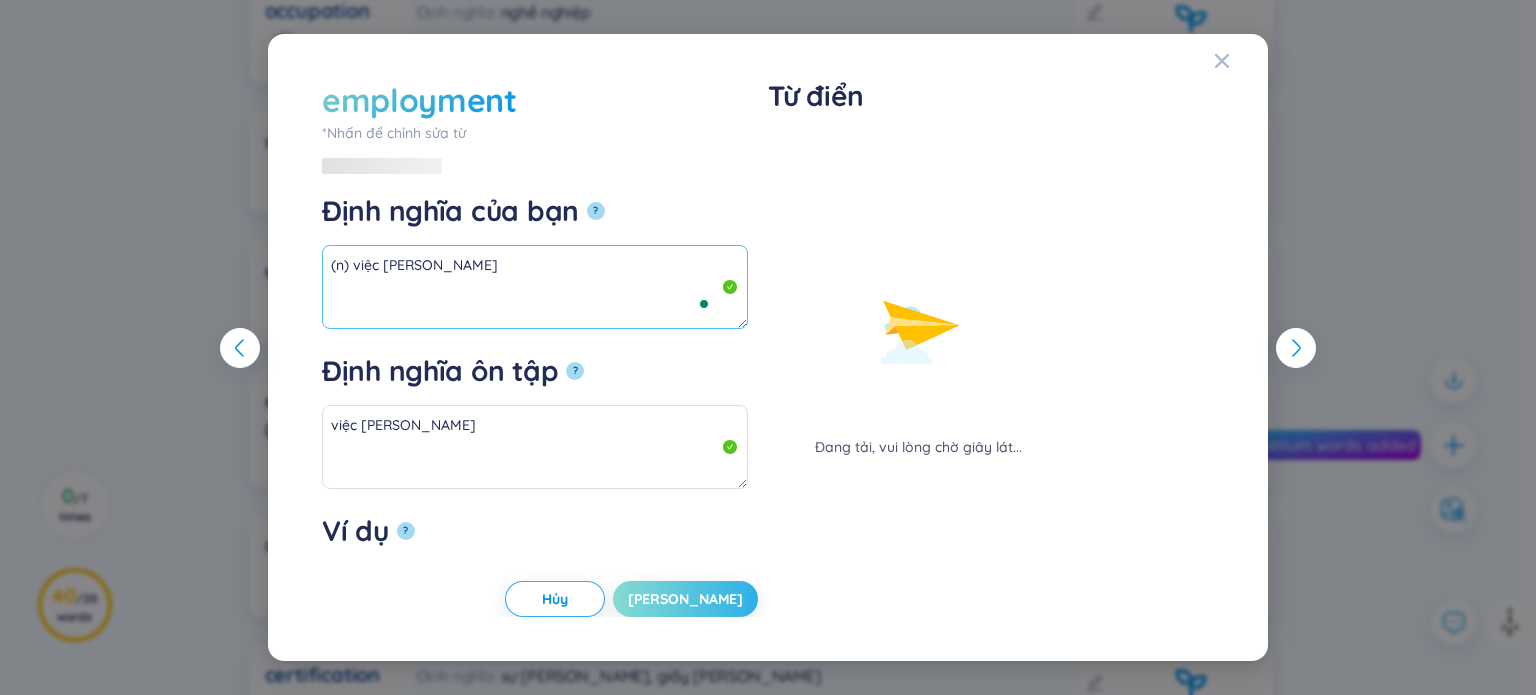 type on "(n) việc làm" 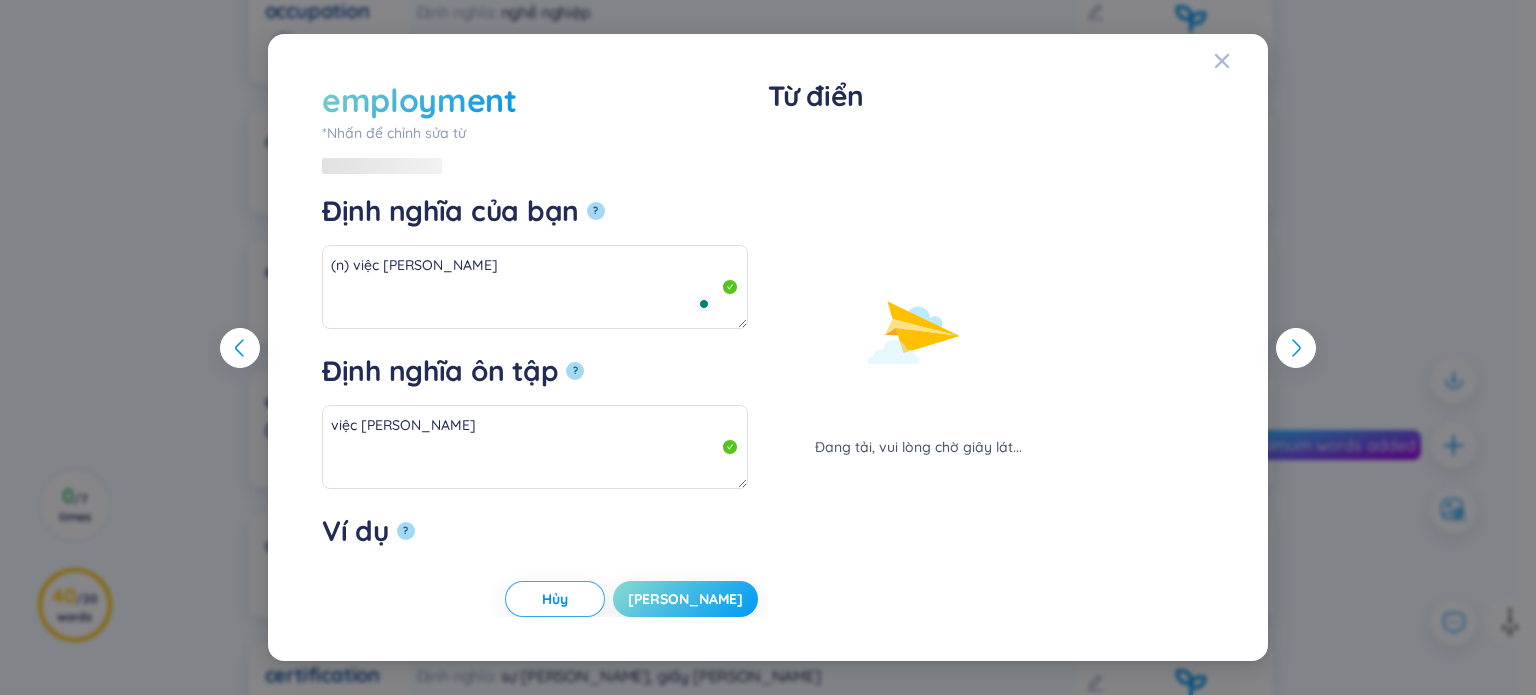 click on "Lưu" at bounding box center (685, 599) 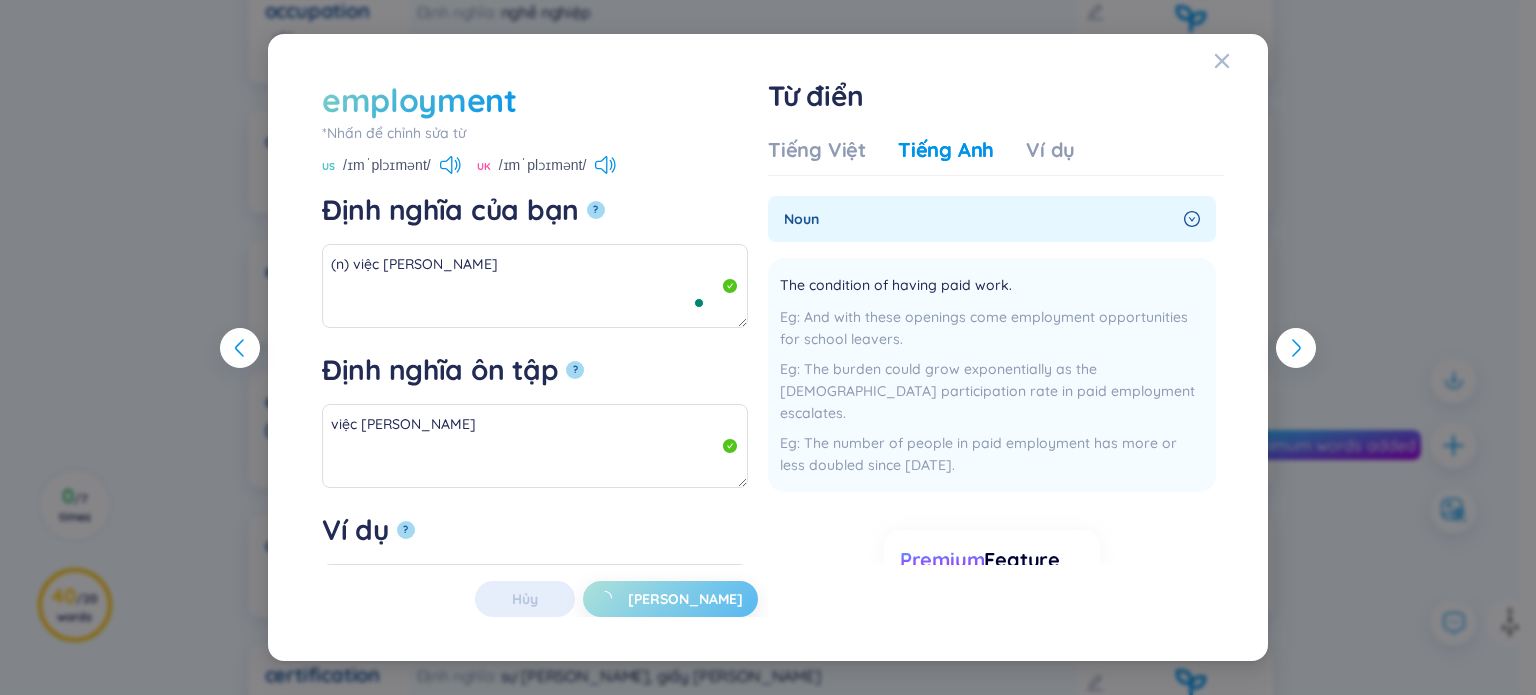 click on "employment *Nhấn để chỉnh sửa từ employment US /ɪmˈplɔɪmənt/ UK /ɪmˈplɔɪmənt/ Định nghĩa của bạn ? (n) việc làm Định nghĩa ôn tập ? việc làm Ví dụ ? Hủy Lưu Từ điển Tiếng Việt Tiếng Anh Ví dụ noun The condition of having paid work. And with these openings come employment opportunities for school leavers. The burden could grow exponentially as the female participation rate in paid employment escalates. The number of people in paid employment has more or less doubled since 1990. Thêm Premium  Feature Nâng cấp Premium Nâng cấp tài khoản để có nhiều định nghĩa hơn Không có dữ liệu Hủy Lưu" at bounding box center [768, 347] 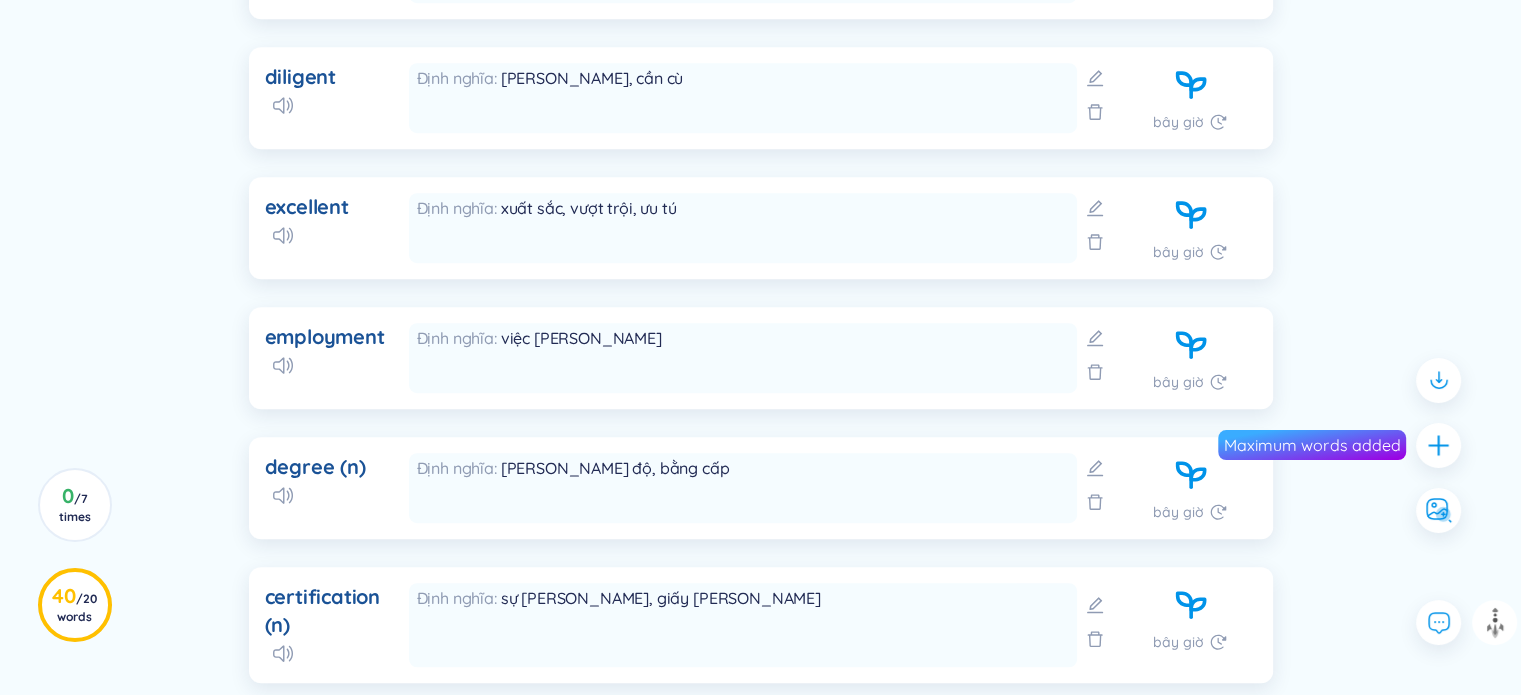 scroll, scrollTop: 1200, scrollLeft: 0, axis: vertical 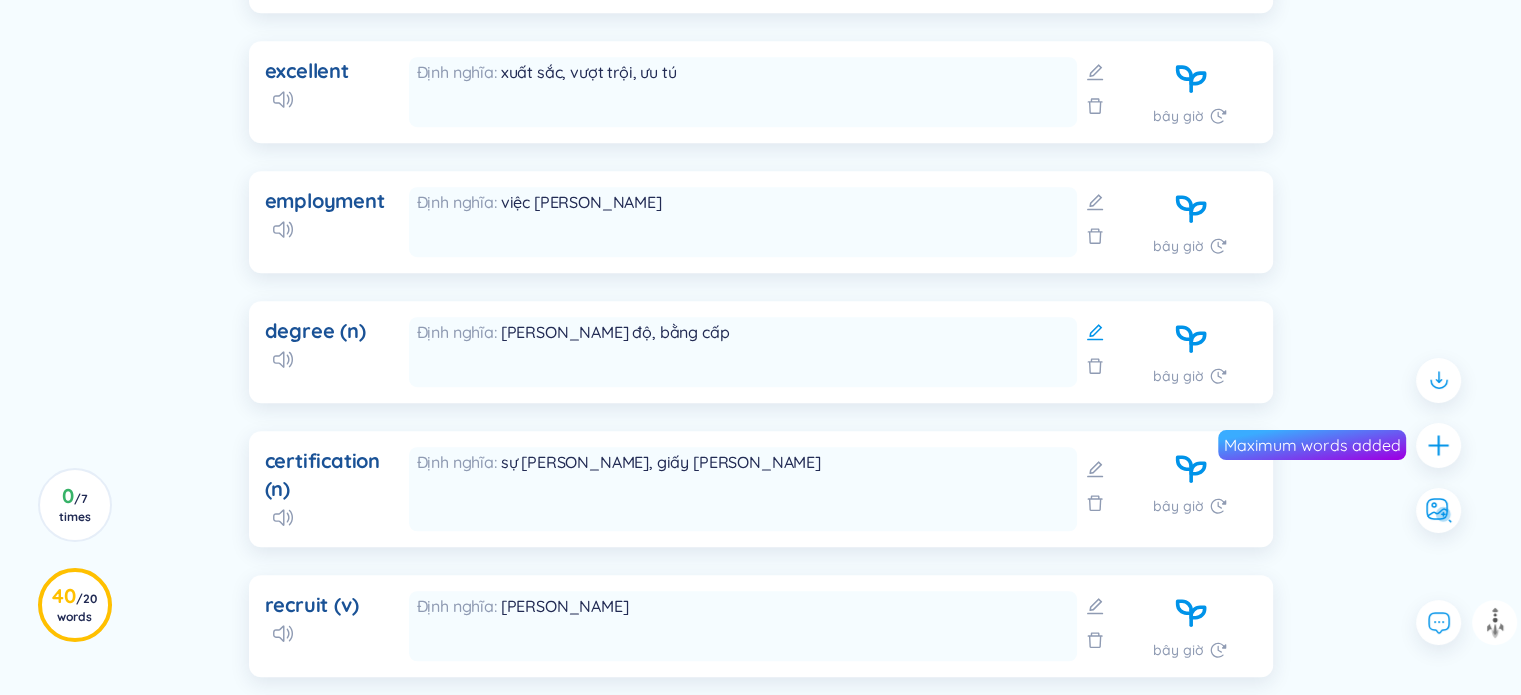 click 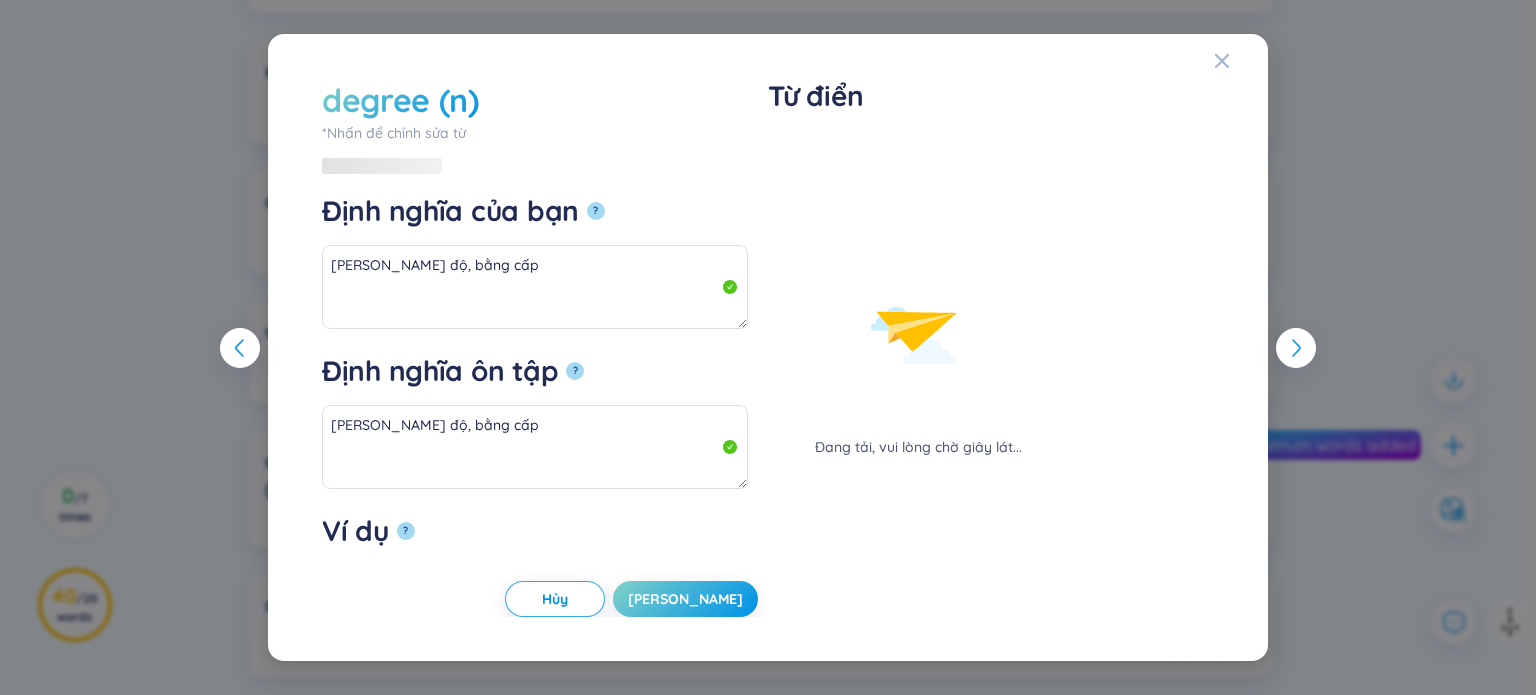 click on "*Nhấn để chỉnh sửa từ" at bounding box center (535, 133) 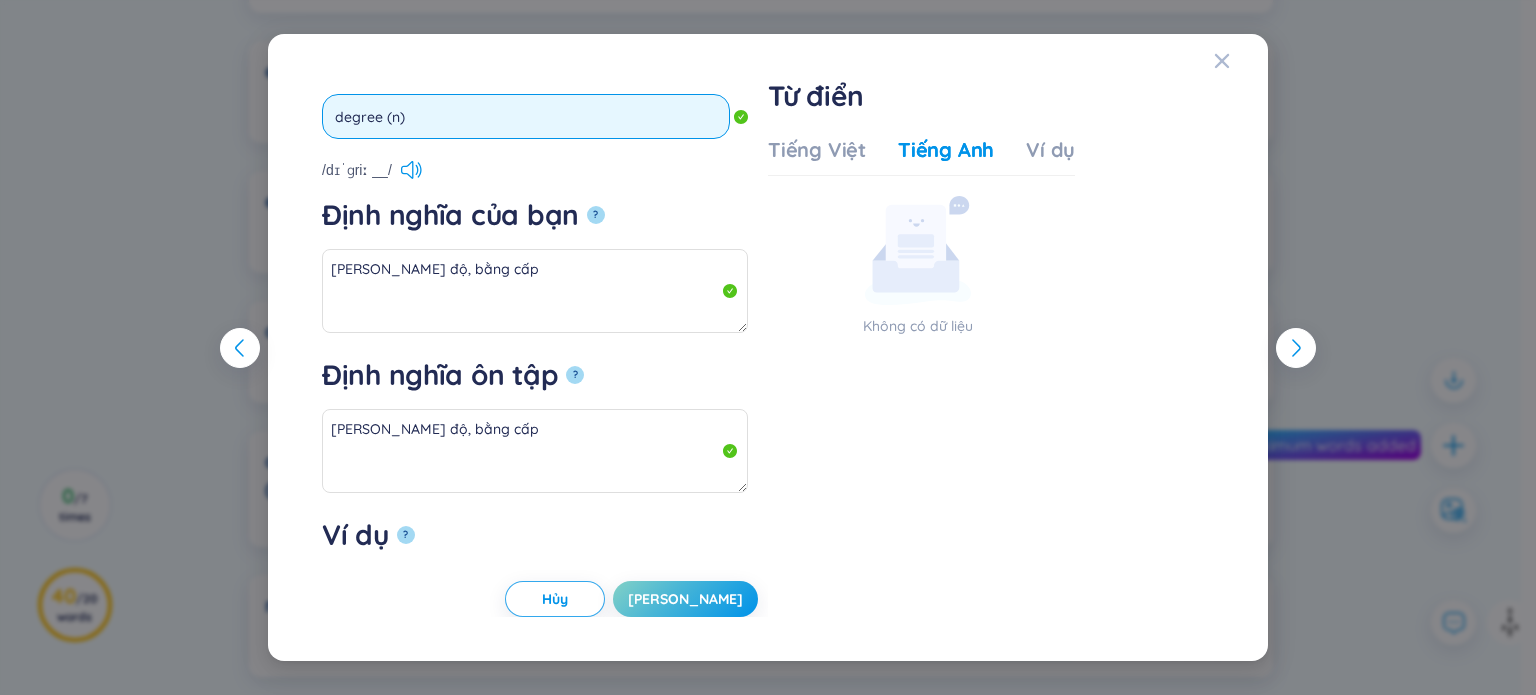 drag, startPoint x: 416, startPoint y: 121, endPoint x: 386, endPoint y: 113, distance: 31.04835 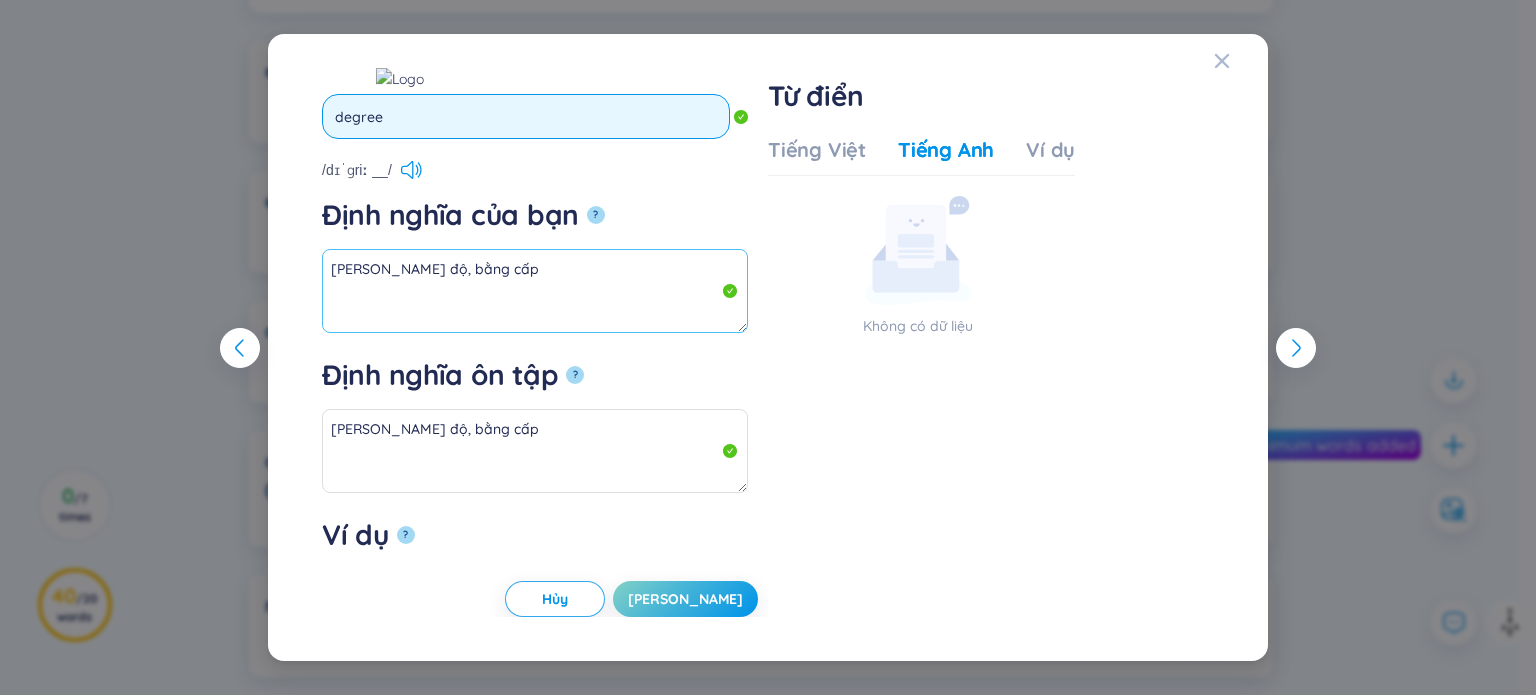 type on "degree" 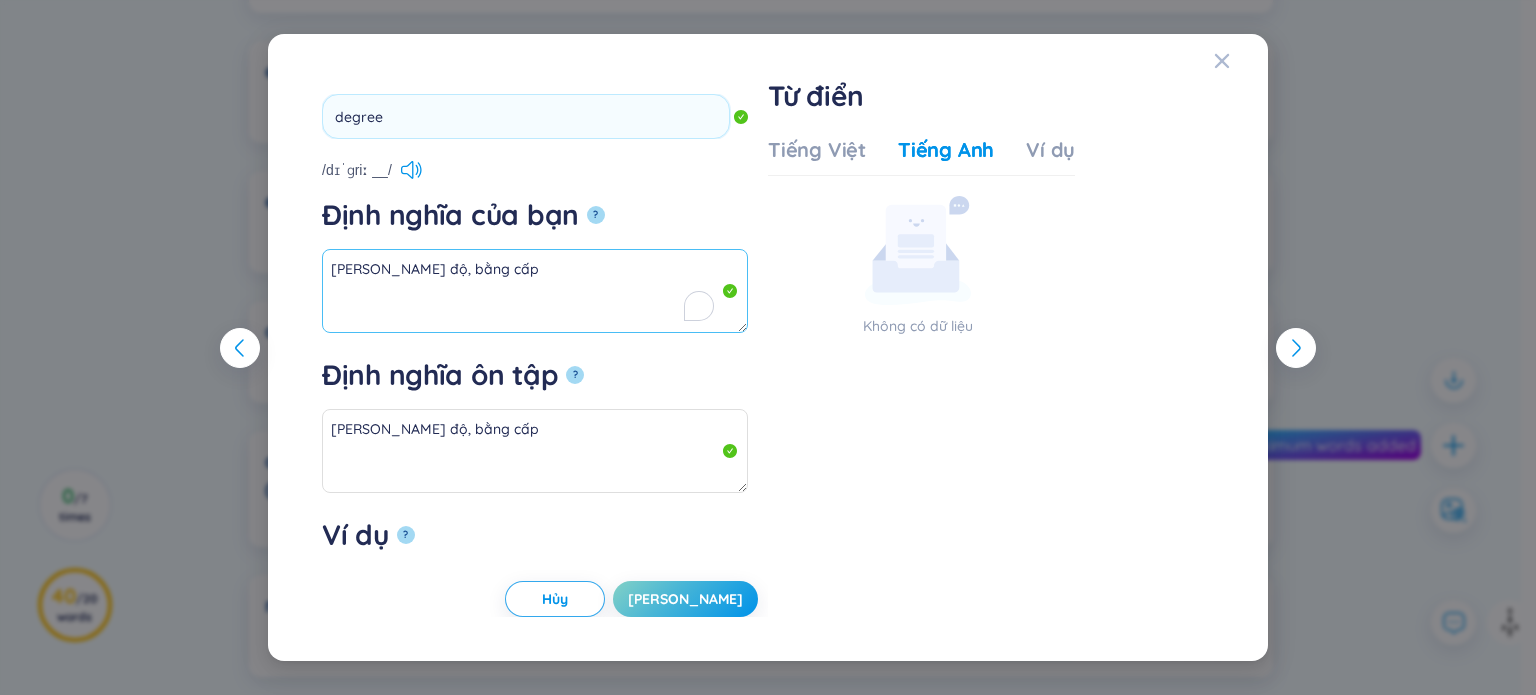 click on "trình độ, bằng cấp" at bounding box center (535, 291) 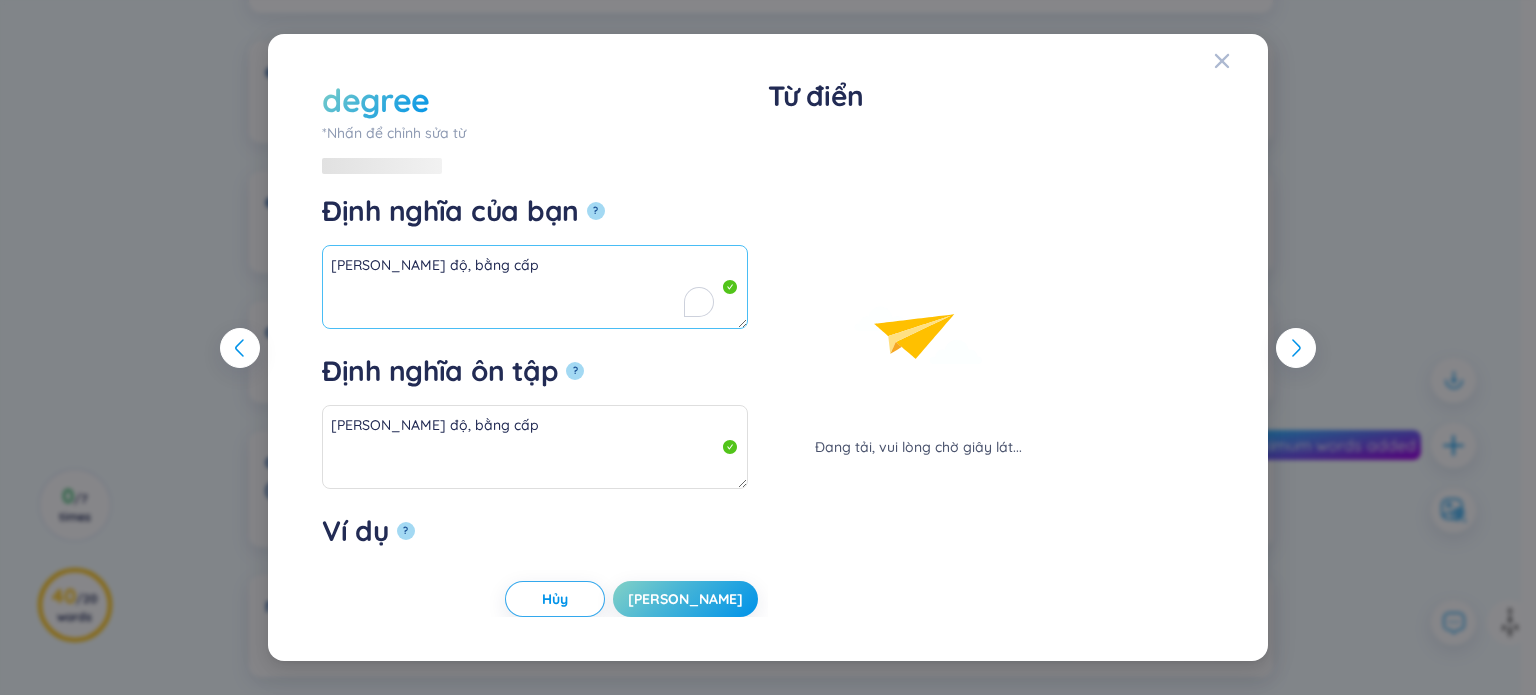 paste on "(n)" 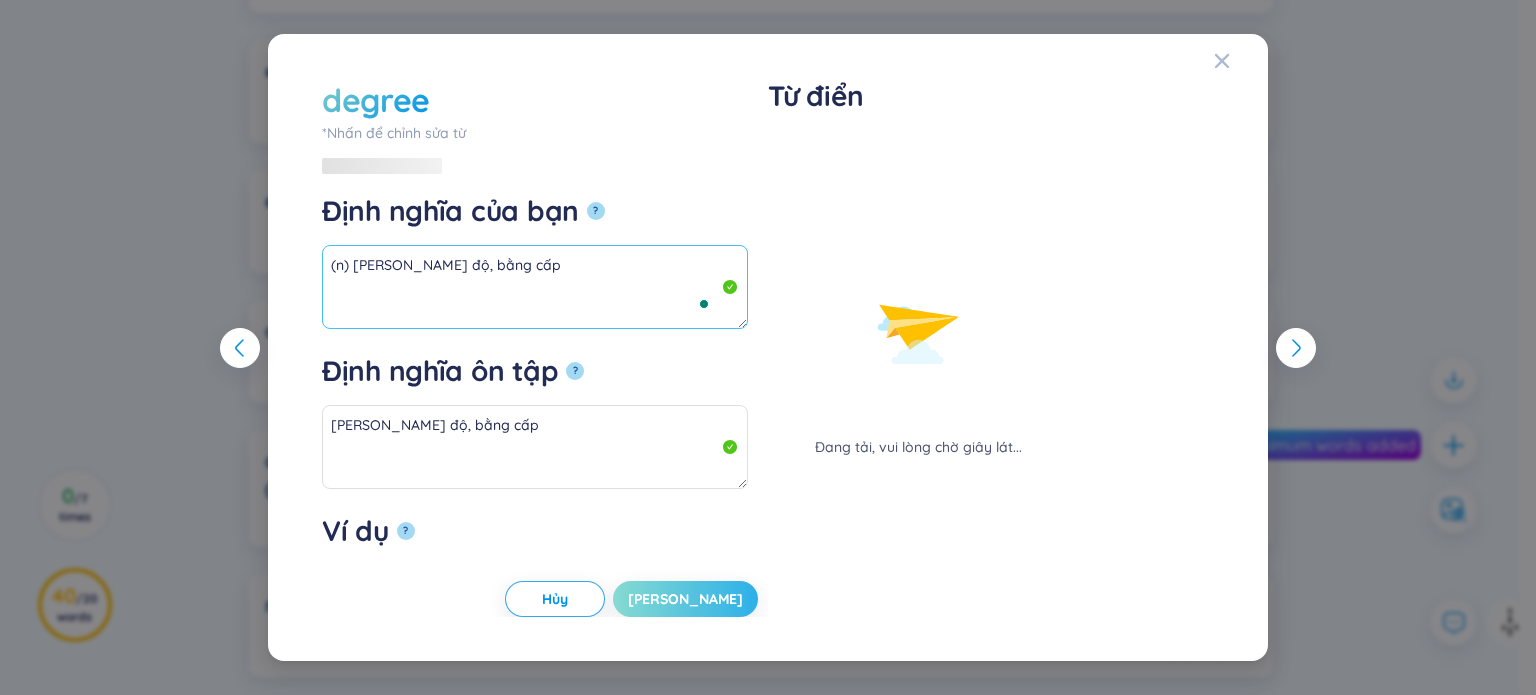 type on "(n) trình độ, bằng cấp" 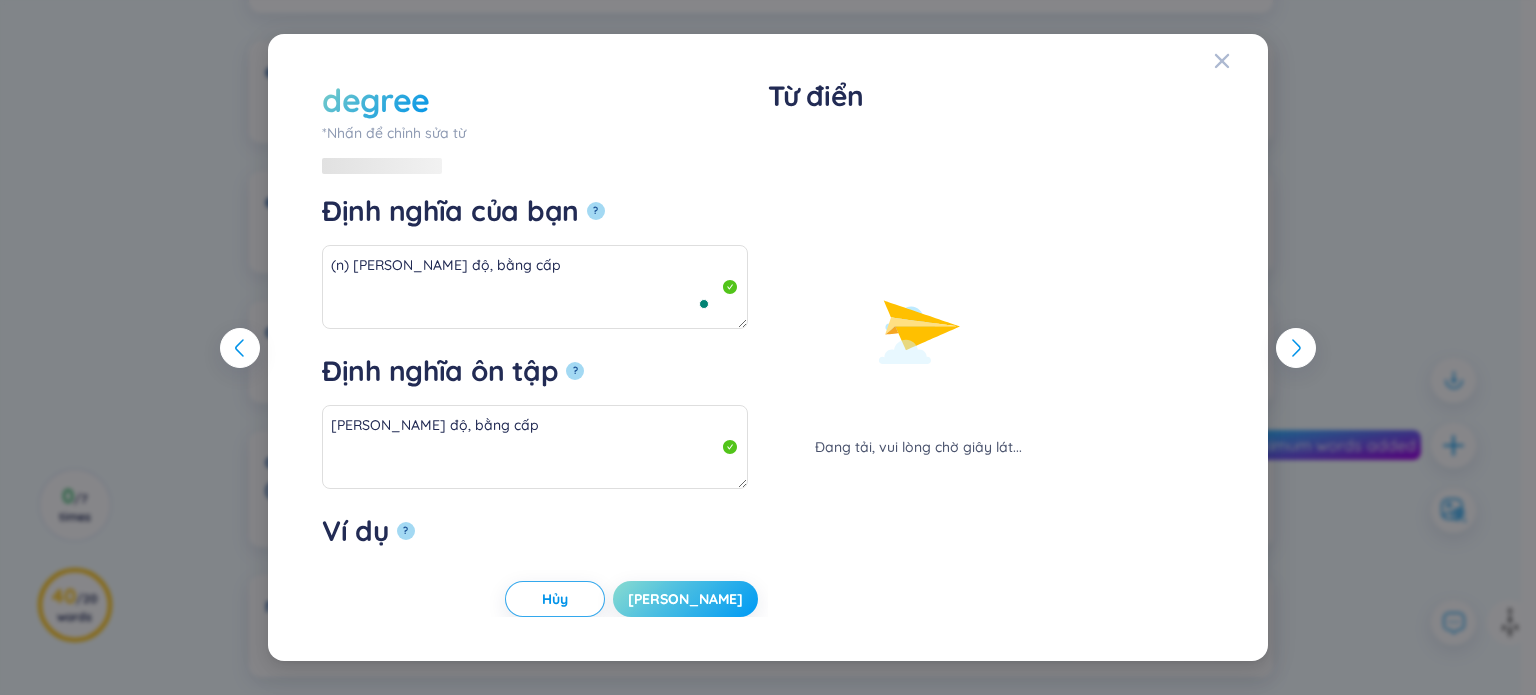 click on "Lưu" at bounding box center (685, 599) 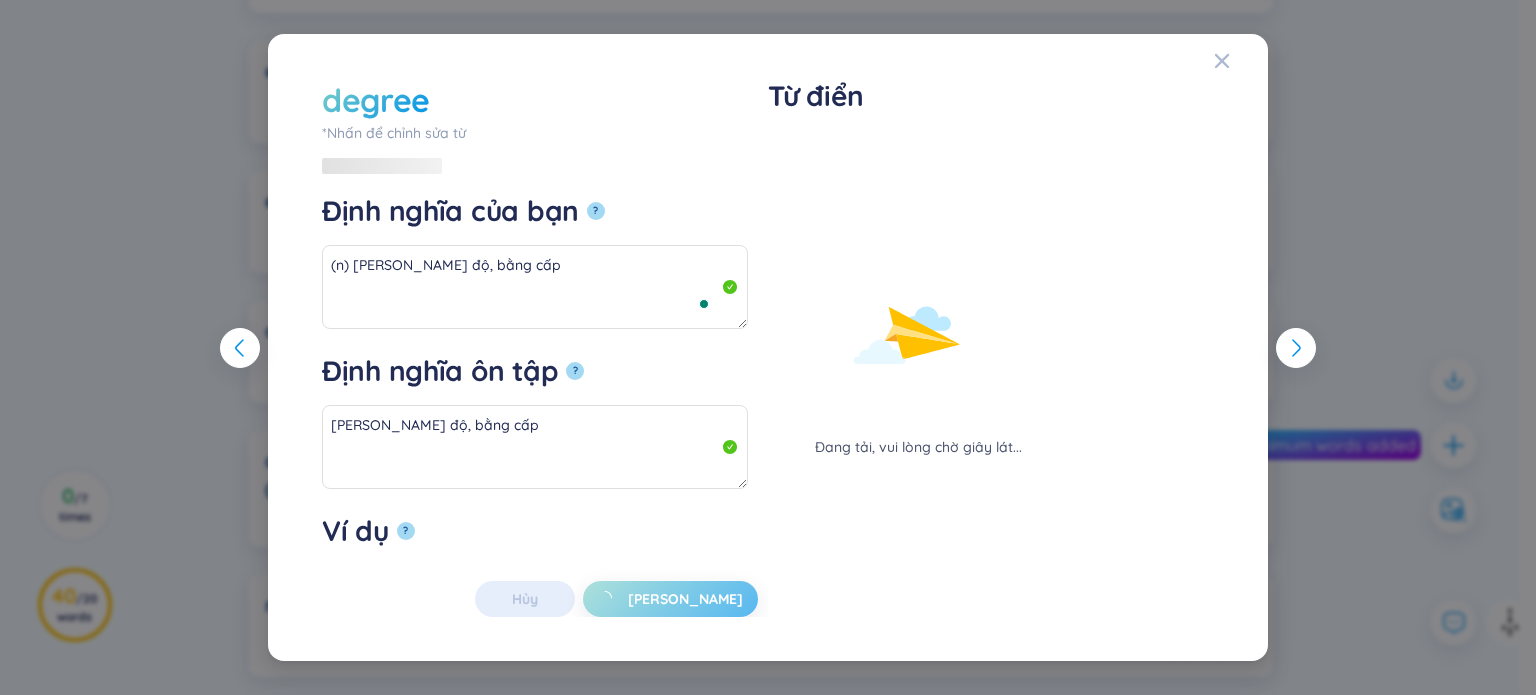 click on "degree  *Nhấn để chỉnh sửa từ degree Định nghĩa của bạn ? (n) trình độ, bằng cấp Định nghĩa ôn tập ? trình độ, bằng cấp Ví dụ ? Hủy Lưu Từ điển Đang tải, vui lòng chờ giây lát... Hủy Lưu" at bounding box center [768, 347] 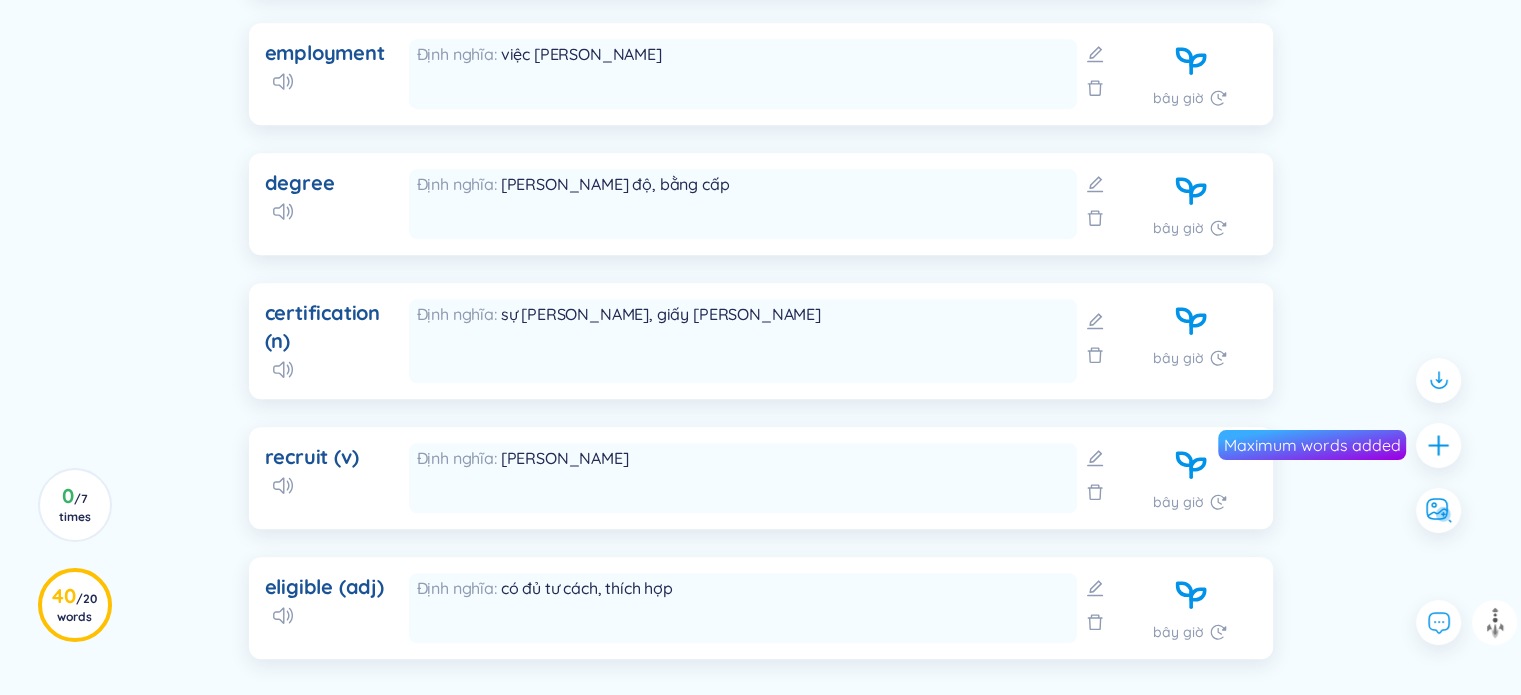 scroll, scrollTop: 1400, scrollLeft: 0, axis: vertical 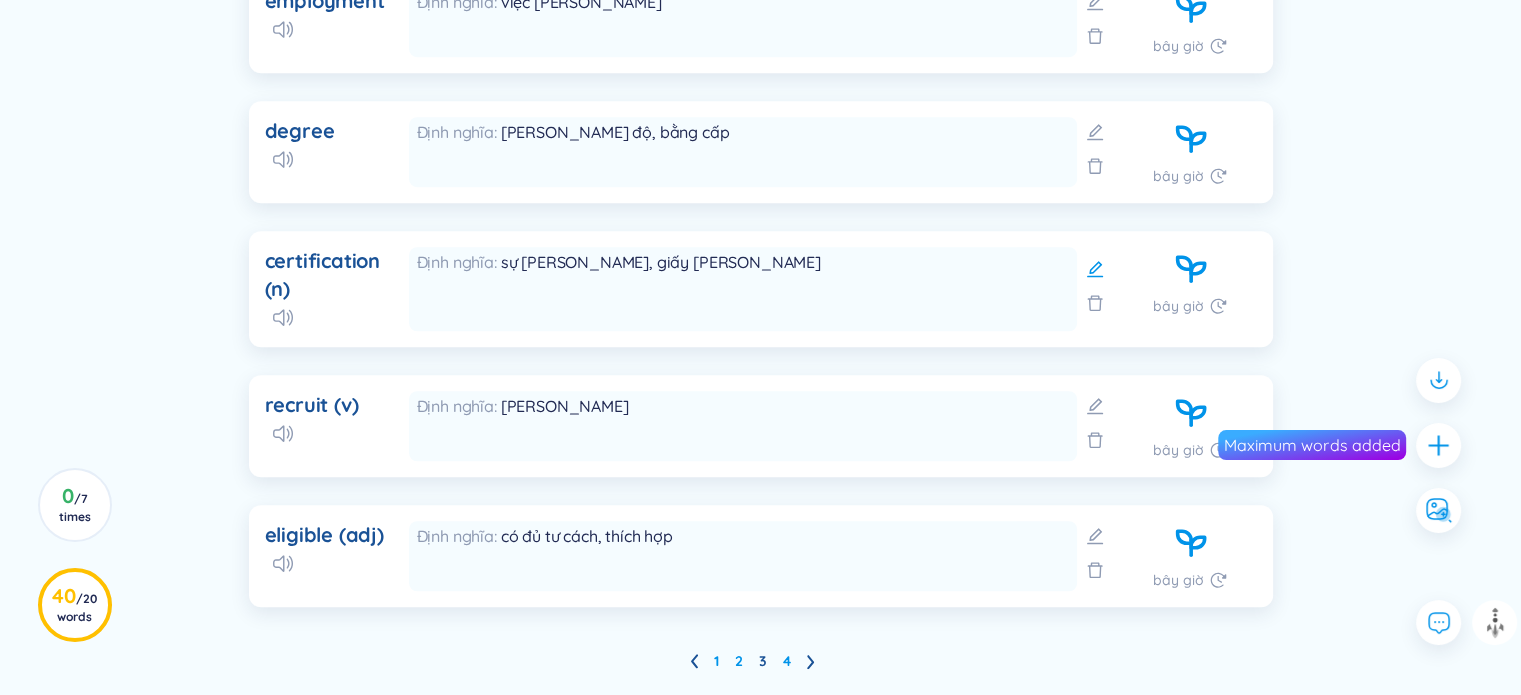 click 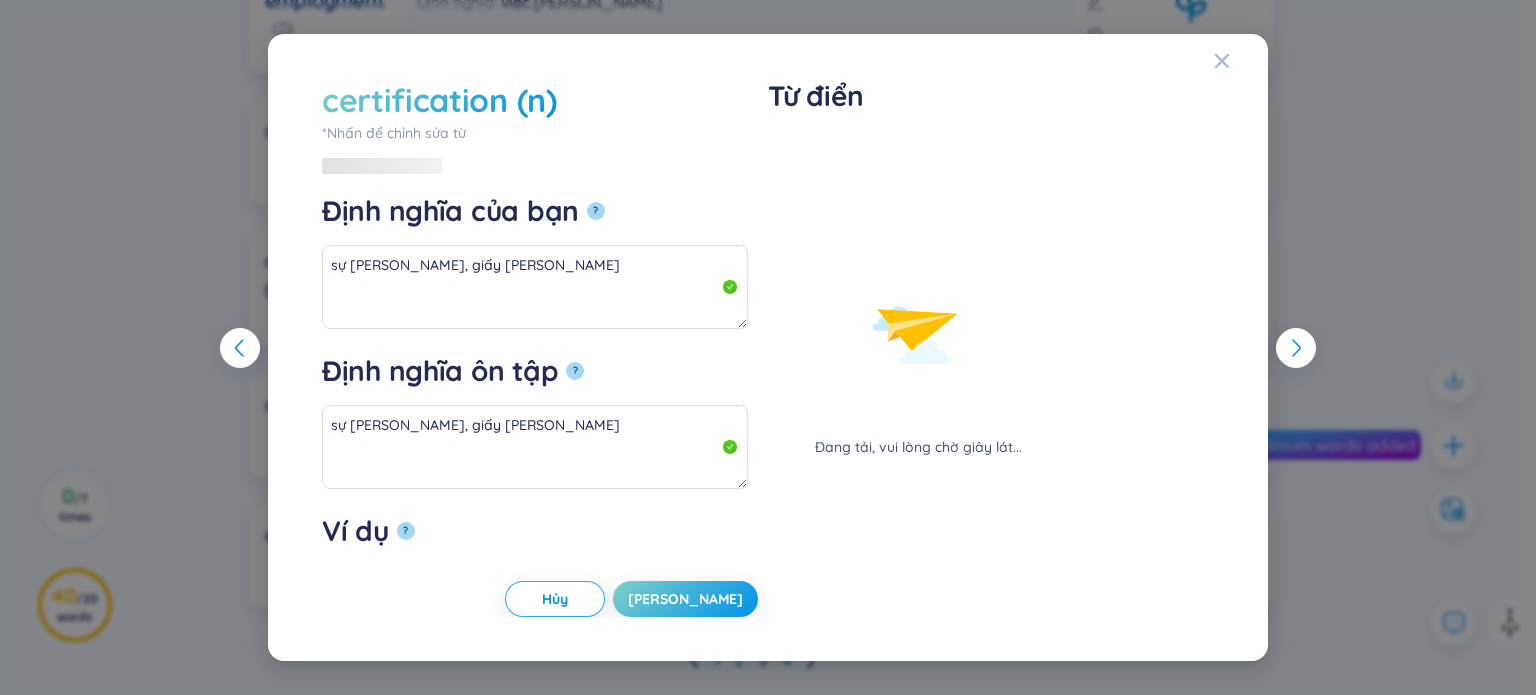 click on "certification (n)" at bounding box center (439, 100) 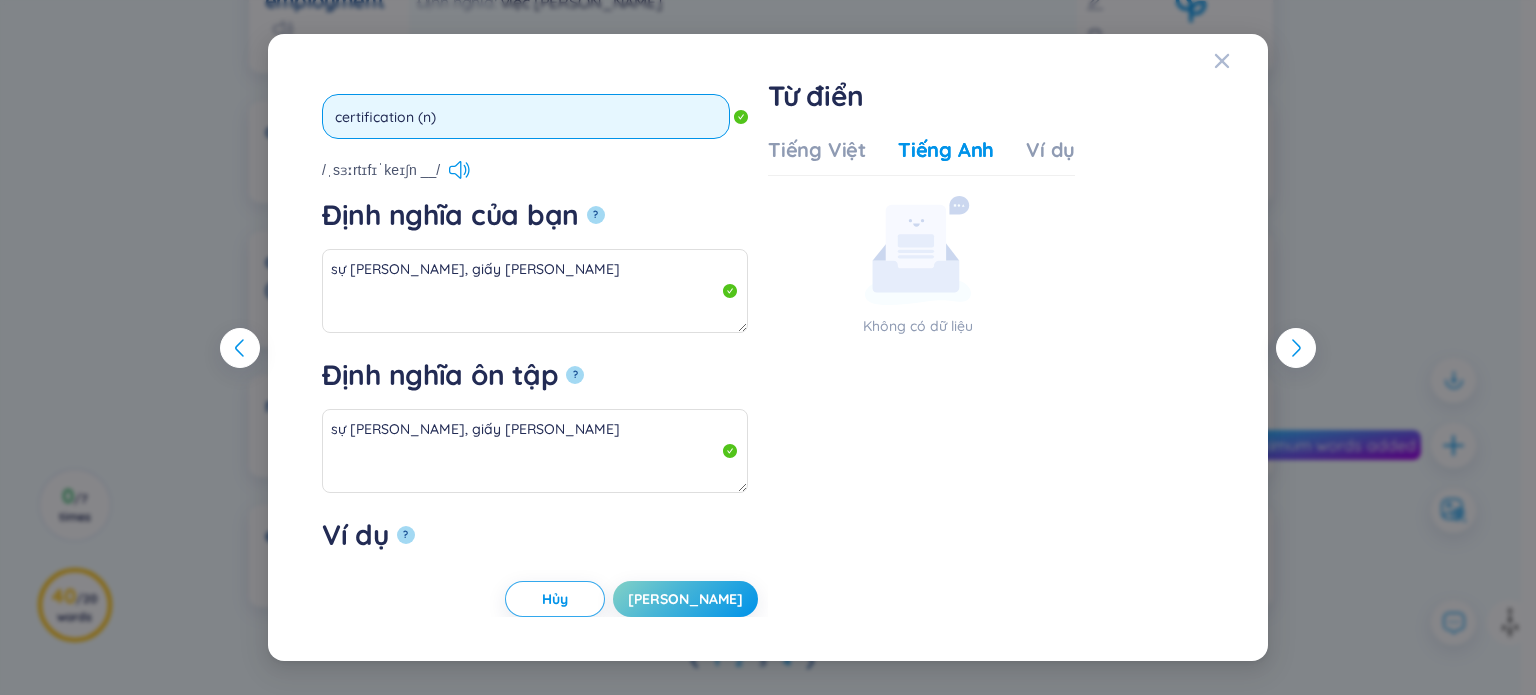 drag, startPoint x: 444, startPoint y: 127, endPoint x: 419, endPoint y: 118, distance: 26.57066 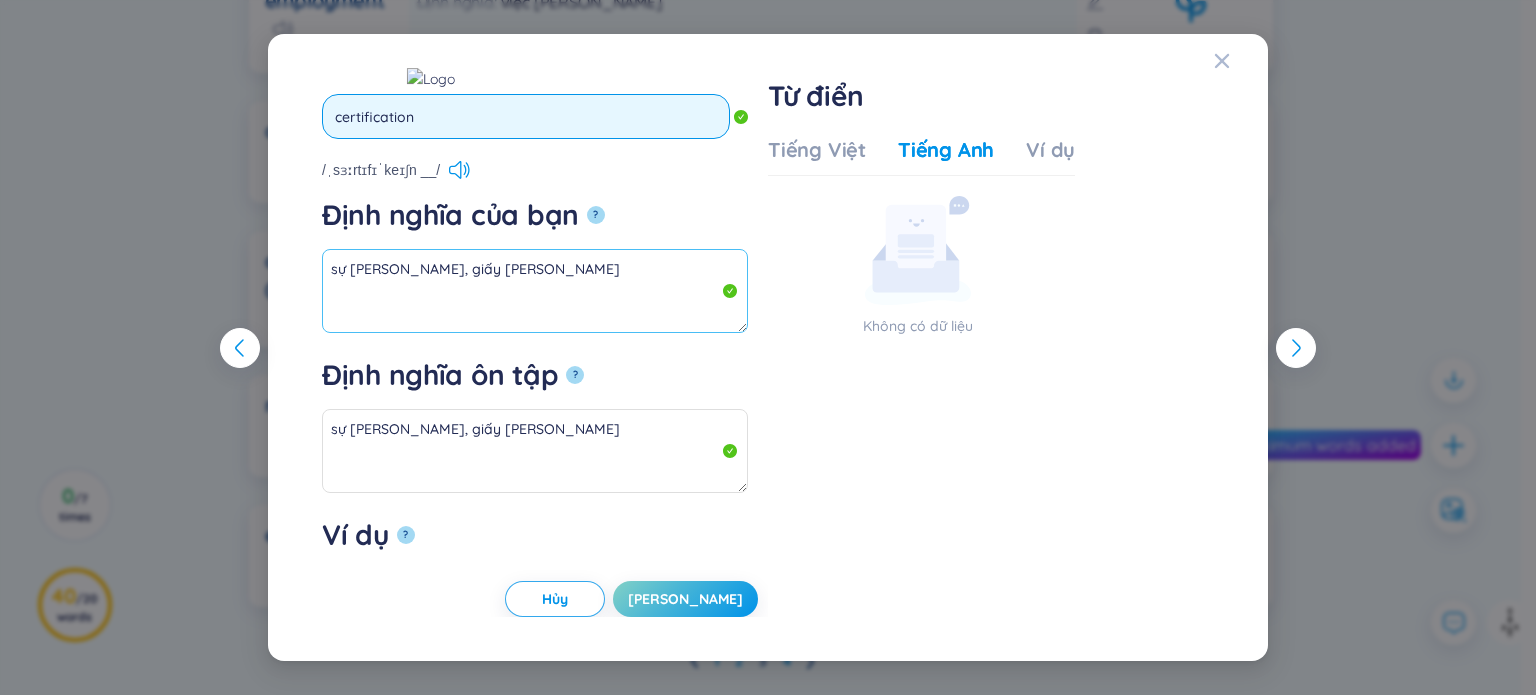 type on "certification" 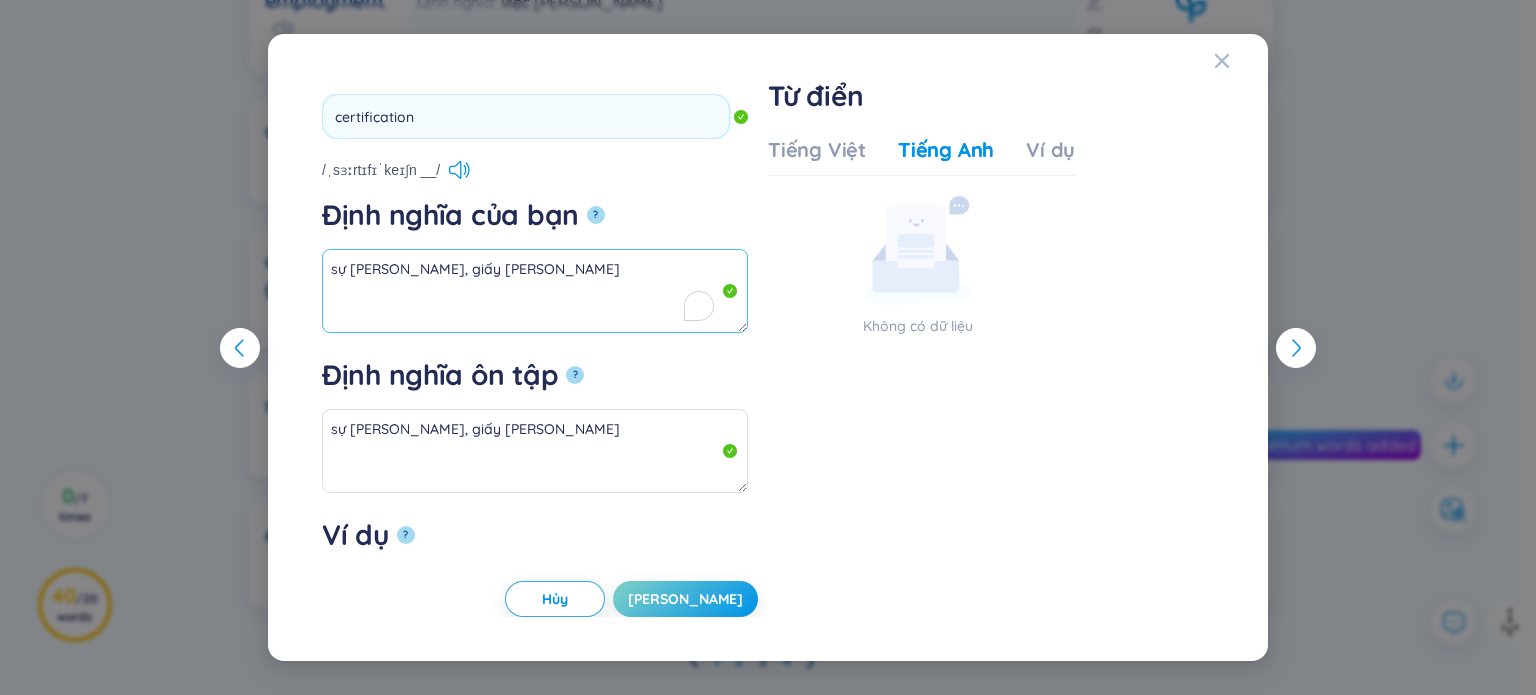 click on "sự chứng nhận, giấy chứng nhận" at bounding box center [535, 291] 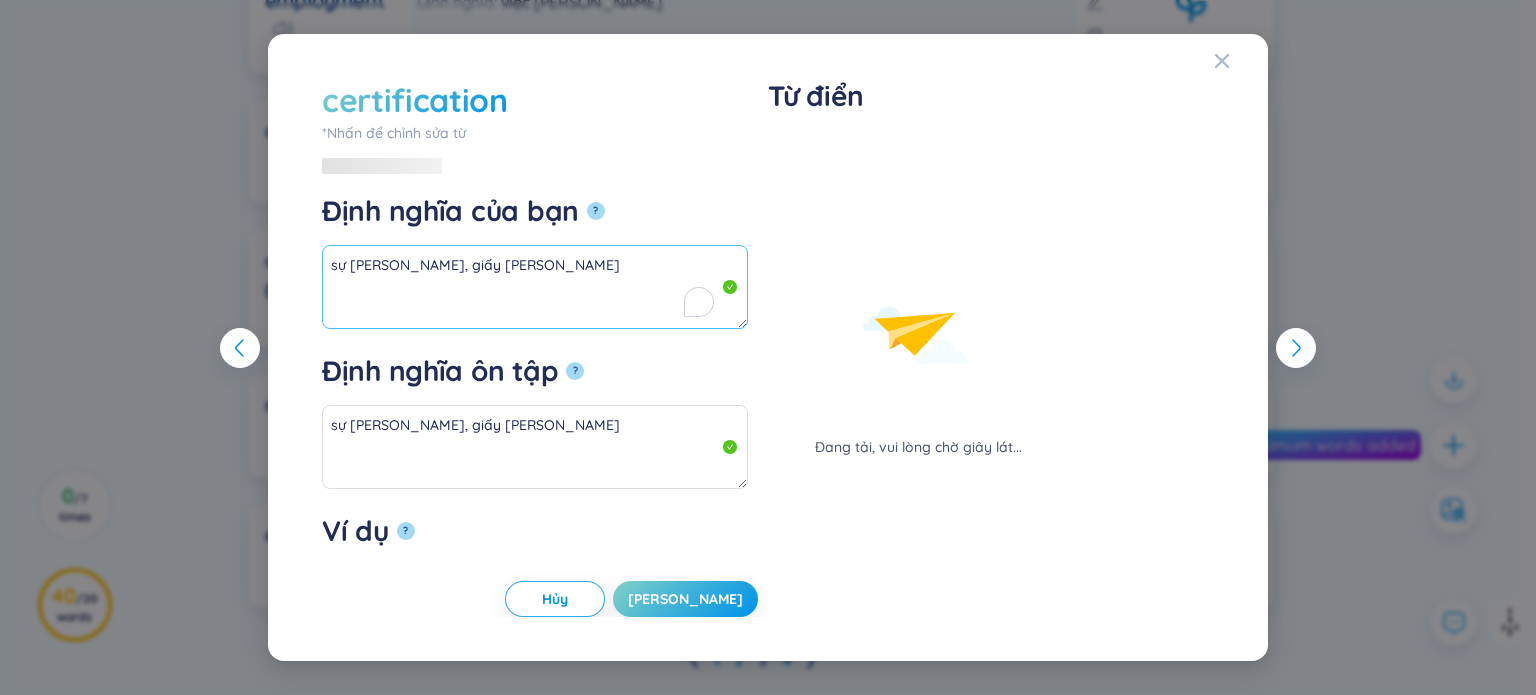paste on "(n)" 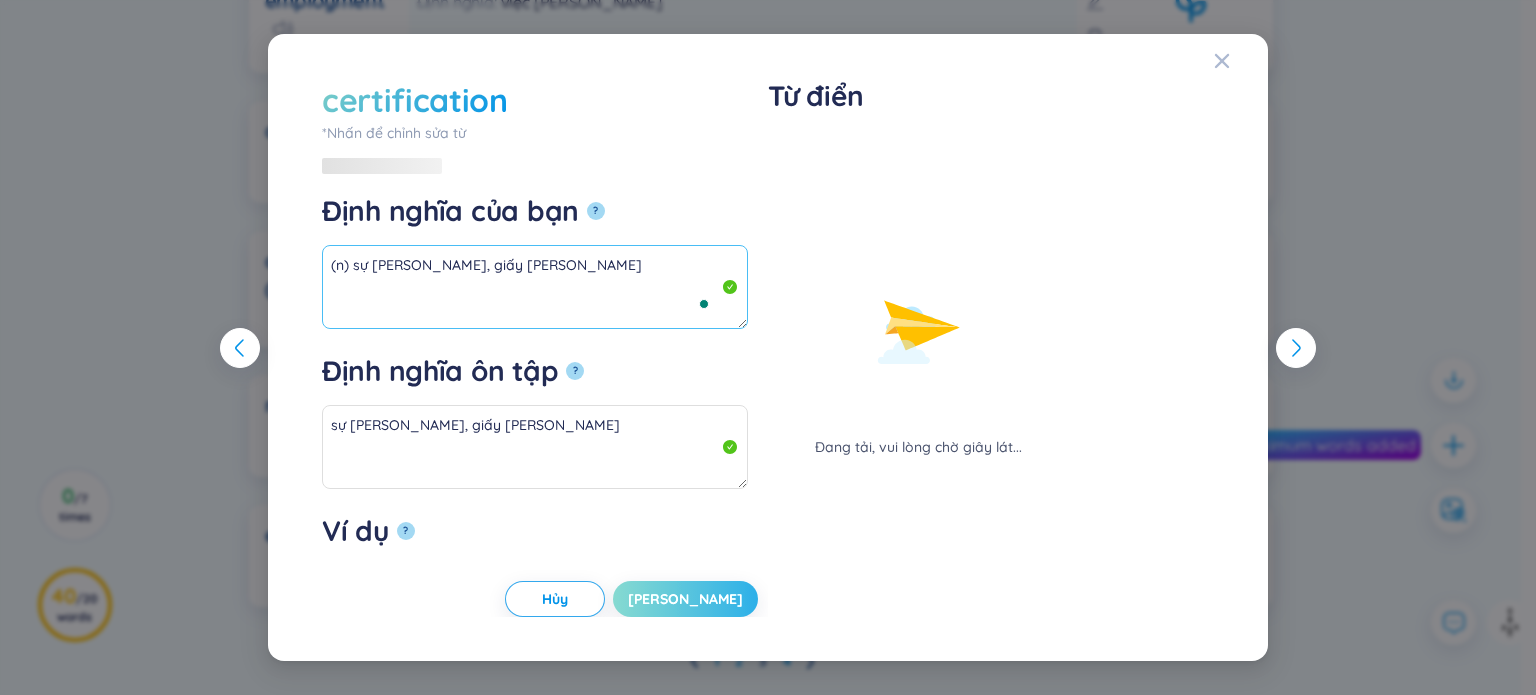 type on "(n) sự chứng nhận, giấy chứng nhận" 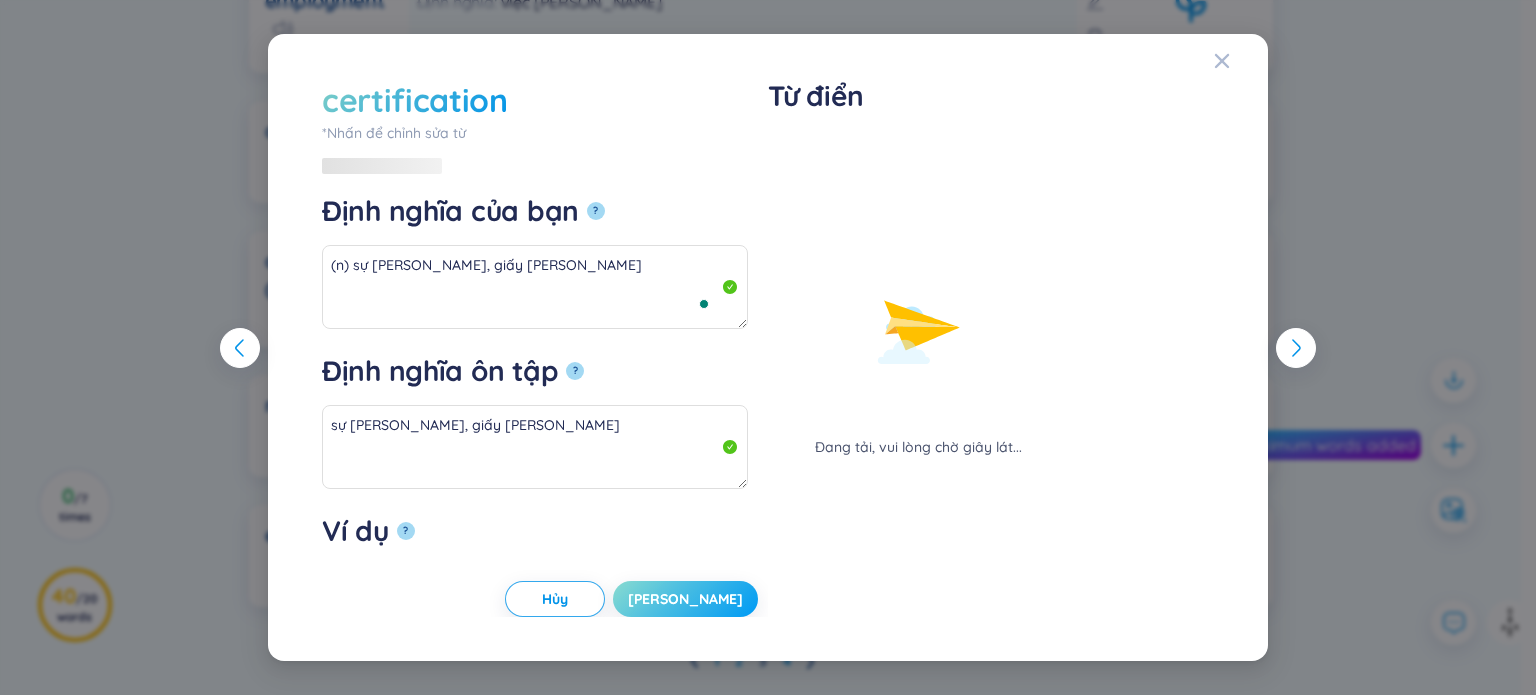 click on "Lưu" at bounding box center [685, 599] 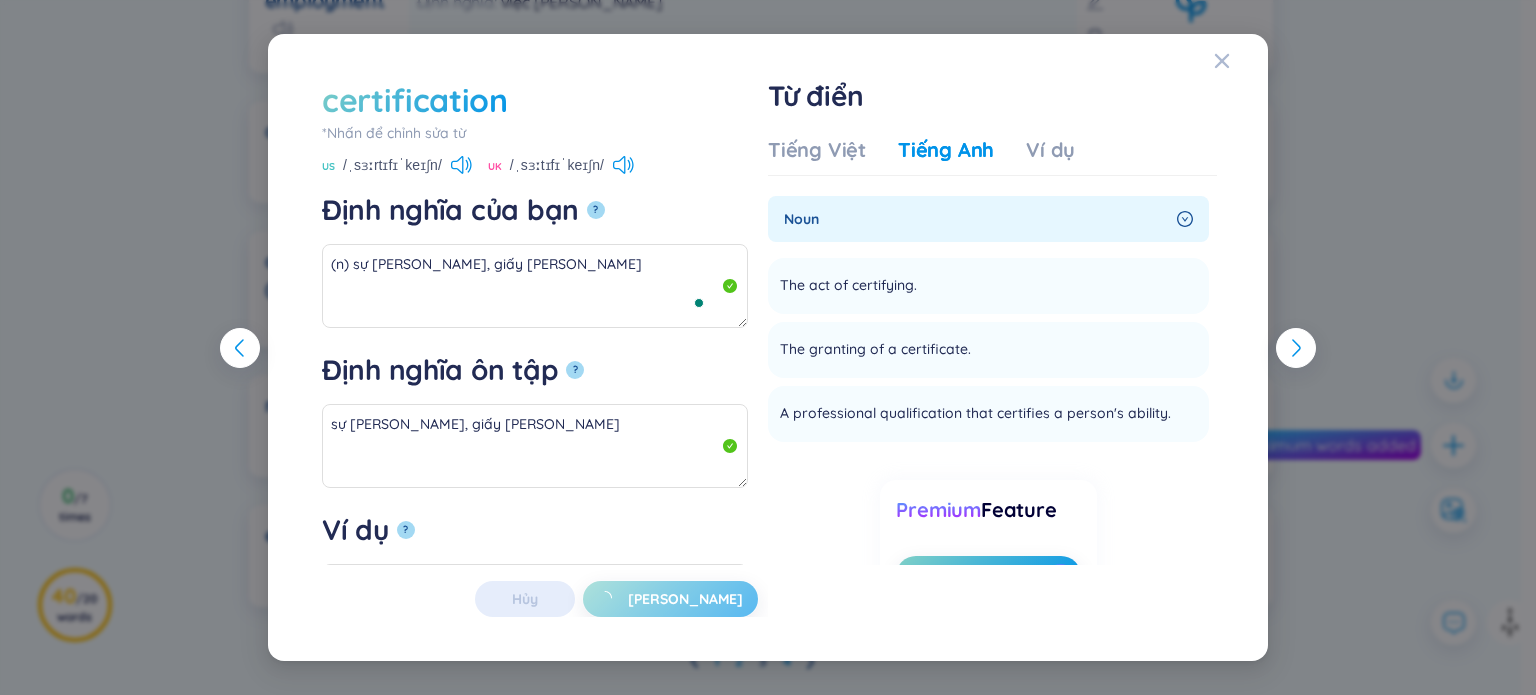 click on "certification *Nhấn để chỉnh sửa từ certification US /ˌsɜːrtɪfɪˈkeɪʃn/ UK /ˌsɜːtɪfɪˈkeɪʃn/ Định nghĩa của bạn ? (n) sự chứng nhận, giấy chứng nhận Định nghĩa ôn tập ? sự chứng nhận, giấy chứng nhận Ví dụ ? Hủy Lưu Từ điển Tiếng Việt Tiếng Anh Ví dụ noun The act of certifying. Thêm The granting of a certificate. Thêm A professional qualification that certifies a person's ability. Thêm Premium  Feature Nâng cấp Premium Nâng cấp tài khoản để có nhiều định nghĩa hơn Không có dữ liệu Hủy Lưu" at bounding box center [768, 347] 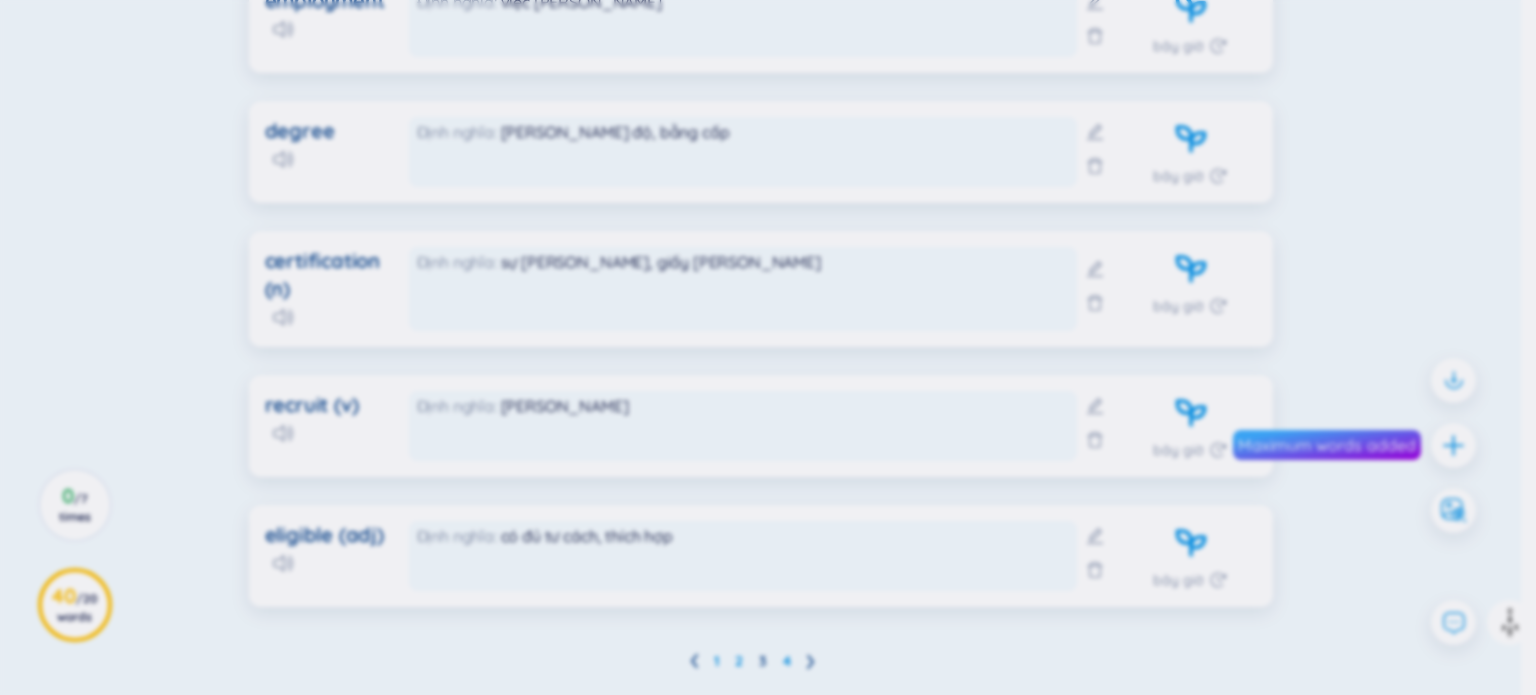 type on "(n) sự chứng nhận, giấy chứng nhận" 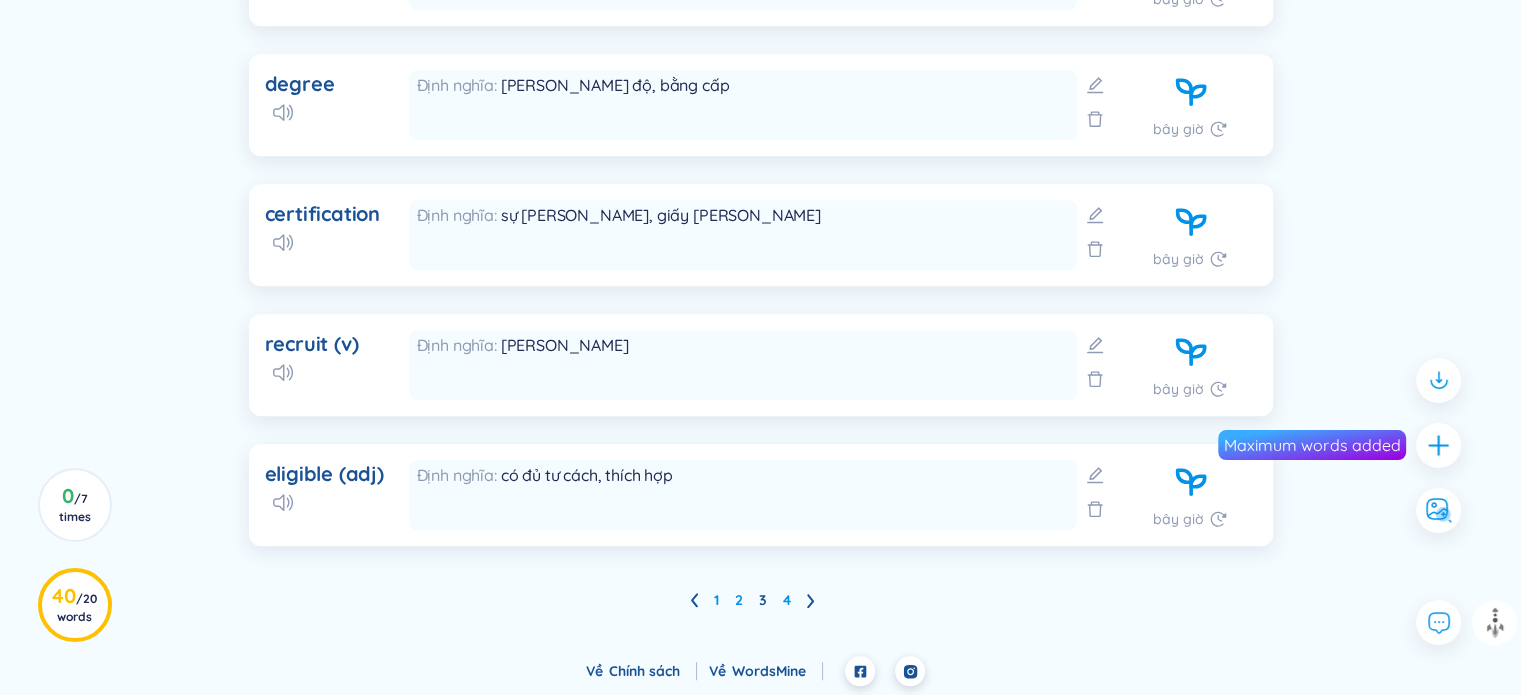 scroll, scrollTop: 1448, scrollLeft: 0, axis: vertical 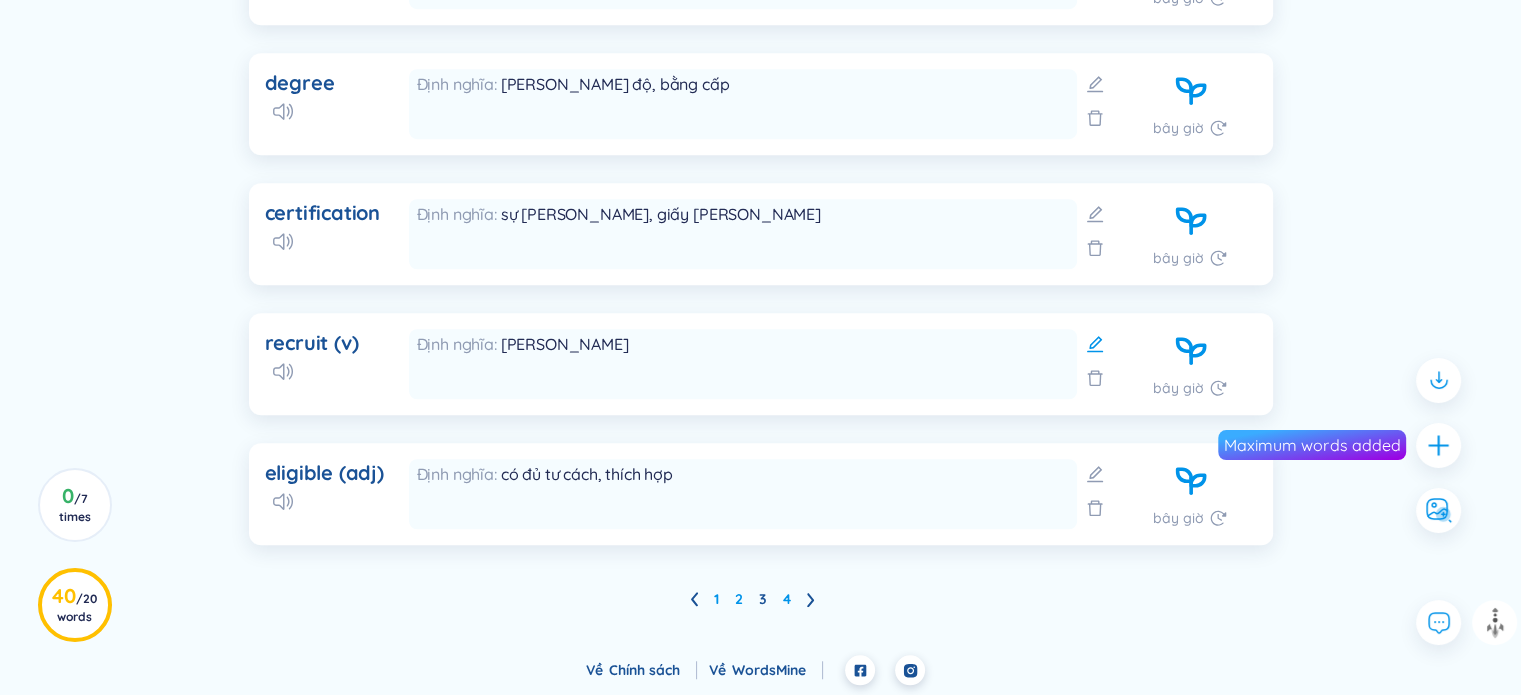 click 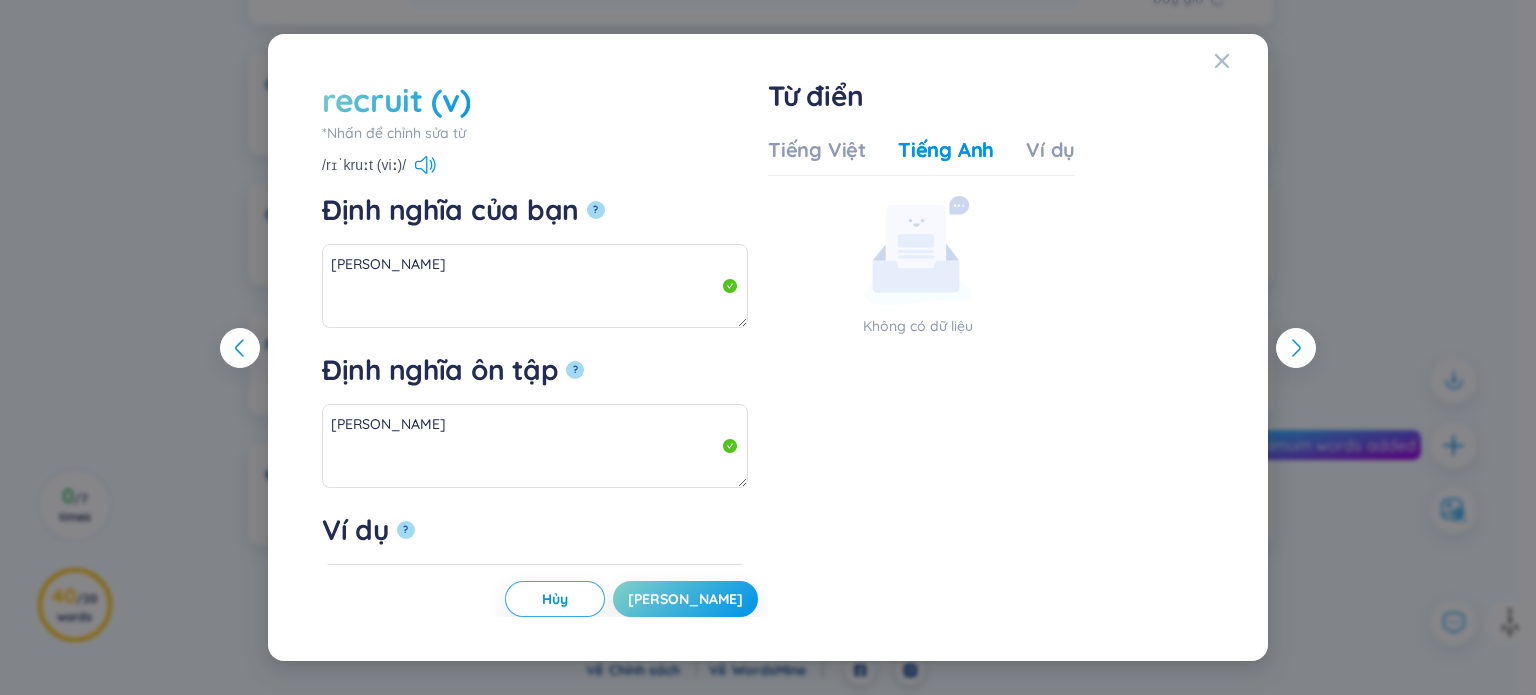 click on "recruit (v)" at bounding box center (396, 100) 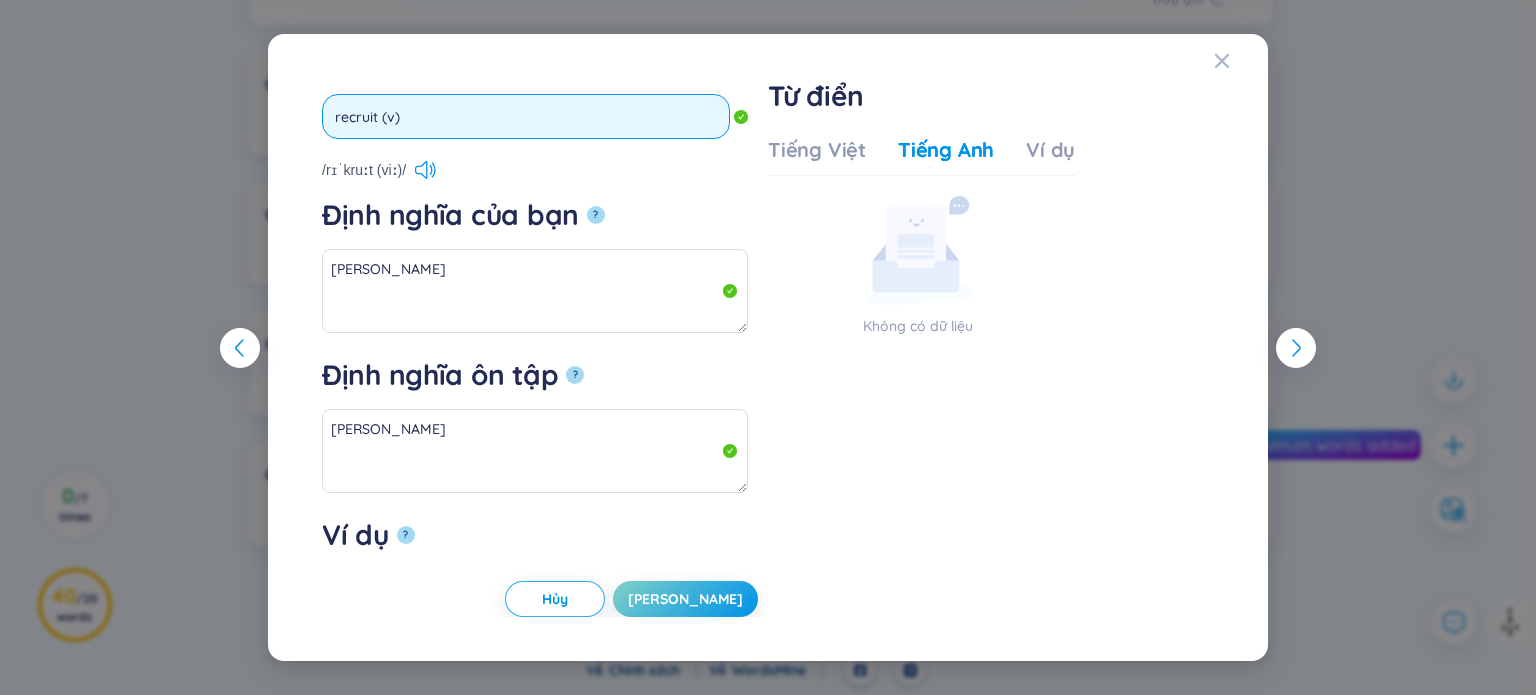 drag, startPoint x: 432, startPoint y: 115, endPoint x: 382, endPoint y: 103, distance: 51.41984 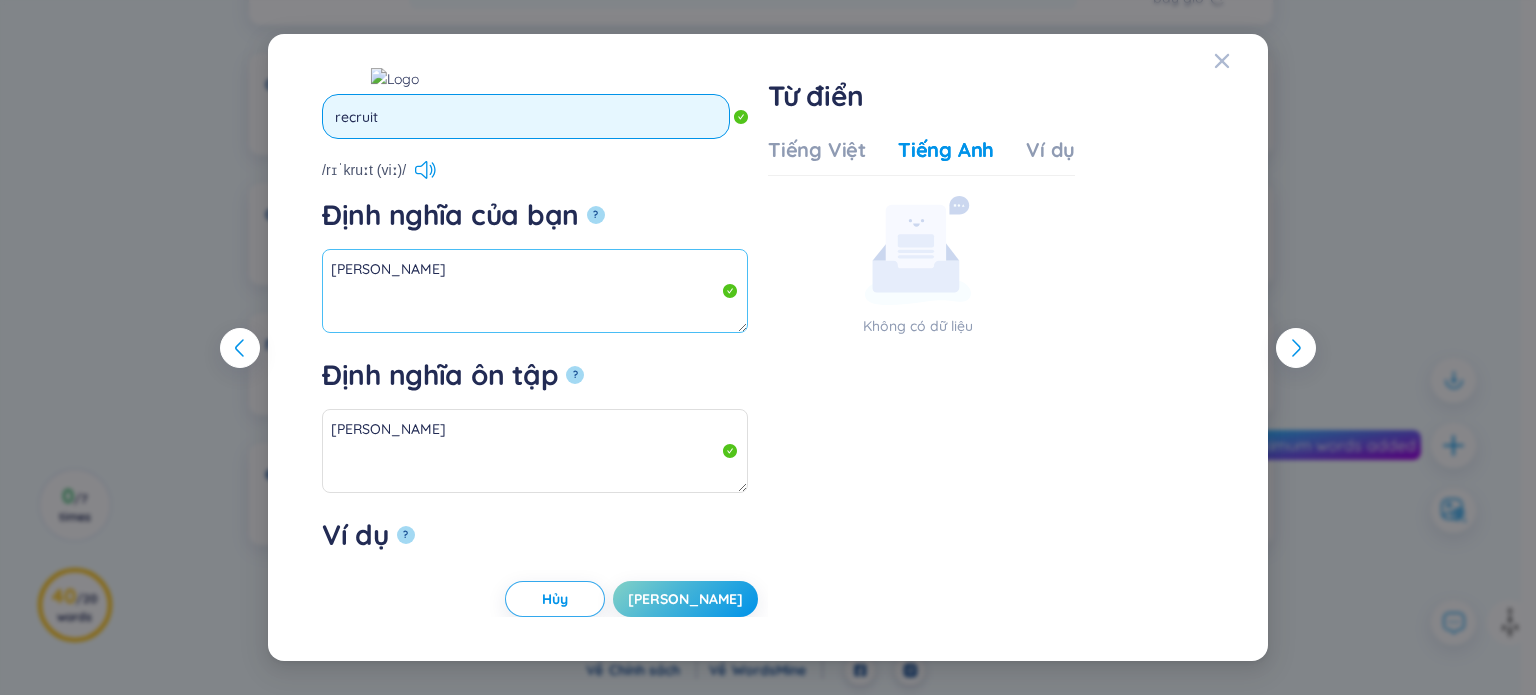 type on "recruit" 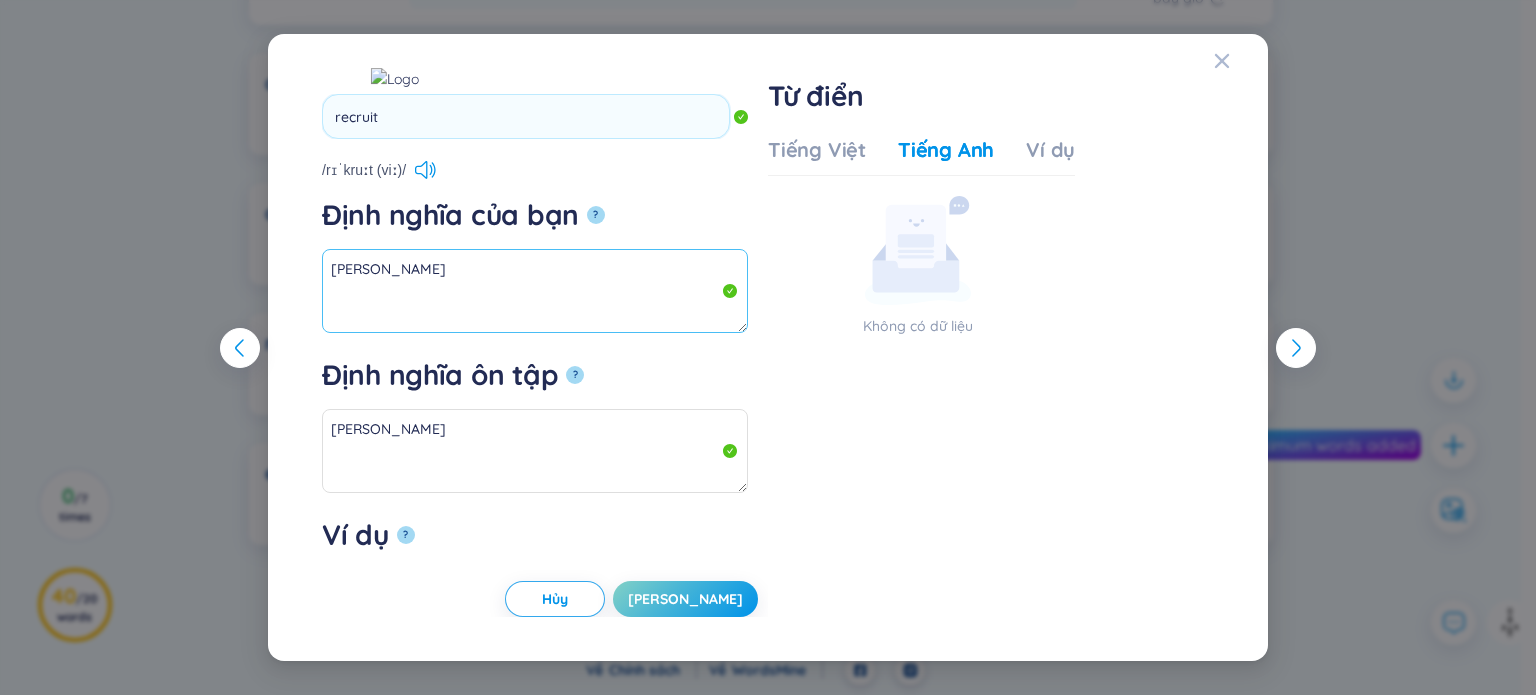 click on "tuyển dụng" at bounding box center [535, 291] 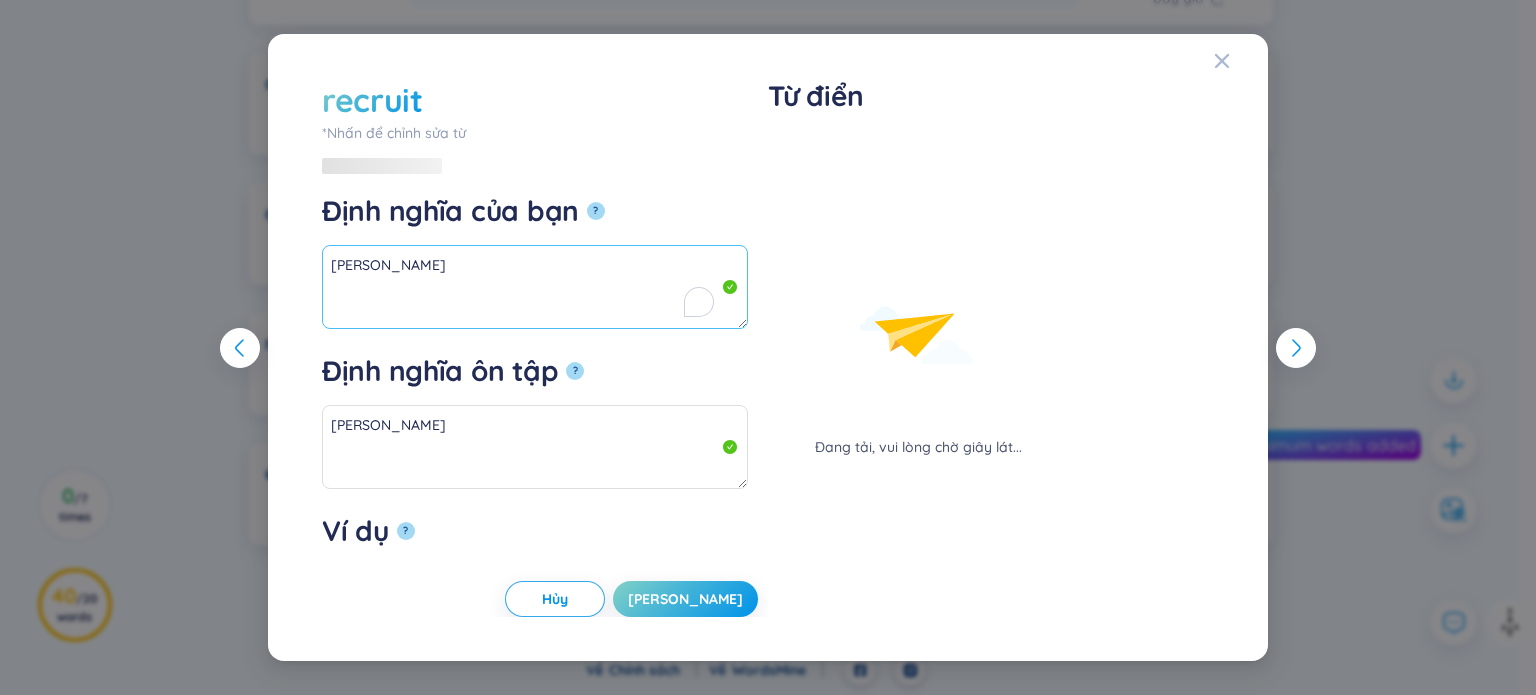 paste on "(v)" 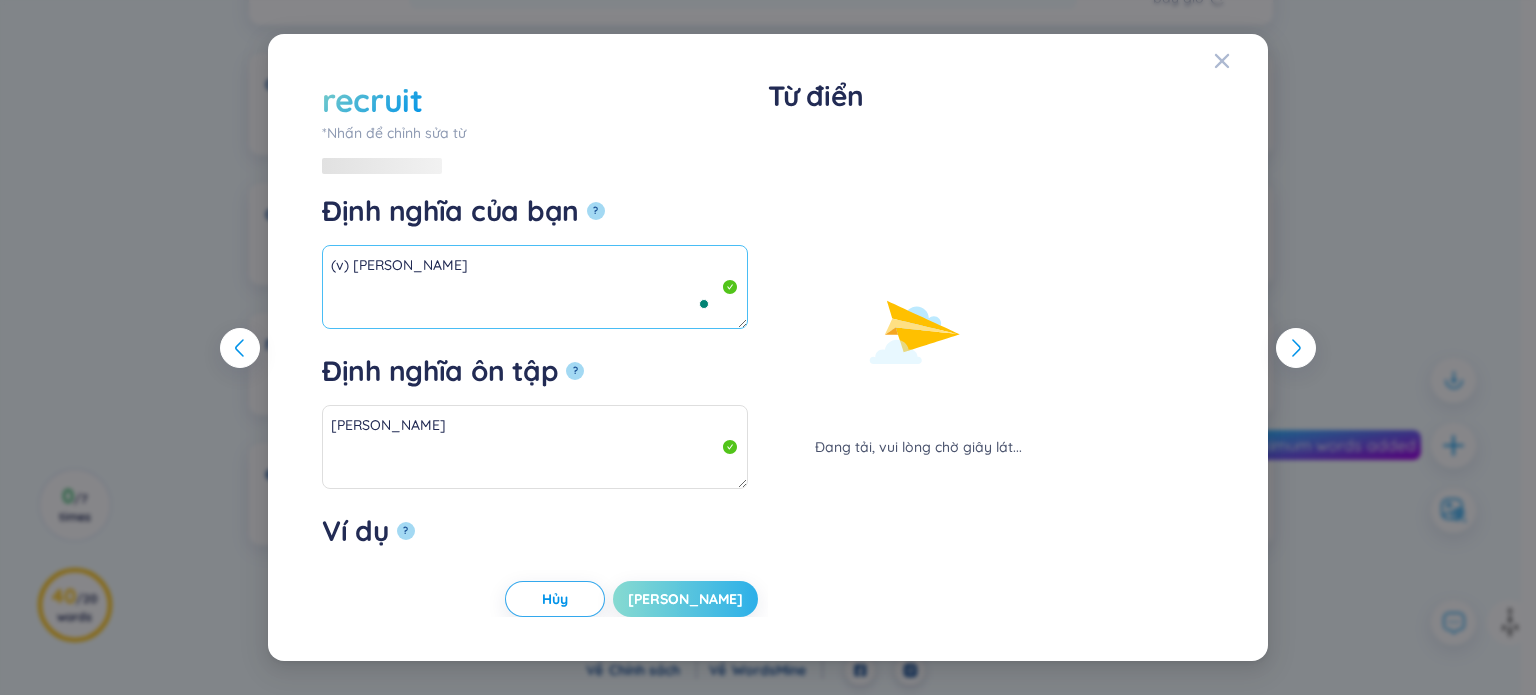 type on "(v) tuyển dụng" 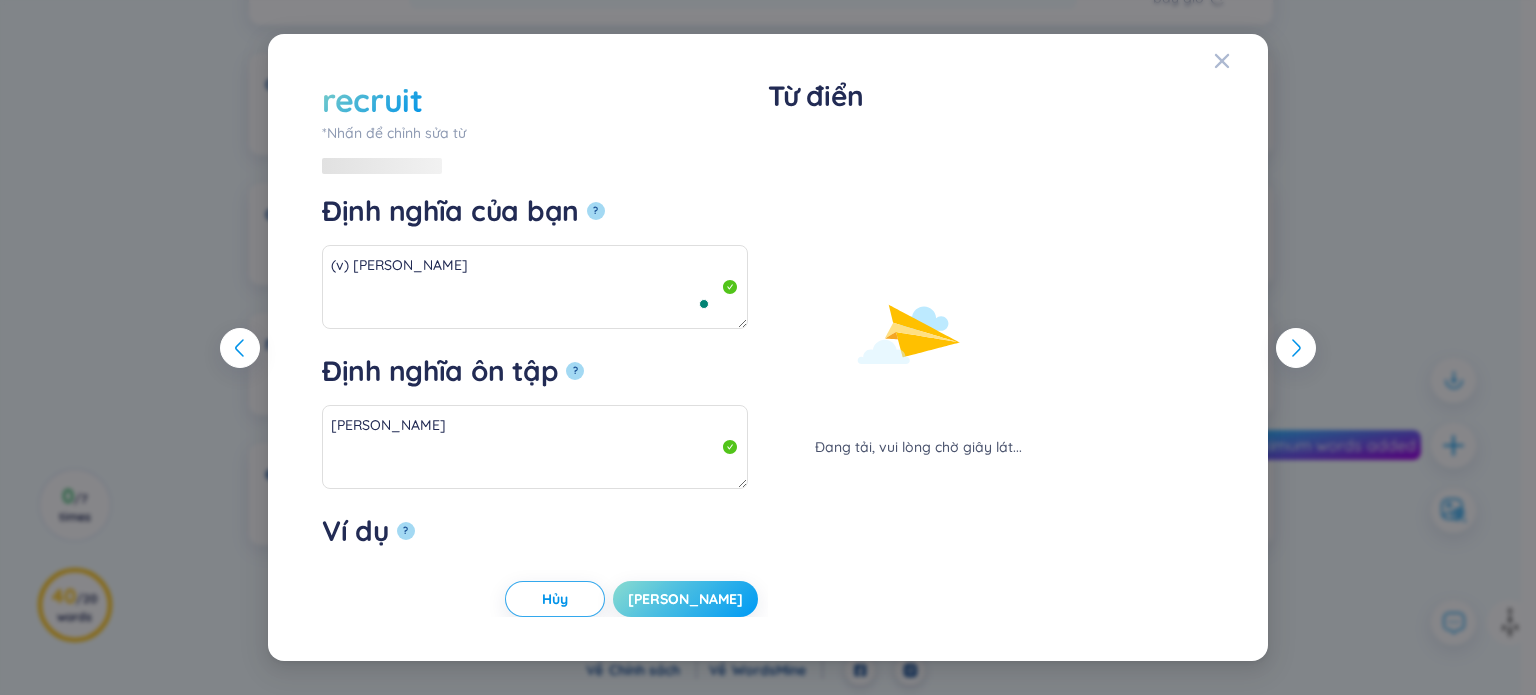 click on "Lưu" at bounding box center [685, 599] 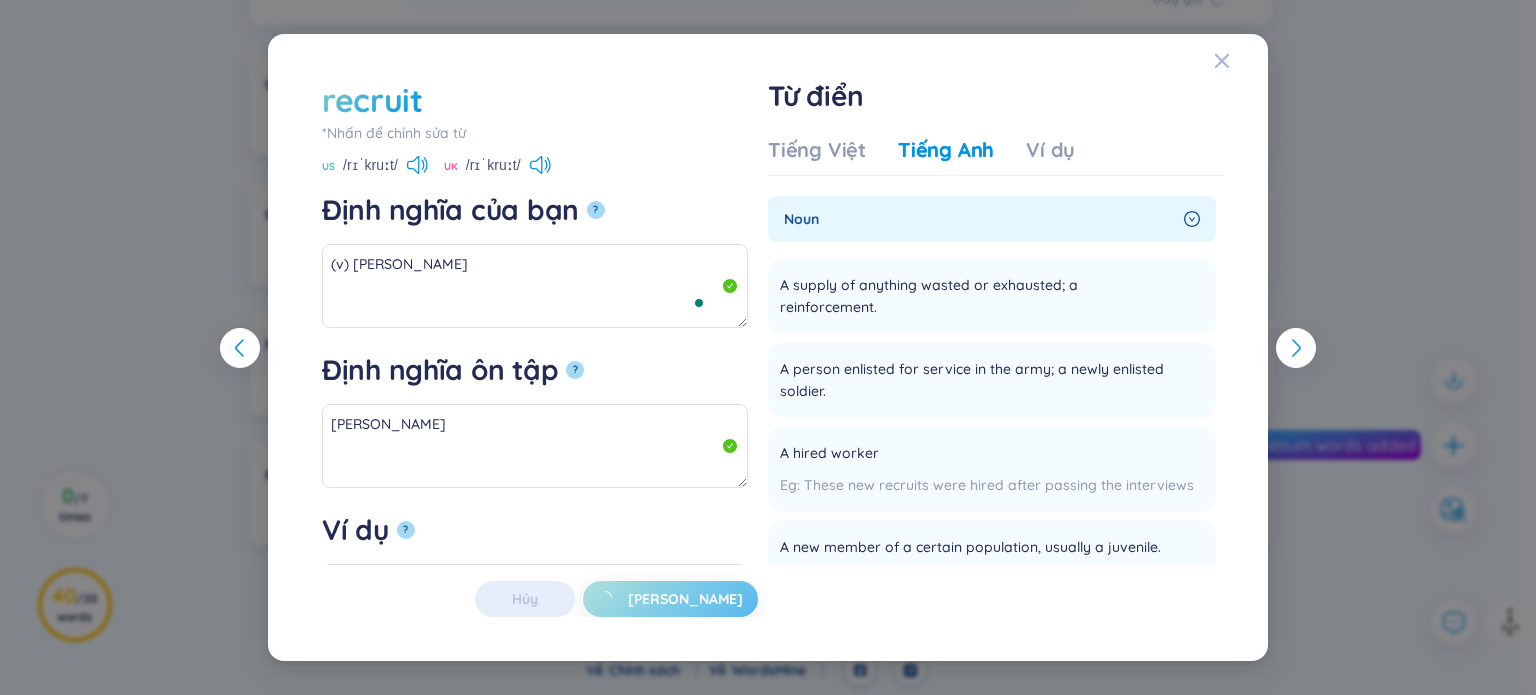click on "recruit *Nhấn để chỉnh sửa từ recruit US /rɪˈkruːt/ UK /rɪˈkruːt/ Định nghĩa của bạn ? (v) tuyển dụng Định nghĩa ôn tập ? tuyển dụng Ví dụ ? Hủy Lưu Từ điển Tiếng Việt Tiếng Anh Ví dụ noun A supply of anything wasted or exhausted; a reinforcement. Thêm A person enlisted for service in the army; a newly enlisted soldier. Thêm A hired worker These new recruits were hired after passing the interviews Thêm A new member of a certain population, usually a juvenile. Thêm verb To enroll or enlist new members or potential employees on behalf of an employer, organization, sports team, the military, etc. We need to recruit more admin staff to deal with the massive surge in popularity of our products Thêm To supply with new men, as an army; to fill up or make up by enlistment; also, to muster the army was recruited for a campaign Thêm To replenish, renew, or reinvigorate by fresh supplies; to remedy a lack or deficiency in. Thêm Thêm Thêm Premium Hủy" at bounding box center [768, 347] 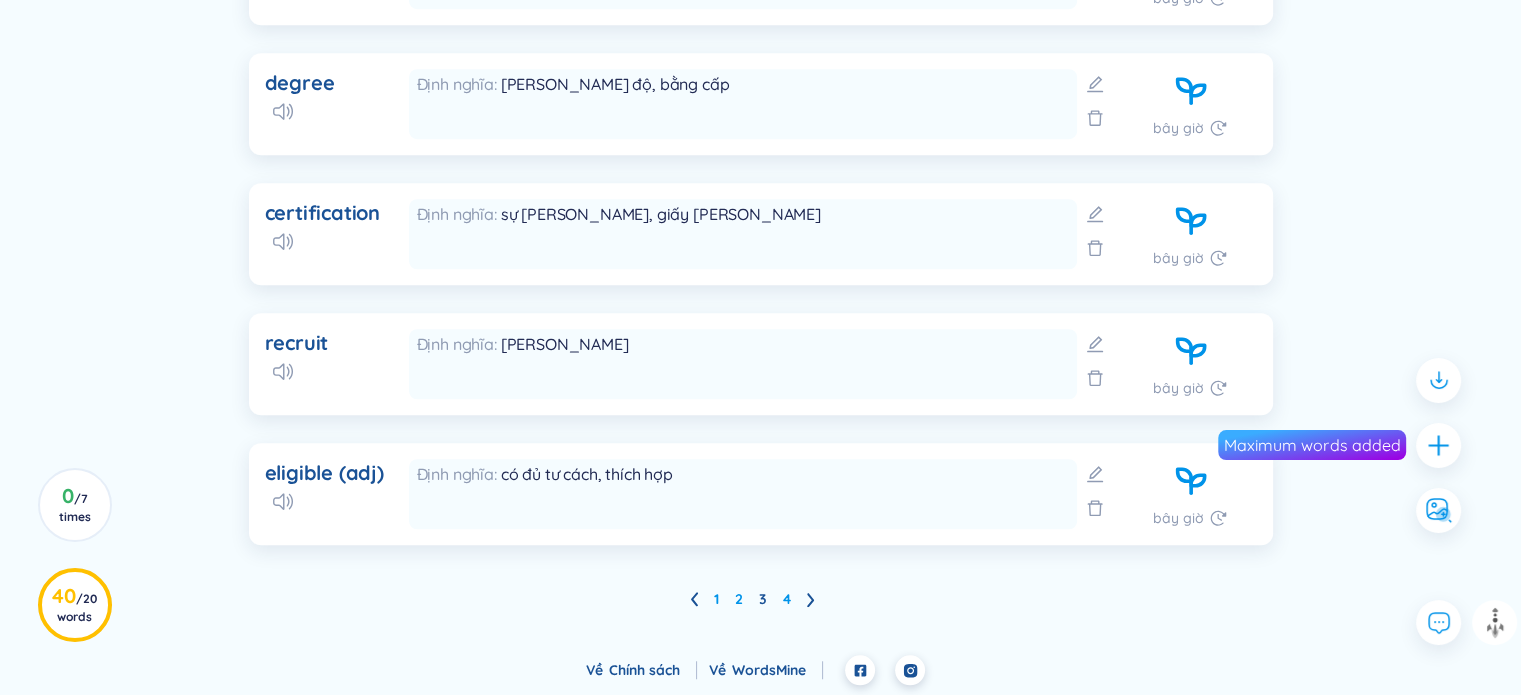 click on "eligible (adj)" at bounding box center (324, 473) 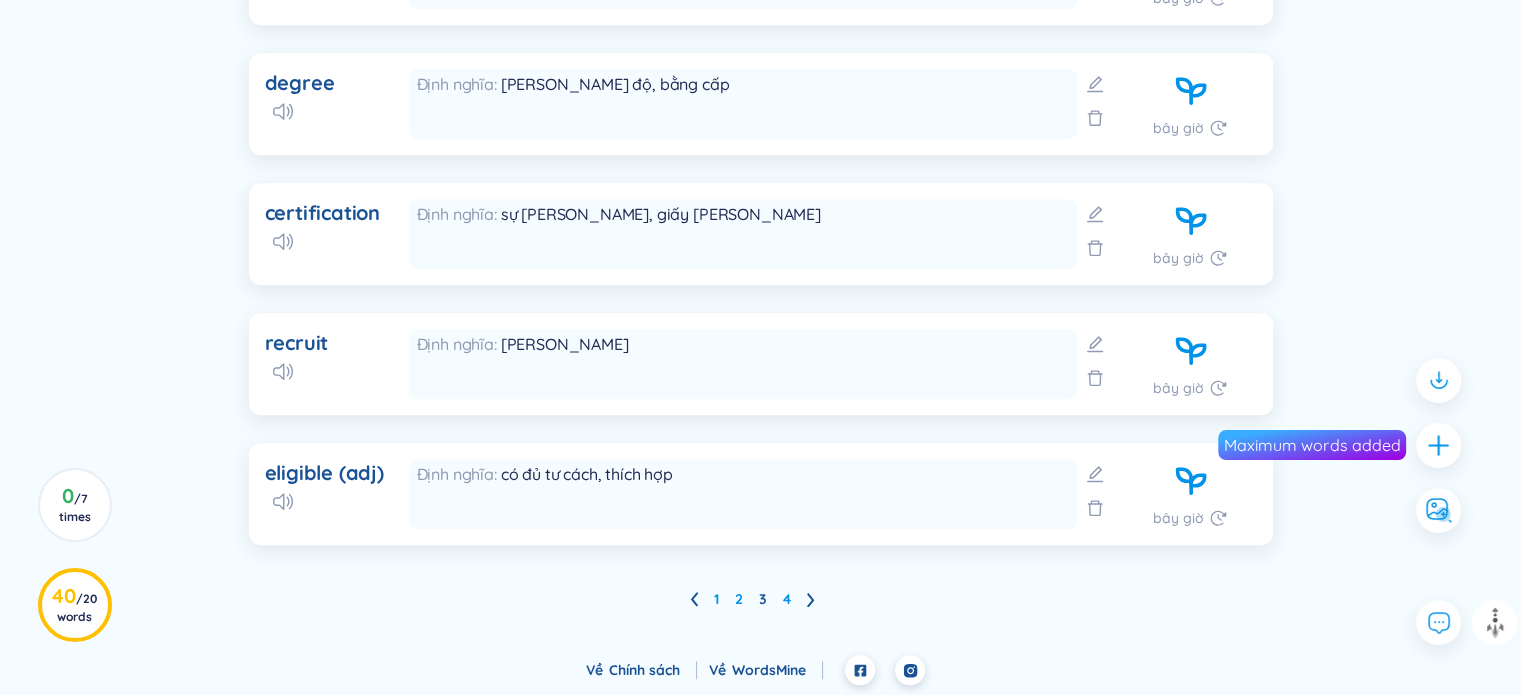 click at bounding box center [1095, 494] 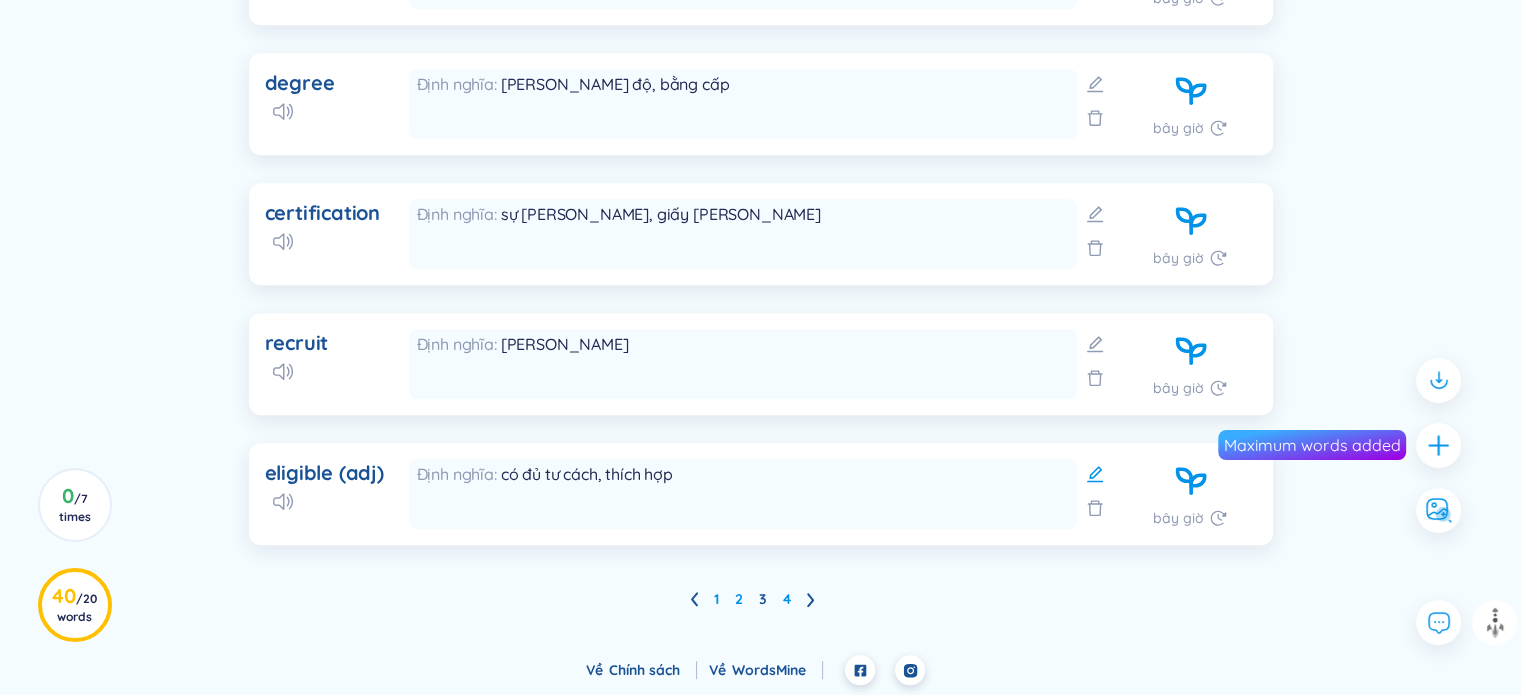 click 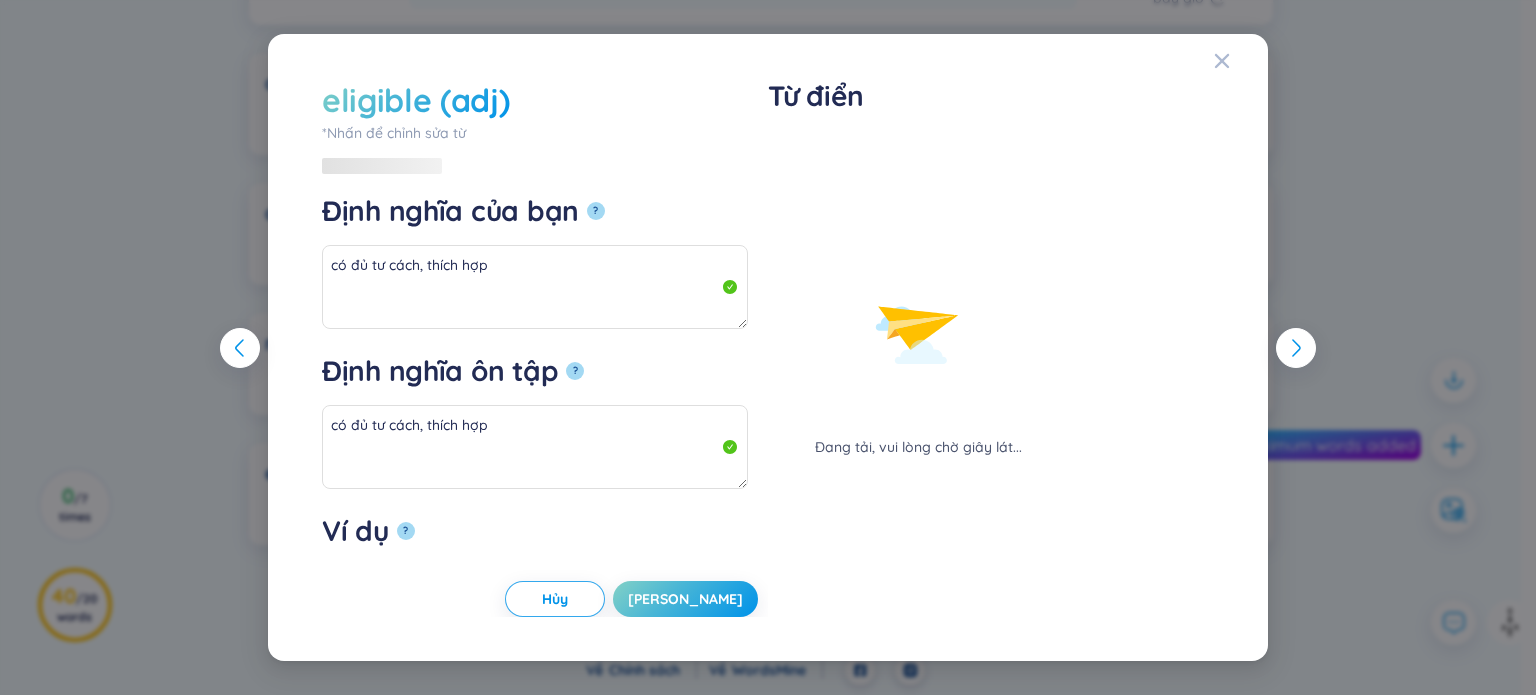click on "eligible (adj)" at bounding box center (416, 100) 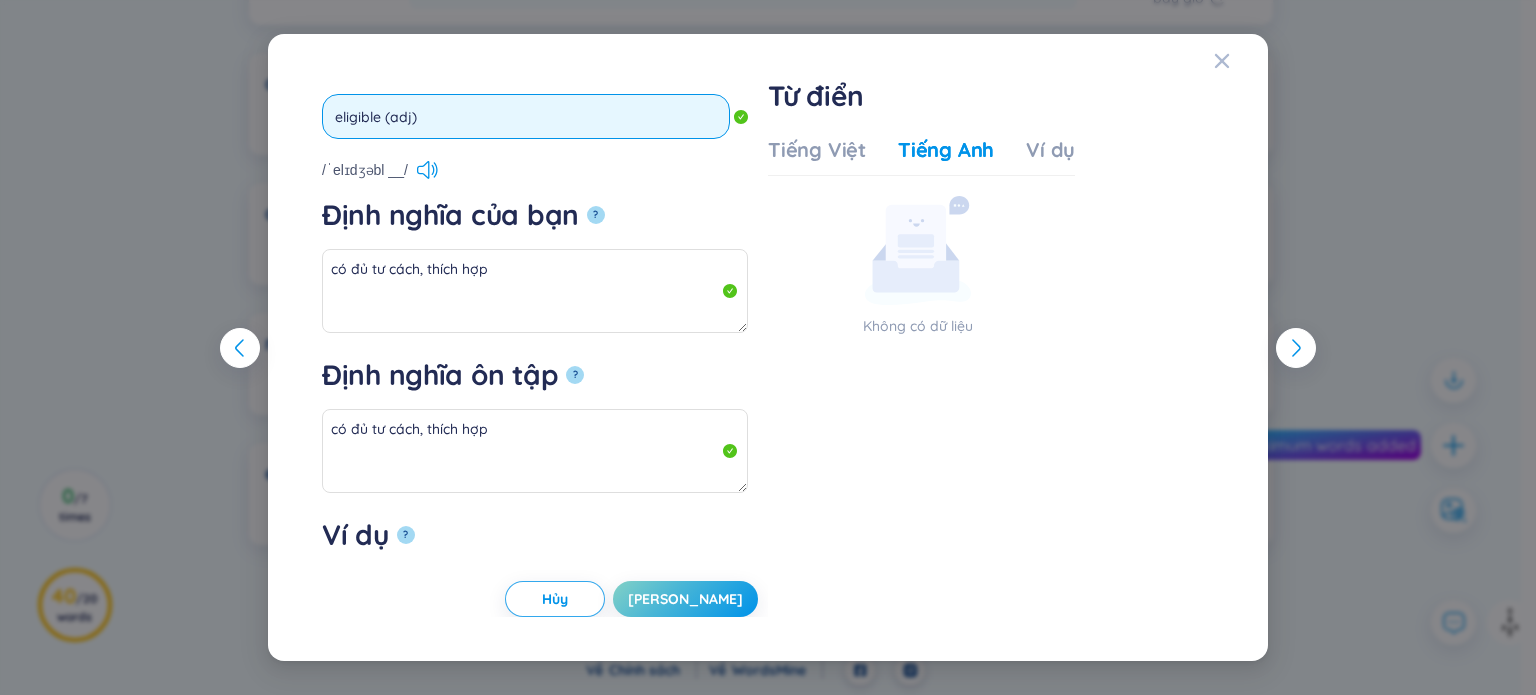 drag, startPoint x: 456, startPoint y: 105, endPoint x: 385, endPoint y: 110, distance: 71.17584 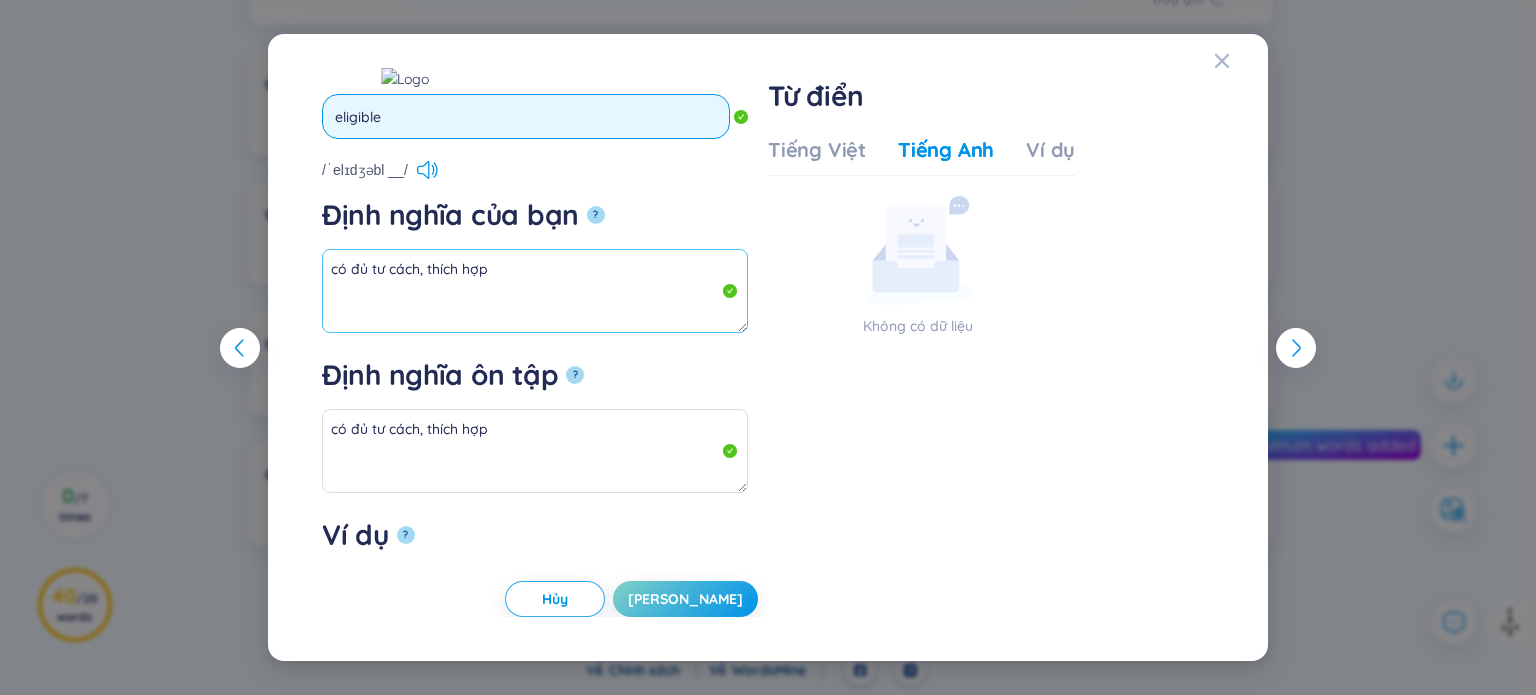 type on "eligible" 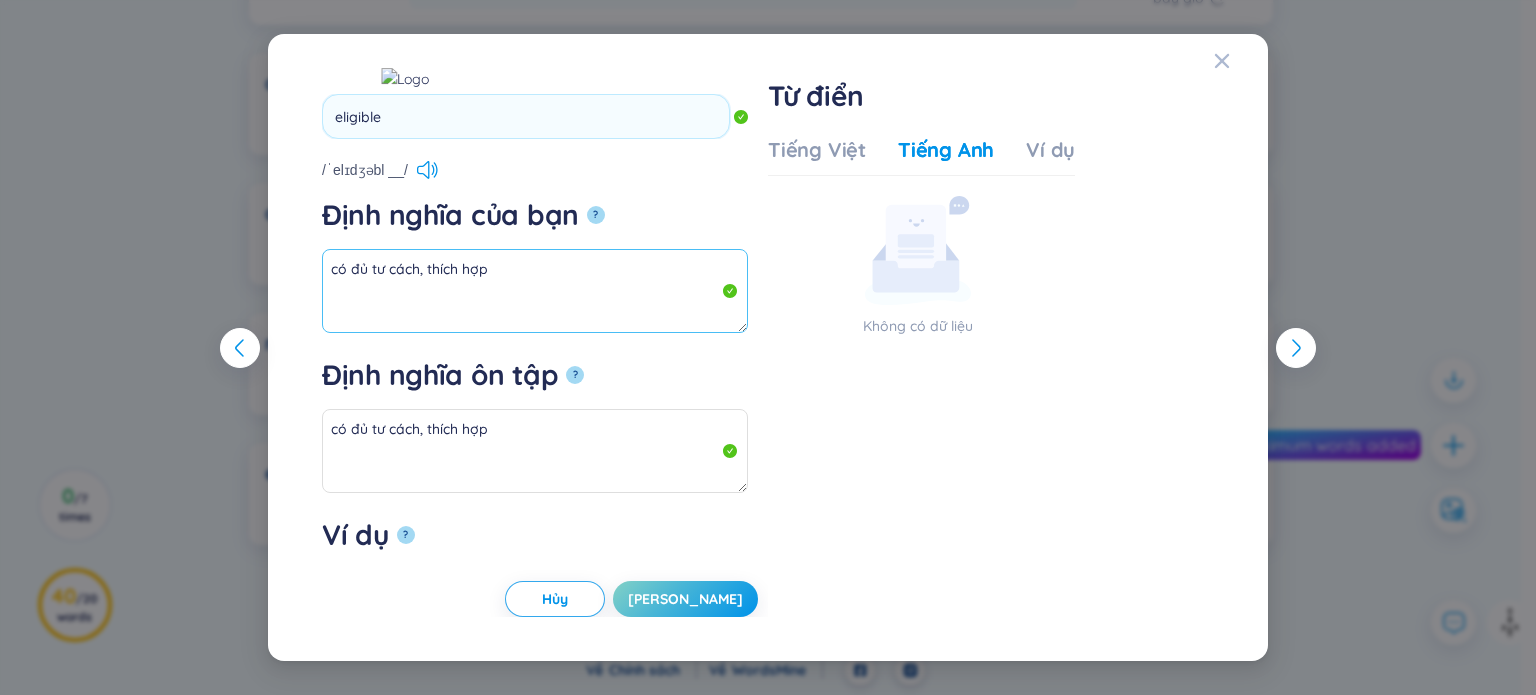 click on "có đủ tư cách, thích hợp" at bounding box center (535, 291) 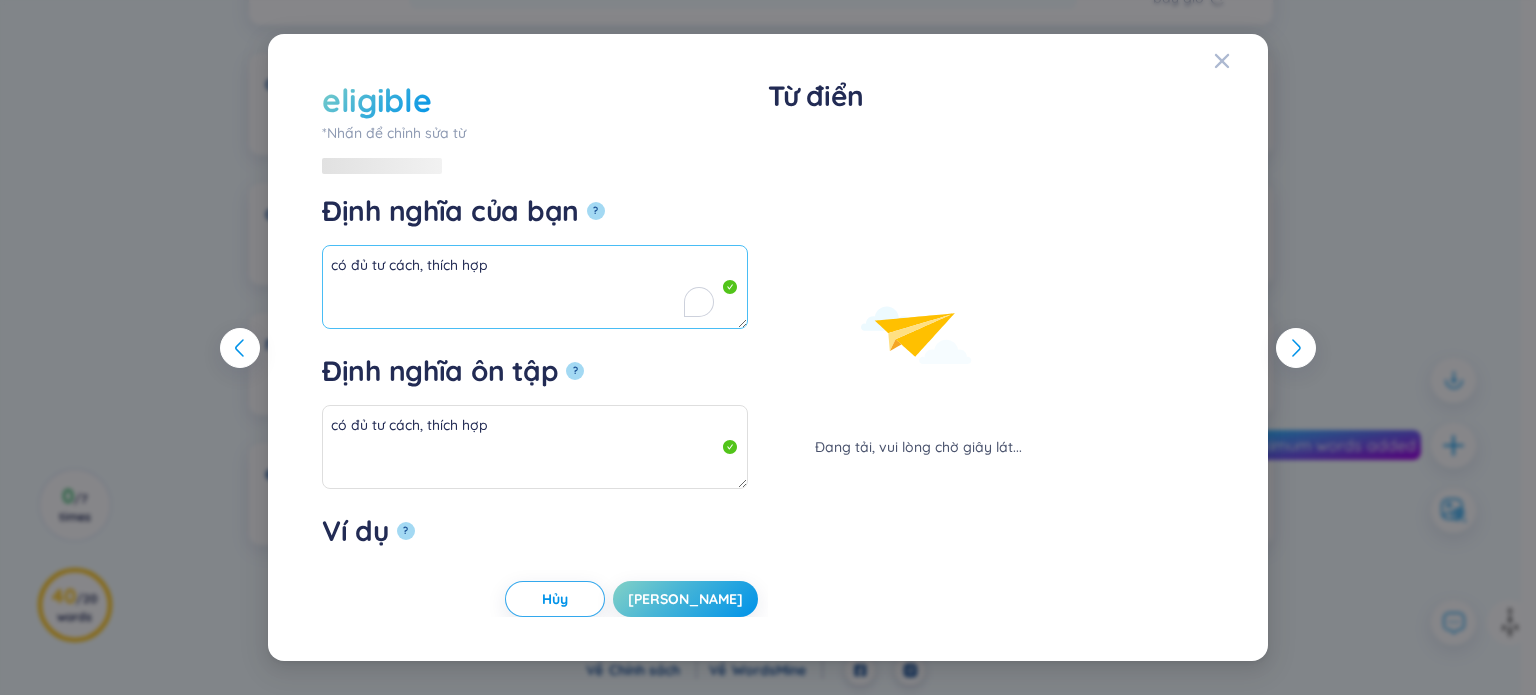 paste on "(adj)" 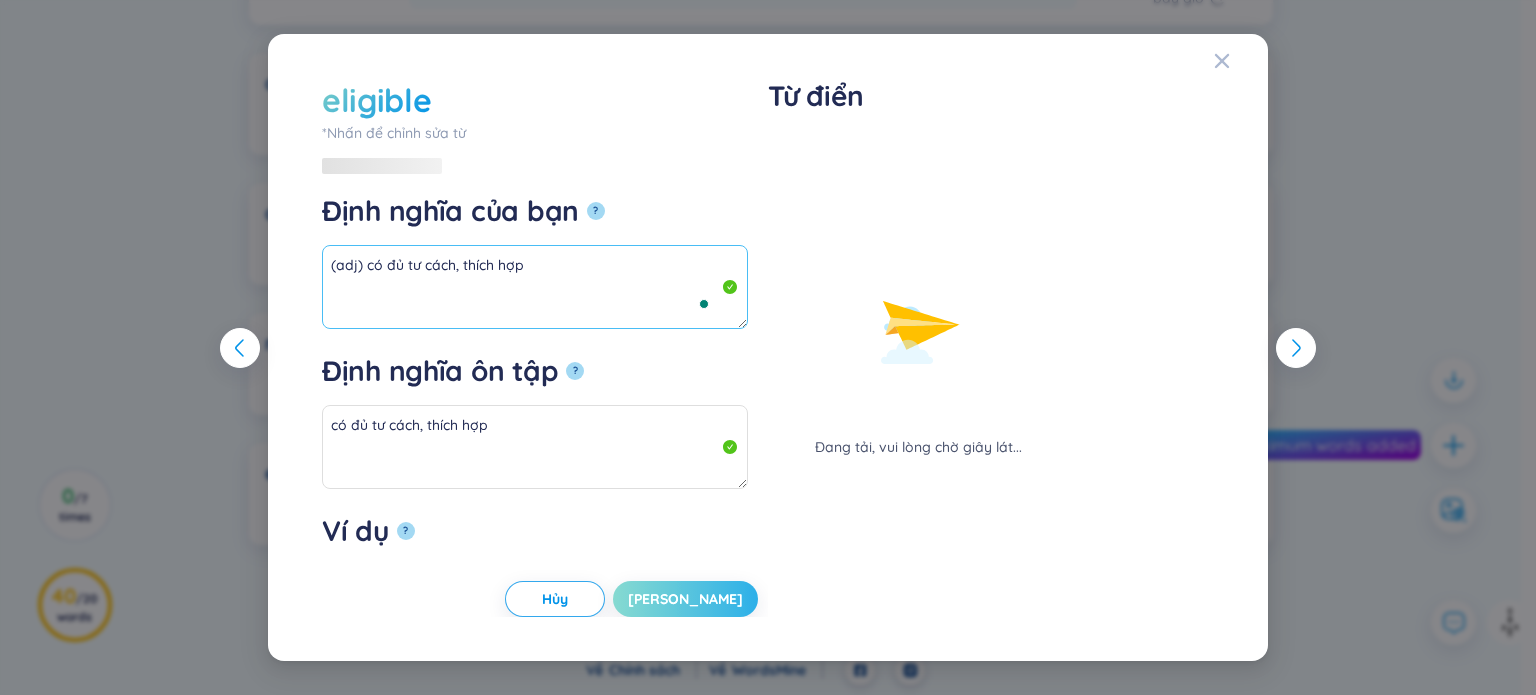 type on "(adj) có đủ tư cách, thích hợp" 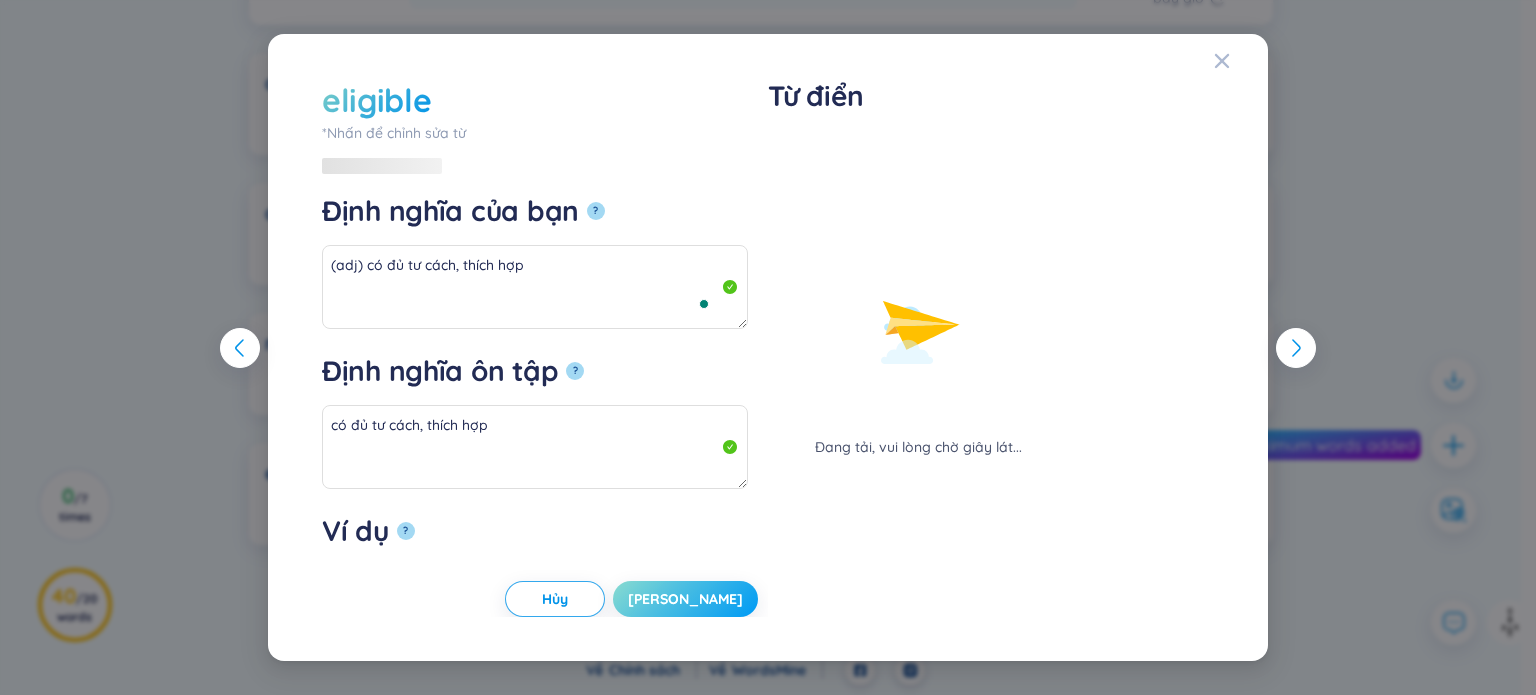 click on "Lưu" at bounding box center (685, 599) 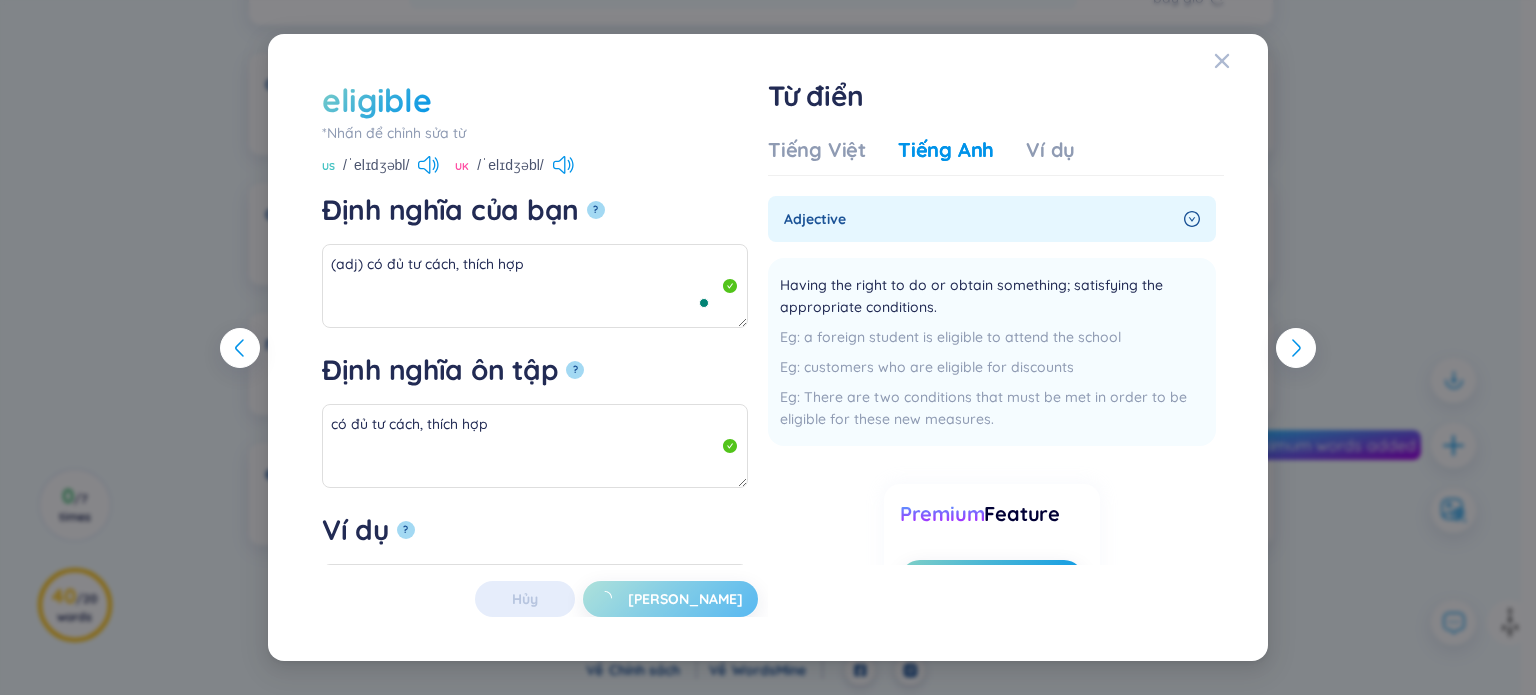 click on "eligible *Nhấn để chỉnh sửa từ eligible US /ˈelɪdʒəbl/ UK /ˈelɪdʒəbl/ Định nghĩa của bạn ? (adj) có đủ tư cách, thích hợp Định nghĩa ôn tập ? có đủ tư cách, thích hợp Ví dụ ? Hủy Lưu Từ điển Tiếng Việt Tiếng Anh Ví dụ adjective Having the right to do or obtain something; satisfying the appropriate conditions. a foreign student is eligible to attend the school customers who are eligible for discounts There are two conditions that must be met in order to be eligible for these new measures. Thêm Premium  Feature Nâng cấp Premium Nâng cấp tài khoản để có nhiều định nghĩa hơn Không có dữ liệu Hủy Lưu" at bounding box center [768, 347] 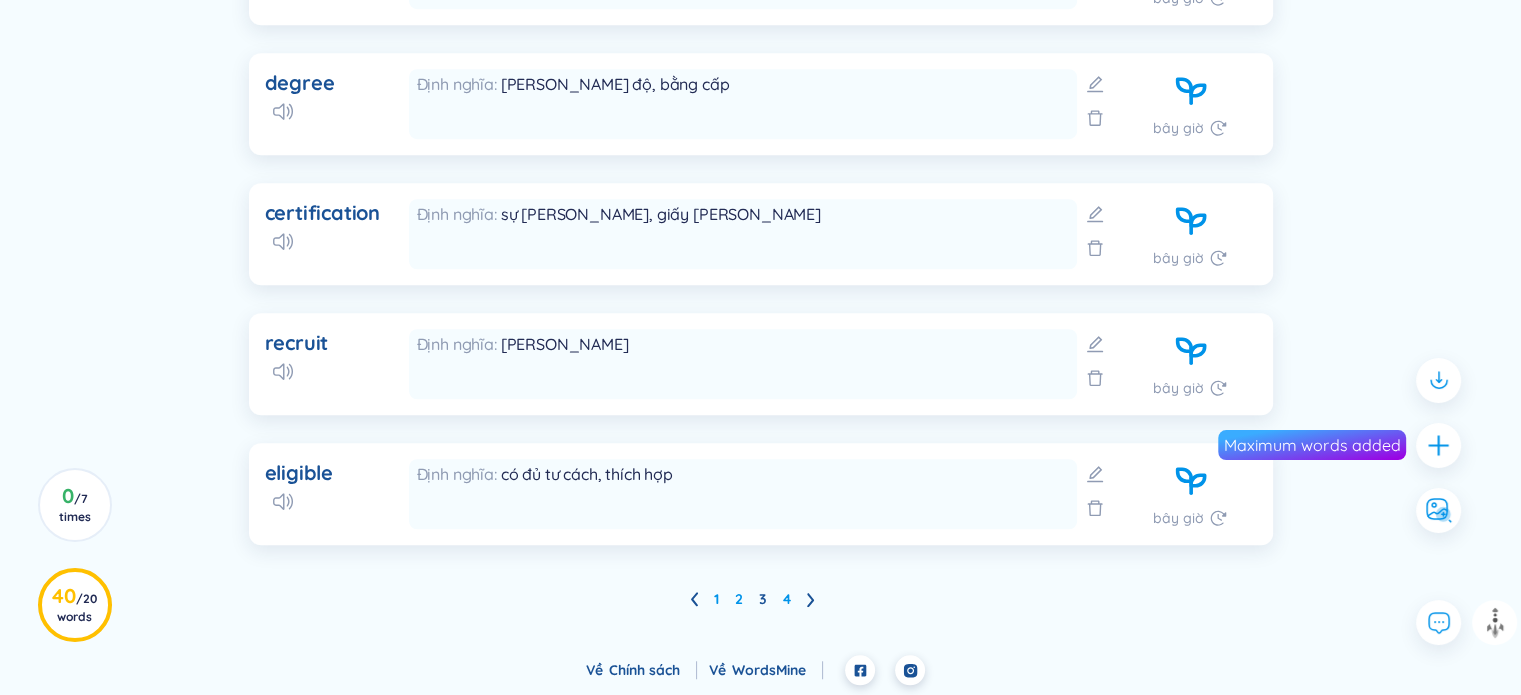 click on "1 2 3 4" at bounding box center [760, 599] 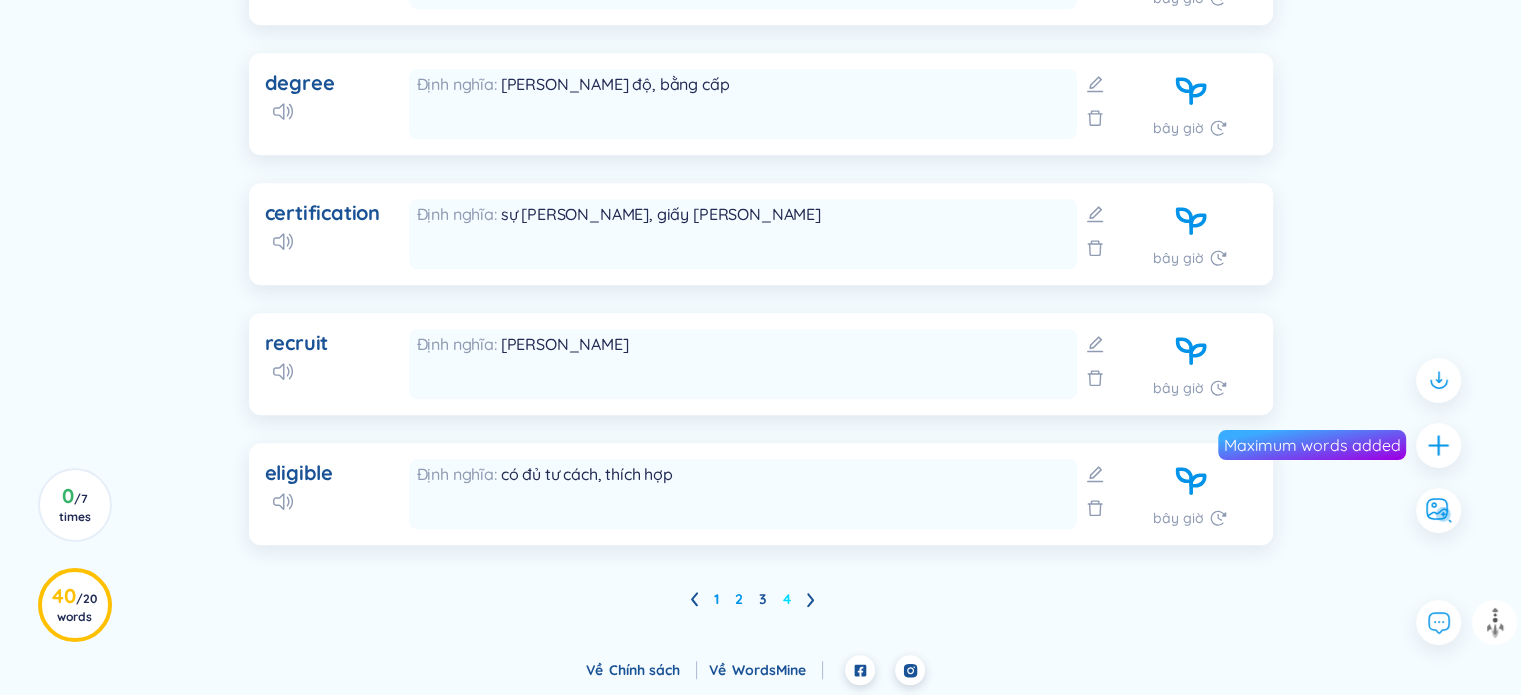 click on "4" at bounding box center (787, 599) 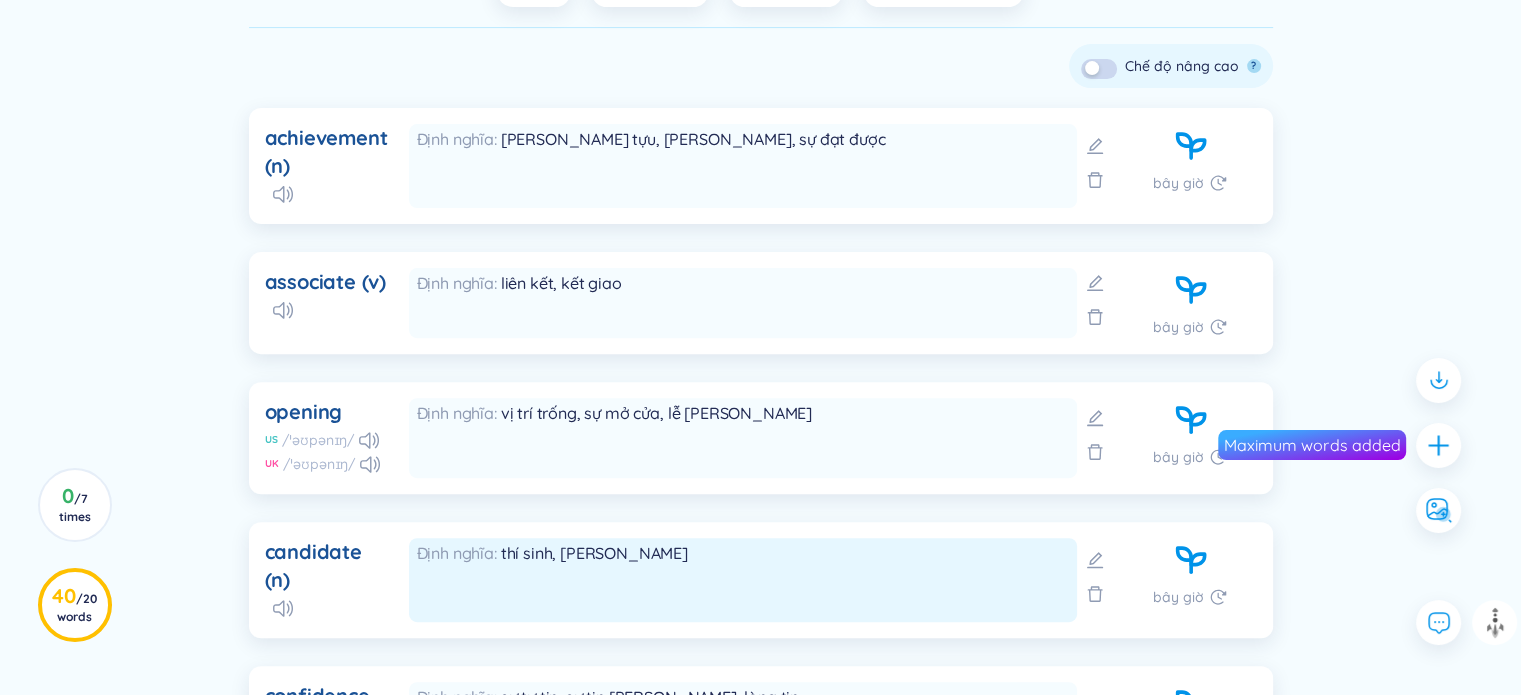 scroll, scrollTop: 464, scrollLeft: 0, axis: vertical 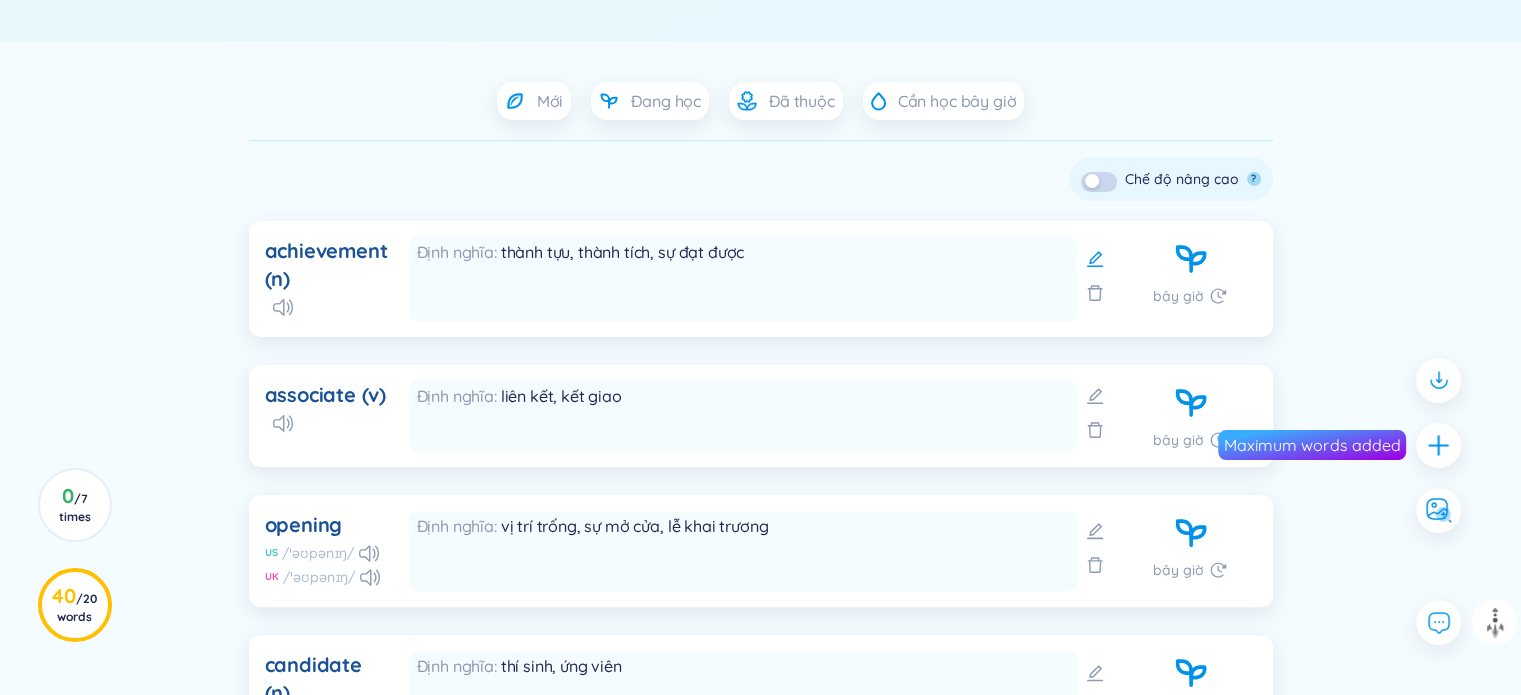 click 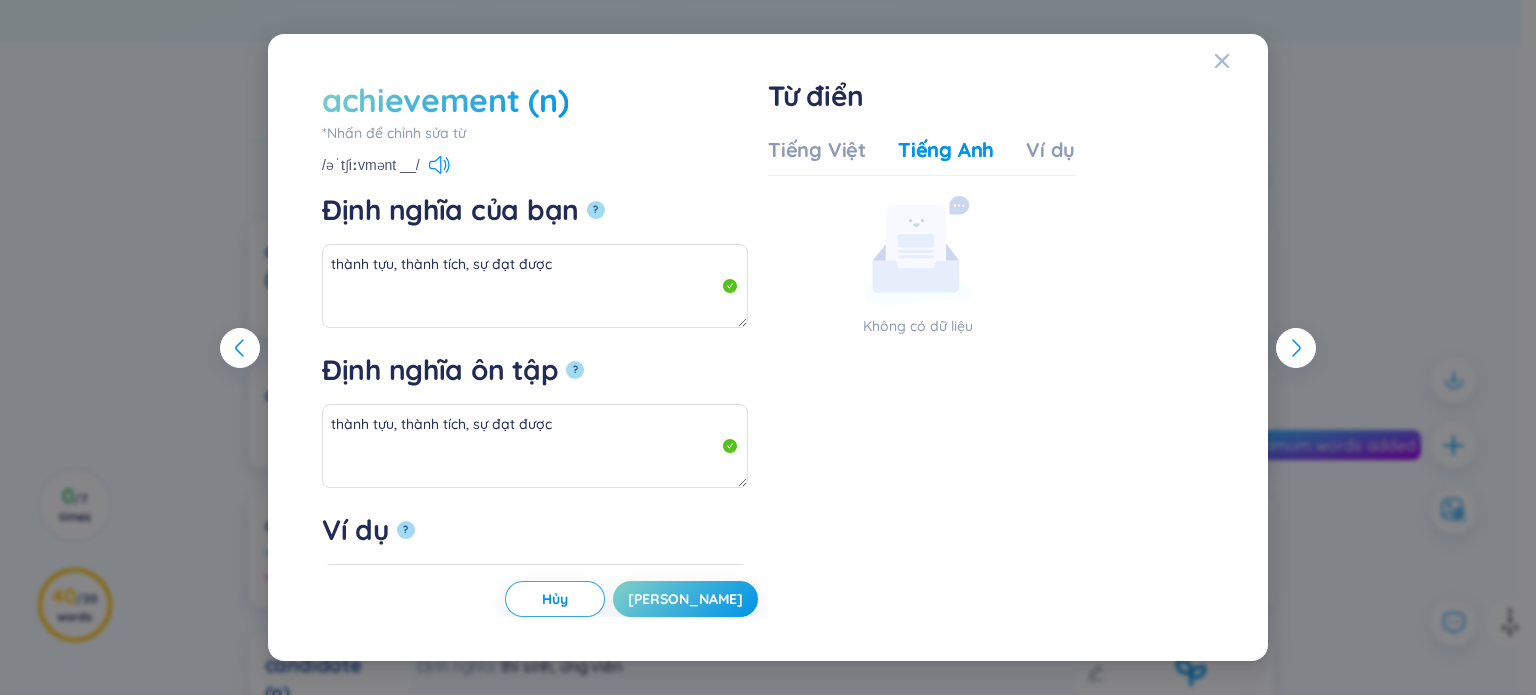 click on "achievement (n)" at bounding box center [445, 100] 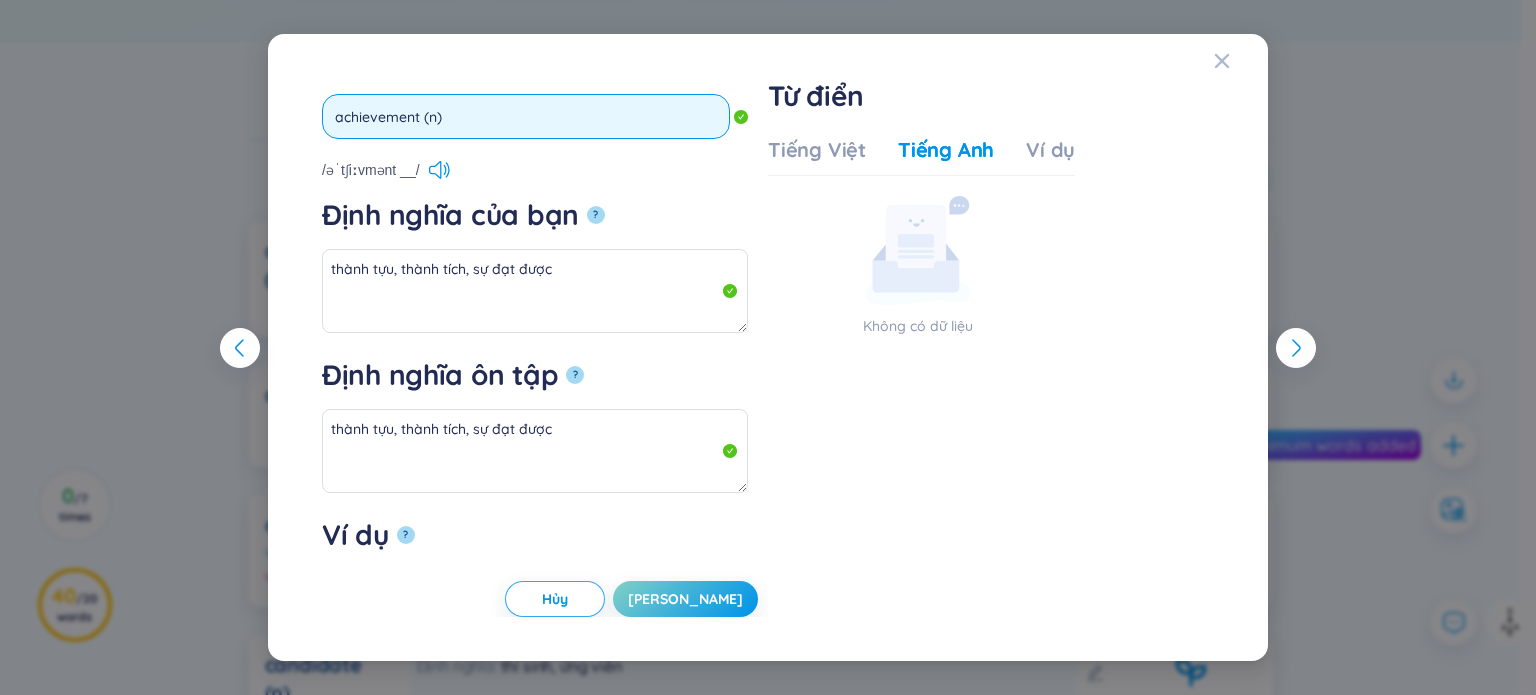 drag, startPoint x: 489, startPoint y: 121, endPoint x: 423, endPoint y: 126, distance: 66.189125 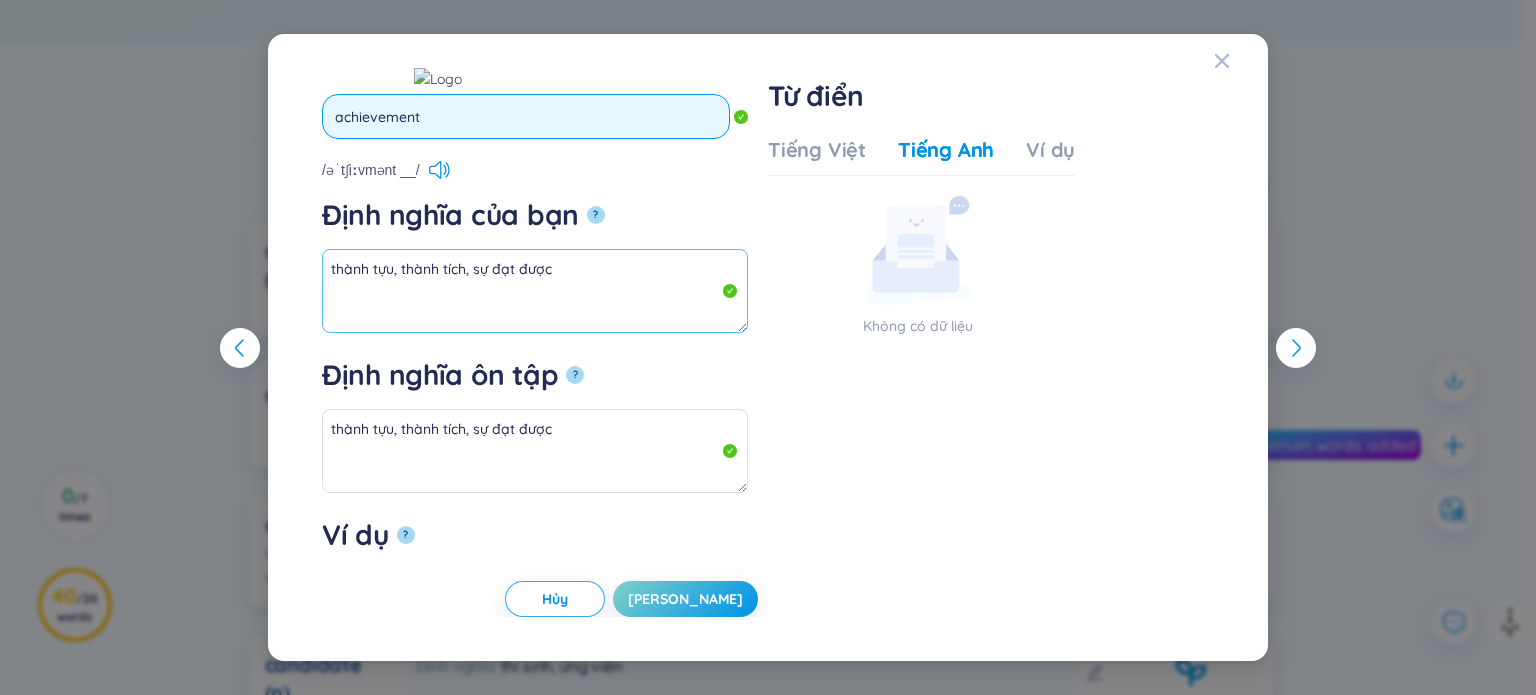 type on "achievement" 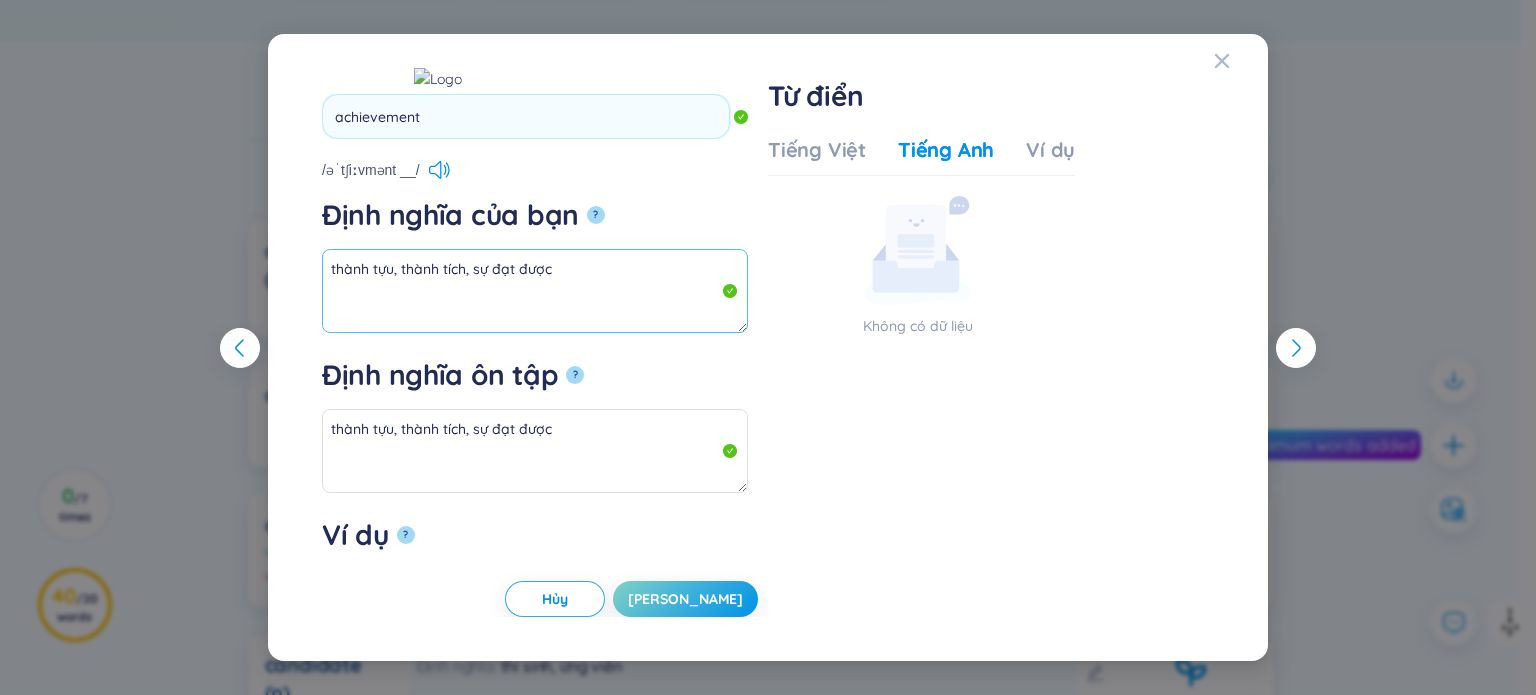 click on "thành tựu, thành tích, sự đạt được" at bounding box center (535, 291) 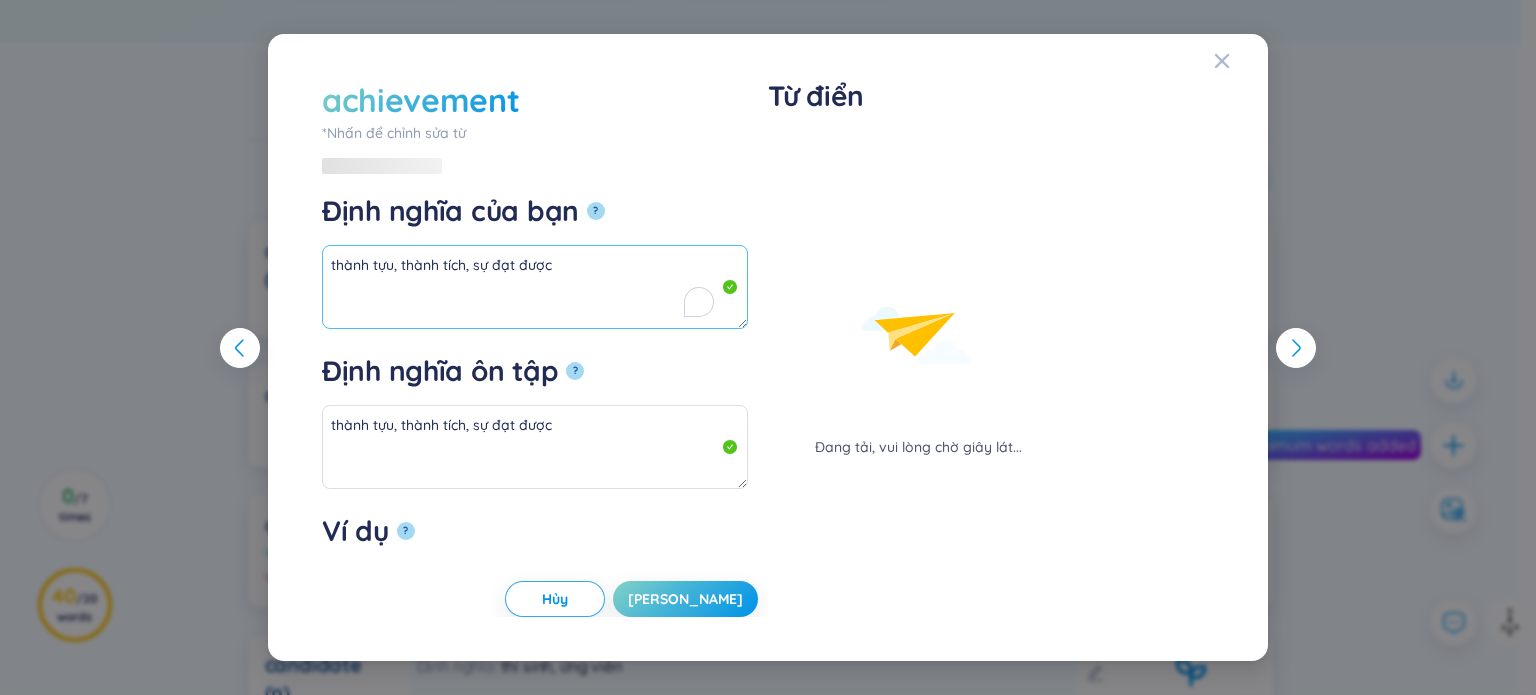 paste on "(n)" 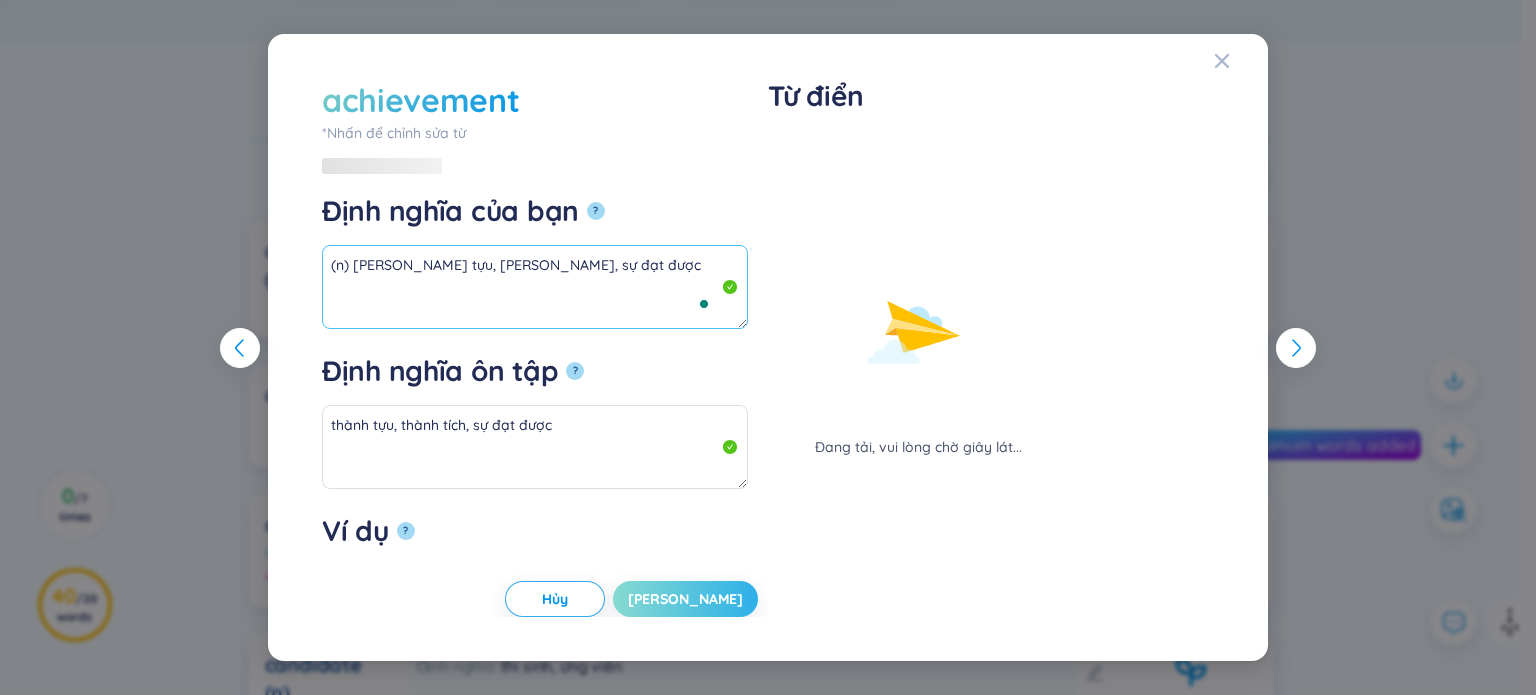 type on "(n) [PERSON_NAME] tựu, [PERSON_NAME], sự đạt được" 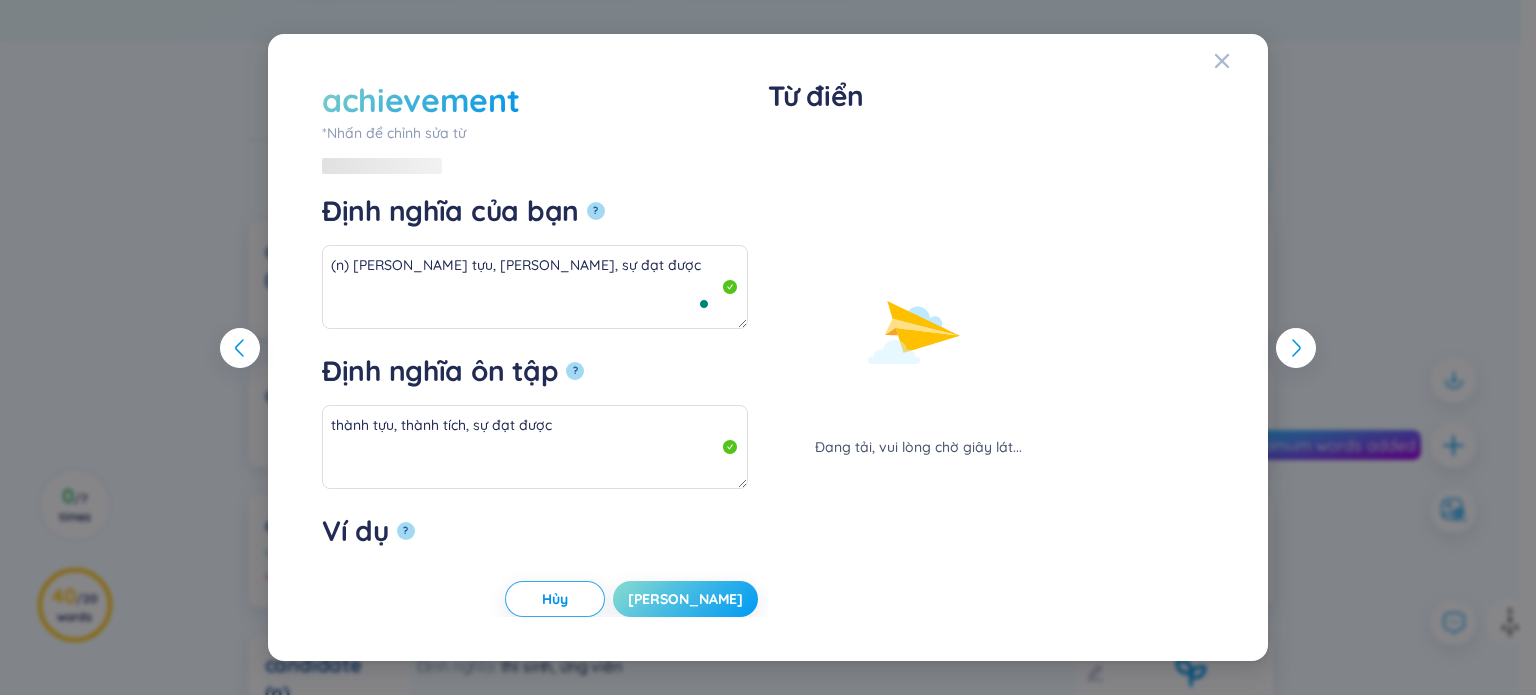 click on "[PERSON_NAME]" at bounding box center (685, 599) 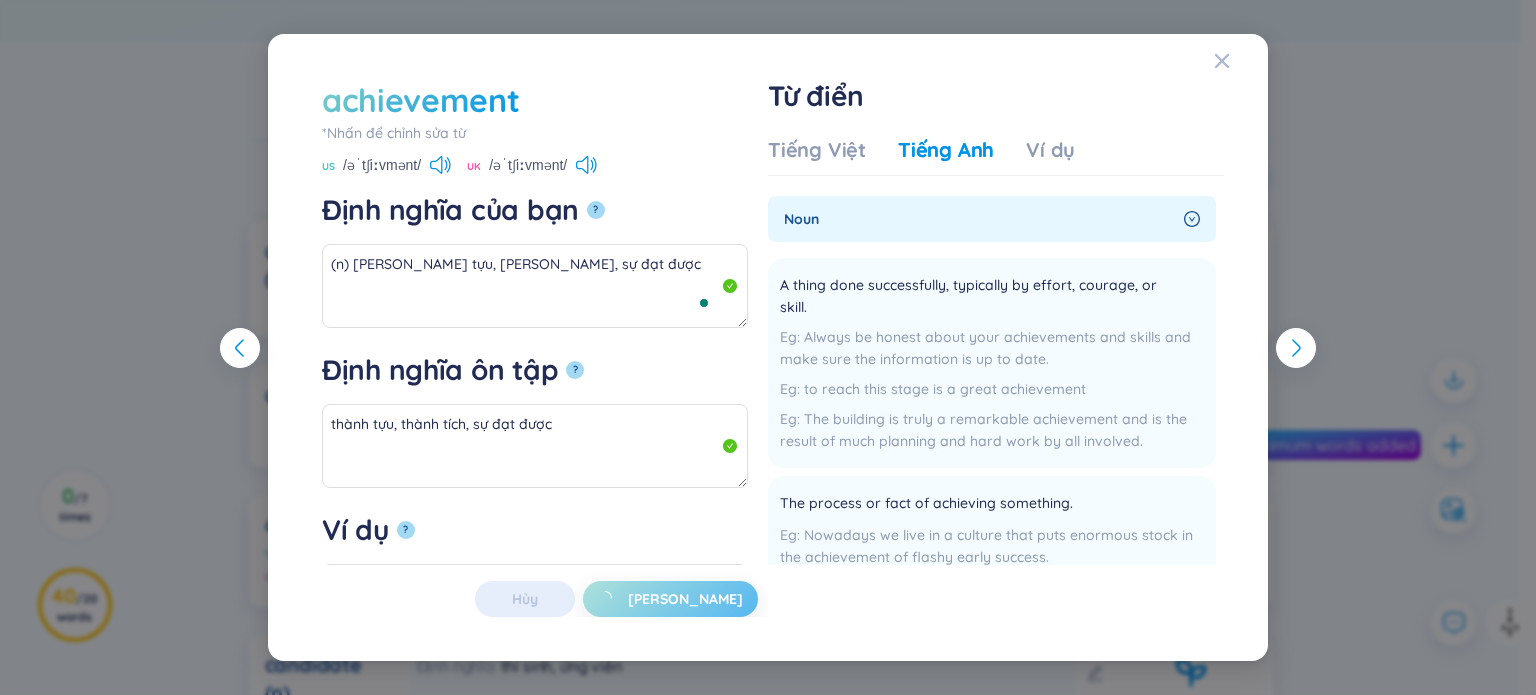 click on "achievement *[PERSON_NAME] để [PERSON_NAME] sửa từ achievement US /əˈtʃiːvmənt/ UK /əˈtʃiːvmənt/ Định [PERSON_NAME] bạn ? (n) [PERSON_NAME] tựu, [PERSON_NAME], sự đạt được Định [PERSON_NAME] ôn tập ? [PERSON_NAME] tựu, [PERSON_NAME], sự đạt được Ví dụ ? [PERSON_NAME] Từ điển Tiếng Việt Tiếng [PERSON_NAME] Ví dụ noun A thing done successfully, typically by effort, courage, or skill. Always be honest about your achievements and skills and make sure the information is up to date. to reach this stage is a great achievement The building is truly a remarkable achievement and is the result of much planning and hard work by all involved. Thêm The process or fact of achieving something. Nowadays we live in a culture that puts enormous stock in the achievement of flashy early success. Whizzing along on the train, there was a sense of achievement recalling how we had cycled all that way only 48 hours earlier. the achievement of professional recognition Thêm Thêm Premium  Feature Nâng cấp Premium" at bounding box center (768, 347) 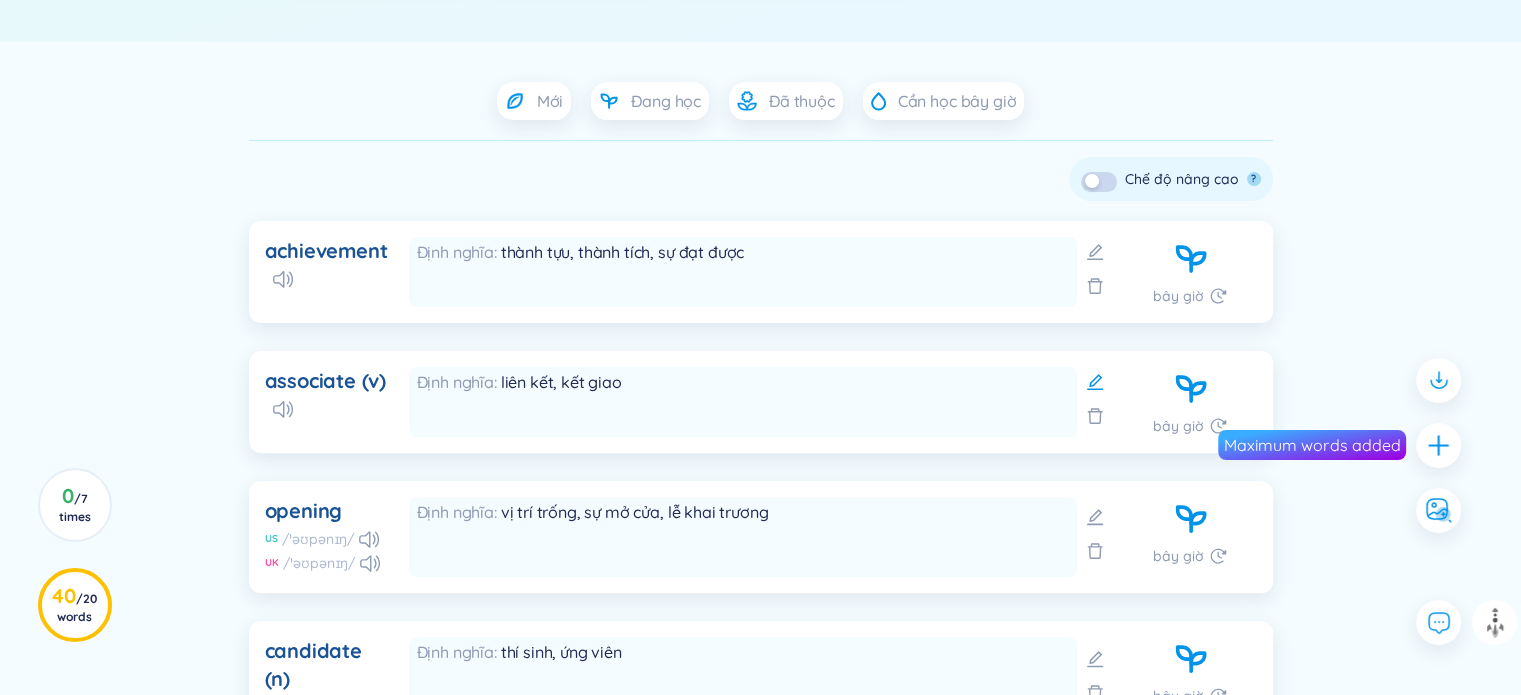 click 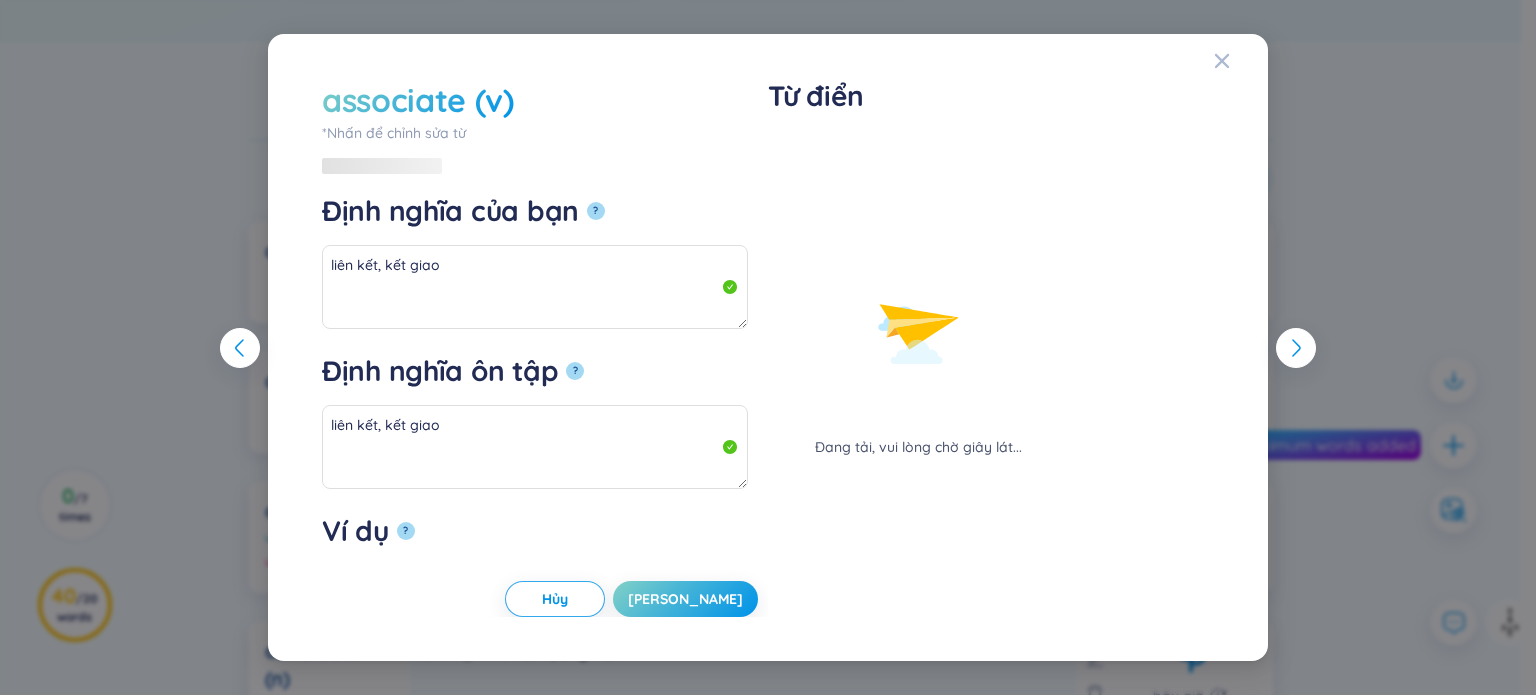 click on "associate (v)" at bounding box center (535, 100) 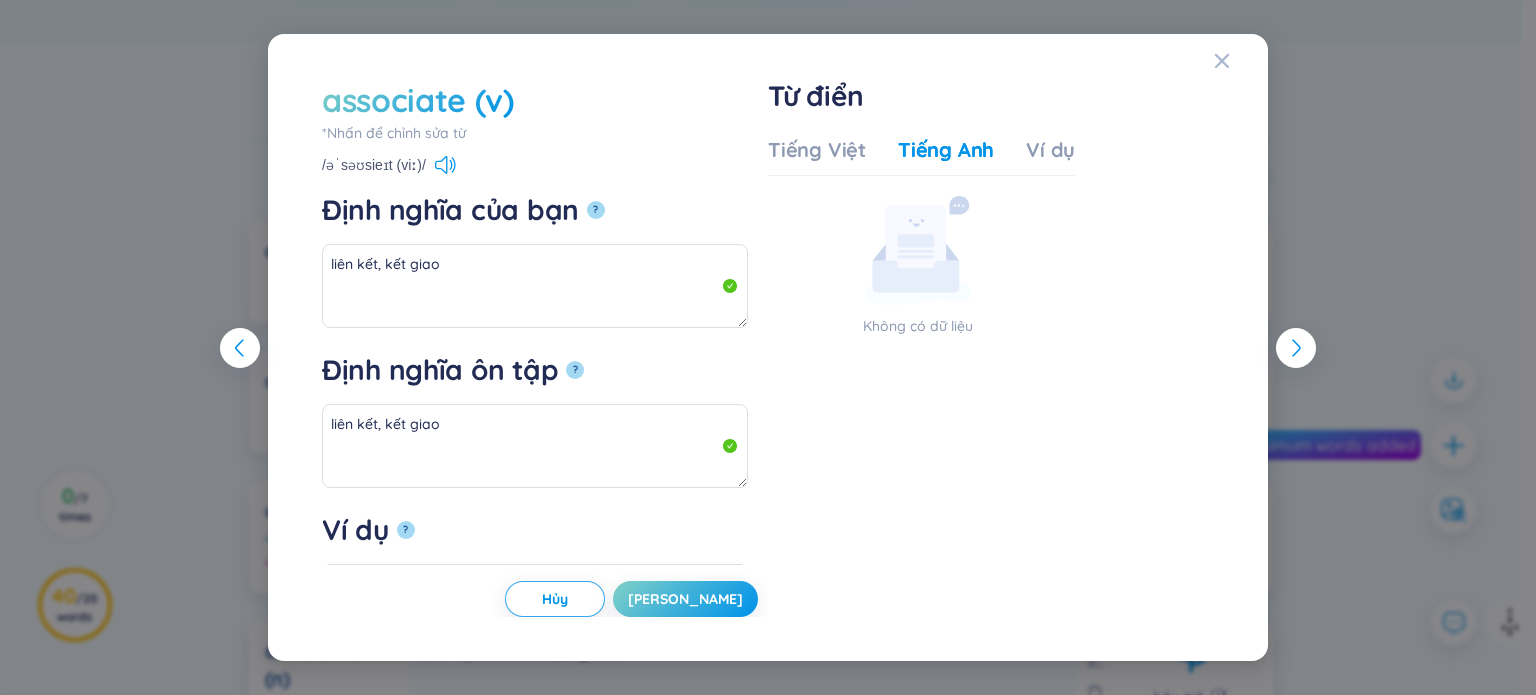 click on "associate (v)" at bounding box center [418, 100] 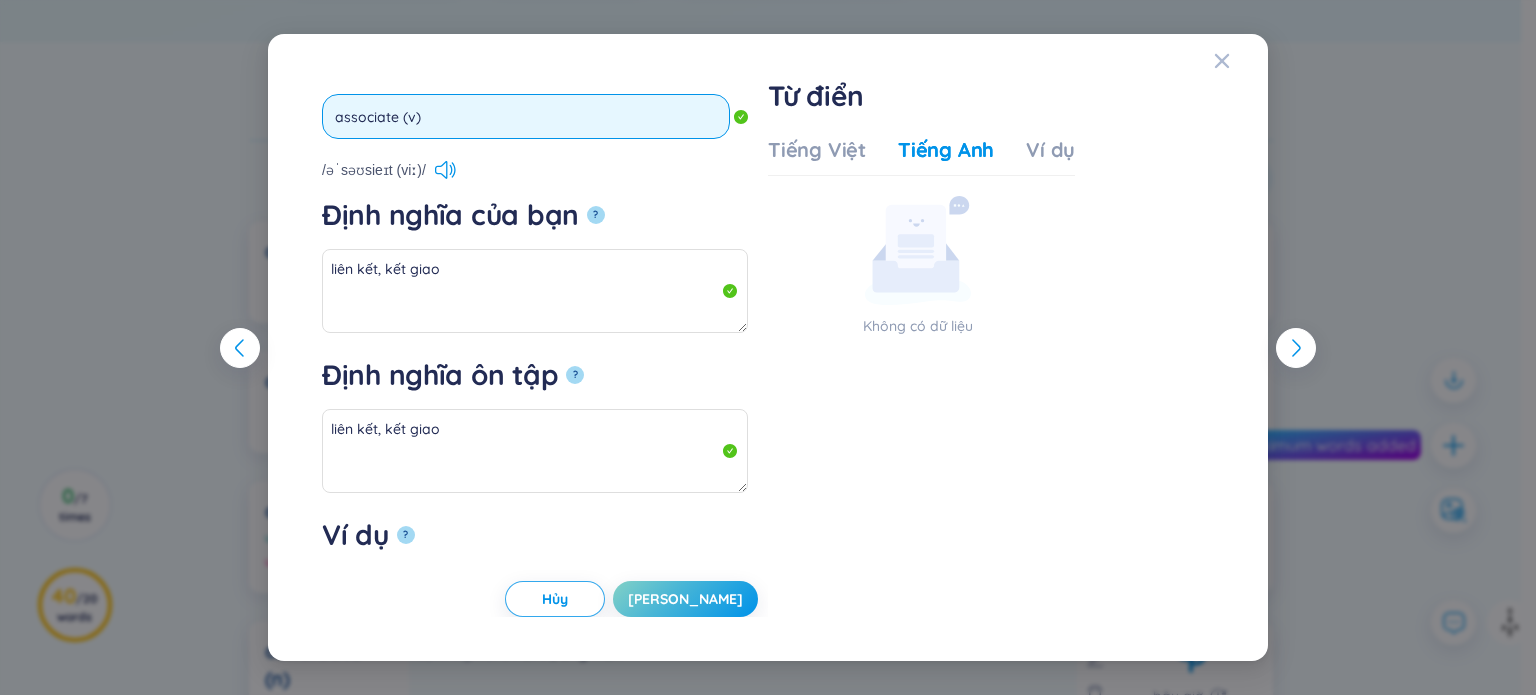 drag, startPoint x: 448, startPoint y: 111, endPoint x: 401, endPoint y: 111, distance: 47 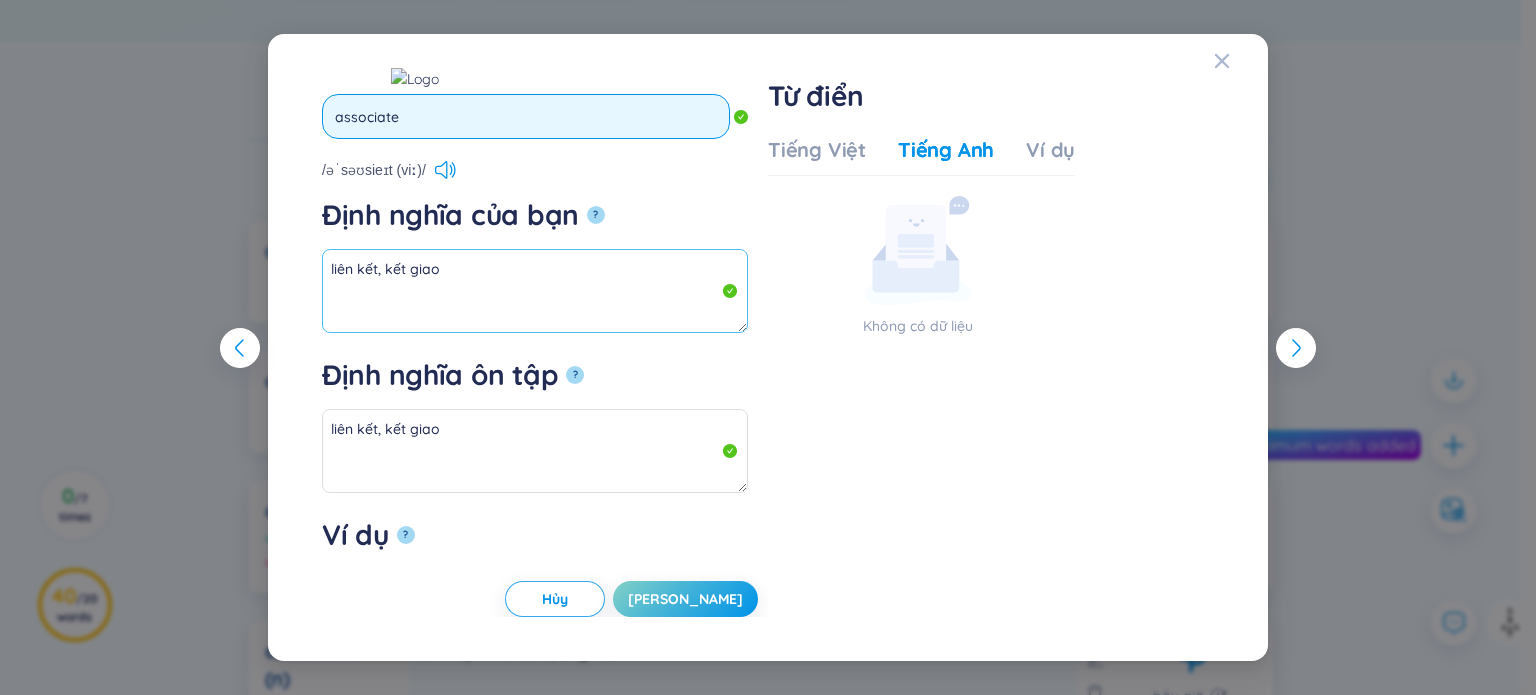 type on "associate" 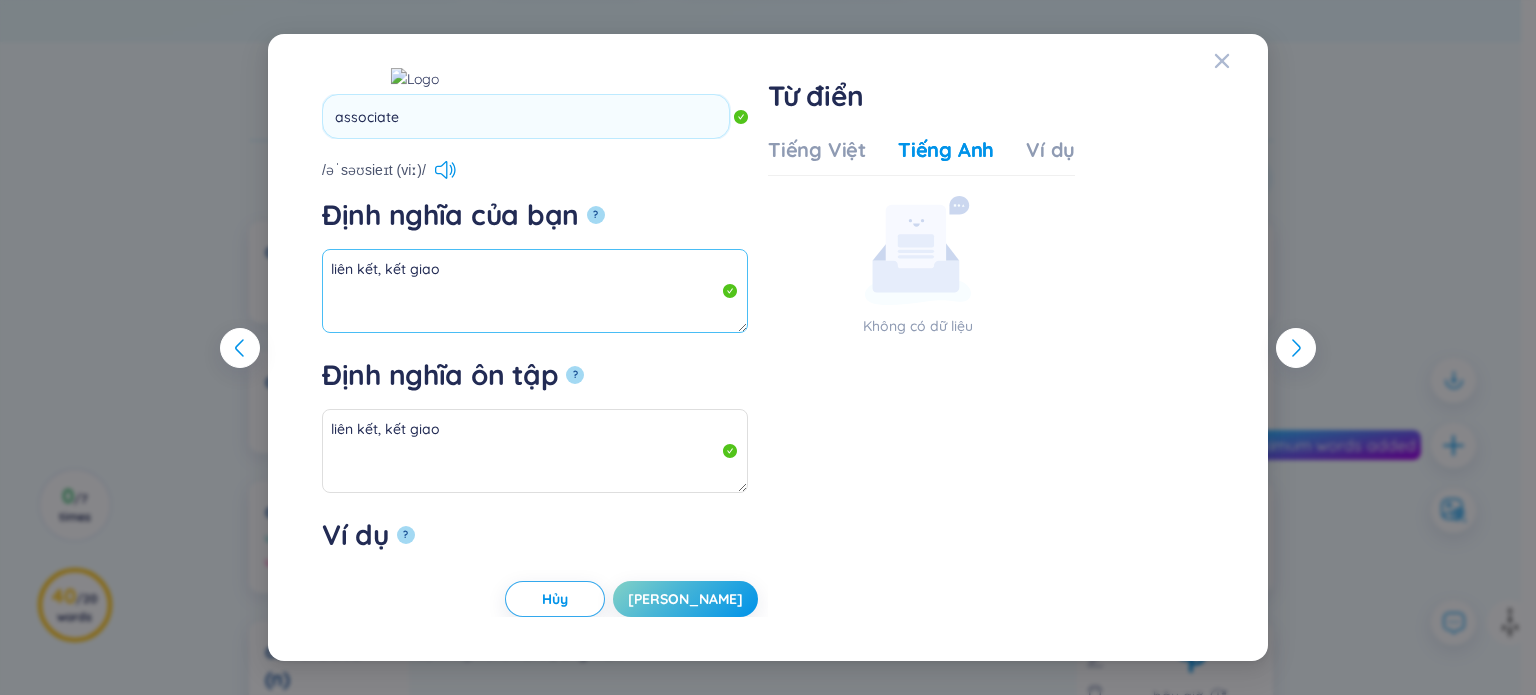 click on "liên kết, kết giao" at bounding box center (535, 291) 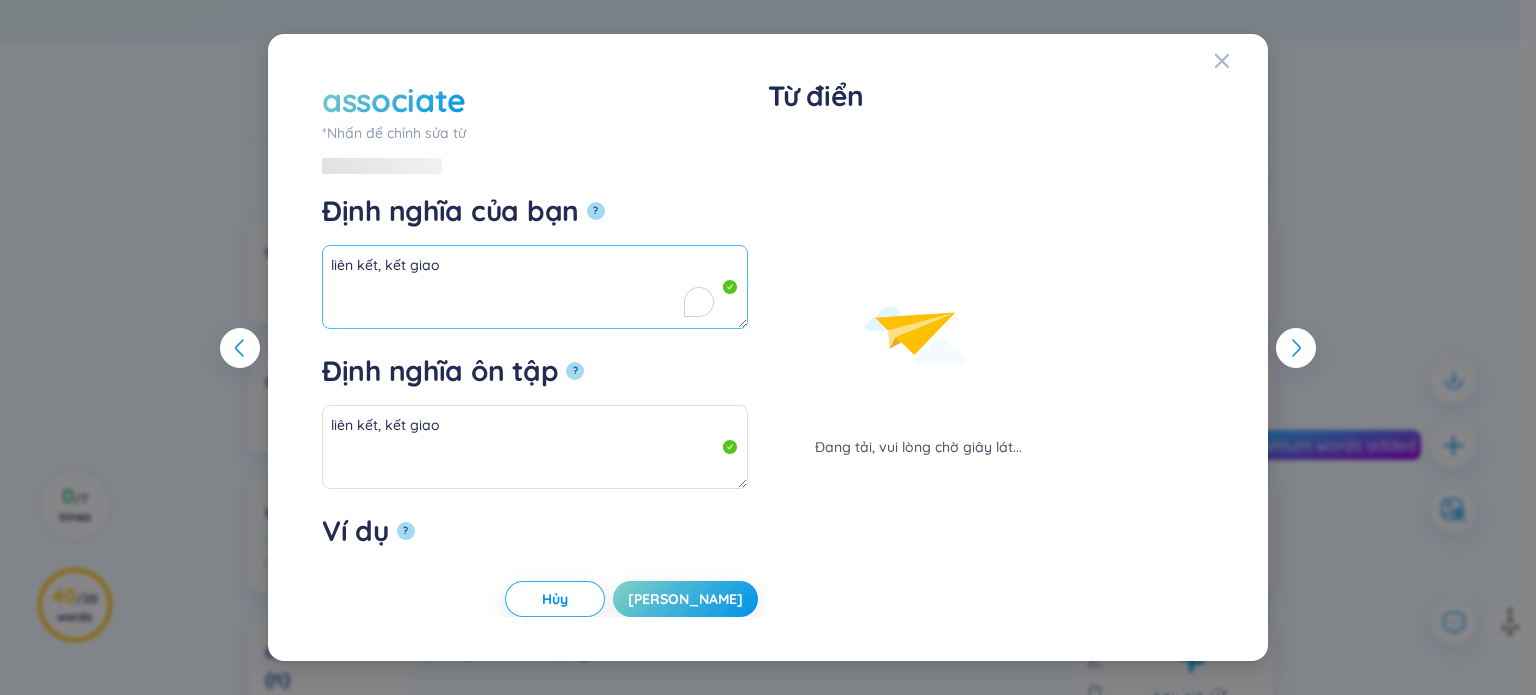 paste on "(v)" 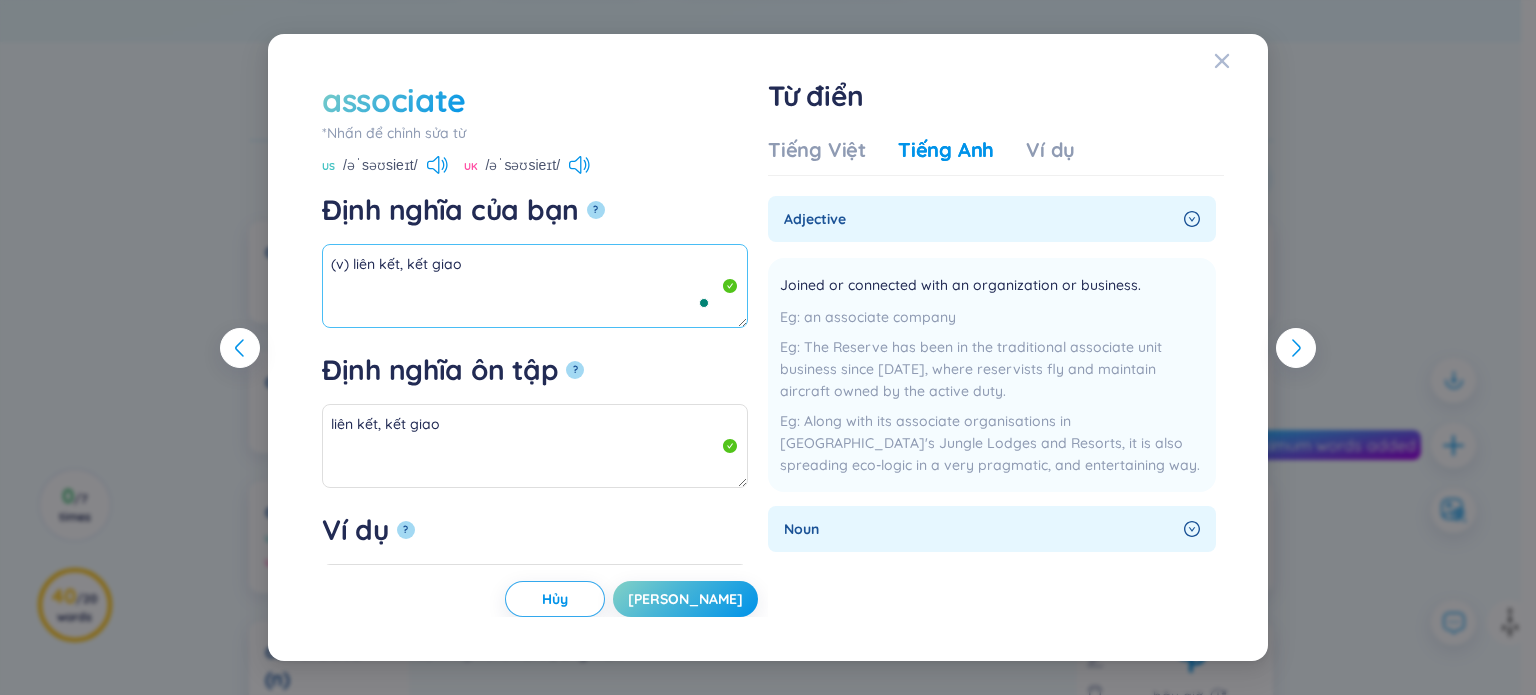 type on "(v) liên kết, kết giao" 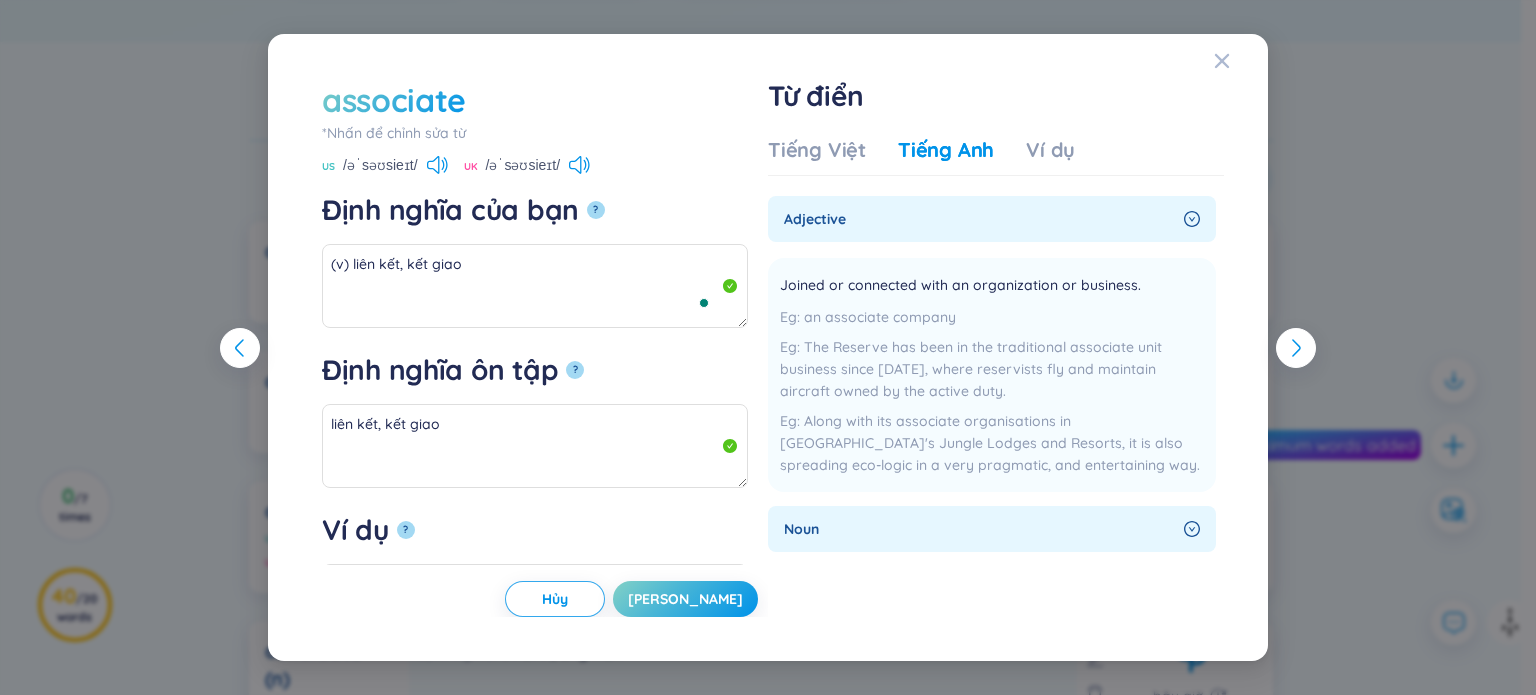 click on "associate *[PERSON_NAME] để [PERSON_NAME] sửa từ associate US /əˈsəʊsieɪt/ UK /əˈsəʊsieɪt/ Định [PERSON_NAME] bạn ? (v) liên kết, kết giao Định [PERSON_NAME] ôn tập ? liên kết, kết giao Ví dụ ? [PERSON_NAME] Từ điển Tiếng Việt Tiếng [PERSON_NAME] Ví dụ adjective Joined or connected with an organization or business. an associate company The Reserve has been in the traditional associate unit business since [DATE], where reservists fly and maintain aircraft owned by the active duty. Along with its associate organisations in [GEOGRAPHIC_DATA]'s Jungle Lodges and Resorts, it is also spreading eco-logic in a very pragmatic, and entertaining way. Thêm noun A partner or colleague in business or at work. he arranged for a close associate to take control of the institute Once initial contact is made, building a close relationship with business associates is key. Thêm A person with limited or subordinate membership of an organization. an Associate of the Linnaean Society Thêm Thêm transitive verb Thêm" at bounding box center [768, 347] 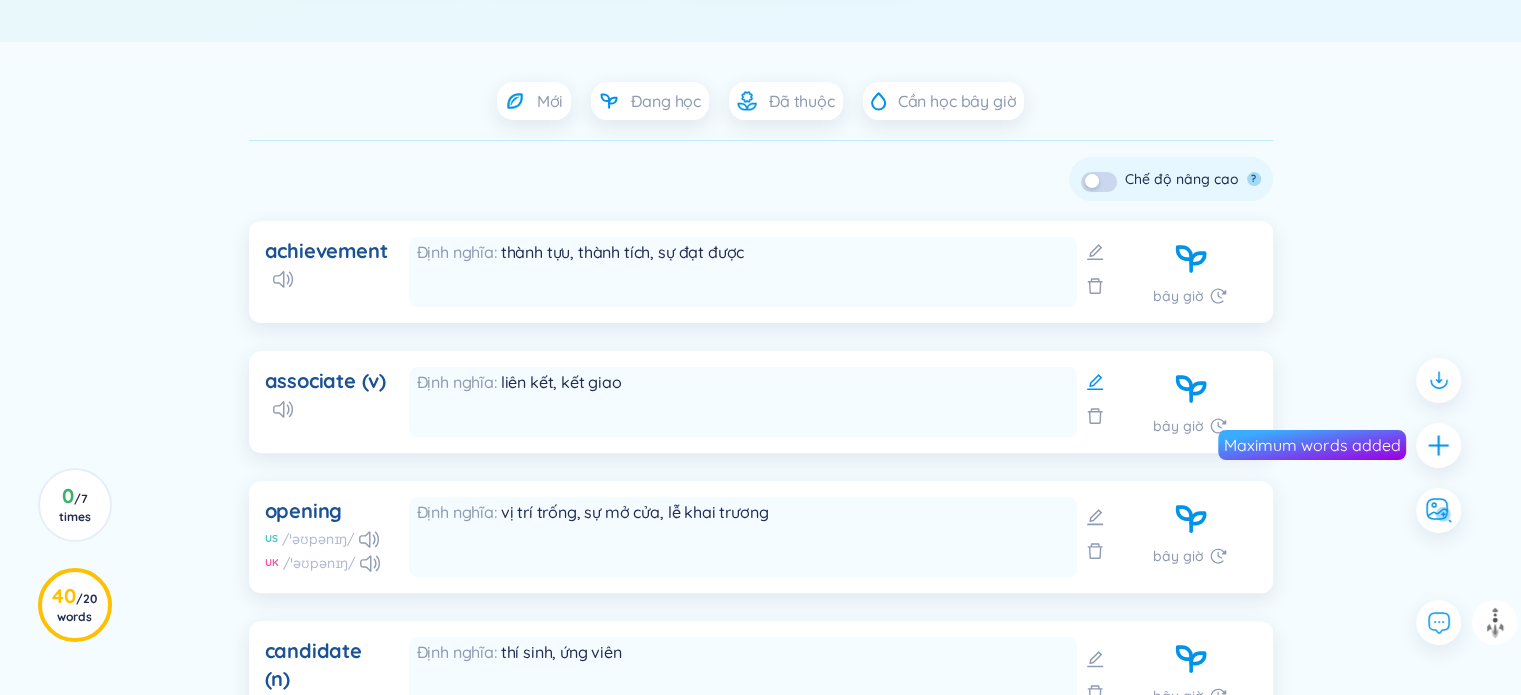 click 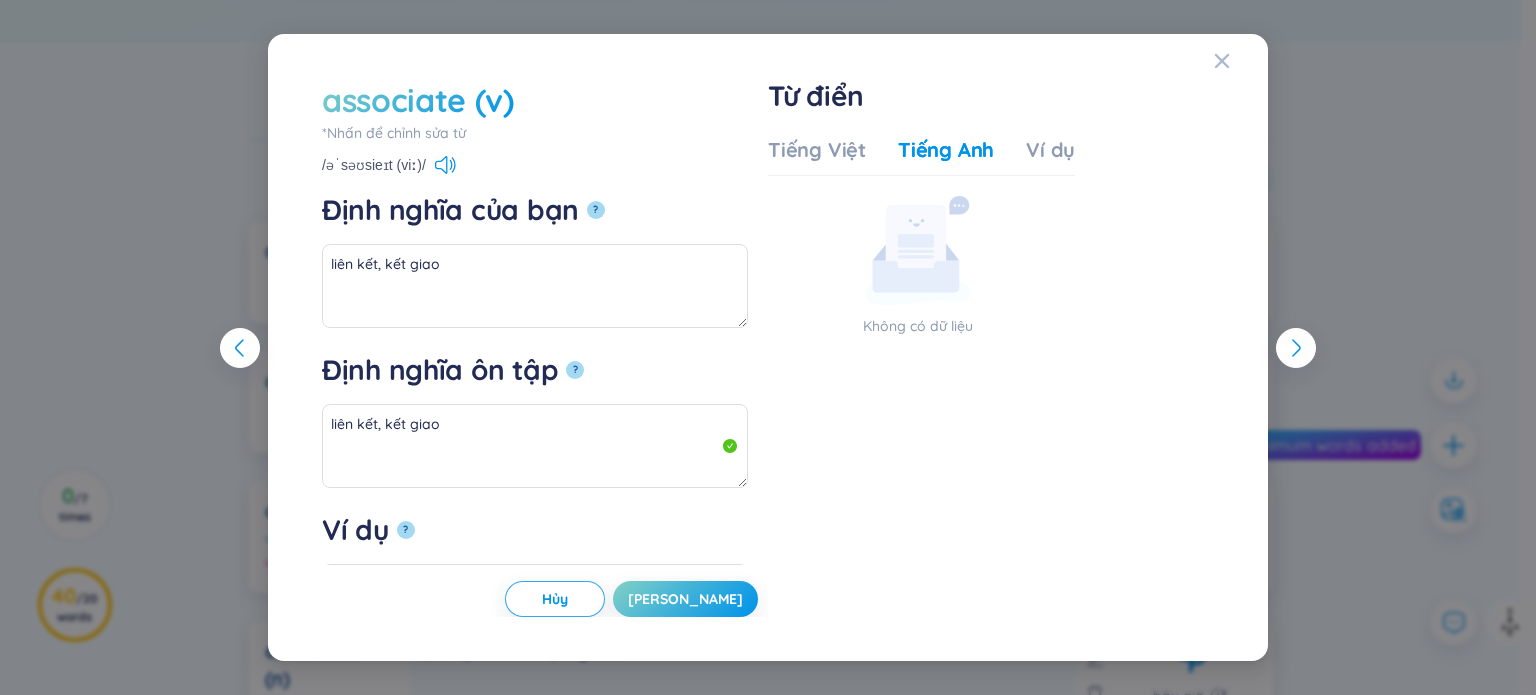 click on "associate (v)" at bounding box center (418, 100) 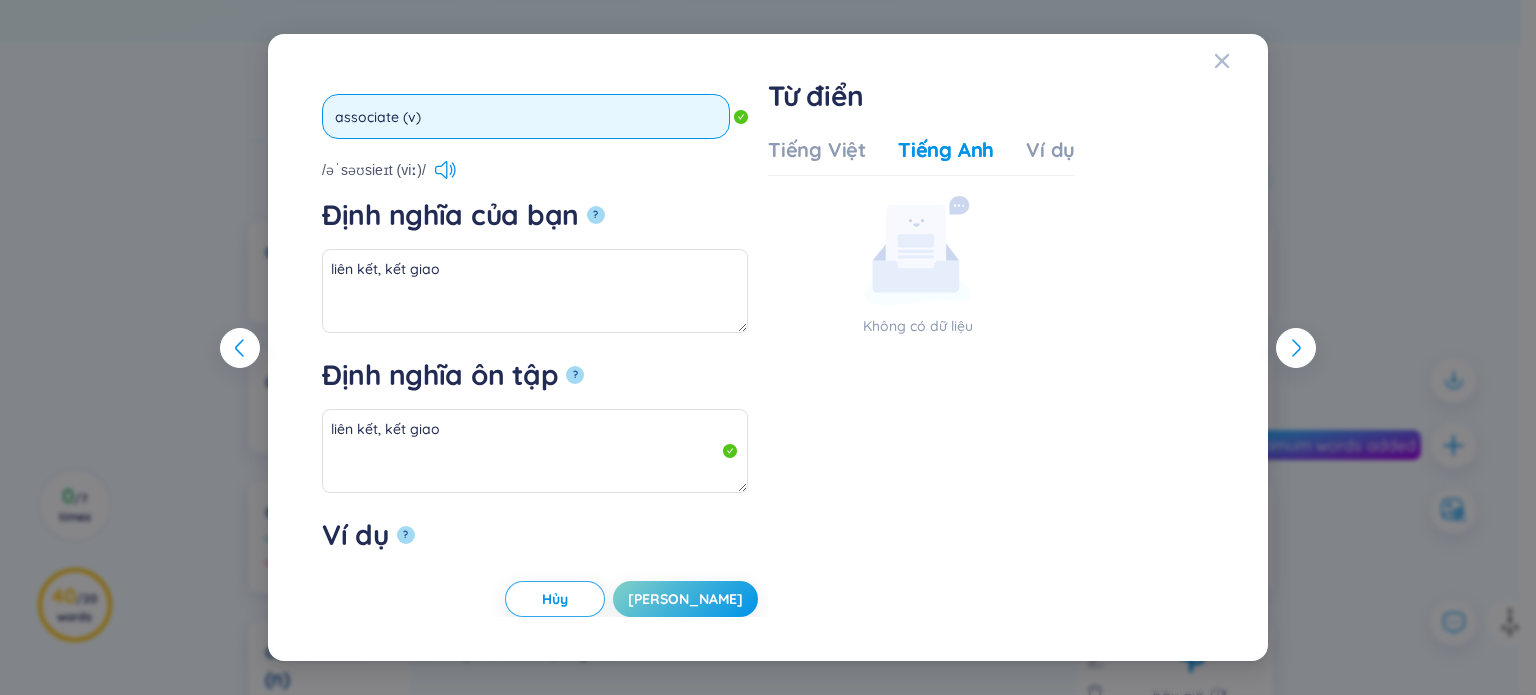 drag, startPoint x: 426, startPoint y: 128, endPoint x: 399, endPoint y: 118, distance: 28.79236 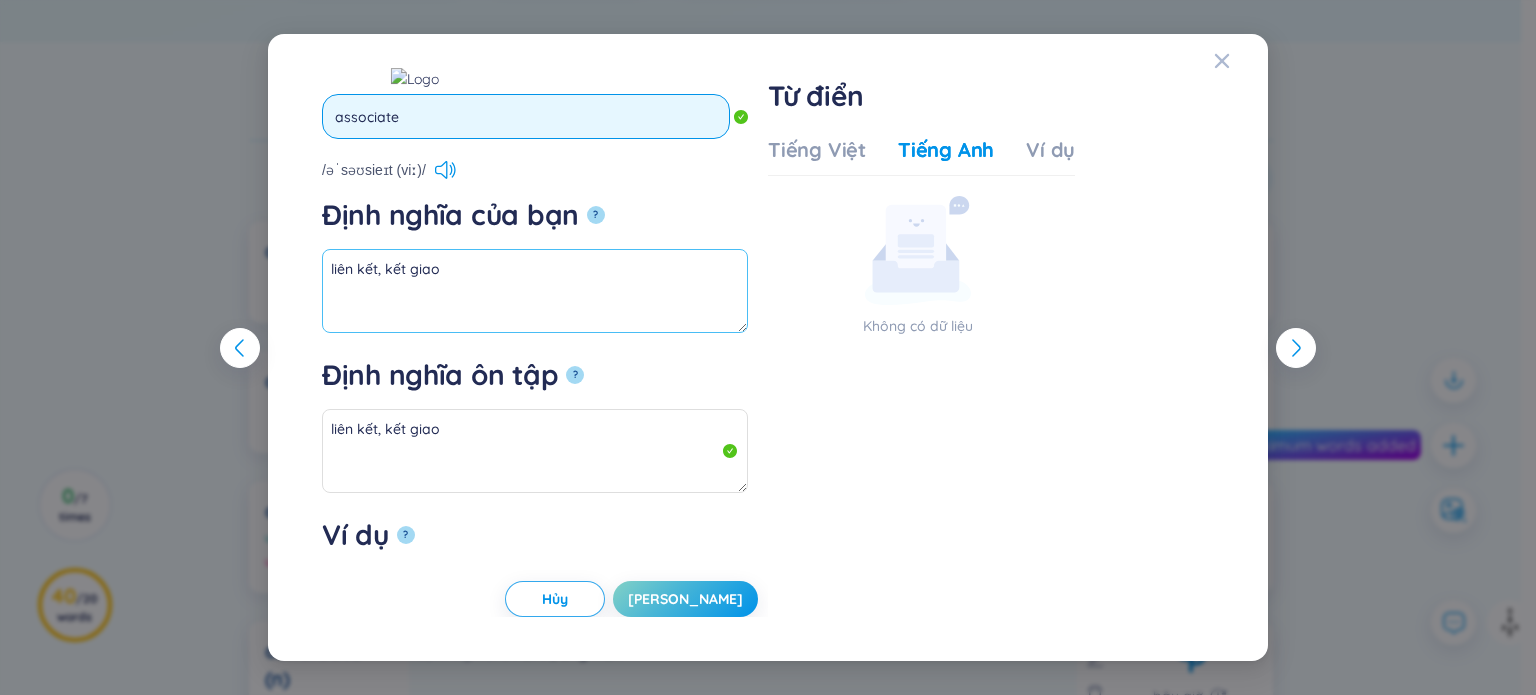 type on "associate" 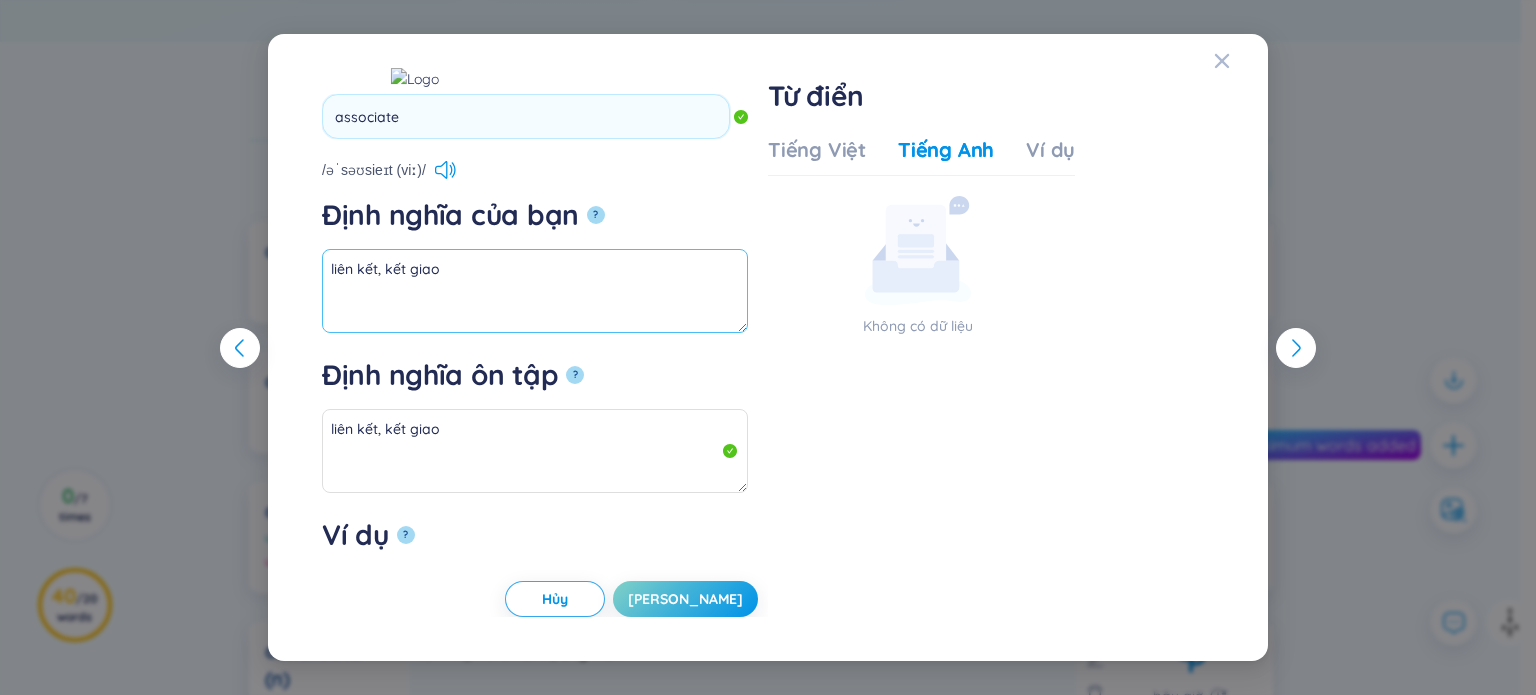 click on "liên kết, kết giao" at bounding box center (535, 291) 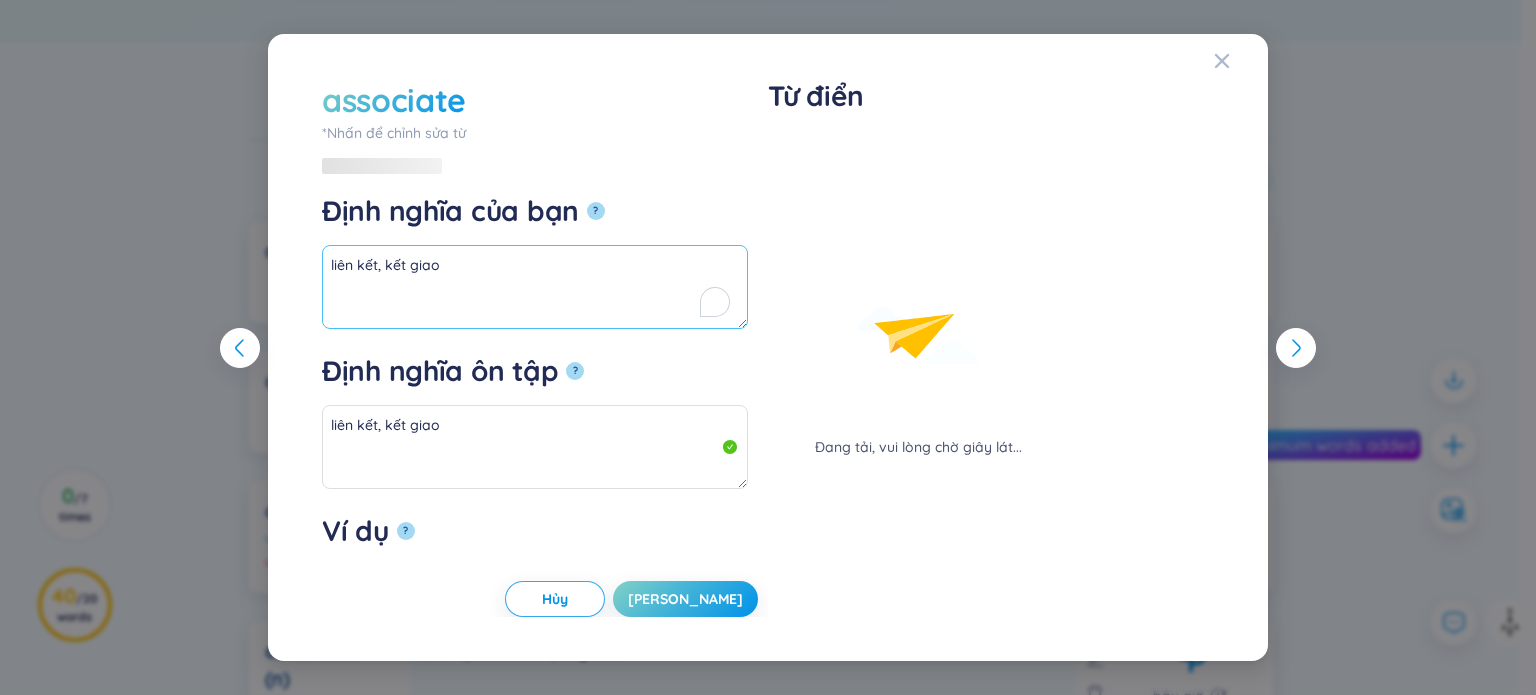 paste on "(v)" 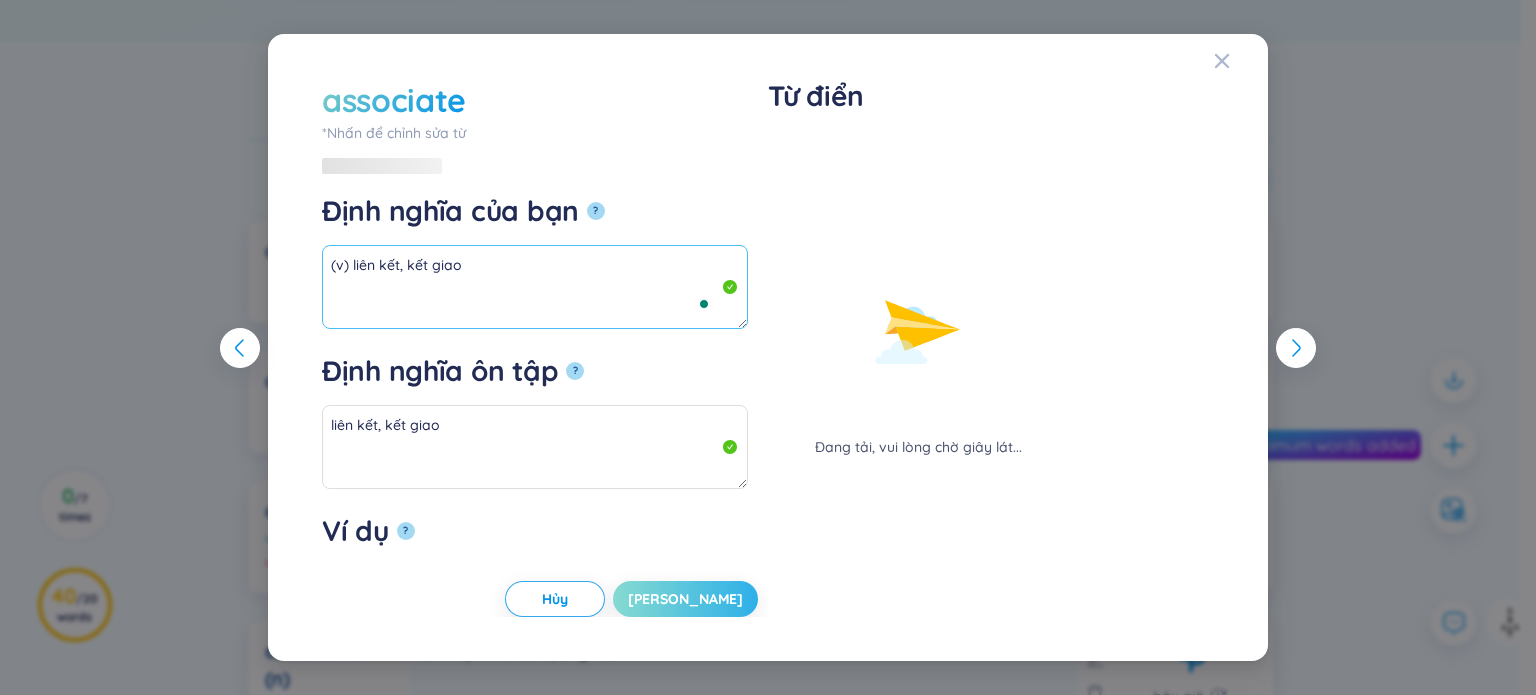 type on "(v) liên kết, kết giao" 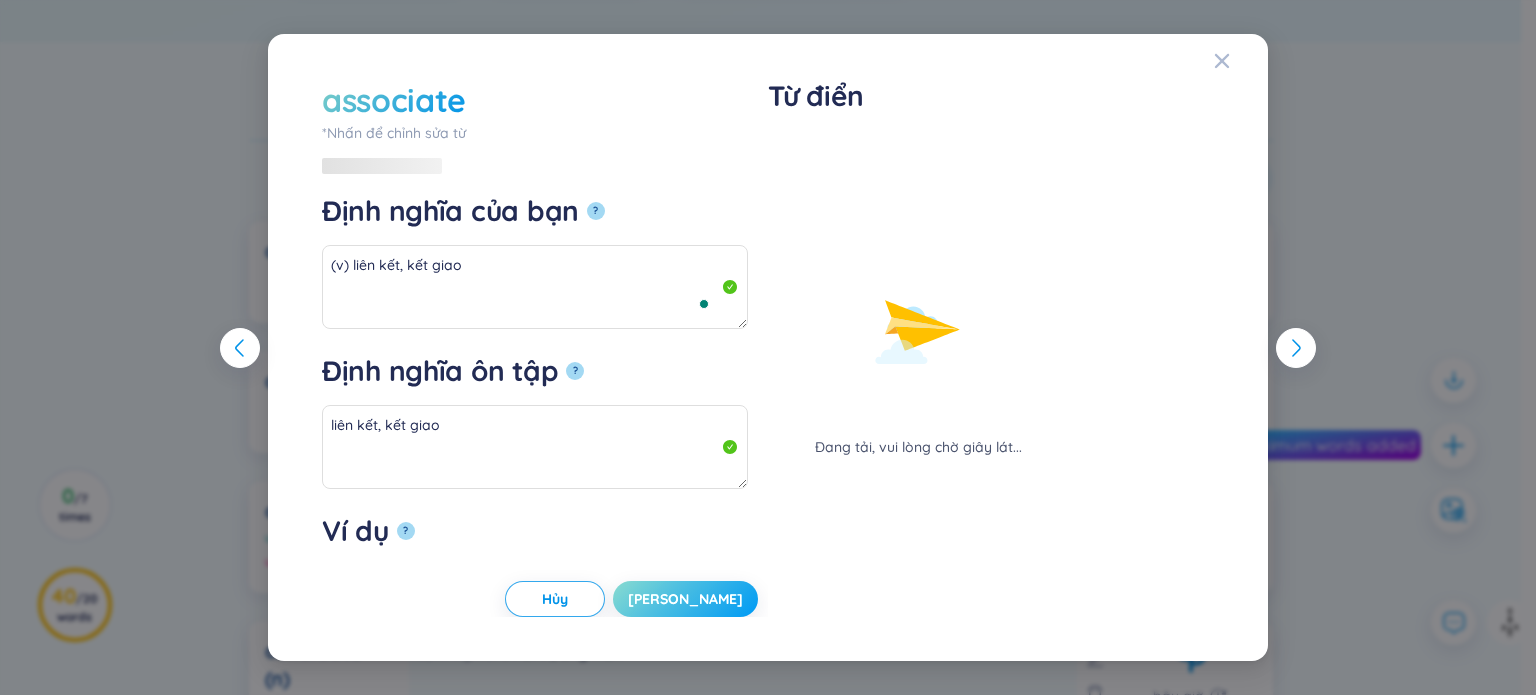 click on "Lưu" at bounding box center (685, 599) 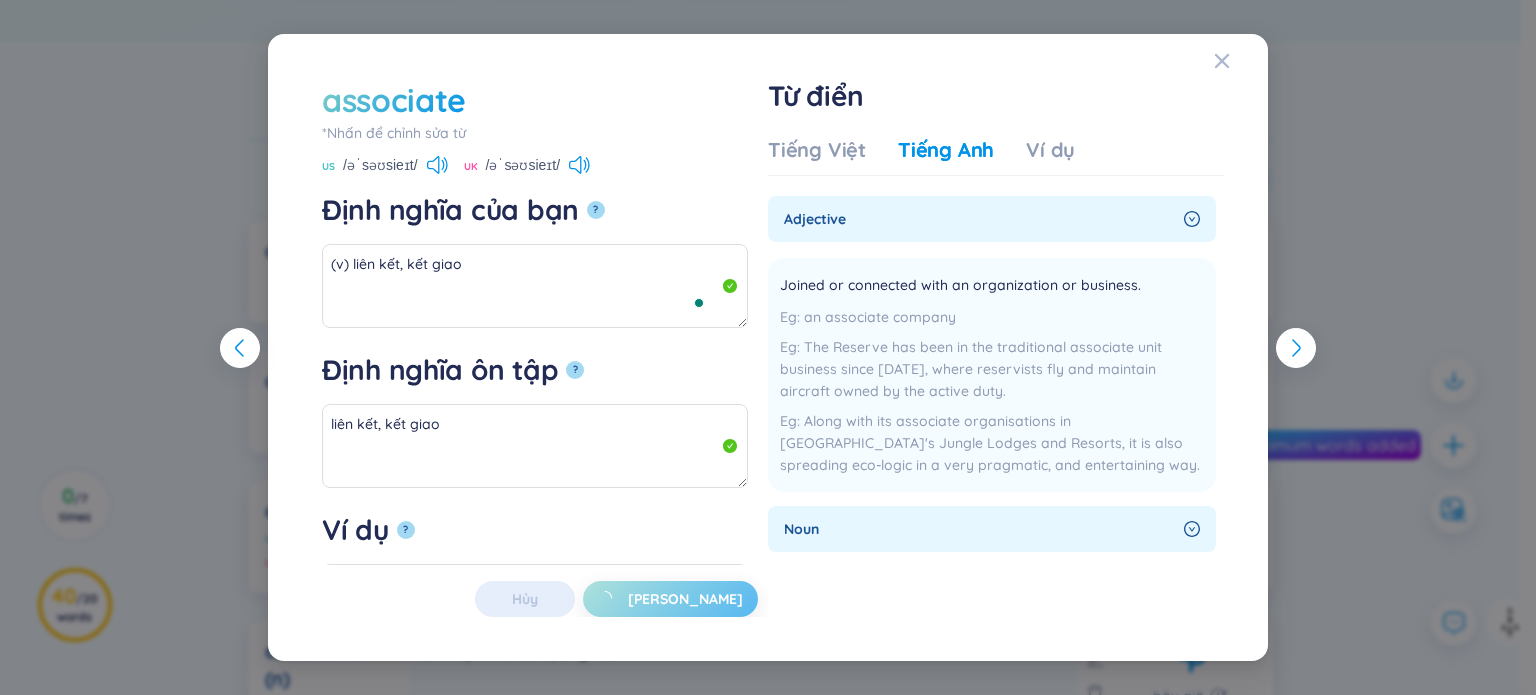 click on "associate *Nhấn để chỉnh sửa từ associate US /əˈsəʊsieɪt/ UK /əˈsəʊsieɪt/ Định nghĩa của bạn ? (v) liên kết, kết giao Định nghĩa ôn tập ? liên kết, kết giao Ví dụ ? Hủy Lưu Từ điển Tiếng Việt Tiếng Anh Ví dụ adjective Joined or connected with an organization or business. an associate company The Reserve has been in the traditional associate unit business since 1968, where reservists fly and maintain aircraft owned by the active duty. Along with its associate organisations in Karnataka's Jungle Lodges and Resorts, it is also spreading eco-logic in a very pragmatic, and entertaining way. Thêm noun A partner or colleague in business or at work. he arranged for a close associate to take control of the institute Once initial contact is made, building a close relationship with business associates is key. Thêm A person with limited or subordinate membership of an organization. an Associate of the Linnaean Society Thêm Thêm transitive verb Thêm" at bounding box center [768, 347] 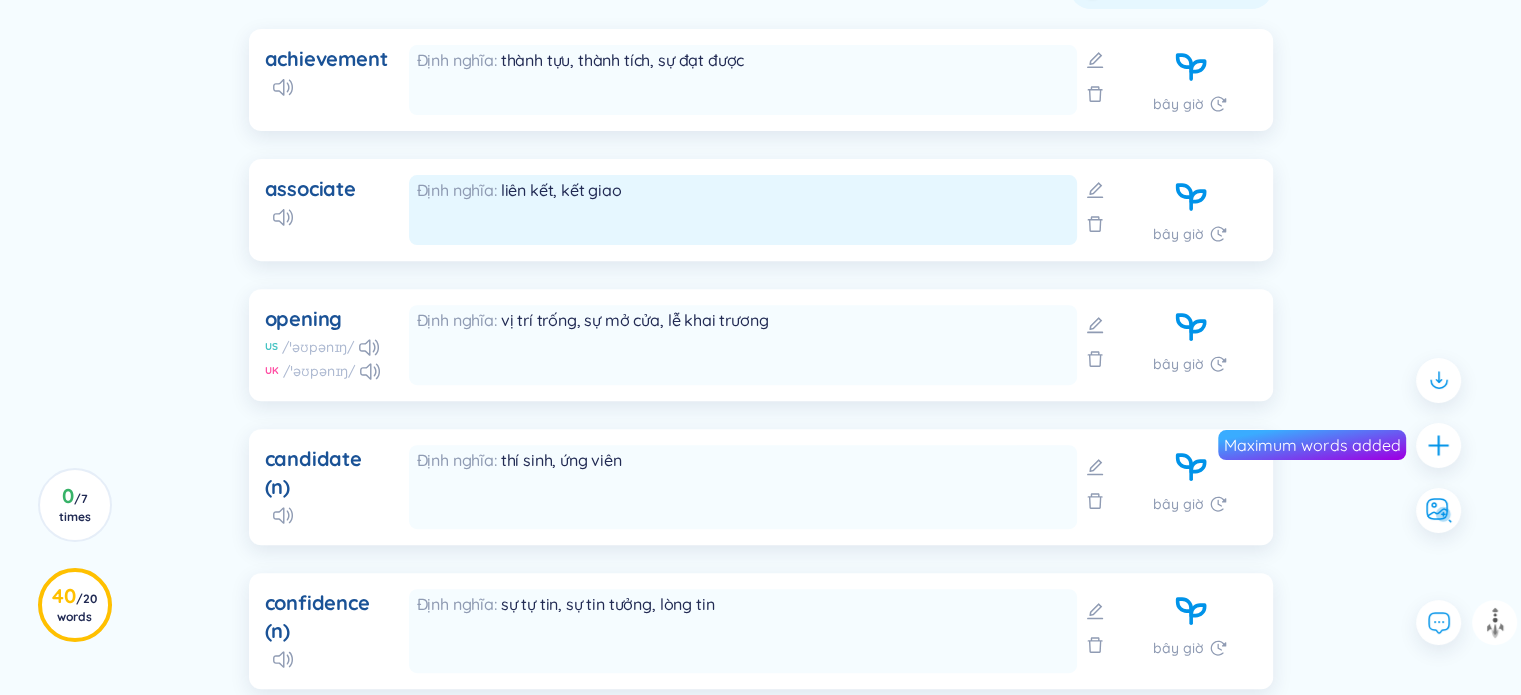 scroll, scrollTop: 700, scrollLeft: 0, axis: vertical 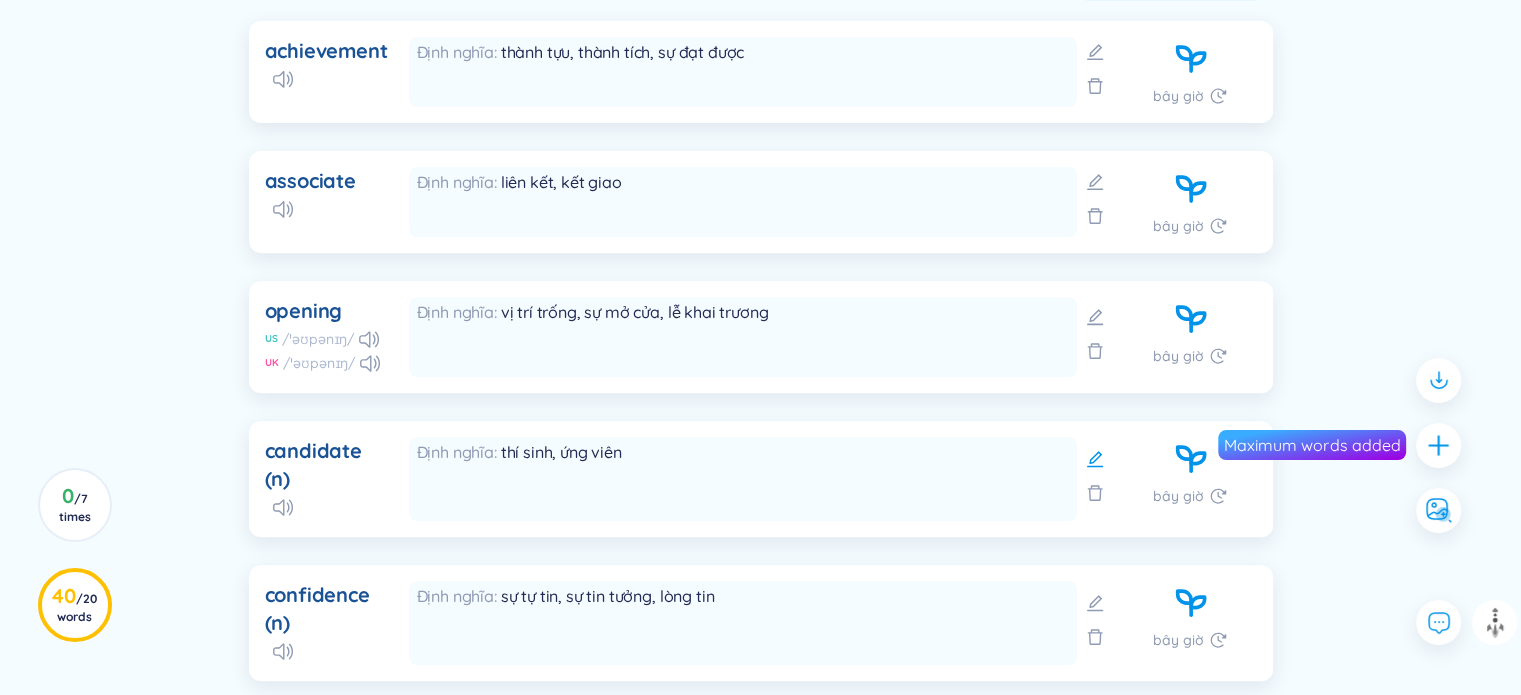 click 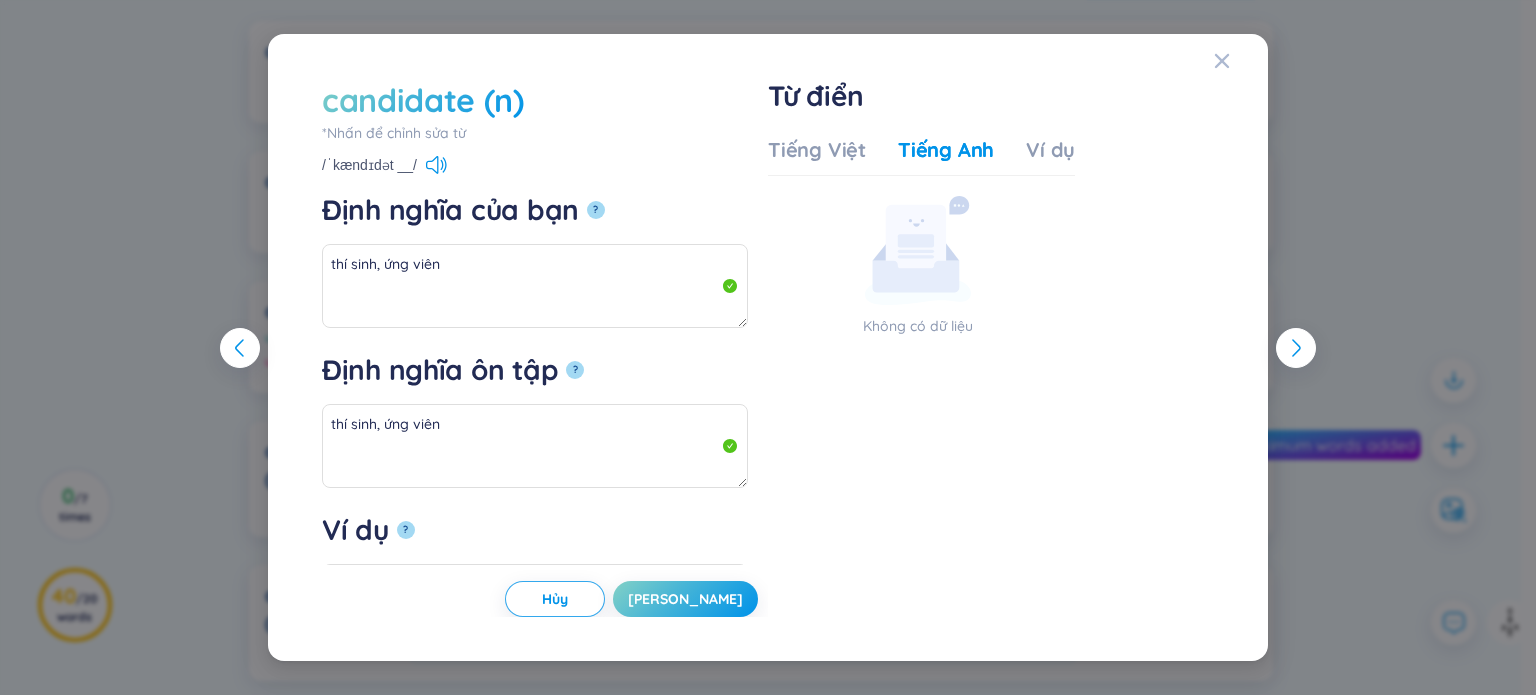 click on "candidate (n)" at bounding box center [423, 100] 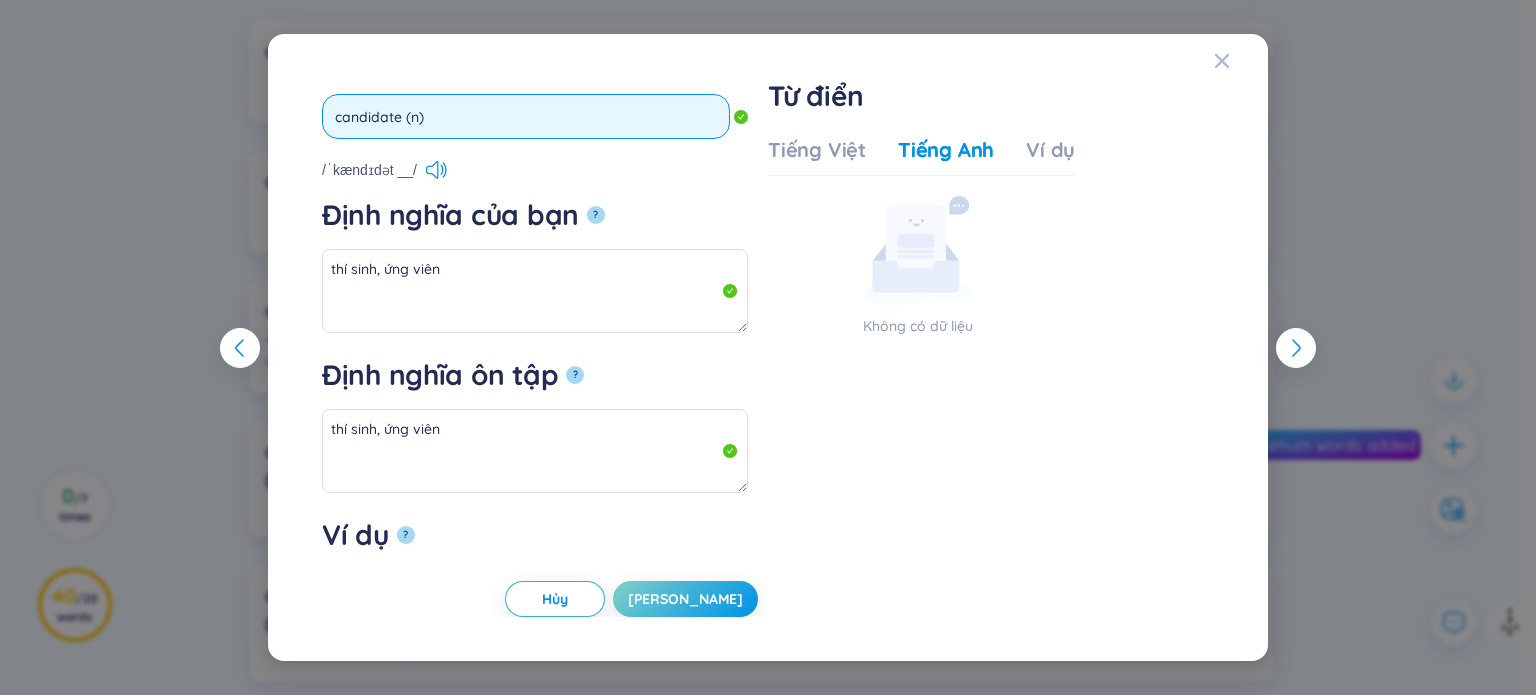 drag, startPoint x: 463, startPoint y: 115, endPoint x: 406, endPoint y: 108, distance: 57.428215 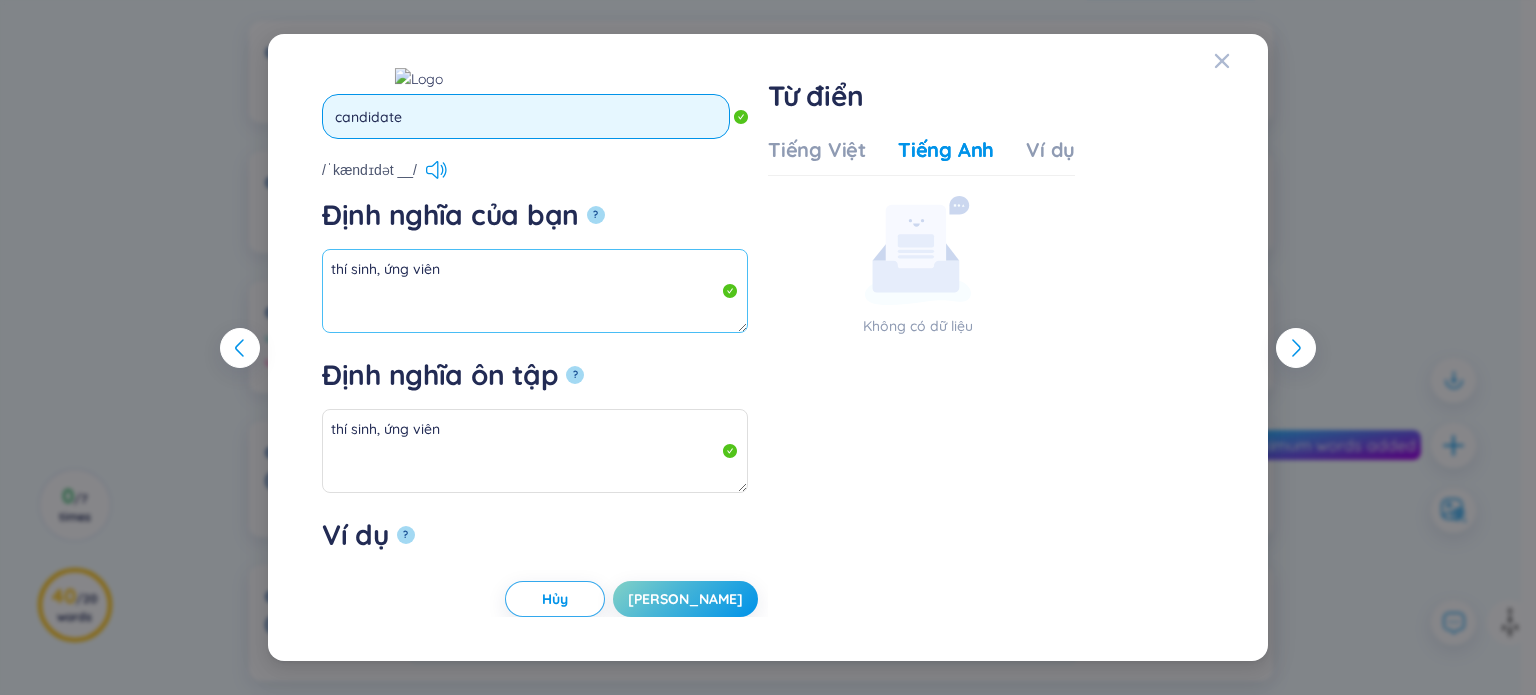 type on "candidate" 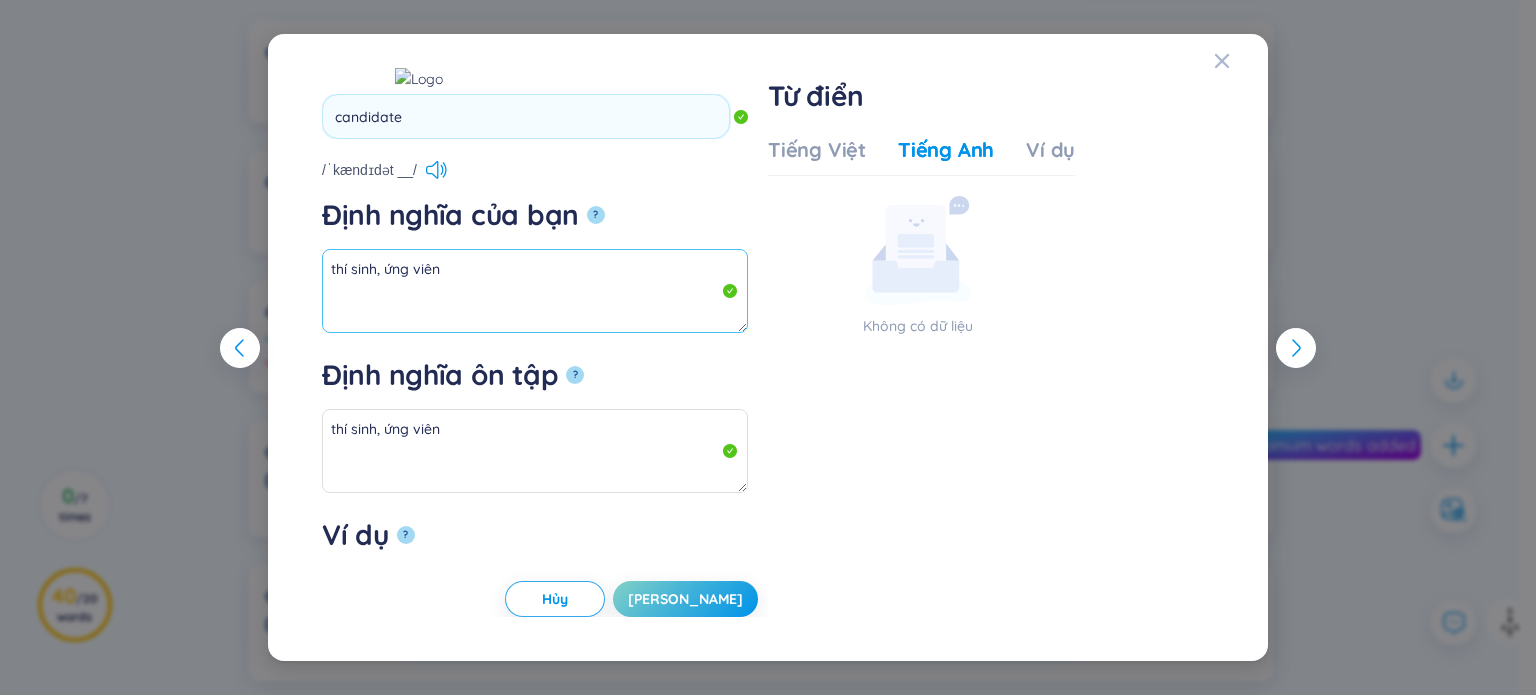 click on "thí sinh, ứng viên" at bounding box center (535, 291) 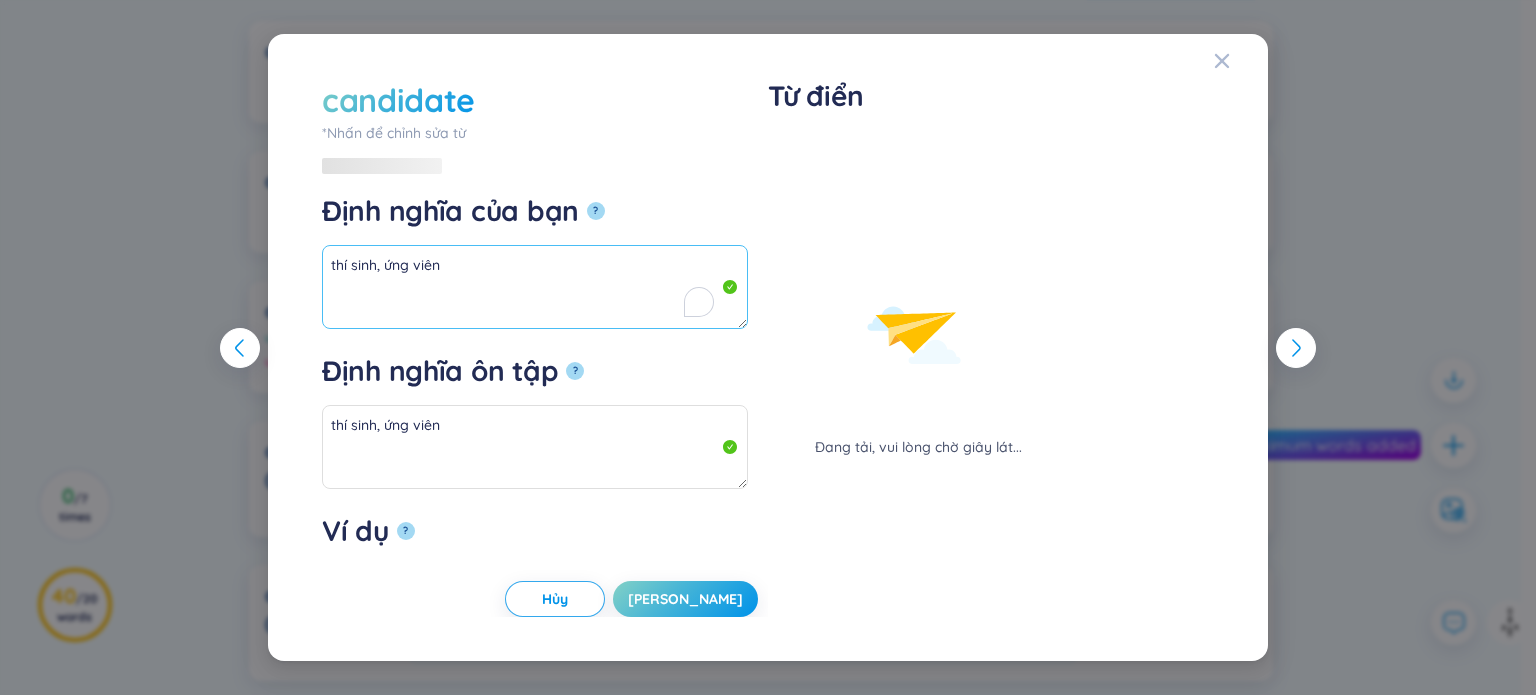 paste on "(n)" 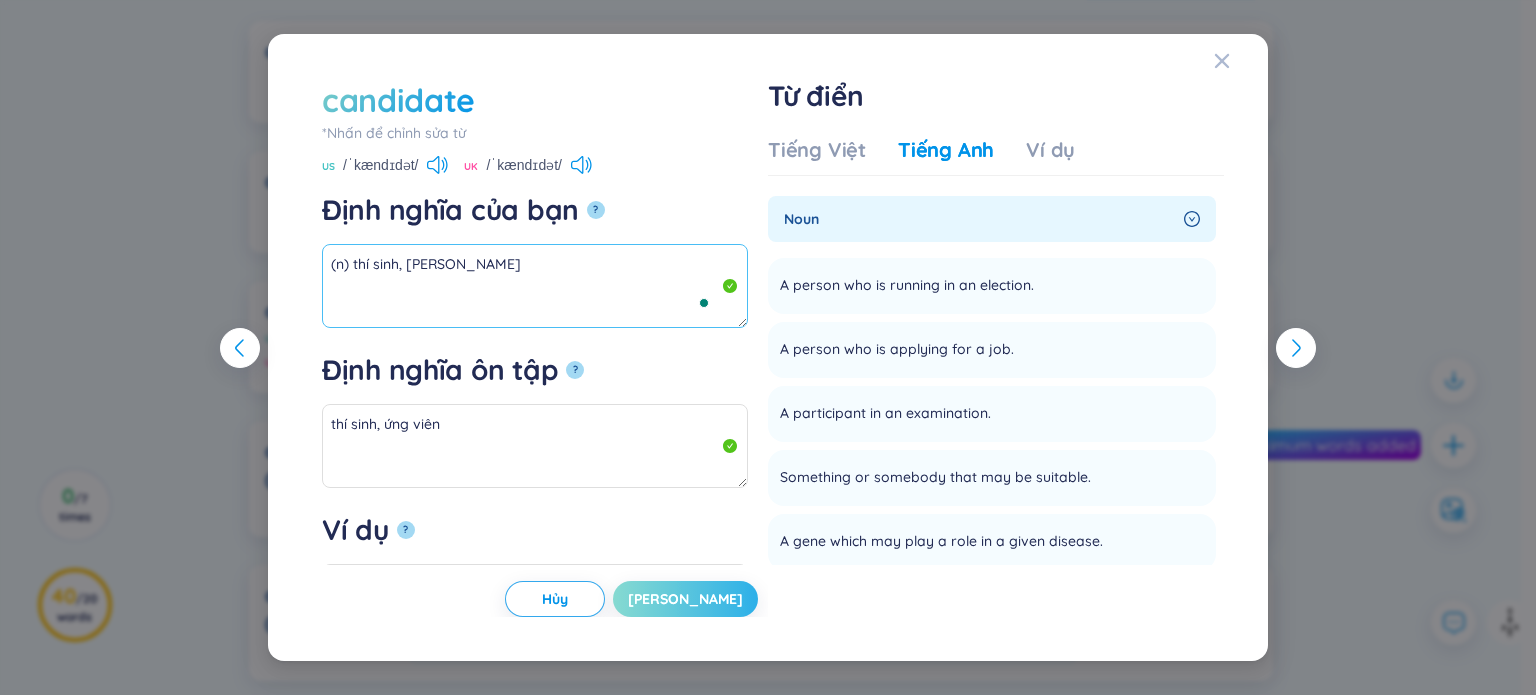 type on "(n) thí sinh, ứng viên" 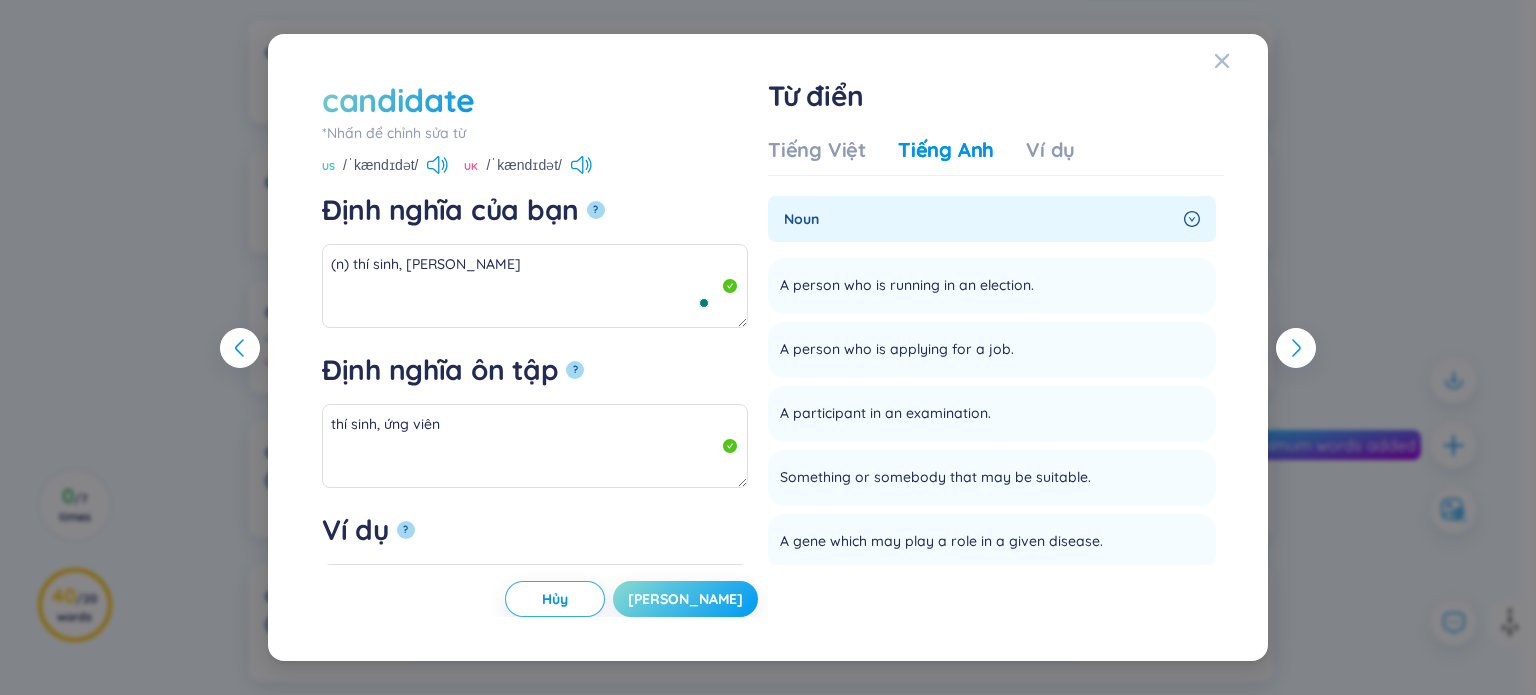 click on "Lưu" at bounding box center (685, 599) 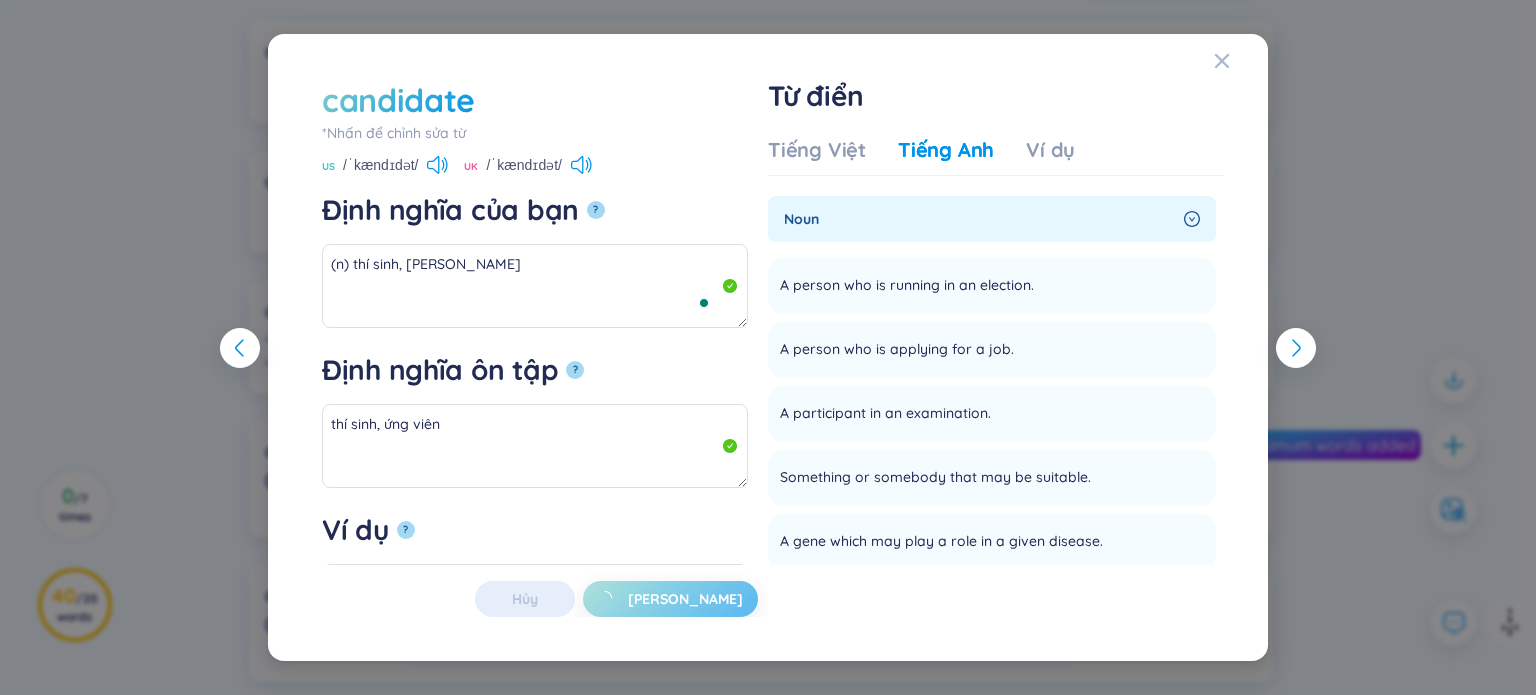 click on "candidate *Nhấn để chỉnh sửa từ candidate US /ˈkændɪdət/ UK /ˈkændɪdət/ Định nghĩa của bạn ? (n) thí sinh, ứng viên Định nghĩa ôn tập ? thí sinh, ứng viên Ví dụ ? Hủy Lưu Từ điển Tiếng Việt Tiếng Anh Ví dụ noun A person who is running in an election. Thêm A person who is applying for a job. Thêm A participant in an examination. Thêm Something or somebody that may be suitable. Thêm A gene which may play a role in a given disease. Thêm verb To stand as a candidate for an office, especially a religious one. Thêm (chiefly in jargon and NNES) To make or name (something) a candidate (for use, for study as a next project, for investigation as a possible cause of something, etc). Thêm Premium  Feature Nâng cấp Premium Nâng cấp tài khoản để có nhiều định nghĩa hơn Không có dữ liệu Hủy Lưu" at bounding box center [768, 347] 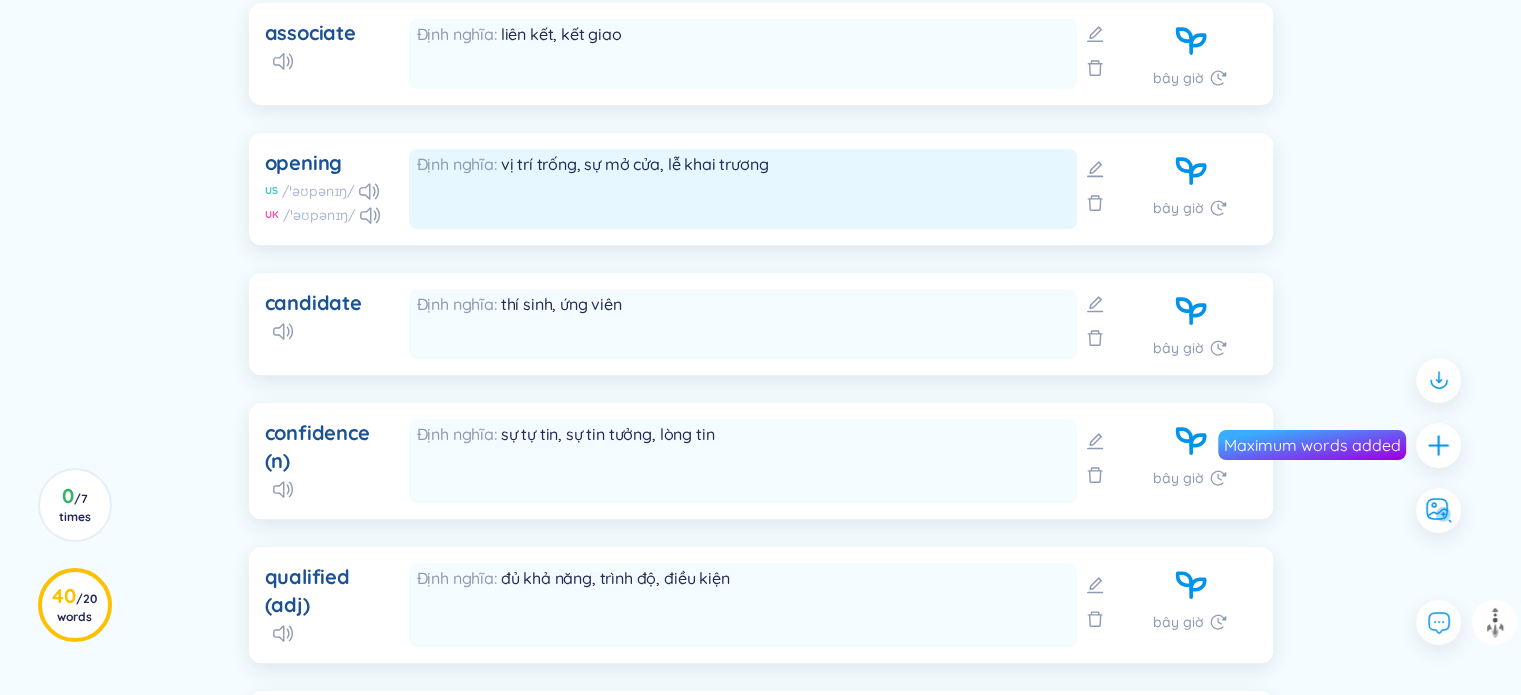 scroll, scrollTop: 900, scrollLeft: 0, axis: vertical 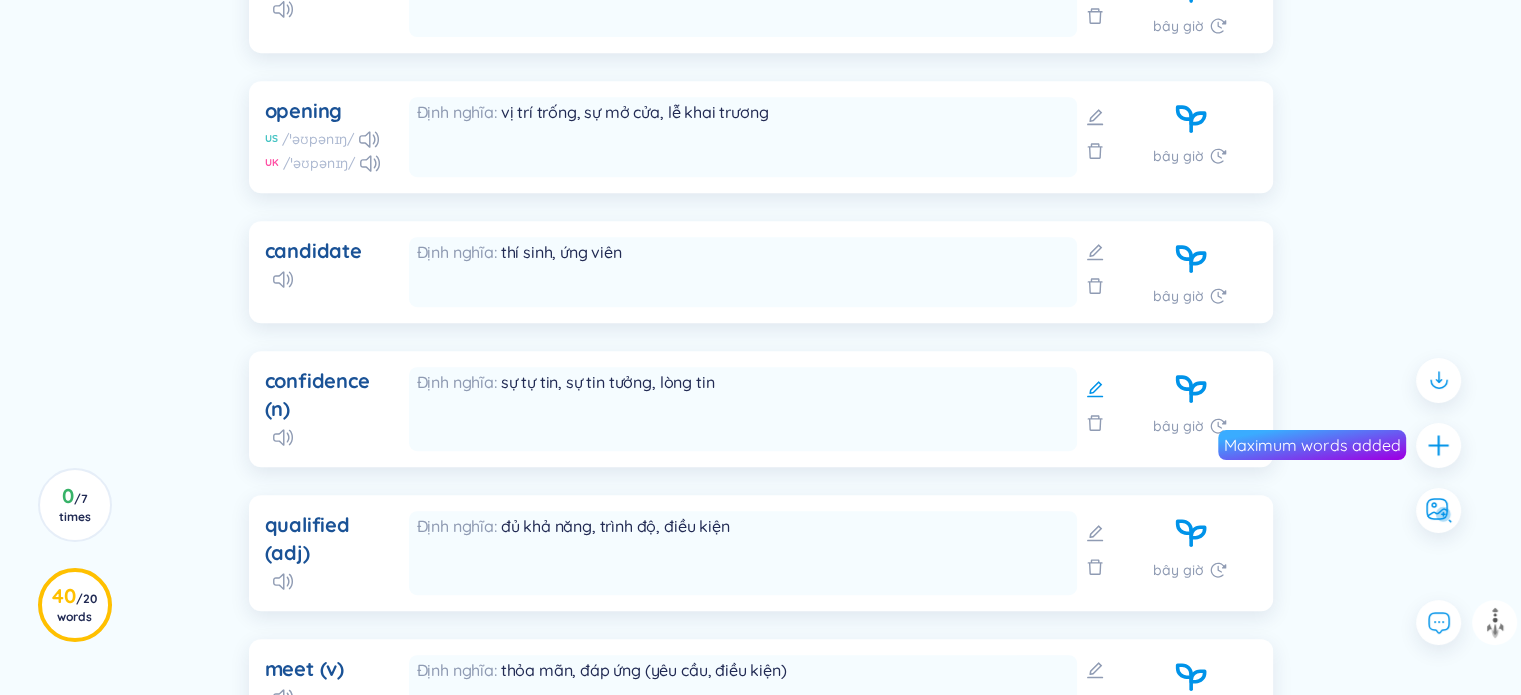 click 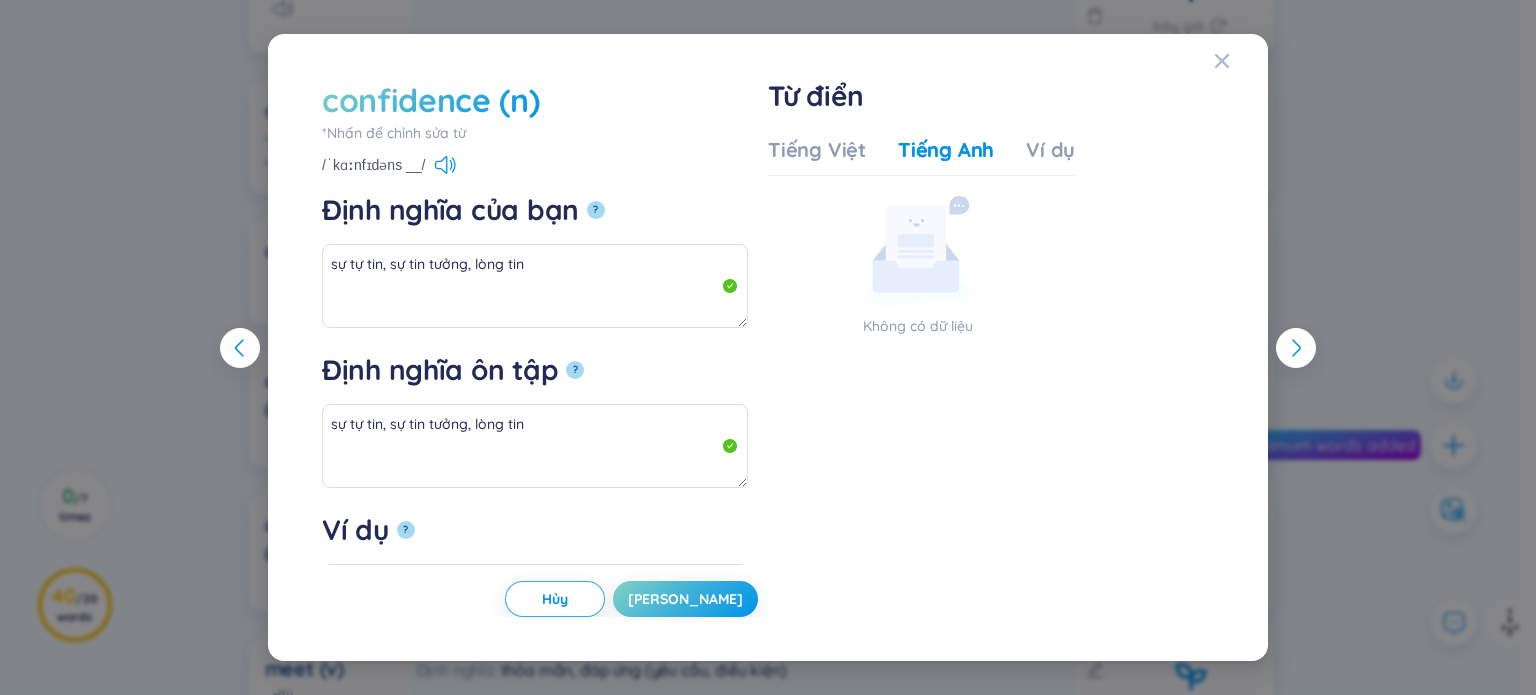 click on "confidence (n)" at bounding box center (431, 100) 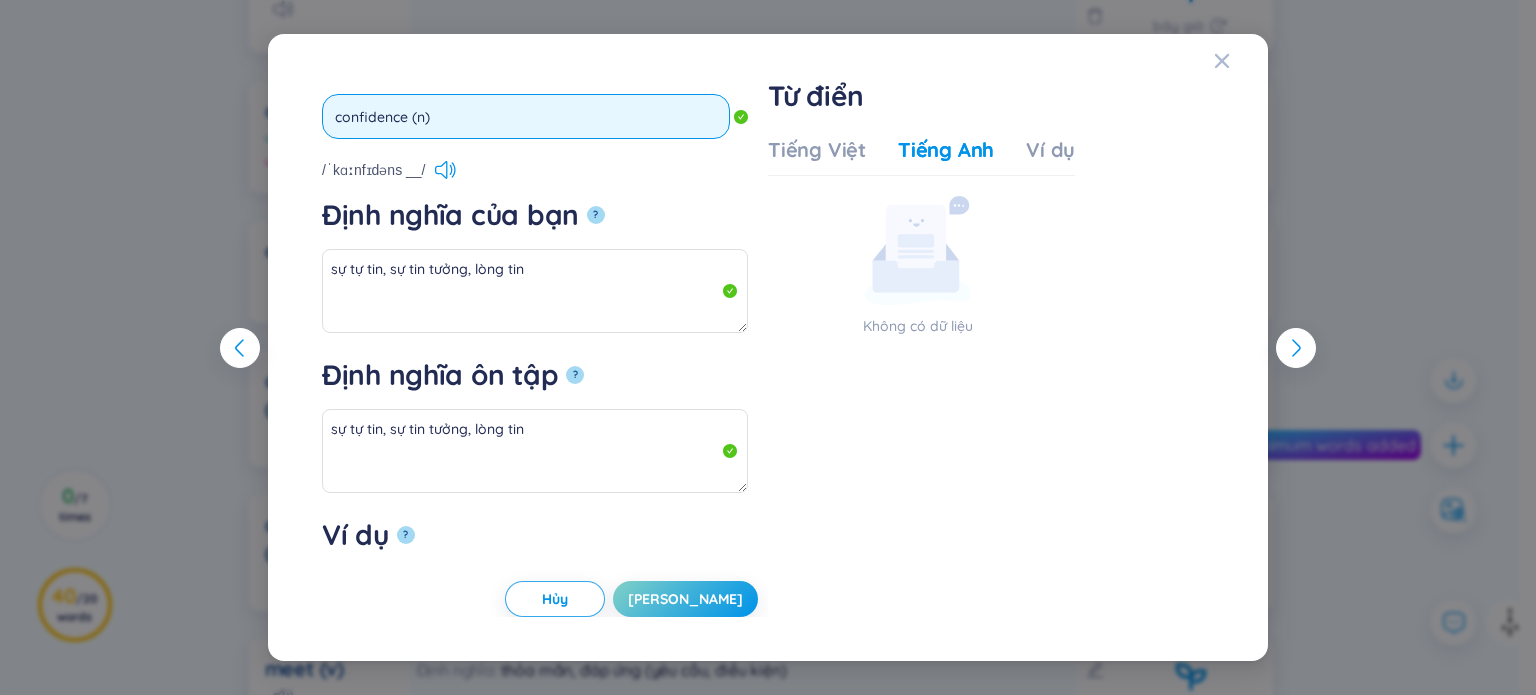 drag, startPoint x: 455, startPoint y: 120, endPoint x: 411, endPoint y: 113, distance: 44.553337 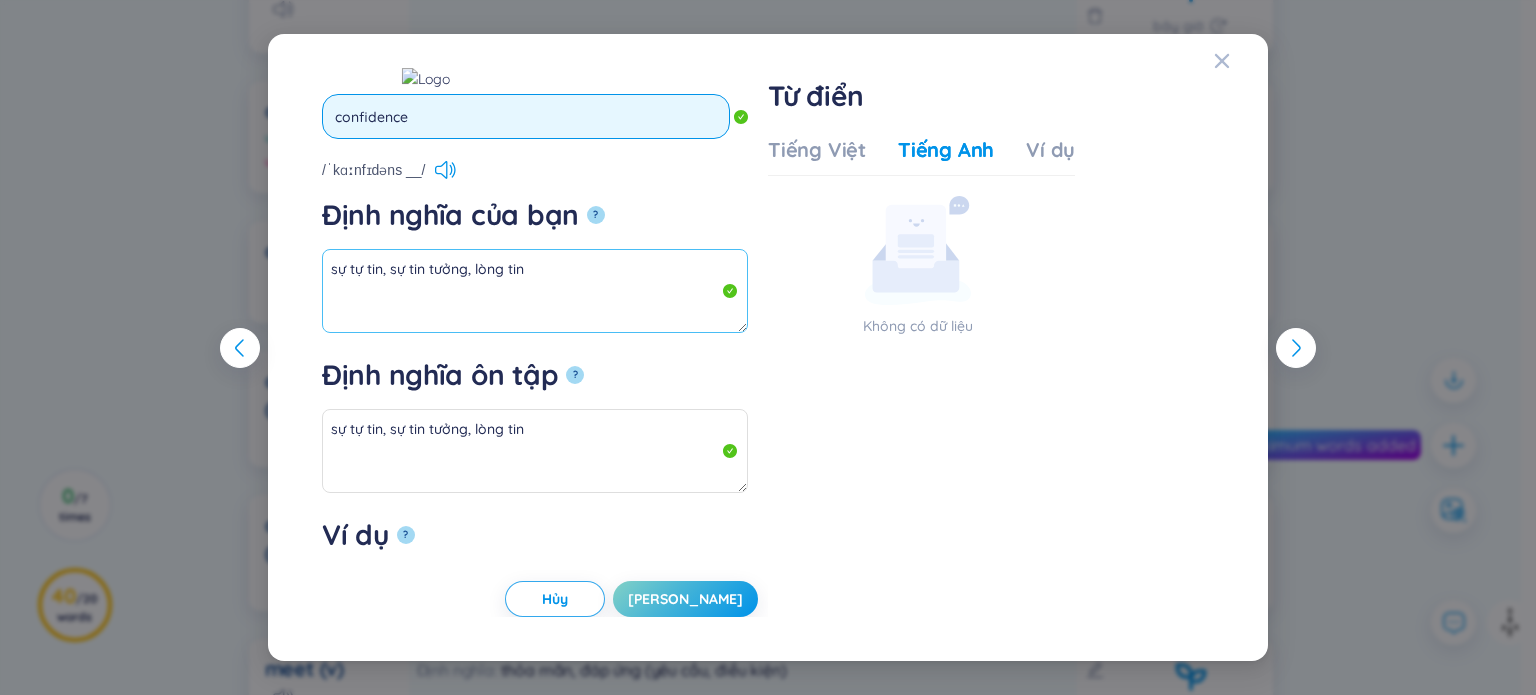 type on "confidence" 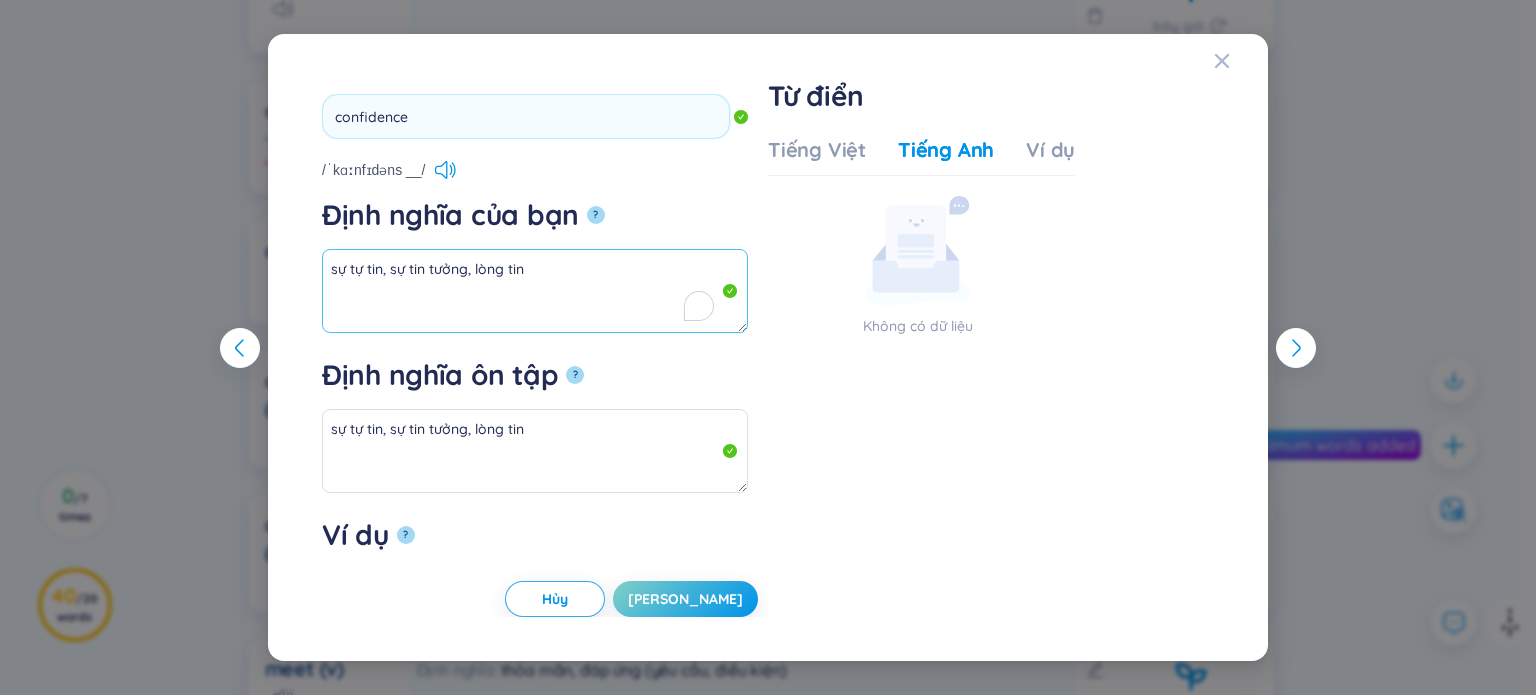click on "sự tự tin, sự tin tưởng, lòng tin" at bounding box center (535, 291) 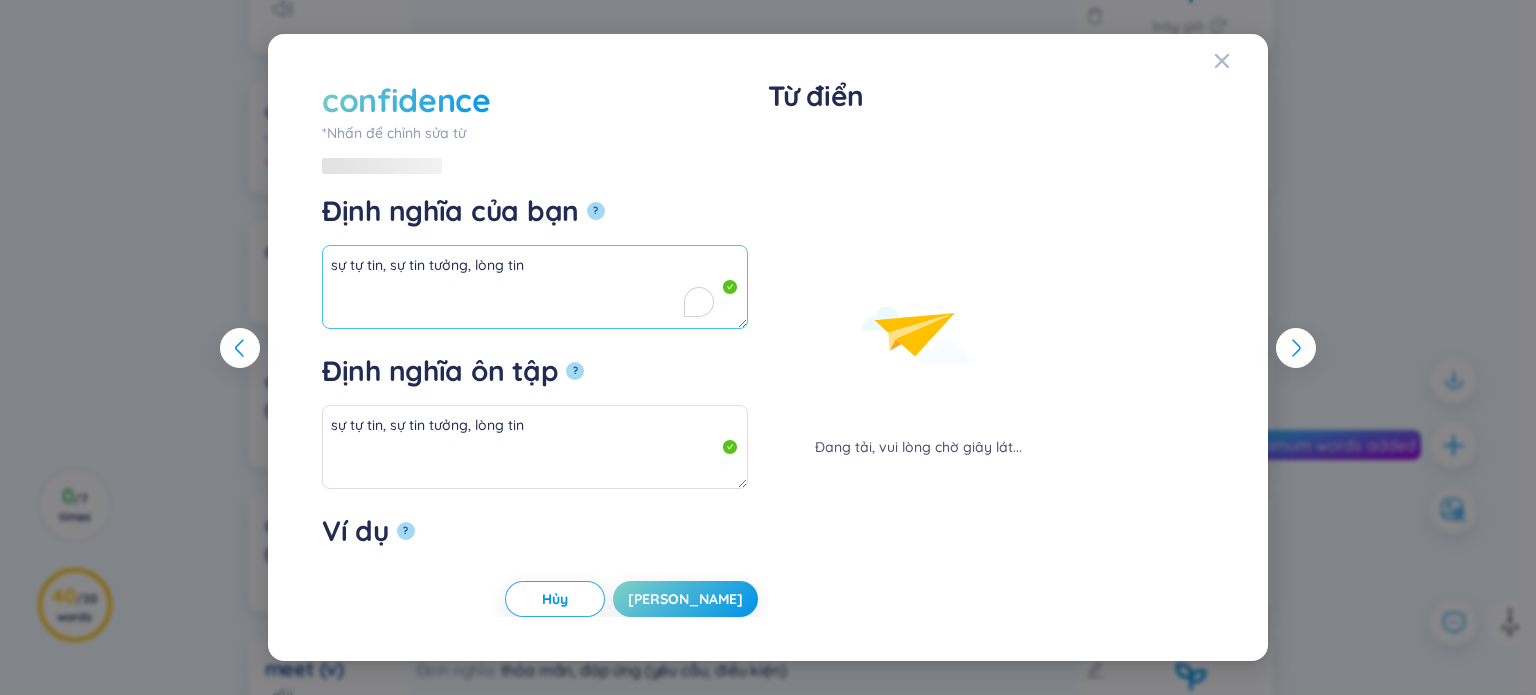 paste on "(n)" 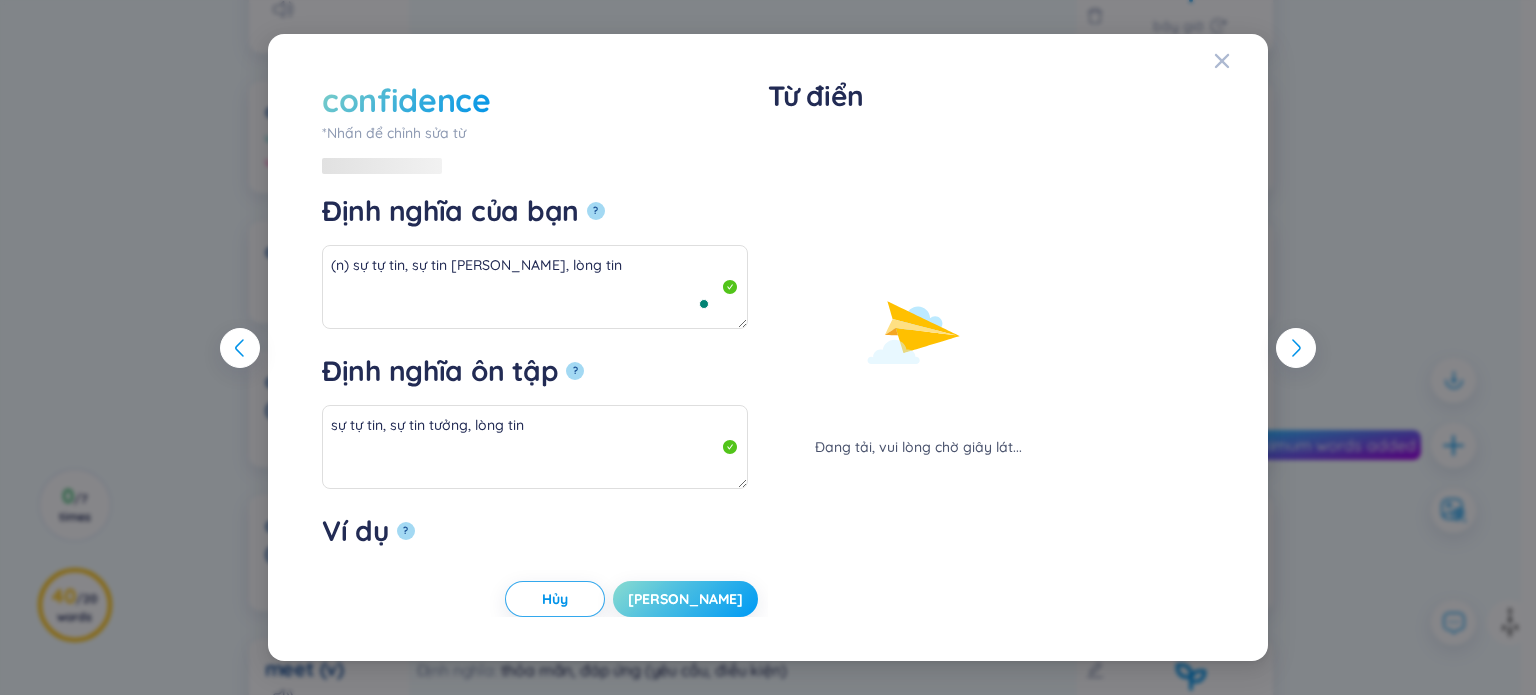 click on "Lưu" at bounding box center (685, 599) 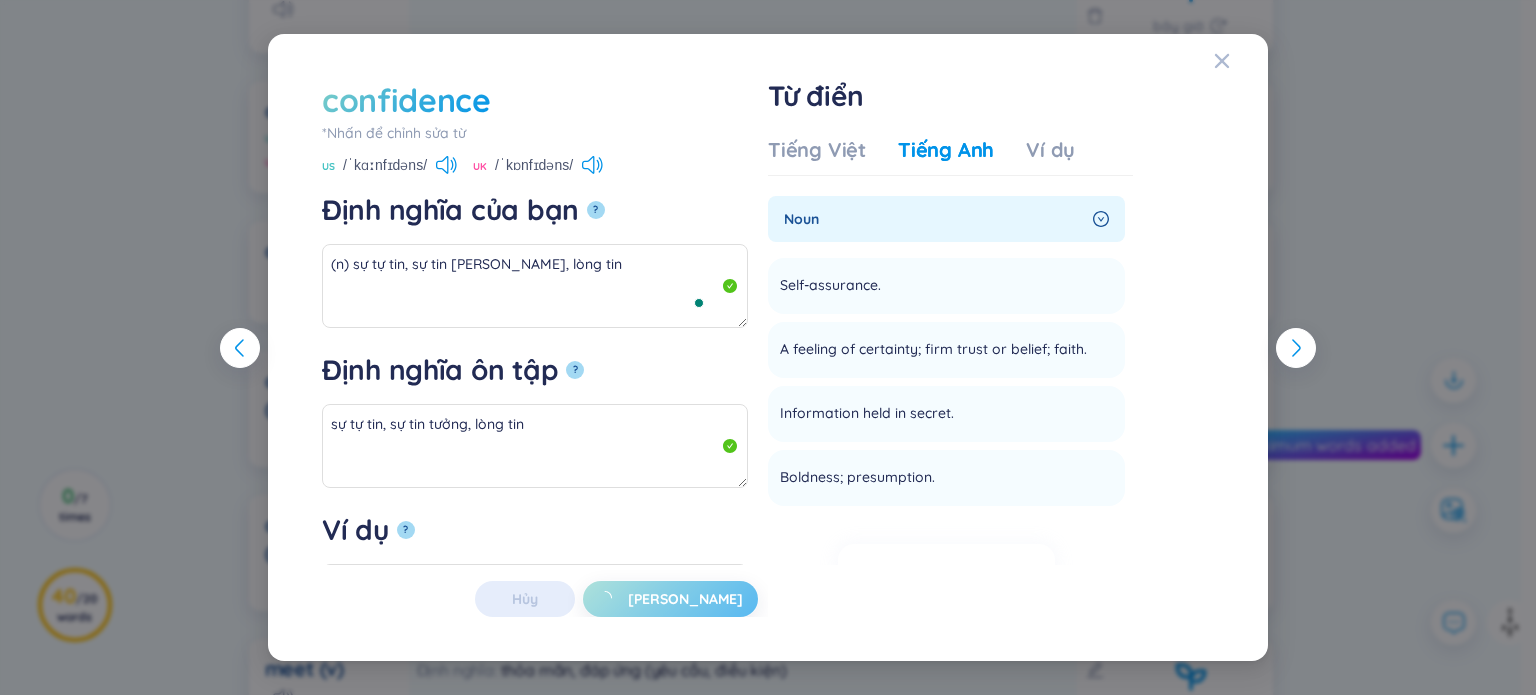type on "(n) sự tự tin, sự tin tưởng, lòng tin" 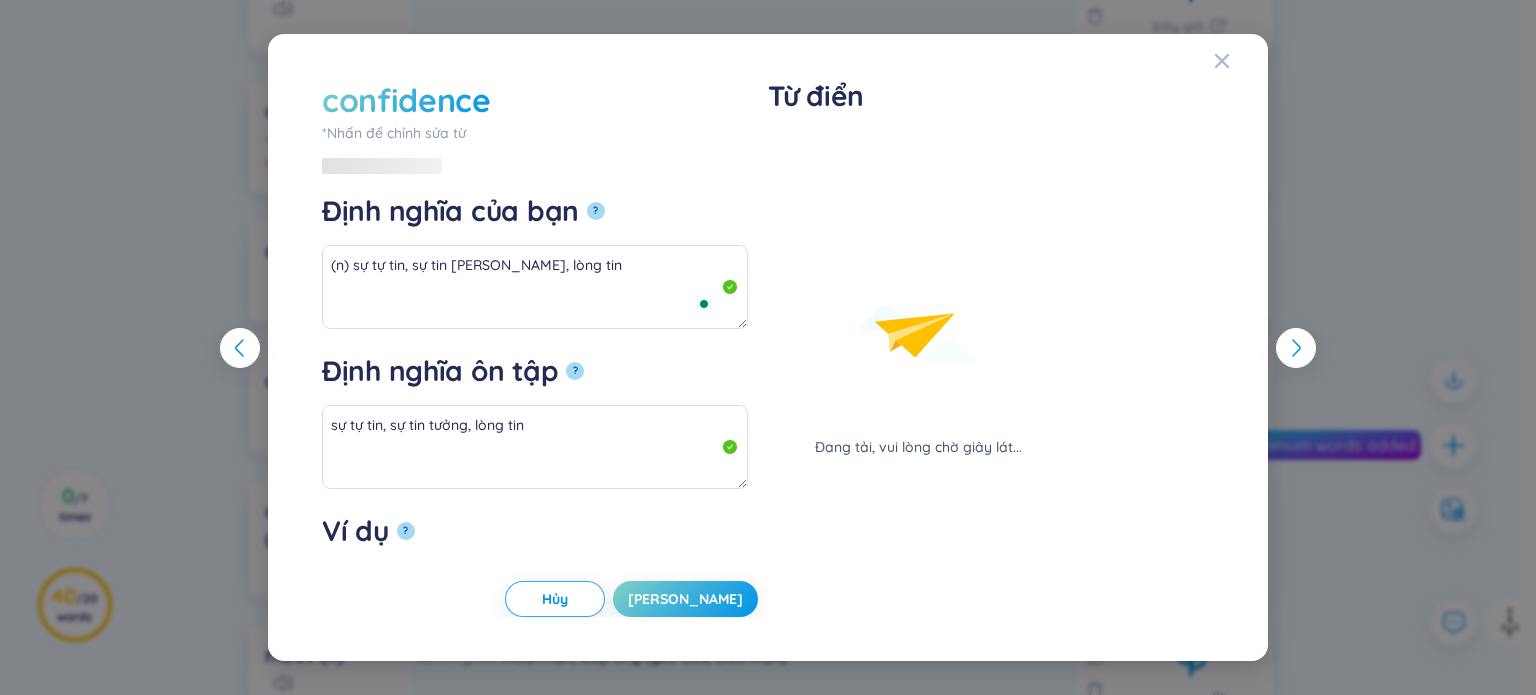 click on "confidence *Nhấn để chỉnh sửa từ confidence Định nghĩa của bạn ? (n) sự tự tin, sự tin tưởng, lòng tin Định nghĩa ôn tập ? sự tự tin, sự tin tưởng, lòng tin Ví dụ ? Hủy Lưu Từ điển Đang tải, vui lòng chờ giây lát... Hủy Lưu" at bounding box center [768, 347] 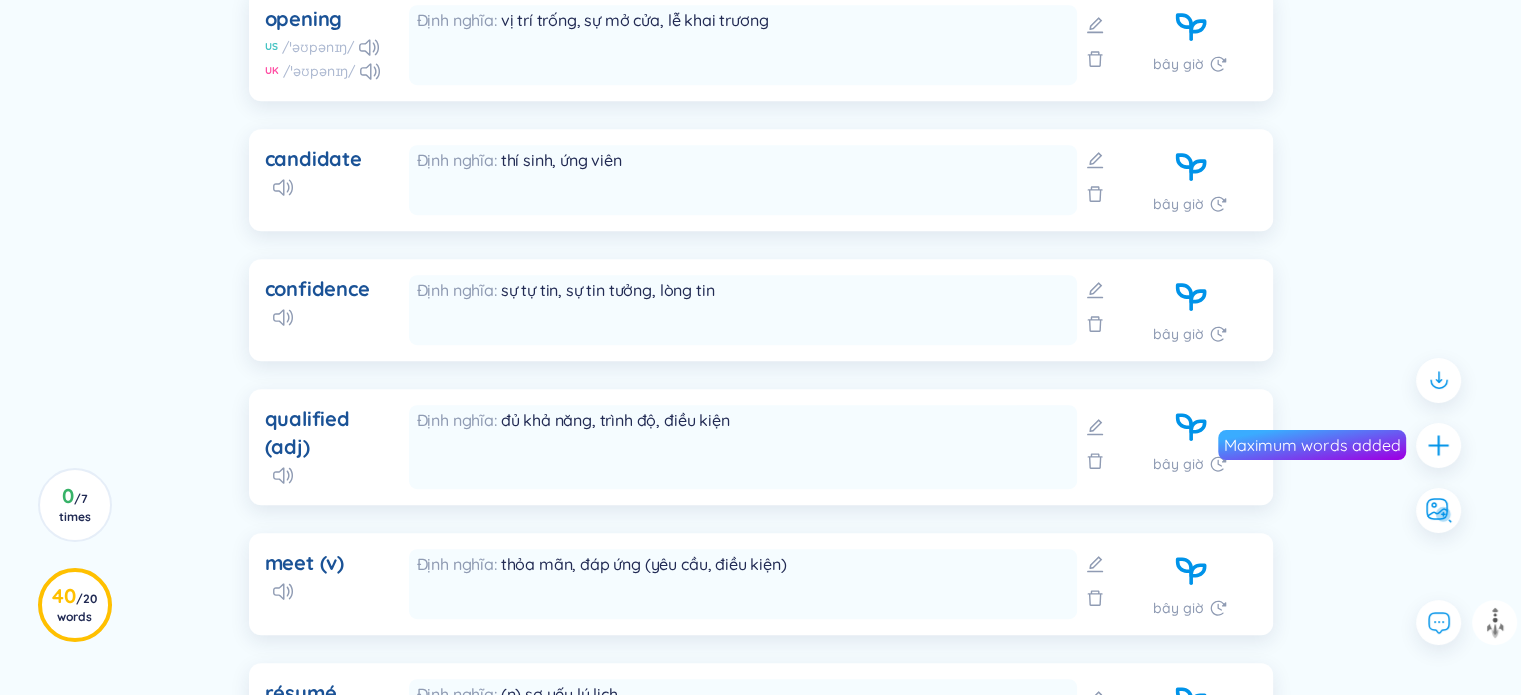 scroll, scrollTop: 1000, scrollLeft: 0, axis: vertical 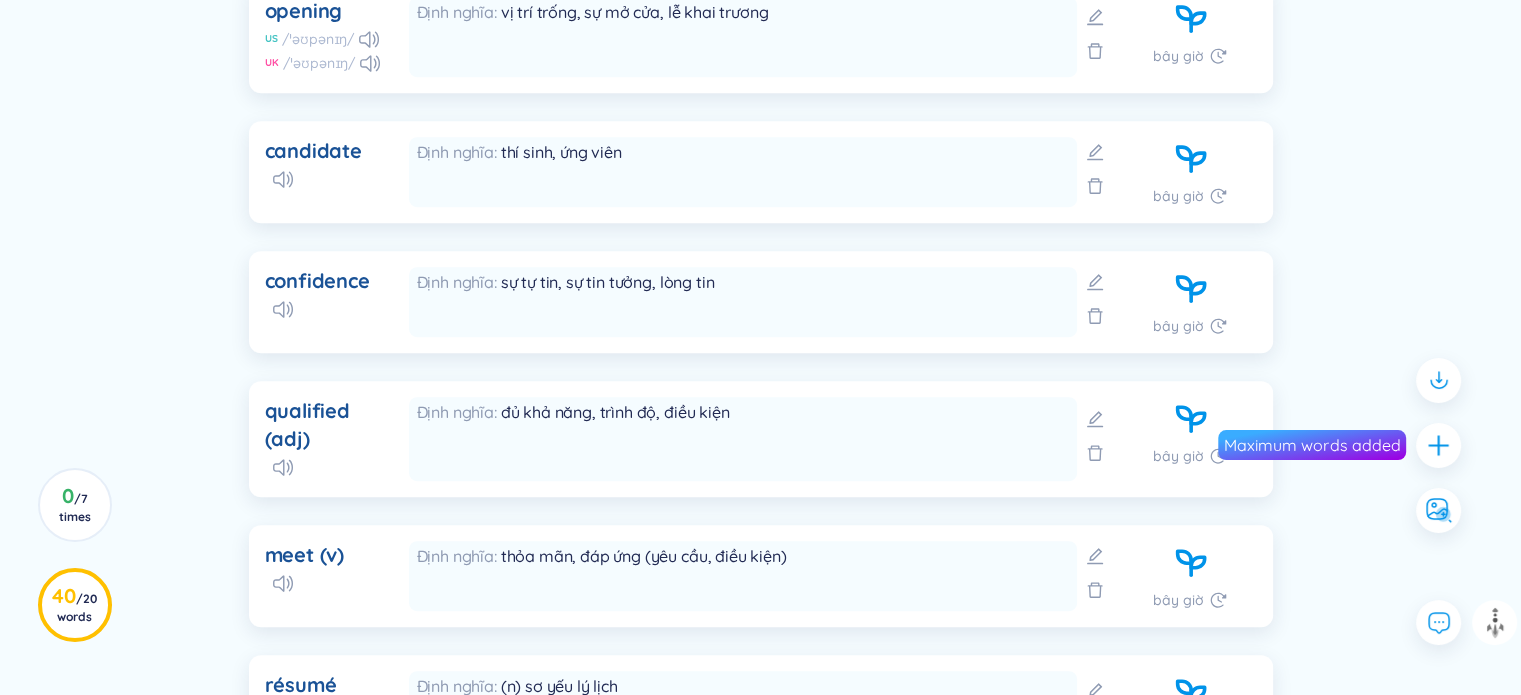 click at bounding box center [1095, 439] 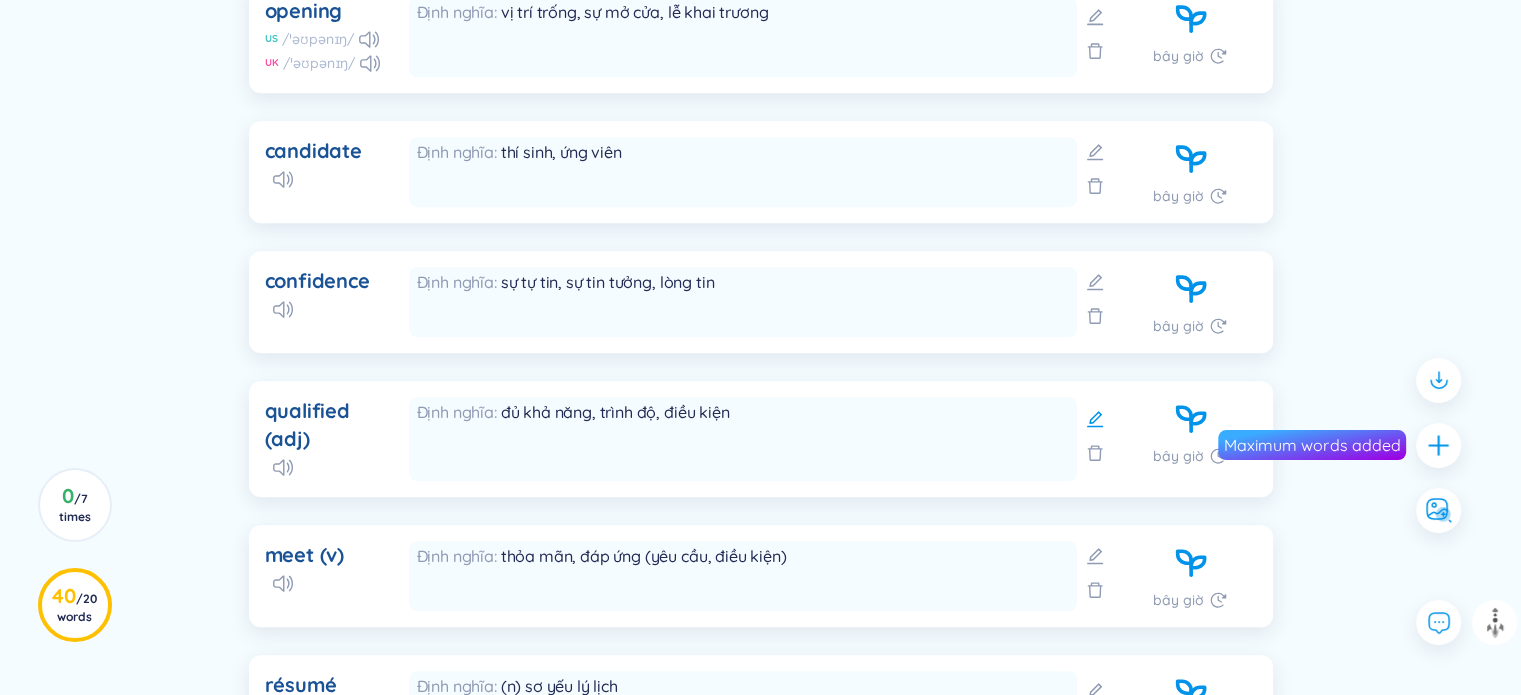 click 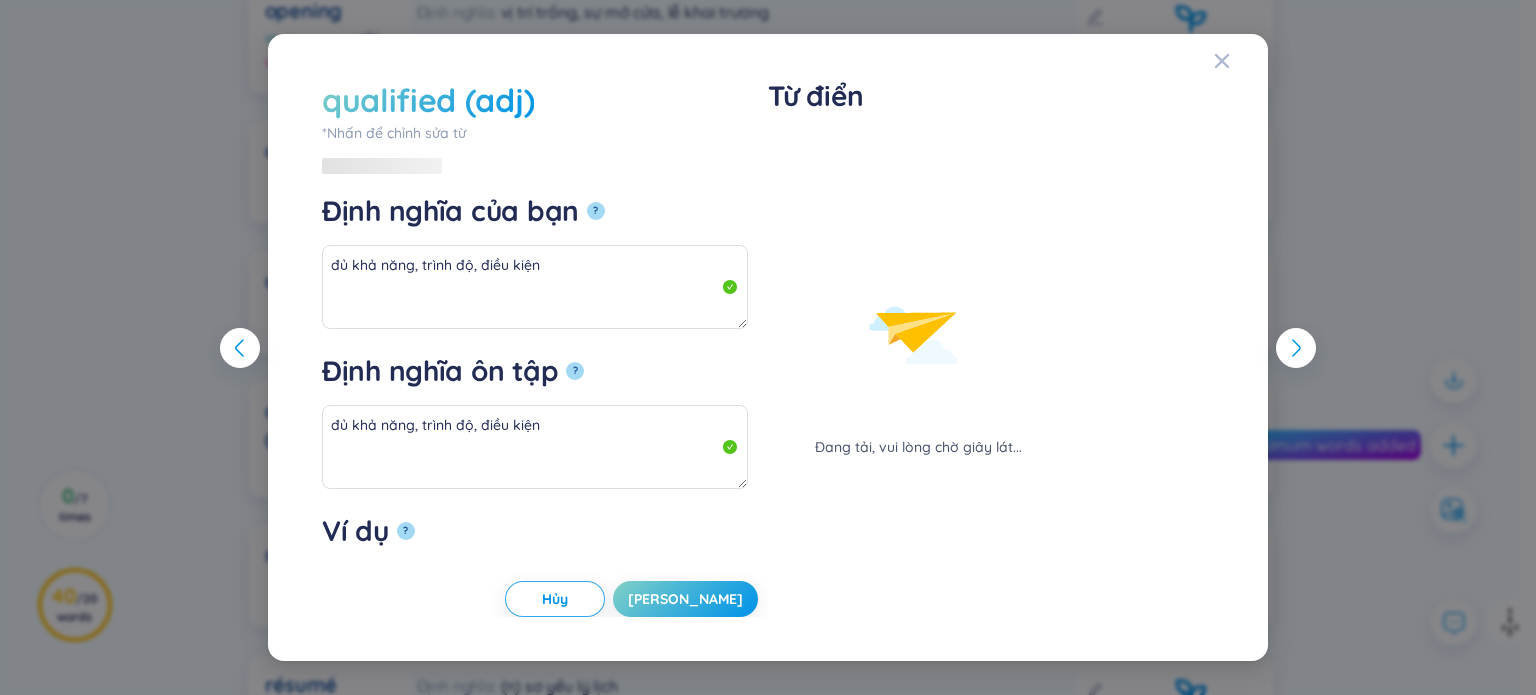 click on "qualified (adj)" at bounding box center [428, 100] 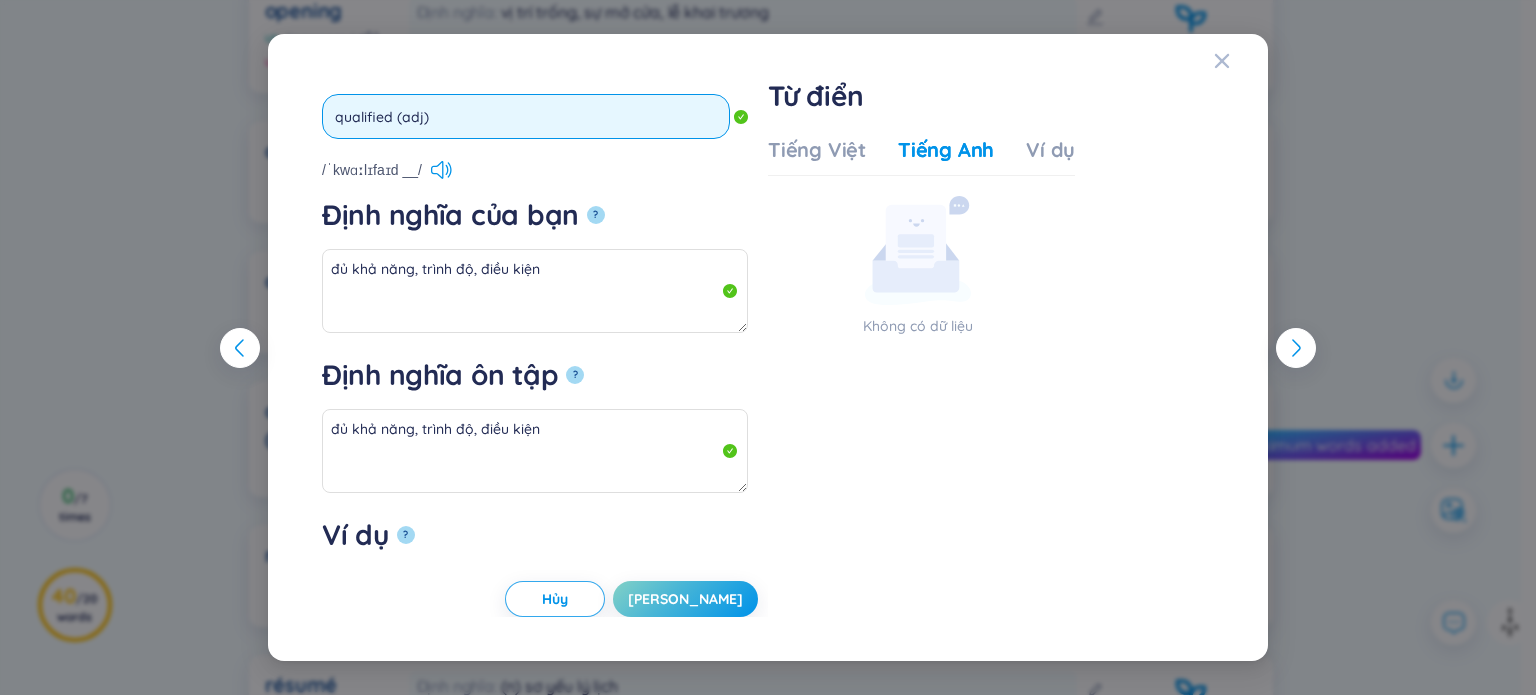 drag, startPoint x: 465, startPoint y: 111, endPoint x: 396, endPoint y: 103, distance: 69.46222 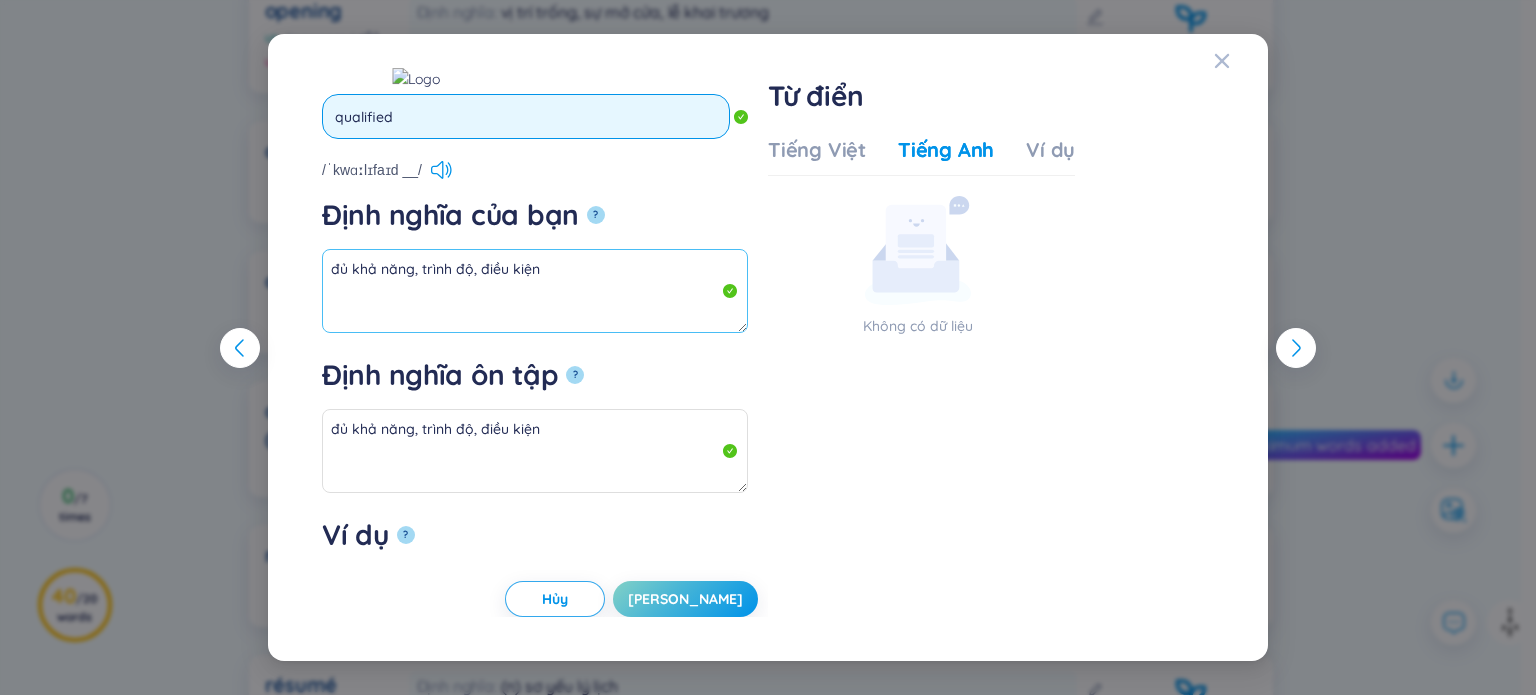 type on "qualified" 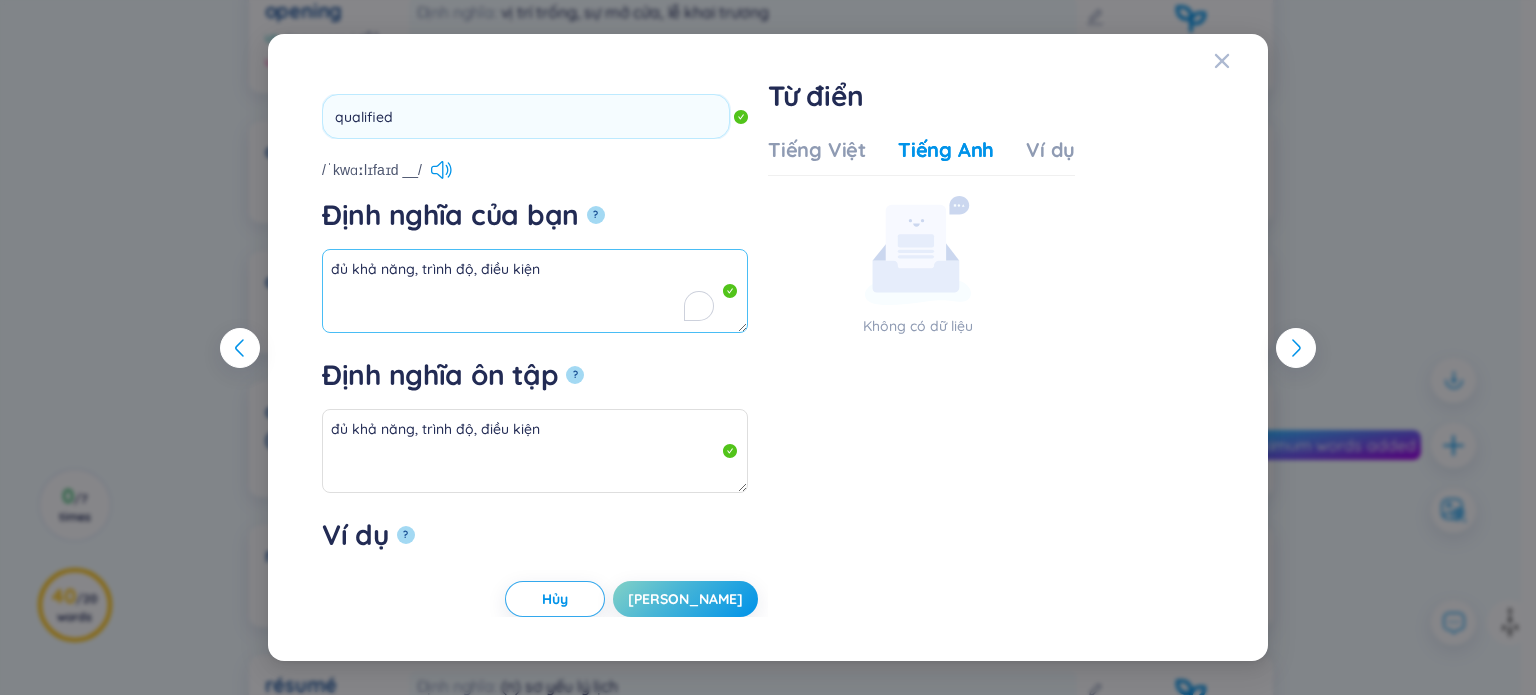 click on "đủ khả năng, trình độ, điều kiện" at bounding box center (535, 291) 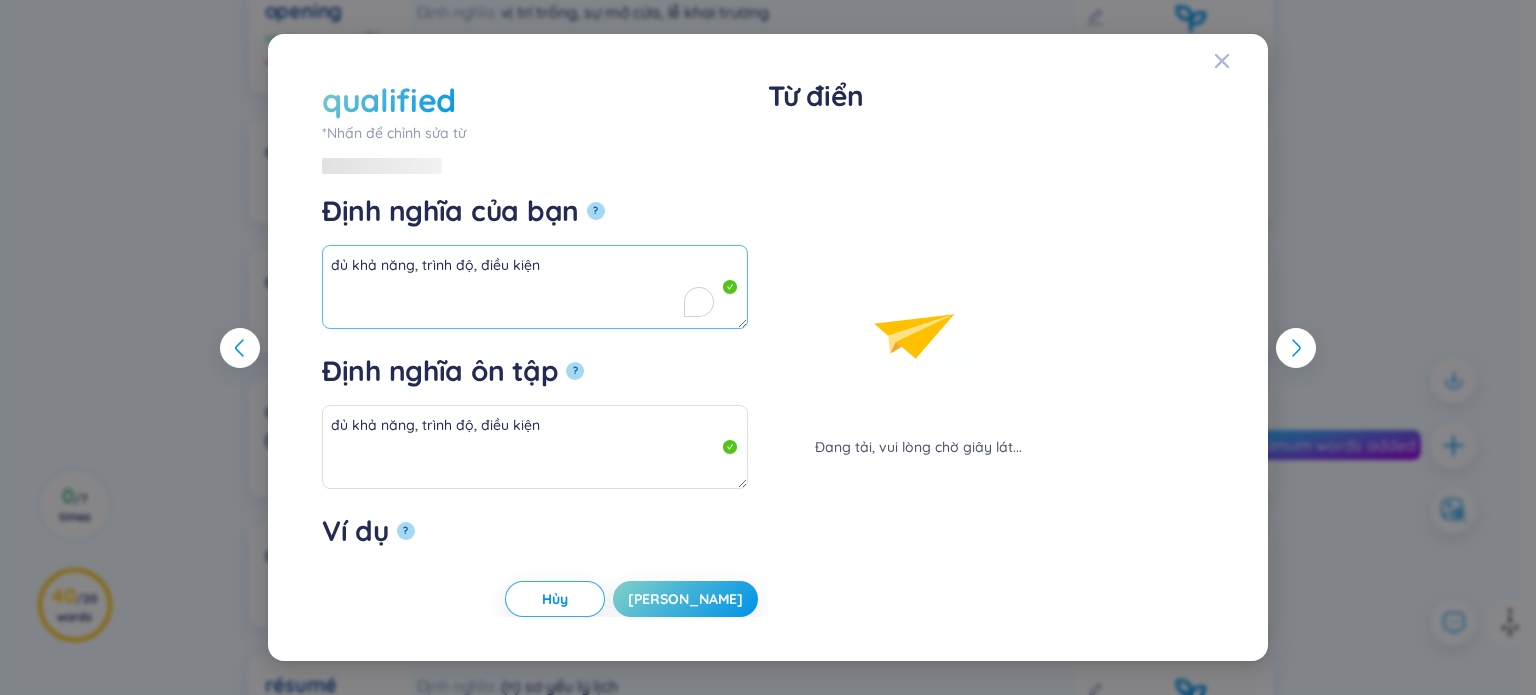 paste on "(adj)" 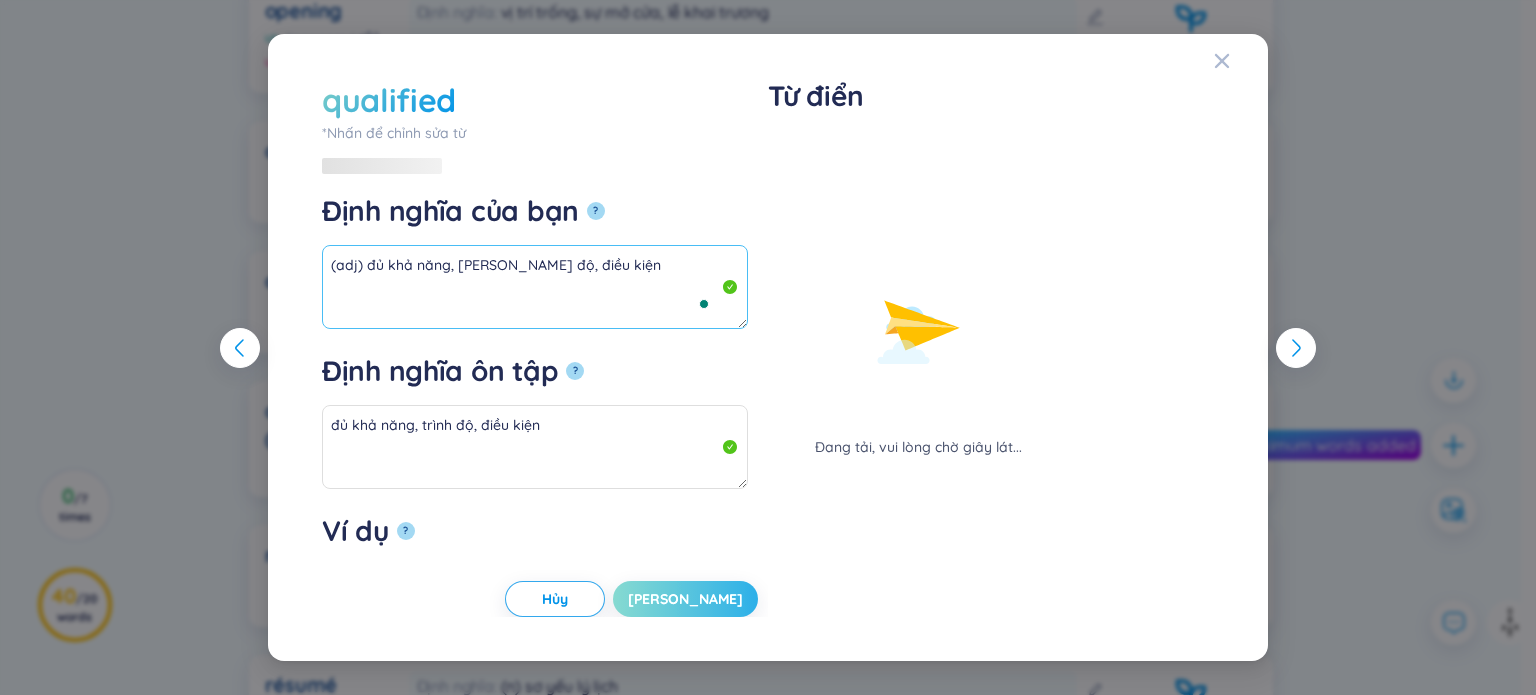 type on "(adj) đủ khả năng, trình độ, điều kiện" 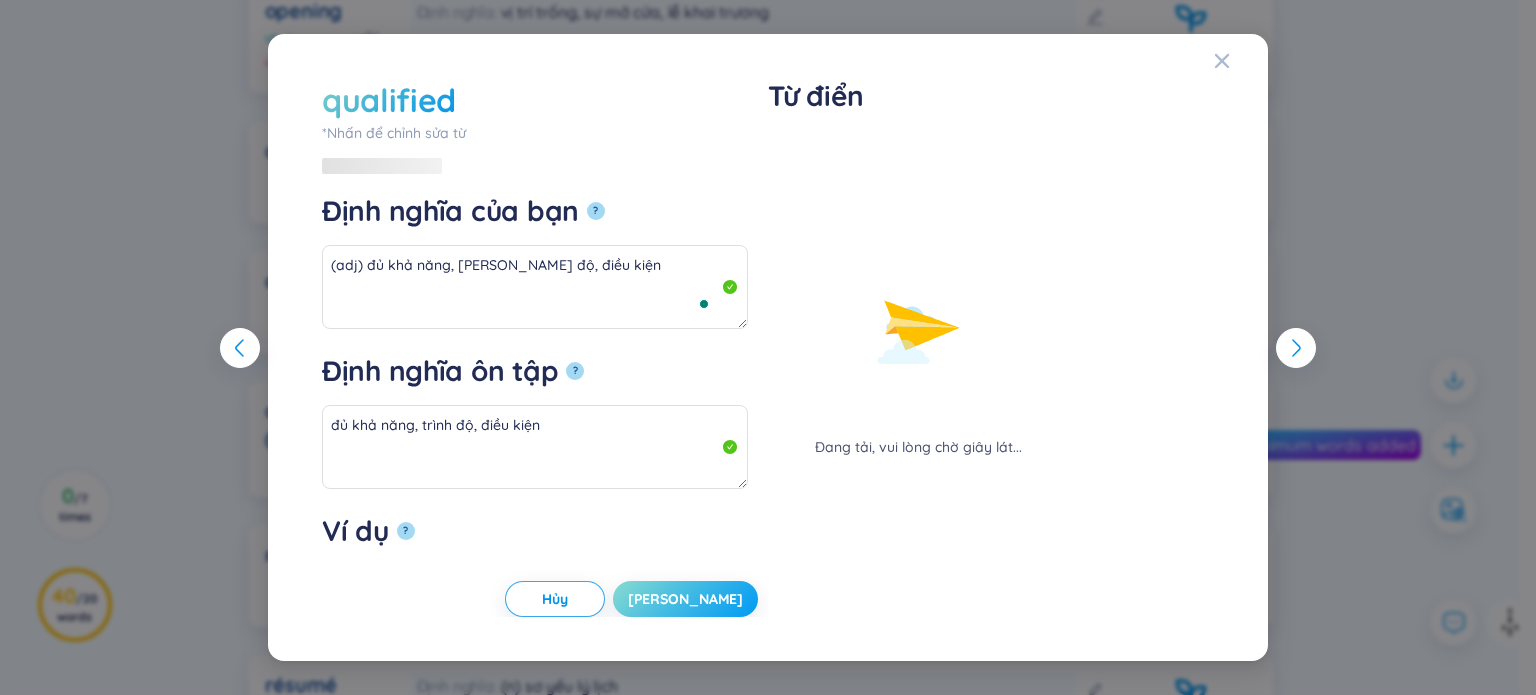 click on "Lưu" at bounding box center [685, 599] 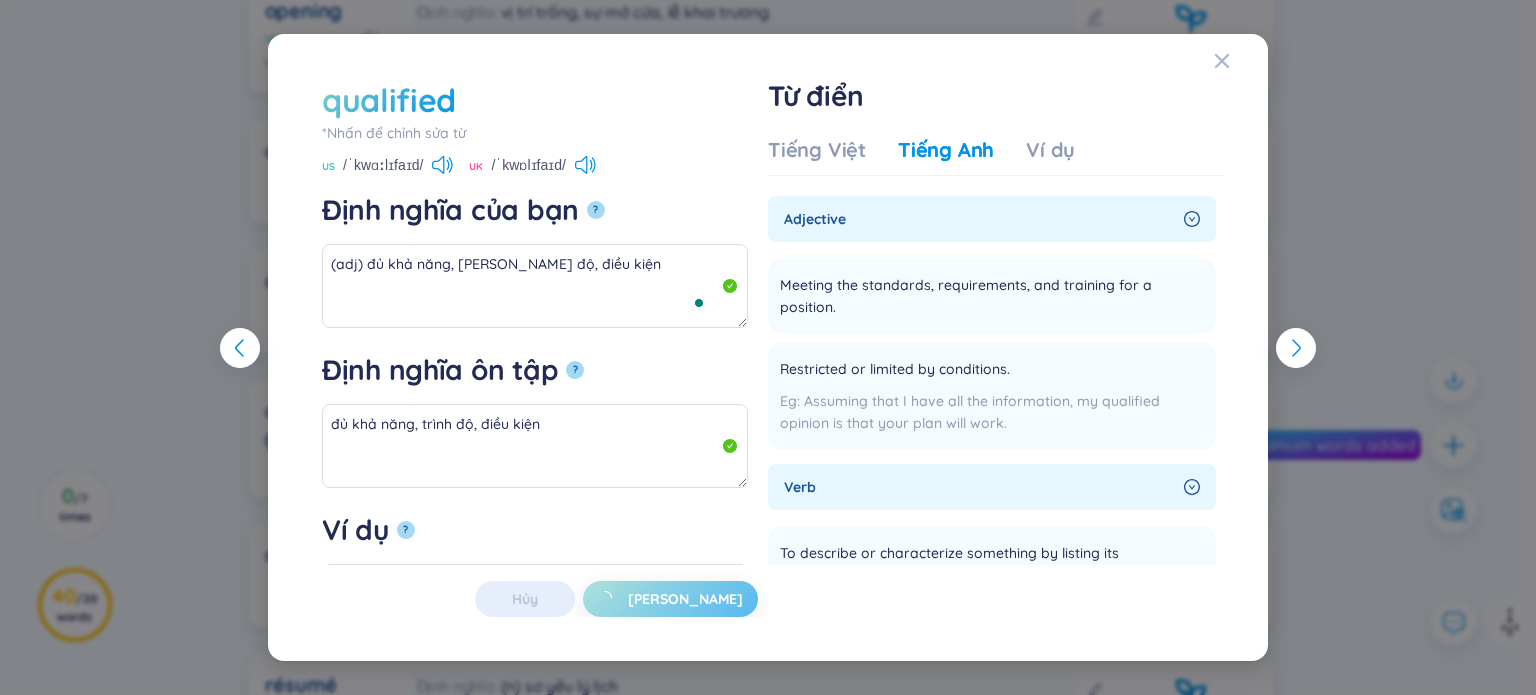 click on "qualified *Nhấn để chỉnh sửa từ qualified US /ˈkwɑːlɪfaɪd/ UK /ˈkwɒlɪfaɪd/ Định nghĩa của bạn ? (adj) đủ khả năng, trình độ, điều kiện Định nghĩa ôn tập ? đủ khả năng, trình độ, điều kiện Ví dụ ? Hủy Lưu Từ điển Tiếng Việt Tiếng Anh Ví dụ adjective Meeting the standards, requirements, and training for a position. Thêm Restricted or limited by conditions. Assuming that I have all the information, my qualified opinion is that your plan will work. Thêm verb To describe or characterize something by listing its qualities. Thêm To make someone, or to become competent or eligible for some position or task. Thêm To certify or license someone for something. Thêm To modify, limit, restrict or moderate something; especially to add conditions or requirements for an assertion to be true. Thêm To mitigate, alleviate (something); to make less disagreeable. Thêm Thêm To give individual quality to; to modulate; to vary; to regulate." at bounding box center (768, 347) 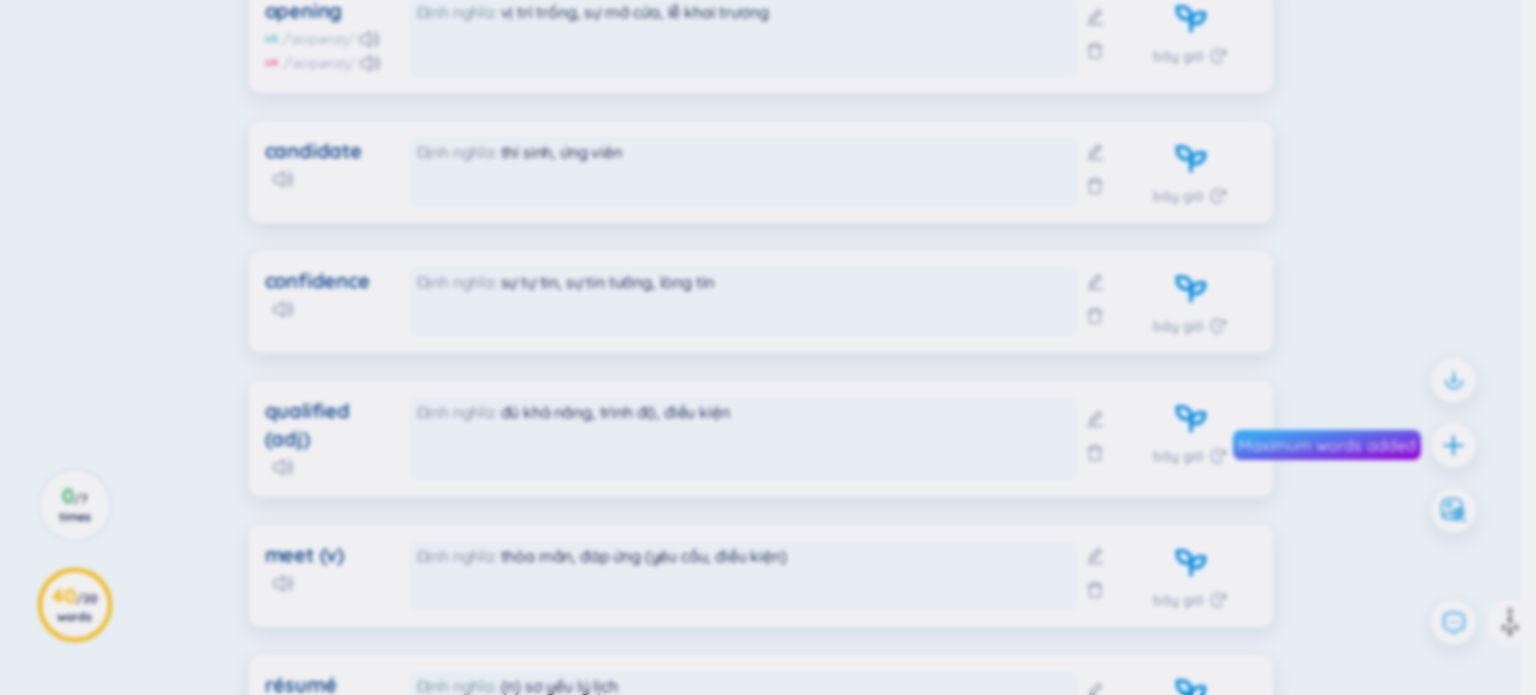 type on "(adj) đủ khả năng, trình độ, điều kiện" 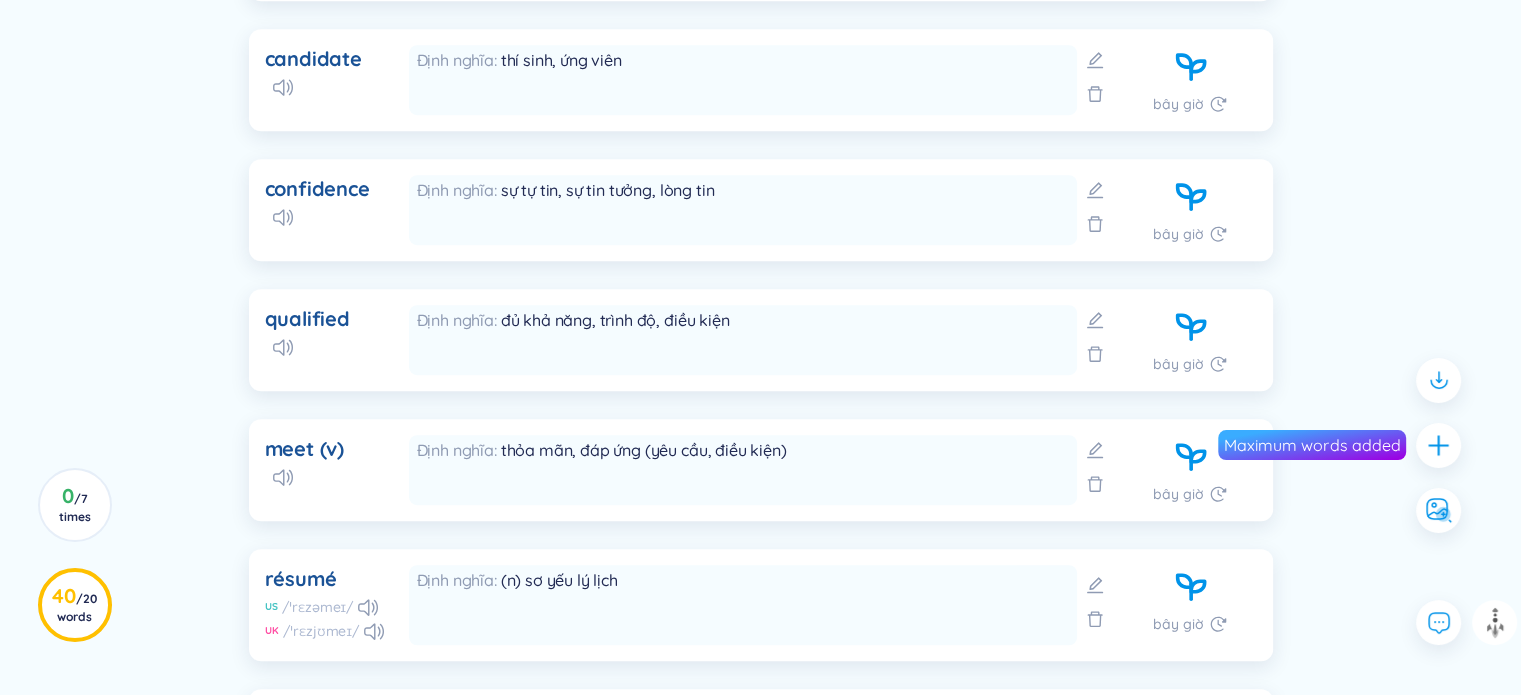 scroll, scrollTop: 1100, scrollLeft: 0, axis: vertical 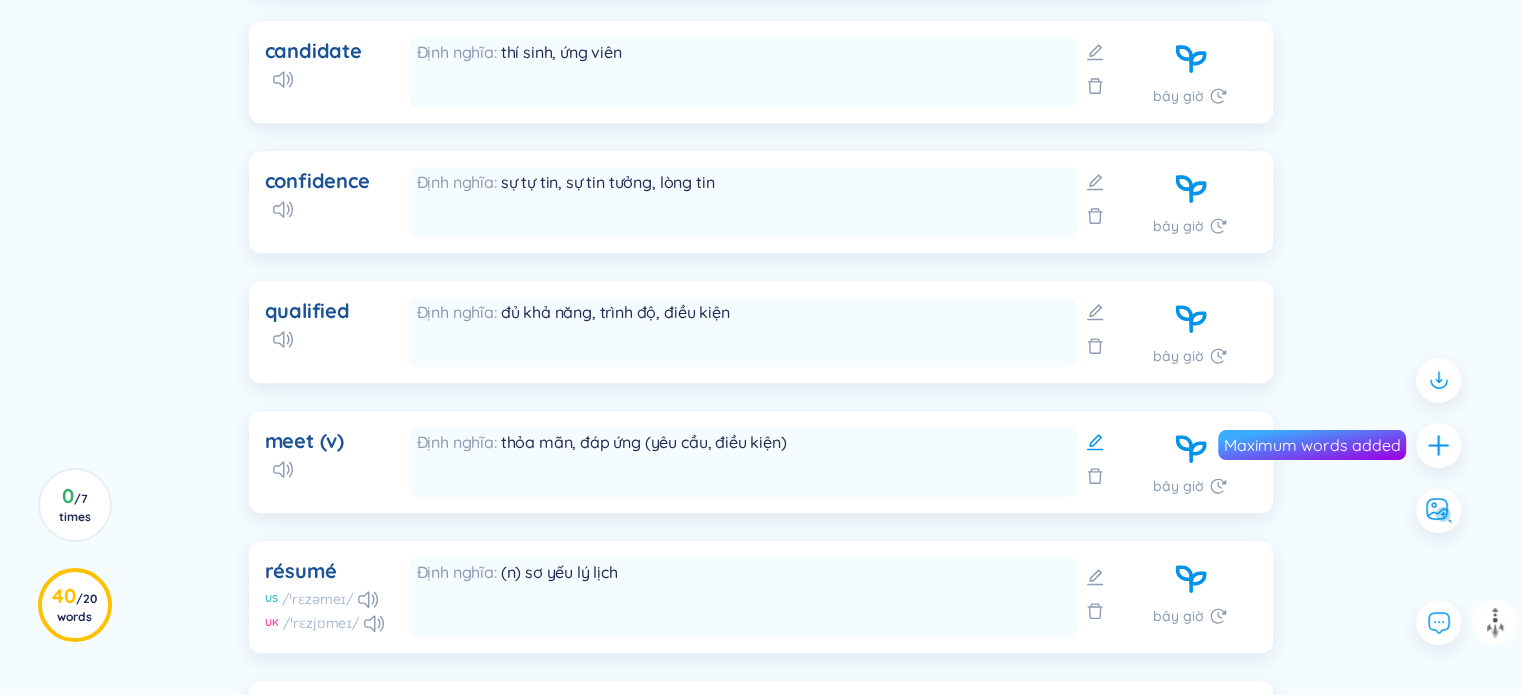 click 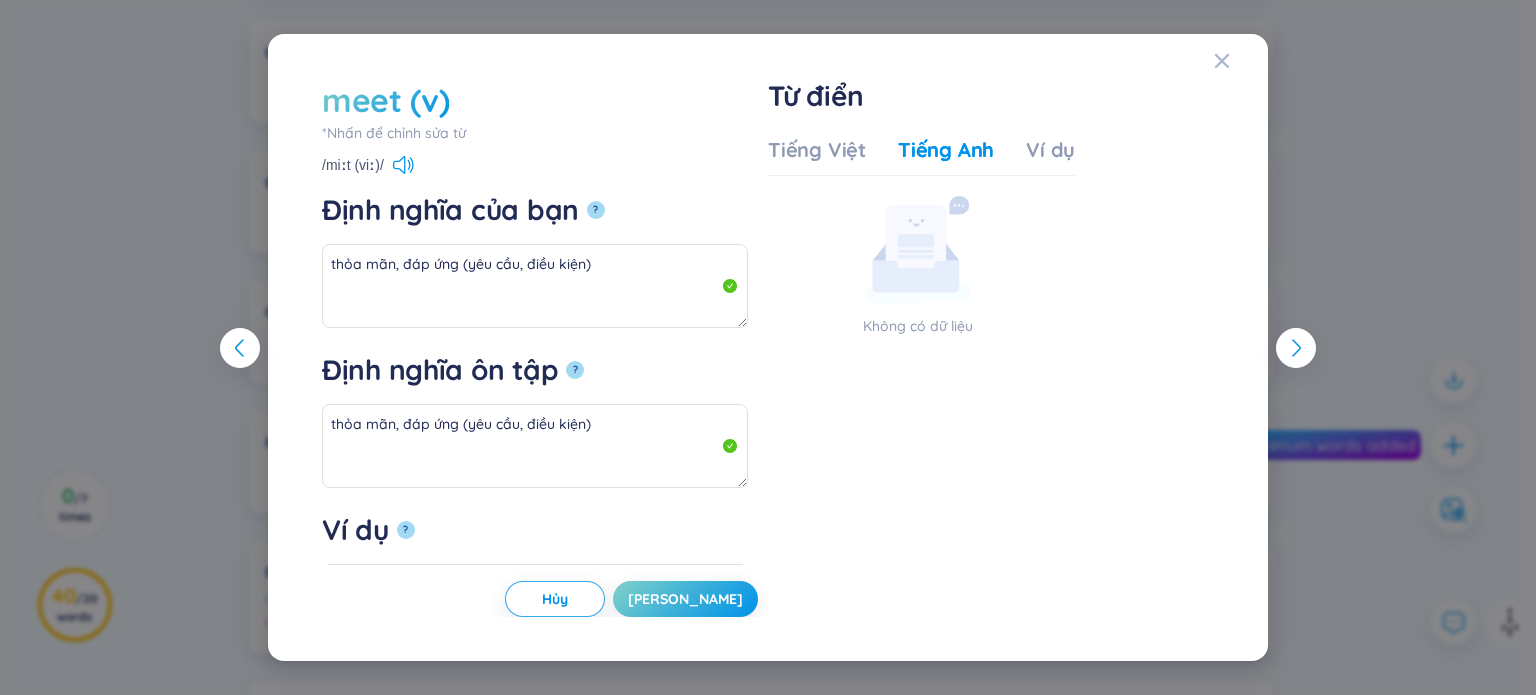 click on "meet (v)" at bounding box center [385, 100] 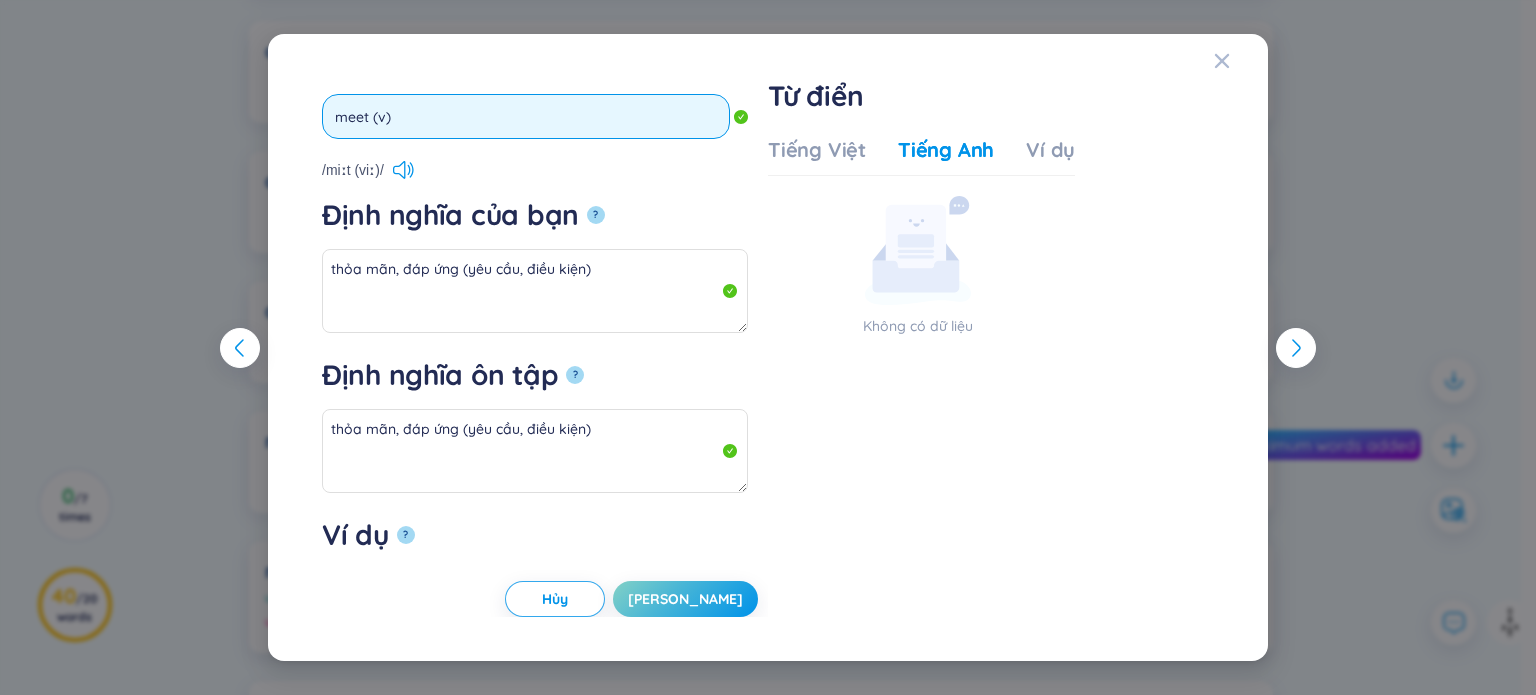 drag, startPoint x: 440, startPoint y: 115, endPoint x: 371, endPoint y: 107, distance: 69.46222 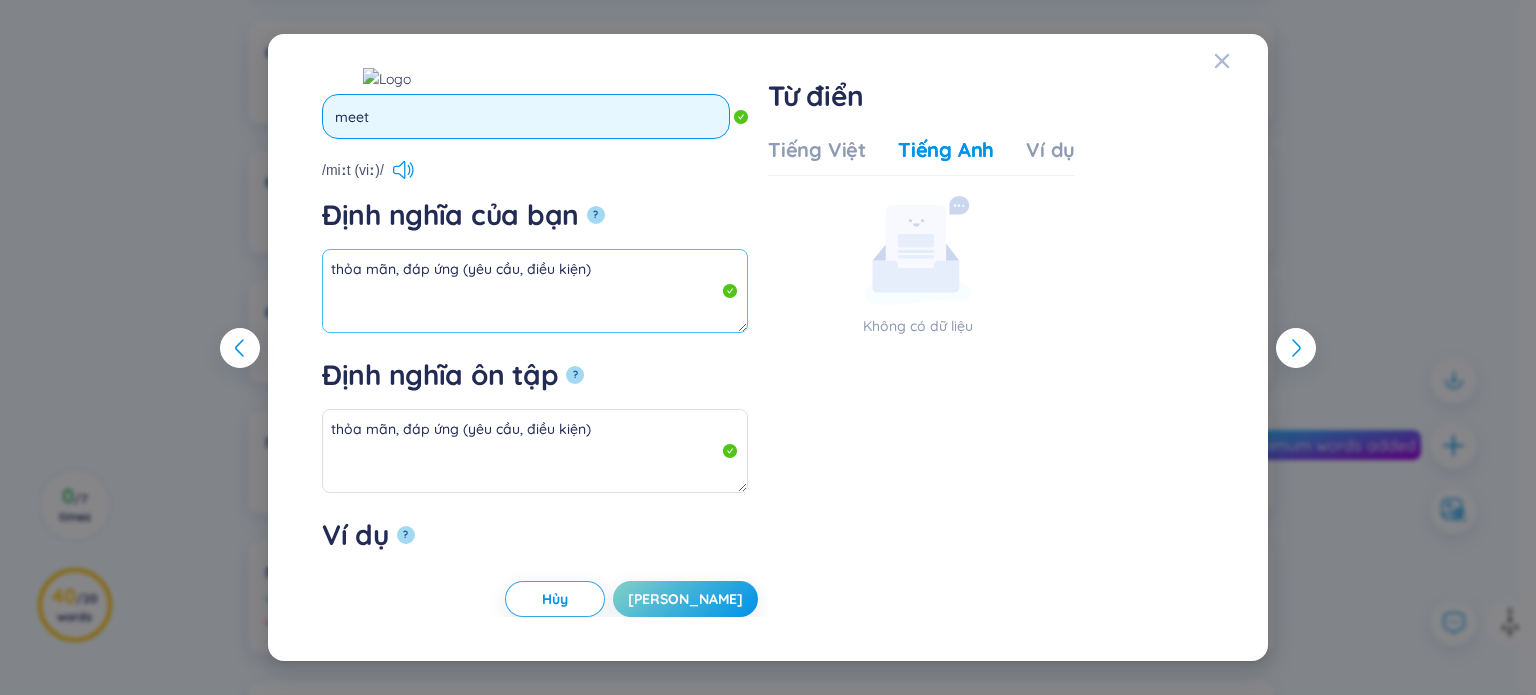 type on "meet" 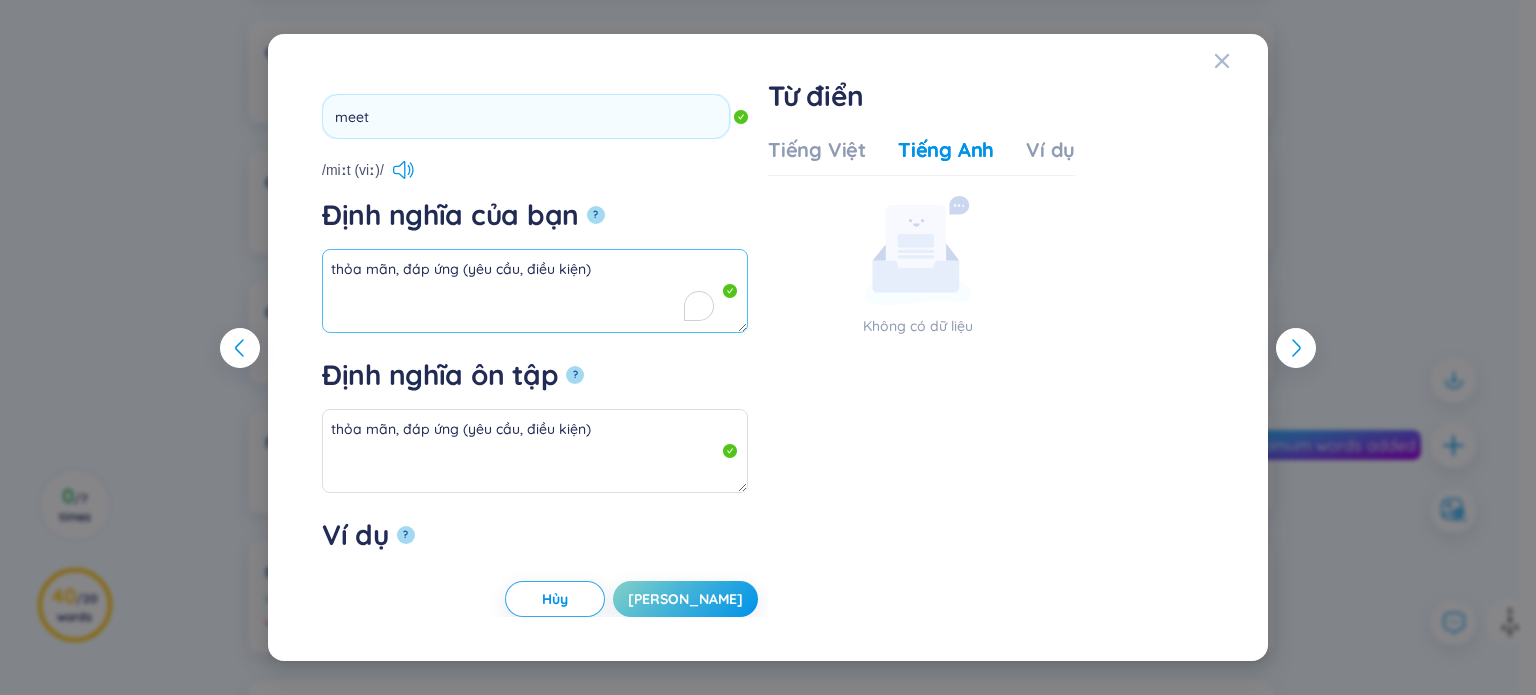 click on "thỏa mãn, đáp ứng (yêu cầu, điều kiện)" at bounding box center (535, 291) 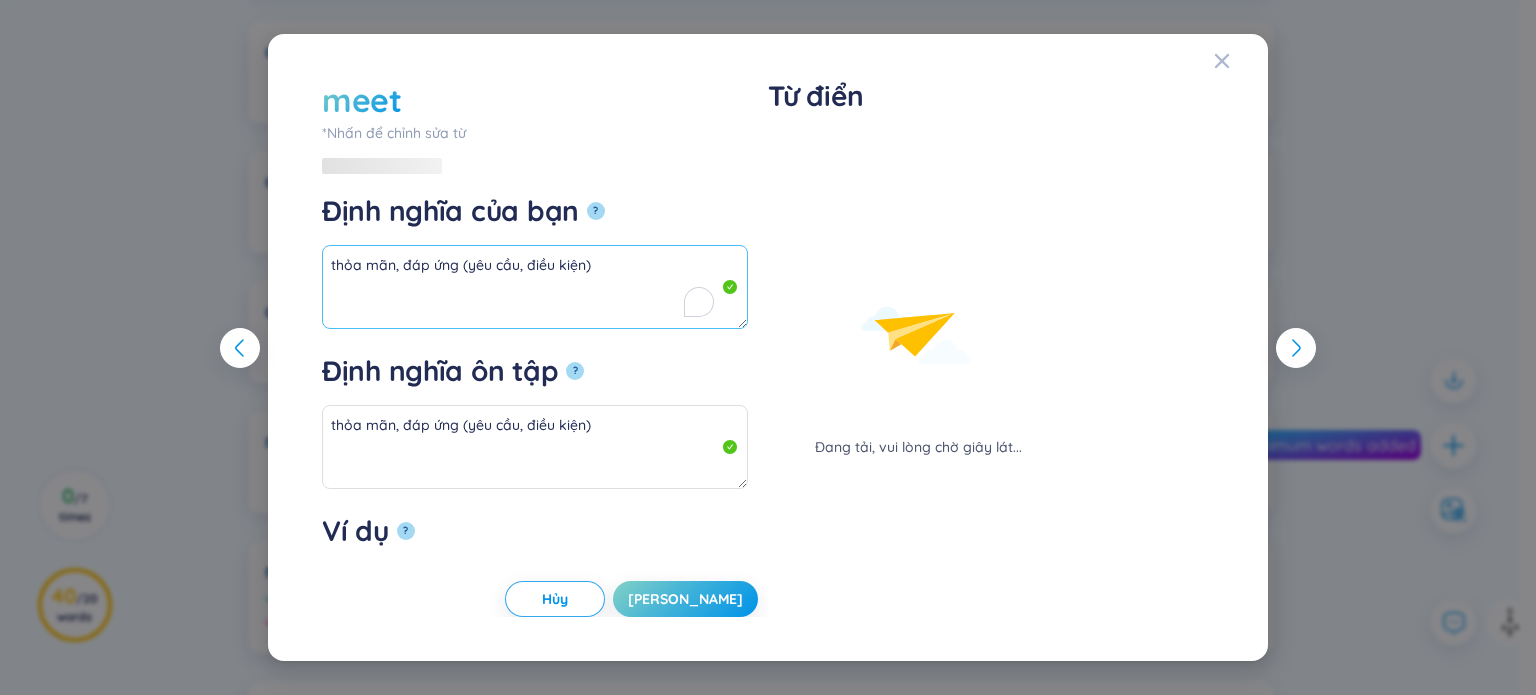 paste on "(v)" 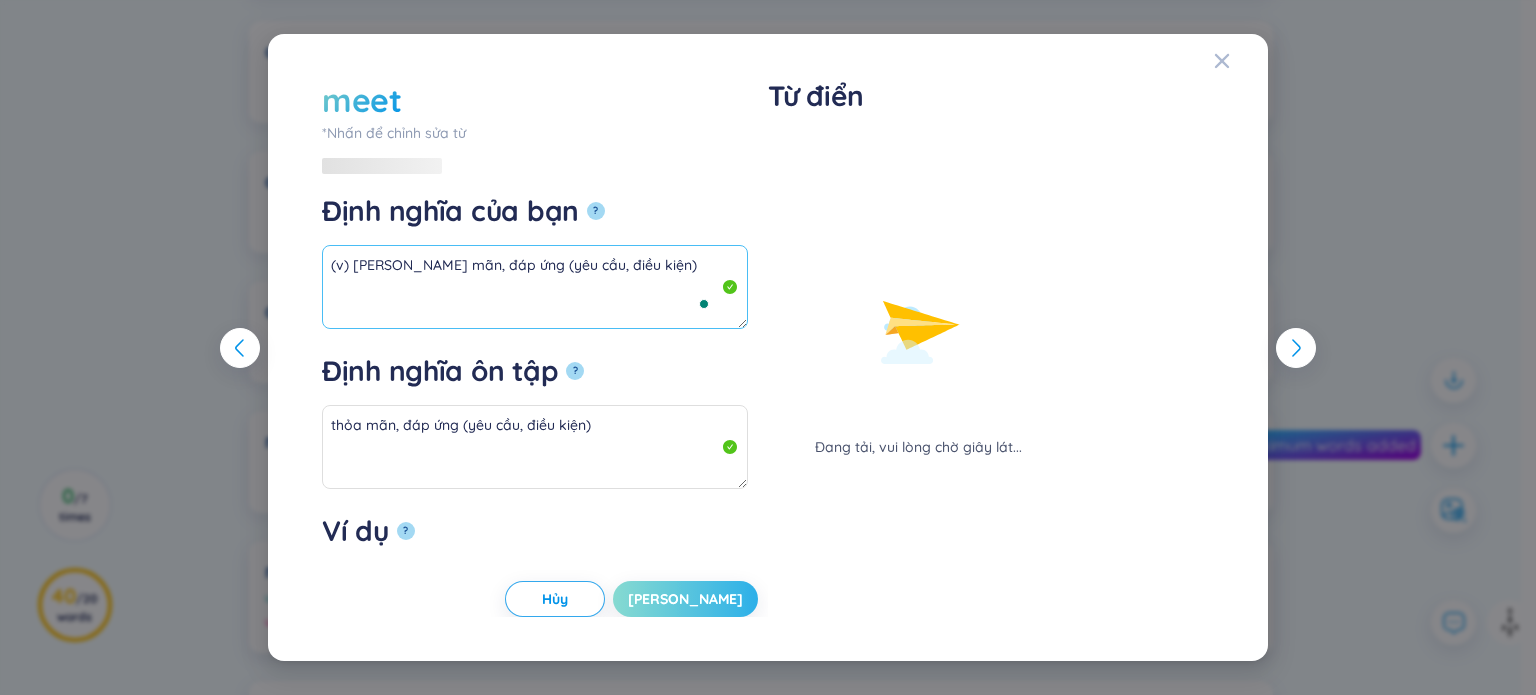 type on "(v) thỏa mãn, đáp ứng (yêu cầu, điều kiện)" 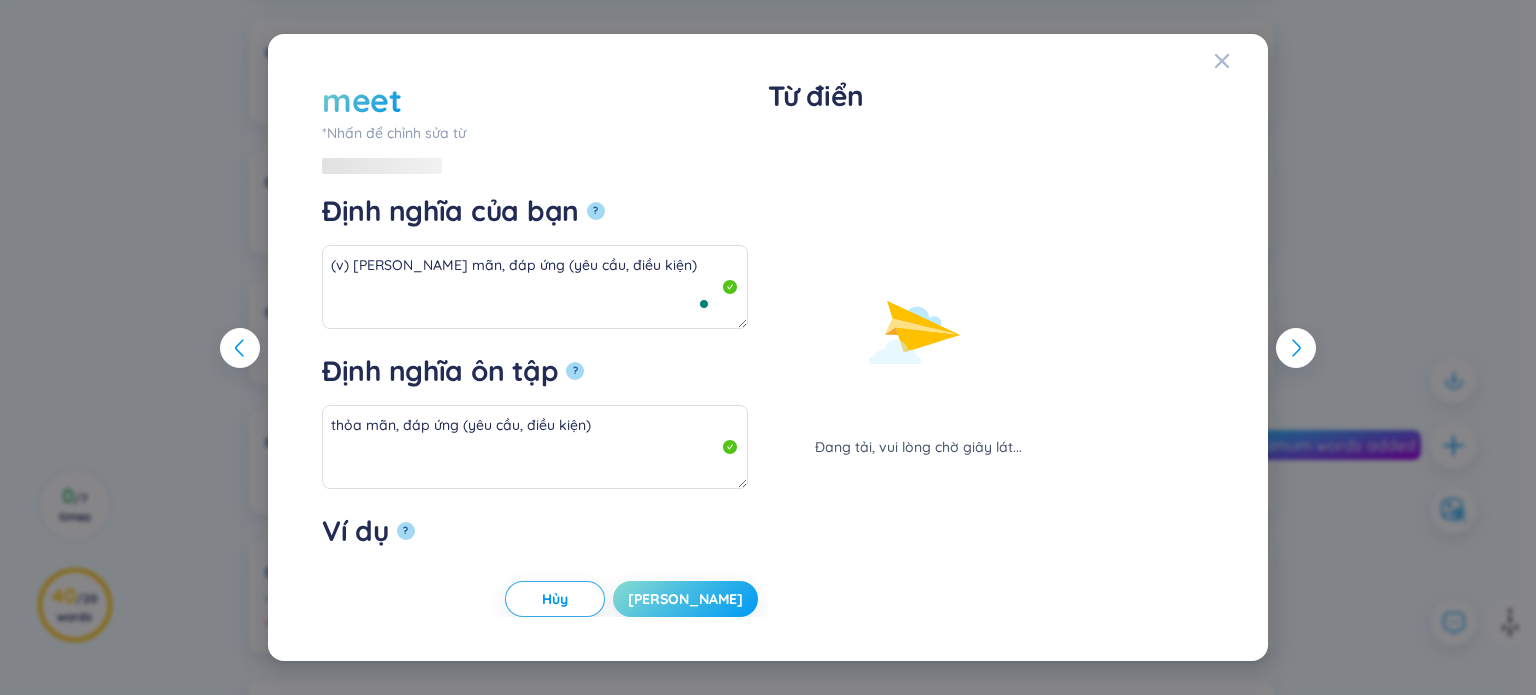 click on "Lưu" at bounding box center [685, 599] 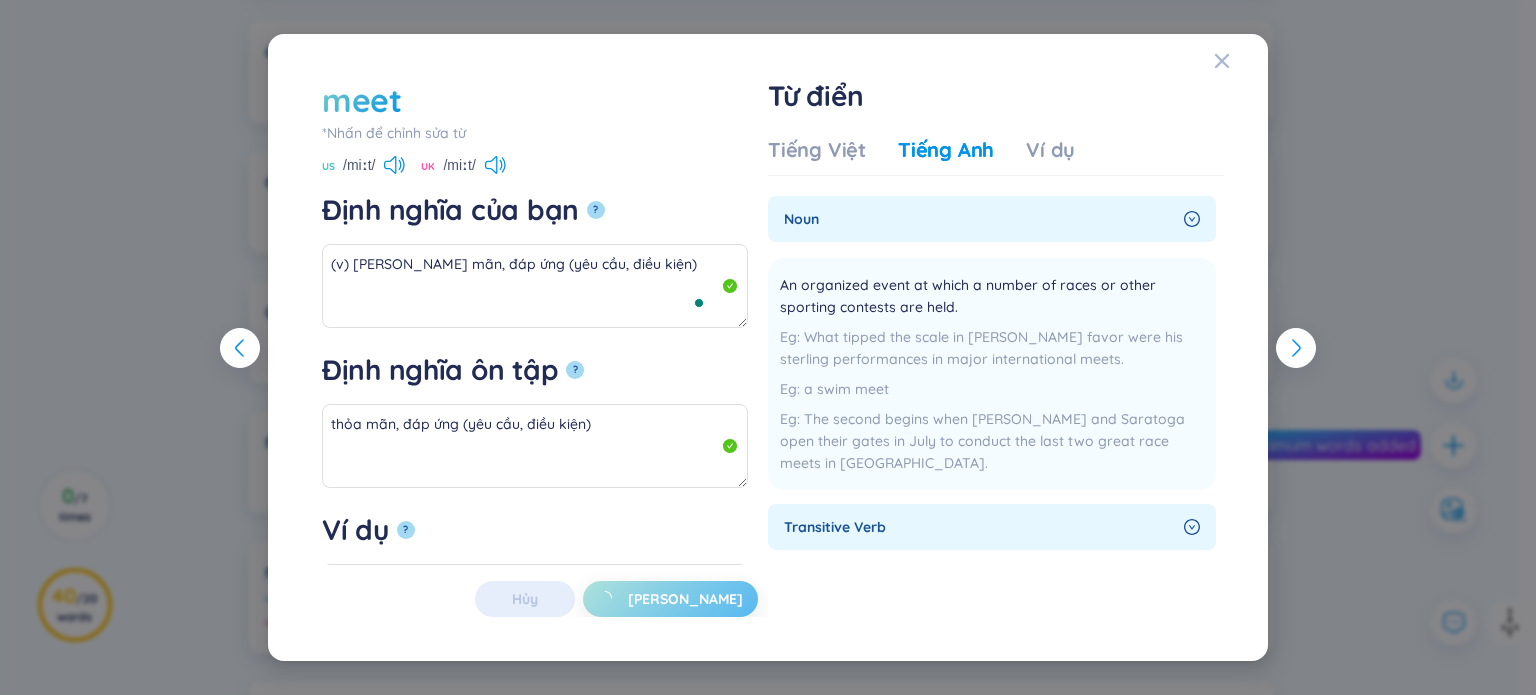 click on "meet *Nhấn để chỉnh sửa từ meet US /miːt/ UK /miːt/ Định nghĩa của bạn ? (v) thỏa mãn, đáp ứng (yêu cầu, điều kiện) Định nghĩa ôn tập ? thỏa mãn, đáp ứng (yêu cầu, điều kiện) Ví dụ ? Hủy Lưu Từ điển Tiếng Việt Tiếng Anh Ví dụ noun An organized event at which a number of races or other sporting contests are held. What tipped the scale in Thorpe's favor were his sterling performances in major international meets. a swim meet The second begins when Del Mar and Saratoga open their gates in July to conduct the last two great race meets in the United States. Thêm transitive verb Come into the presence or company of (someone) by chance or arrangement. I had arranged to meet Sam, and he would introduce me to the others who I had never met. a week later I met him in the street we met for lunch Thêm Touch or join. She didn't even flinch when Rebecca's hard gaze met hers, but simply smiled instead. the curtains failed to meet in the middle" at bounding box center (768, 347) 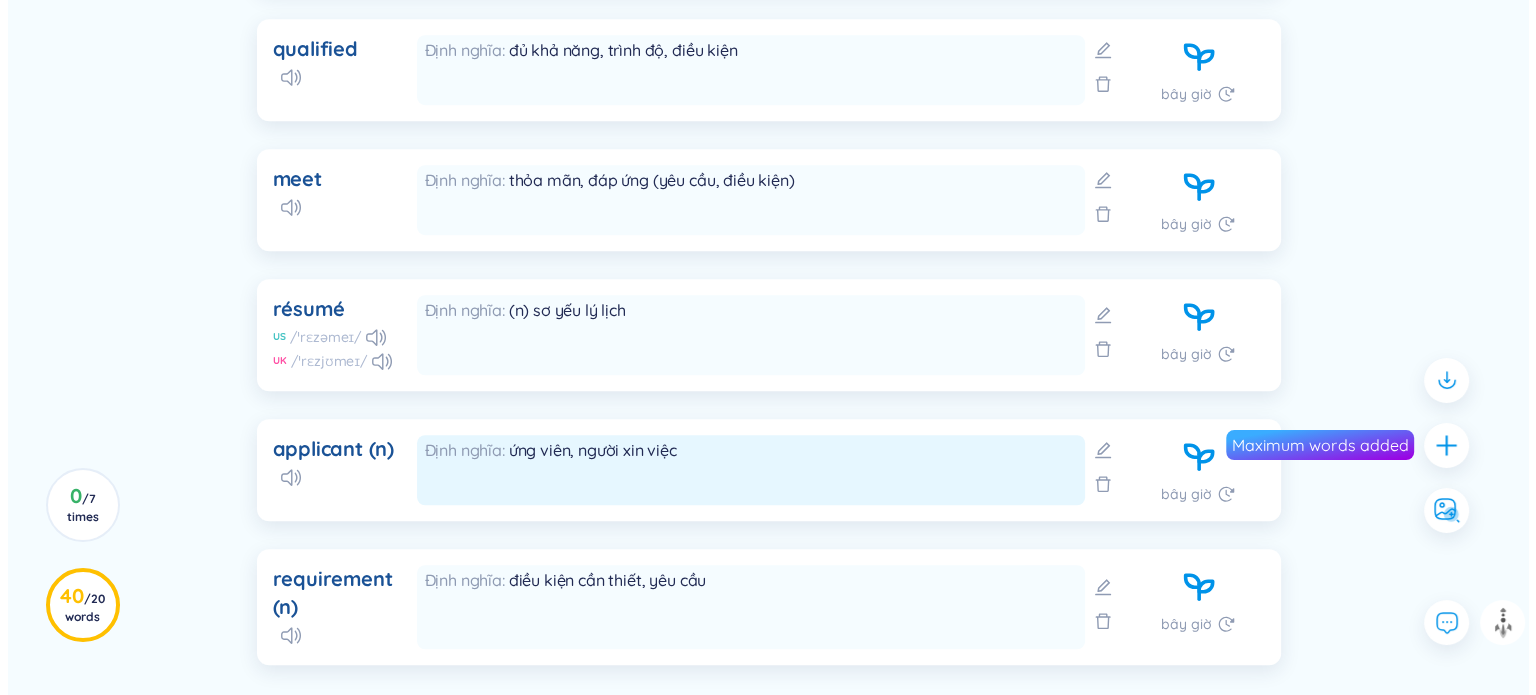 scroll, scrollTop: 1481, scrollLeft: 0, axis: vertical 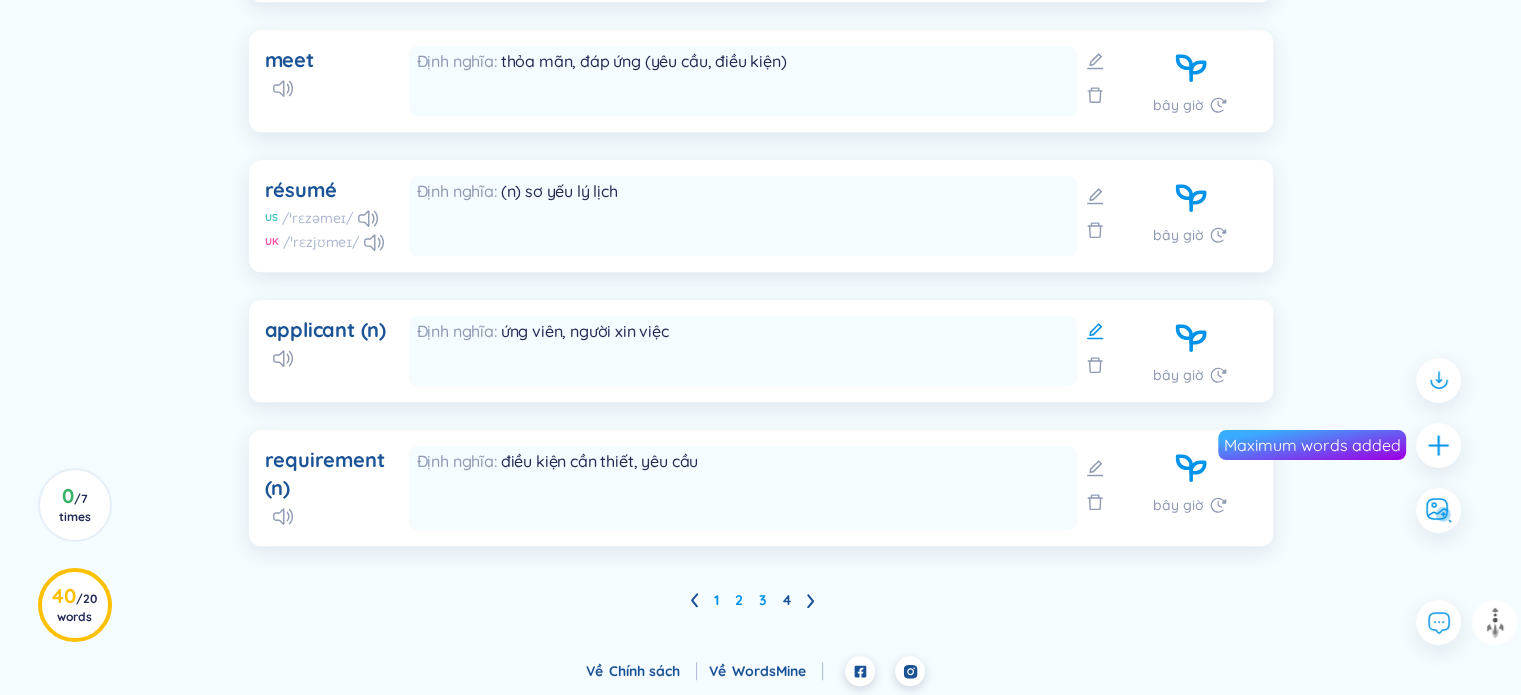 click 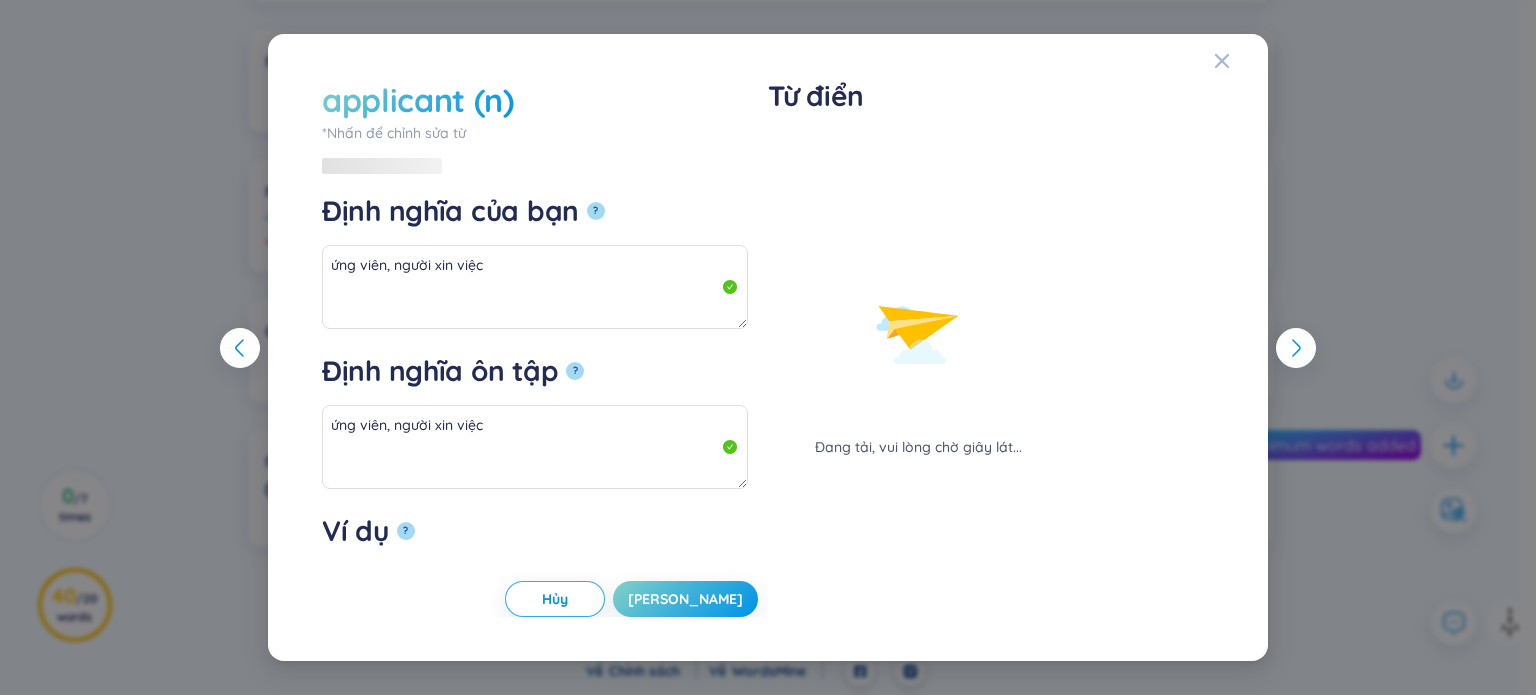 click on "applicant (n)" at bounding box center [418, 100] 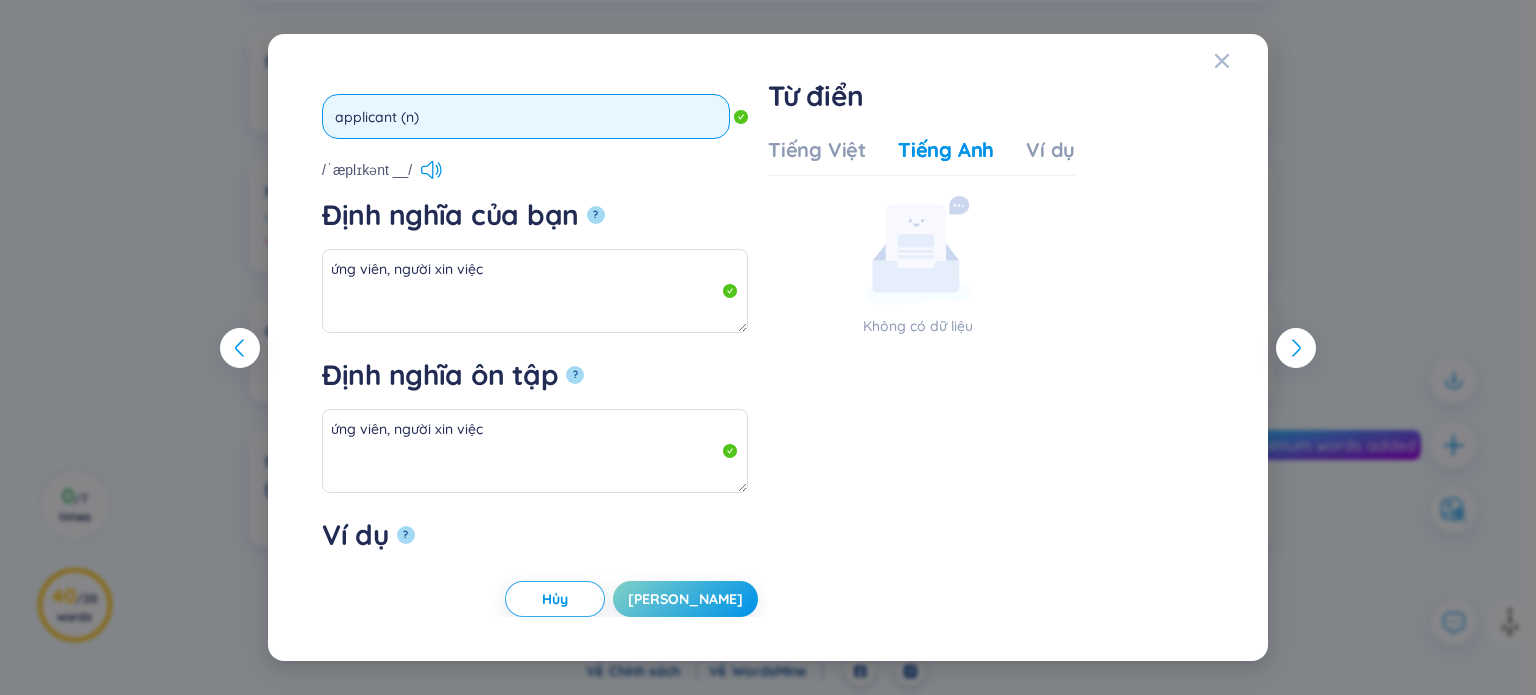 drag, startPoint x: 442, startPoint y: 115, endPoint x: 400, endPoint y: 104, distance: 43.416588 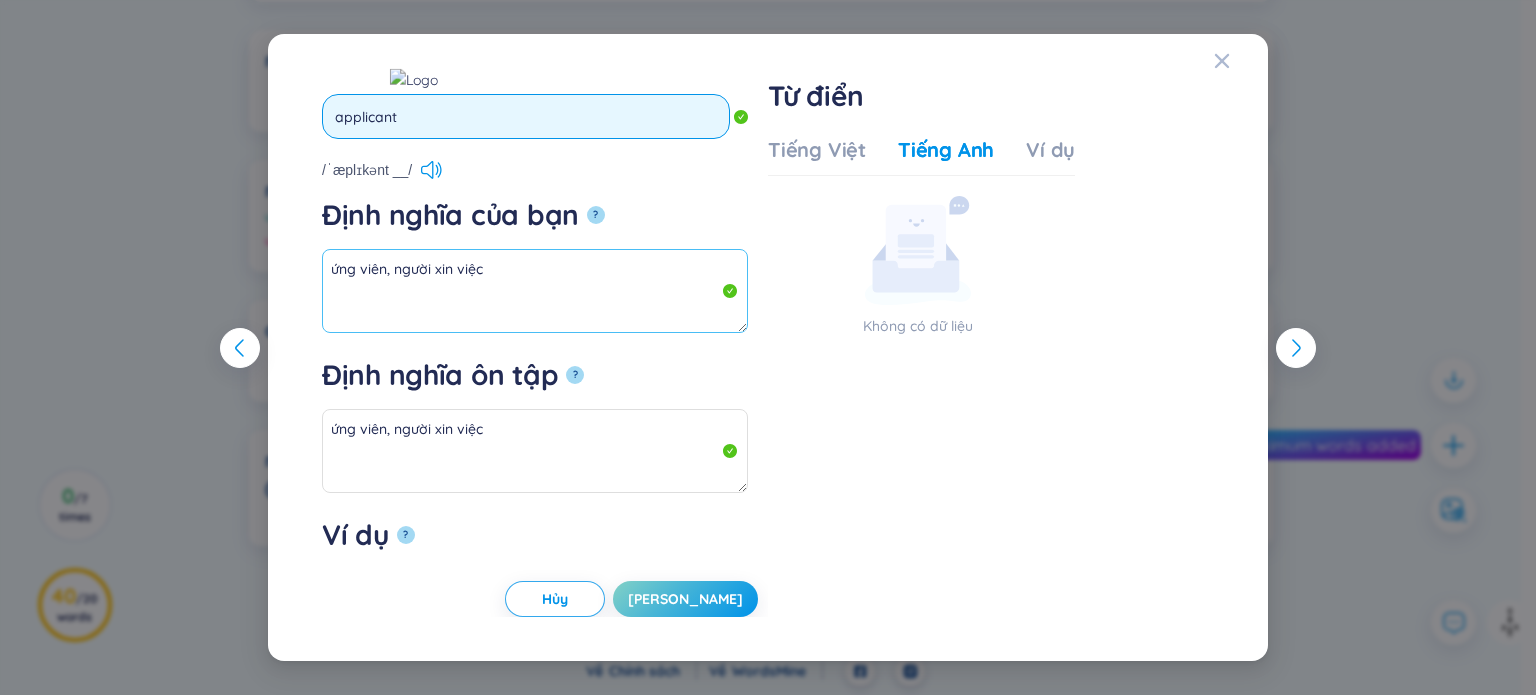 type on "applicant" 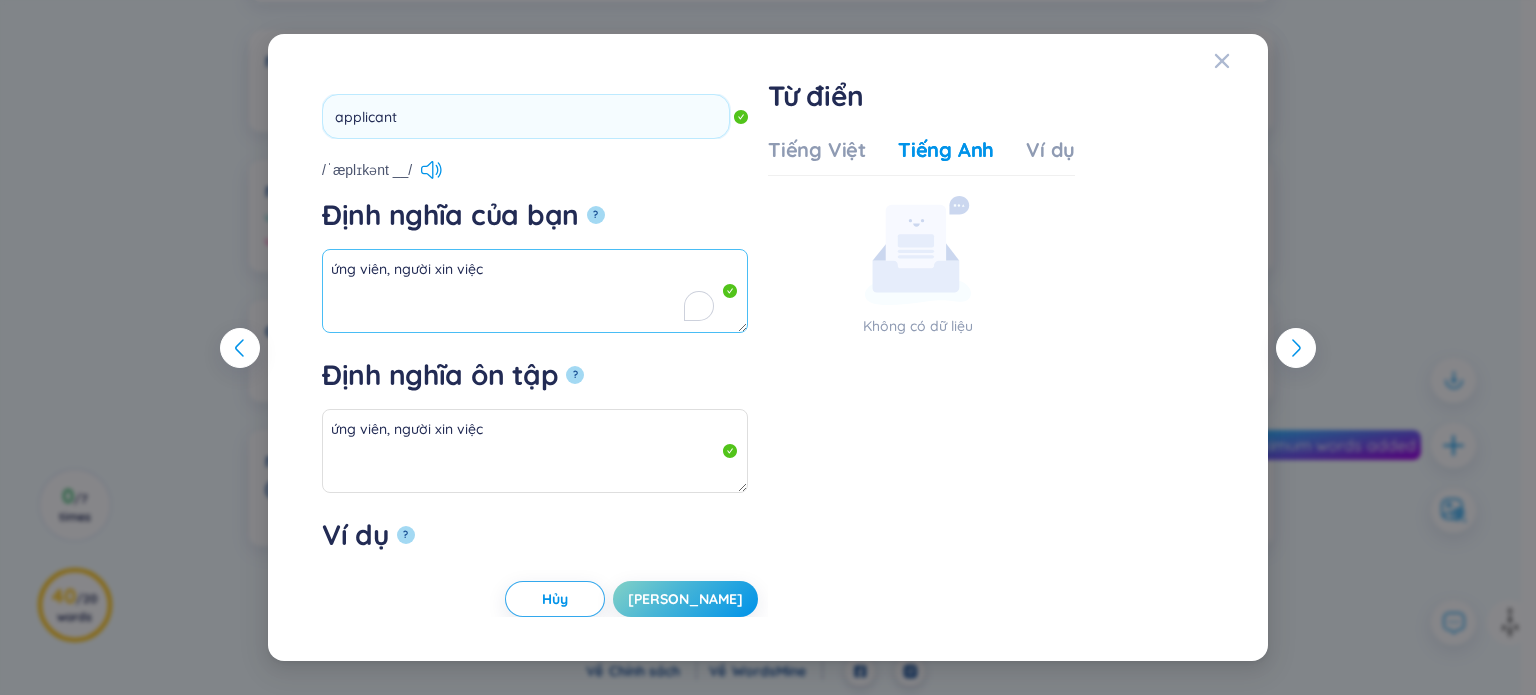 click on "ứng viên, người xin việc" at bounding box center [535, 291] 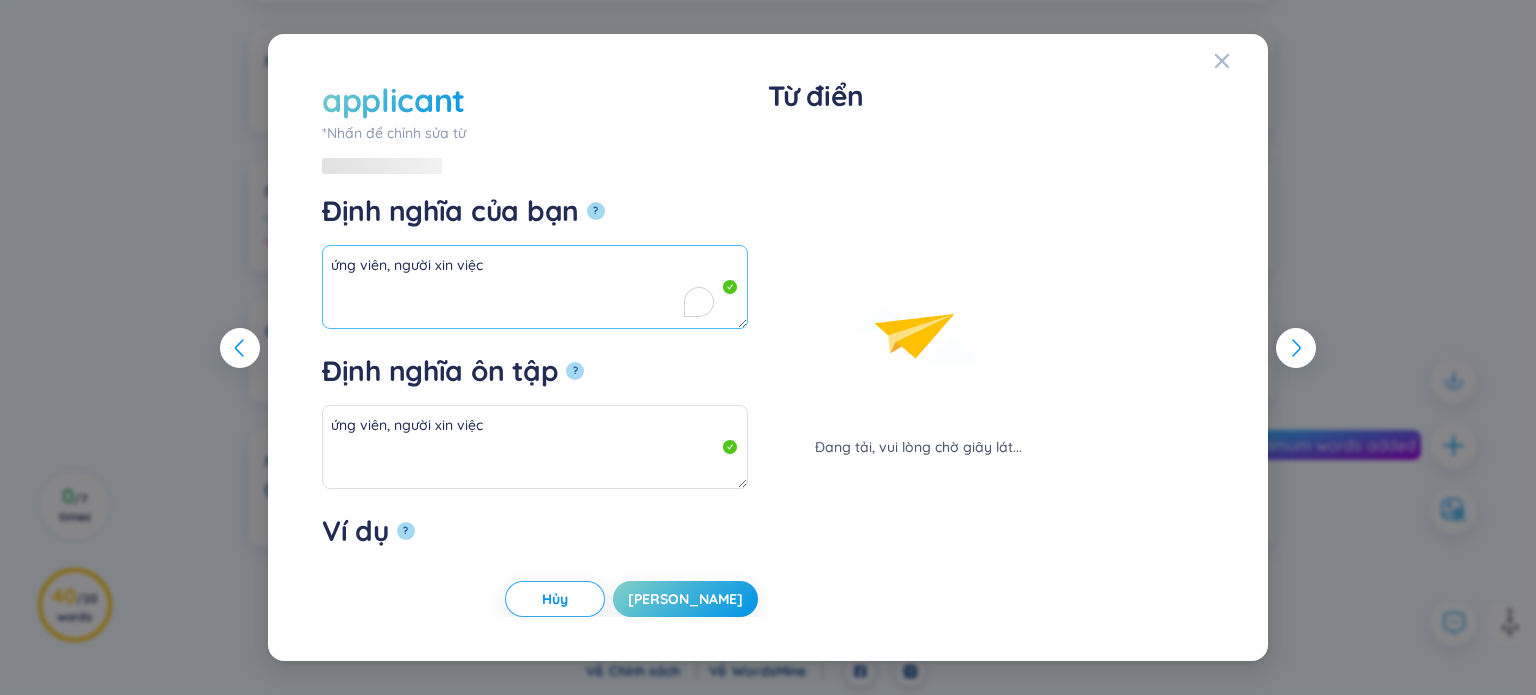 paste on "(n)" 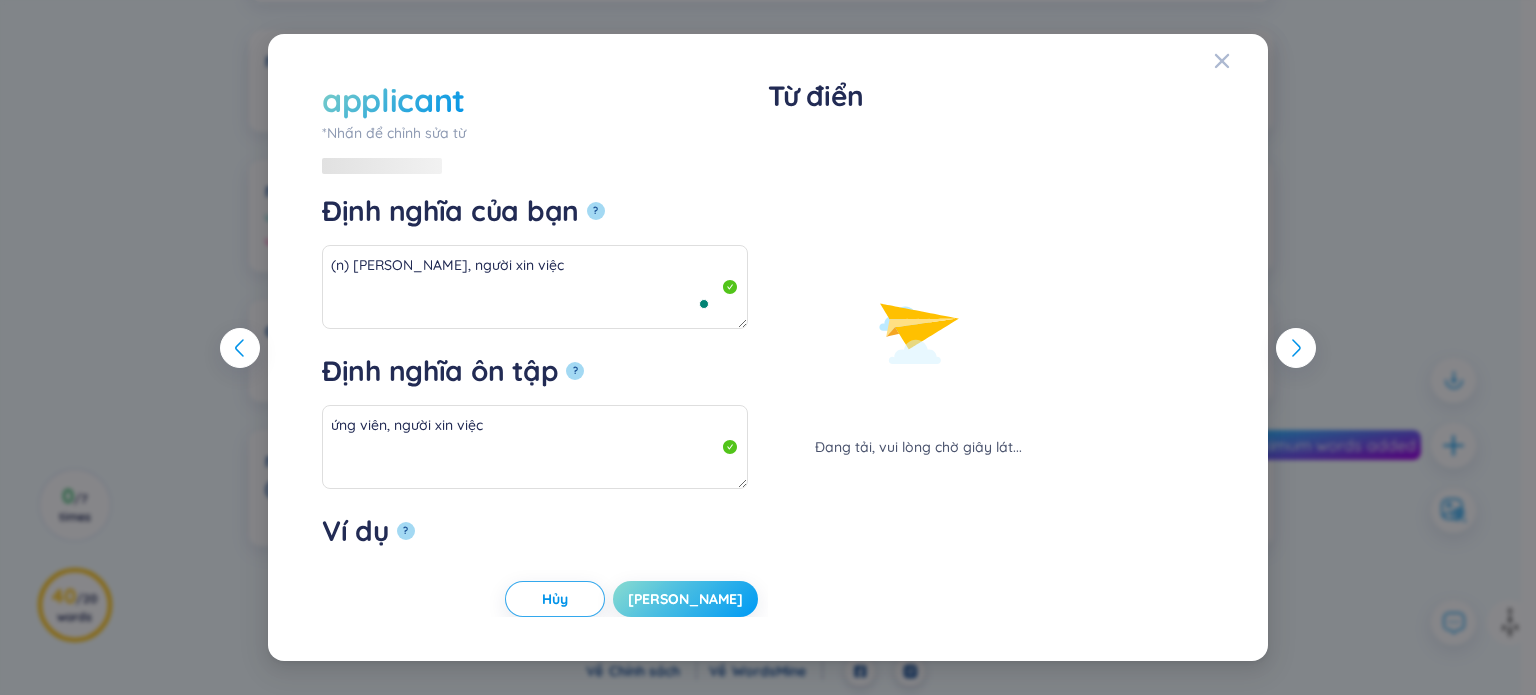 click on "Lưu" at bounding box center [685, 599] 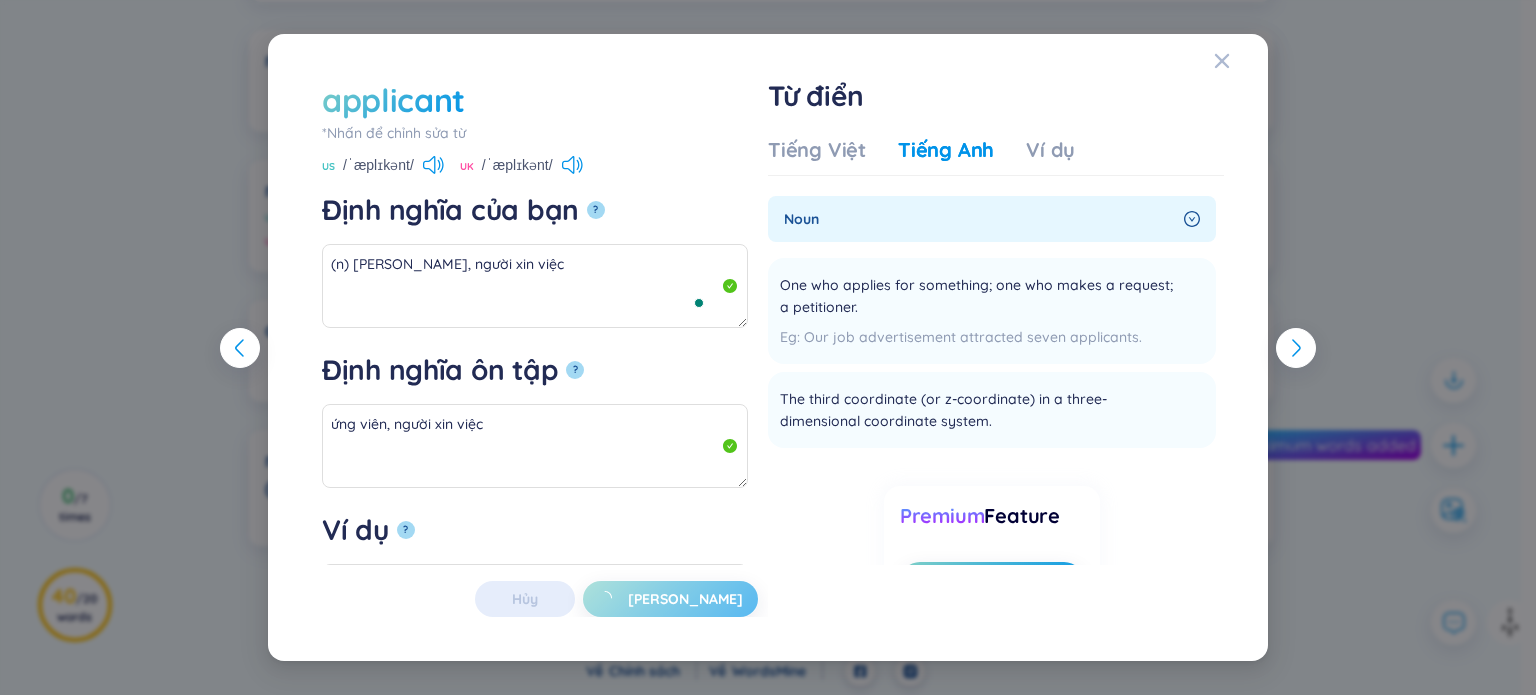 type on "(n) ứng viên, người xin việc" 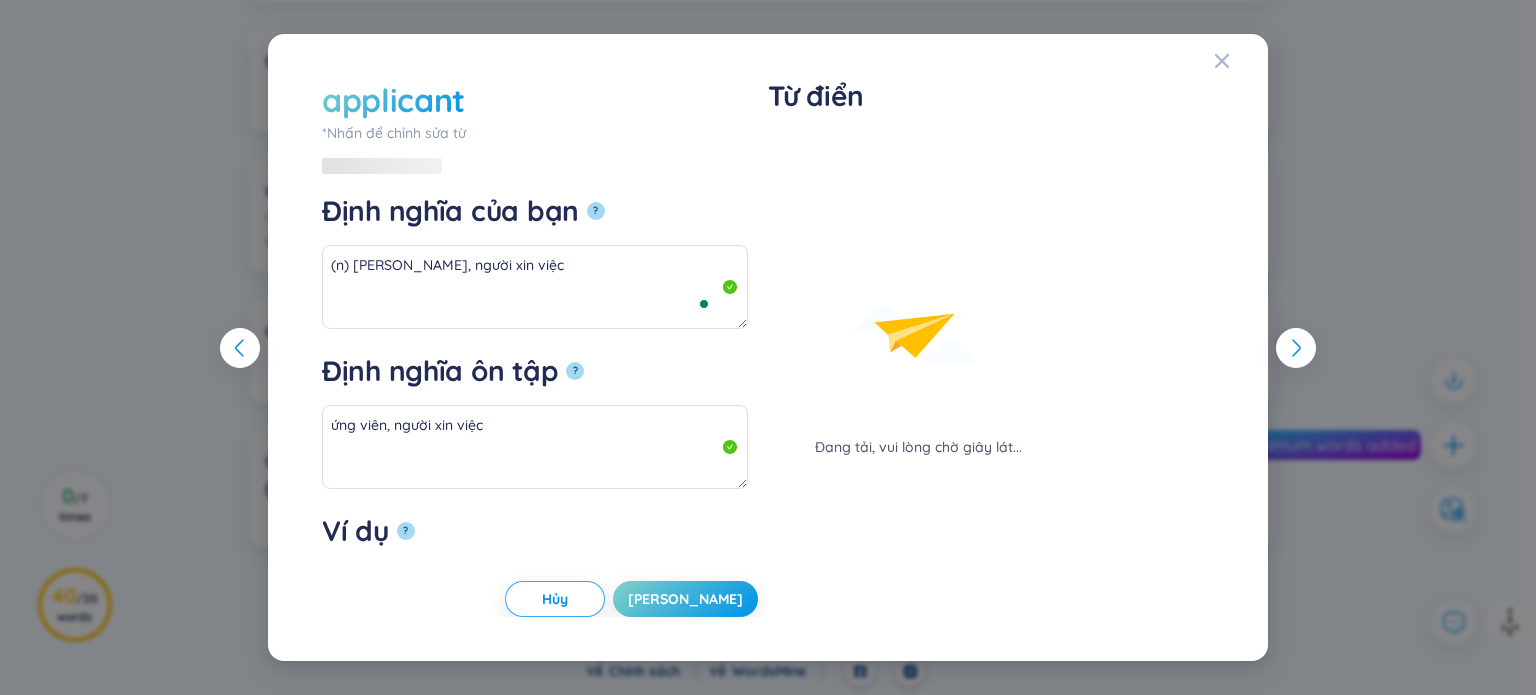 click on "applicant *Nhấn để chỉnh sửa từ applicant Định nghĩa của bạn ? (n) ứng viên, người xin việc Định nghĩa ôn tập ? ứng viên, người xin việc Ví dụ ? Hủy Lưu Từ điển Đang tải, vui lòng chờ giây lát... Hủy Lưu" at bounding box center (768, 347) 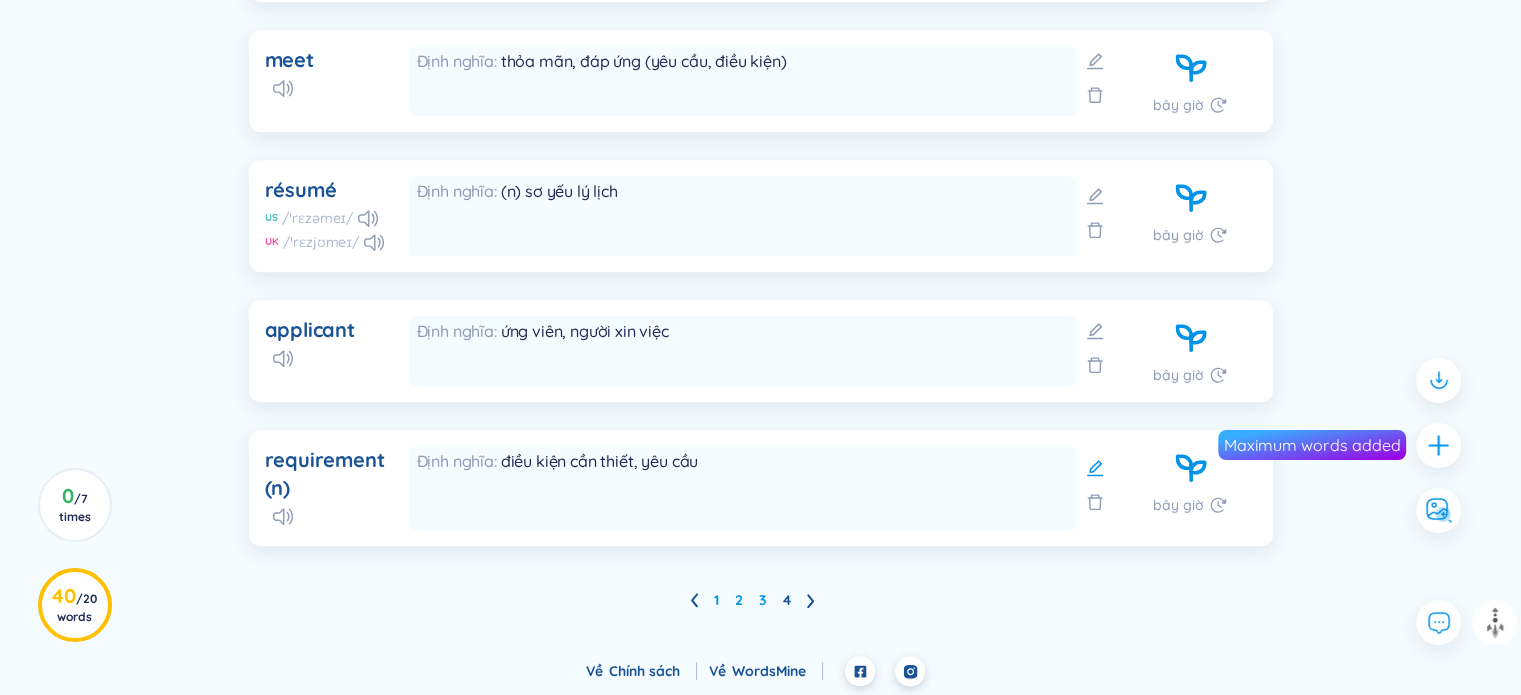 click 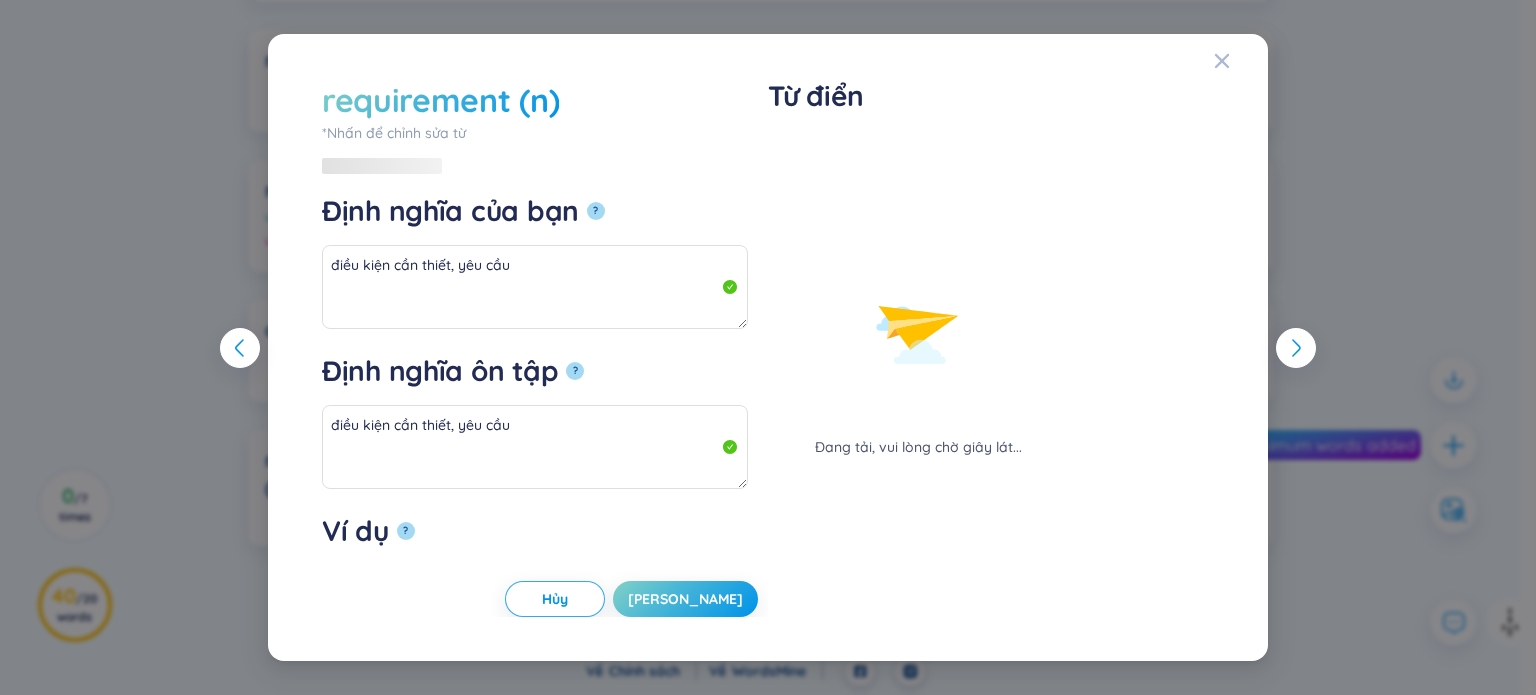 click on "requirement (n)" at bounding box center (440, 100) 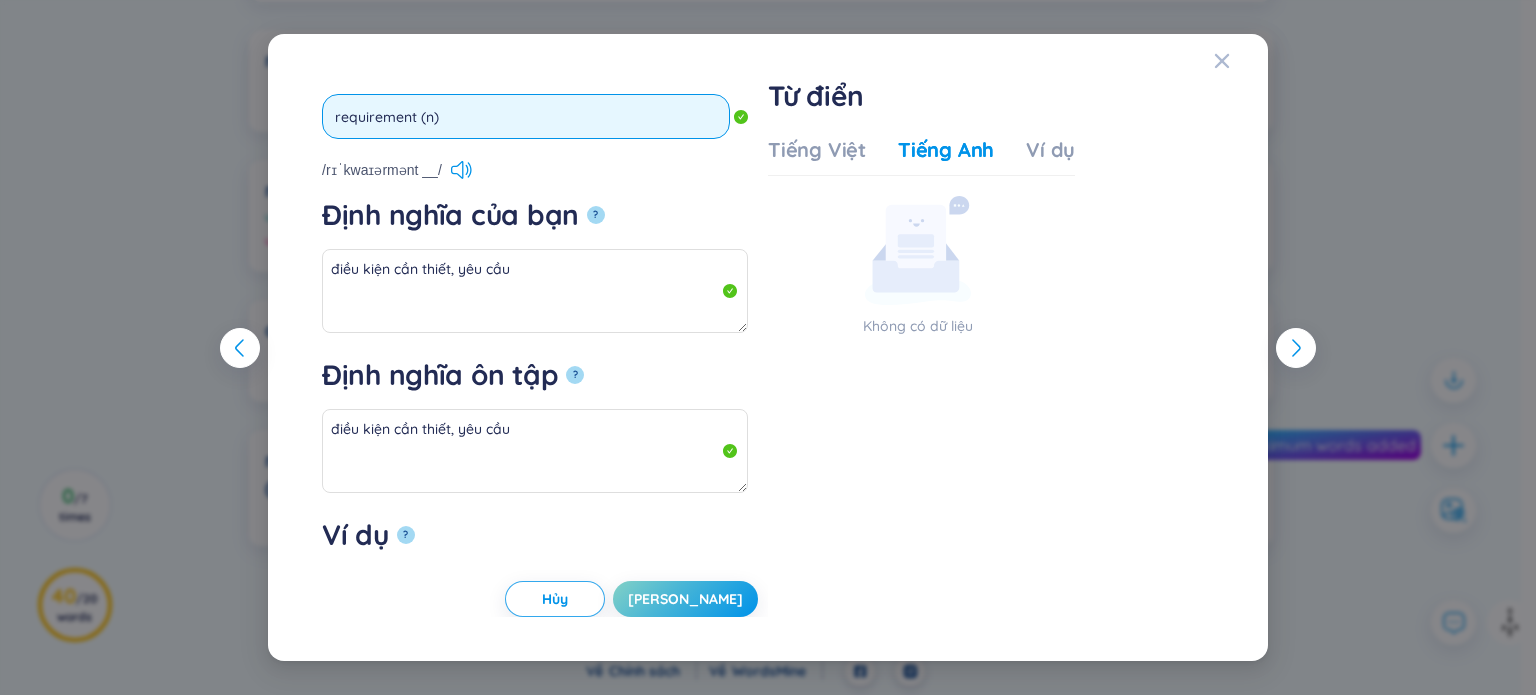 drag, startPoint x: 462, startPoint y: 110, endPoint x: 418, endPoint y: 107, distance: 44.102154 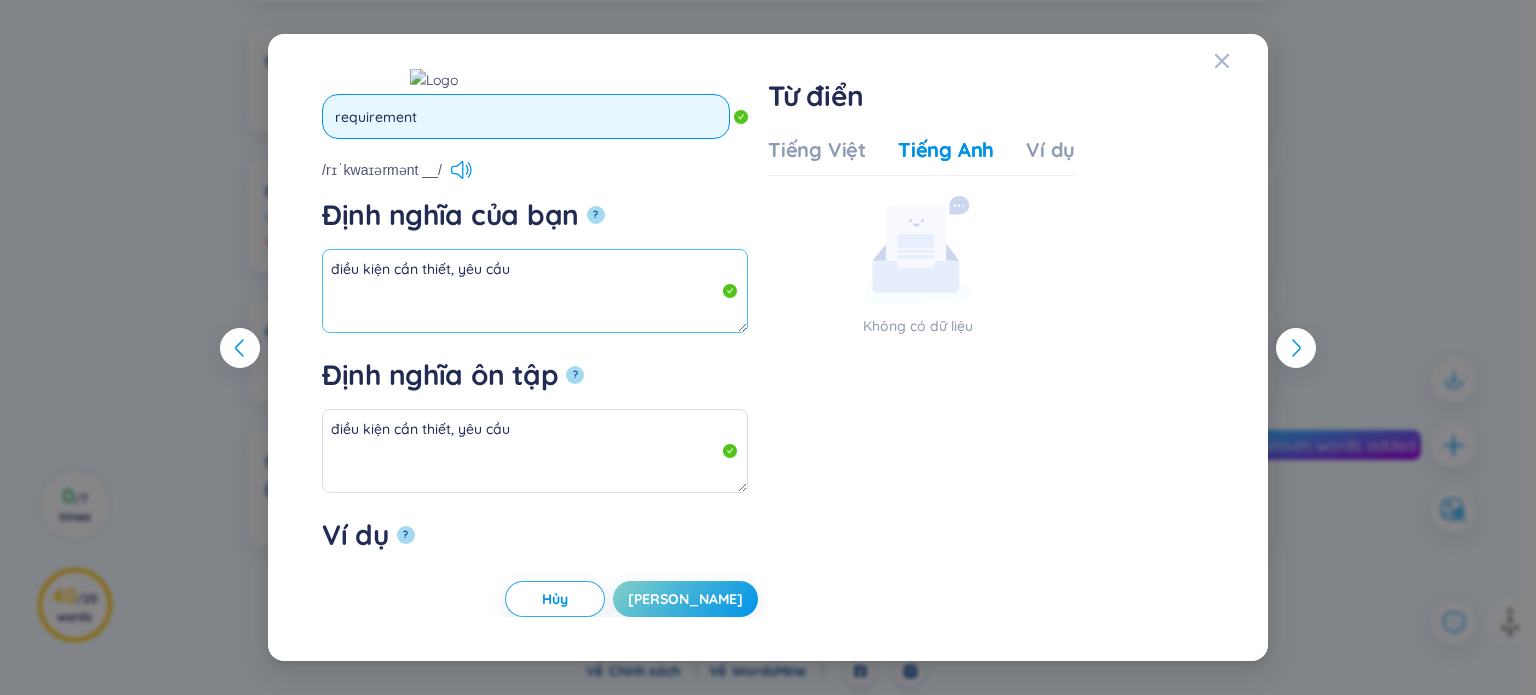 type on "requirement" 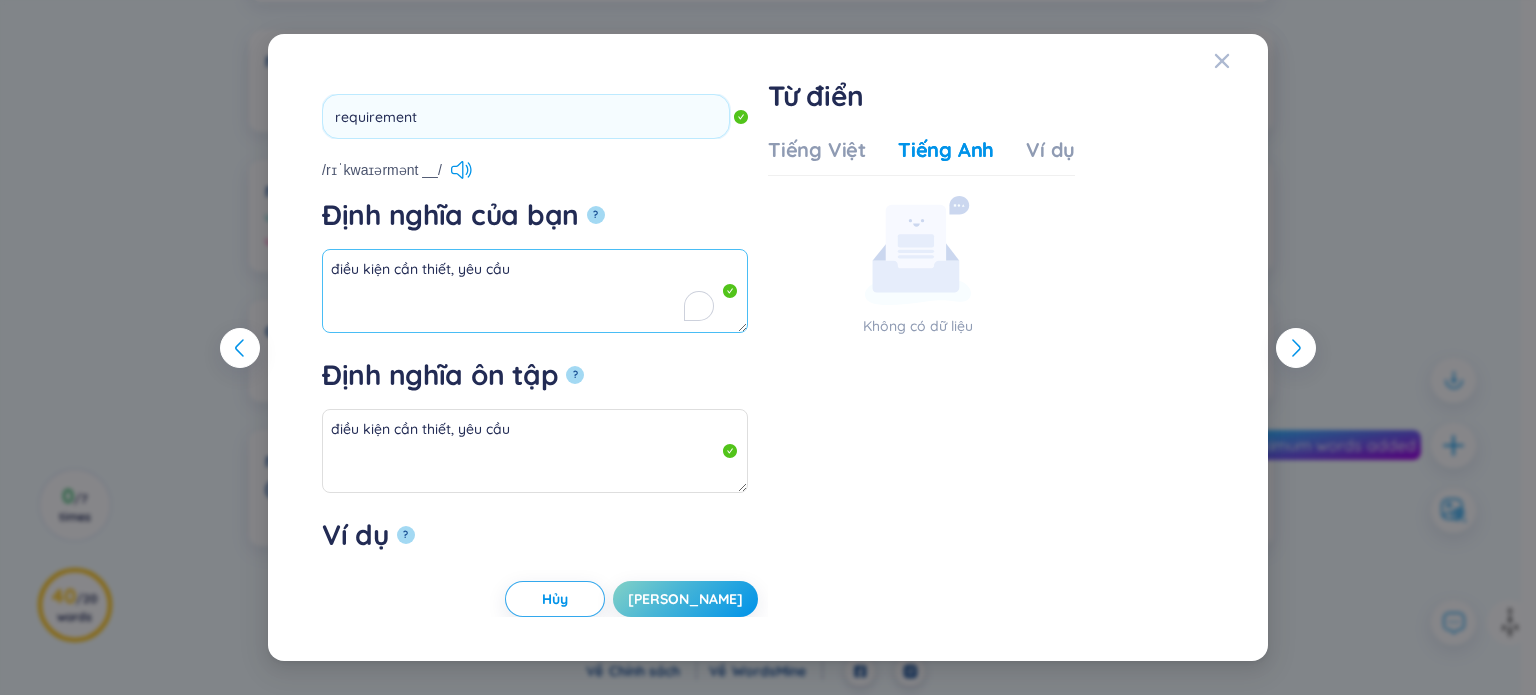 click on "điều kiện cần thiết, yêu cầu" at bounding box center (535, 291) 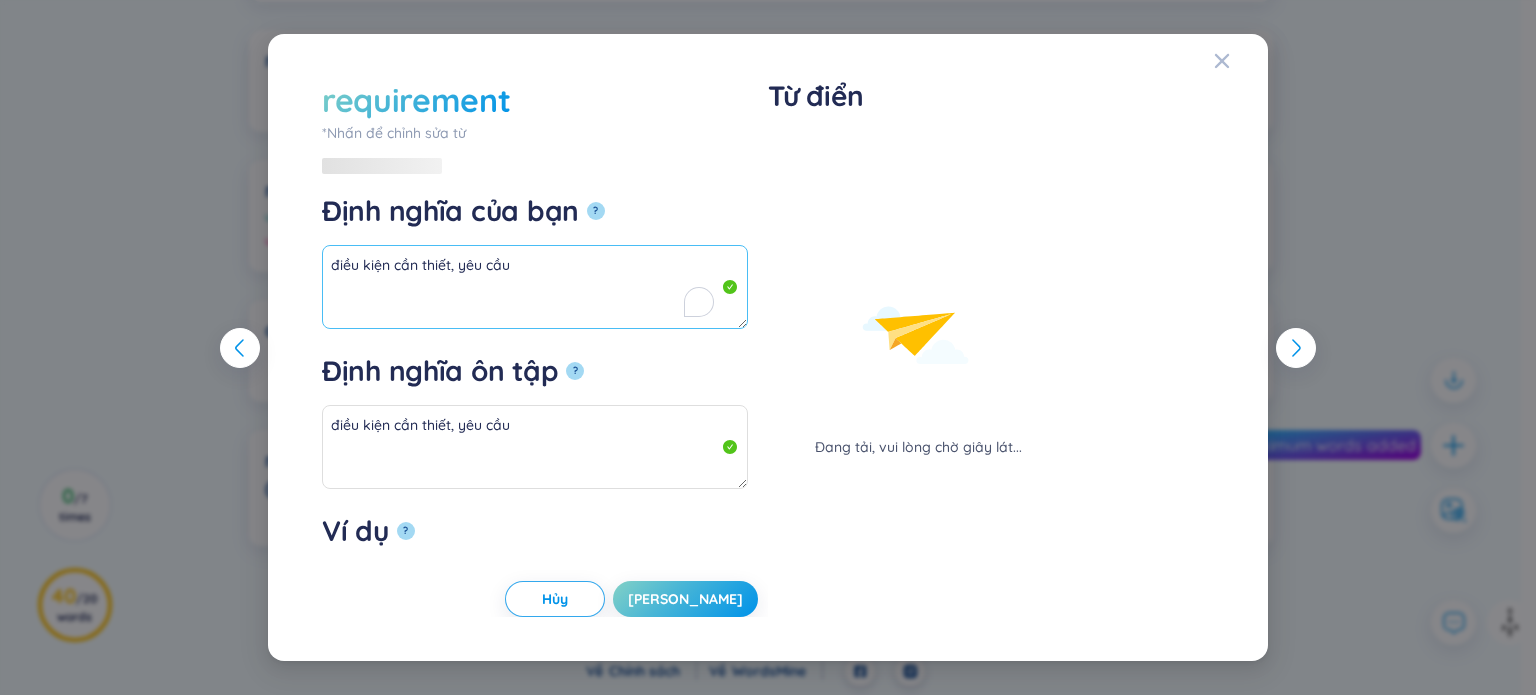 paste on "(n)" 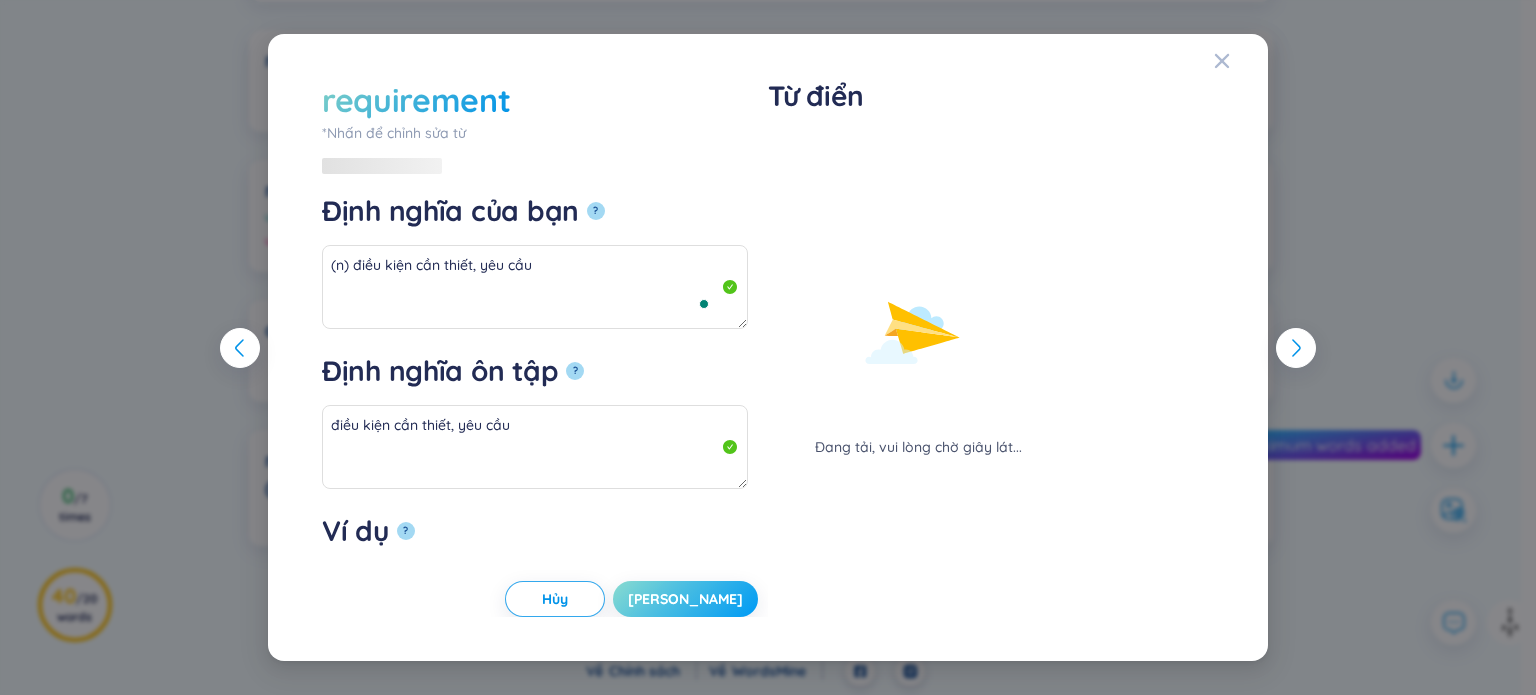 click on "Lưu" at bounding box center [685, 599] 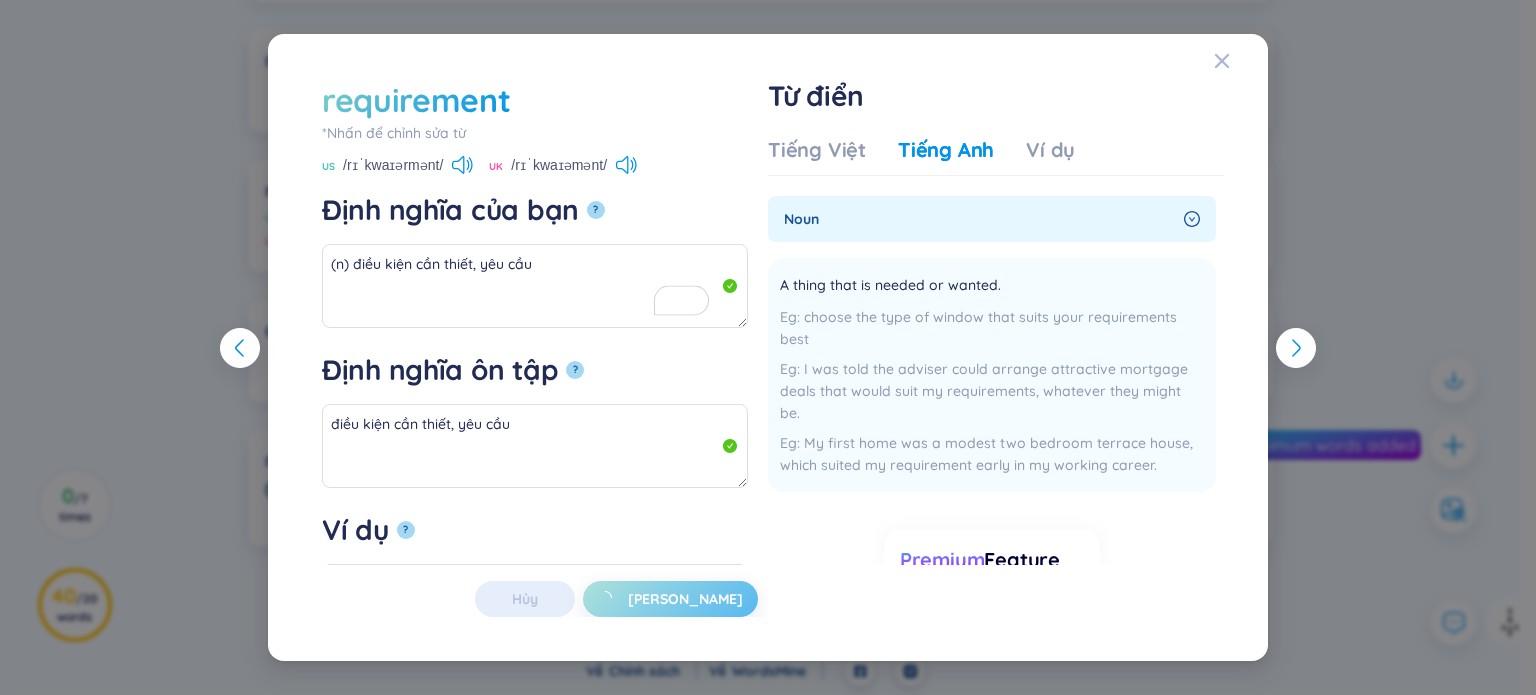 type on "(n) điều kiện cần thiết, yêu cầu" 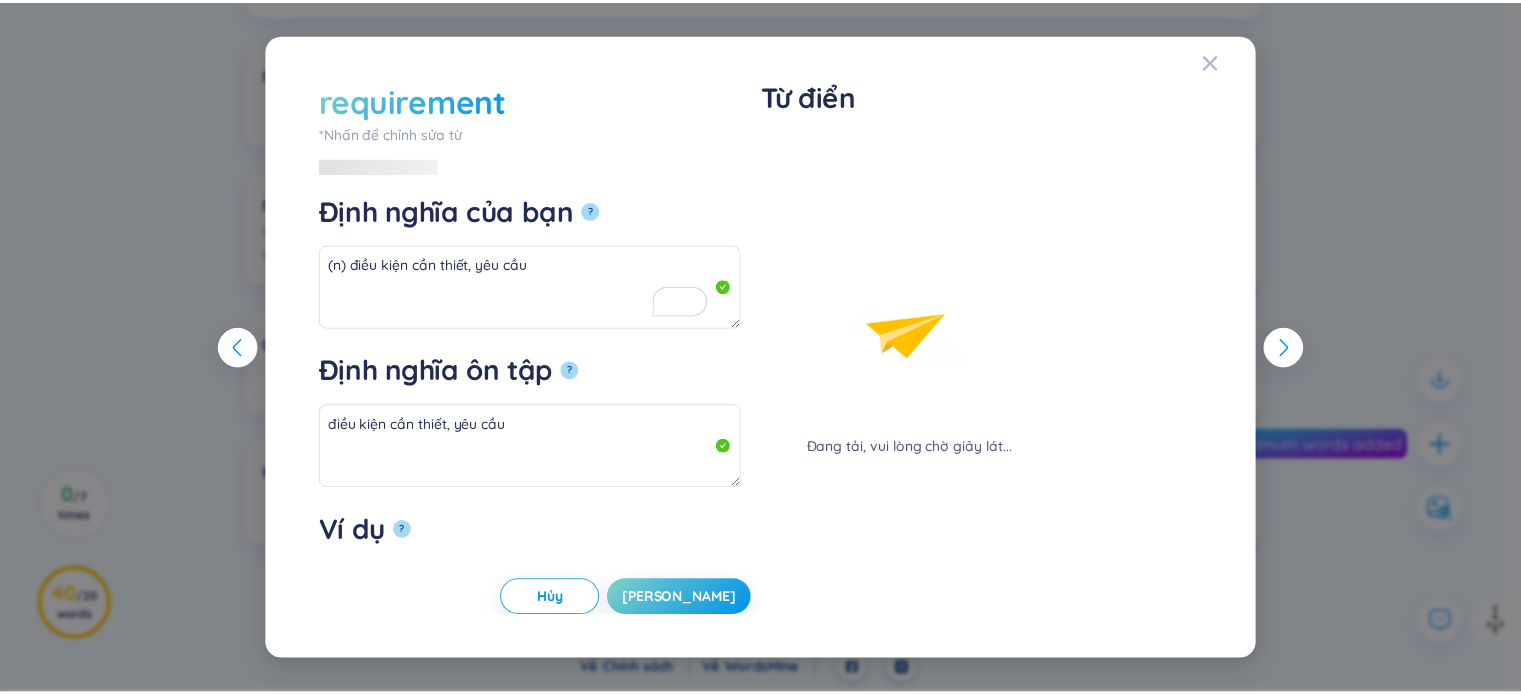 scroll, scrollTop: 1468, scrollLeft: 0, axis: vertical 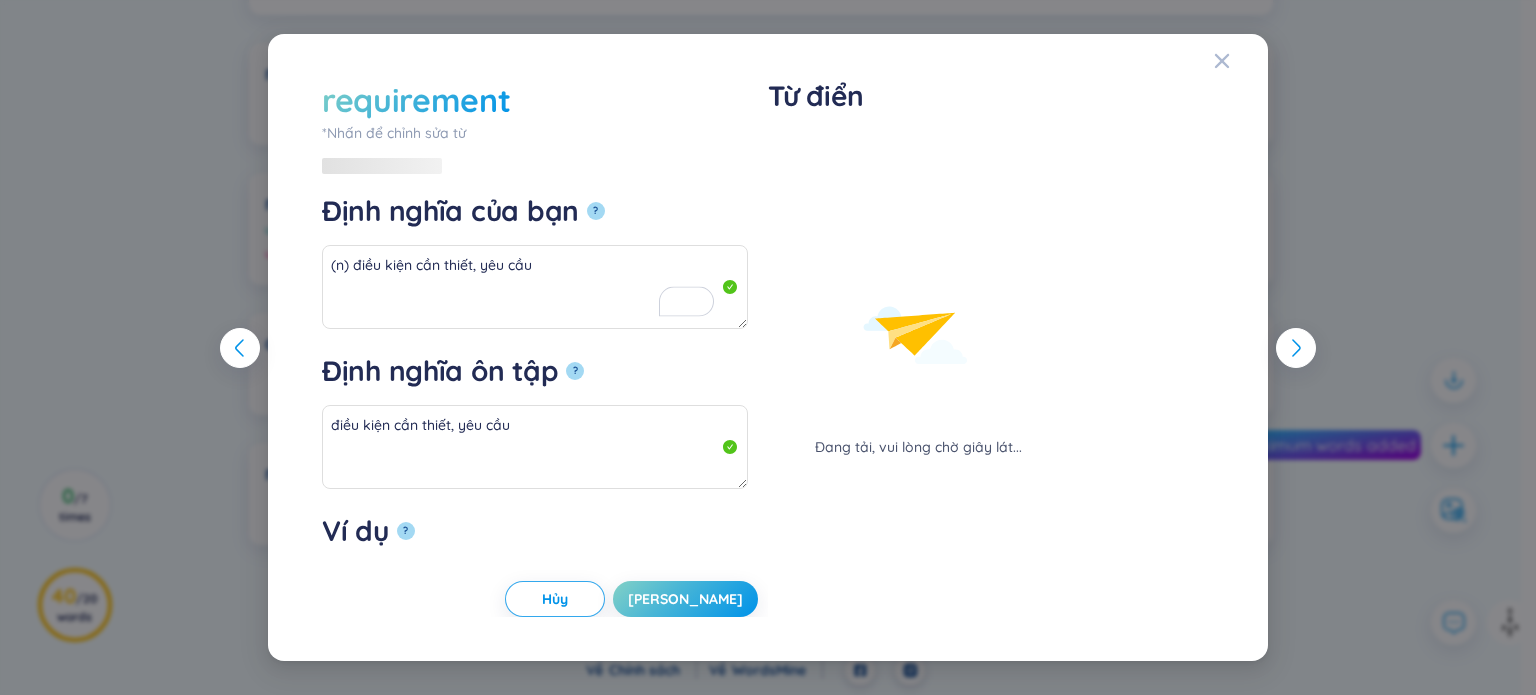 click on "requirement *Nhấn để chỉnh sửa từ requirement Định nghĩa của bạn ? (n) điều kiện cần thiết, yêu cầu Định nghĩa ôn tập ? điều kiện cần thiết, yêu cầu Ví dụ ? Hủy Lưu Từ điển Đang tải, vui lòng chờ giây lát... Hủy Lưu" at bounding box center [768, 347] 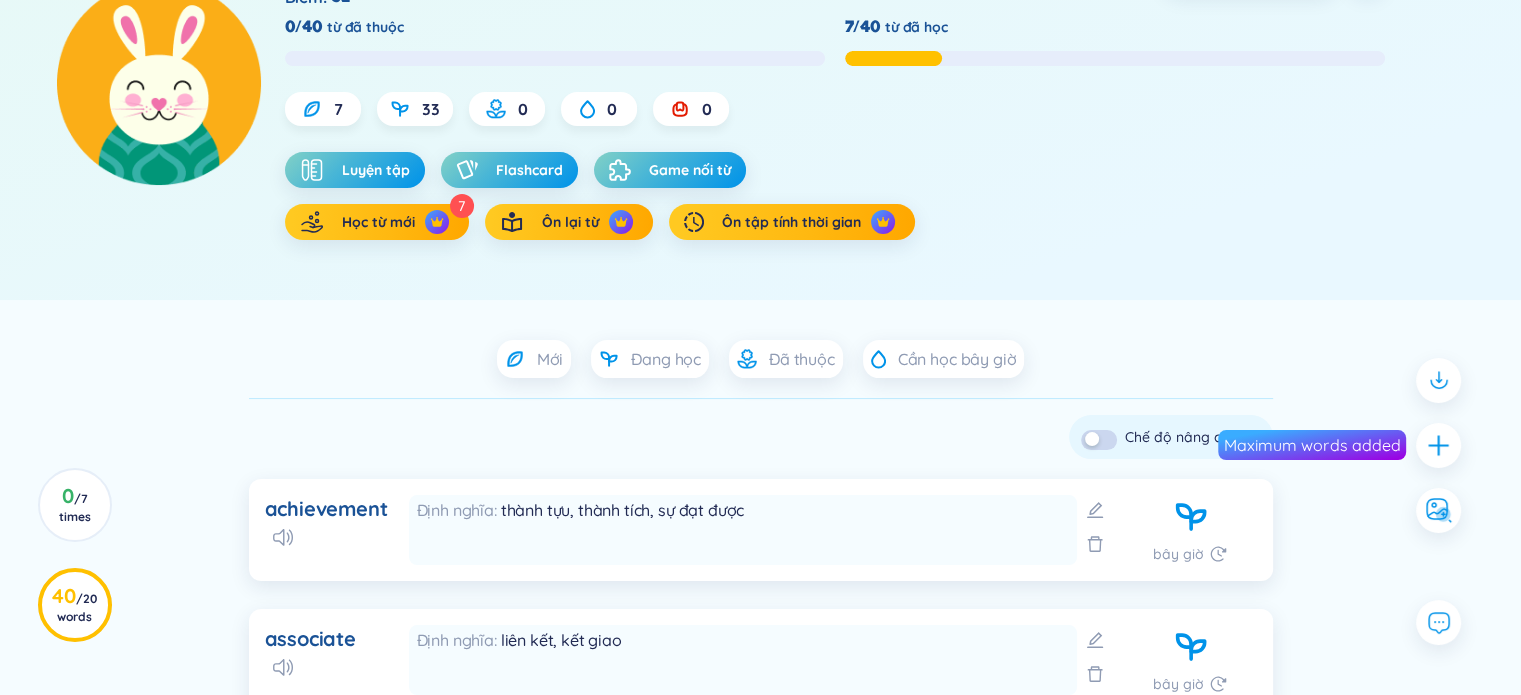scroll, scrollTop: 0, scrollLeft: 0, axis: both 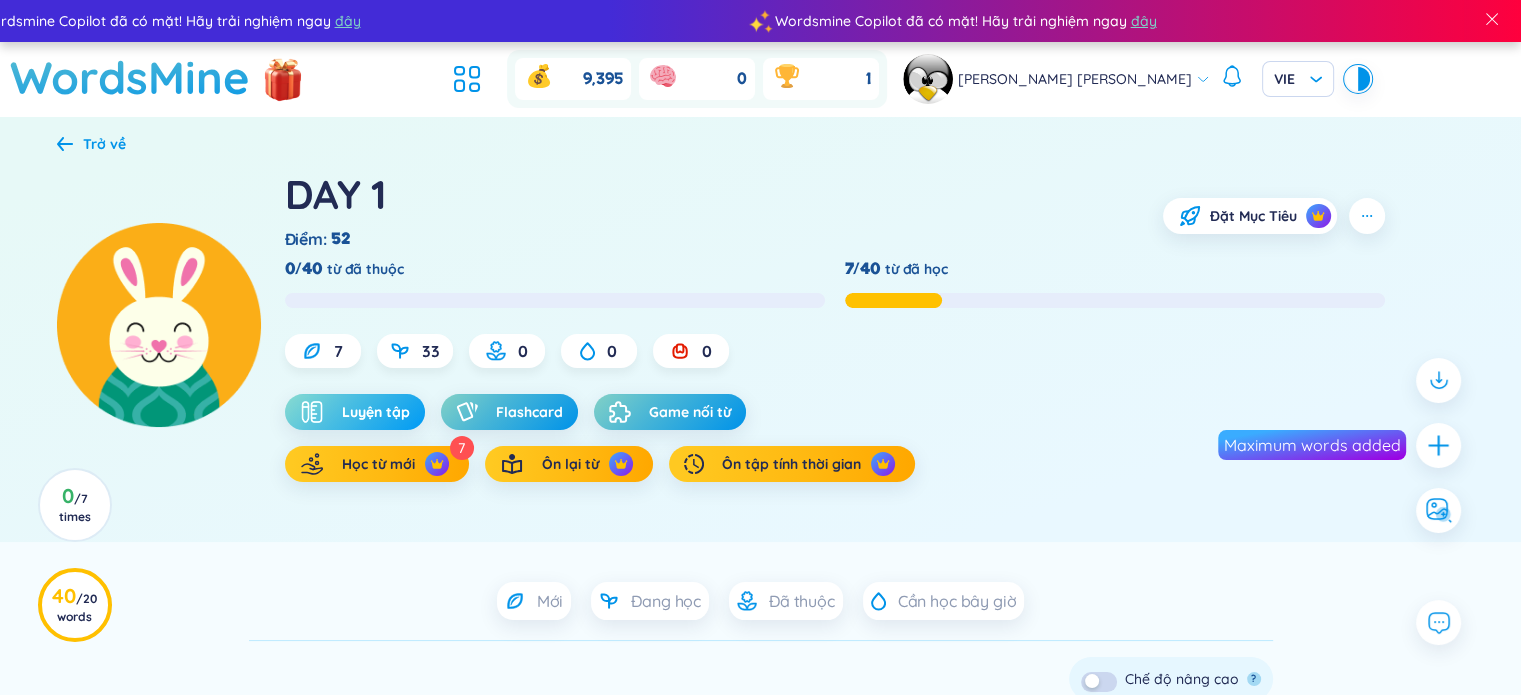 click on "Luyện tập" at bounding box center [376, 412] 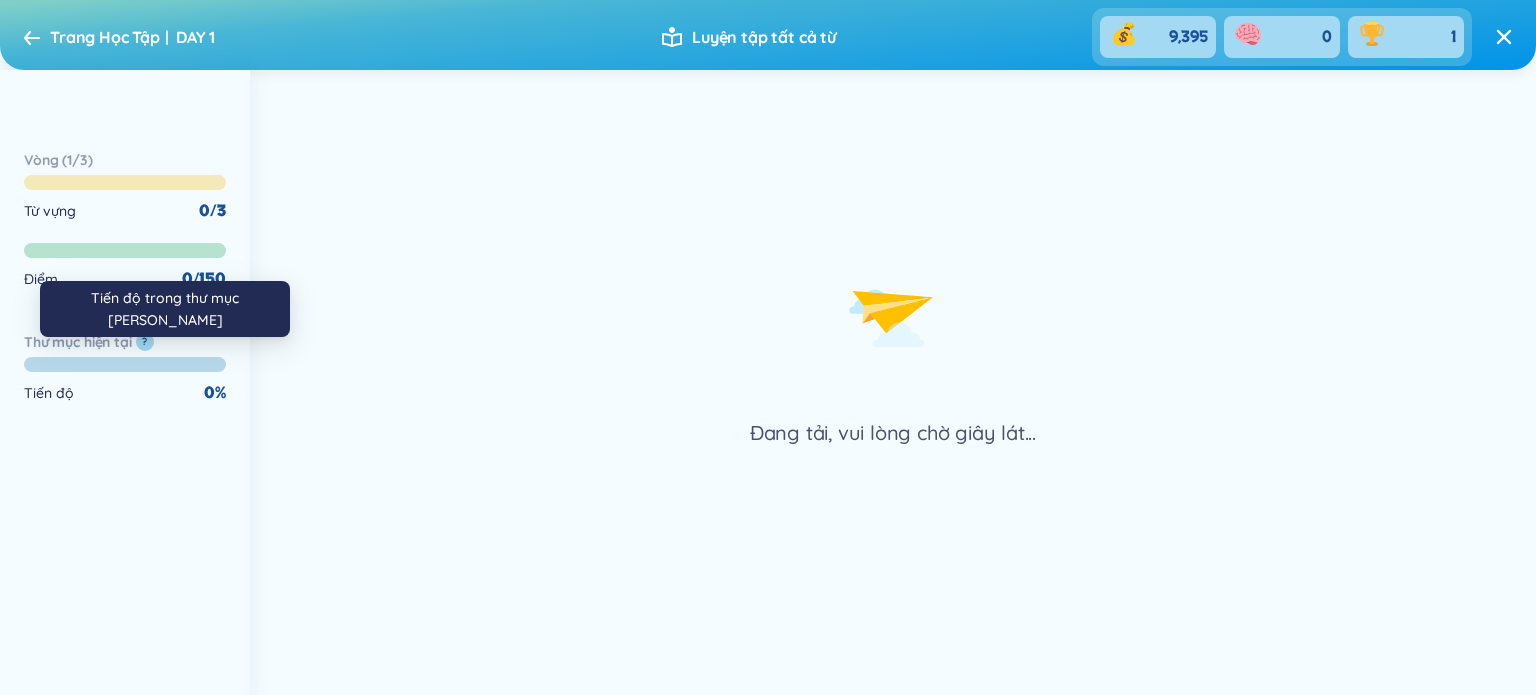 click on "?" at bounding box center [145, 342] 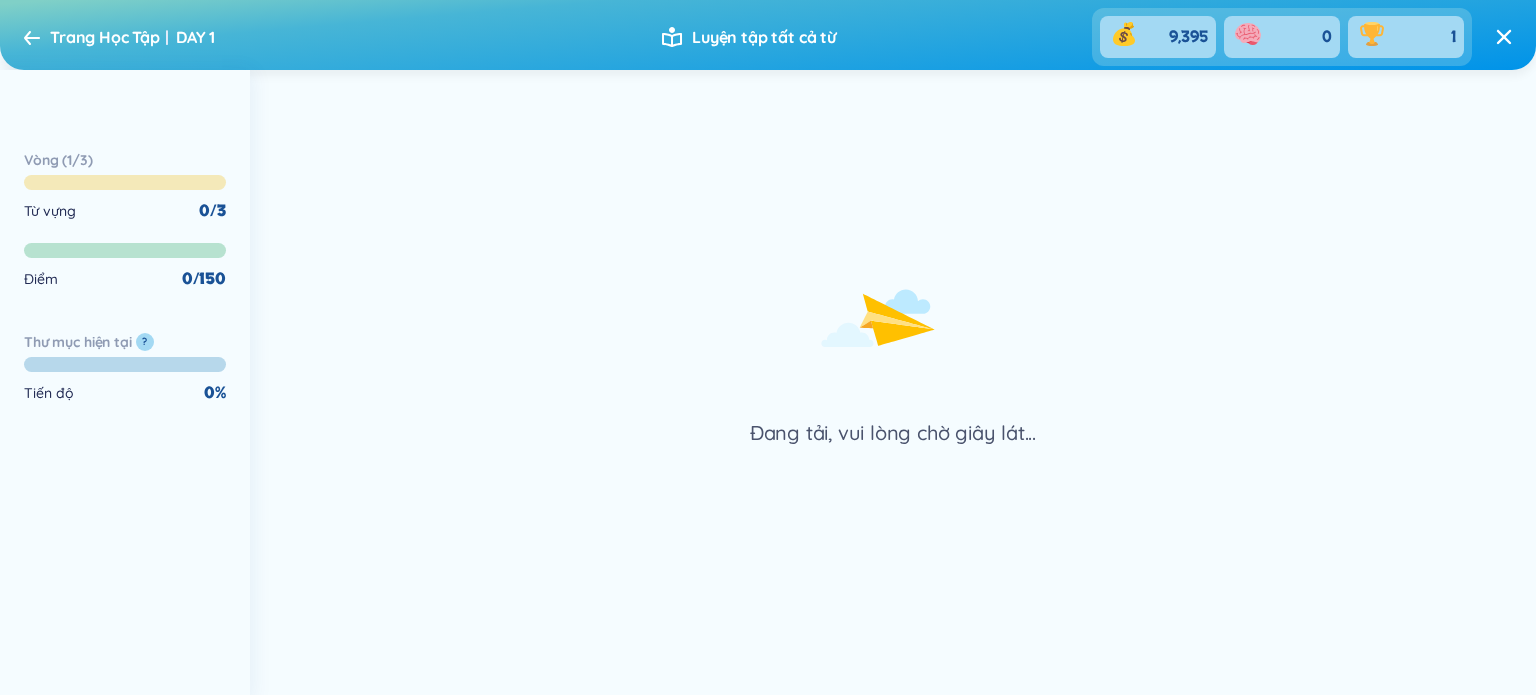 click 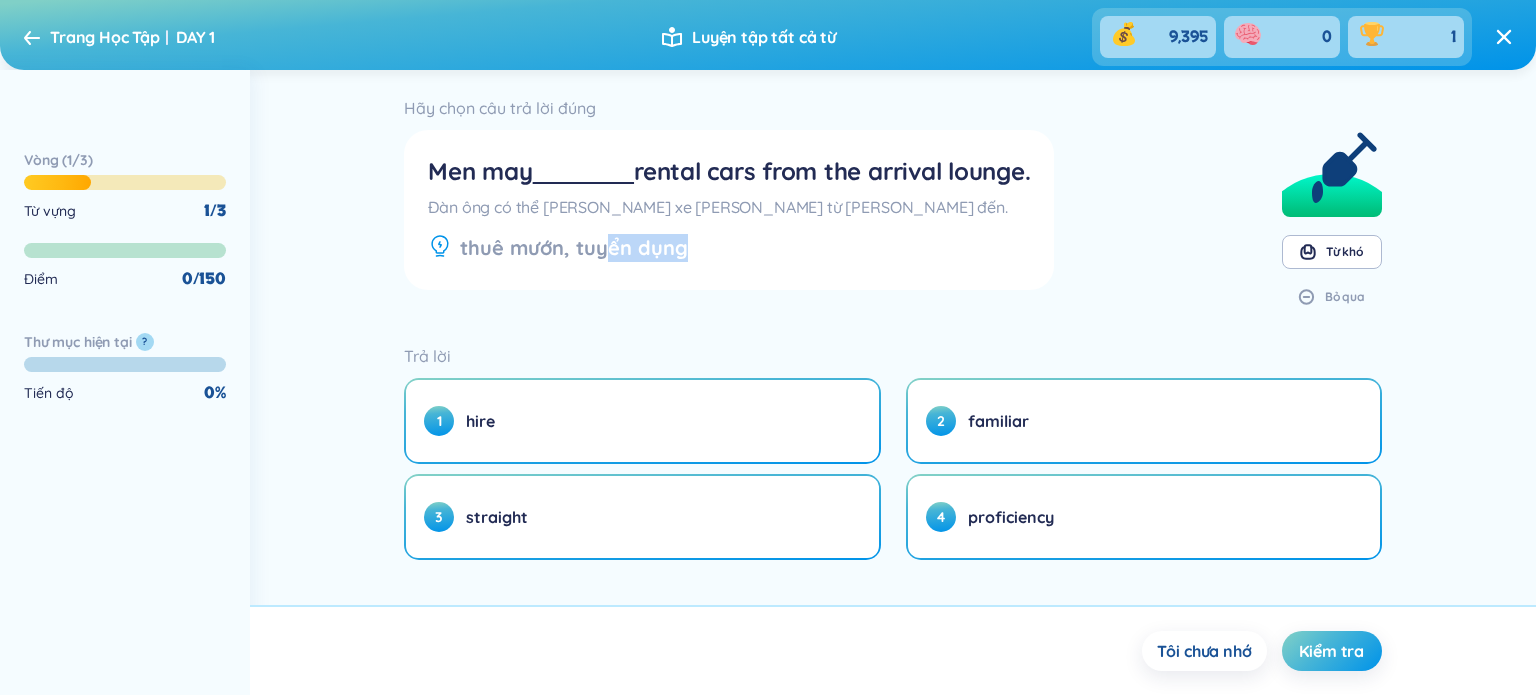drag, startPoint x: 604, startPoint y: 250, endPoint x: 729, endPoint y: 234, distance: 126.01984 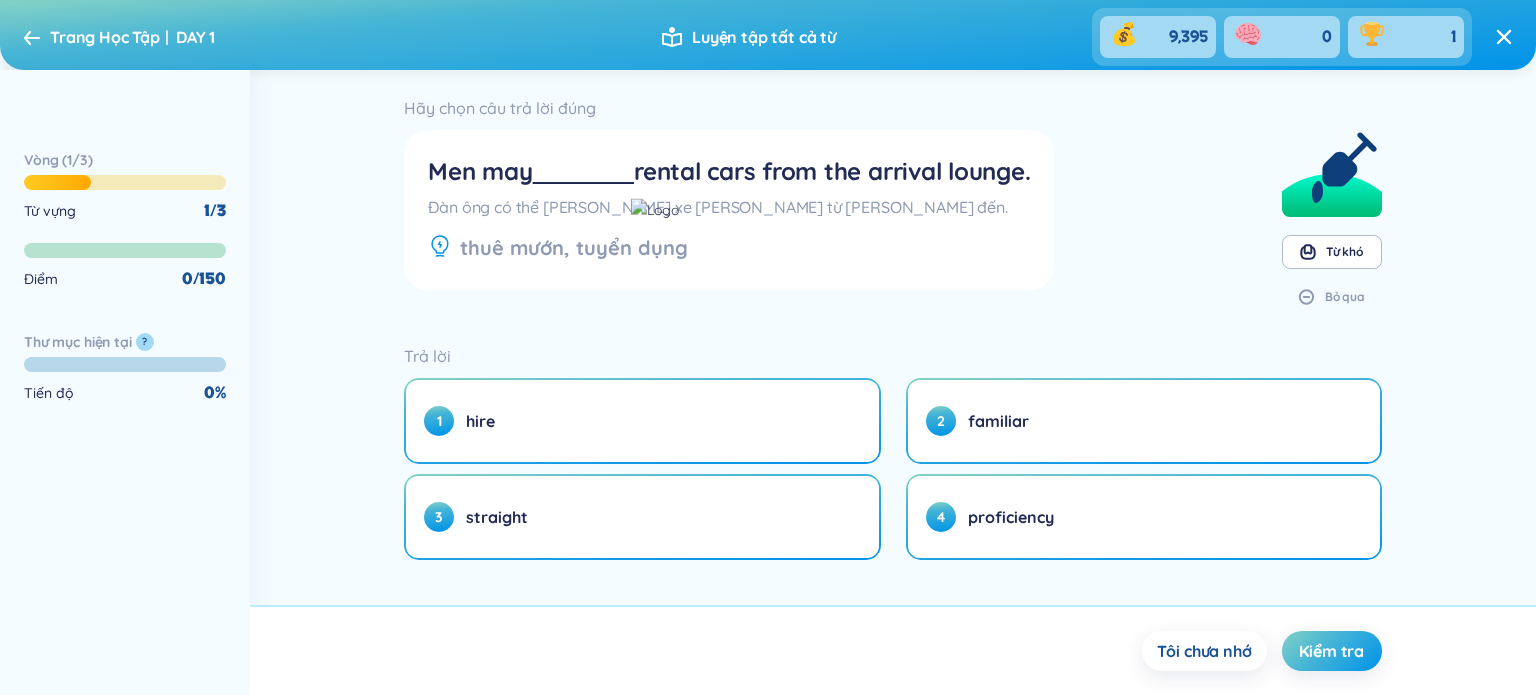 click on "thuê mướn, tuyển dụng" at bounding box center (729, 248) 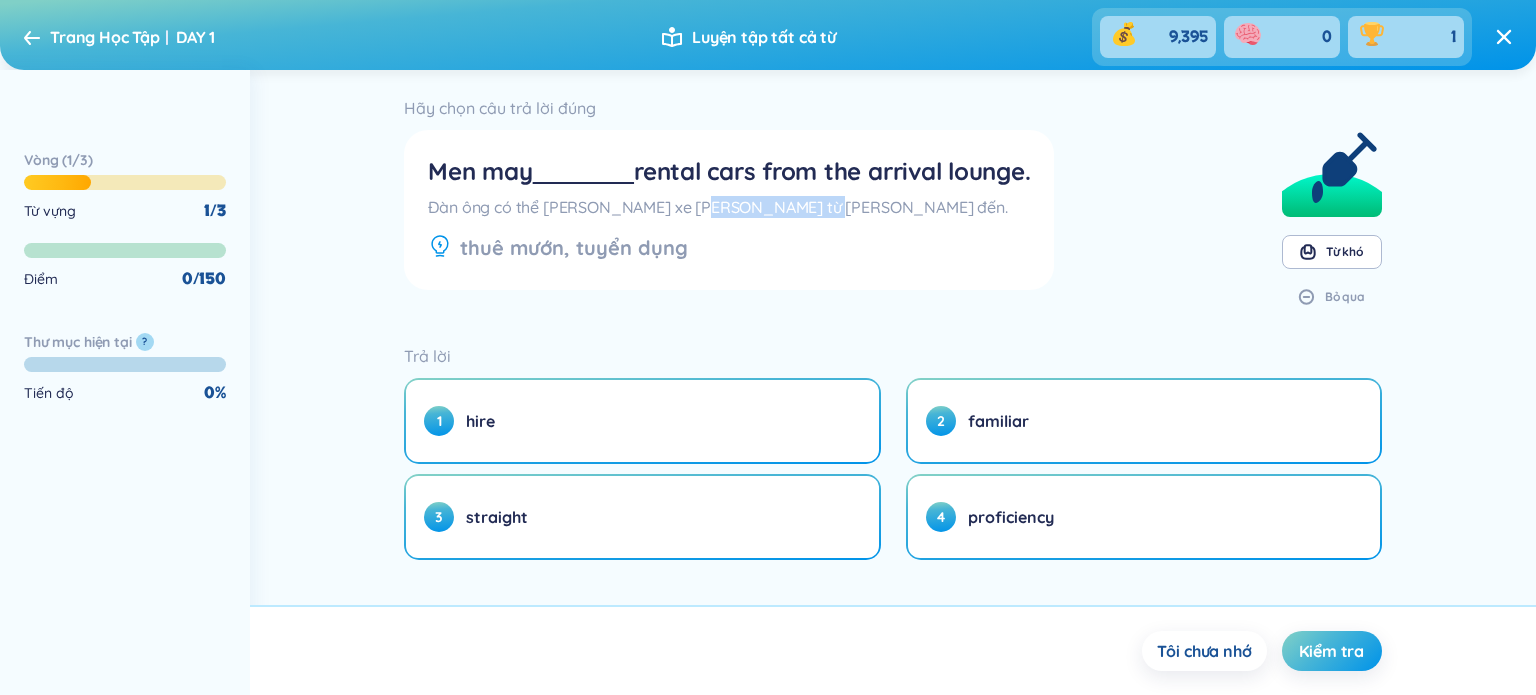 drag, startPoint x: 687, startPoint y: 216, endPoint x: 863, endPoint y: 214, distance: 176.01137 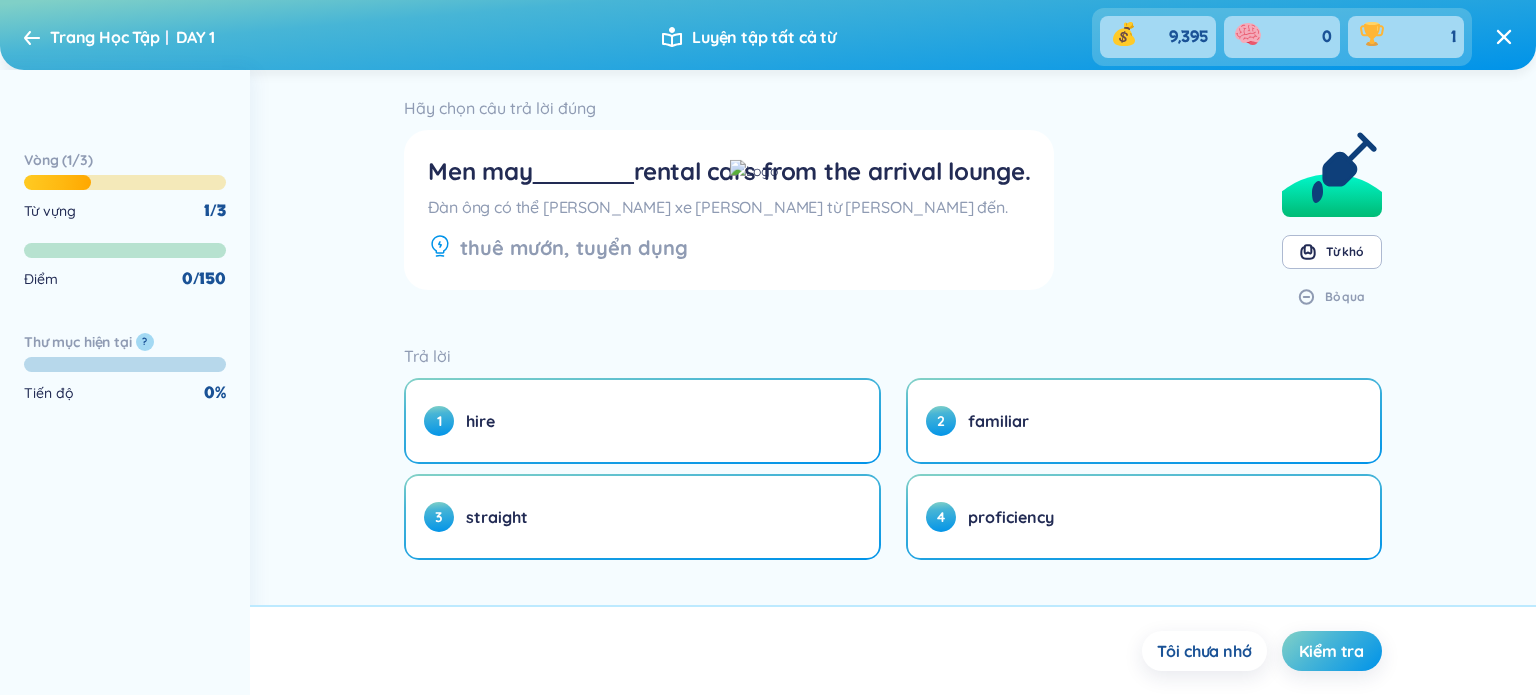 click on "Đàn ông có thể thuê xe cho thuê từ phòng chờ đến." at bounding box center (729, 207) 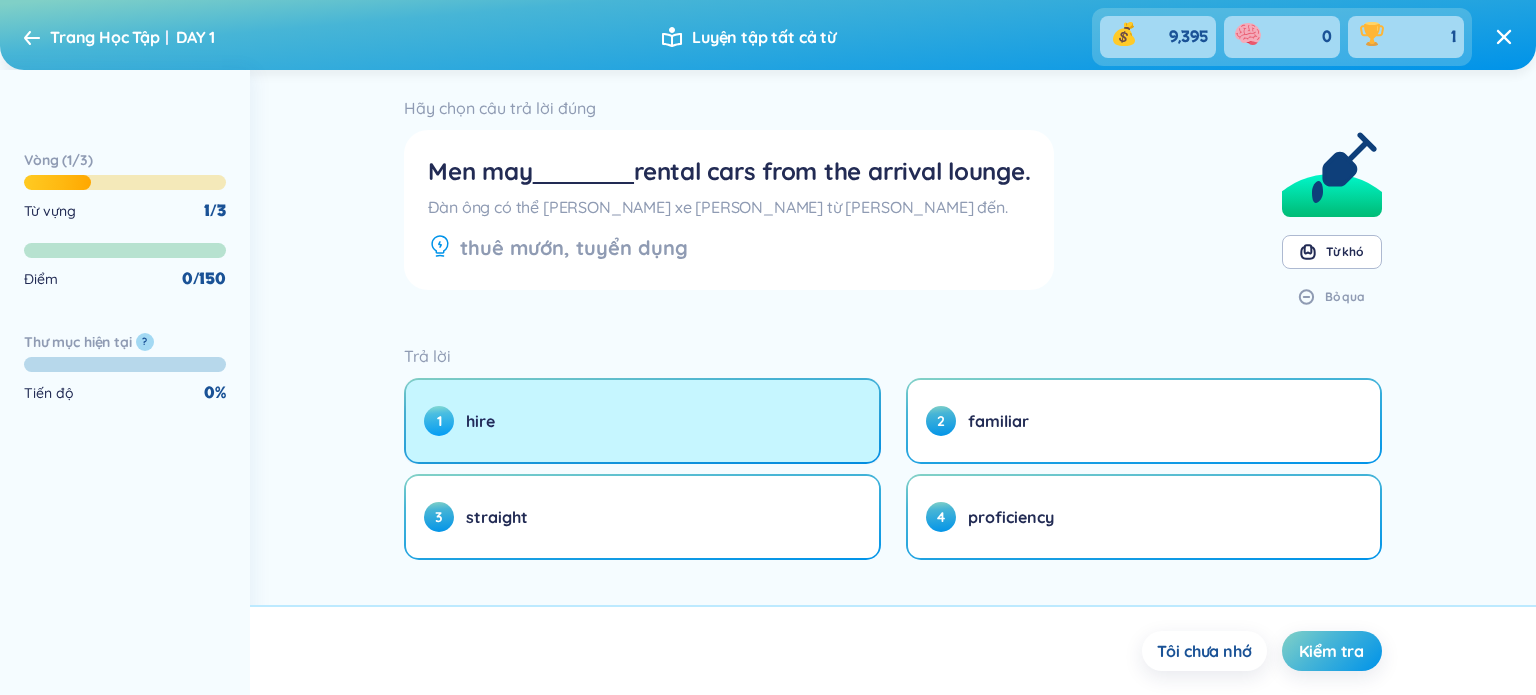click on "1 hire" at bounding box center (642, 421) 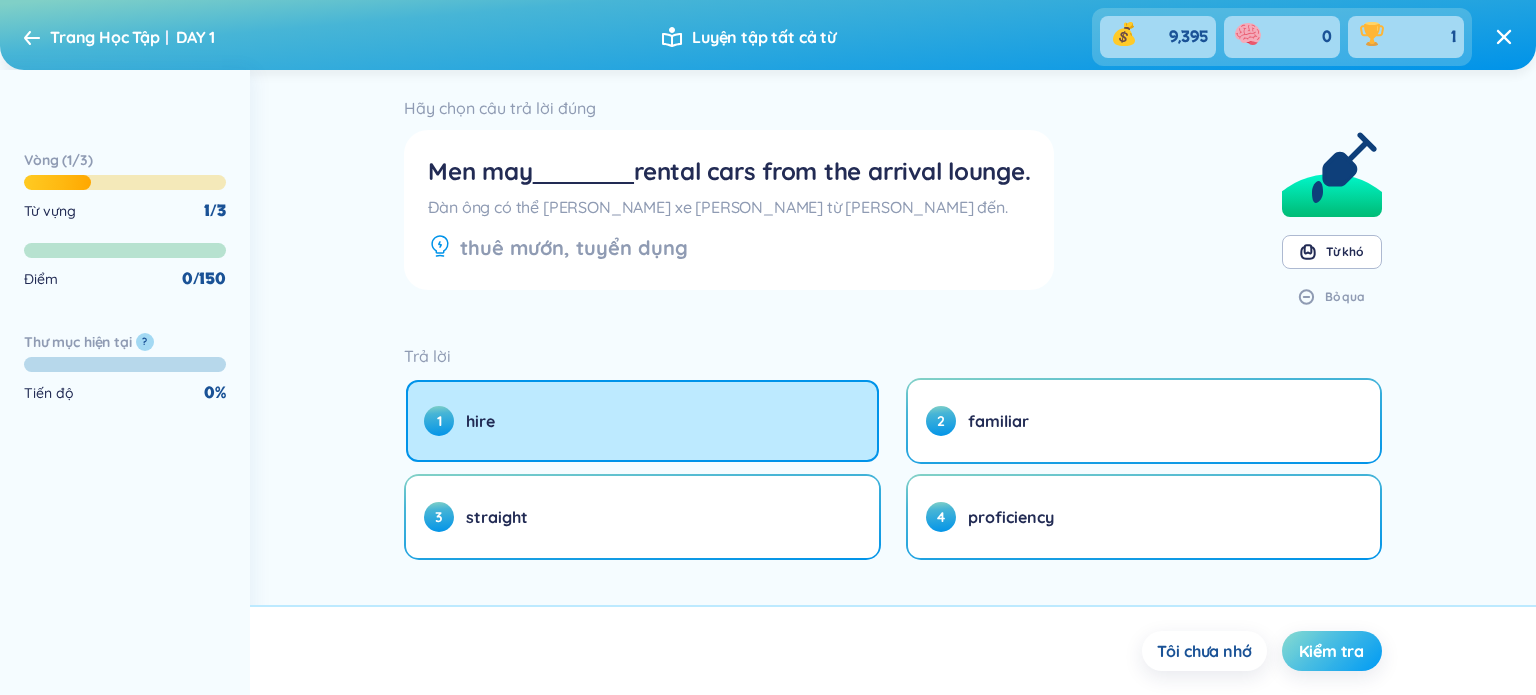 click on "Kiểm tra" at bounding box center (1332, 651) 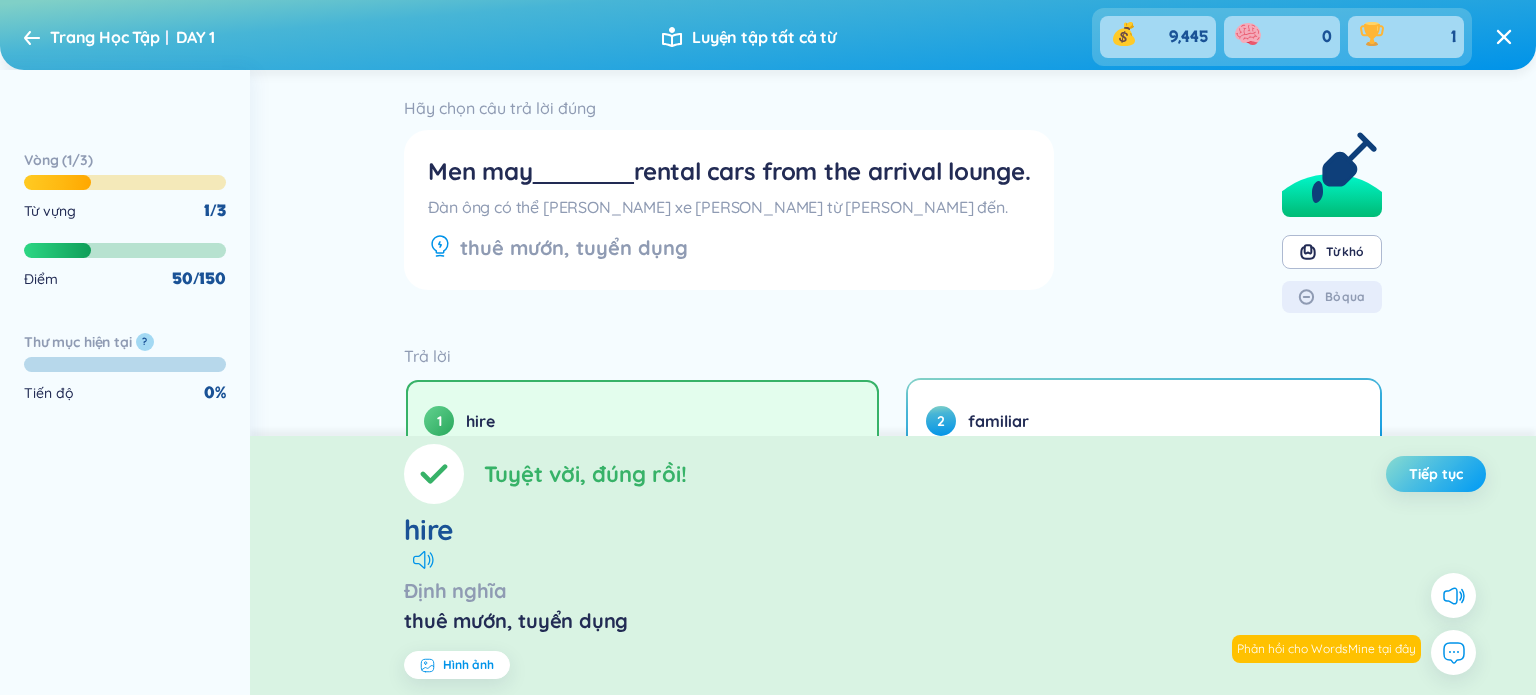 click on "Tiếp tục" at bounding box center (1436, 474) 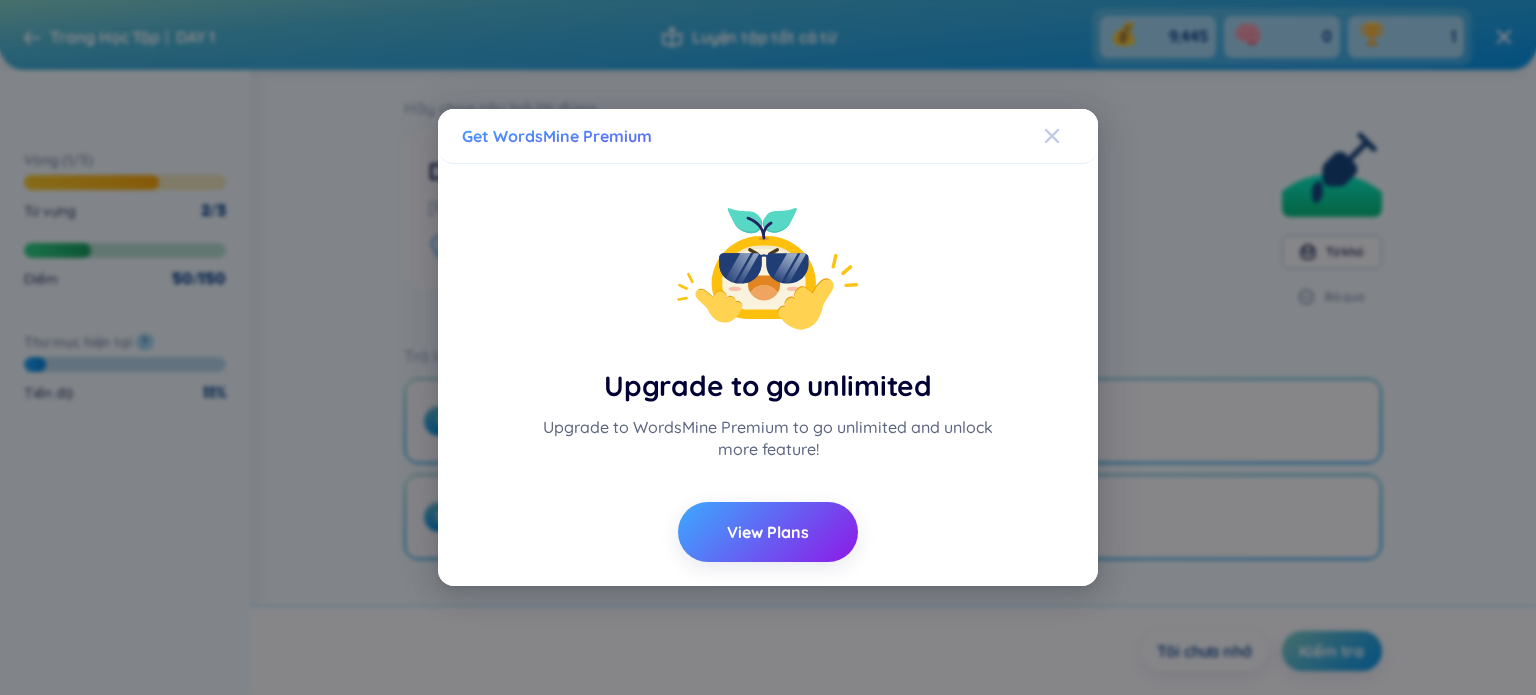 click at bounding box center [1071, 136] 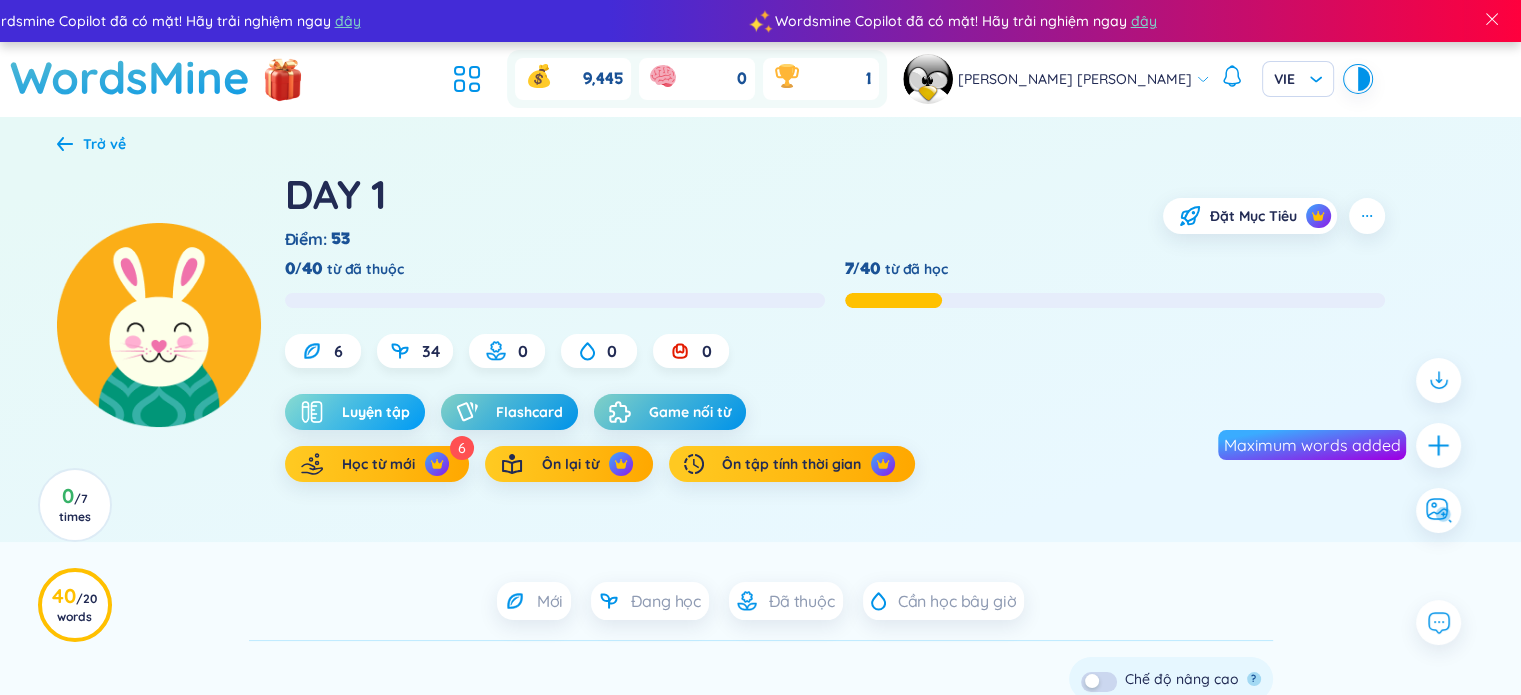 click on "Luyện tập" at bounding box center [376, 412] 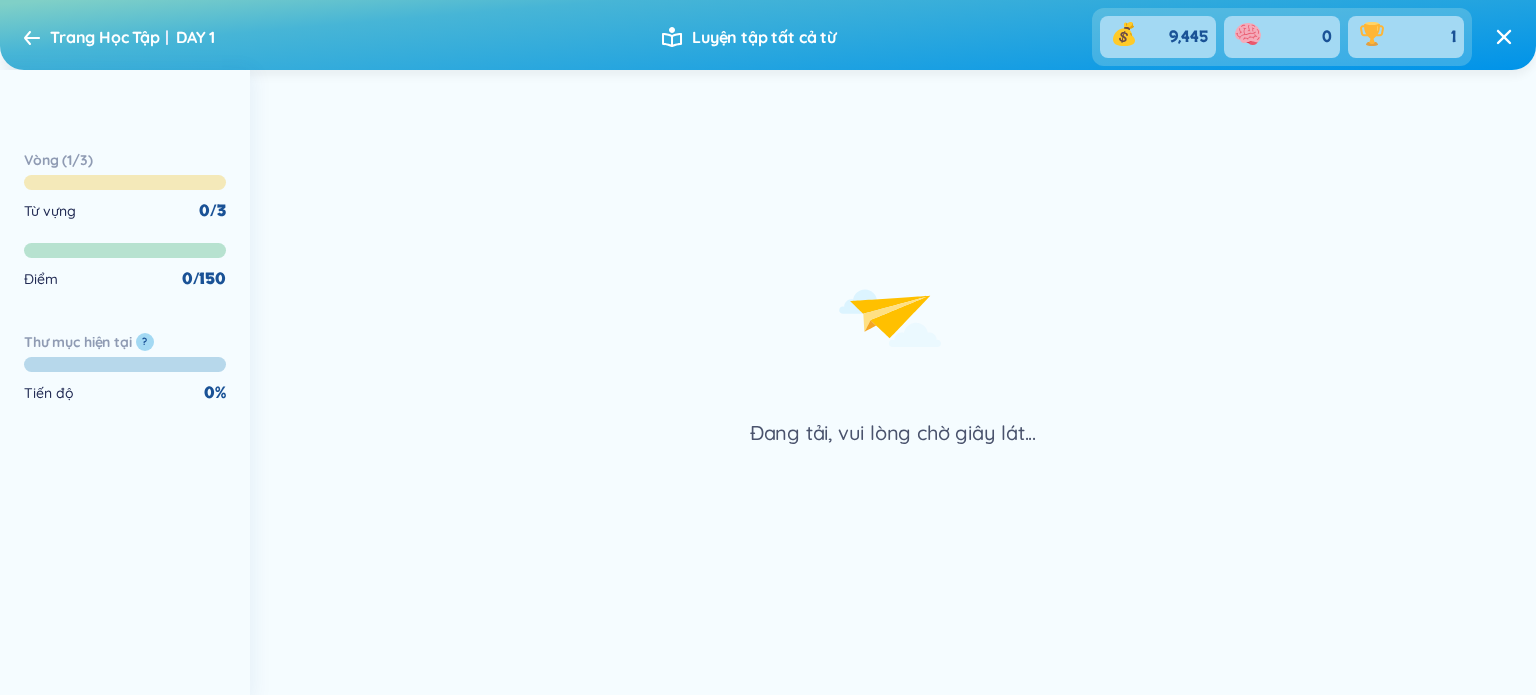 click 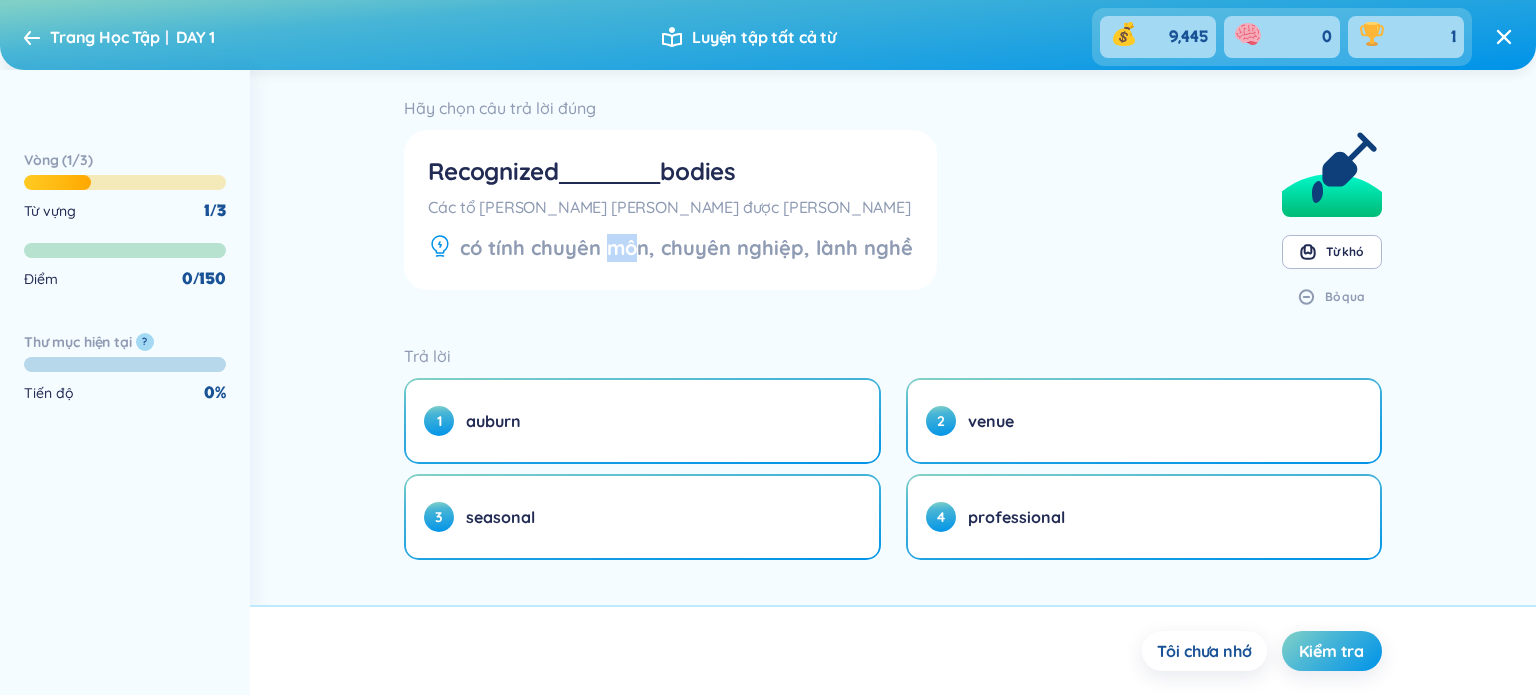 drag, startPoint x: 612, startPoint y: 253, endPoint x: 631, endPoint y: 252, distance: 19.026299 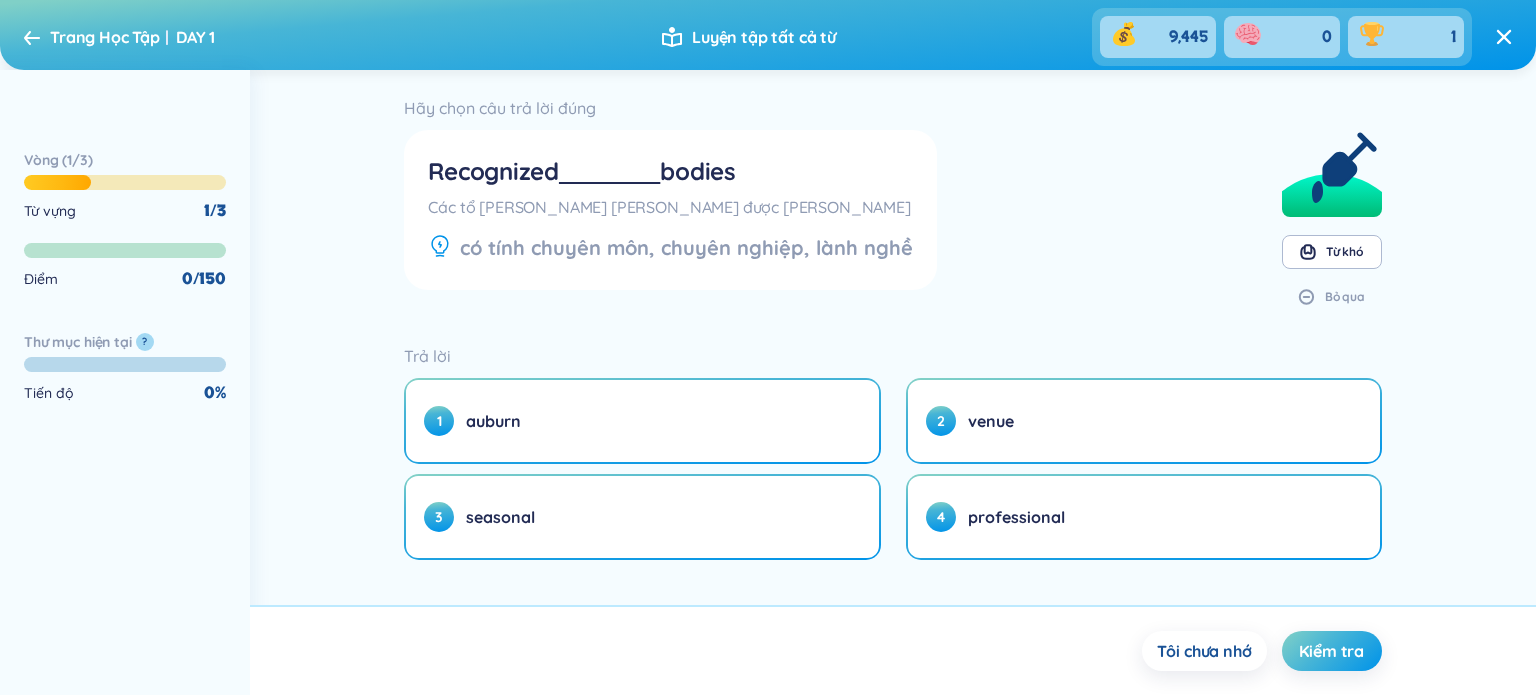 click on "Recognized                   bodies Các tổ chức nghề nghiệp được thừa nhận có tính chuyên môn, chuyên nghiệp, lành nghề" at bounding box center [670, 210] 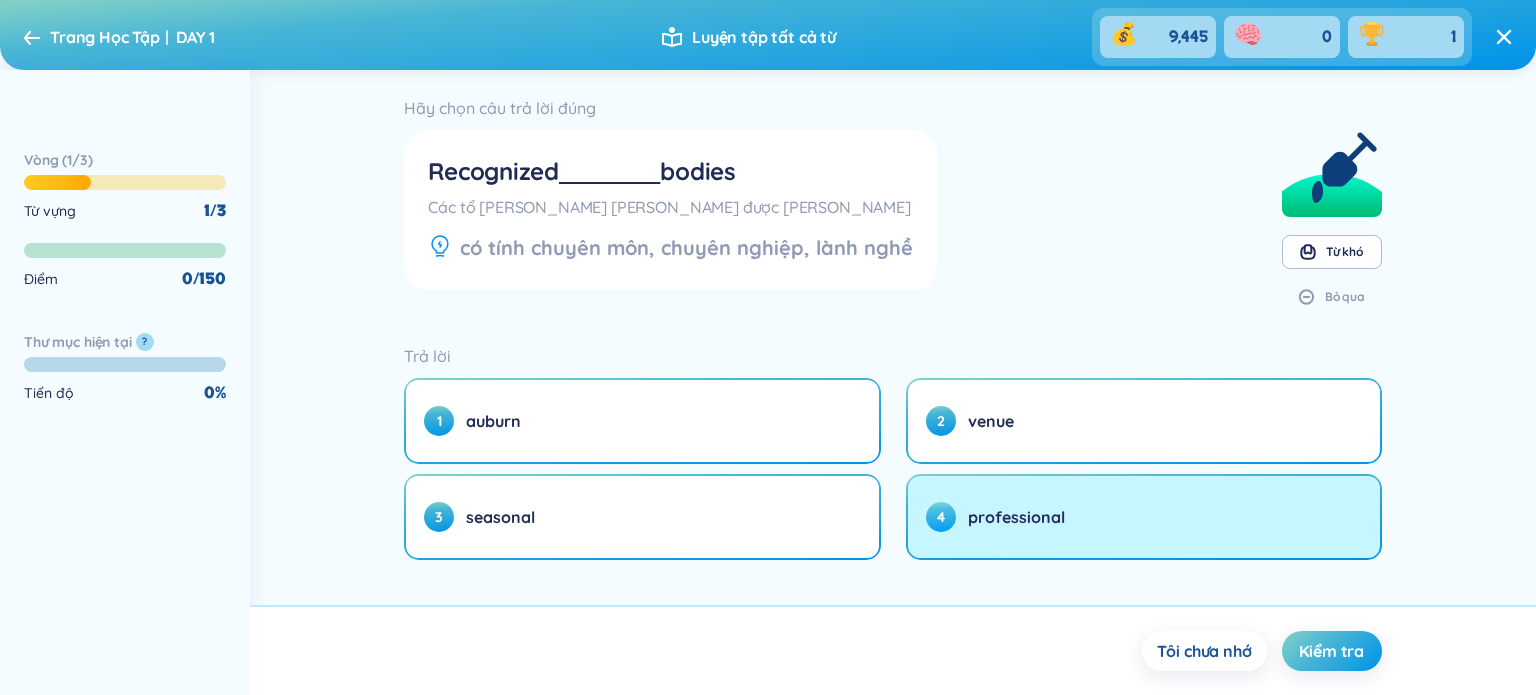 click on "4 professional" at bounding box center (1144, 517) 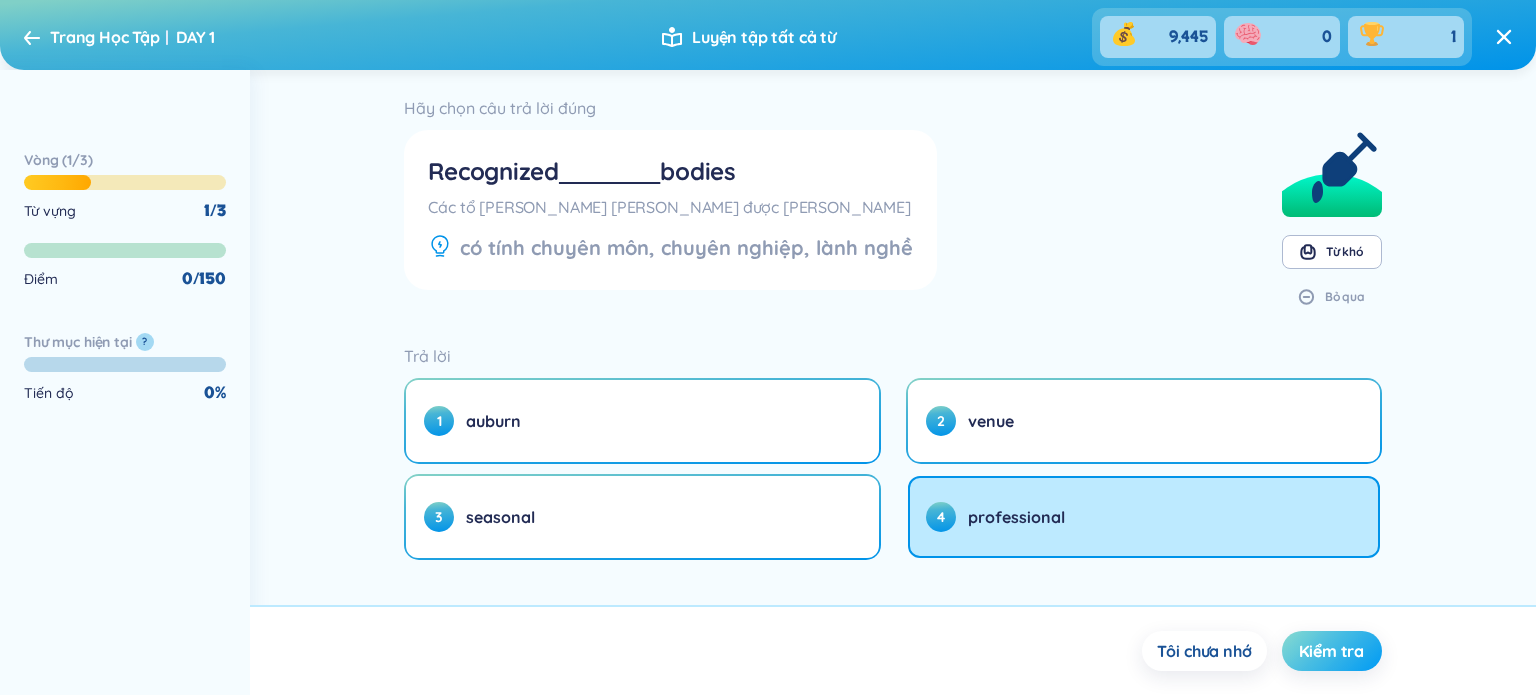 click on "Kiểm tra" at bounding box center (1332, 651) 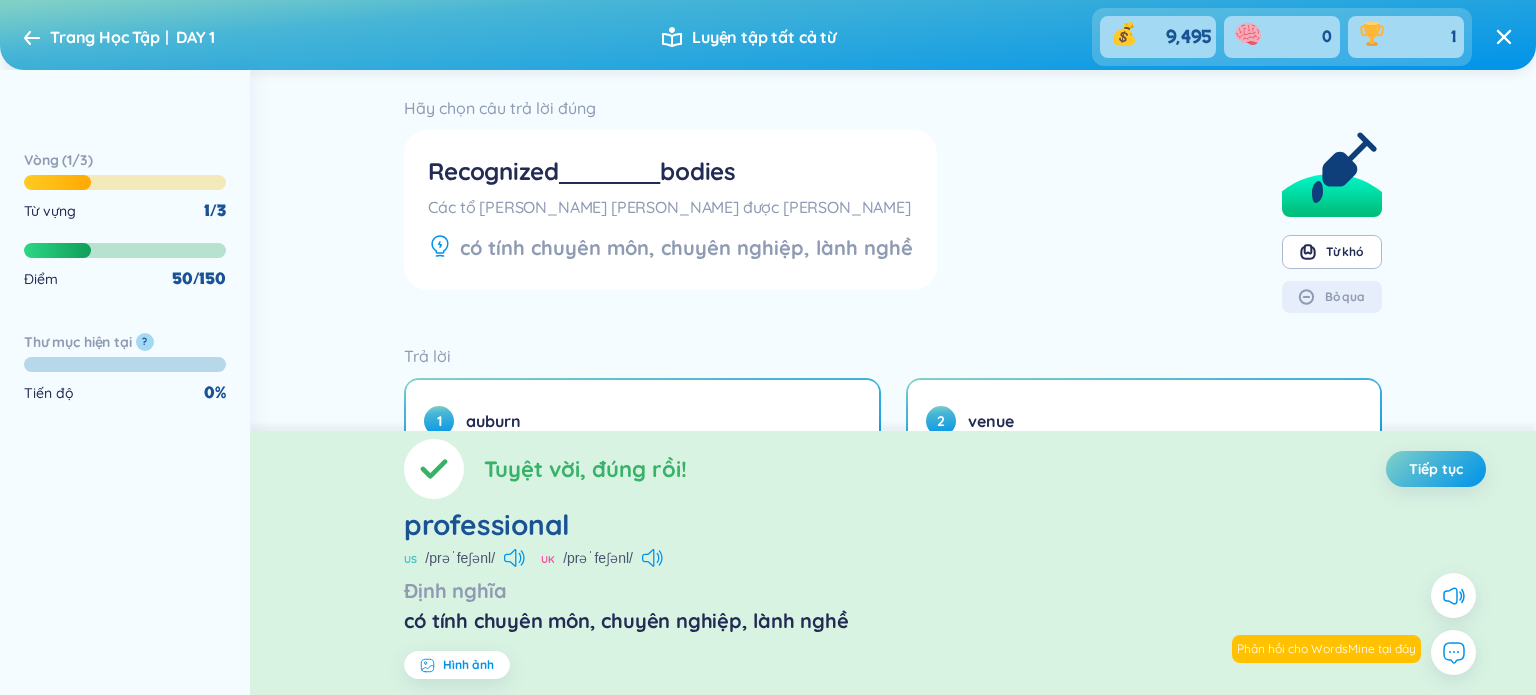 click on "Tiếp tục" at bounding box center (1436, 469) 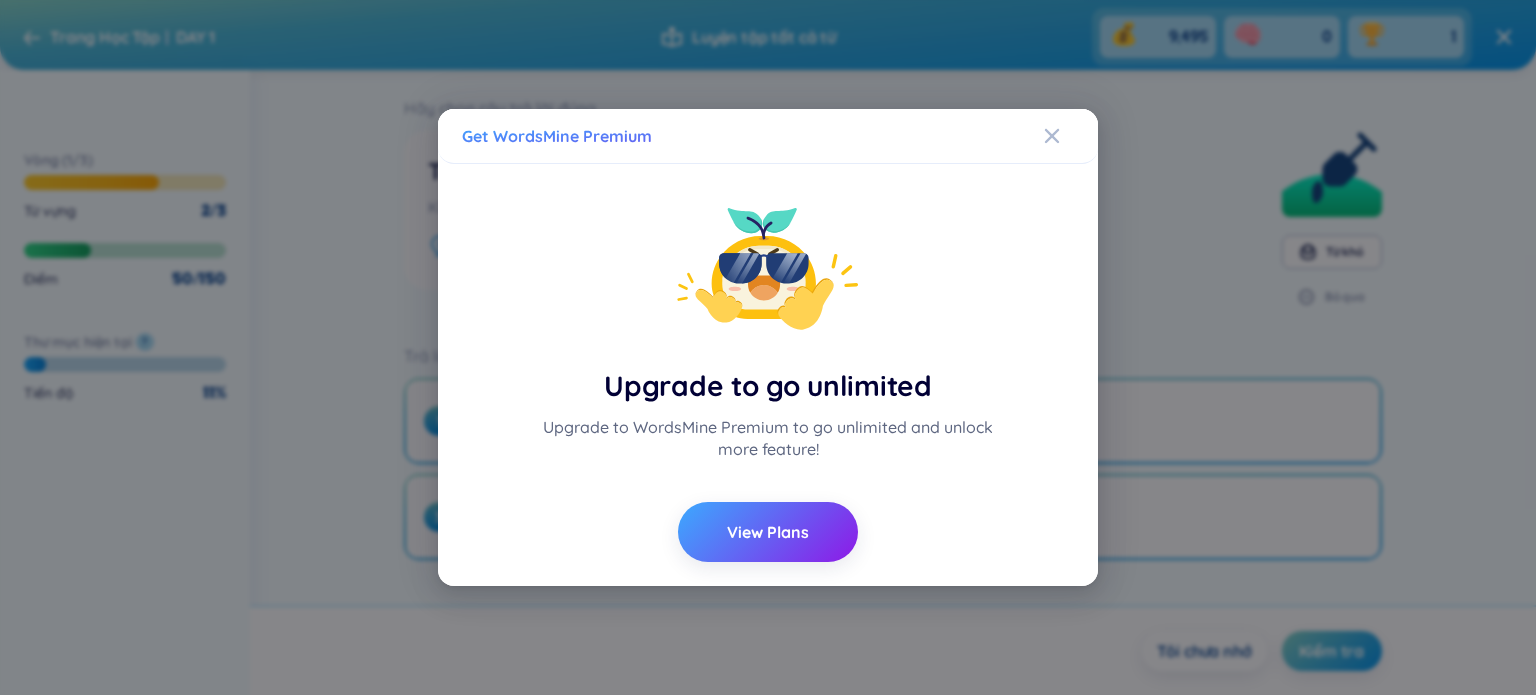 click on "Get WordsMine Premium" at bounding box center [768, 136] 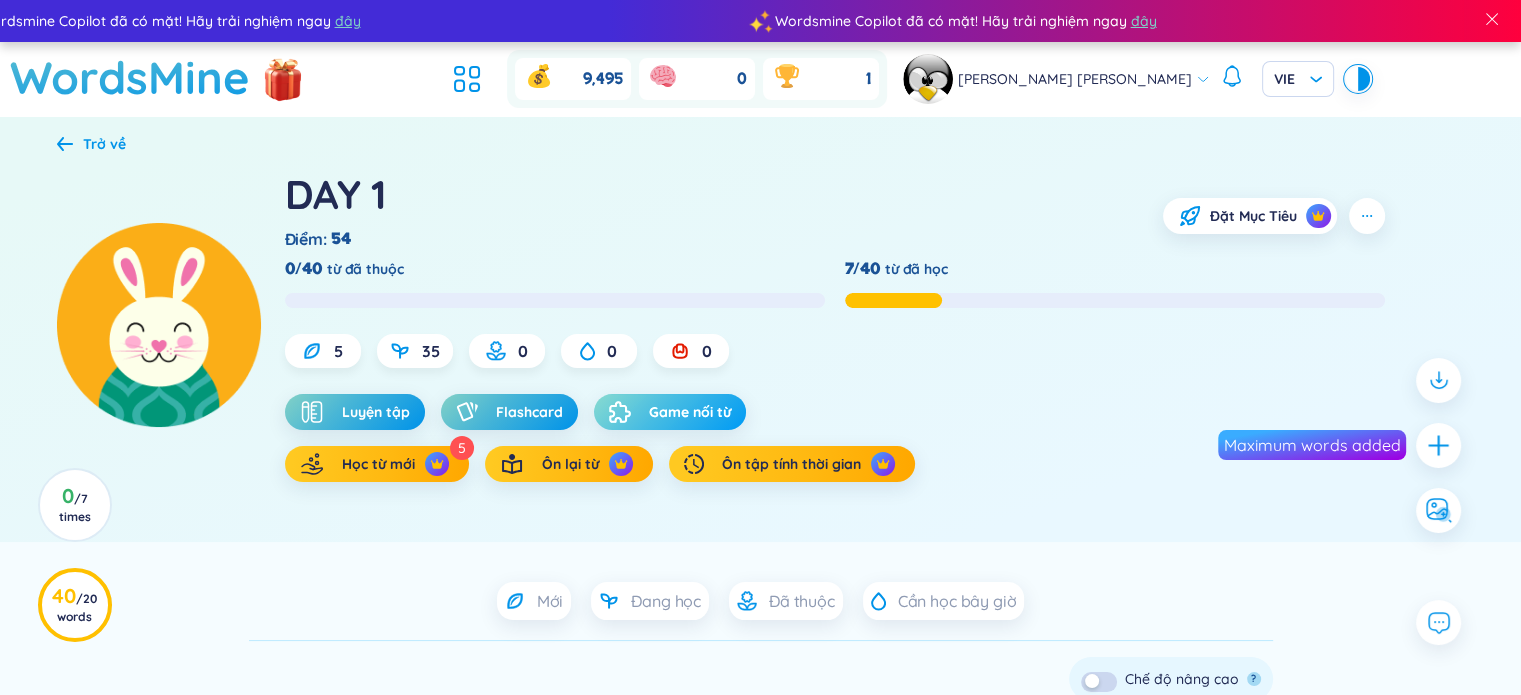 click at bounding box center [624, 412] 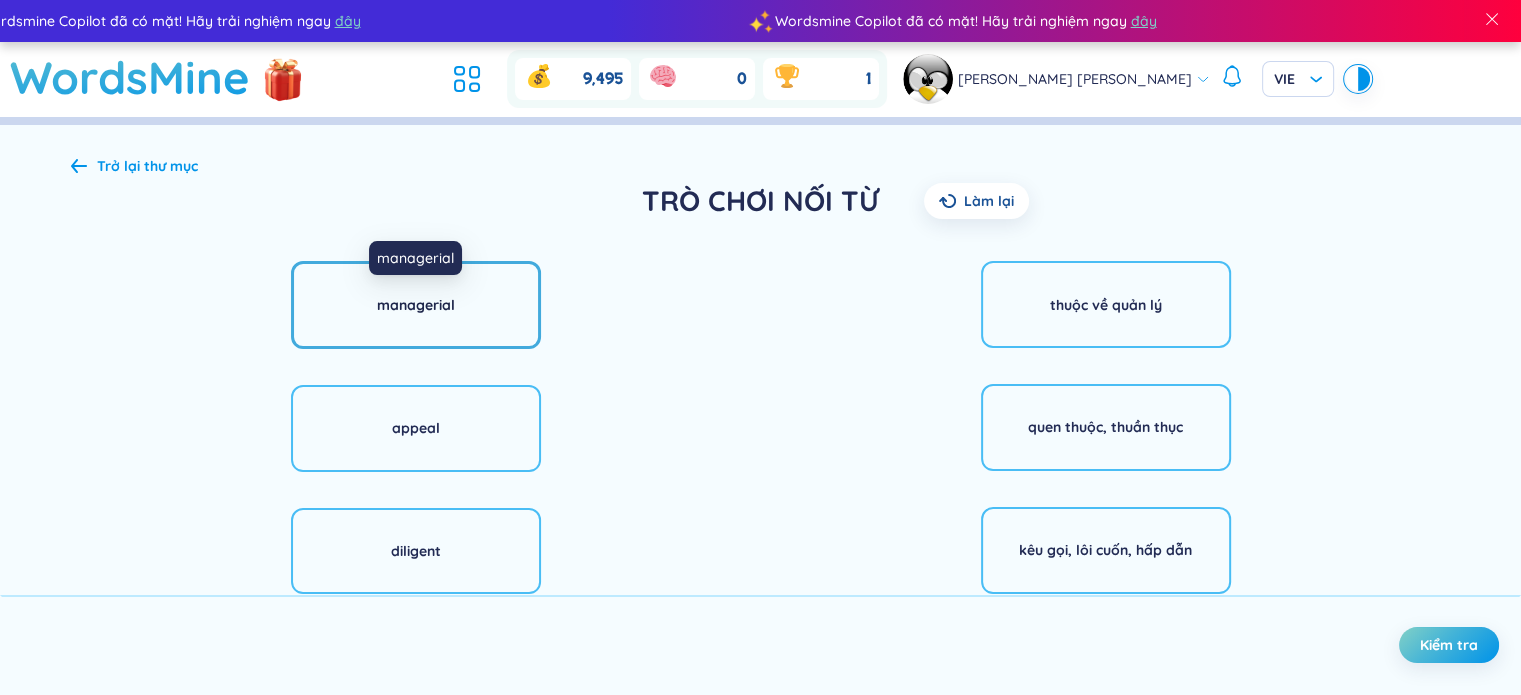 click on "managerial" at bounding box center (416, 305) 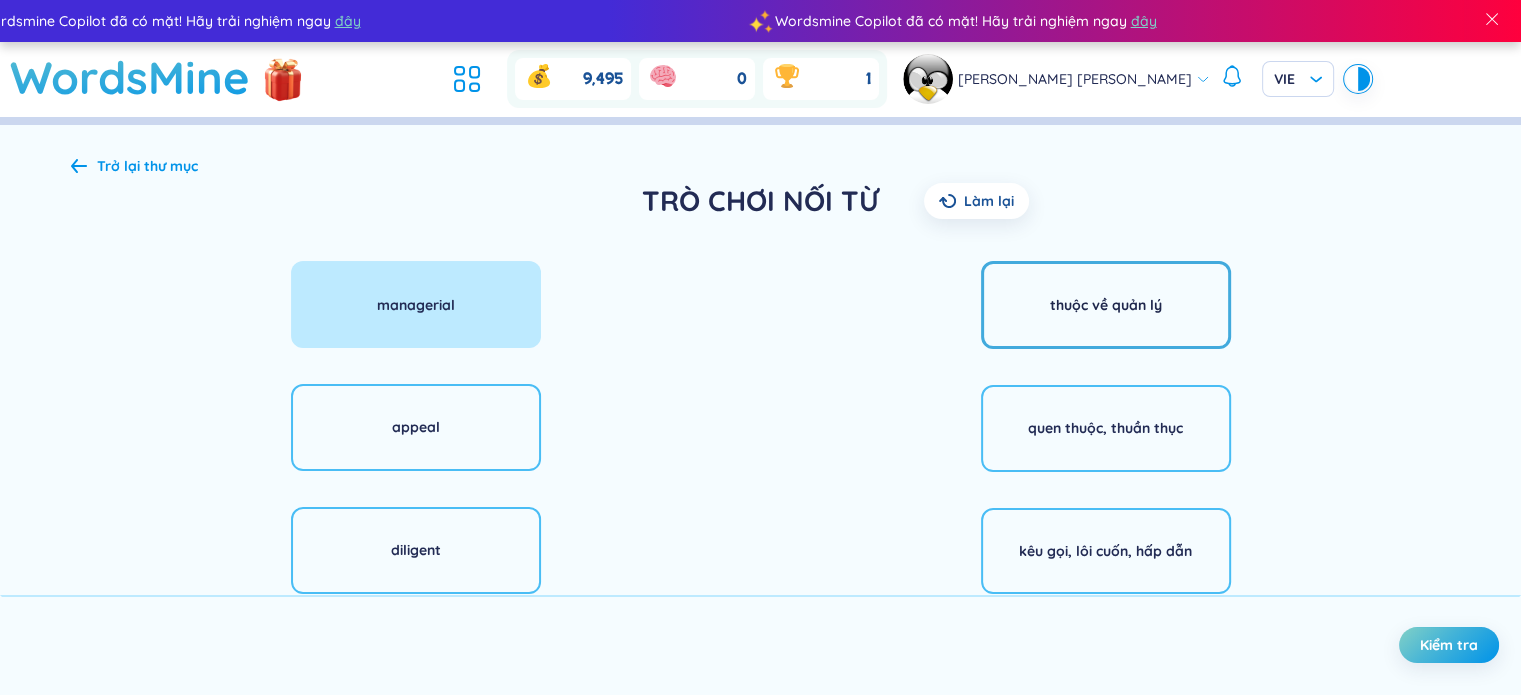click on "thuộc về quản lý" at bounding box center (1106, 305) 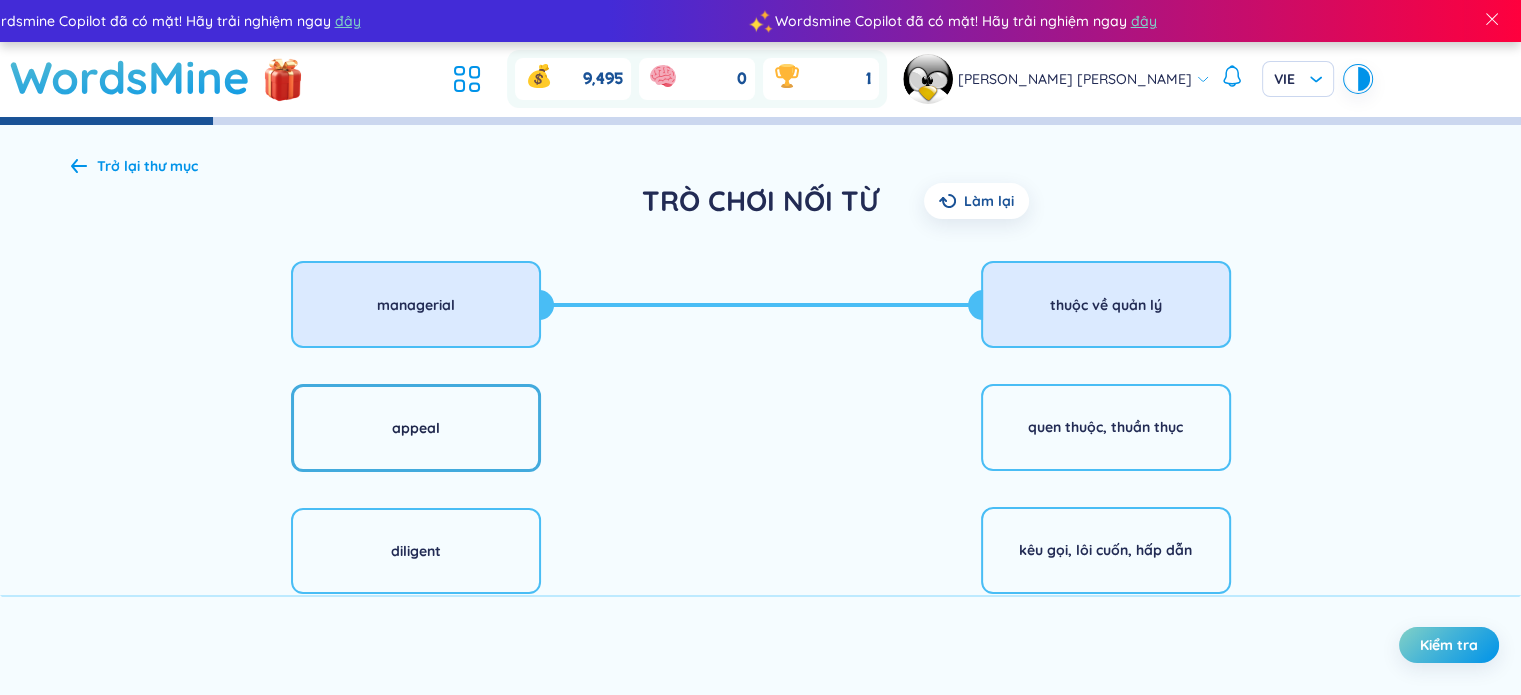 click on "appeal" at bounding box center (416, 428) 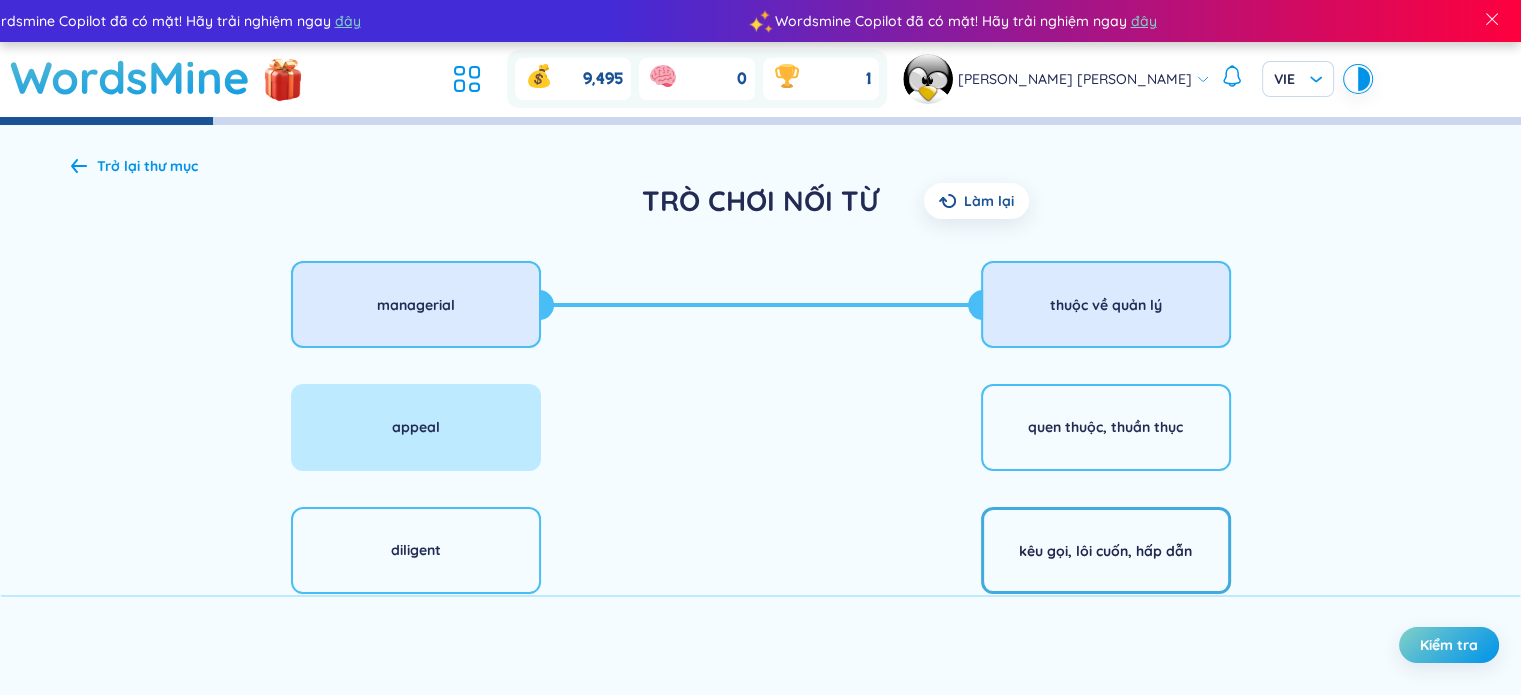click on "kêu gọi, lôi cuốn, hấp dẫn" at bounding box center (1106, 551) 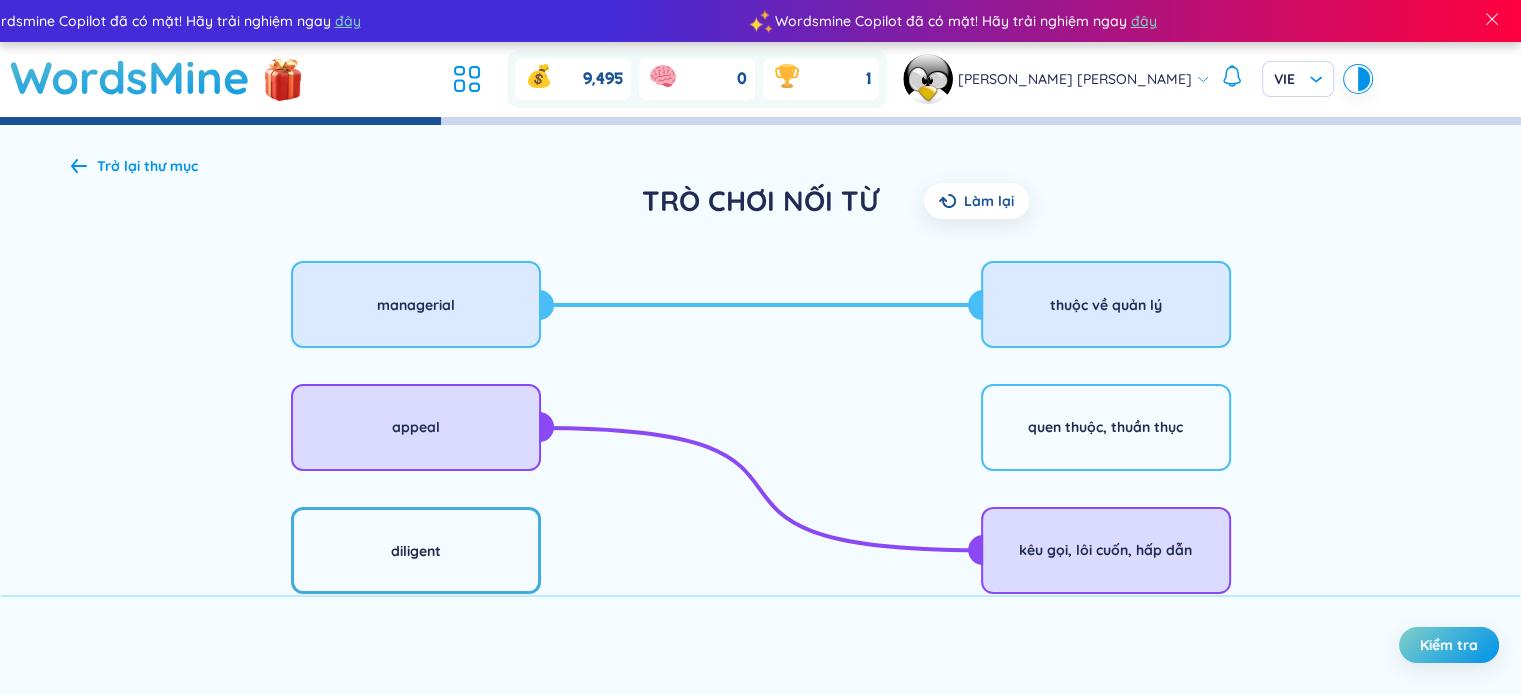 click on "diligent" at bounding box center (416, 551) 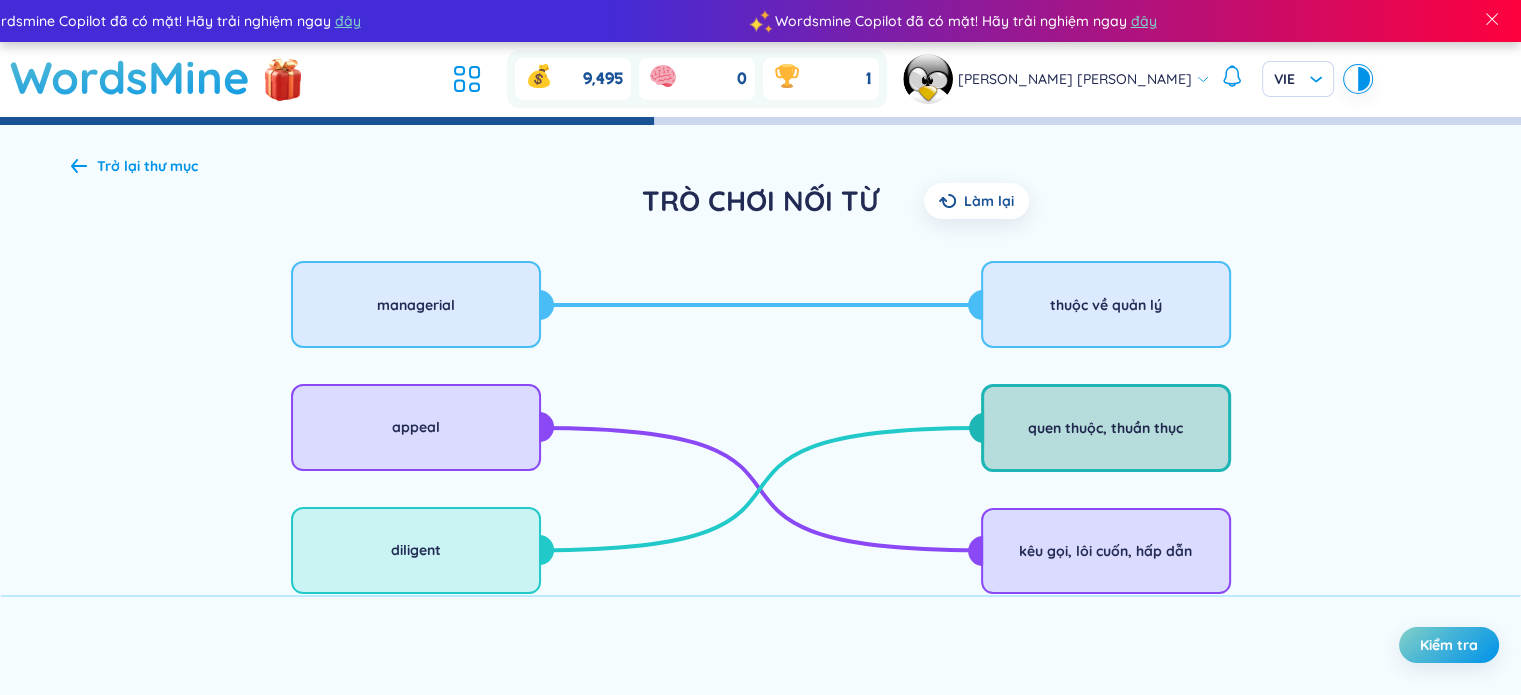 click on "quen thuộc, thuần thục" at bounding box center (1106, 428) 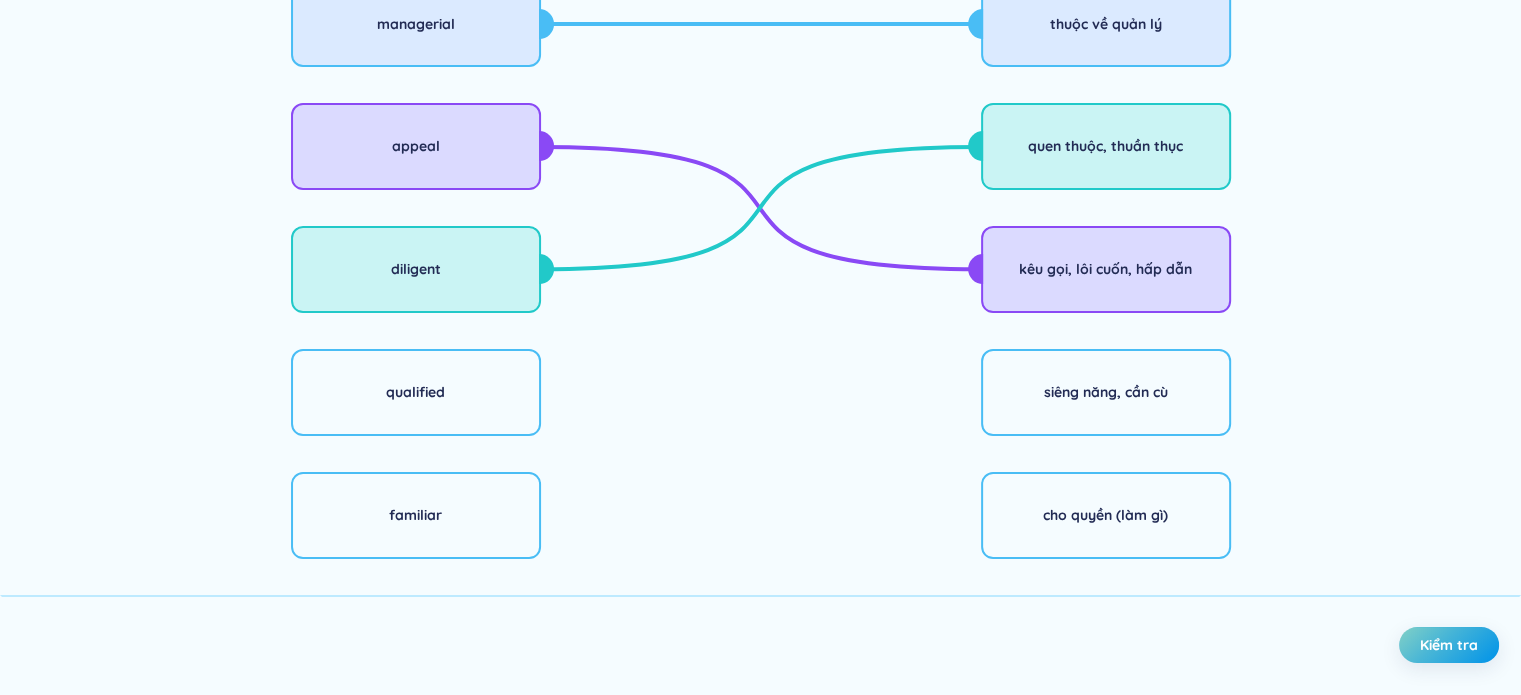 scroll, scrollTop: 300, scrollLeft: 0, axis: vertical 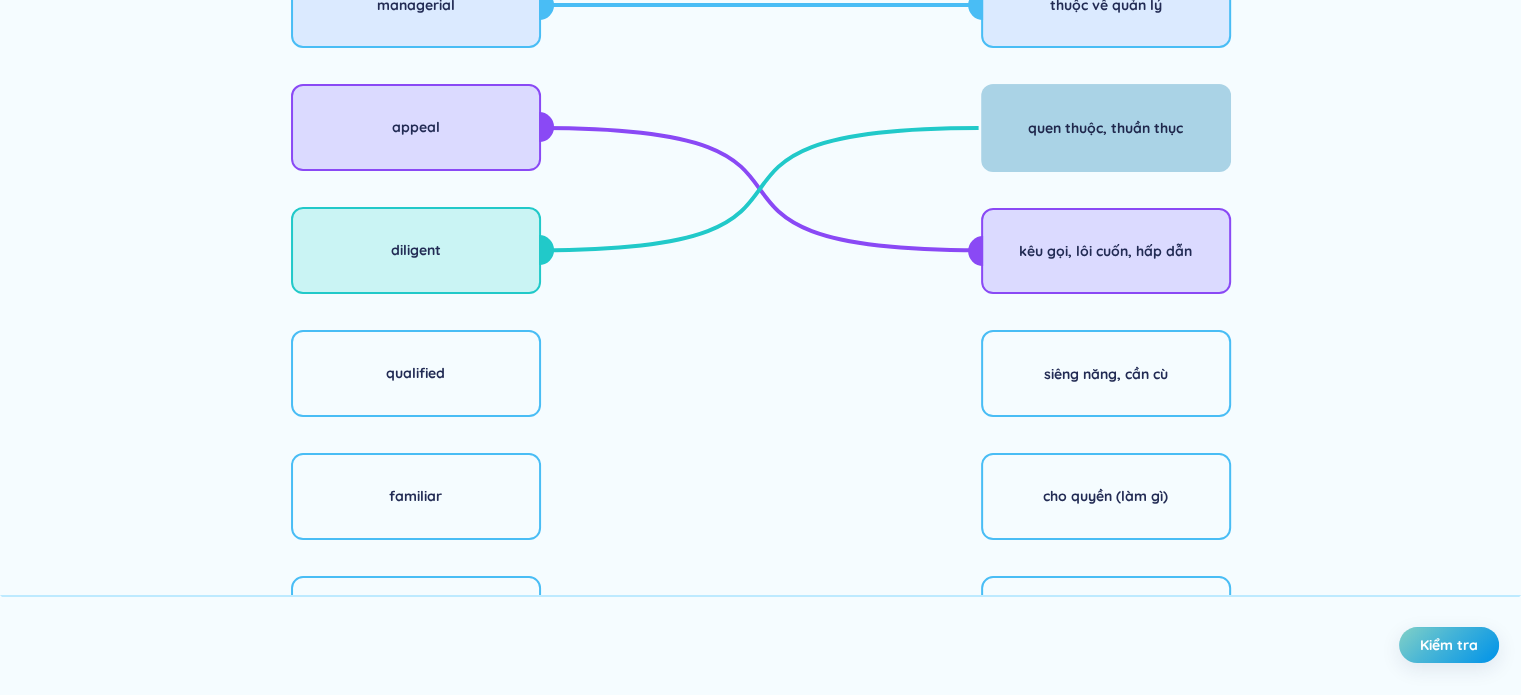 click on "quen thuộc, thuần thục" at bounding box center (1106, 128) 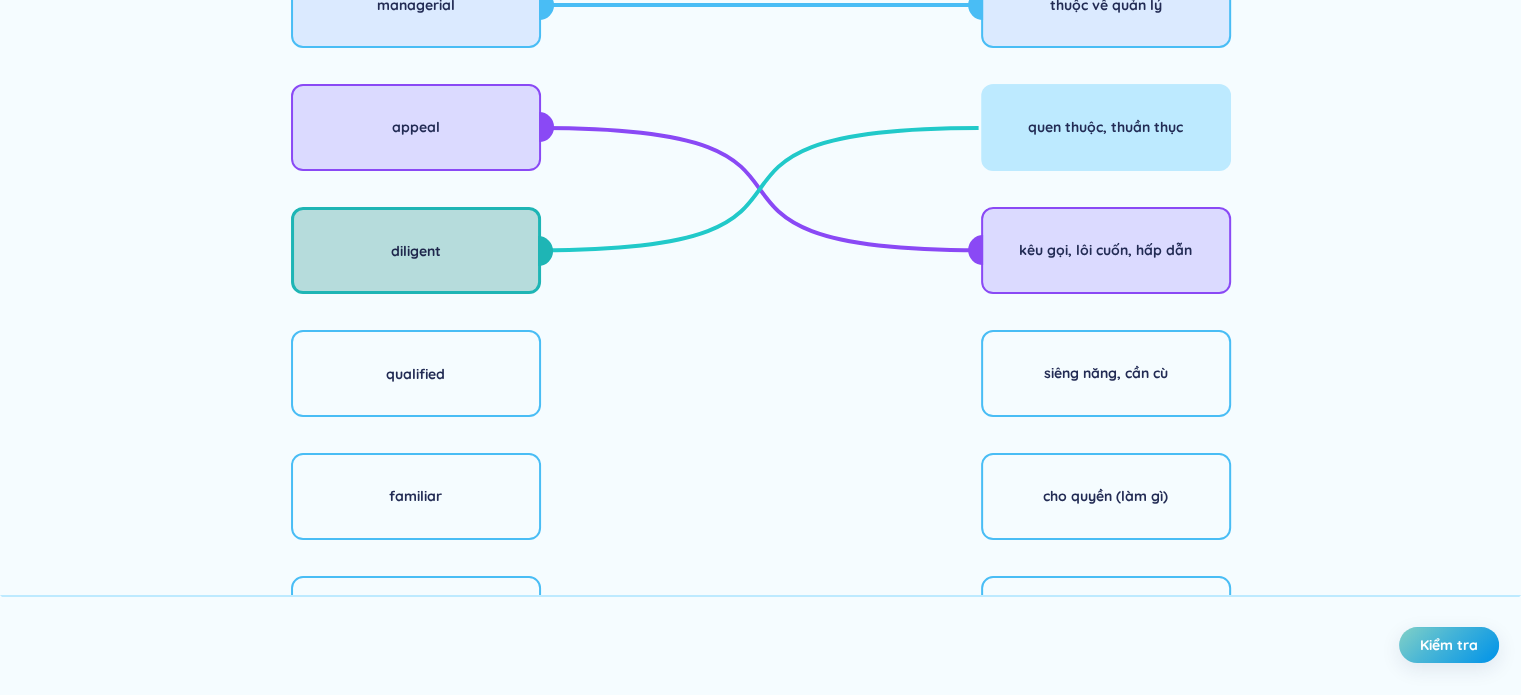 click on "diligent" at bounding box center (416, 251) 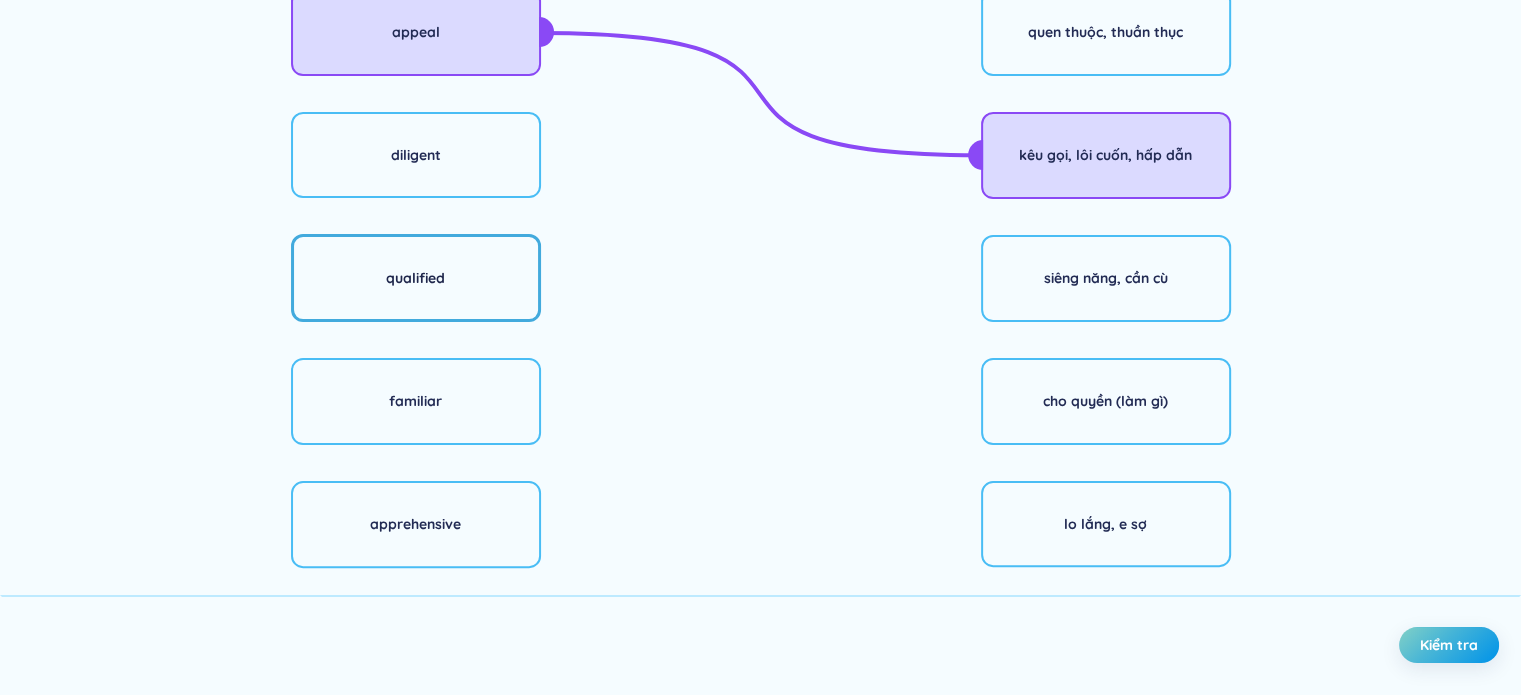 scroll, scrollTop: 400, scrollLeft: 0, axis: vertical 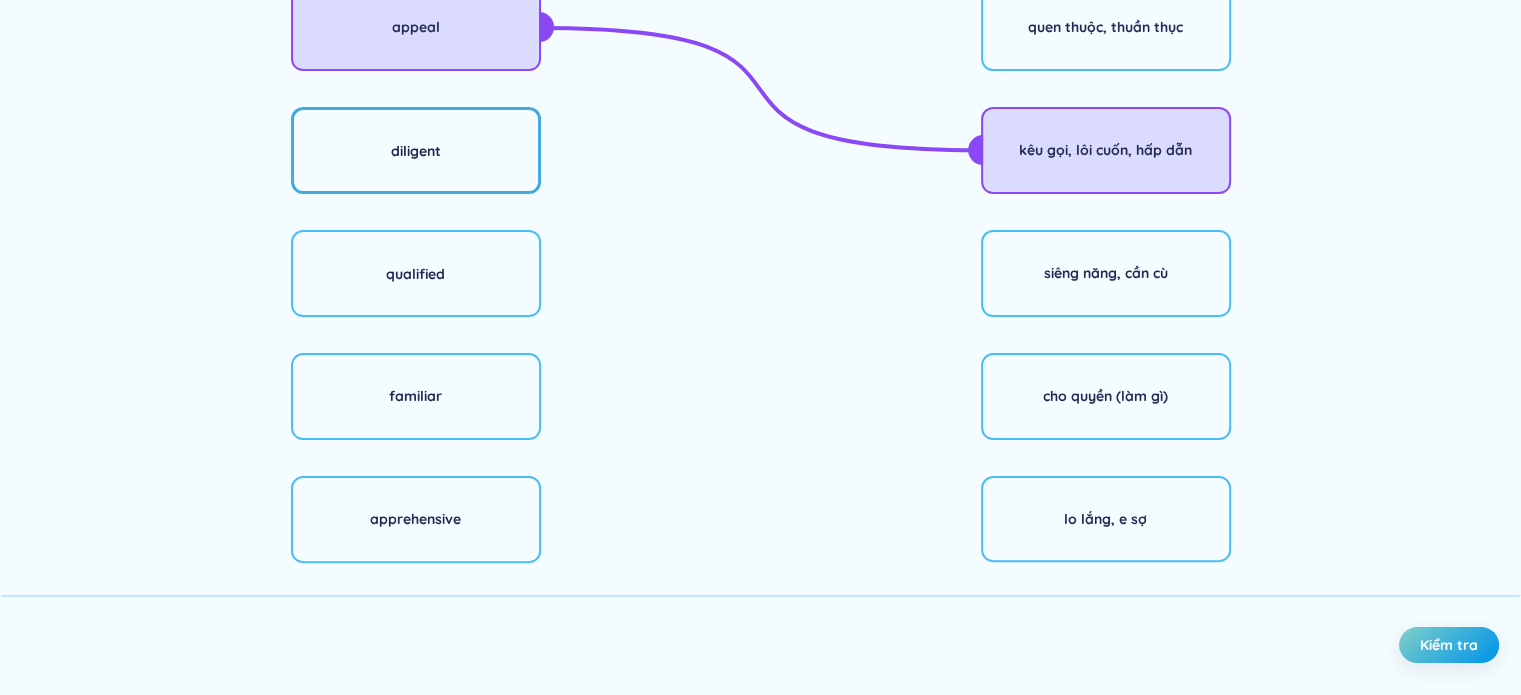 click on "diligent" at bounding box center (416, 151) 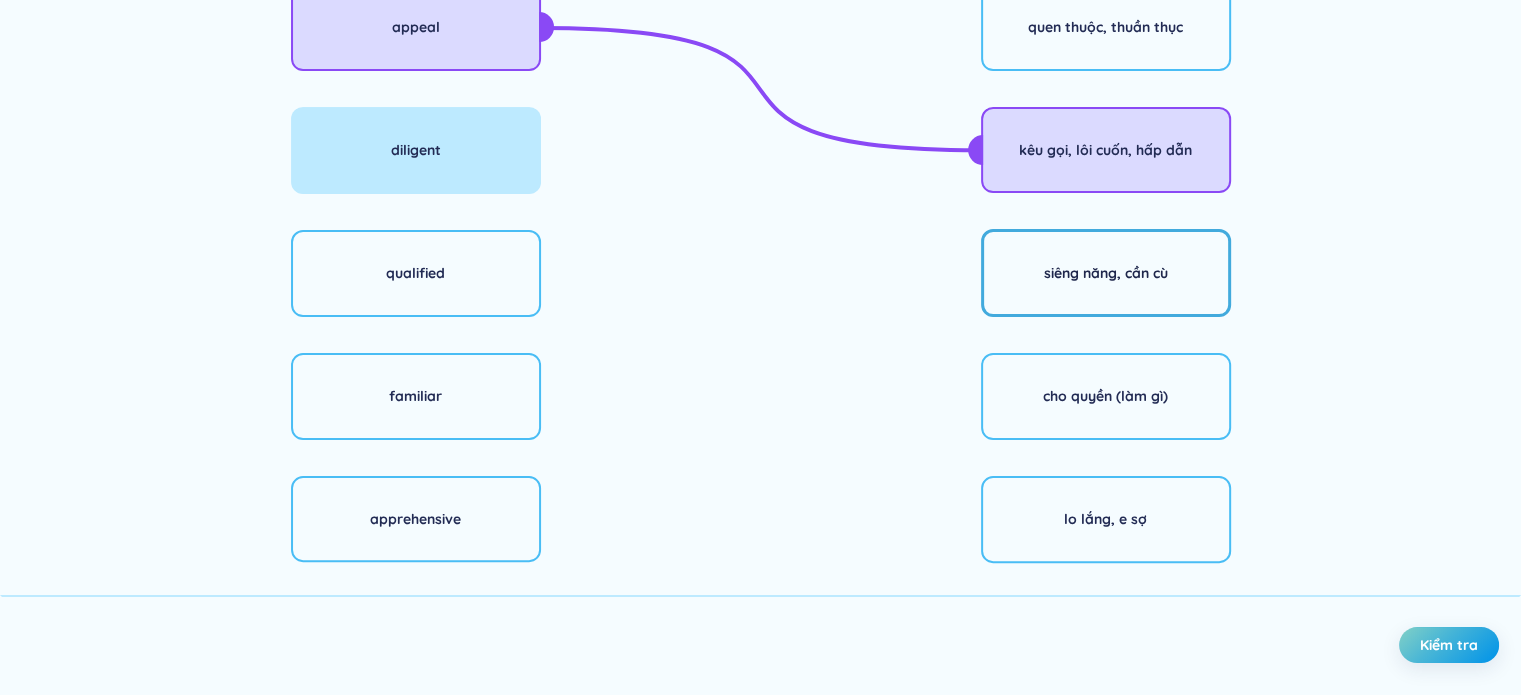 click on "siêng năng, cần cù" at bounding box center (1106, 273) 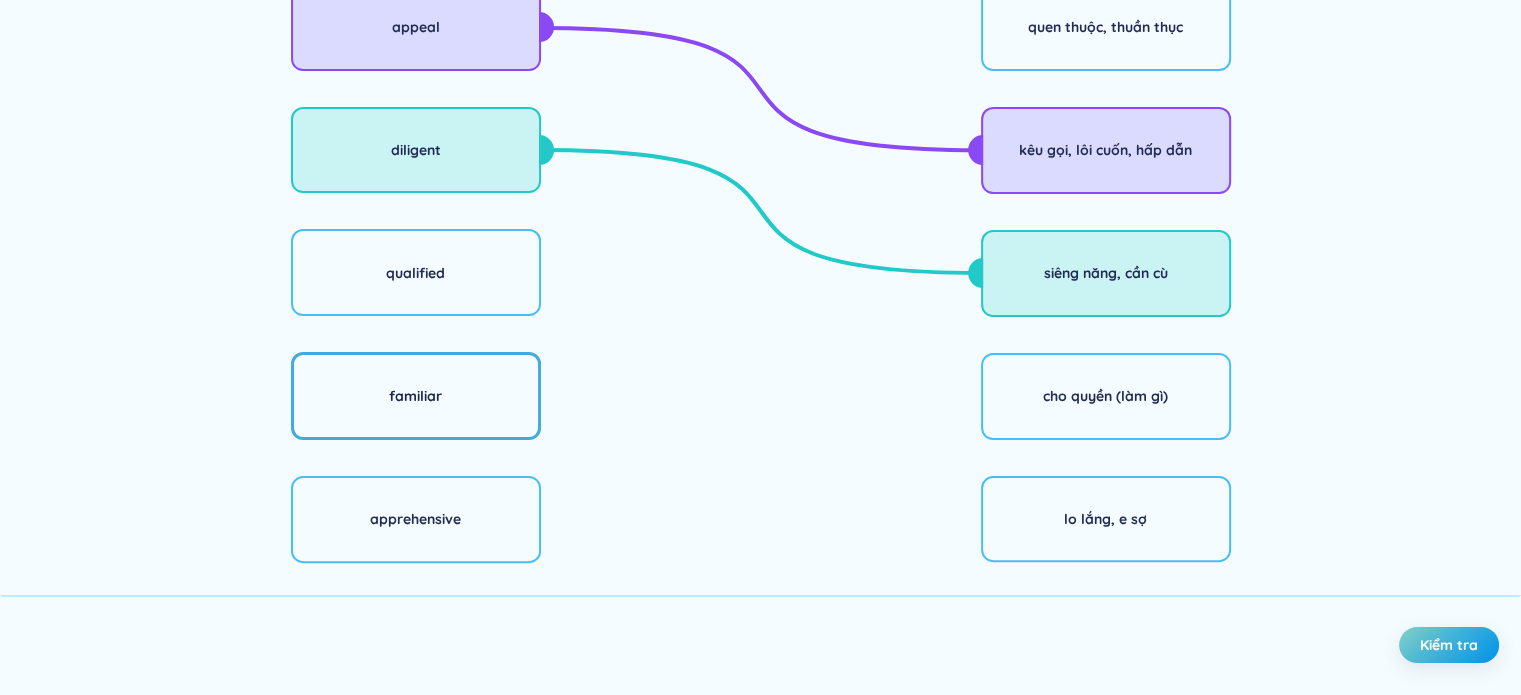 click on "familiar" at bounding box center [416, 396] 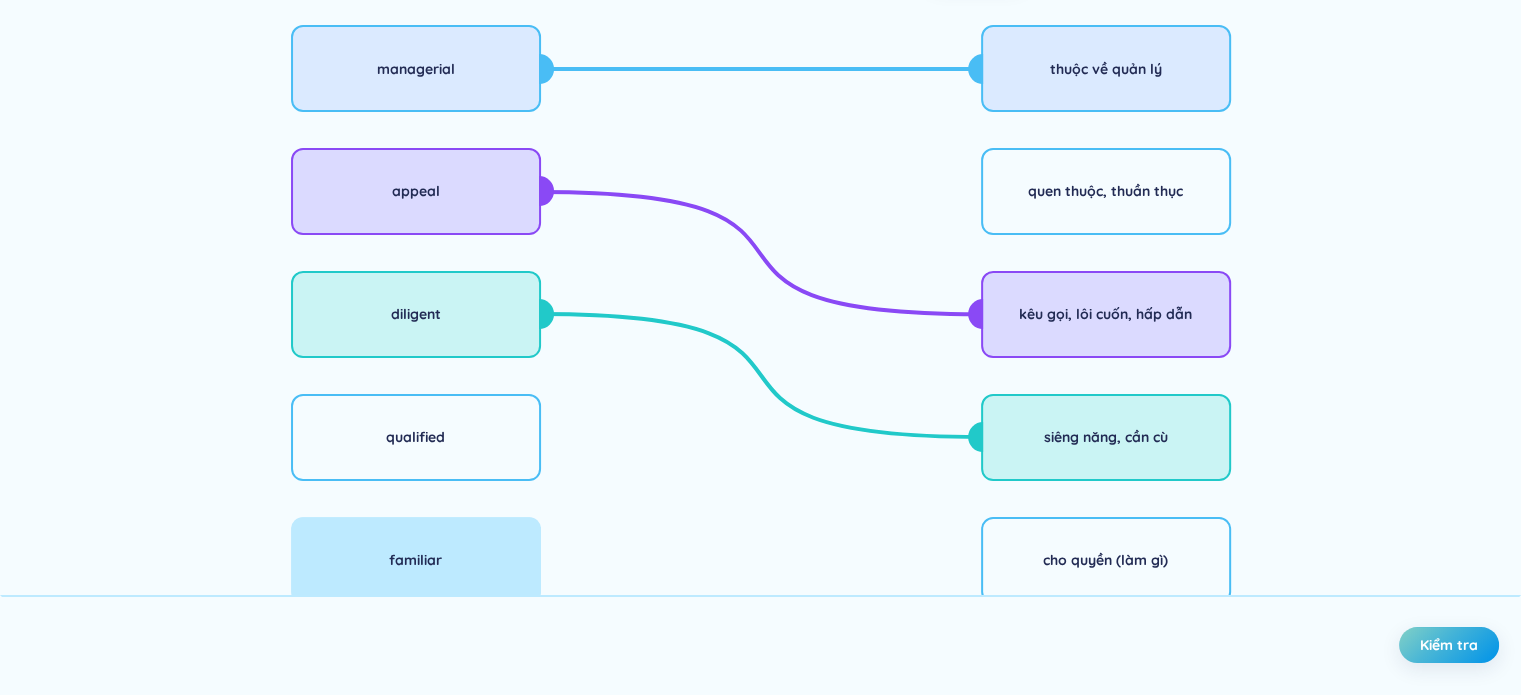 scroll, scrollTop: 200, scrollLeft: 0, axis: vertical 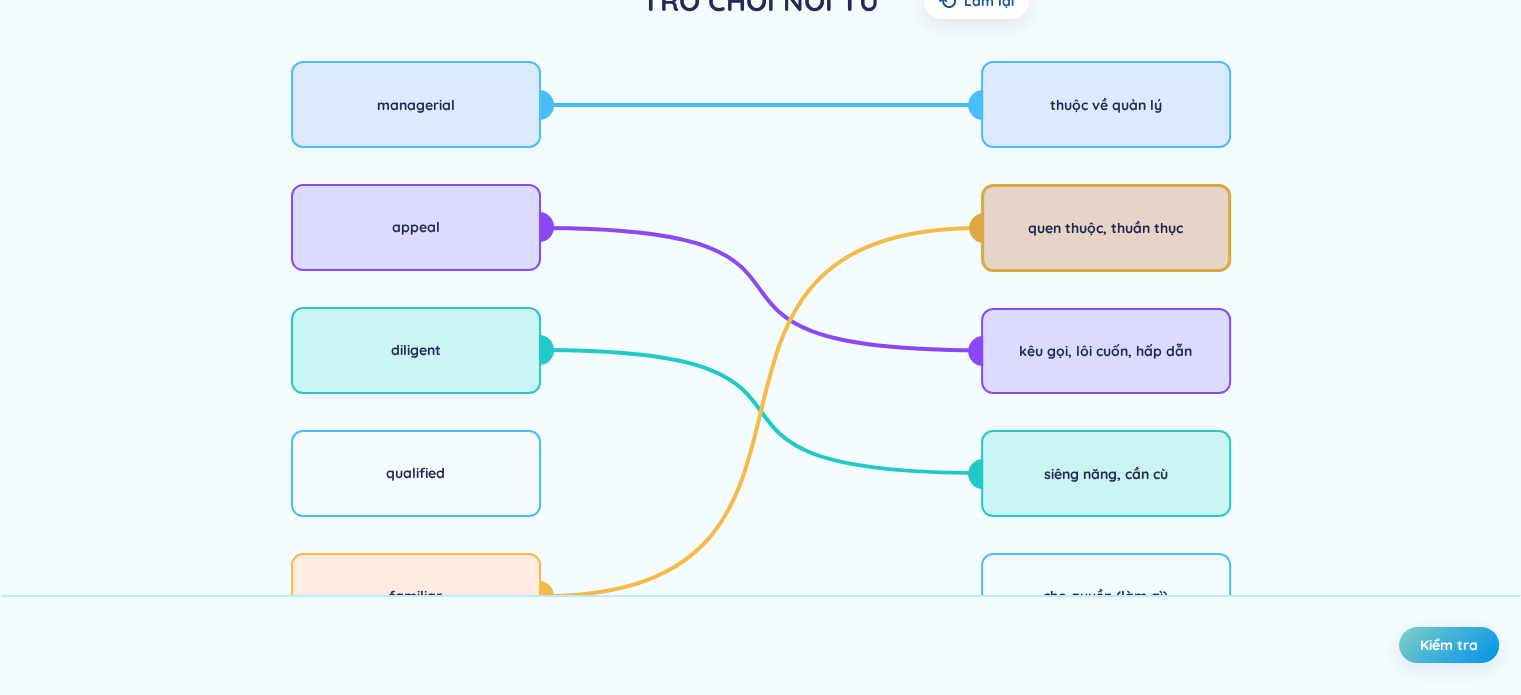 click on "quen thuộc, thuần thục" at bounding box center (1106, 228) 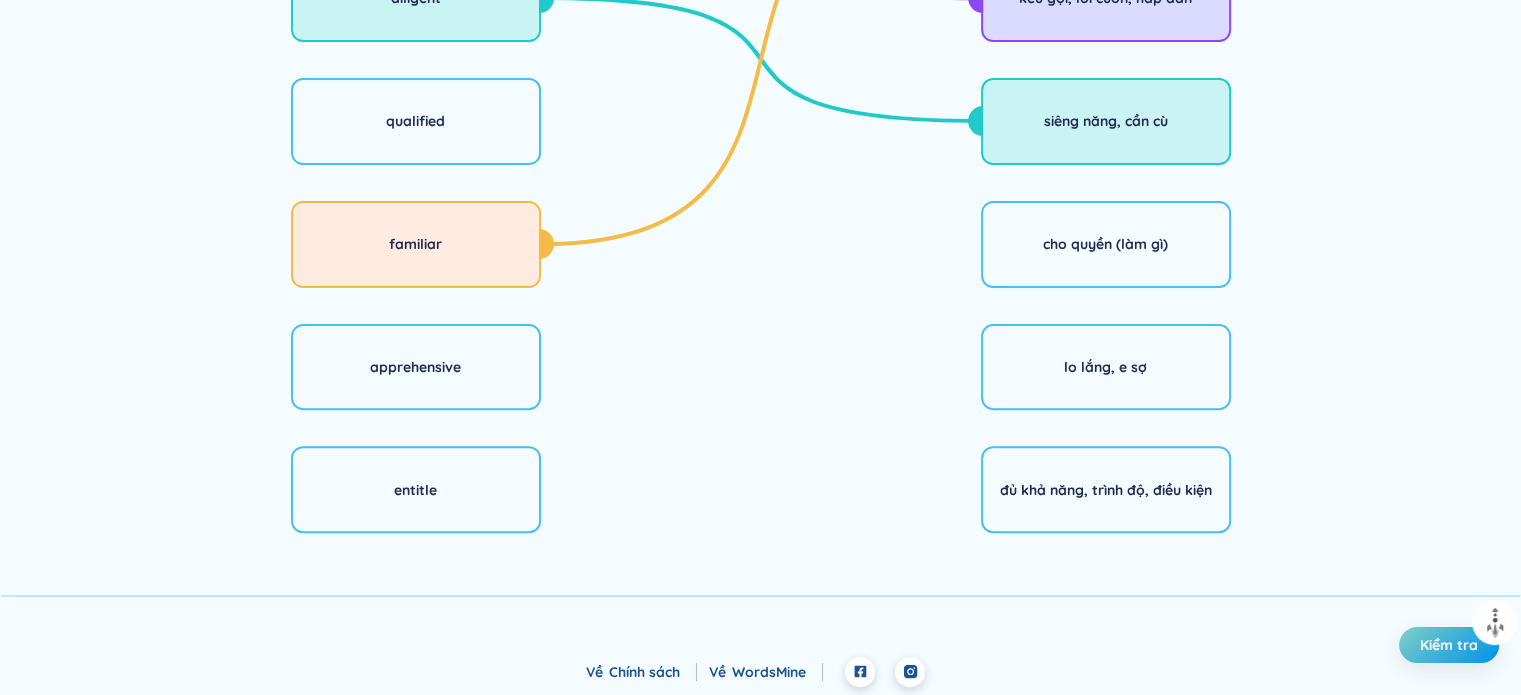scroll, scrollTop: 553, scrollLeft: 0, axis: vertical 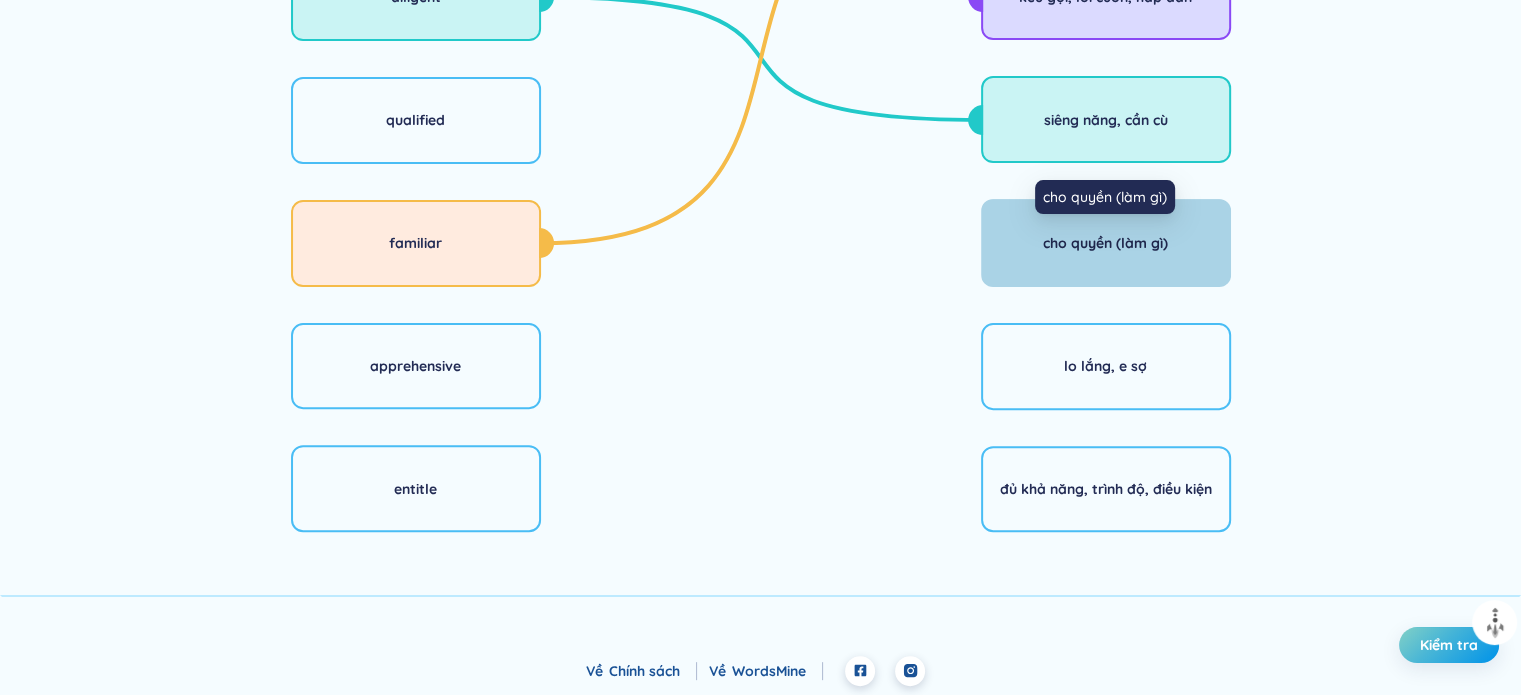 click on "cho quyền (làm gì)" at bounding box center [1105, 243] 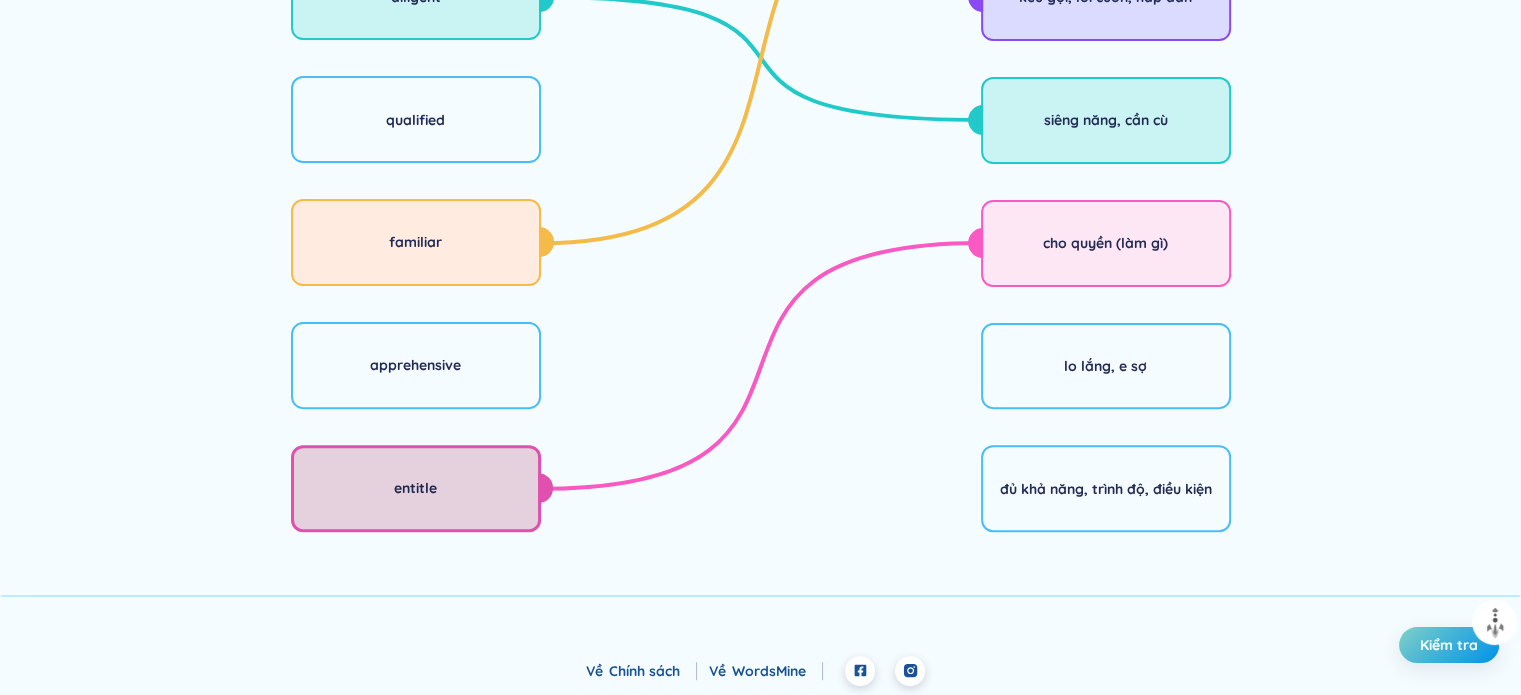 click on "entitle" at bounding box center [416, 489] 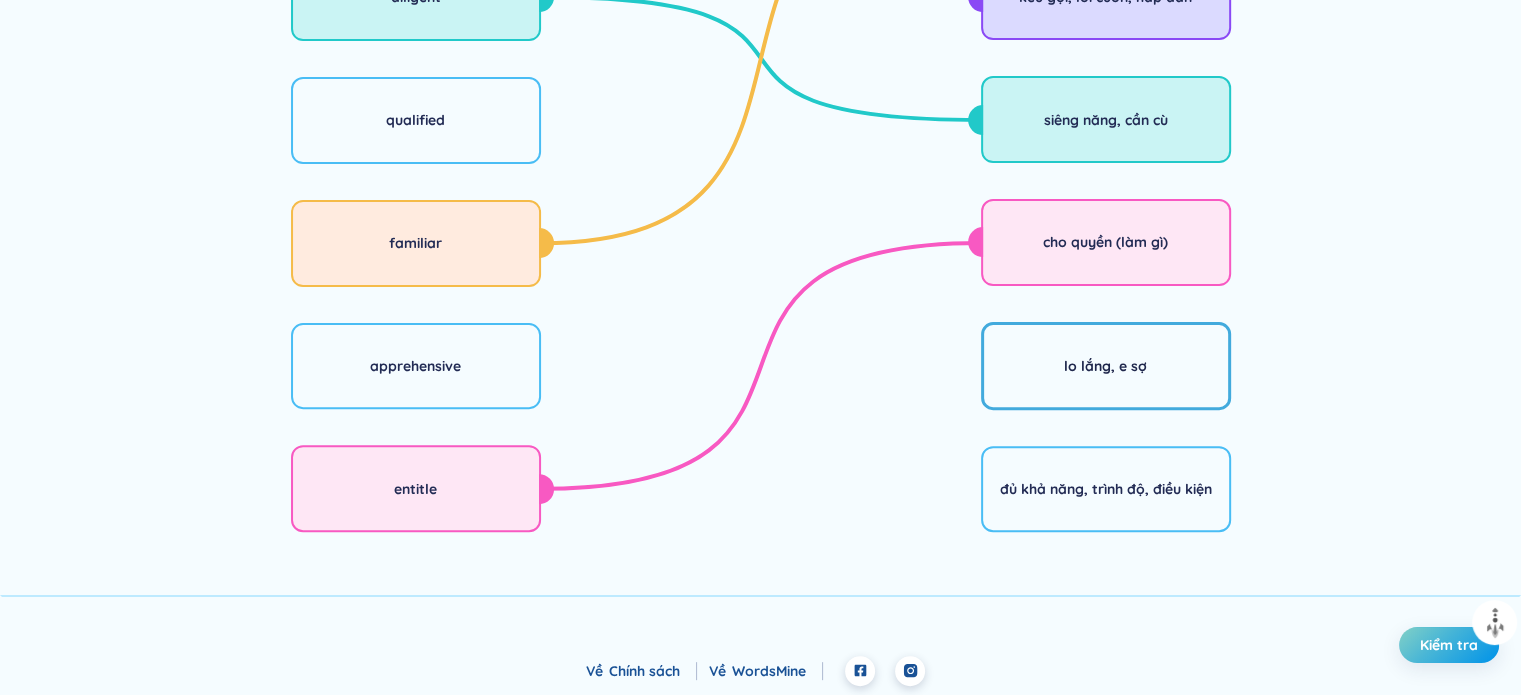 click on "lo lắng, e sợ" at bounding box center [1105, 366] 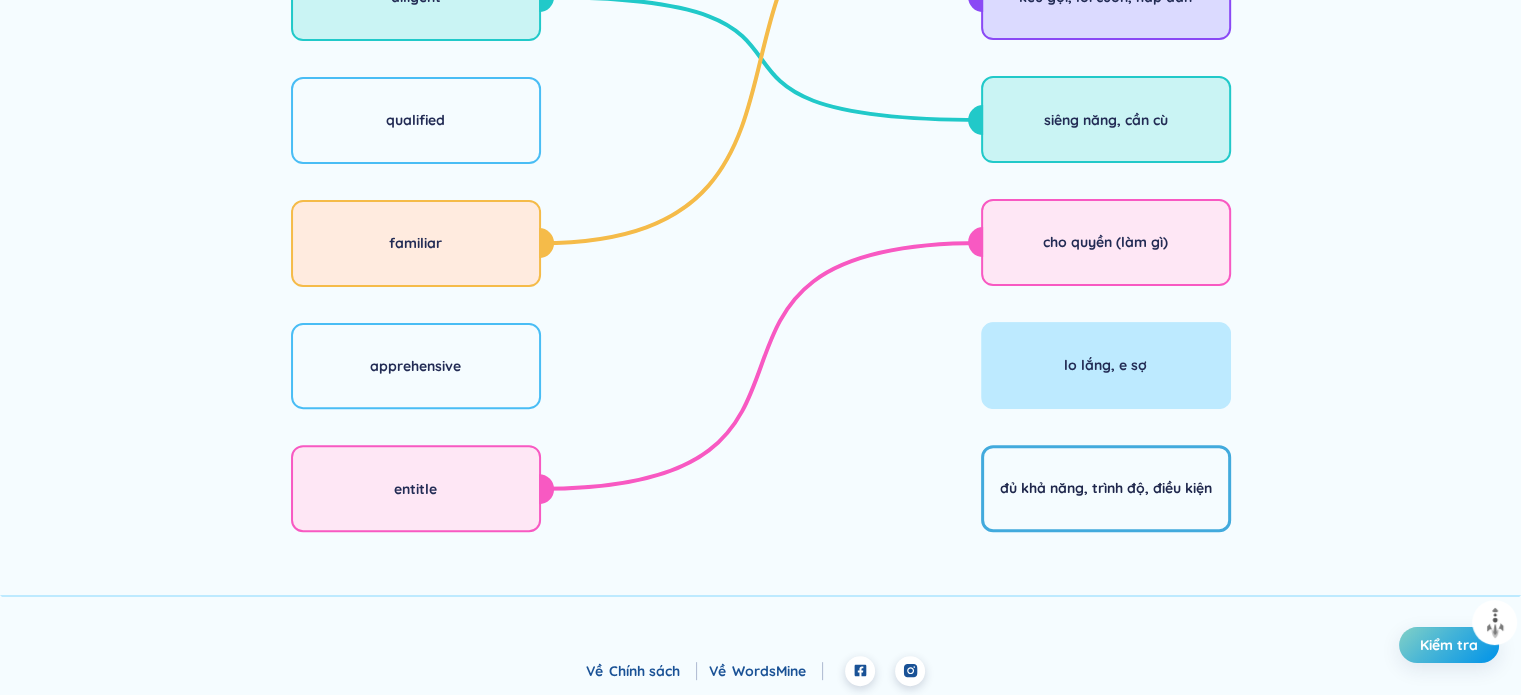click on "đủ khả năng, trình độ, điều kiện" at bounding box center [1106, 488] 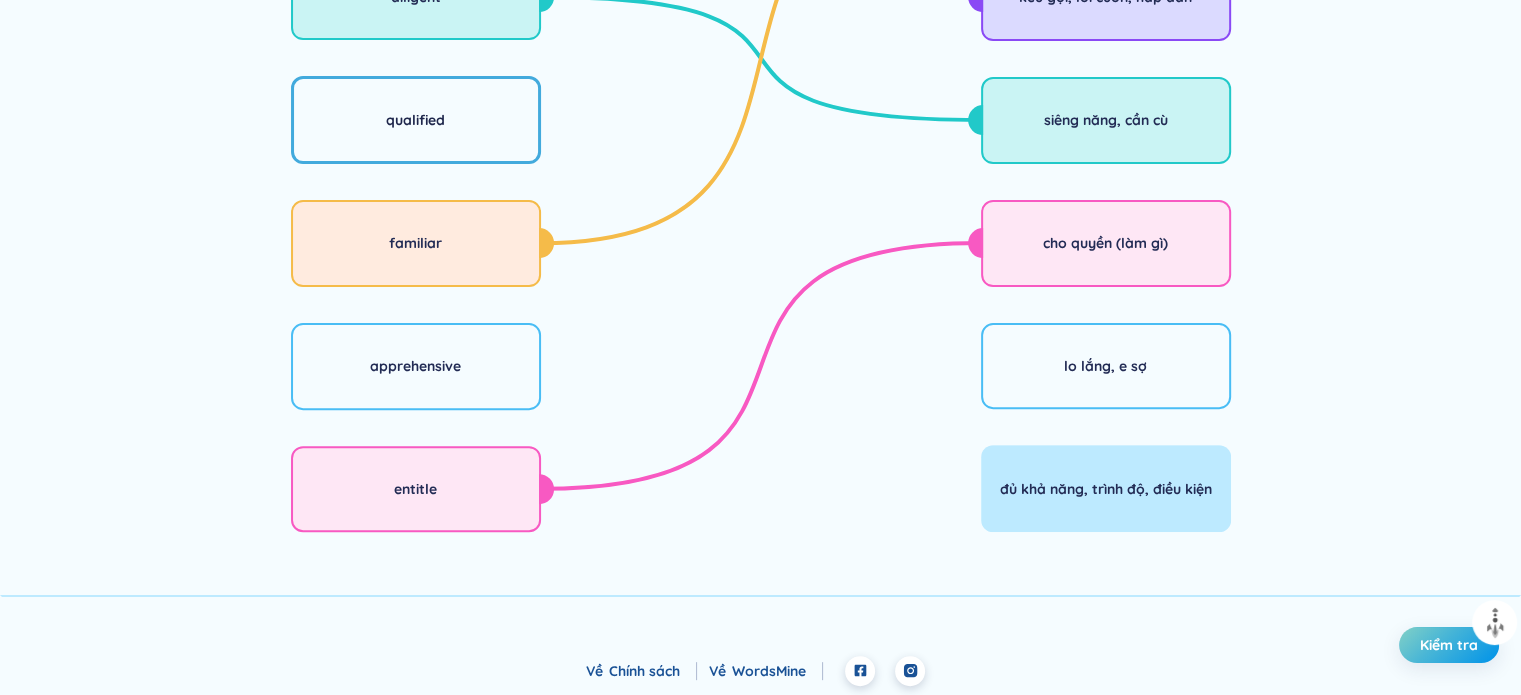 click on "qualified" at bounding box center [416, 120] 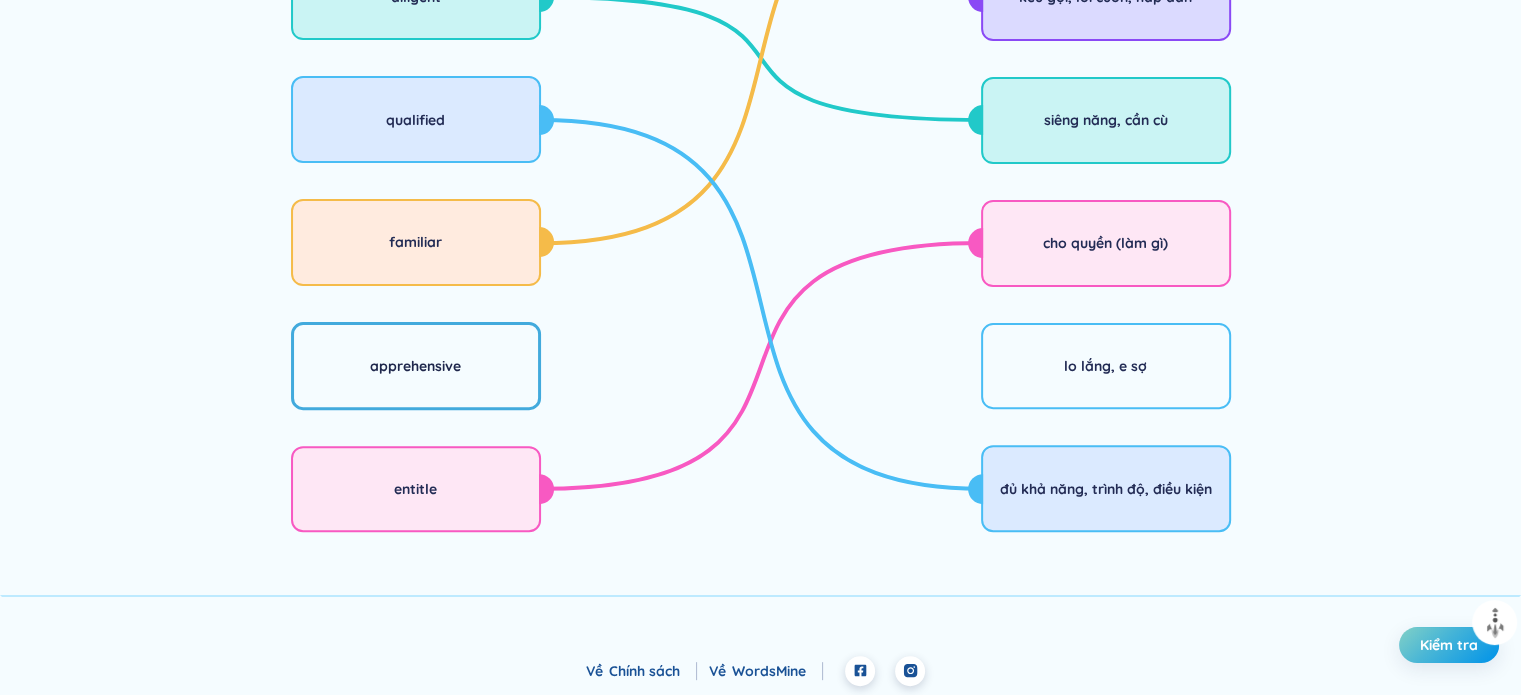 click on "apprehensive" at bounding box center (416, 366) 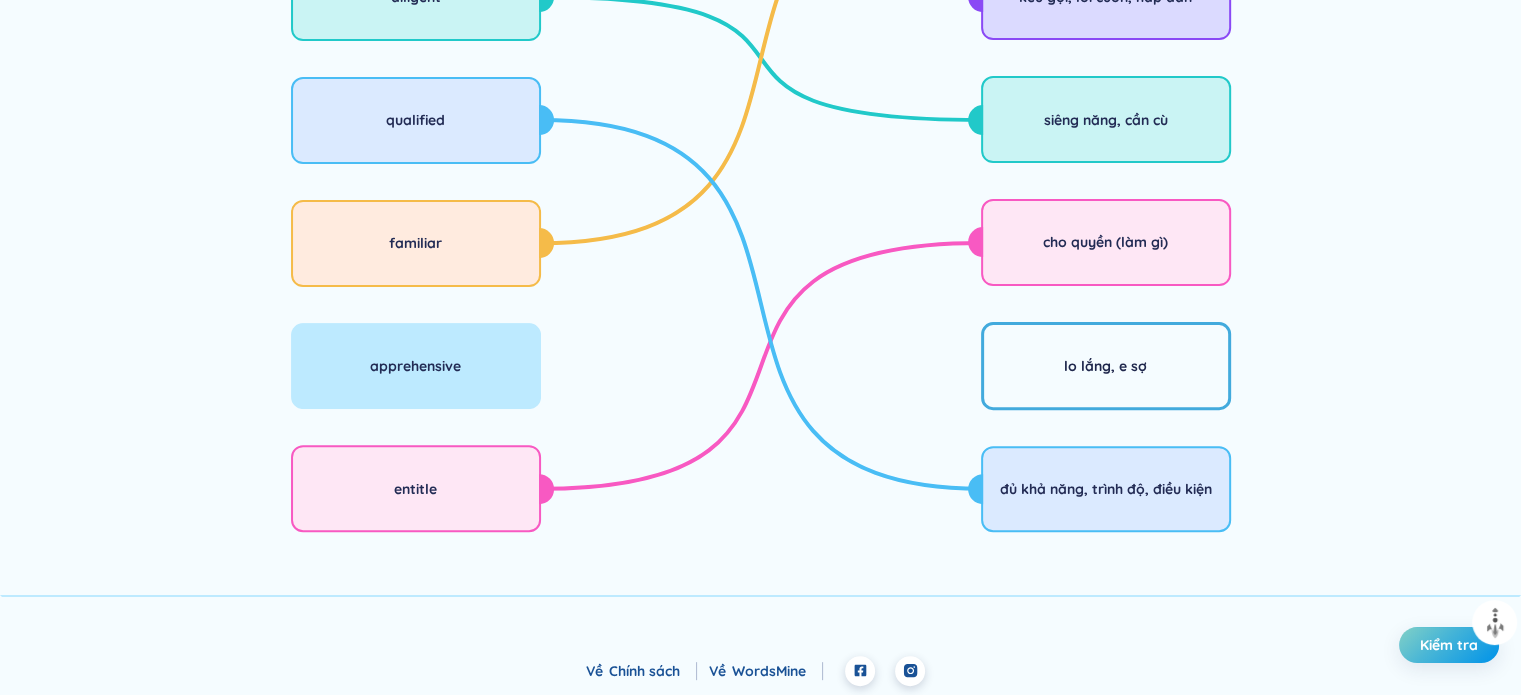 click on "lo lắng, e sợ" at bounding box center [1106, 366] 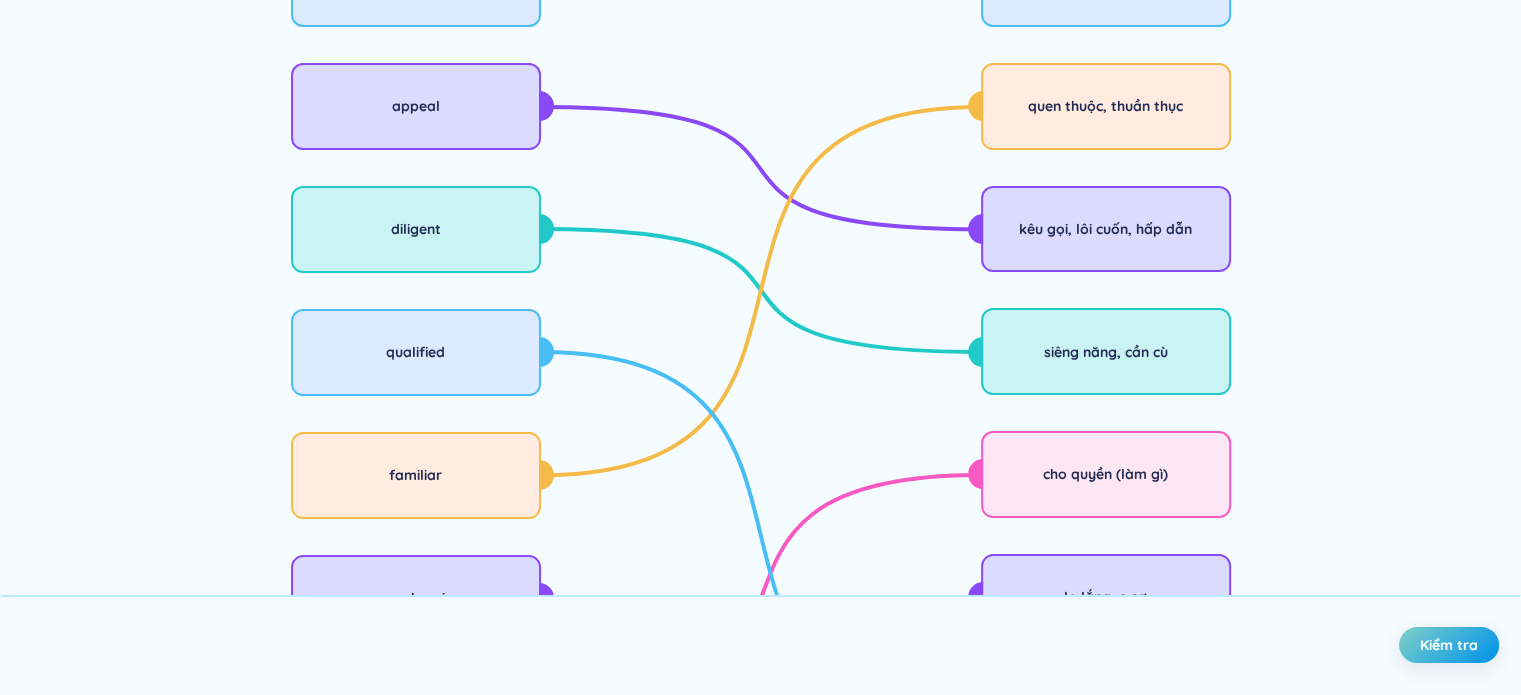 scroll, scrollTop: 0, scrollLeft: 0, axis: both 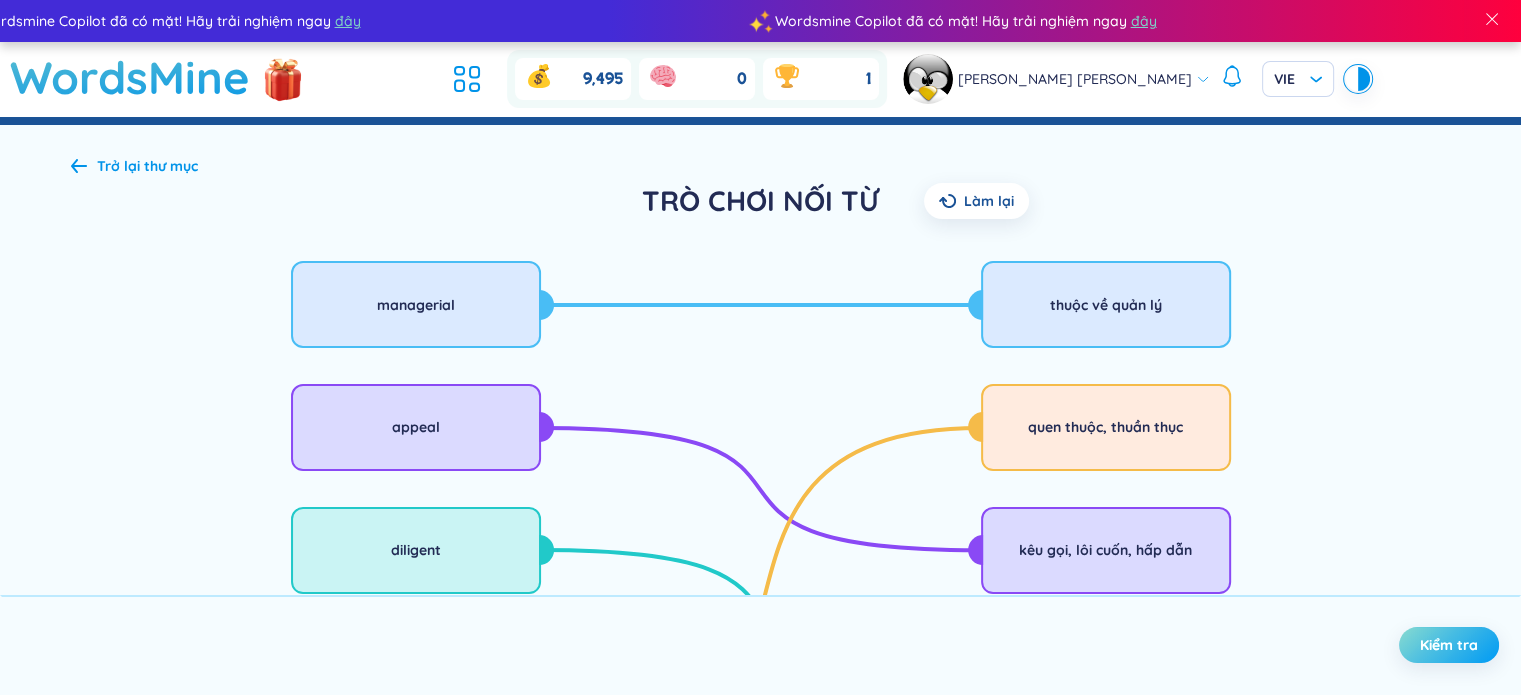 click on "Kiểm tra" at bounding box center [1449, 645] 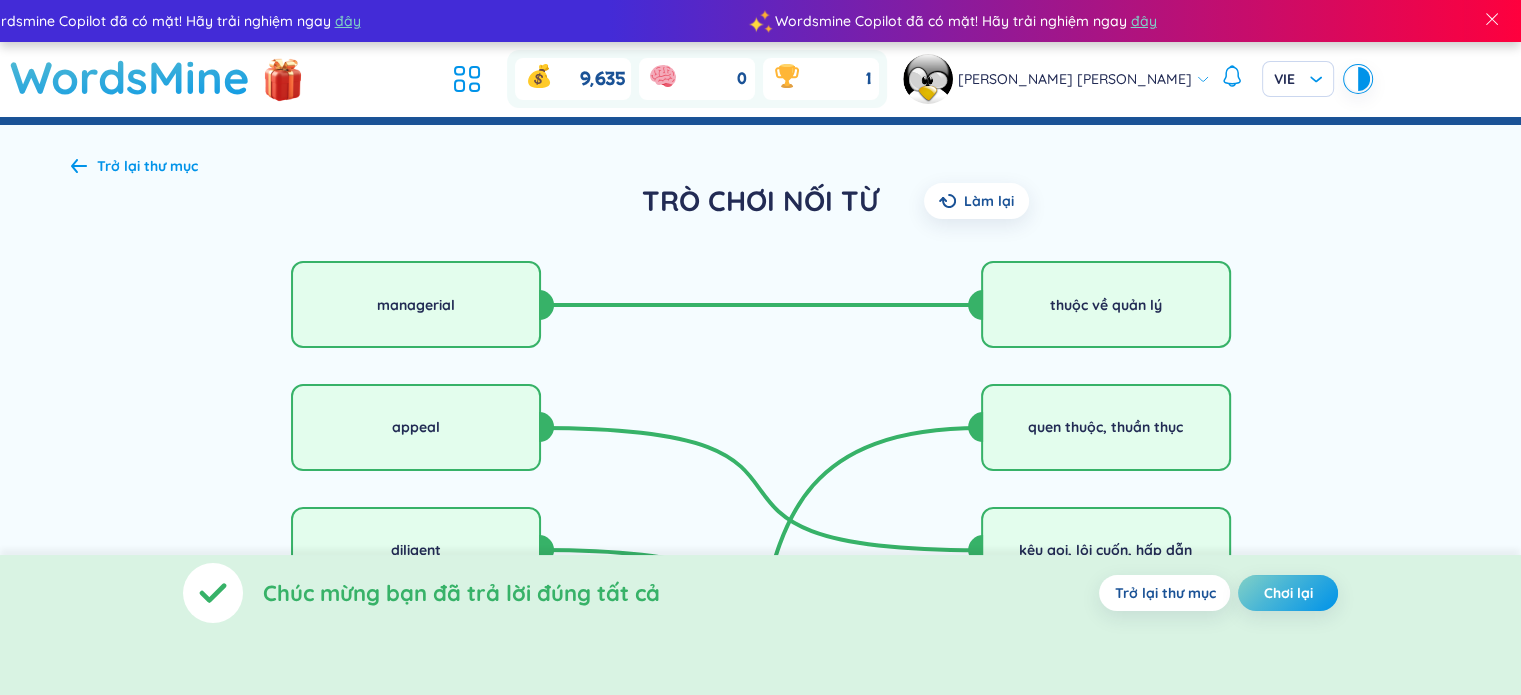 click on "Chúc mừng bạn đã trả lời đúng tất cả Trở lại thư mục Chơi lại" at bounding box center [760, 625] 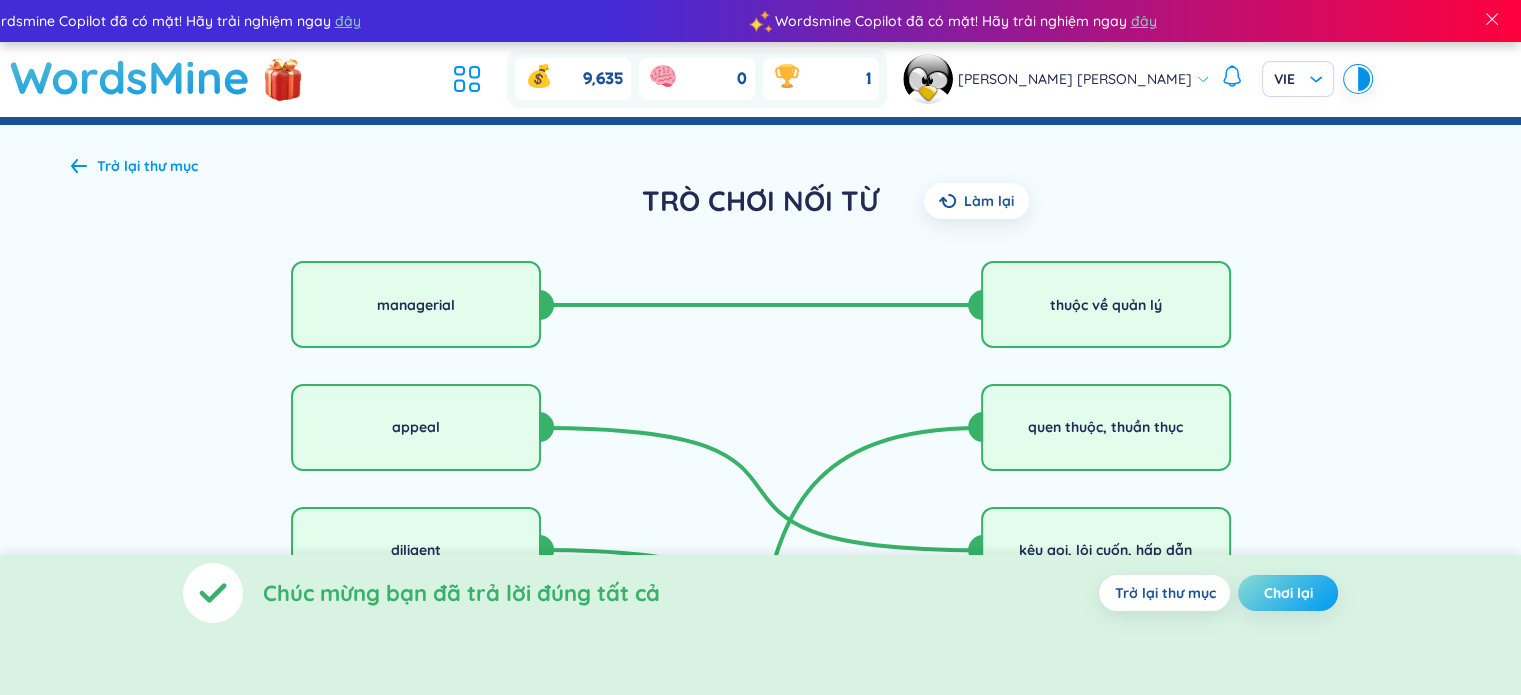 click on "Chơi lại" at bounding box center [1288, 593] 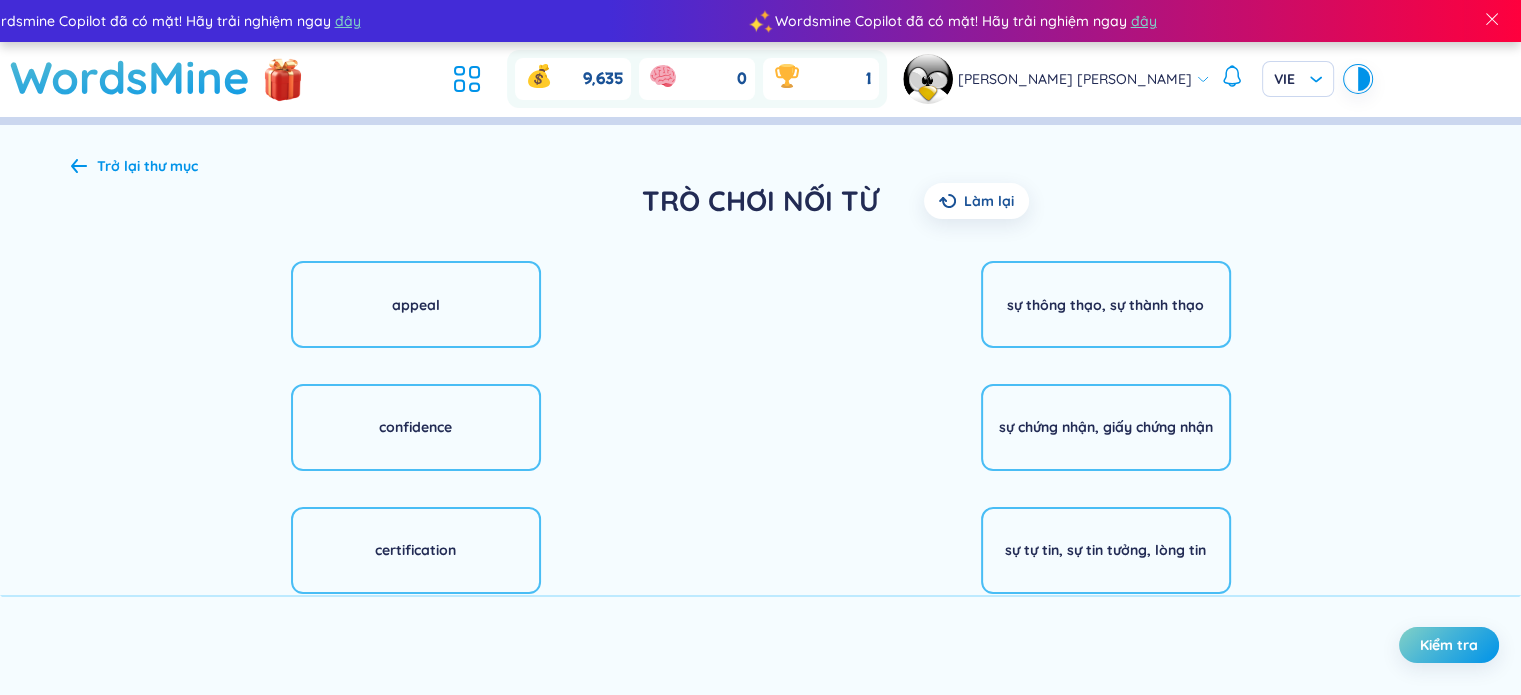 click on "Trở lại thư mục" at bounding box center (147, 166) 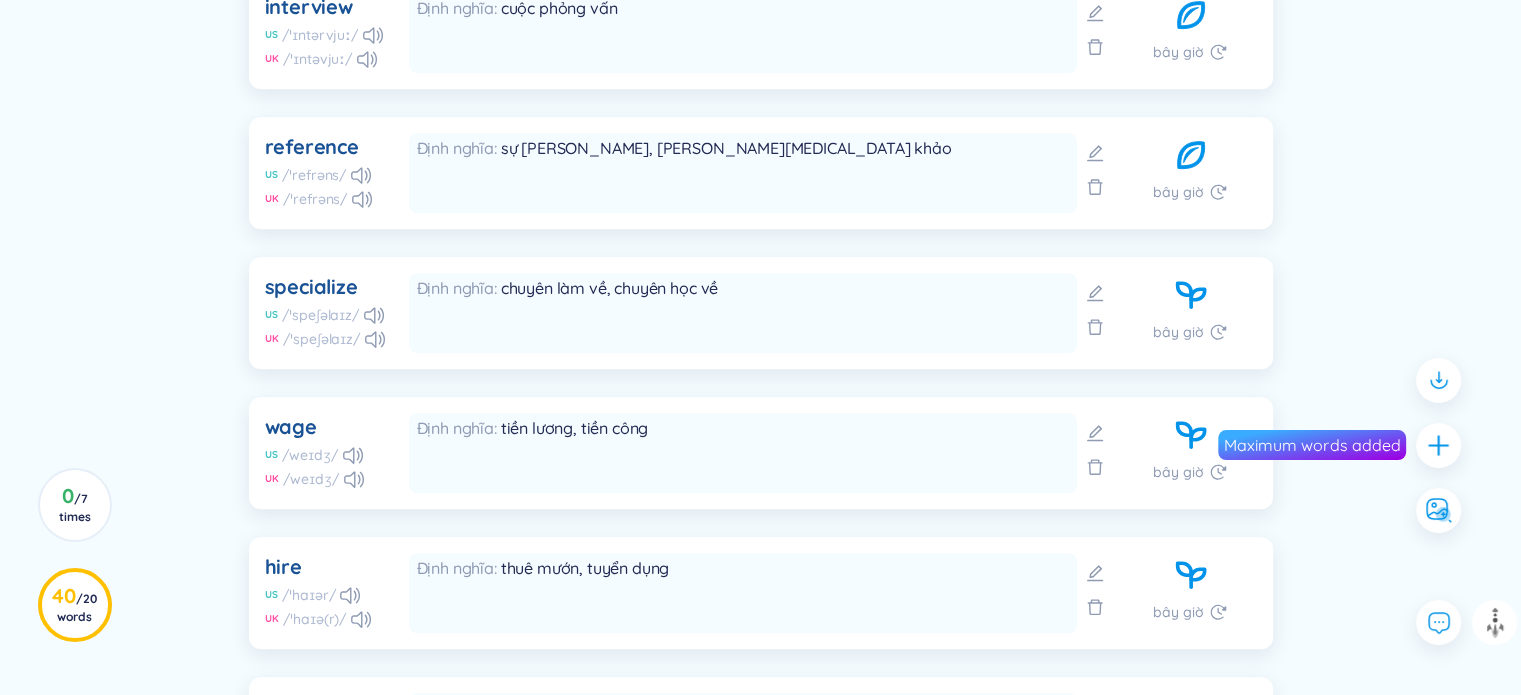 scroll, scrollTop: 1171, scrollLeft: 0, axis: vertical 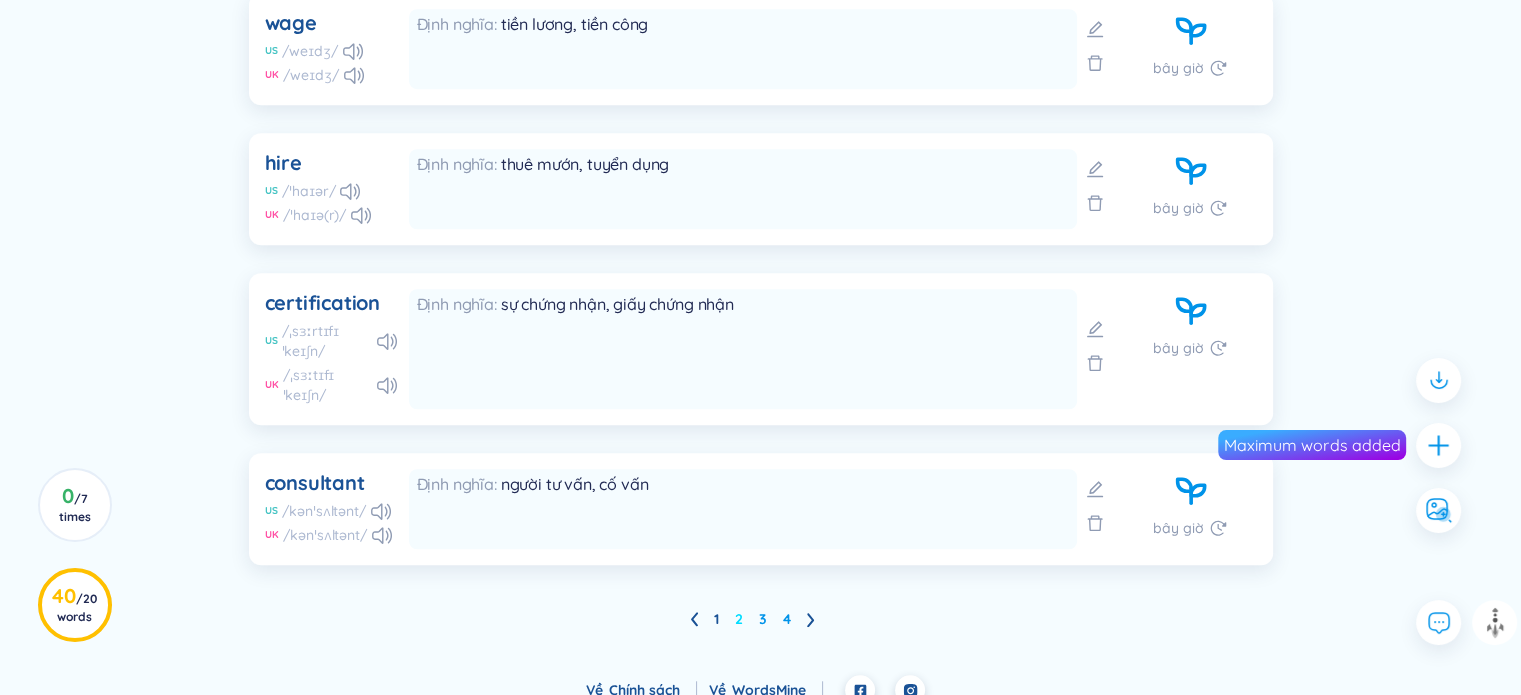 click on "2" at bounding box center (739, 619) 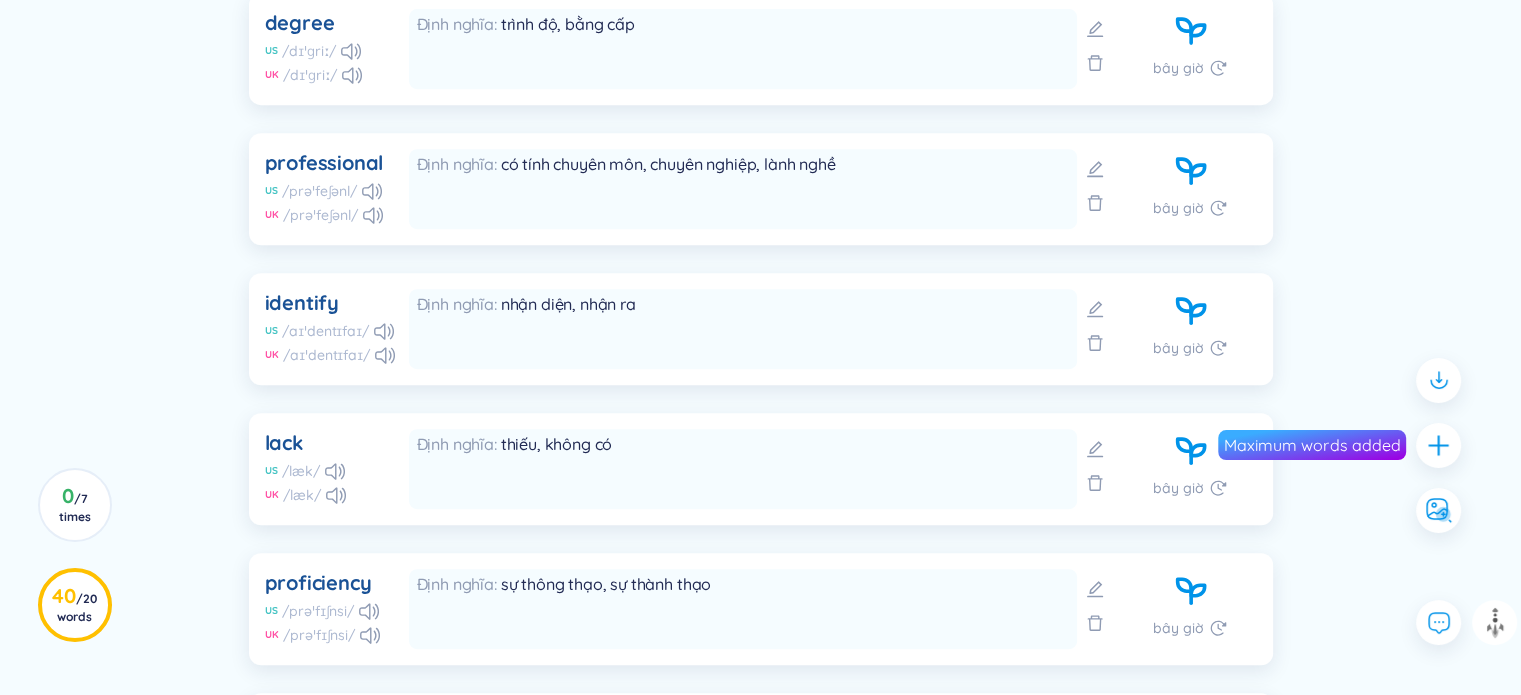 scroll, scrollTop: 910, scrollLeft: 0, axis: vertical 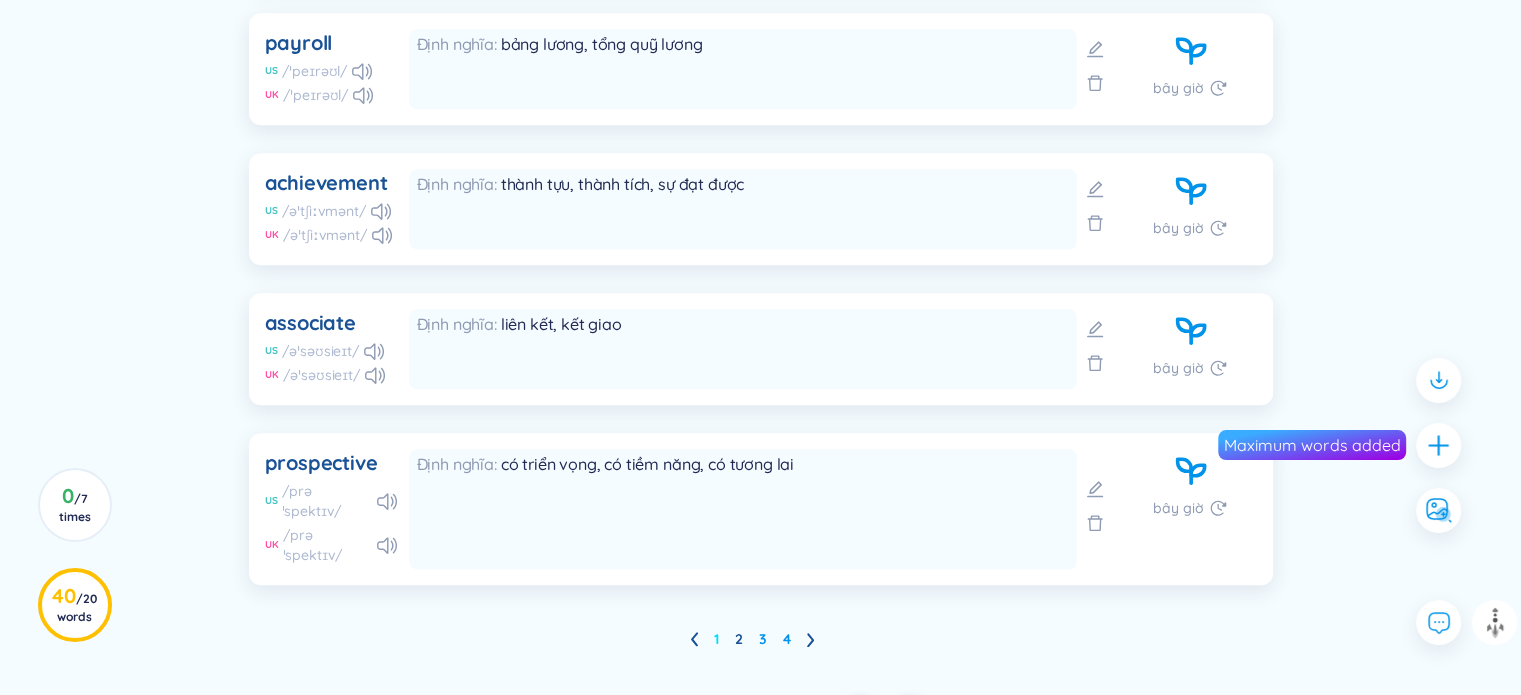 click on "1" at bounding box center [716, 639] 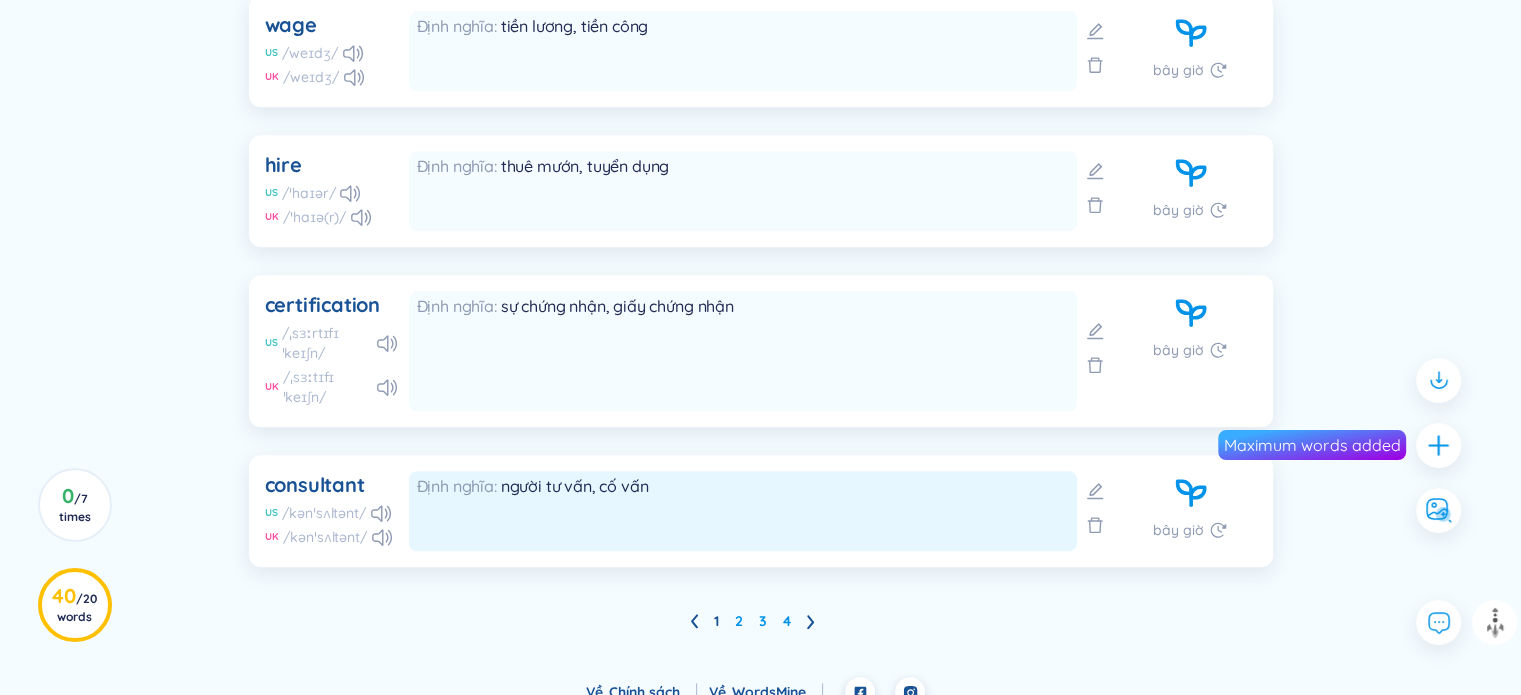 scroll, scrollTop: 1568, scrollLeft: 0, axis: vertical 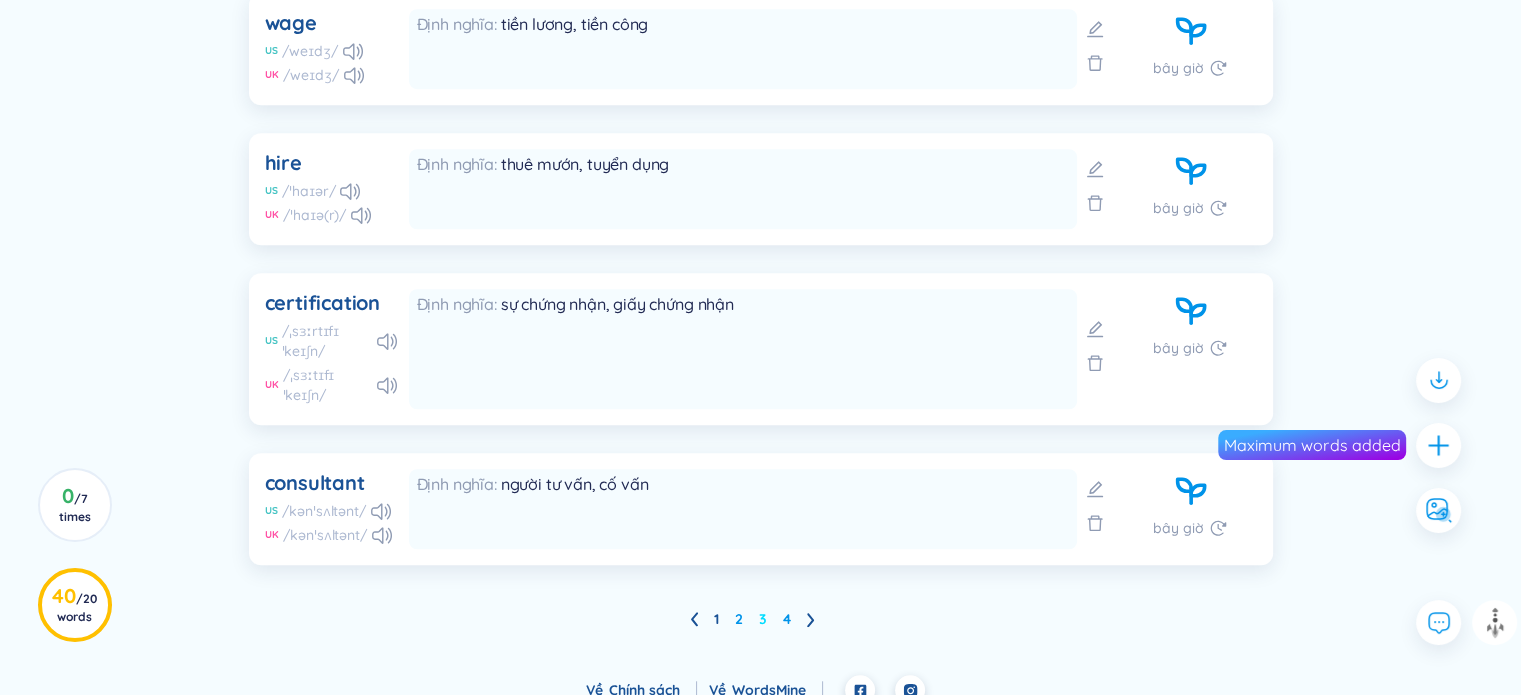 click on "3" at bounding box center [763, 619] 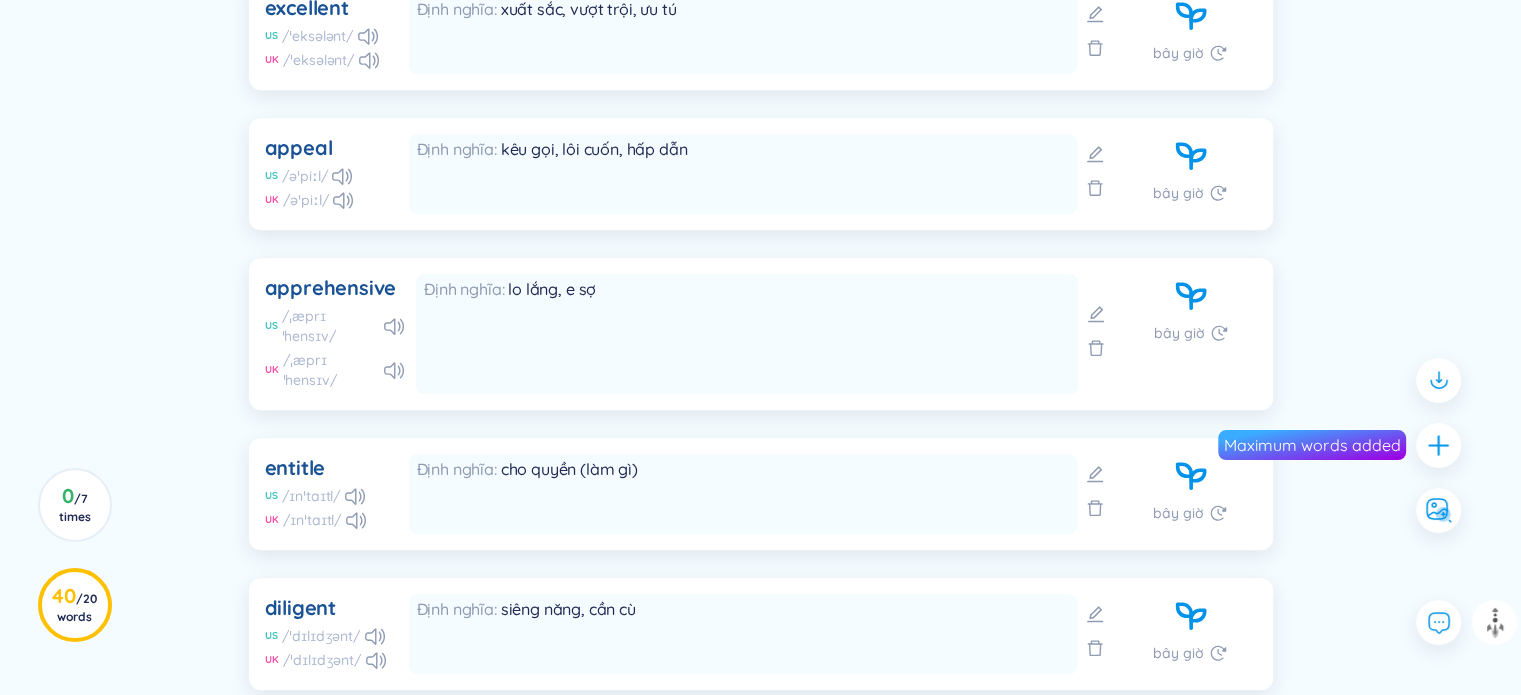 scroll, scrollTop: 1548, scrollLeft: 0, axis: vertical 